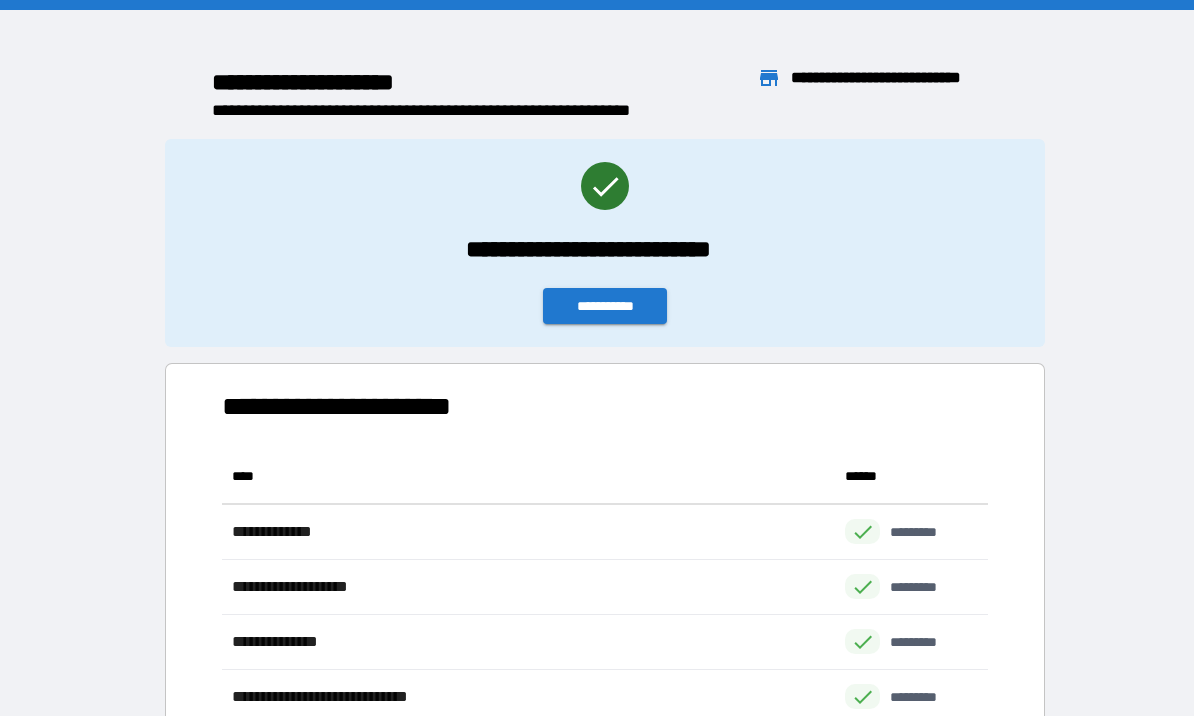scroll, scrollTop: 69, scrollLeft: 0, axis: vertical 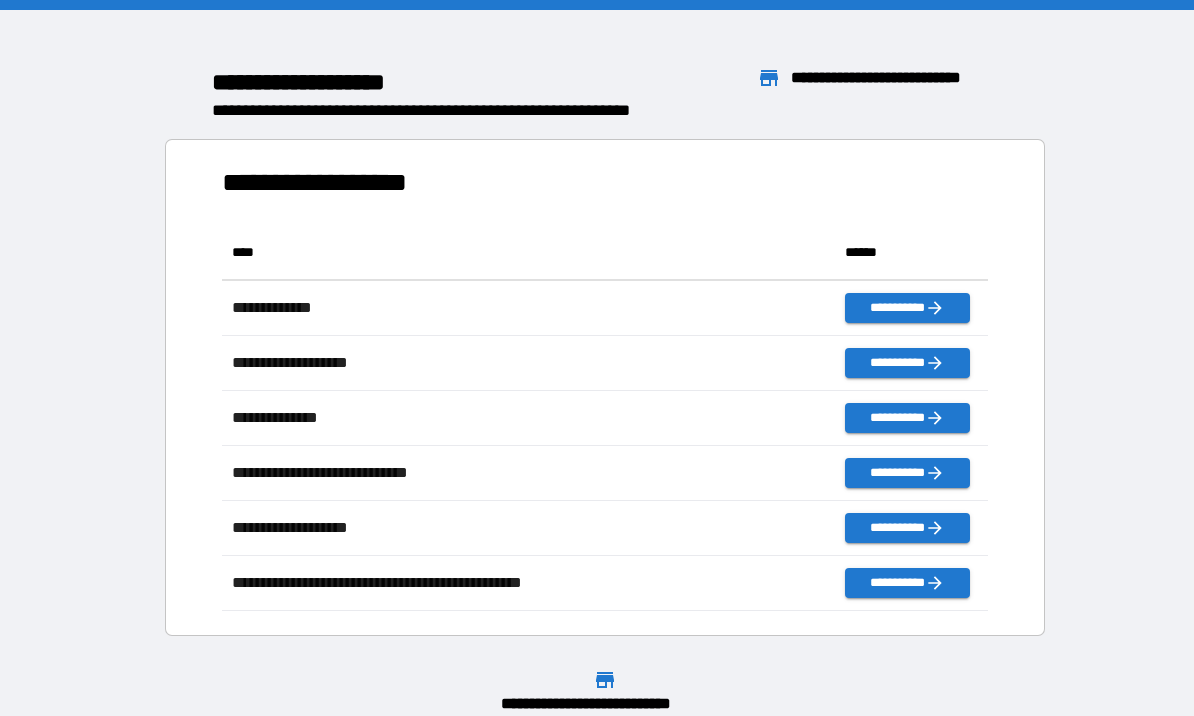 click on "**********" at bounding box center [597, 383] 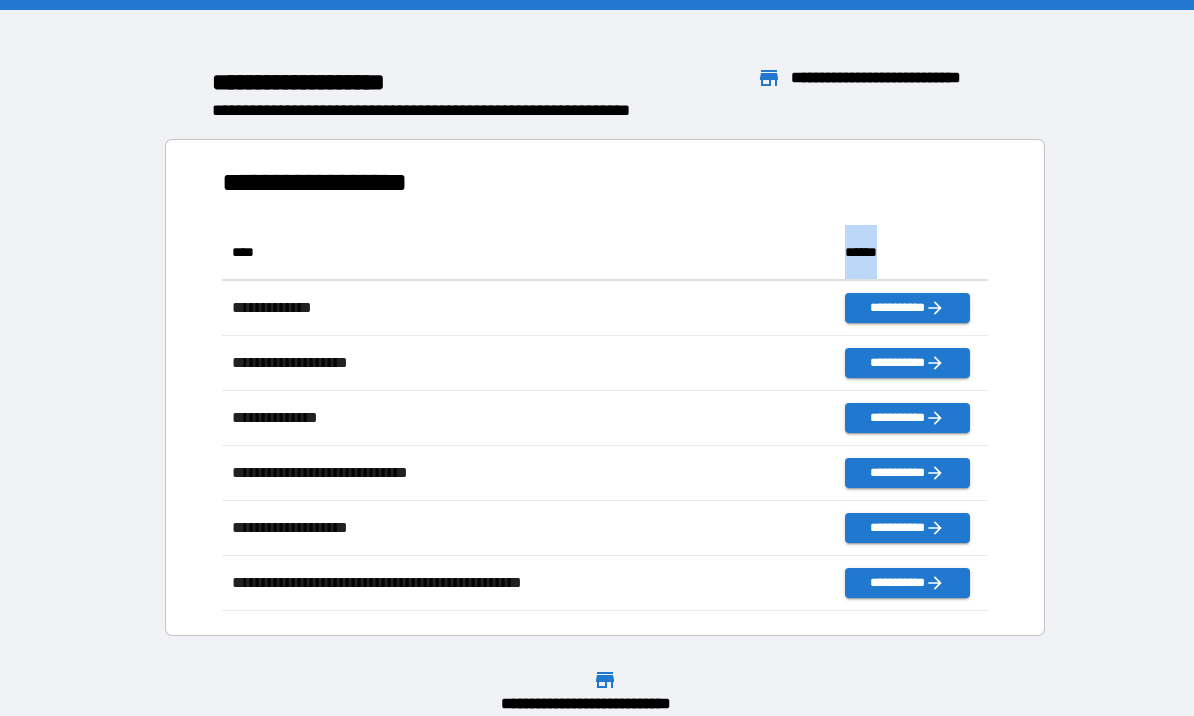 click on "**********" at bounding box center (597, 383) 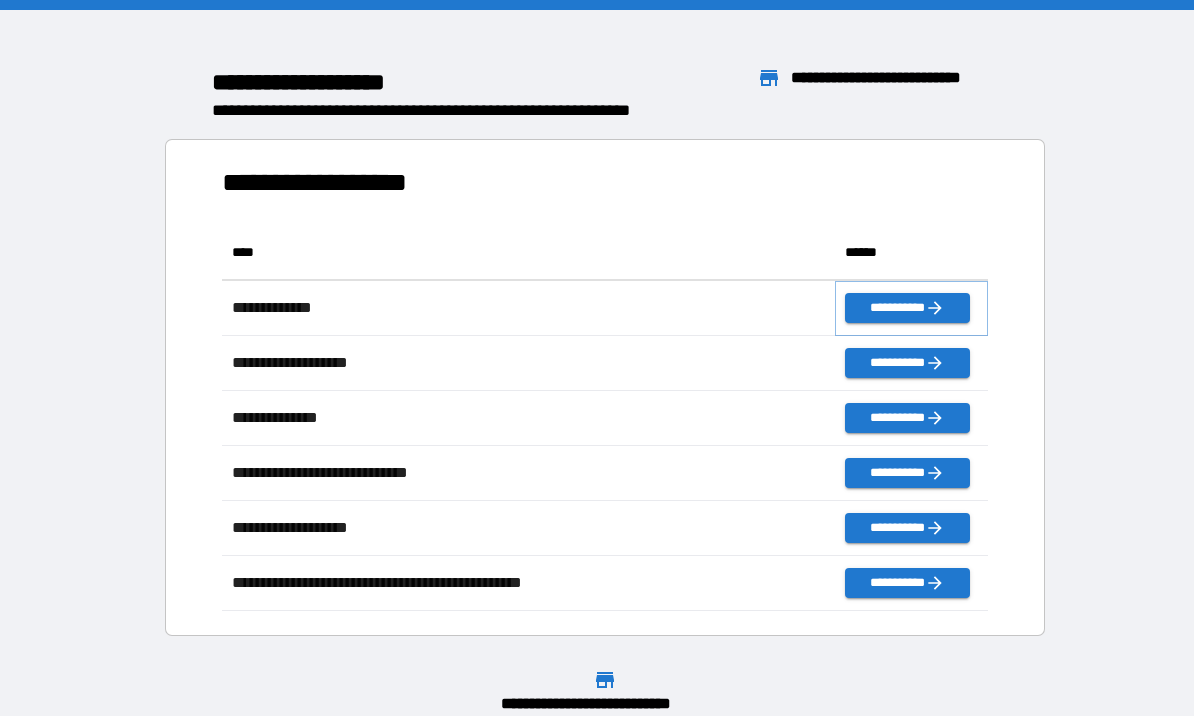 click 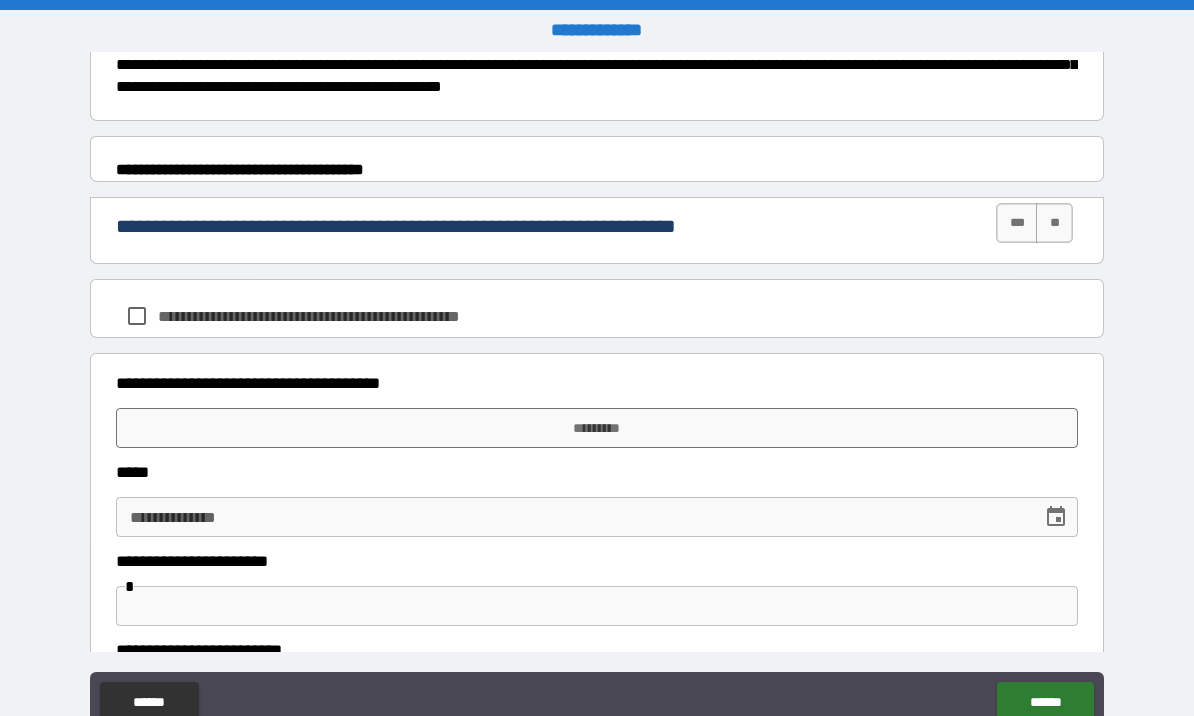 scroll, scrollTop: 884, scrollLeft: 0, axis: vertical 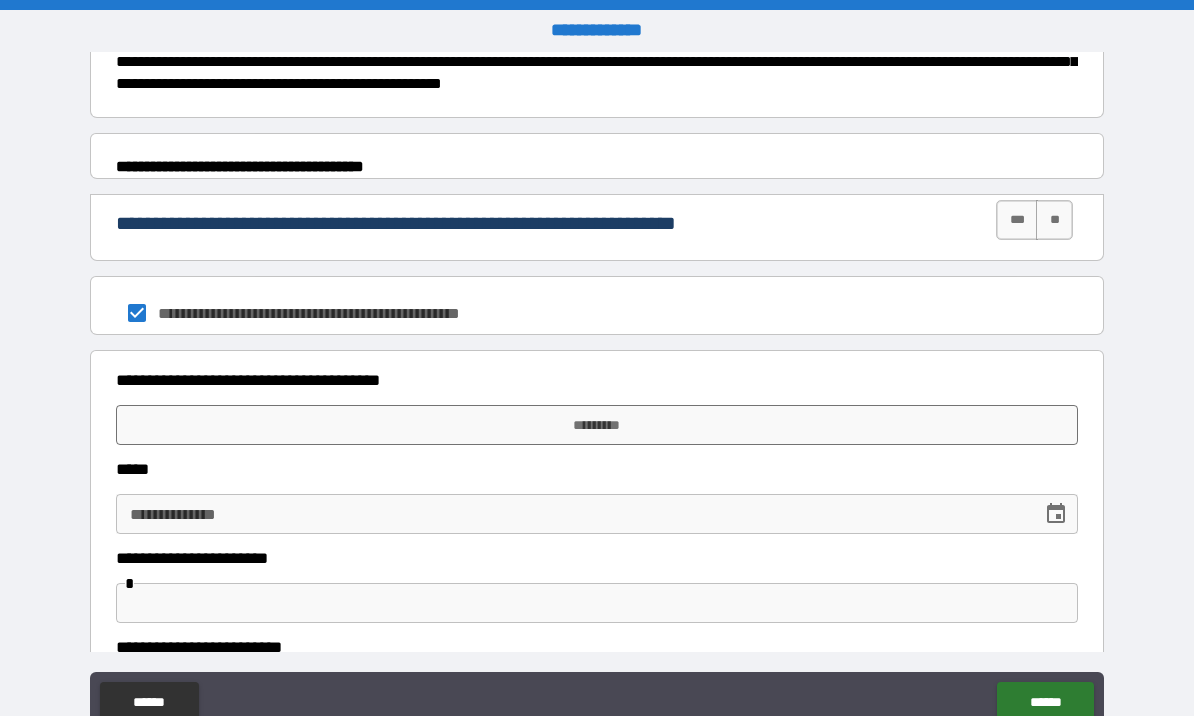 click on "***" at bounding box center [1017, 220] 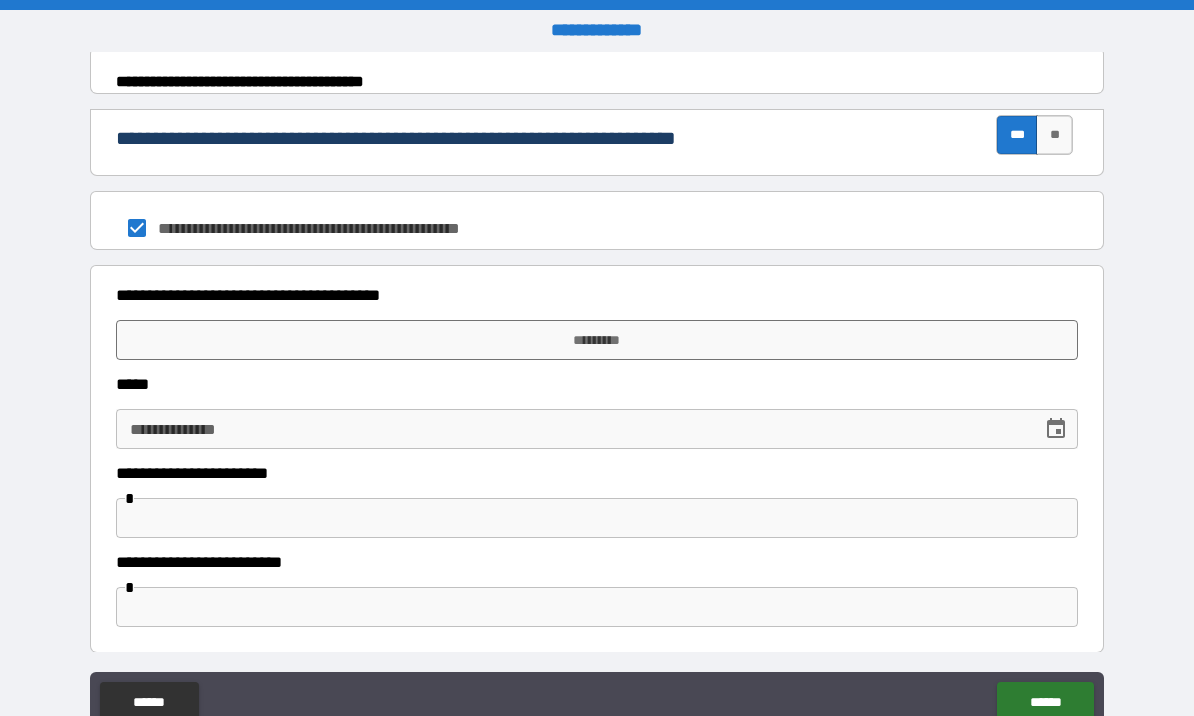 scroll, scrollTop: 969, scrollLeft: 0, axis: vertical 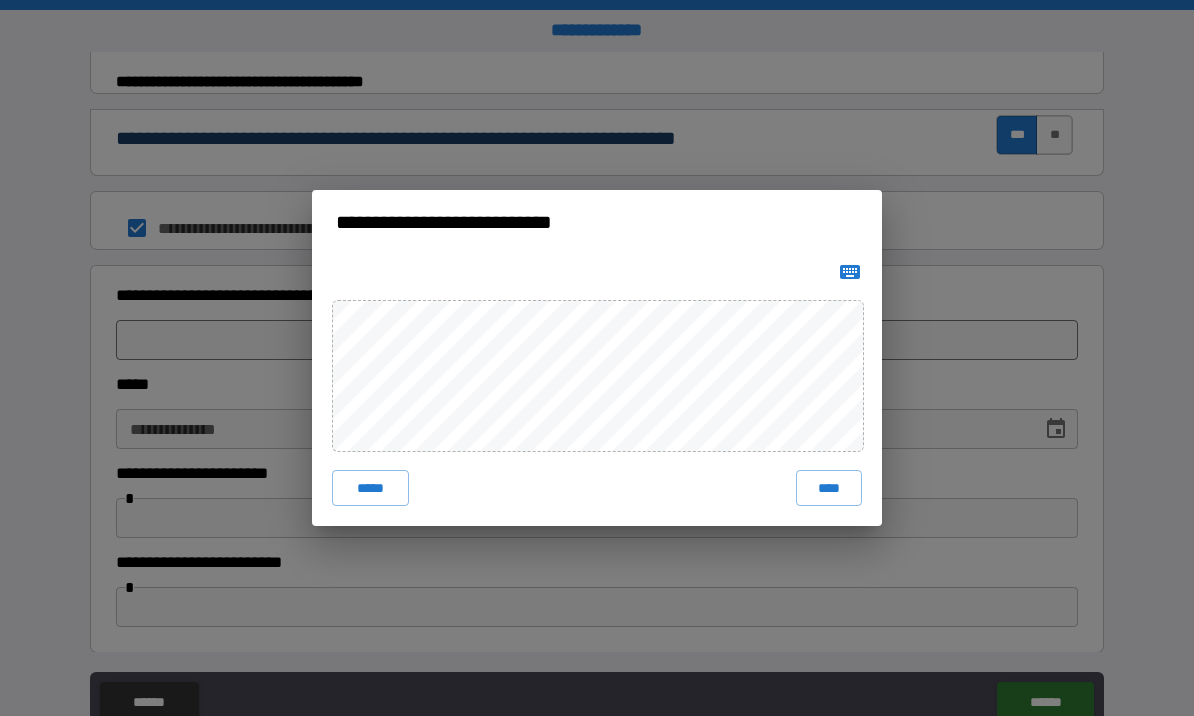click on "*****" at bounding box center [370, 488] 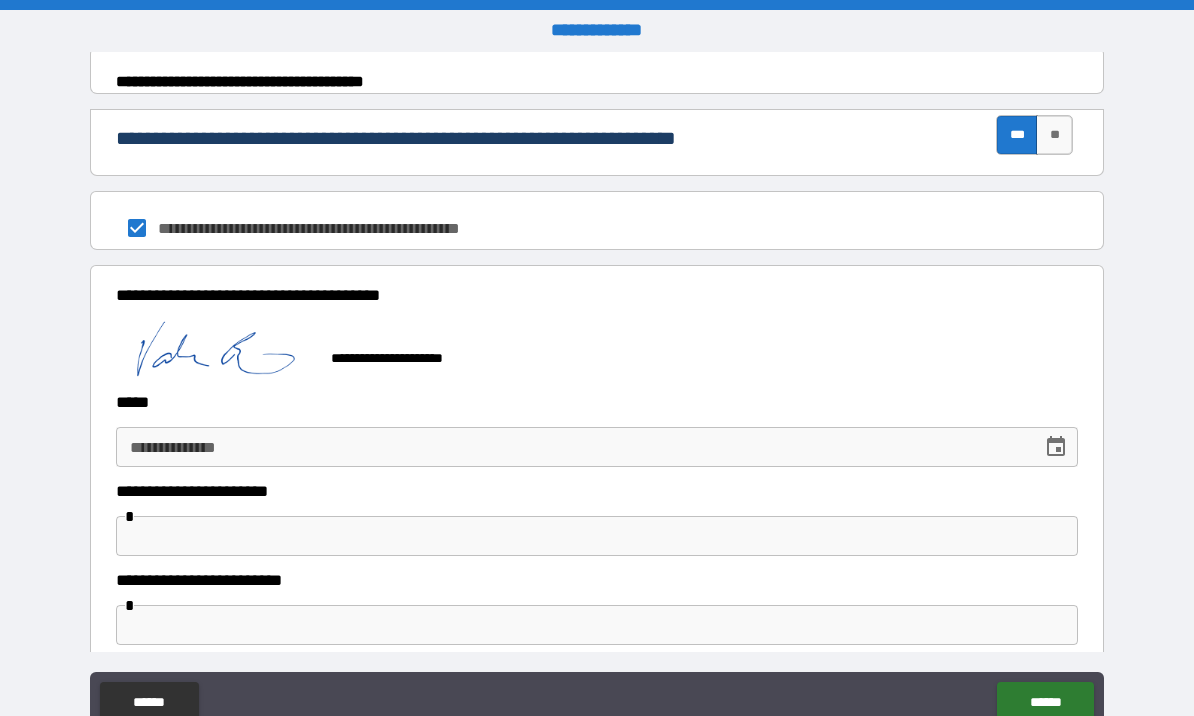 scroll, scrollTop: 959, scrollLeft: 0, axis: vertical 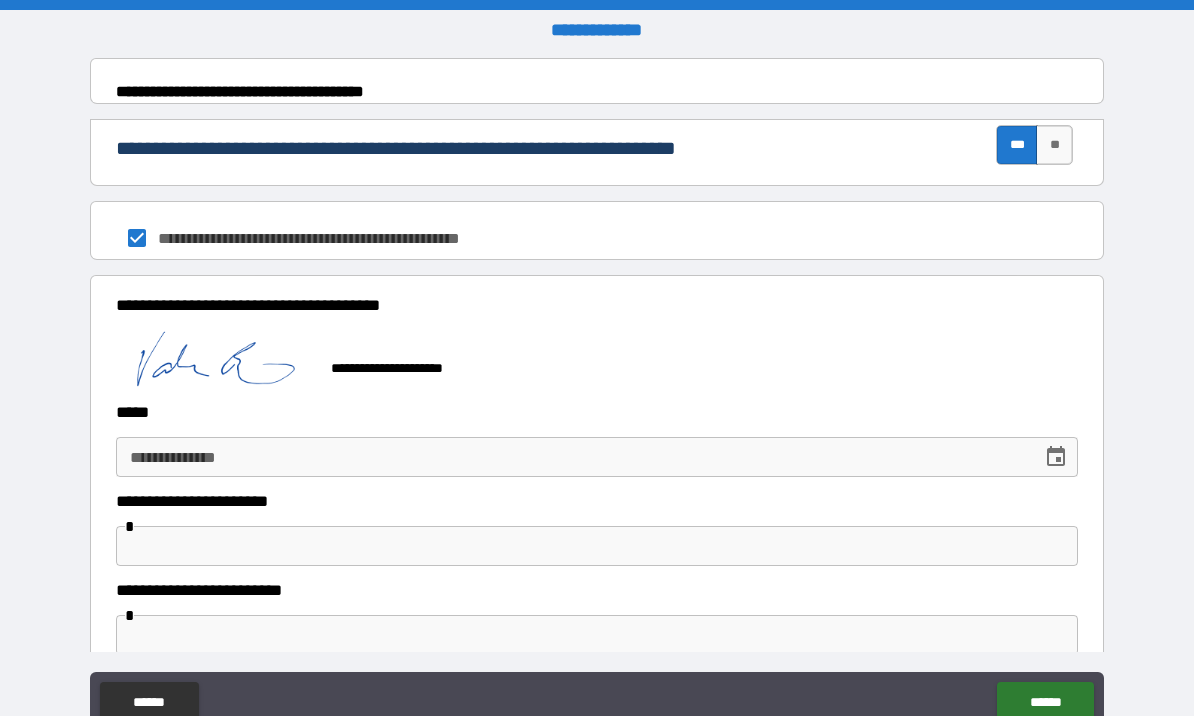 click at bounding box center (1056, 457) 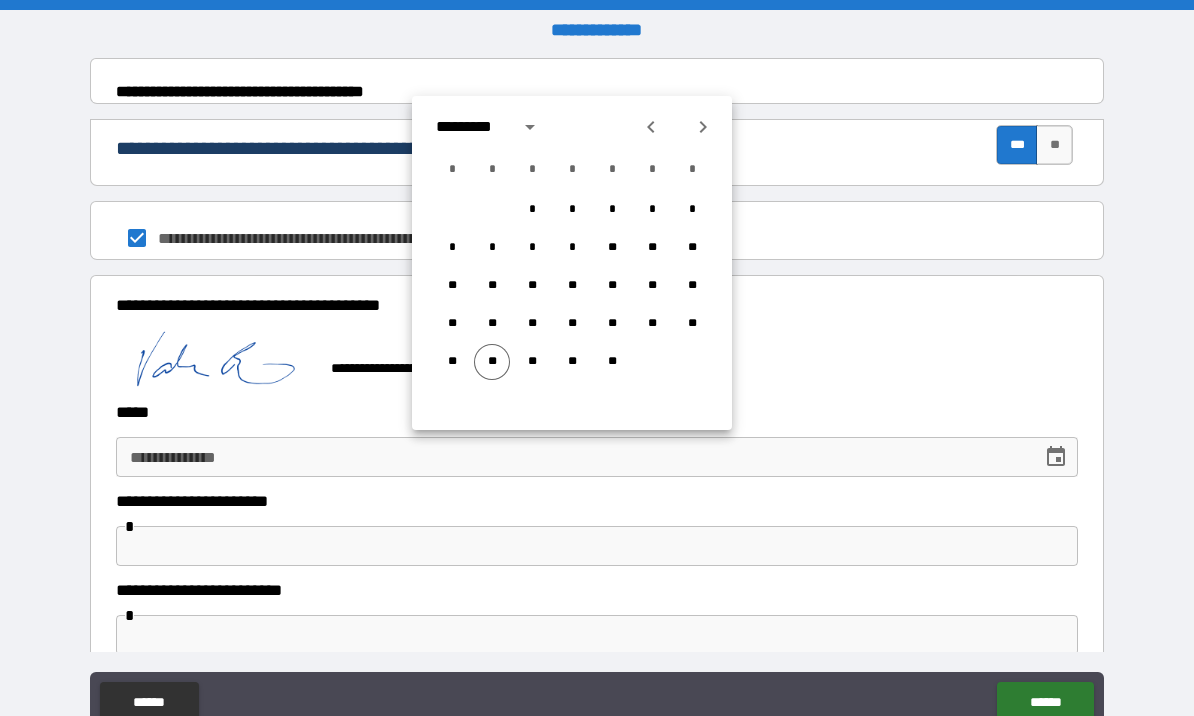 click on "**" at bounding box center (492, 362) 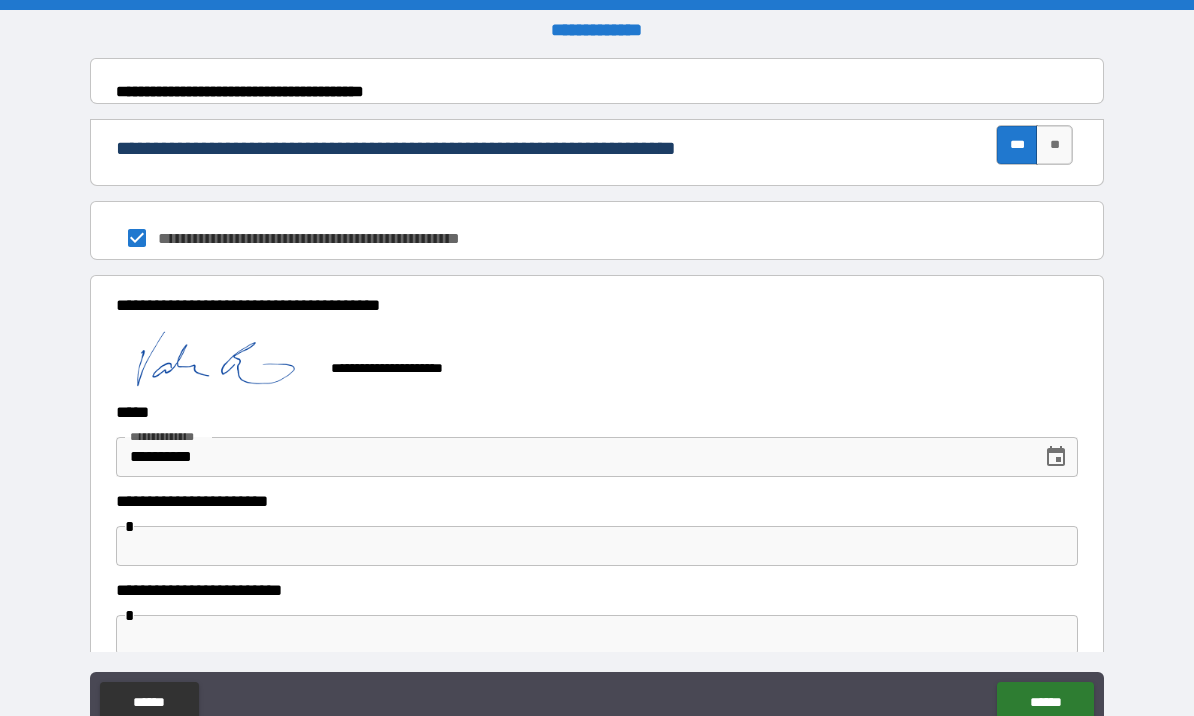 click at bounding box center [597, 546] 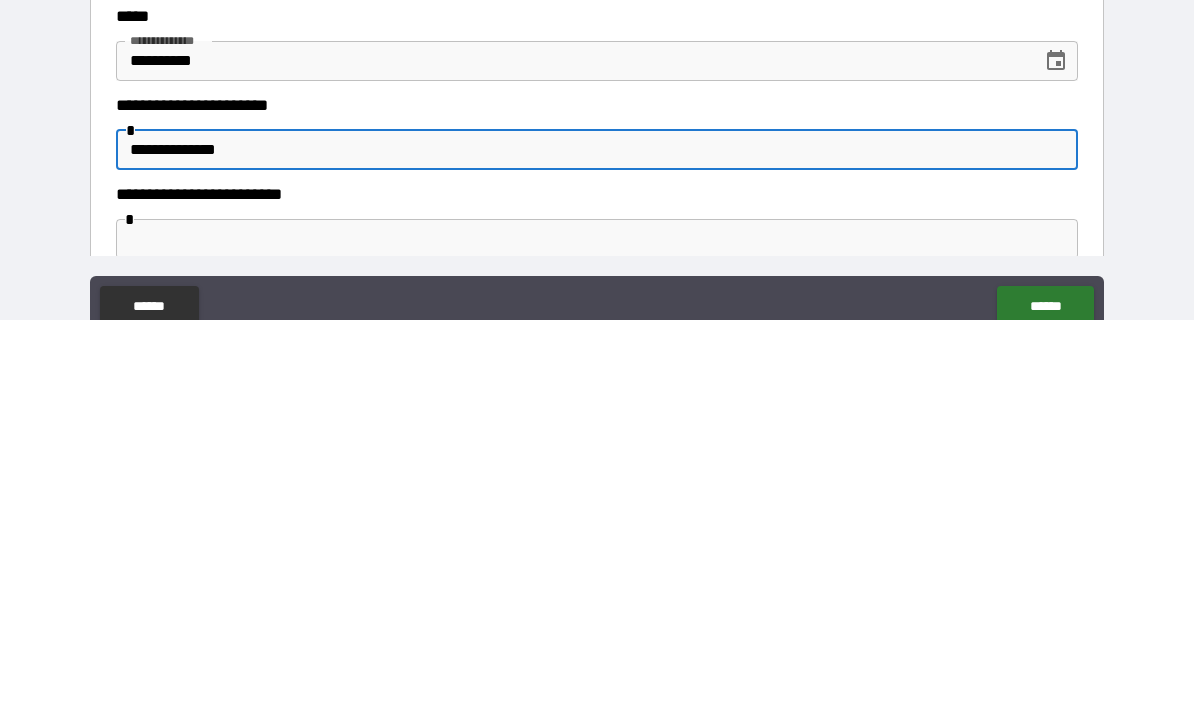 type on "**********" 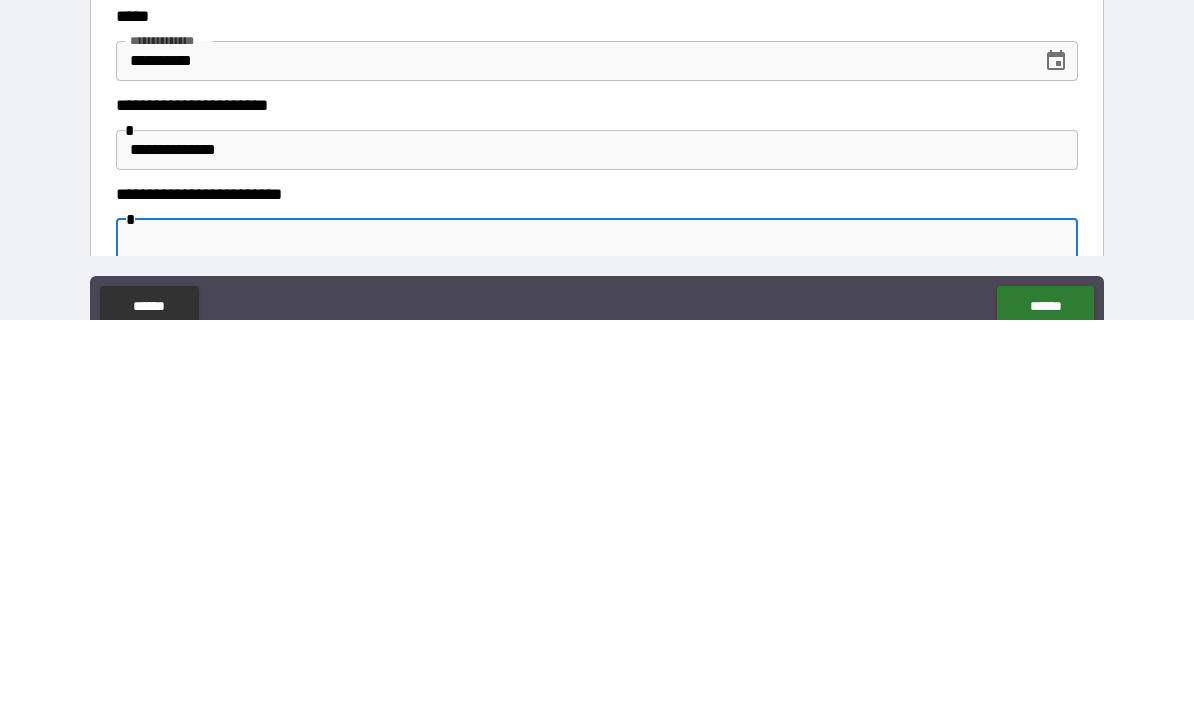 scroll, scrollTop: 56, scrollLeft: 0, axis: vertical 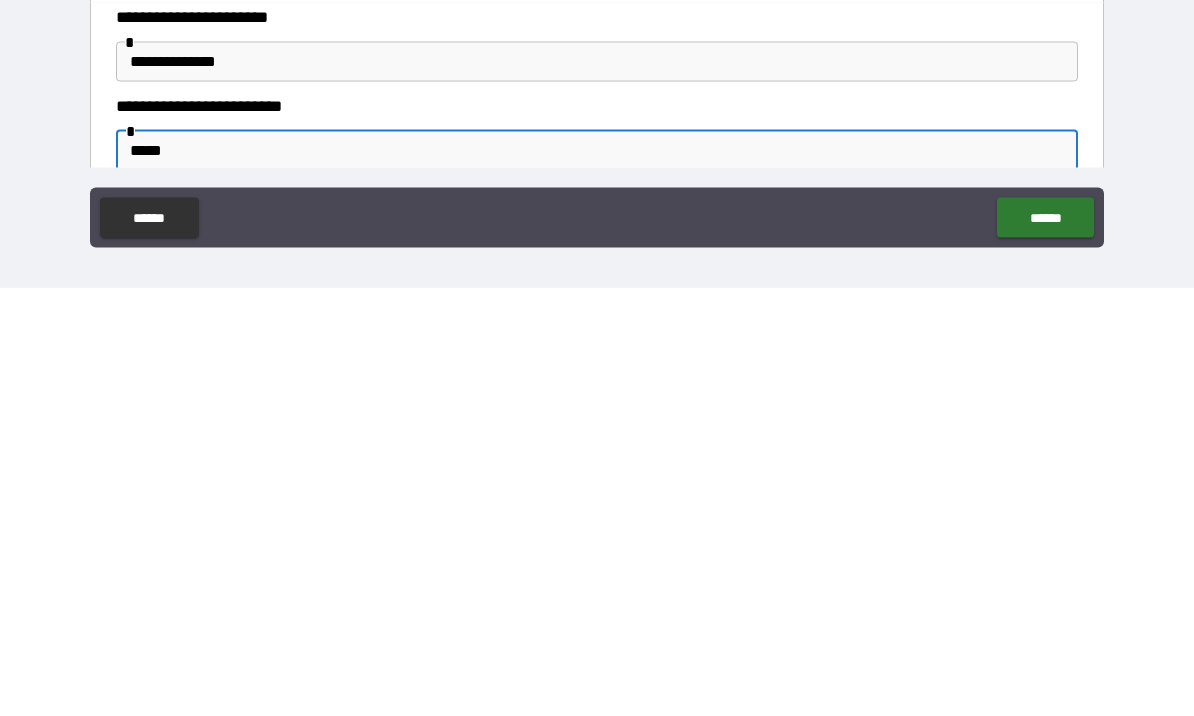 type on "******" 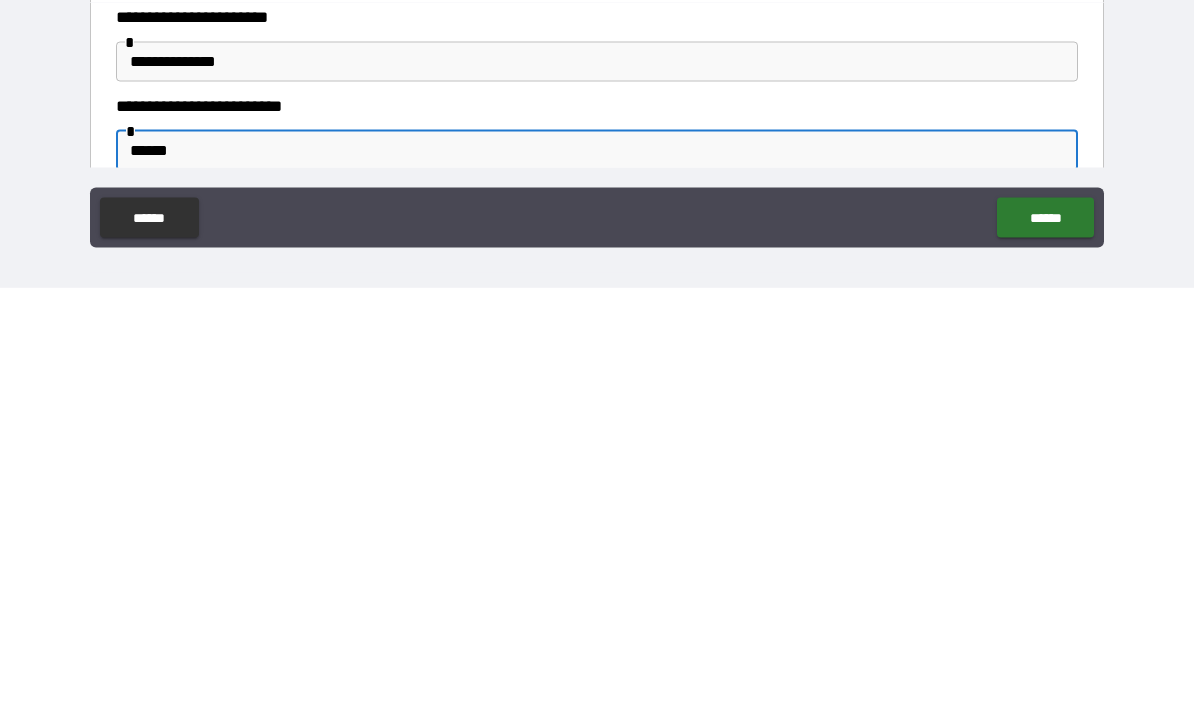 click on "******" at bounding box center (1045, 646) 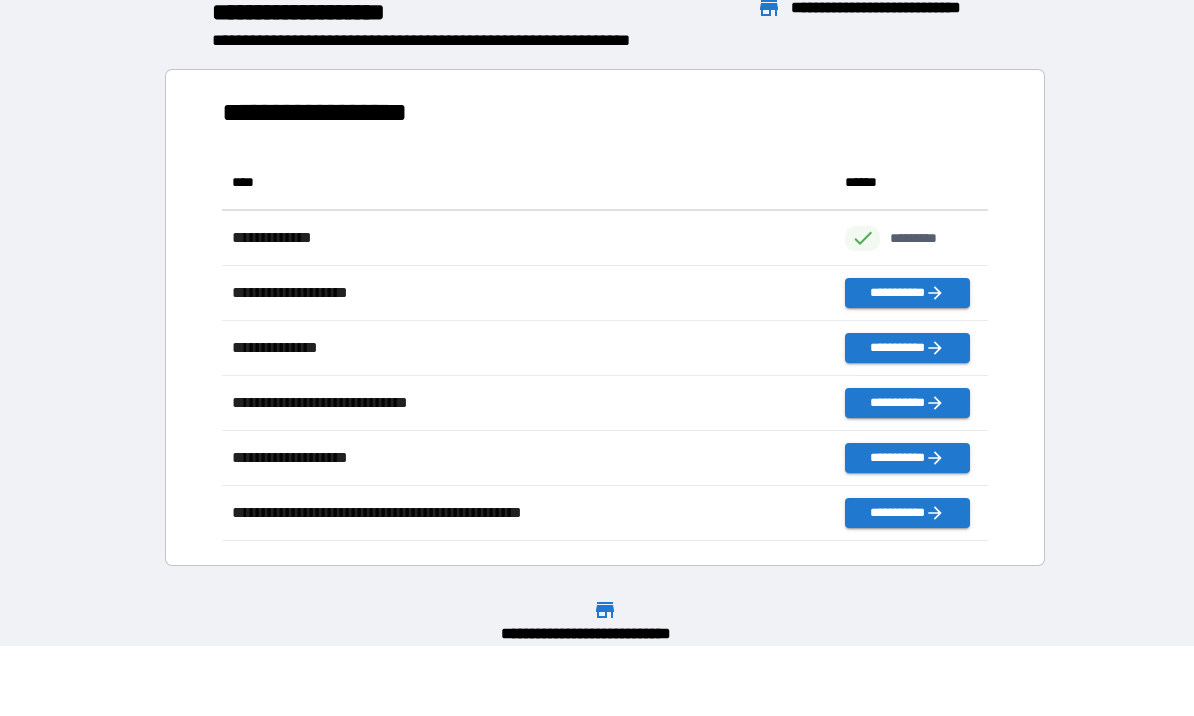 scroll, scrollTop: 386, scrollLeft: 765, axis: both 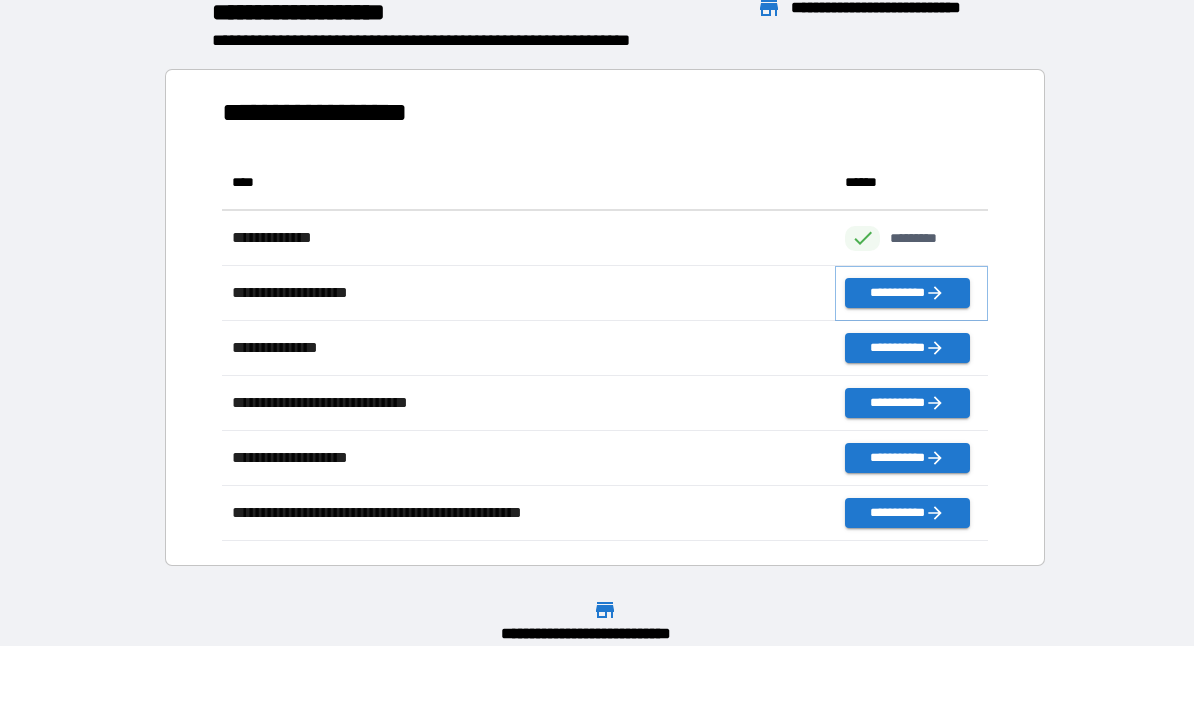 click on "**********" at bounding box center (907, 294) 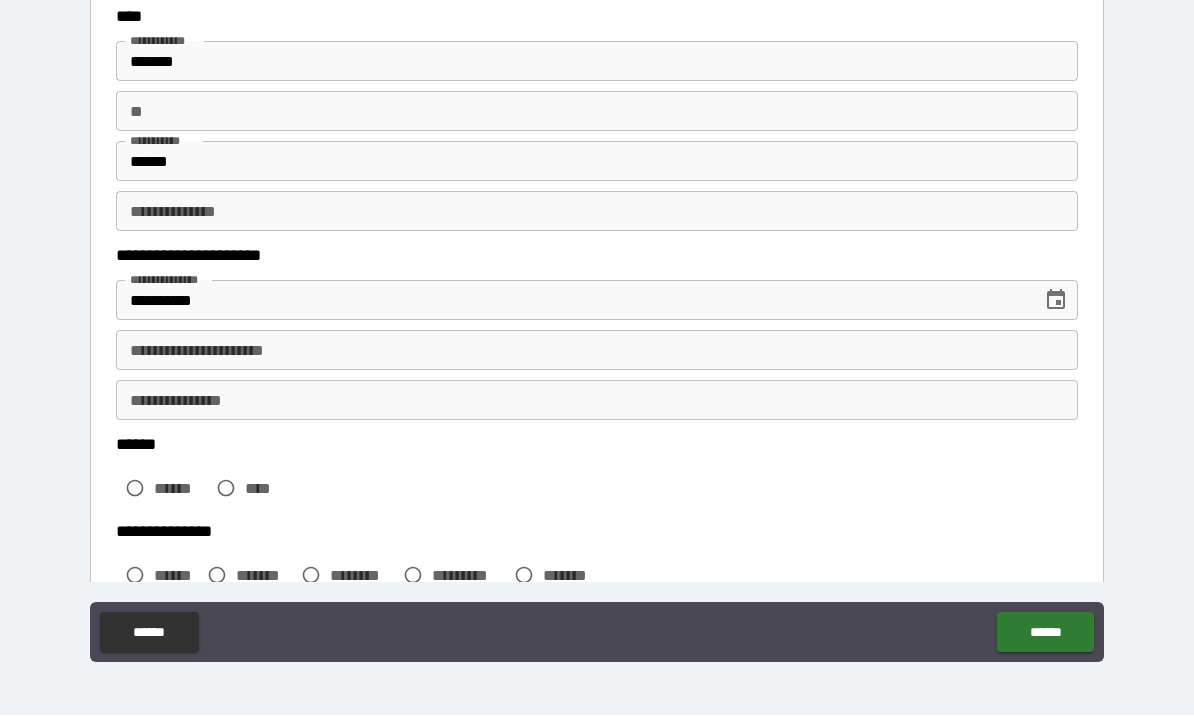 scroll, scrollTop: 92, scrollLeft: 0, axis: vertical 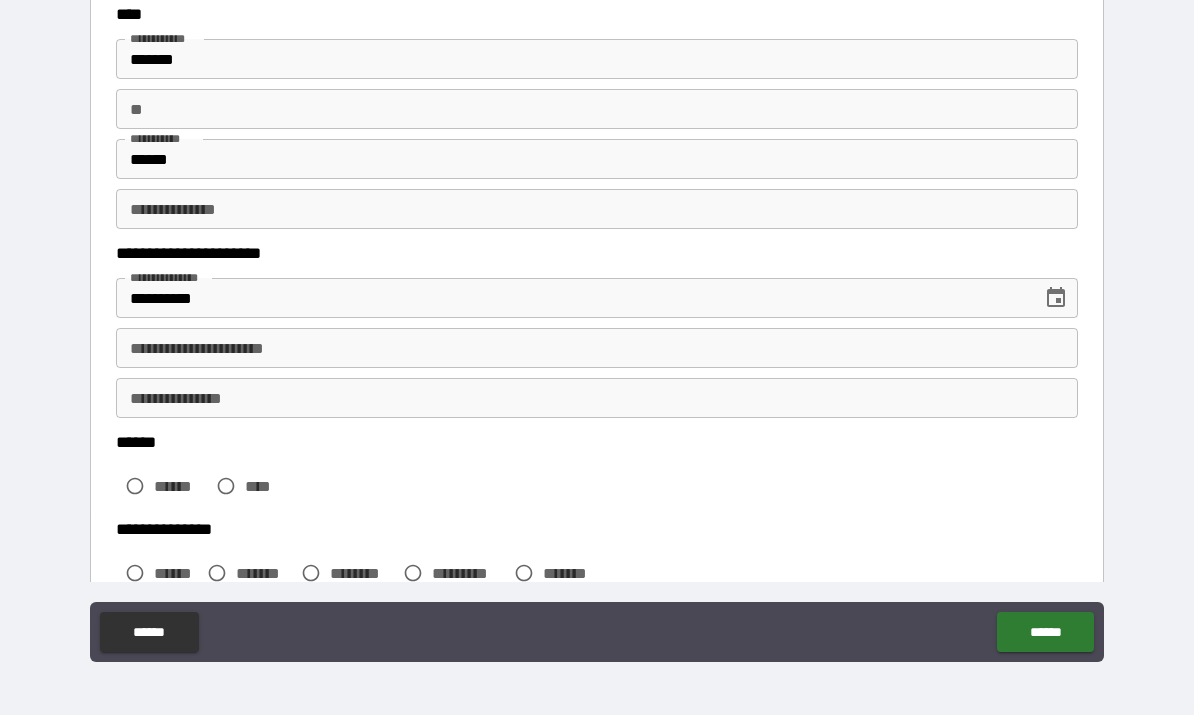 click on "**" at bounding box center (597, 110) 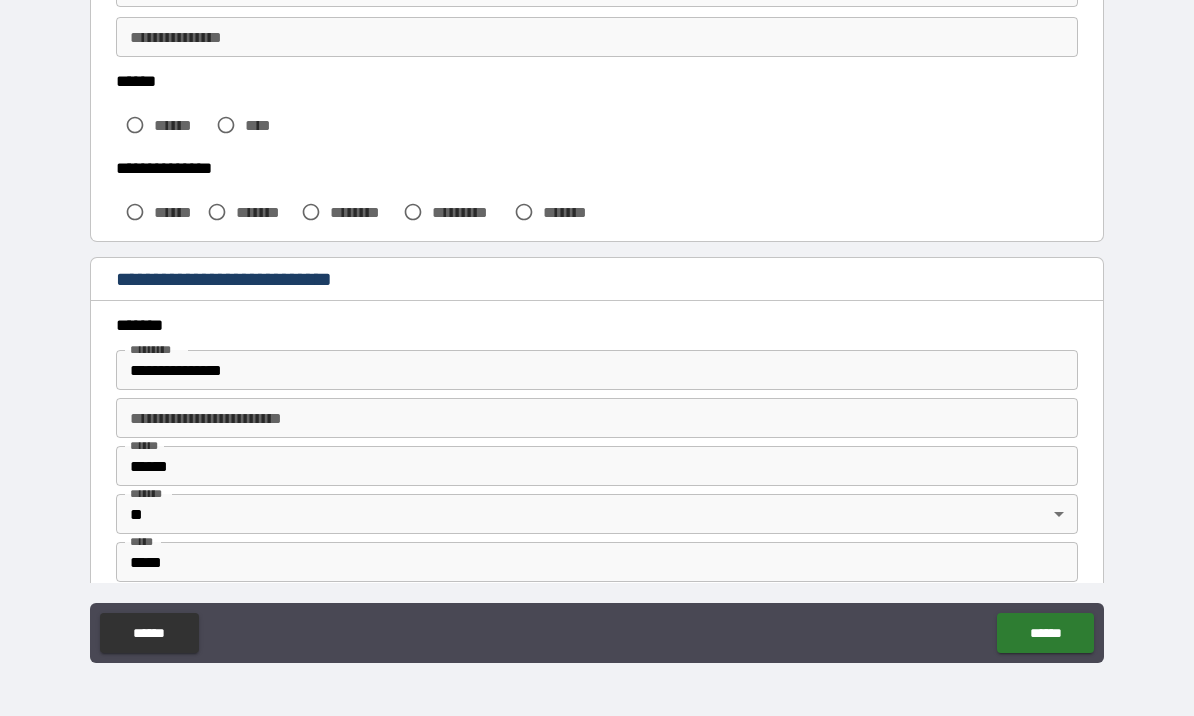 scroll, scrollTop: 459, scrollLeft: 0, axis: vertical 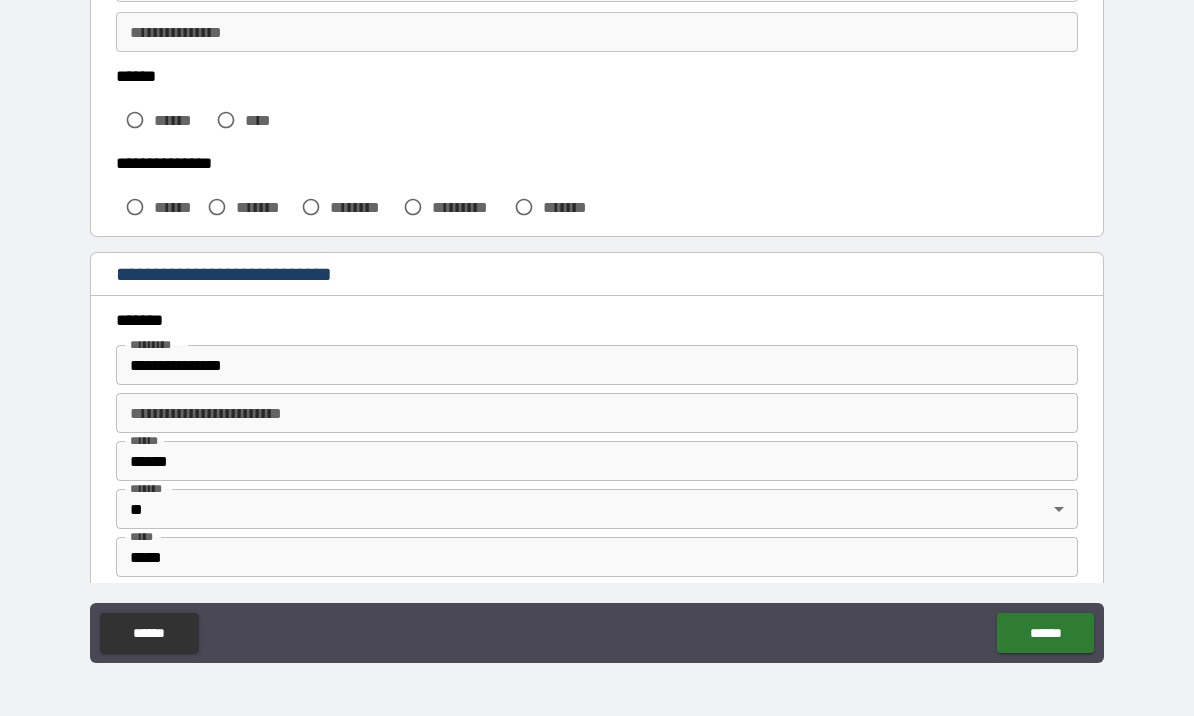 type on "*" 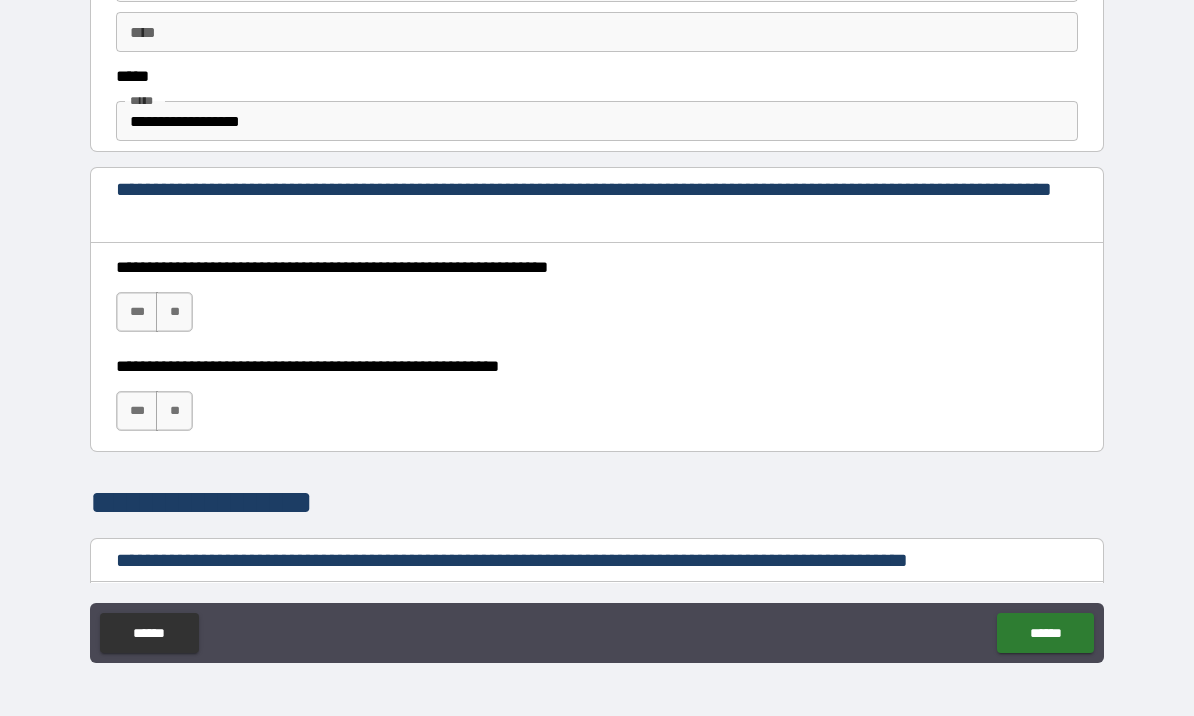 scroll, scrollTop: 1174, scrollLeft: 0, axis: vertical 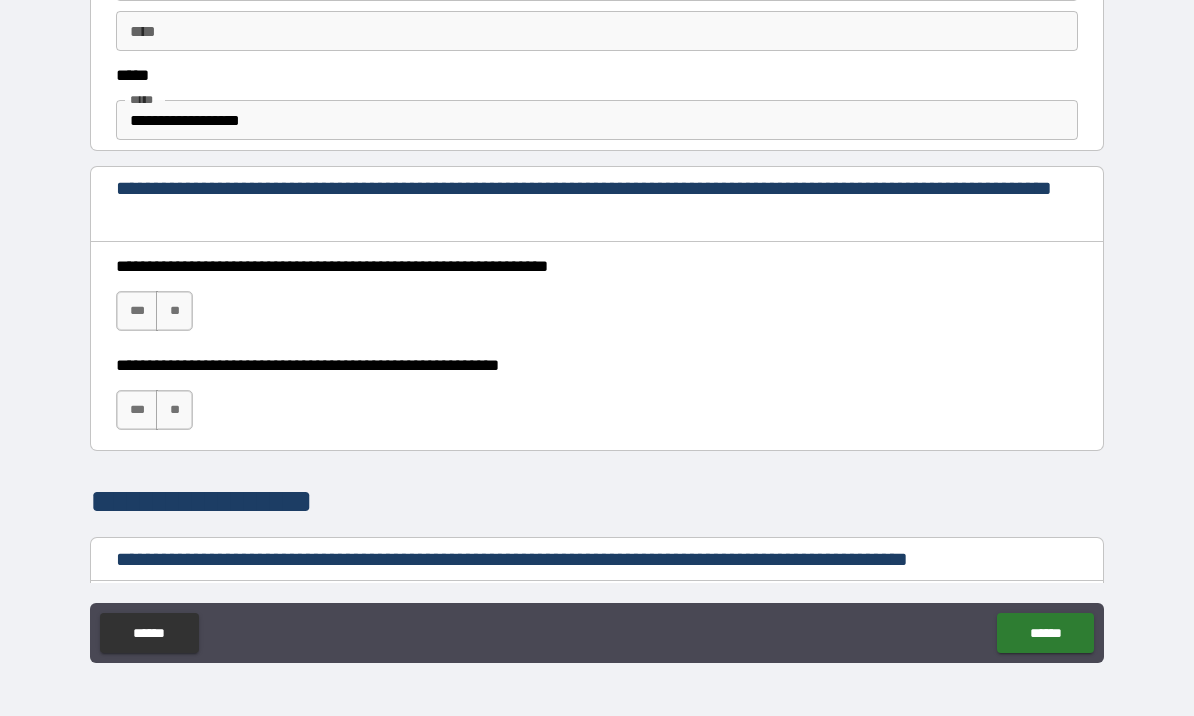 click on "***" at bounding box center (137, 311) 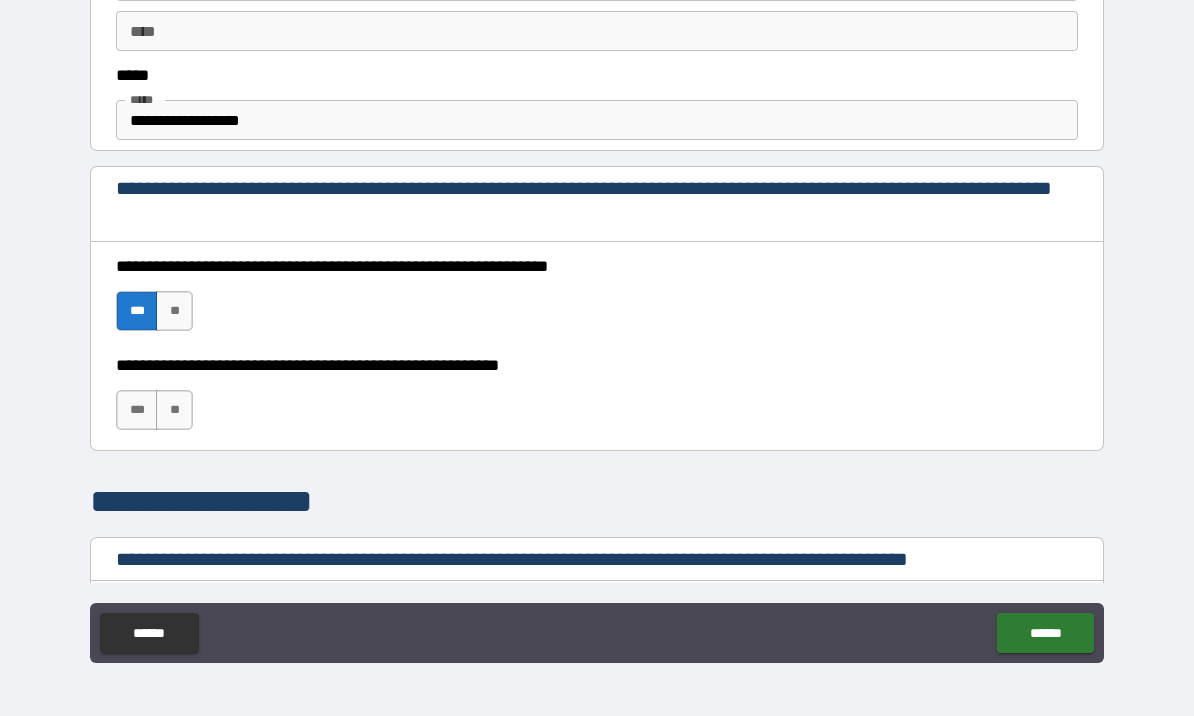 click on "***" at bounding box center [137, 410] 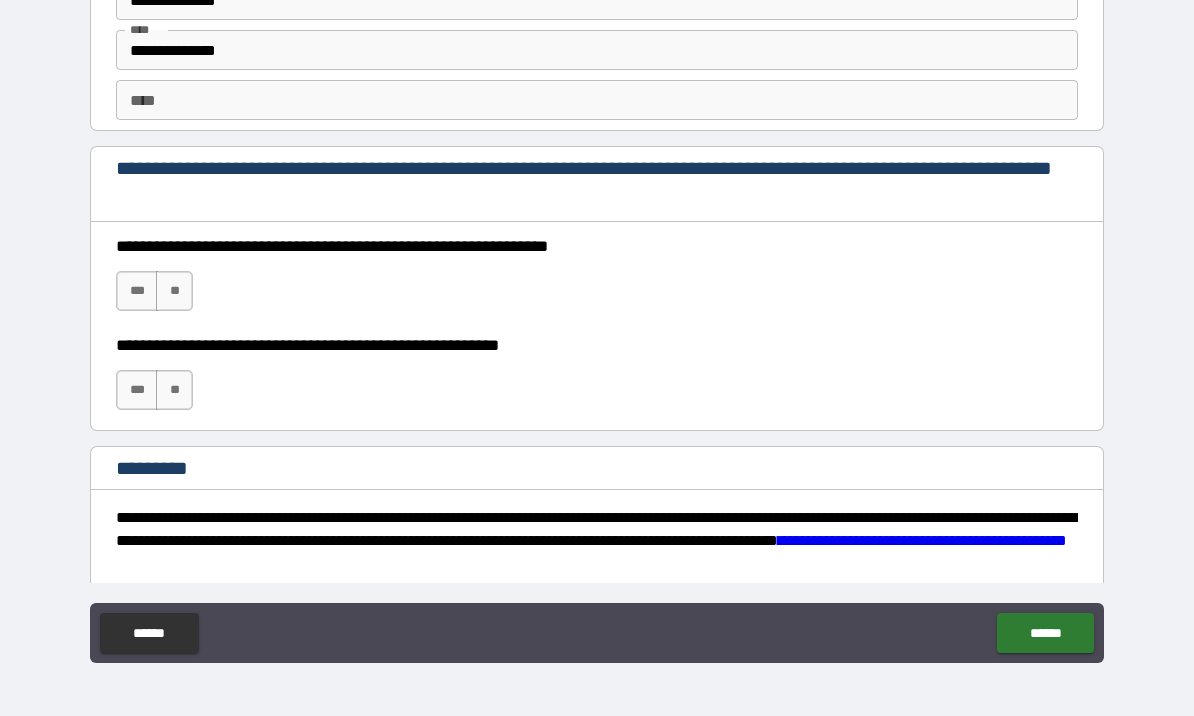 scroll, scrollTop: 2803, scrollLeft: 0, axis: vertical 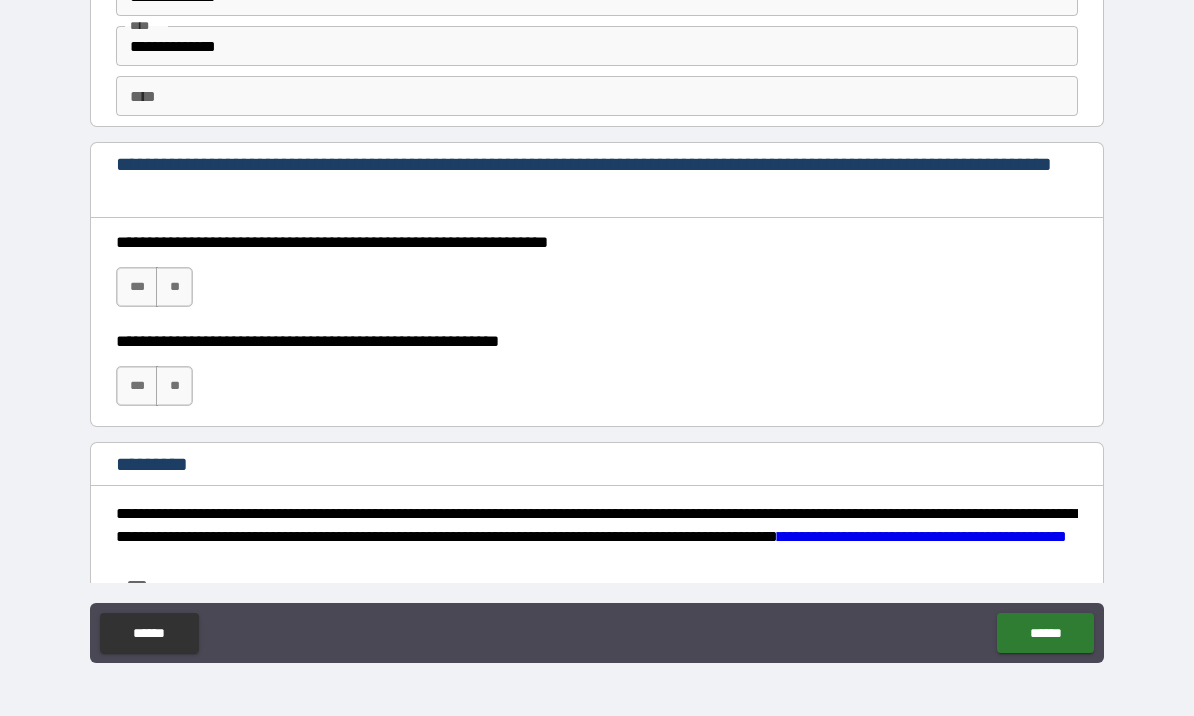 click on "***" at bounding box center (137, 287) 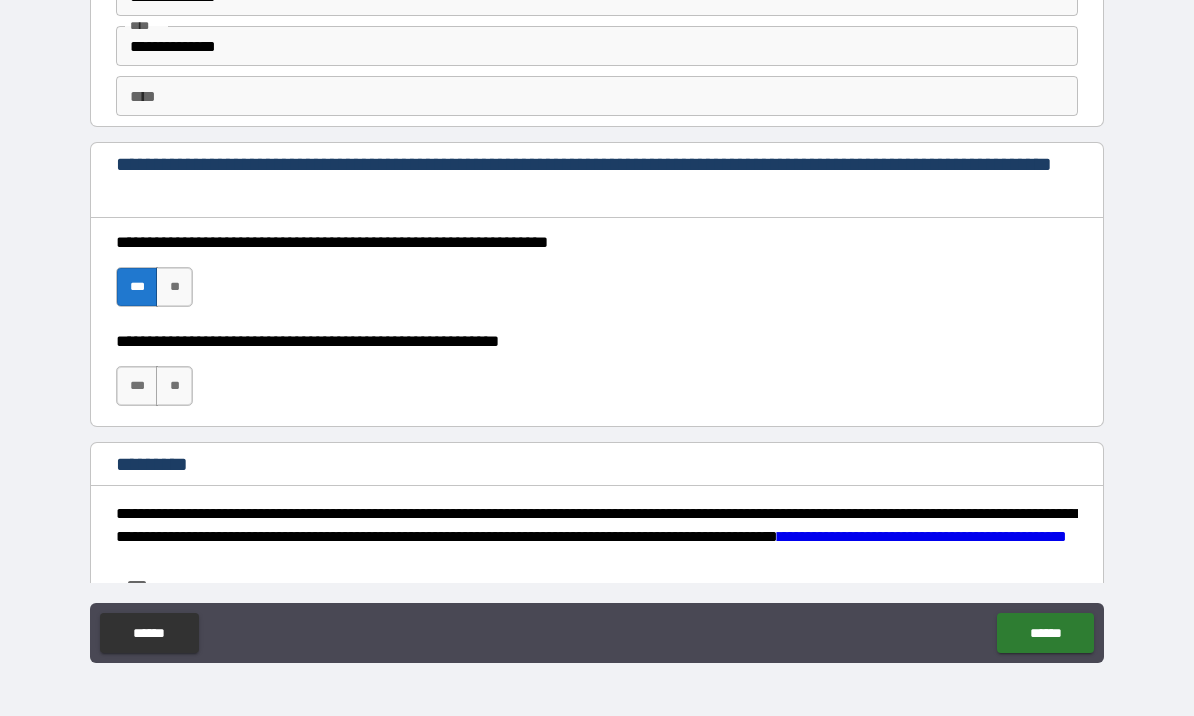 click on "***" at bounding box center [137, 386] 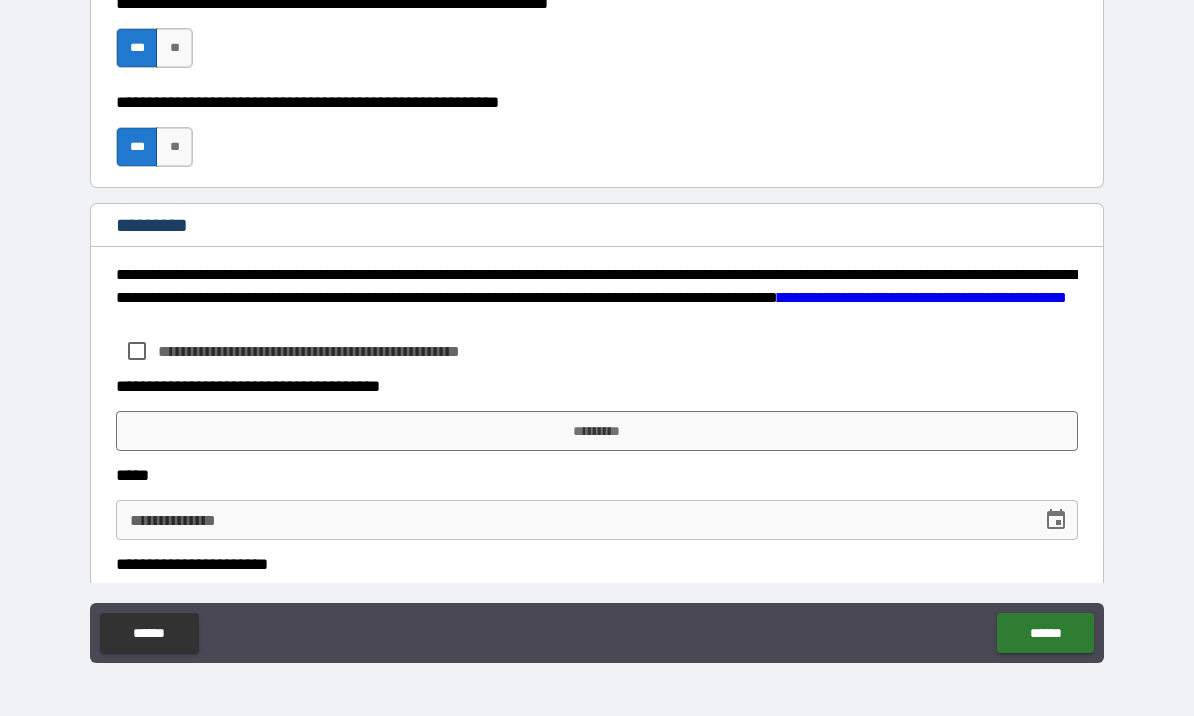 scroll, scrollTop: 3052, scrollLeft: 0, axis: vertical 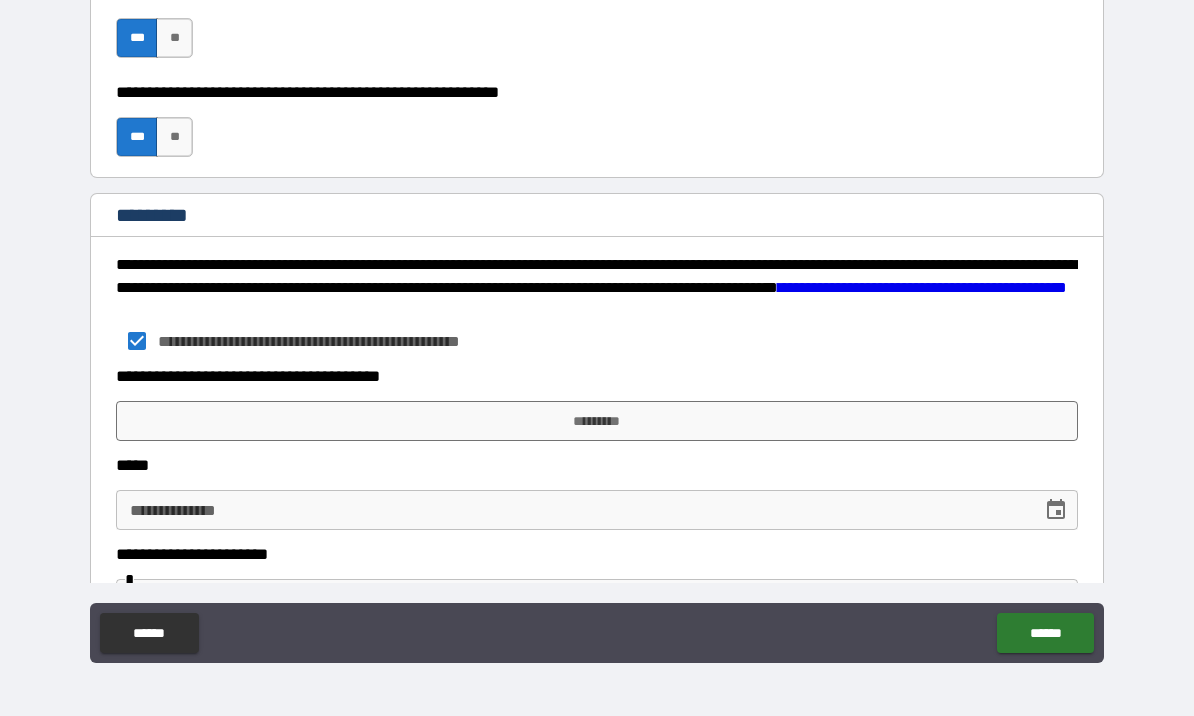 click on "*********" at bounding box center [597, 421] 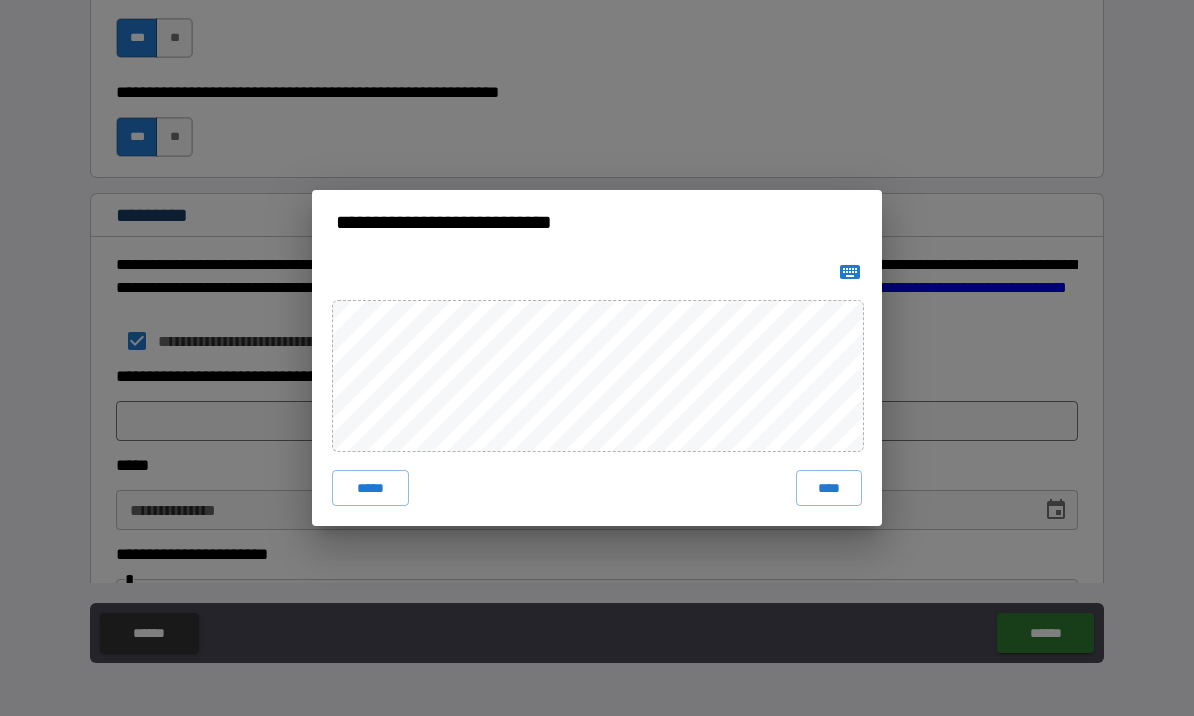click on "****" at bounding box center (829, 488) 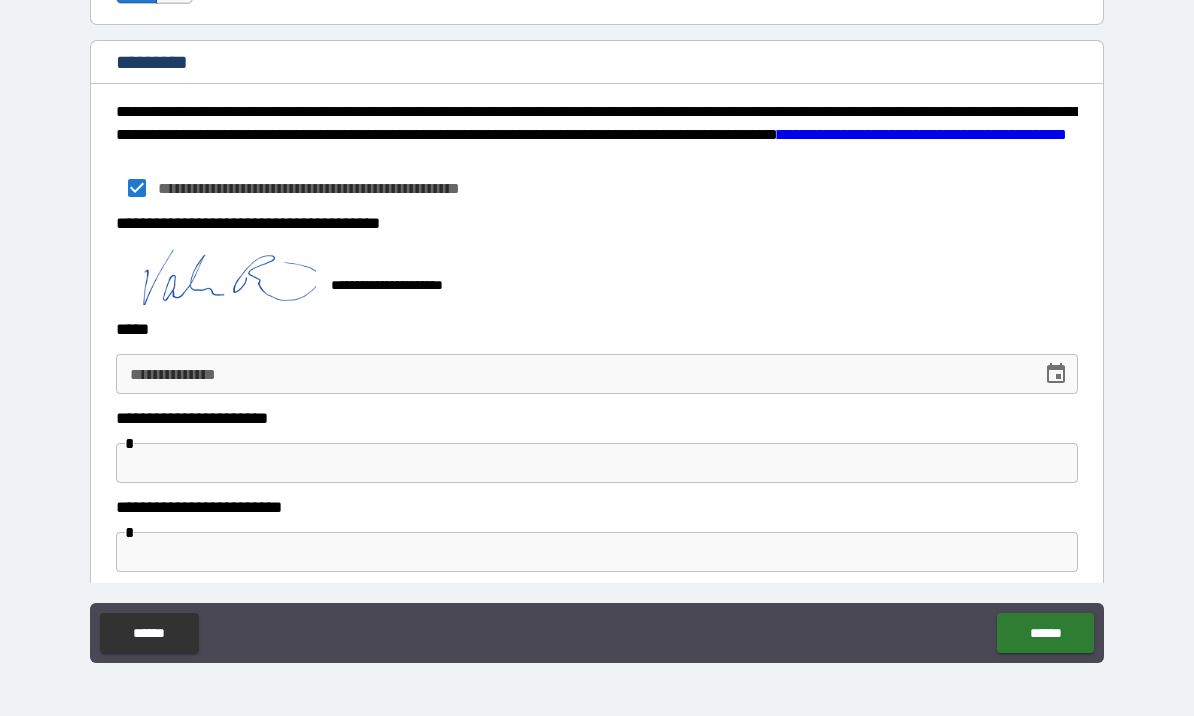 scroll, scrollTop: 3207, scrollLeft: 0, axis: vertical 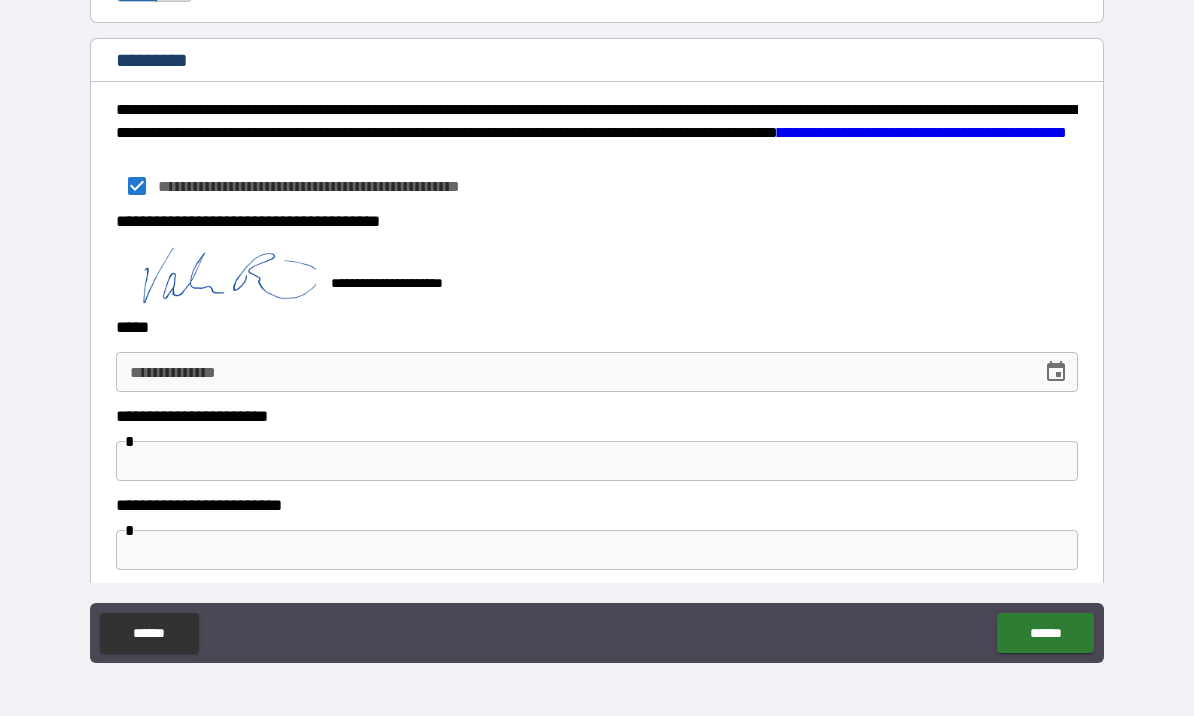 click on "**********" at bounding box center [572, 372] 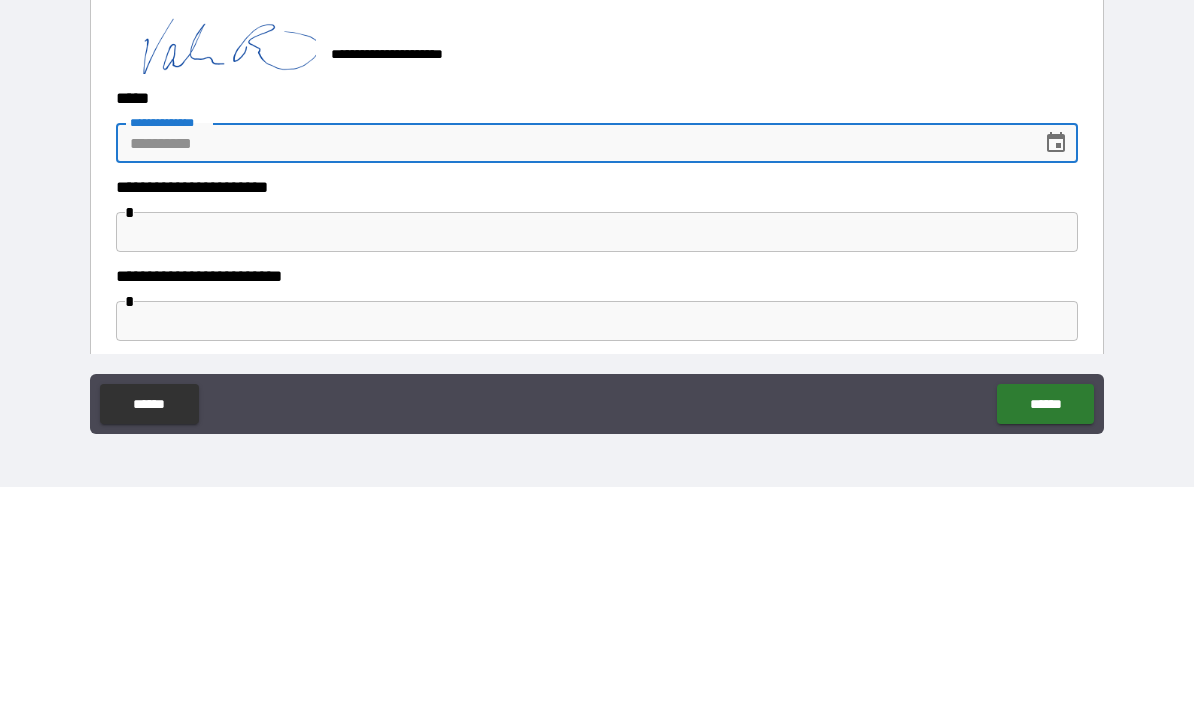click 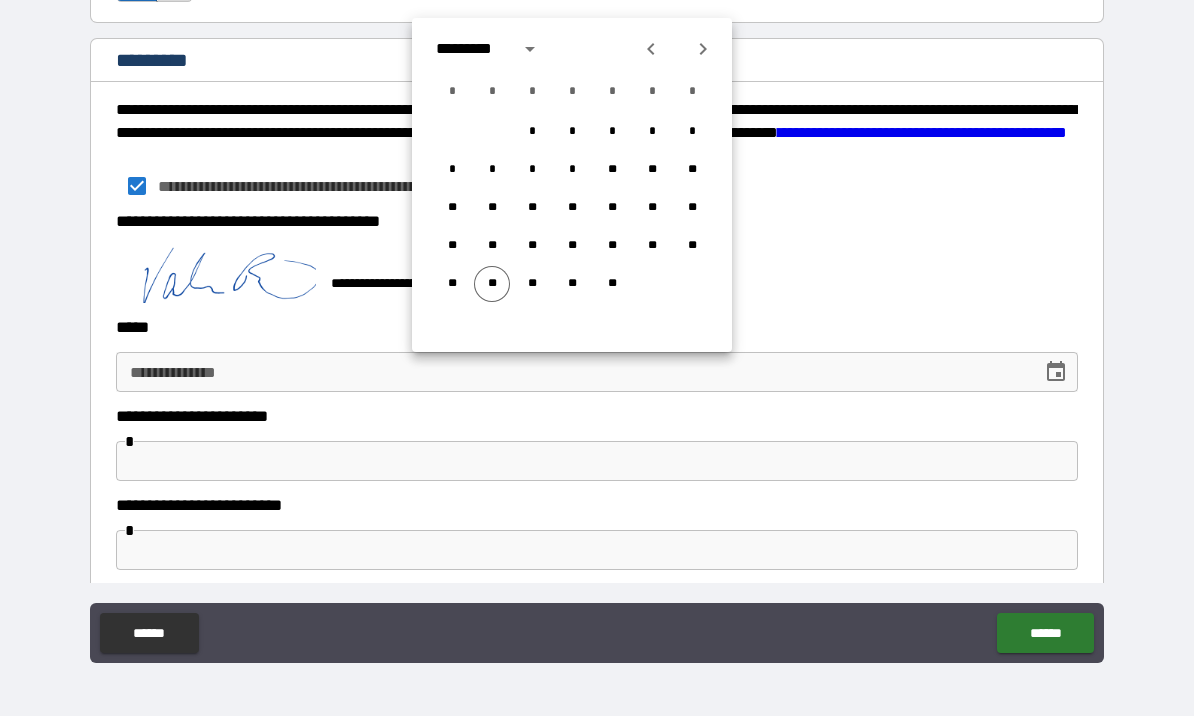 click on "**" at bounding box center [492, 284] 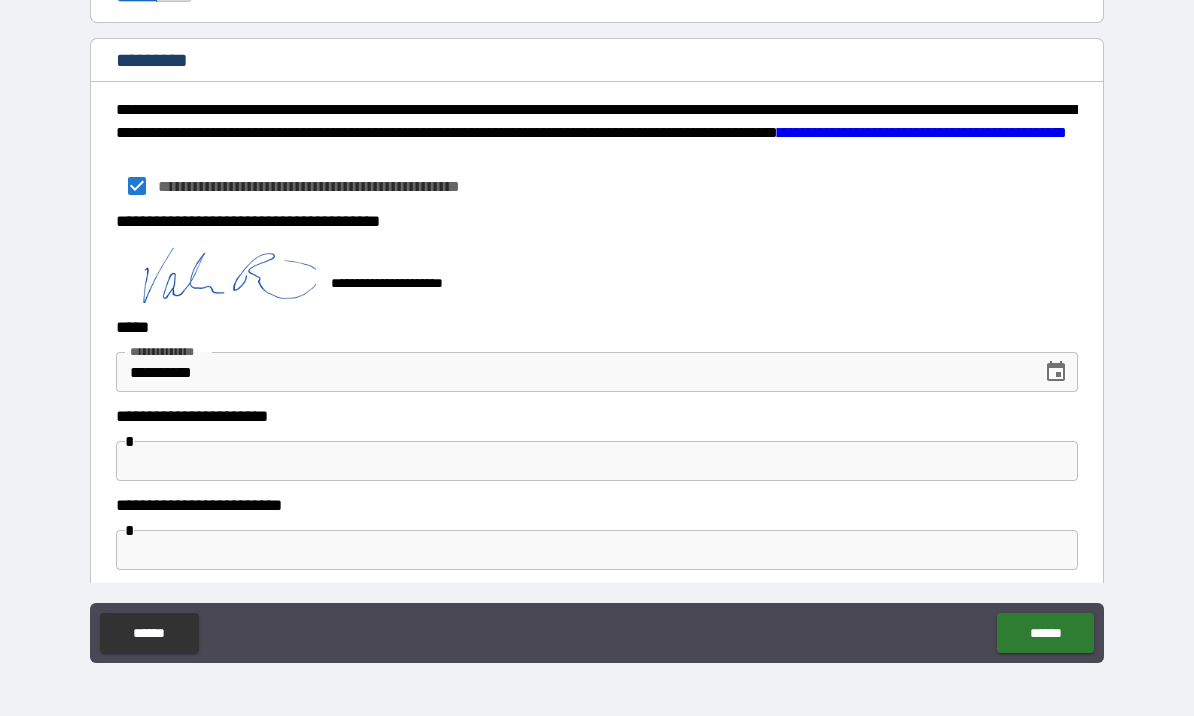 click at bounding box center [597, 461] 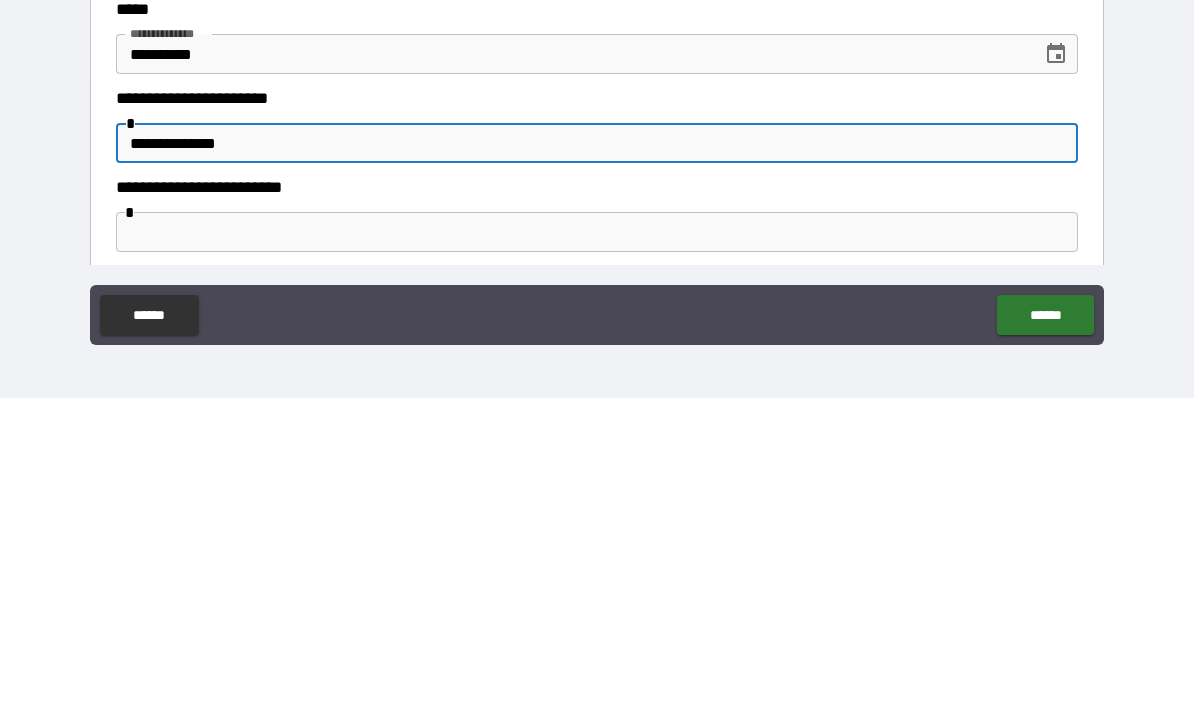 type on "**********" 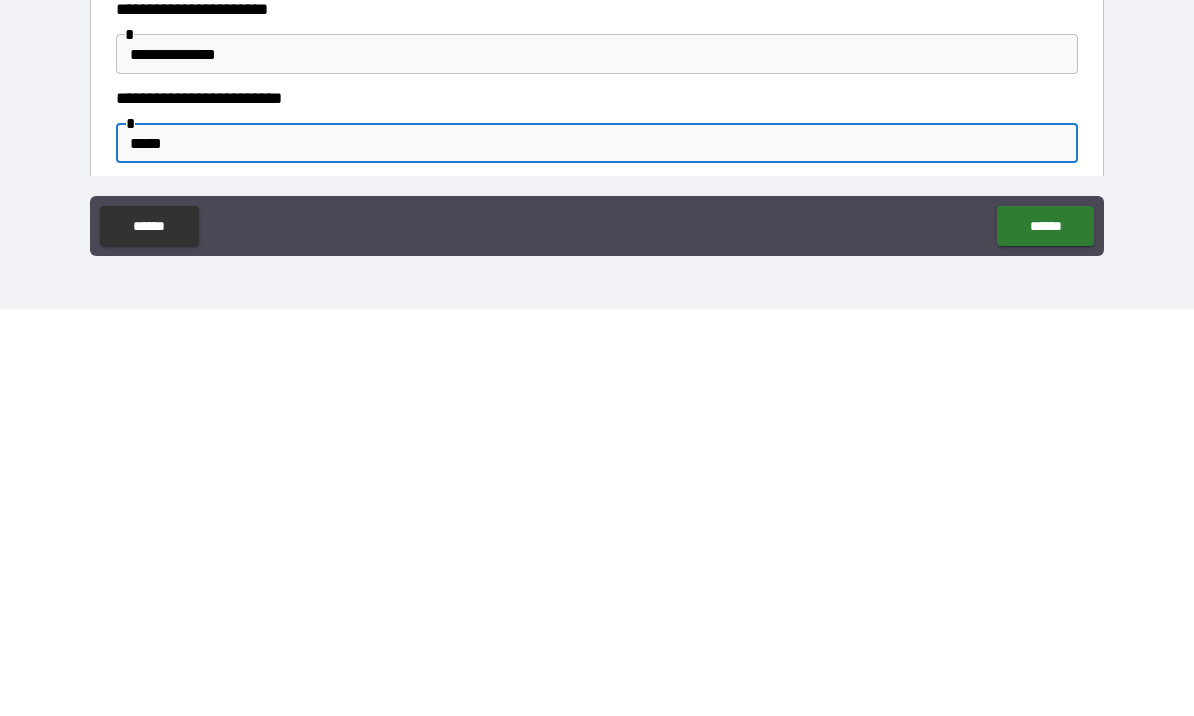 type on "******" 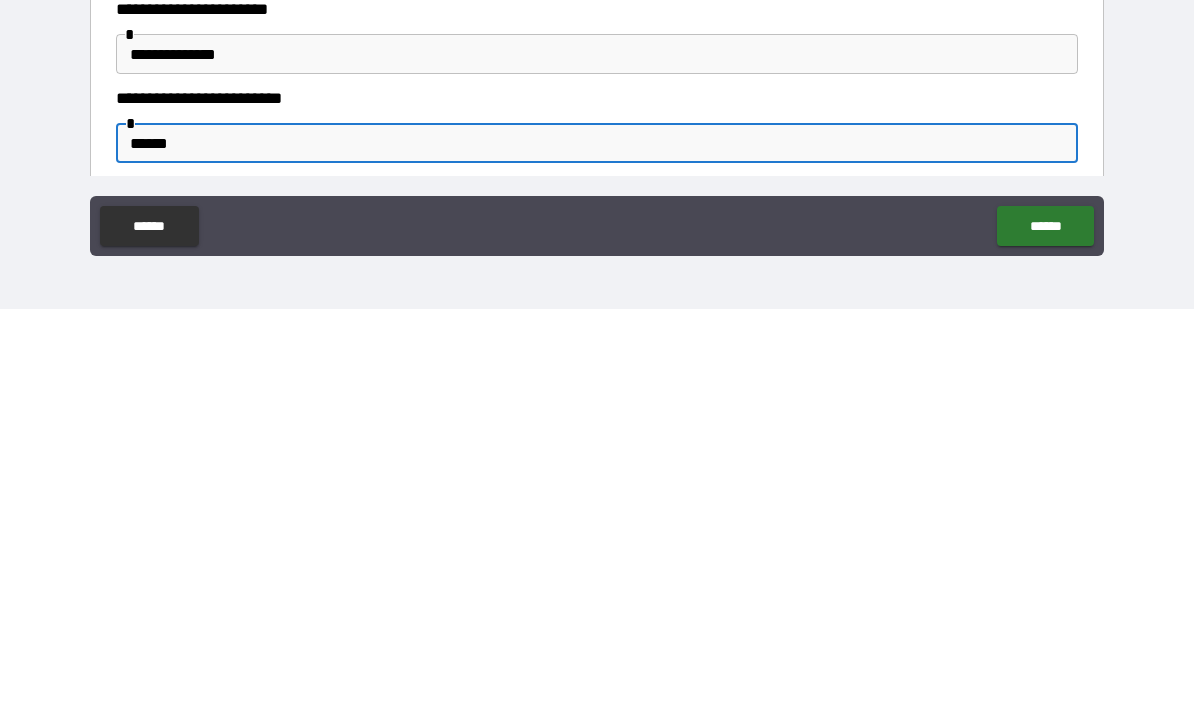click on "******" at bounding box center (1045, 633) 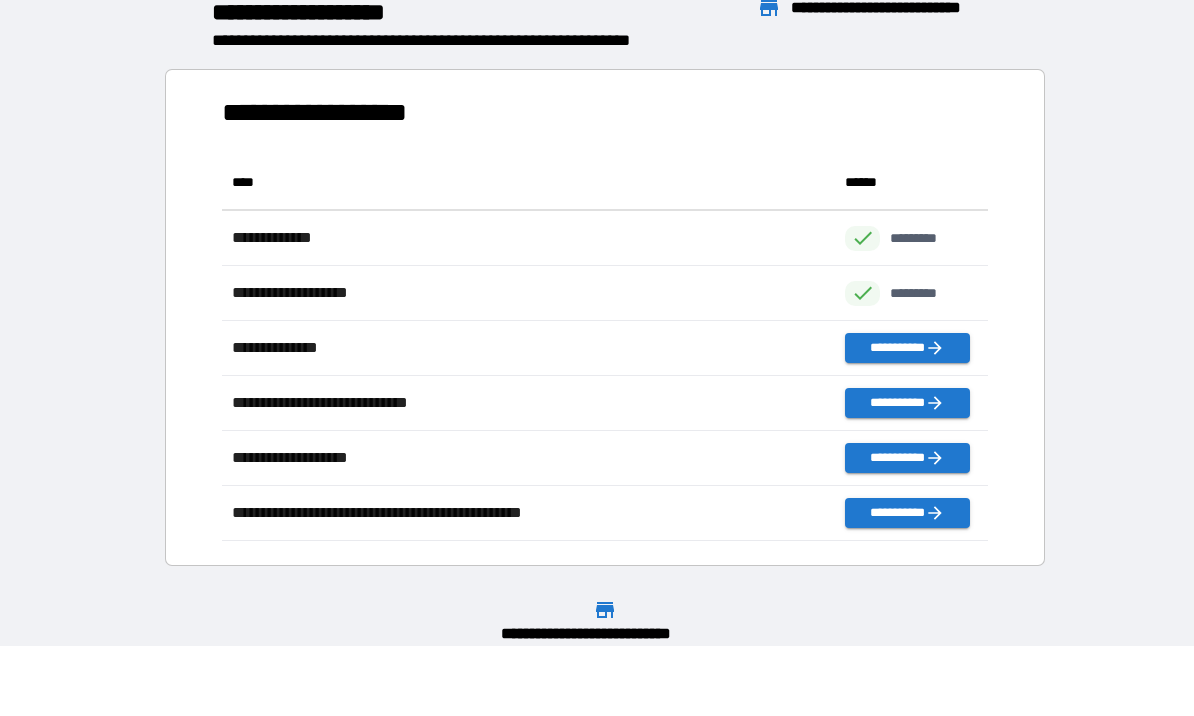 scroll, scrollTop: 1, scrollLeft: 1, axis: both 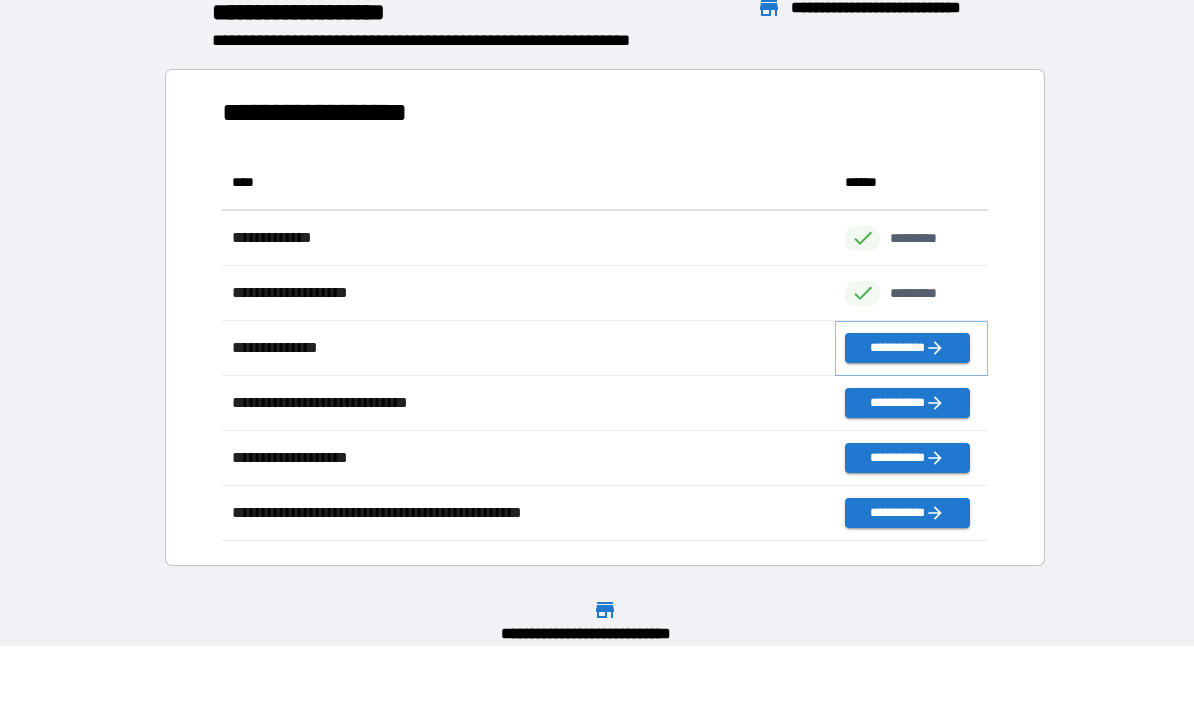 click on "**********" at bounding box center (907, 349) 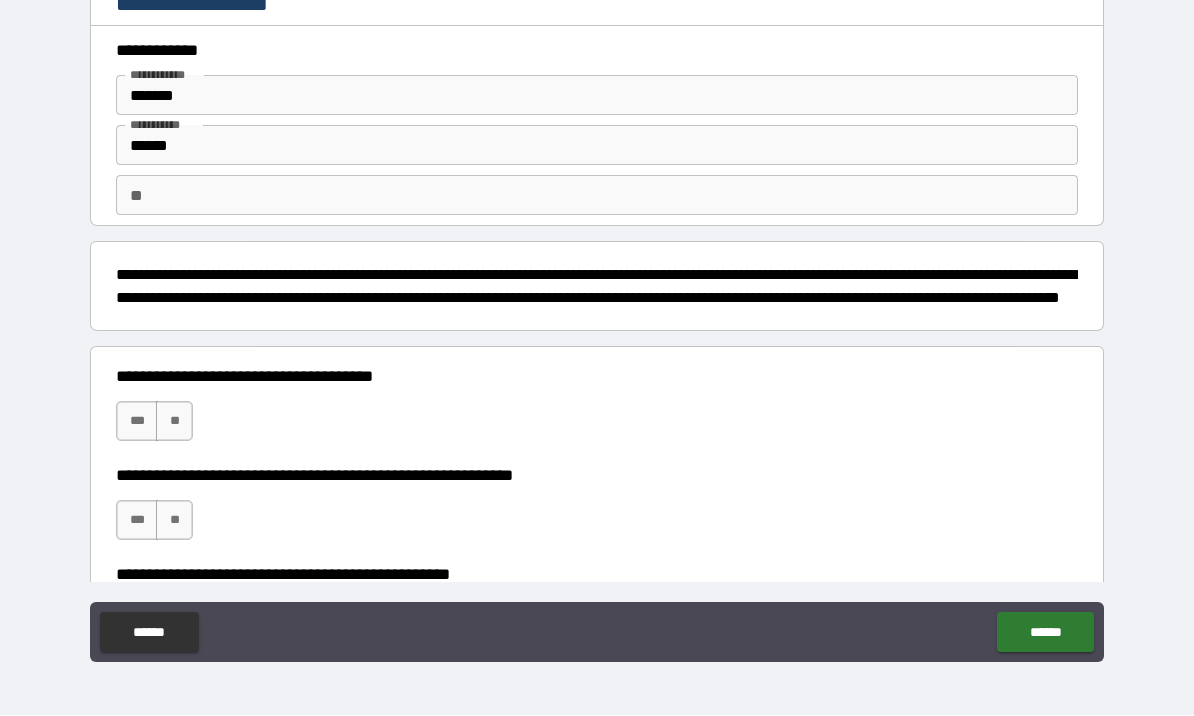 scroll, scrollTop: 82, scrollLeft: 0, axis: vertical 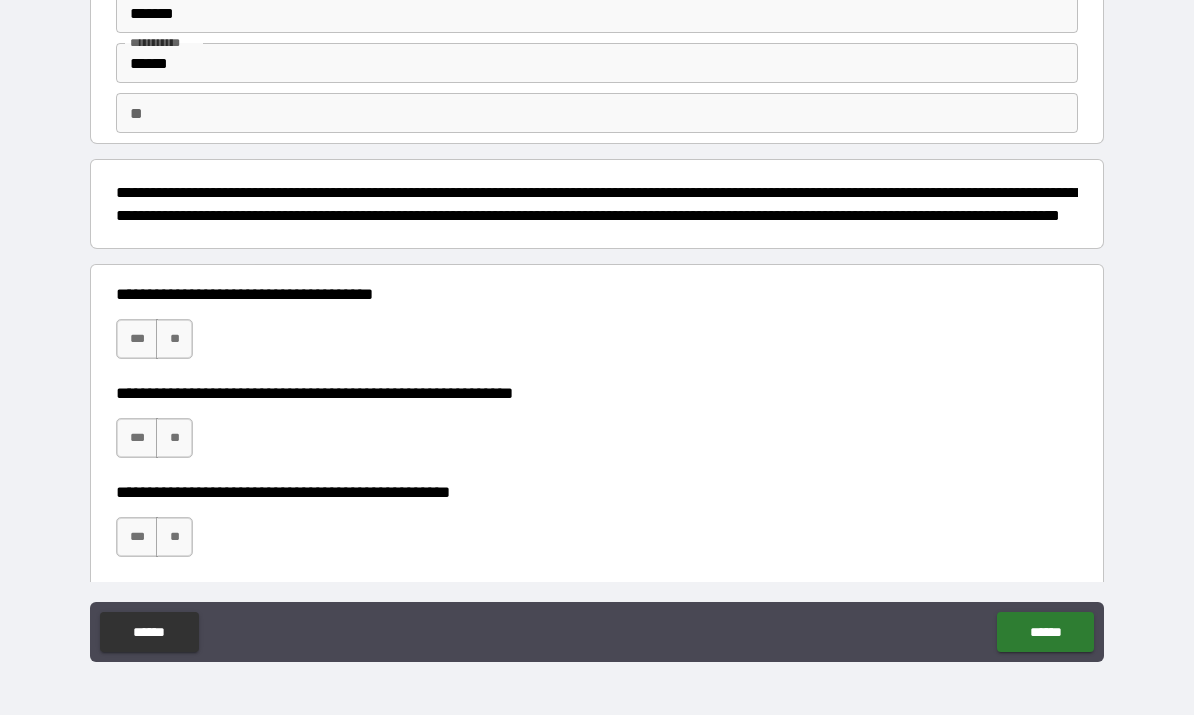 click on "**" at bounding box center [174, 340] 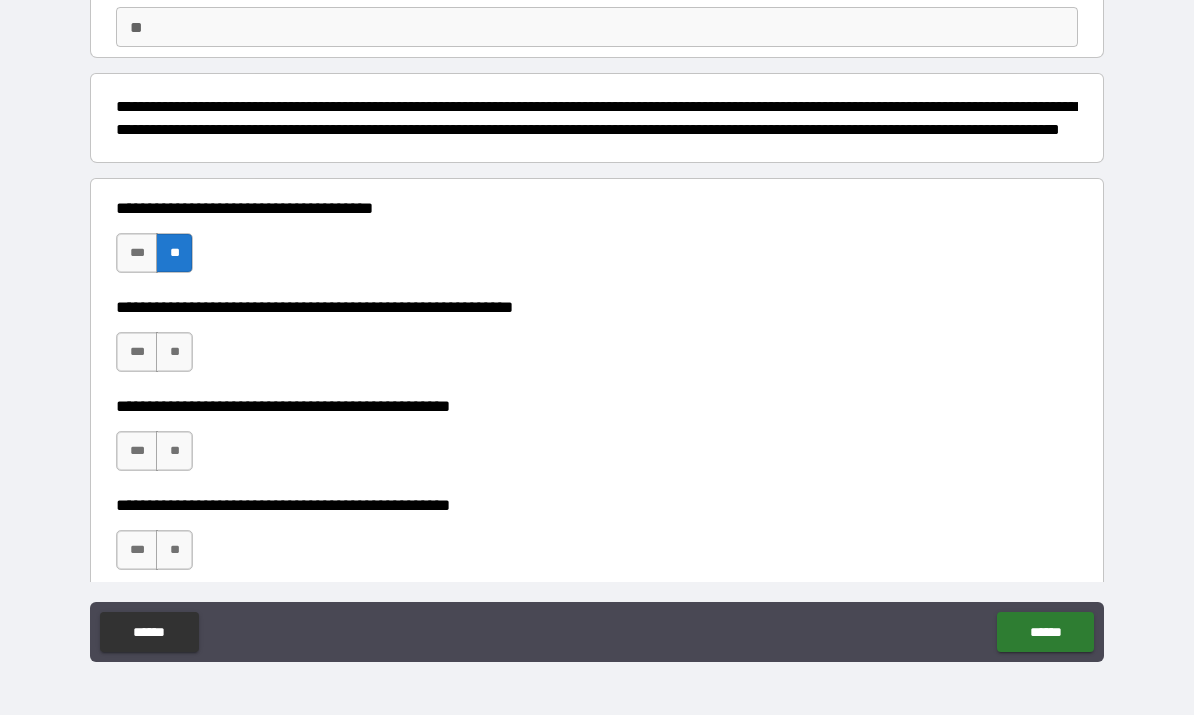 scroll, scrollTop: 182, scrollLeft: 0, axis: vertical 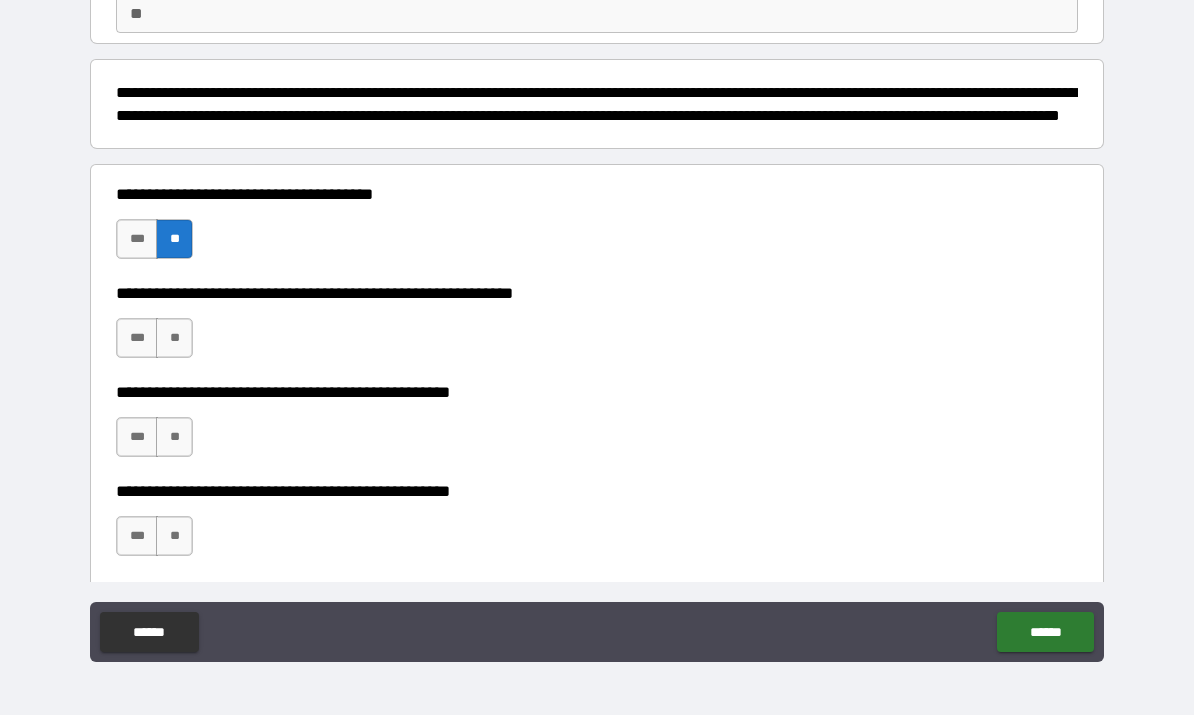 click on "**" at bounding box center (174, 339) 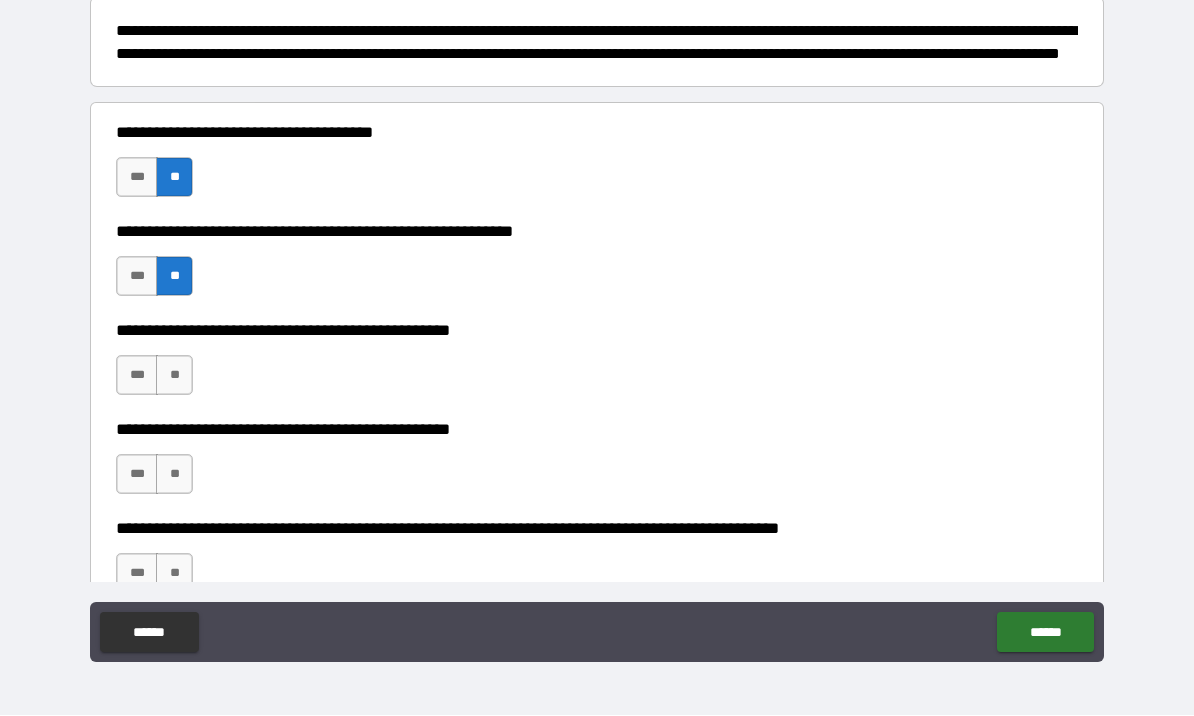 scroll, scrollTop: 245, scrollLeft: 0, axis: vertical 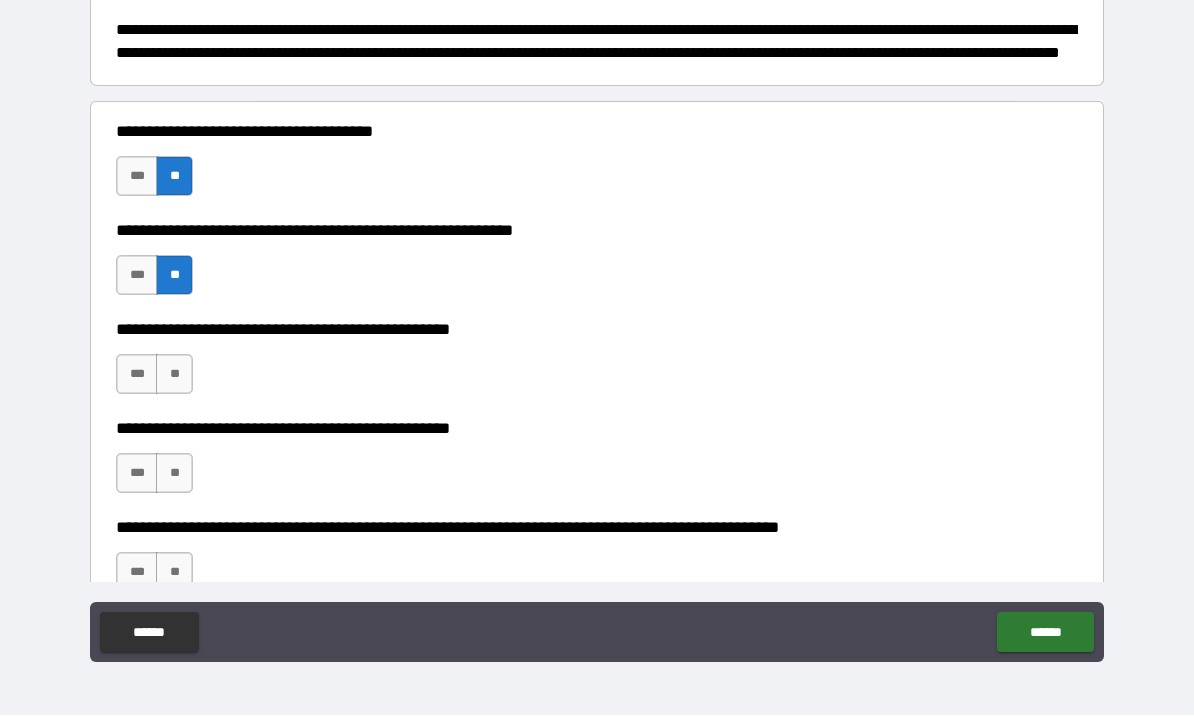 click on "**" at bounding box center (174, 375) 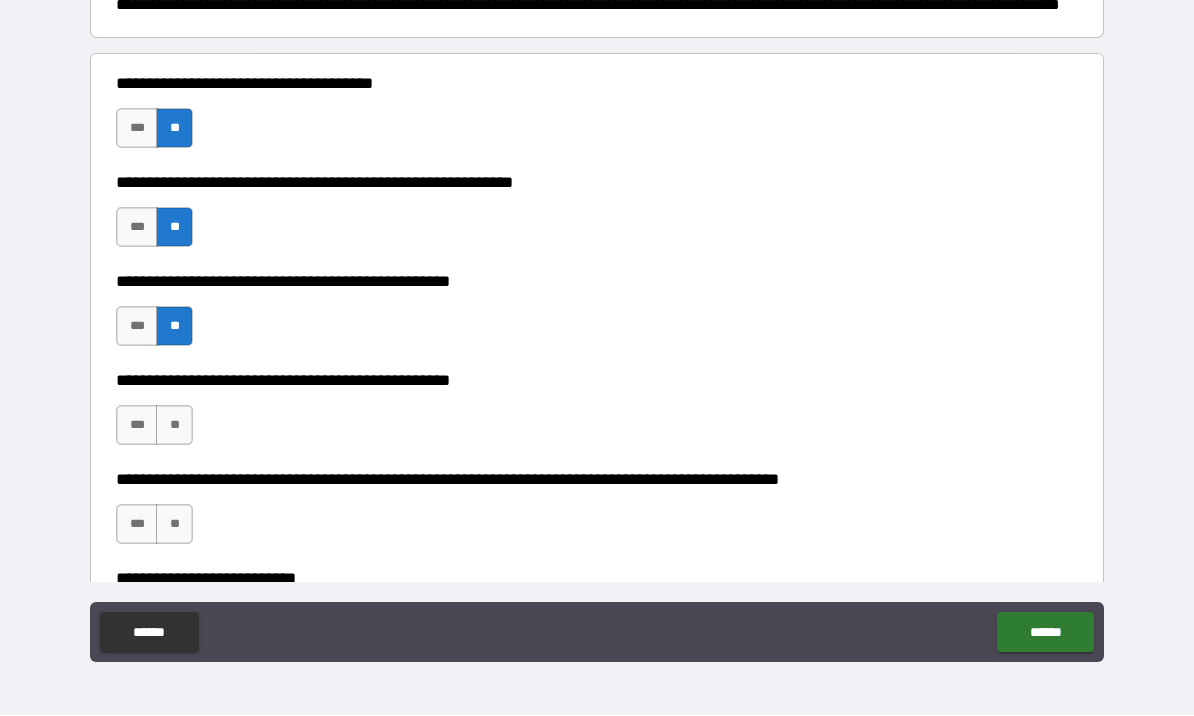 scroll, scrollTop: 310, scrollLeft: 0, axis: vertical 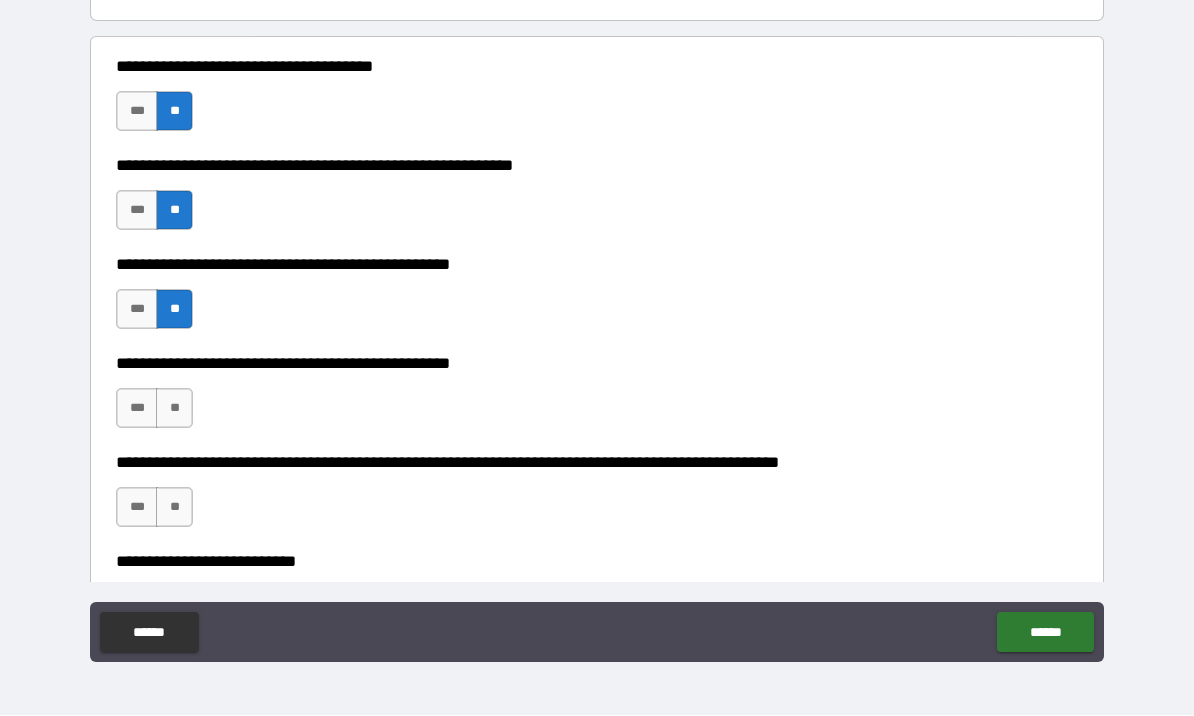 click on "**" at bounding box center [174, 409] 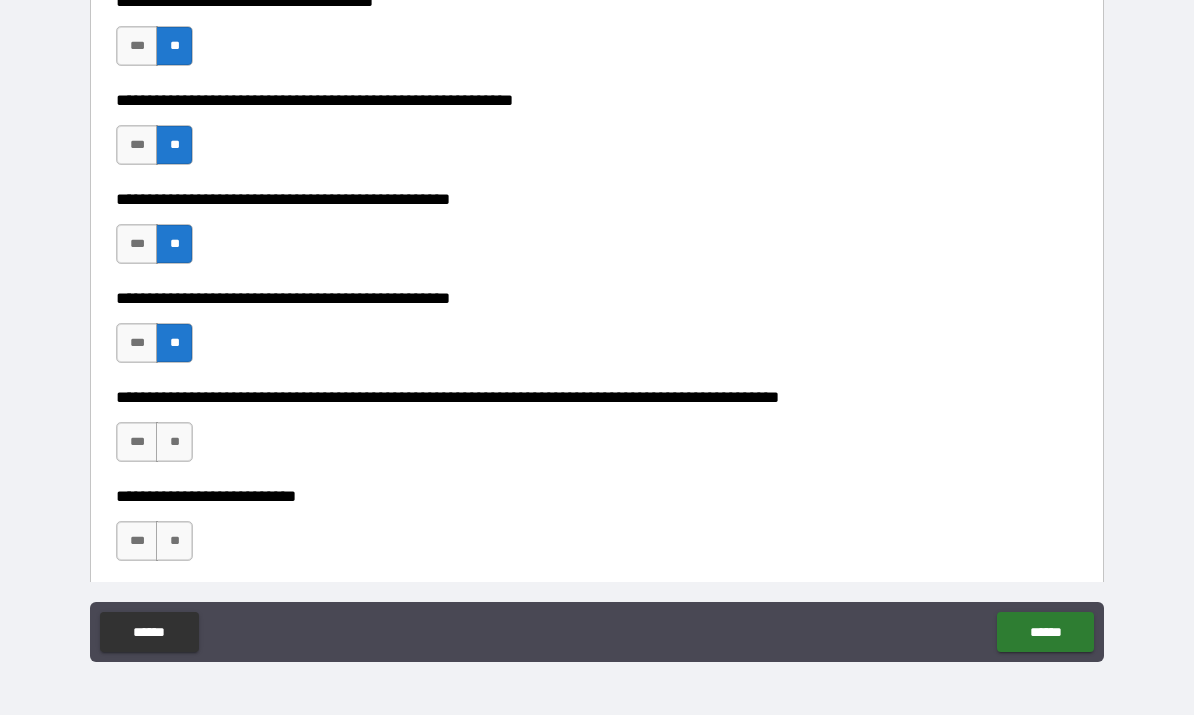 scroll, scrollTop: 404, scrollLeft: 0, axis: vertical 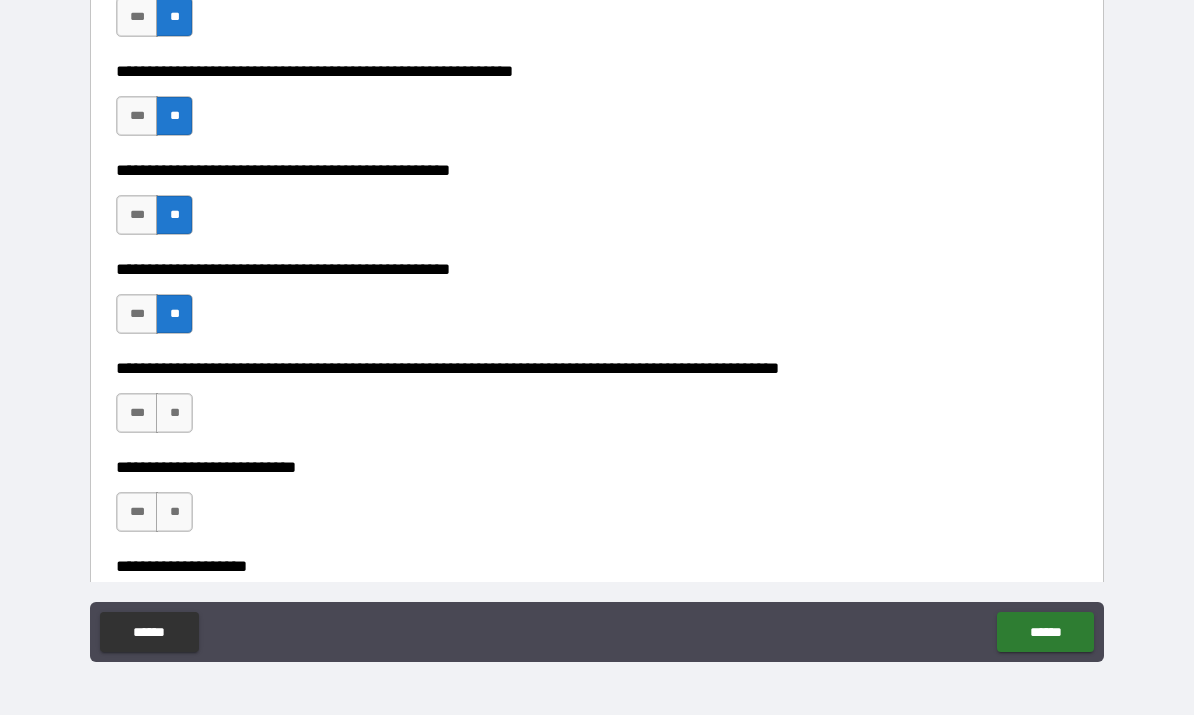 click on "**" at bounding box center [174, 414] 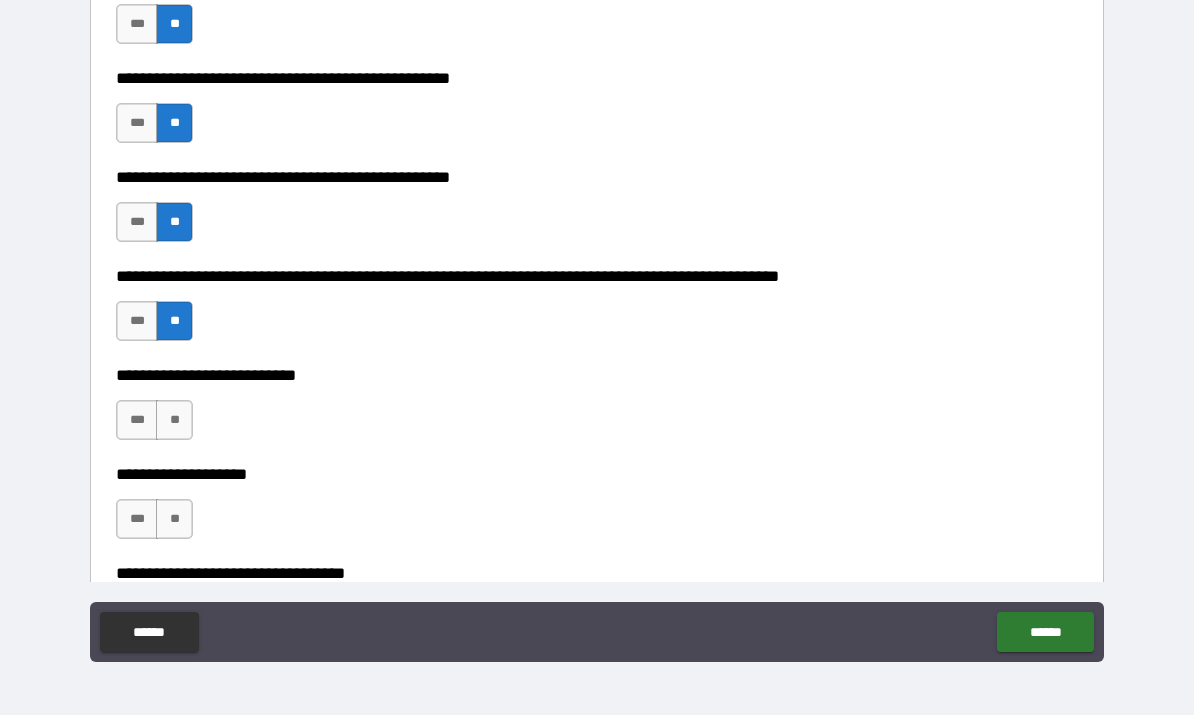 click on "**" at bounding box center [174, 421] 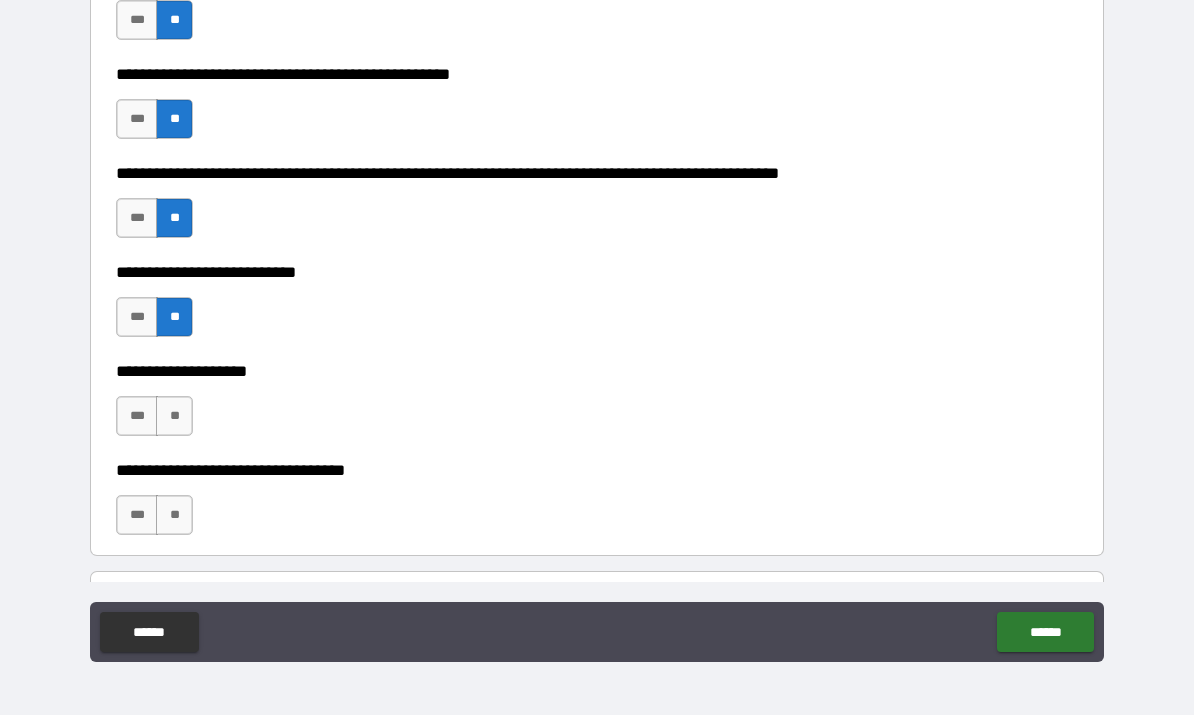 click on "**" at bounding box center (174, 417) 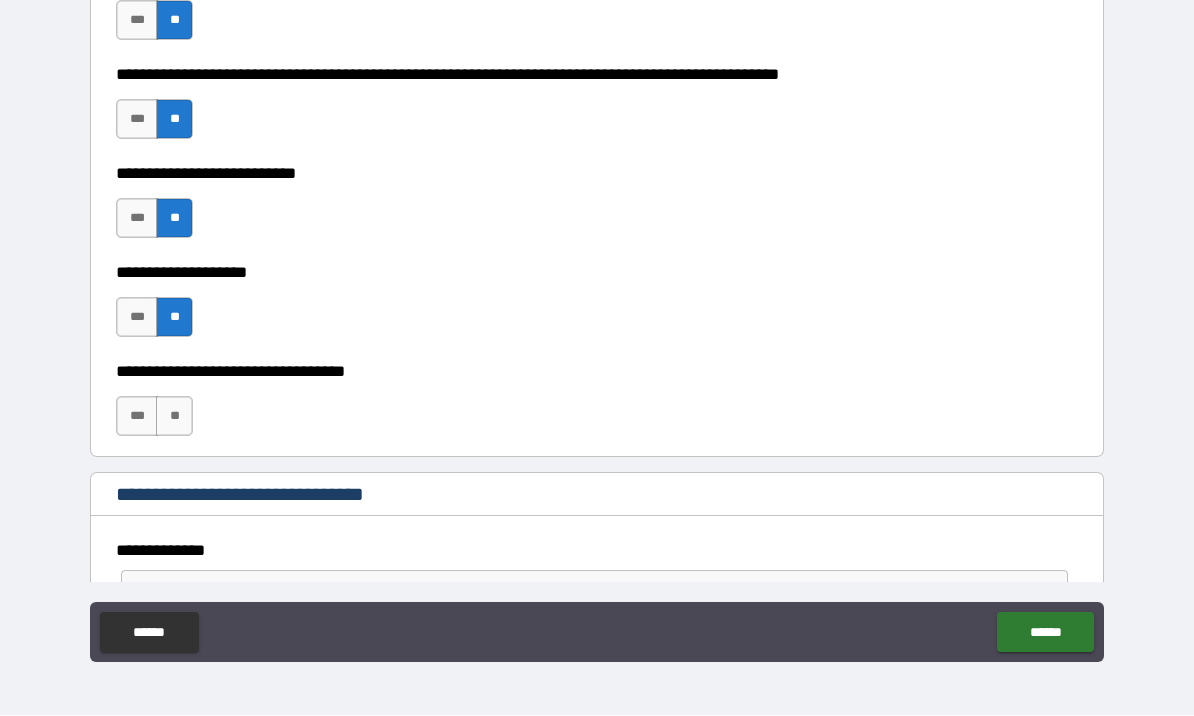 click on "**" at bounding box center (174, 417) 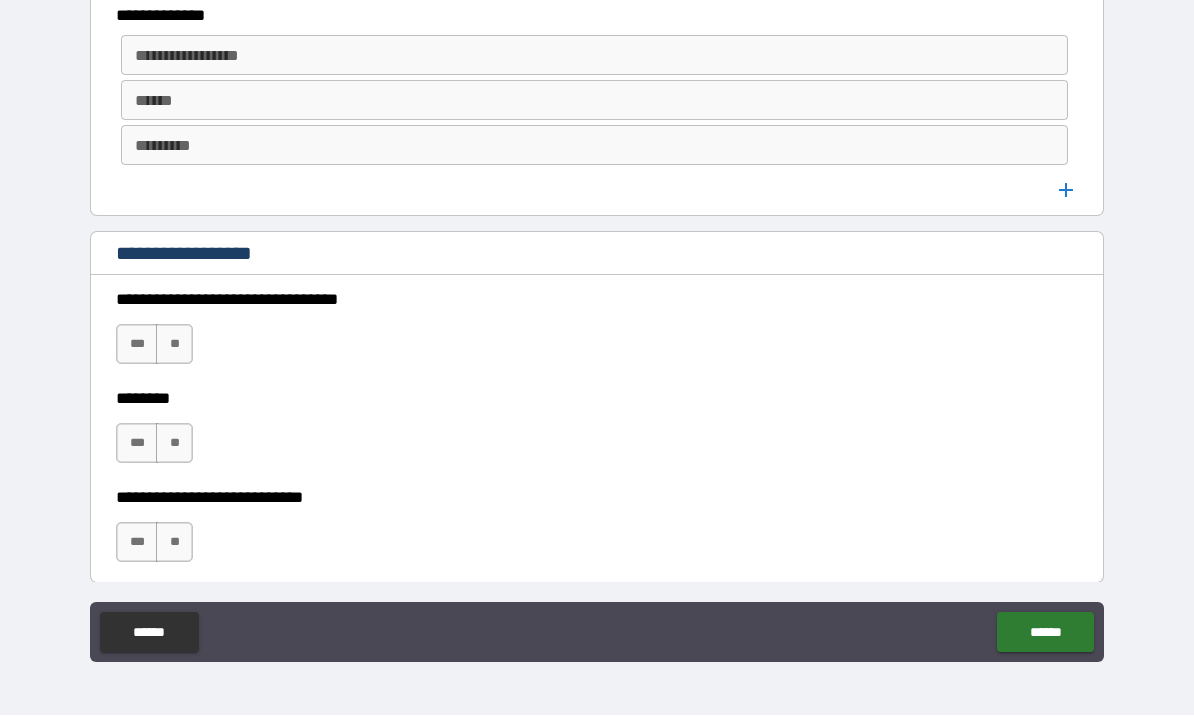 scroll, scrollTop: 1234, scrollLeft: 0, axis: vertical 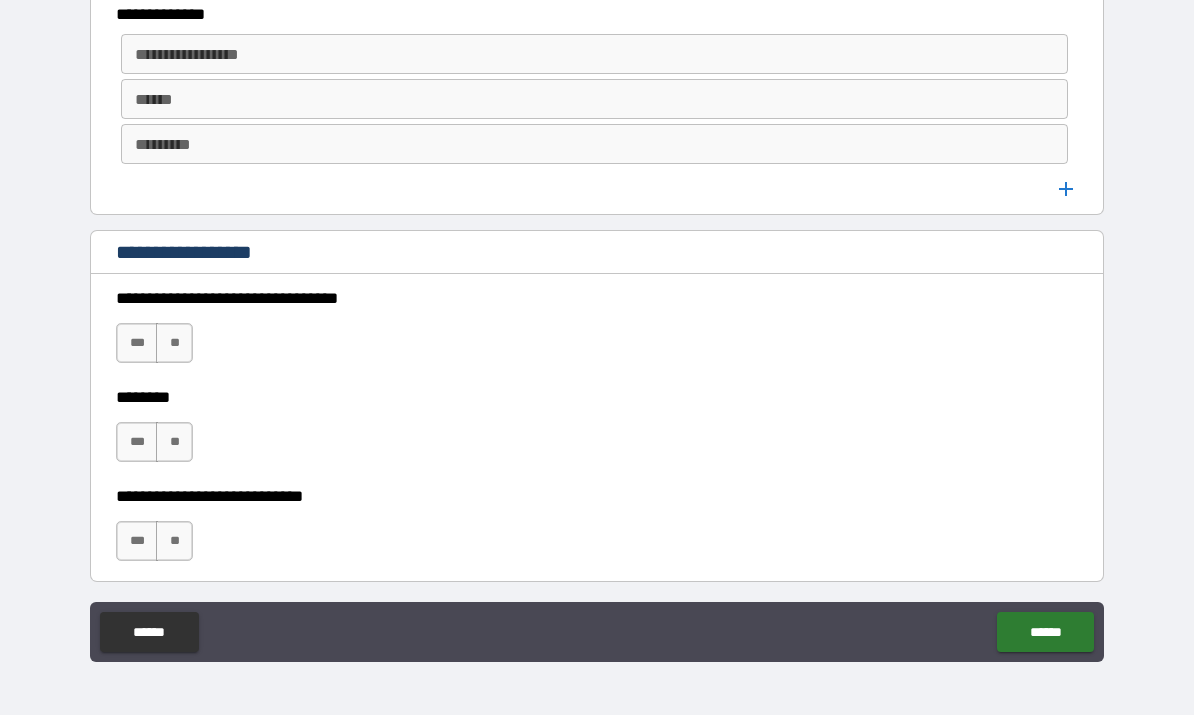 click on "**" at bounding box center [174, 344] 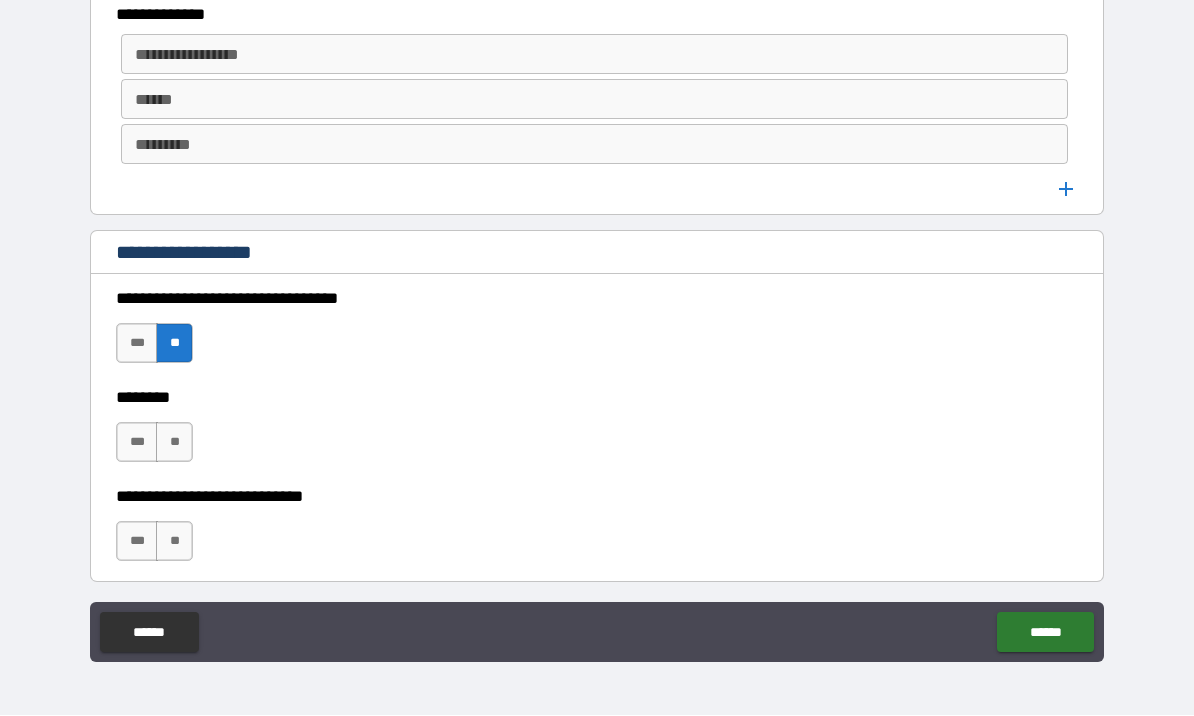 click on "**" at bounding box center (174, 443) 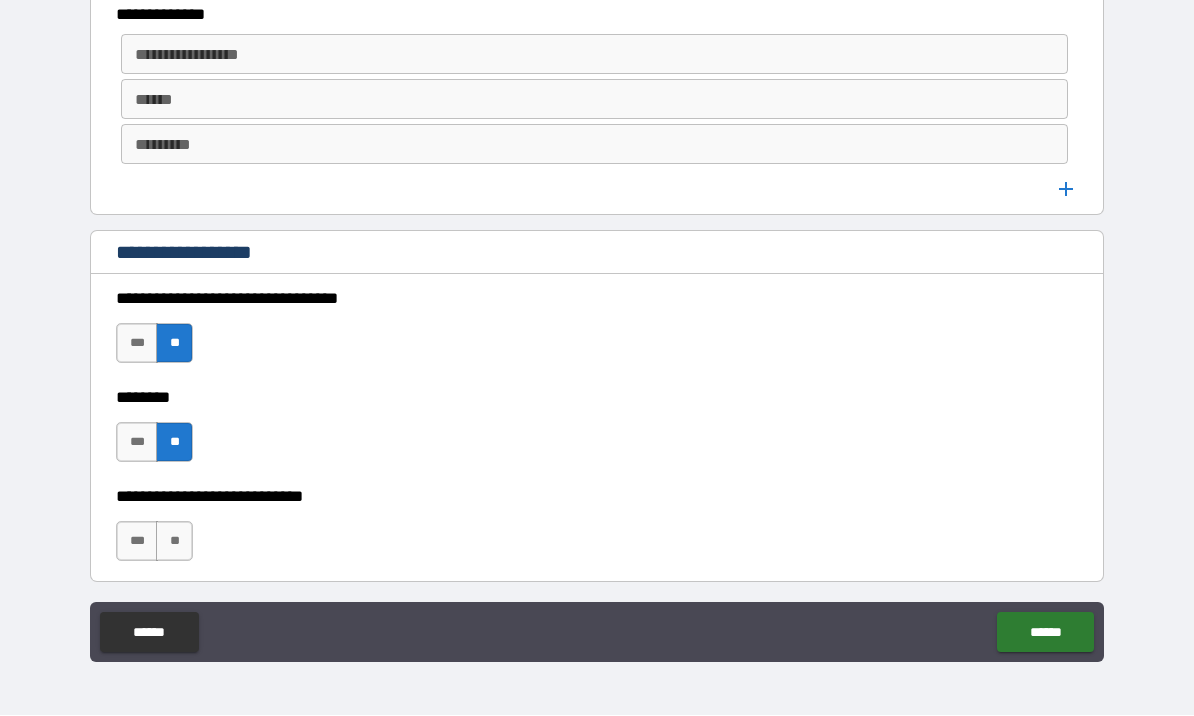 click on "**" at bounding box center (174, 542) 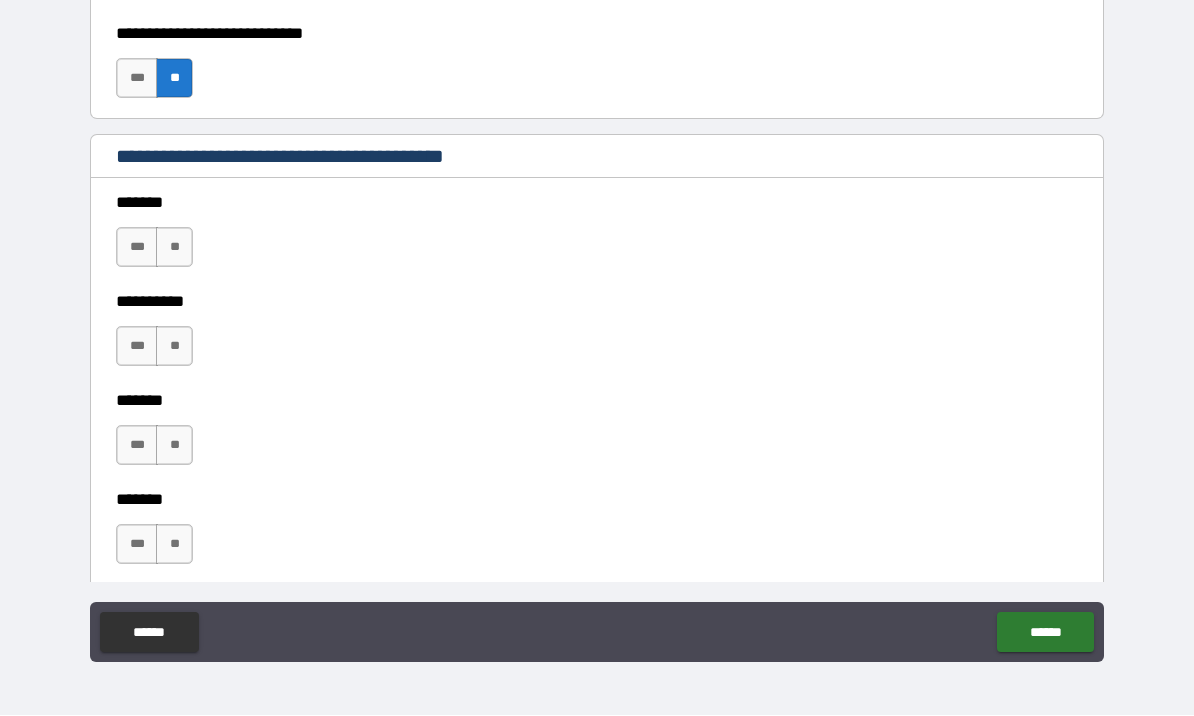 scroll, scrollTop: 1698, scrollLeft: 0, axis: vertical 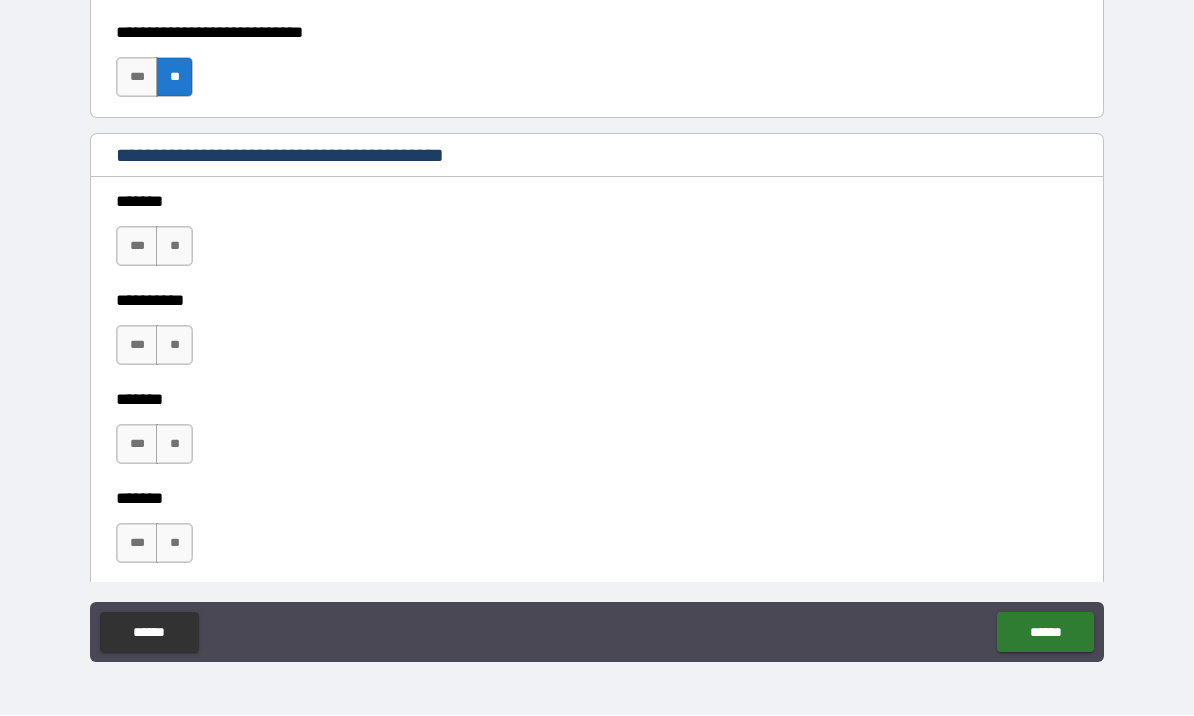 click on "**" at bounding box center (174, 247) 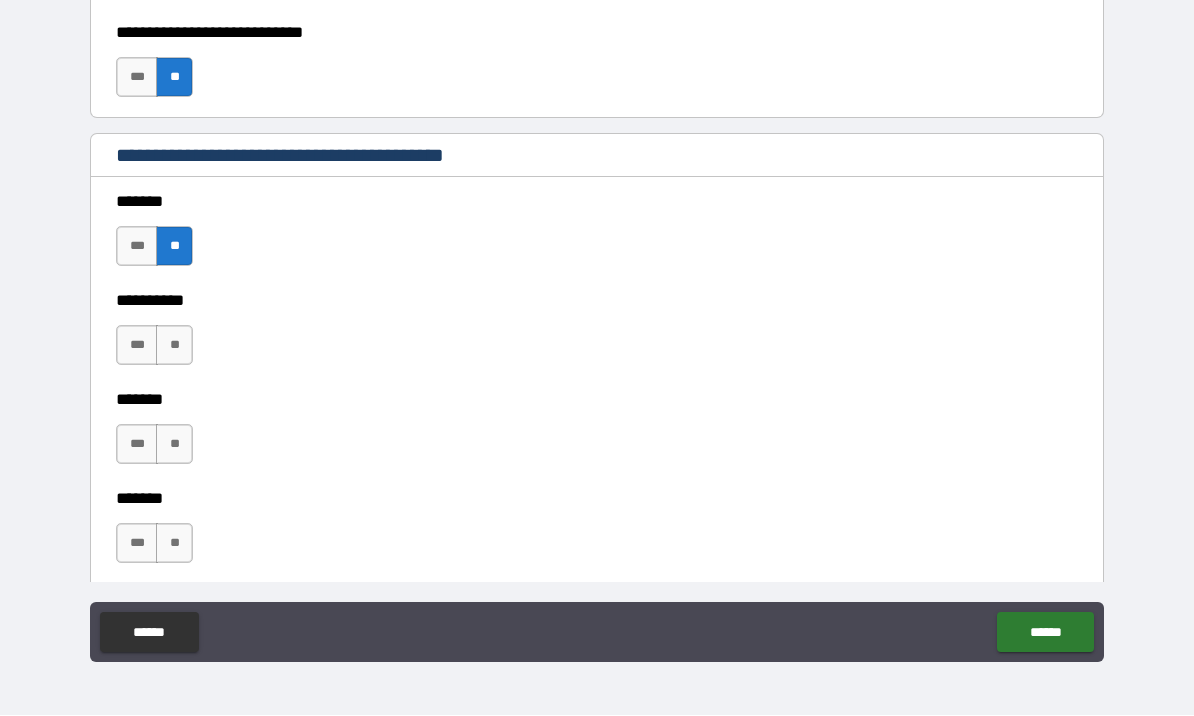 click on "**" at bounding box center [174, 346] 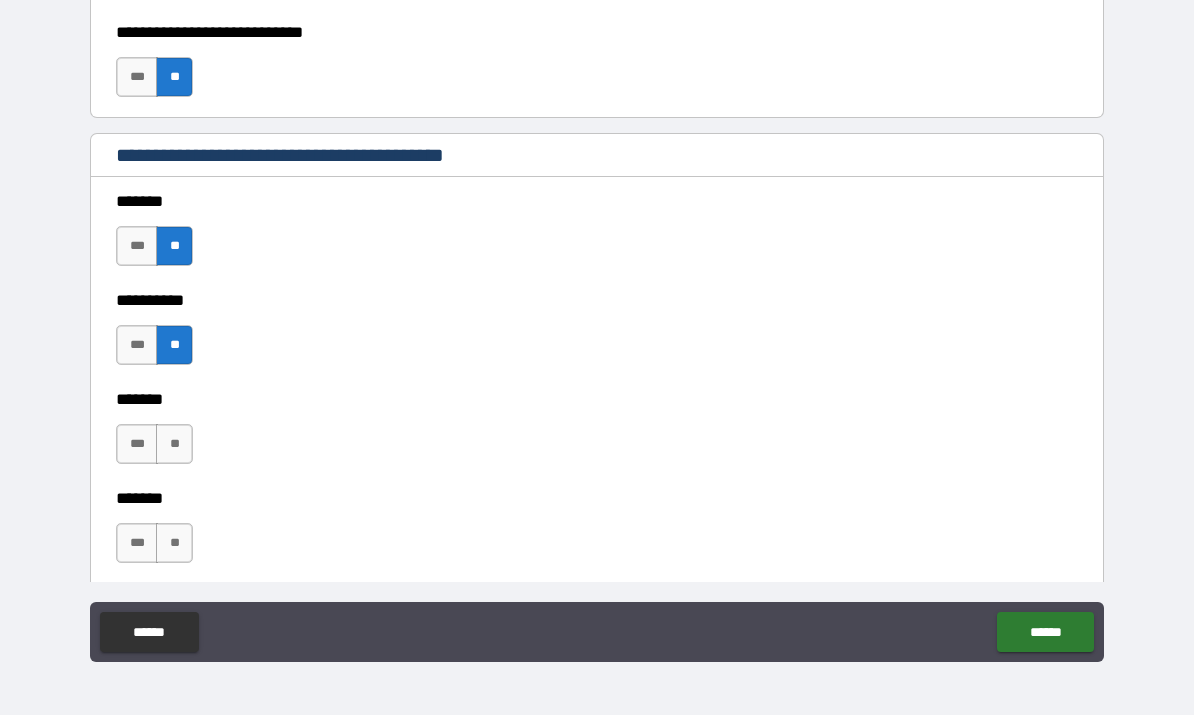 click on "**" at bounding box center (174, 445) 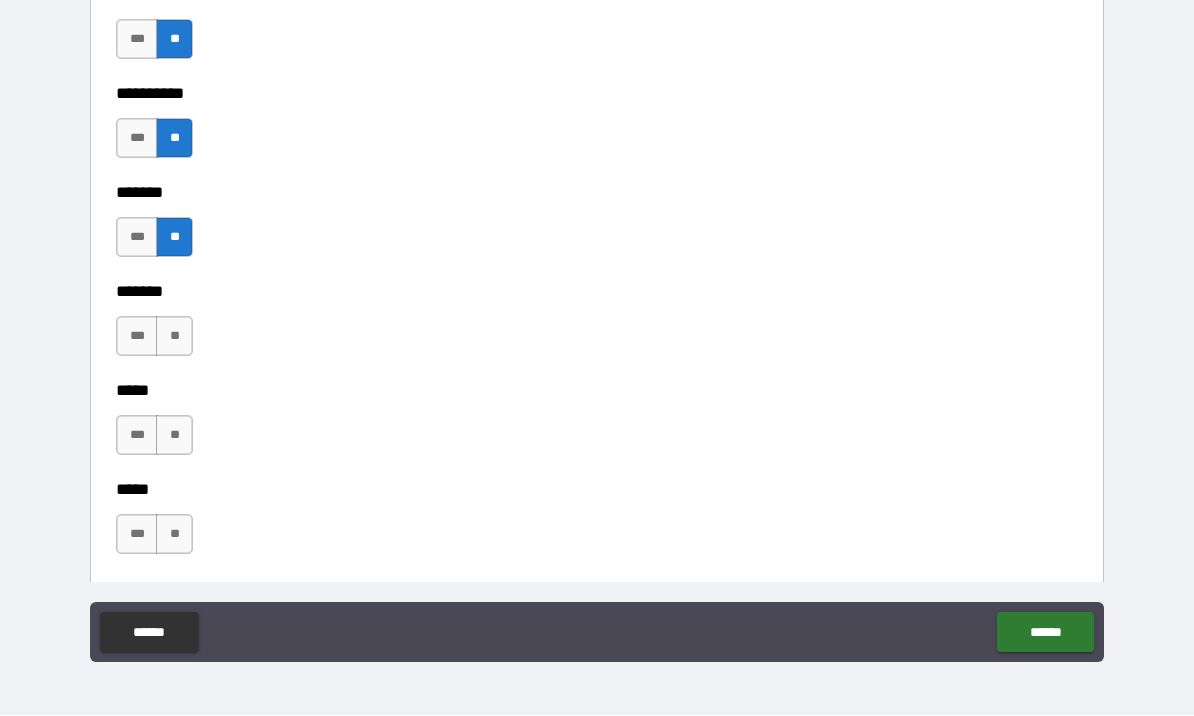 scroll, scrollTop: 1906, scrollLeft: 0, axis: vertical 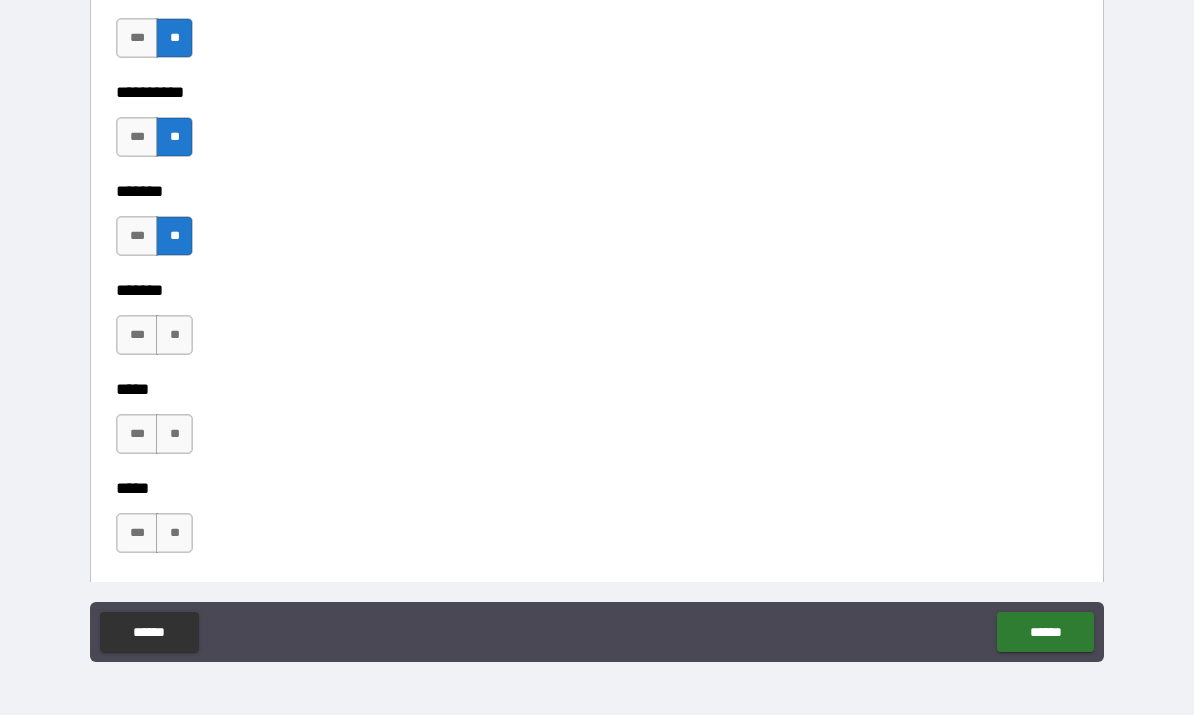 click on "**" at bounding box center (174, 336) 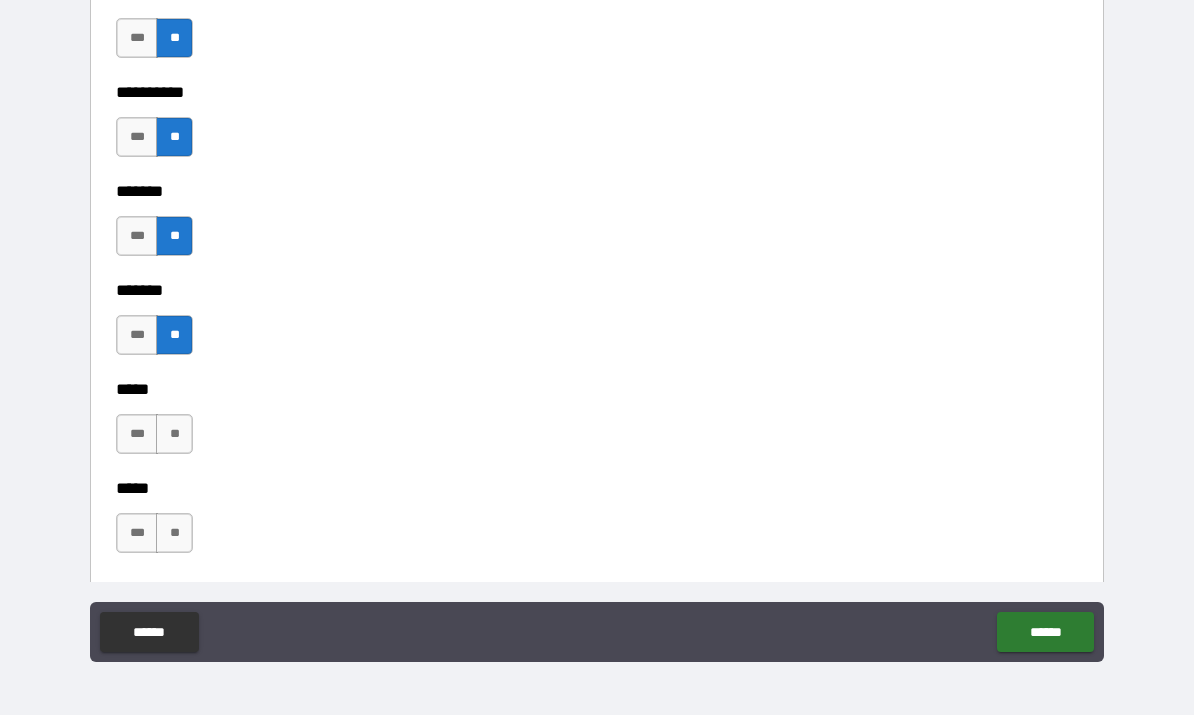 click on "**" at bounding box center (174, 435) 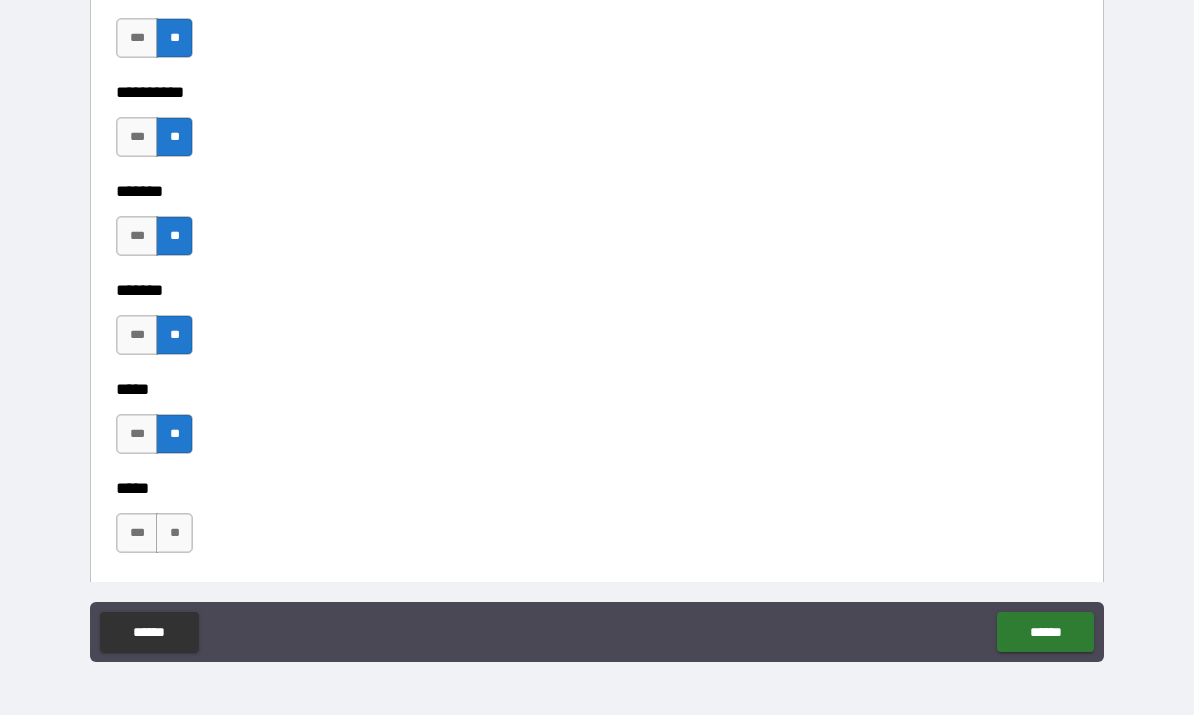 click on "**" at bounding box center (174, 534) 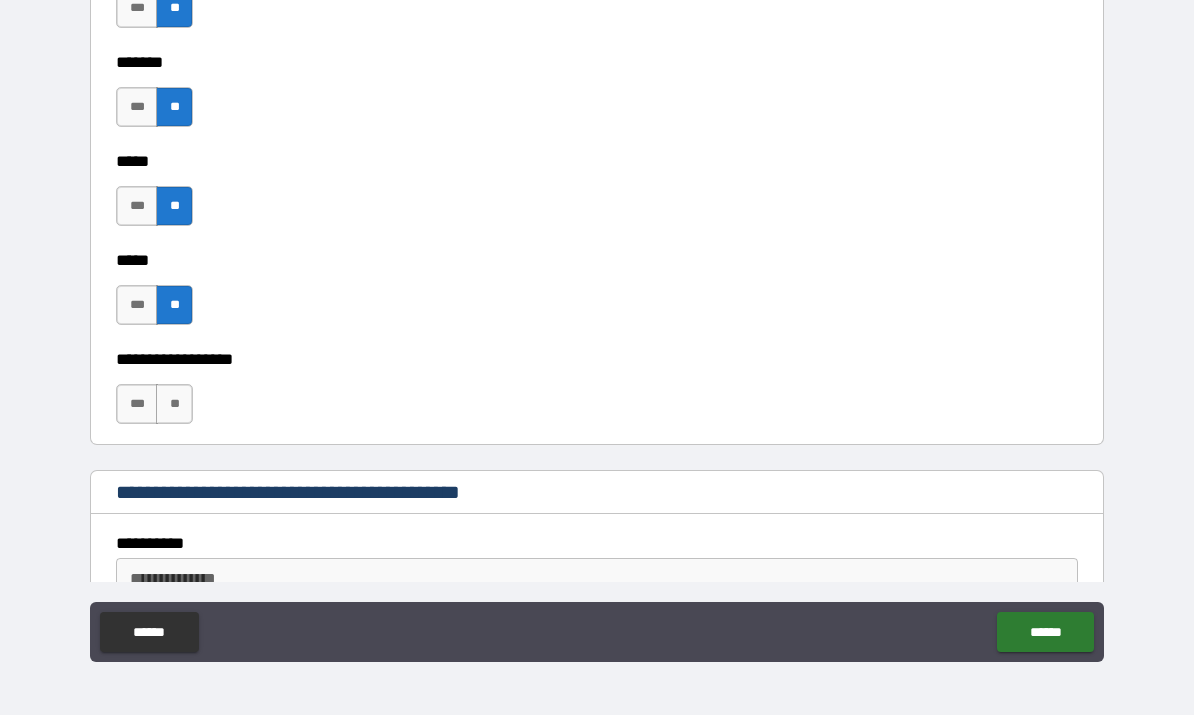 scroll, scrollTop: 2144, scrollLeft: 0, axis: vertical 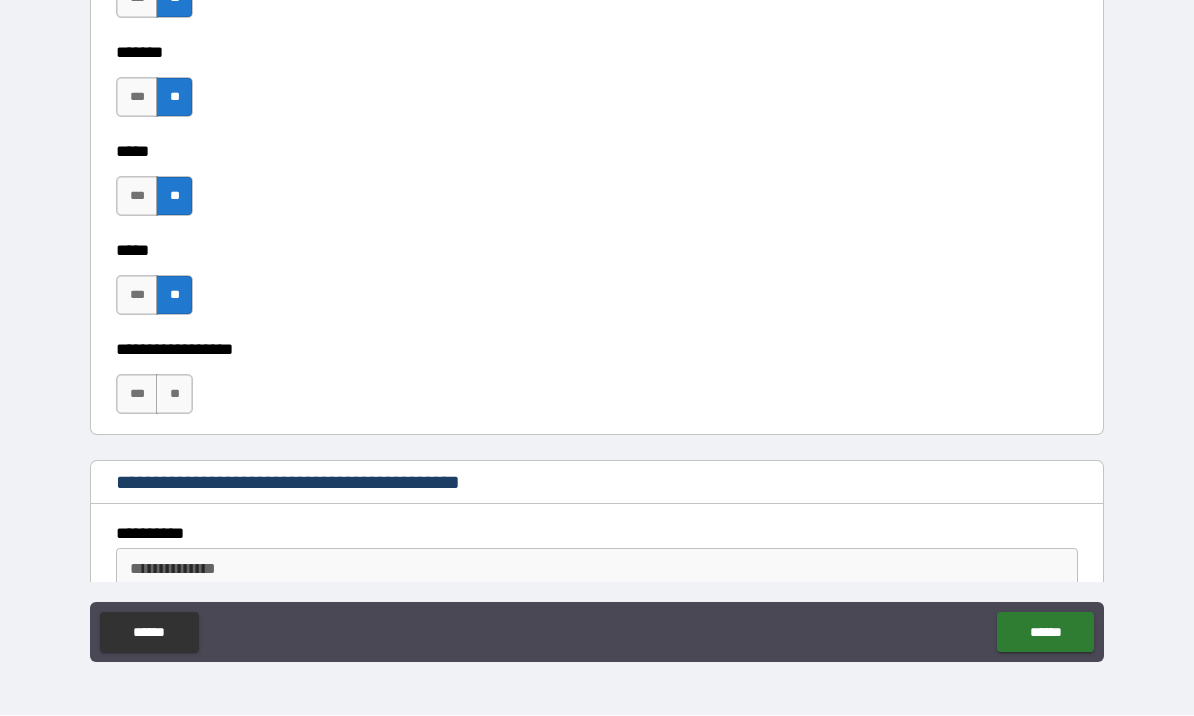 click on "**" at bounding box center [174, 395] 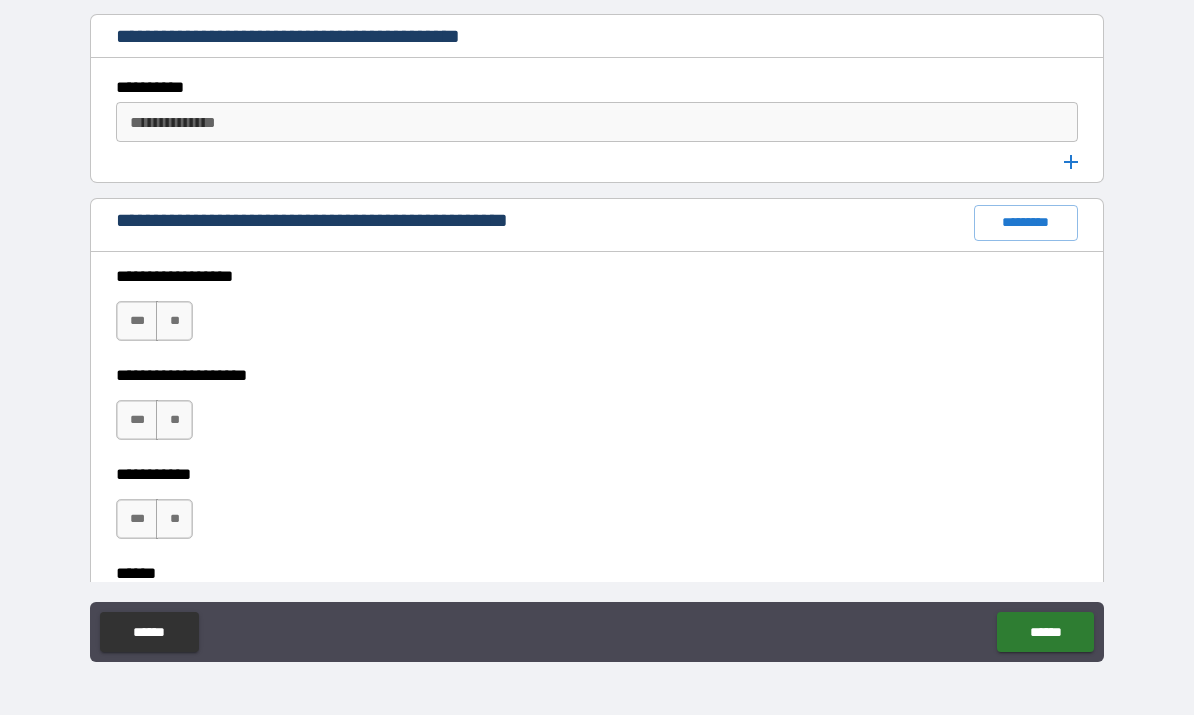 scroll, scrollTop: 2591, scrollLeft: 0, axis: vertical 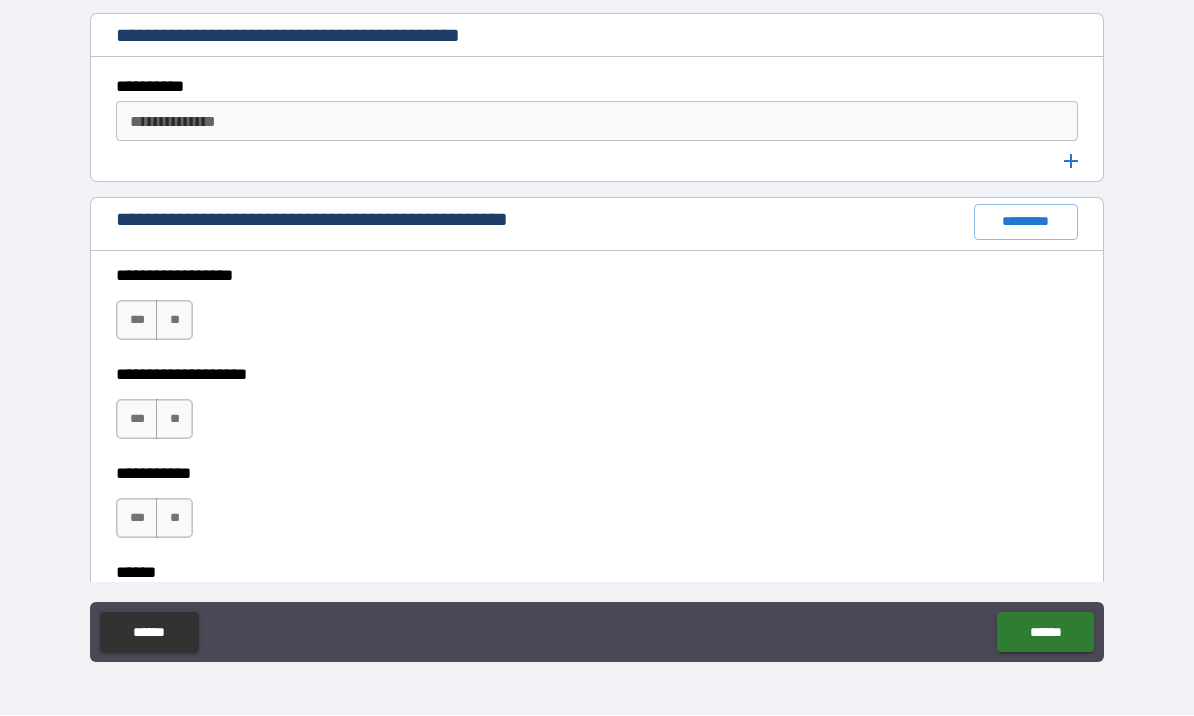 click on "**" at bounding box center (174, 321) 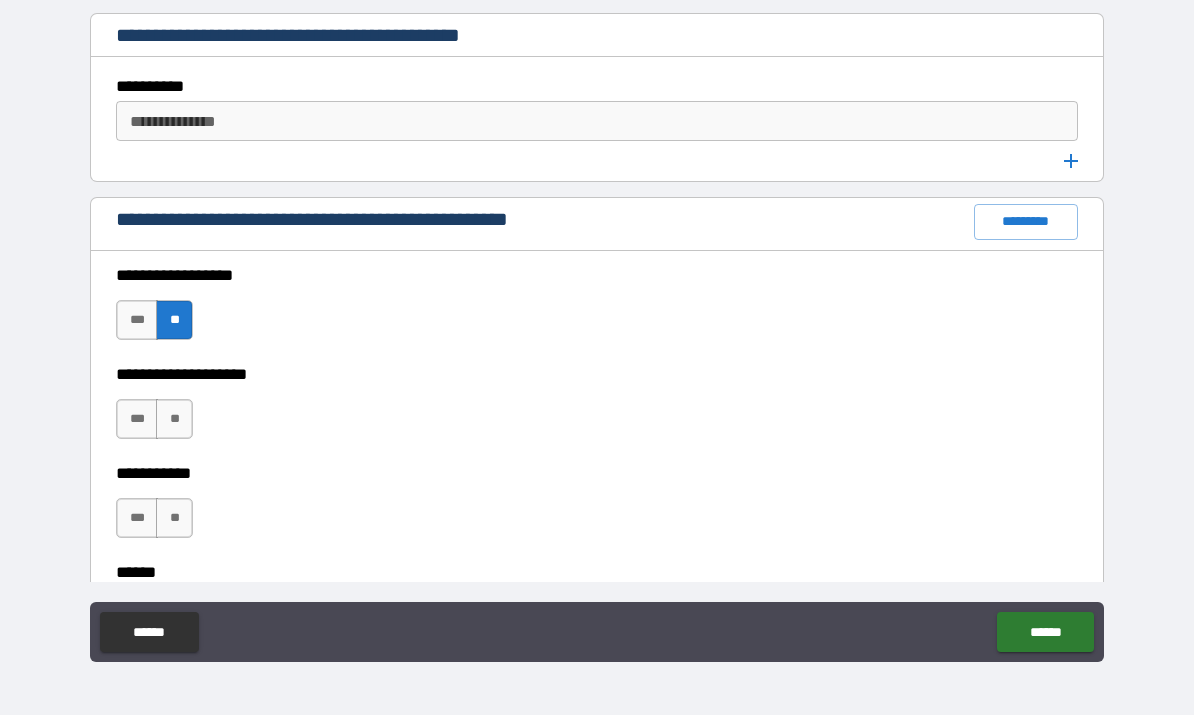 click on "**" at bounding box center [174, 420] 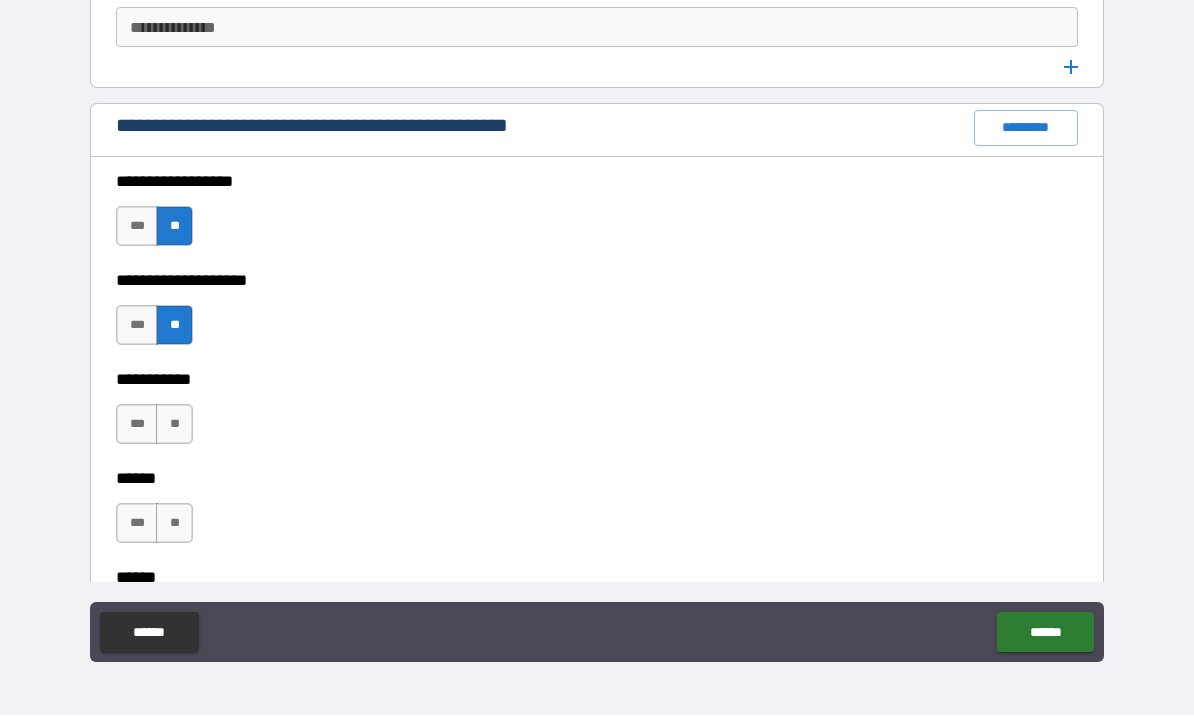 scroll, scrollTop: 2743, scrollLeft: 0, axis: vertical 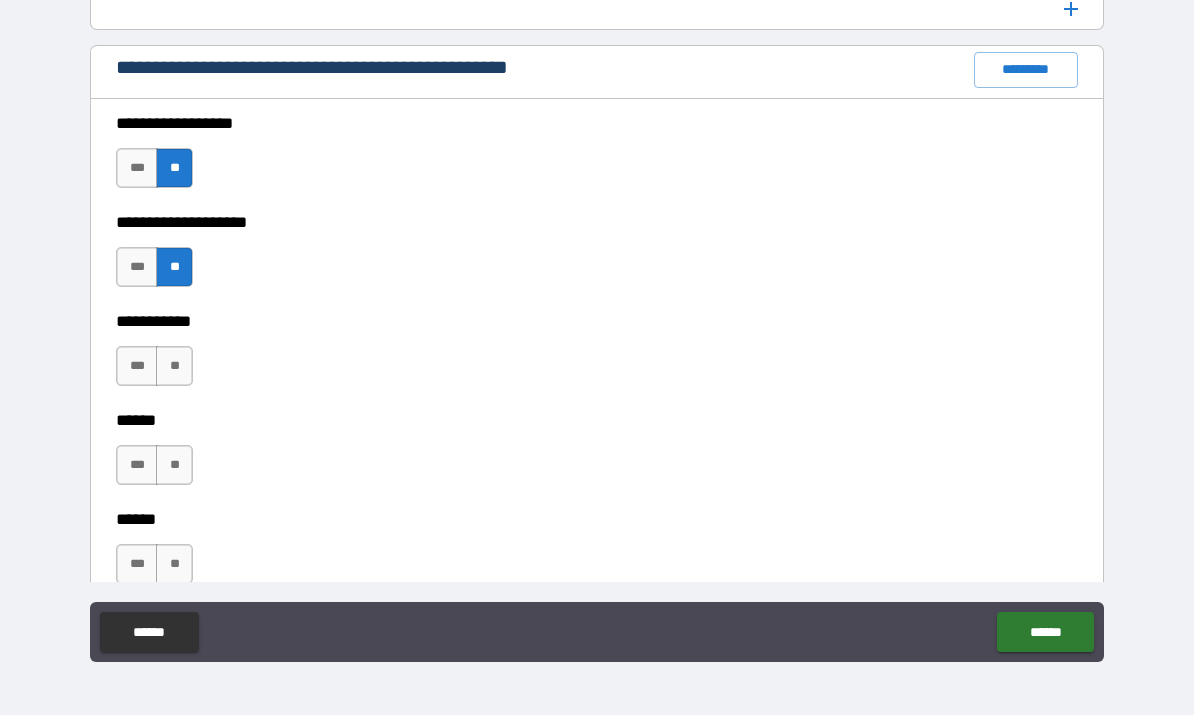click on "**" at bounding box center [174, 367] 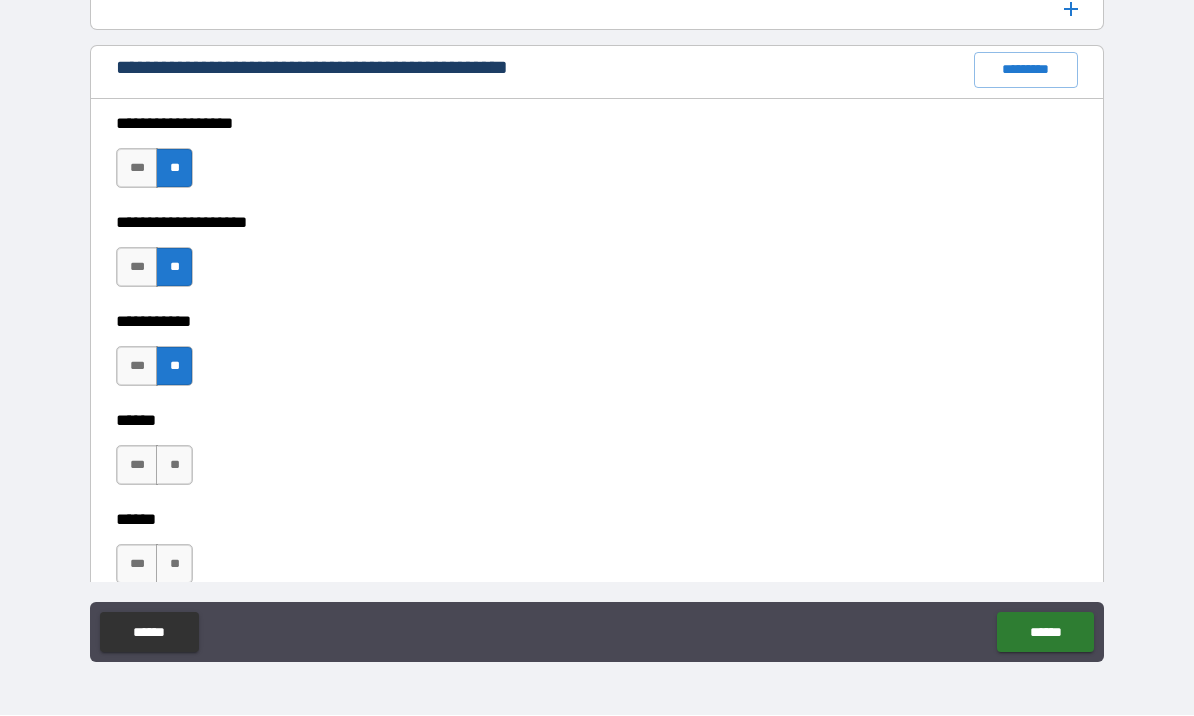 click on "**" at bounding box center [174, 466] 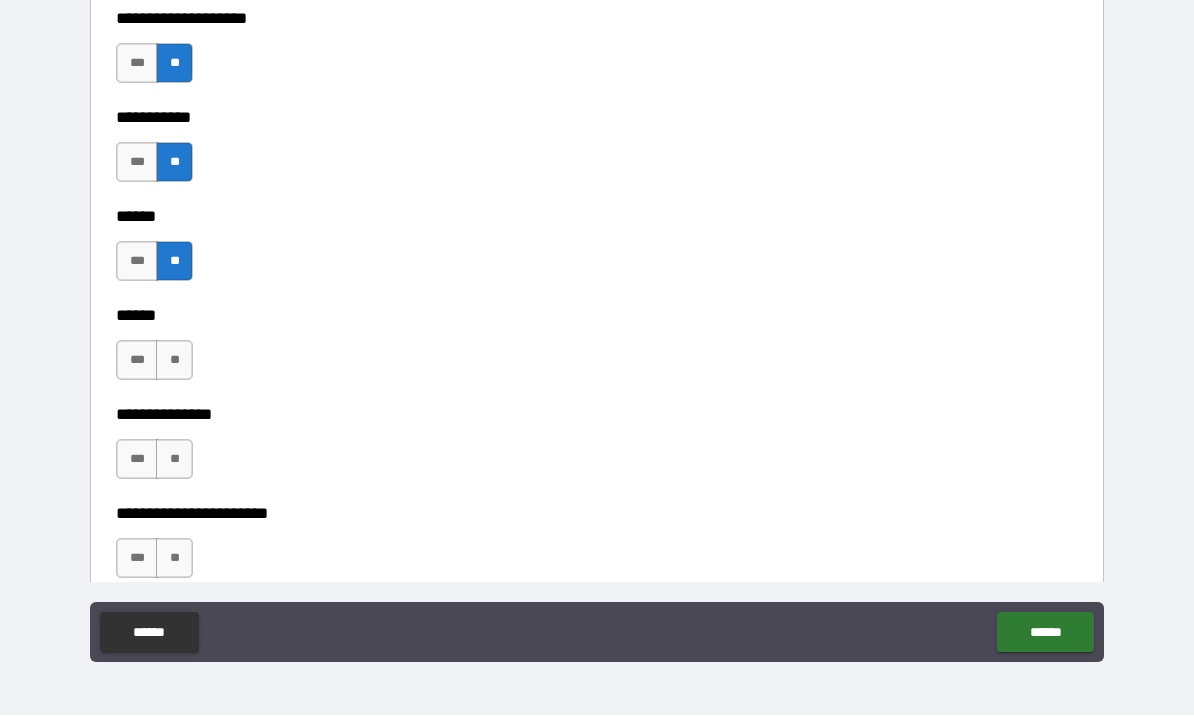 scroll, scrollTop: 2952, scrollLeft: 0, axis: vertical 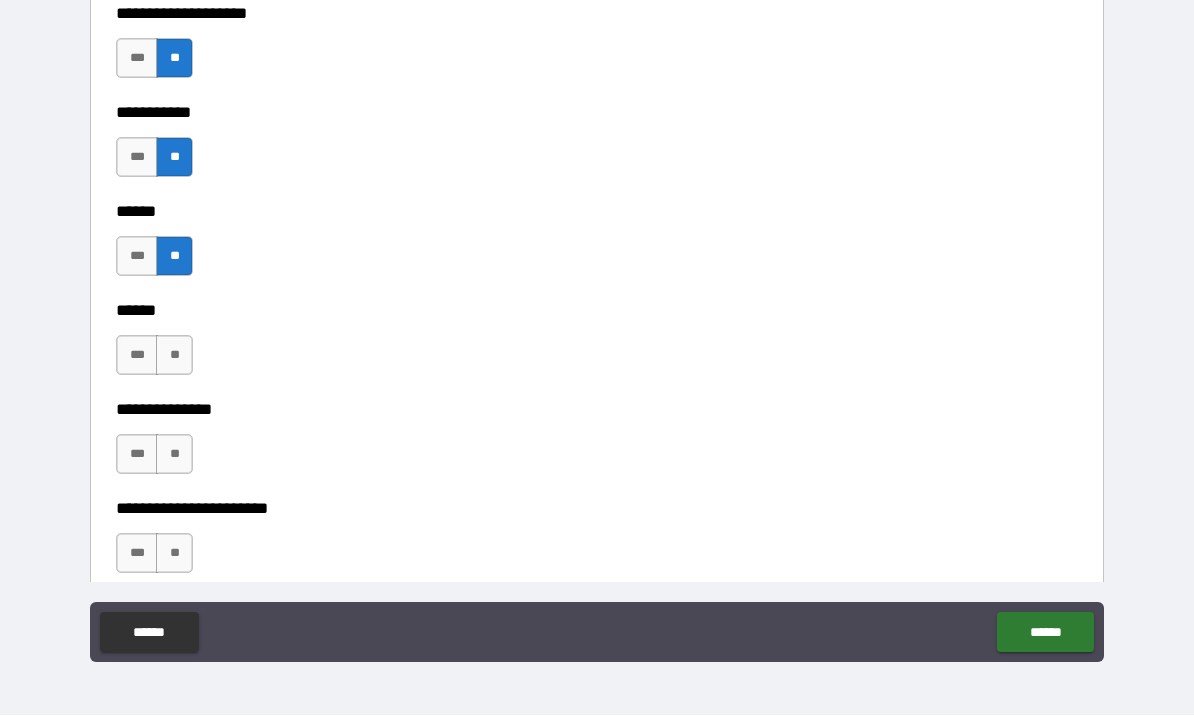 click on "**" at bounding box center [174, 356] 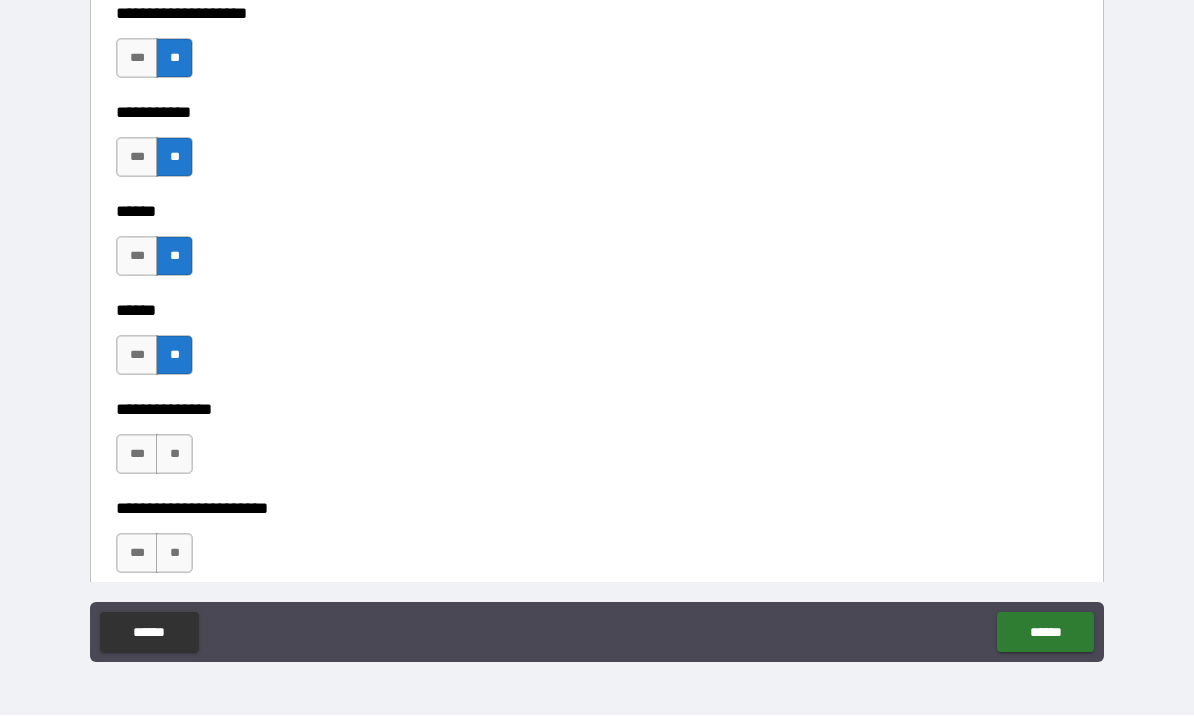 click on "**" at bounding box center (174, 455) 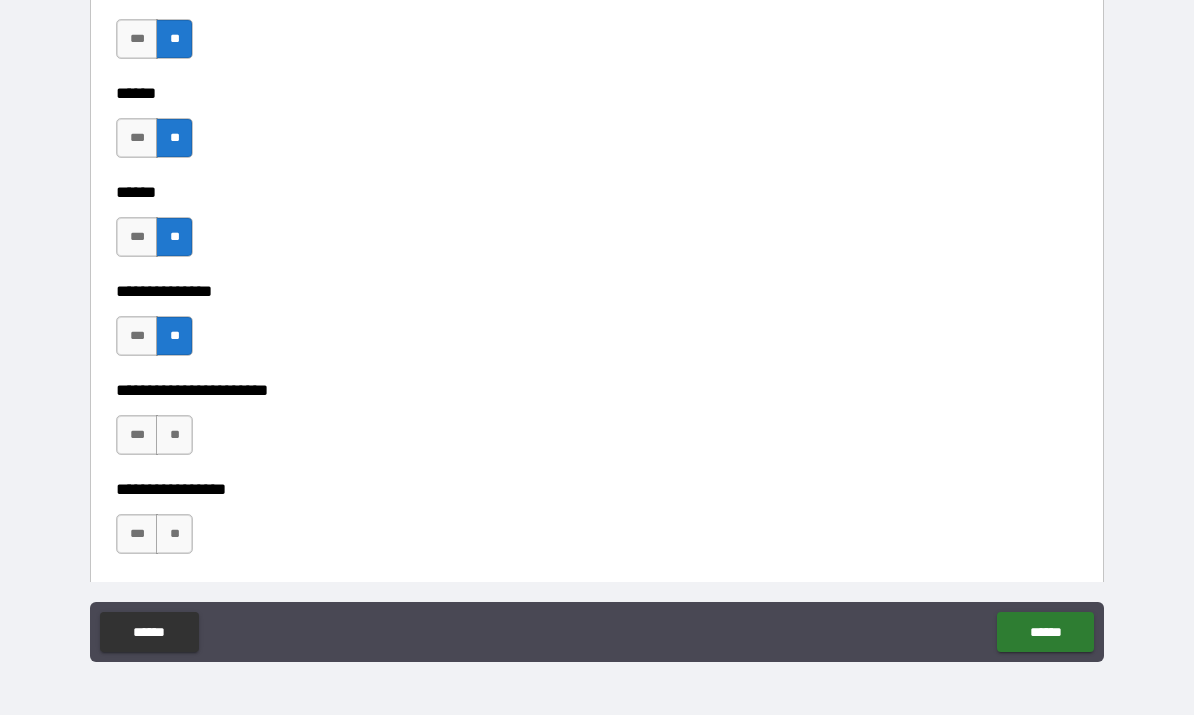 scroll, scrollTop: 3129, scrollLeft: 0, axis: vertical 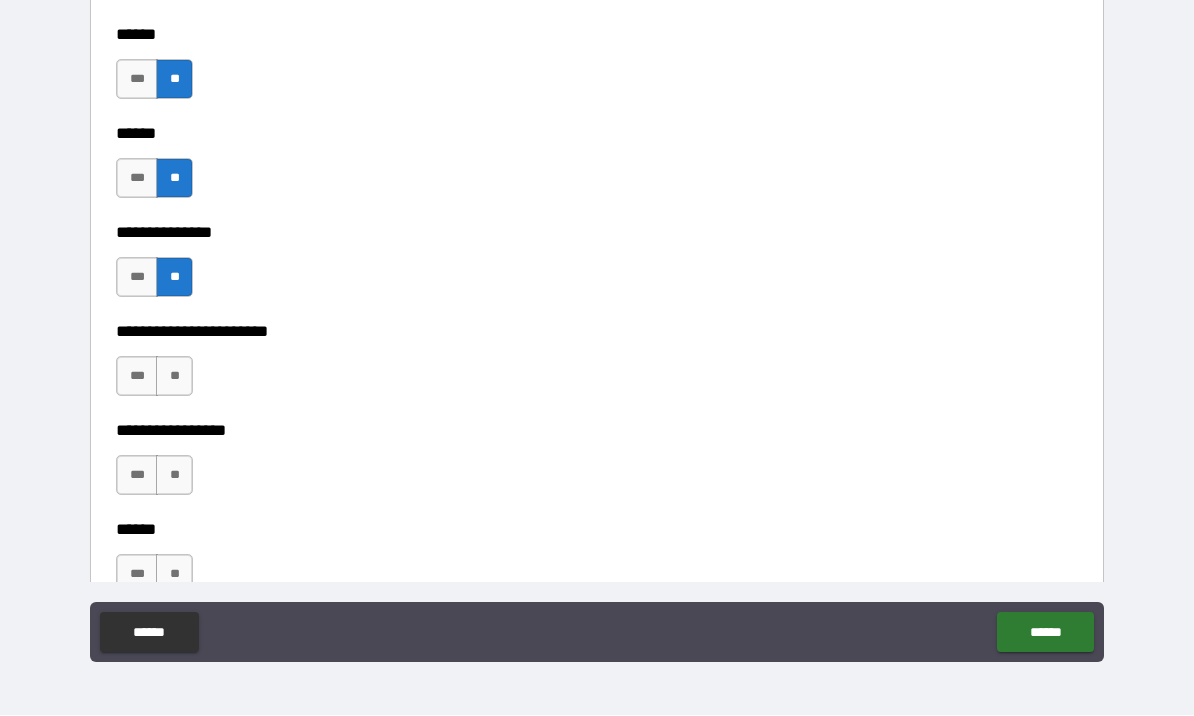 click on "**" at bounding box center (174, 377) 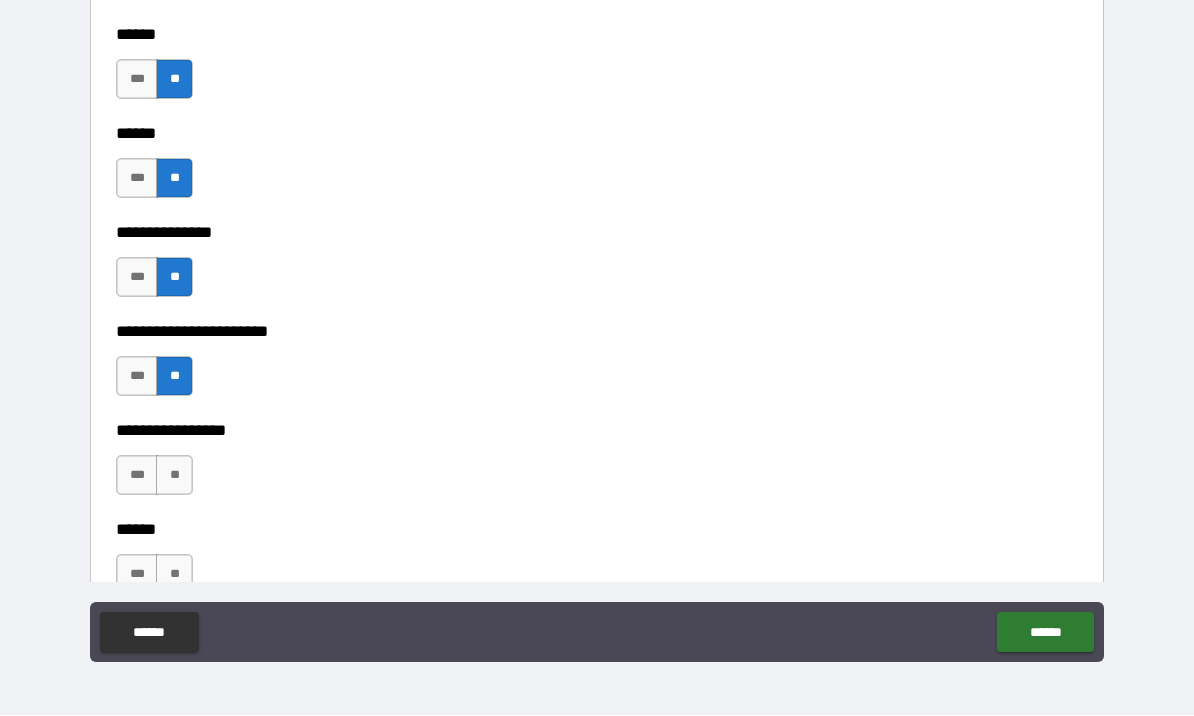 click on "**" at bounding box center [174, 476] 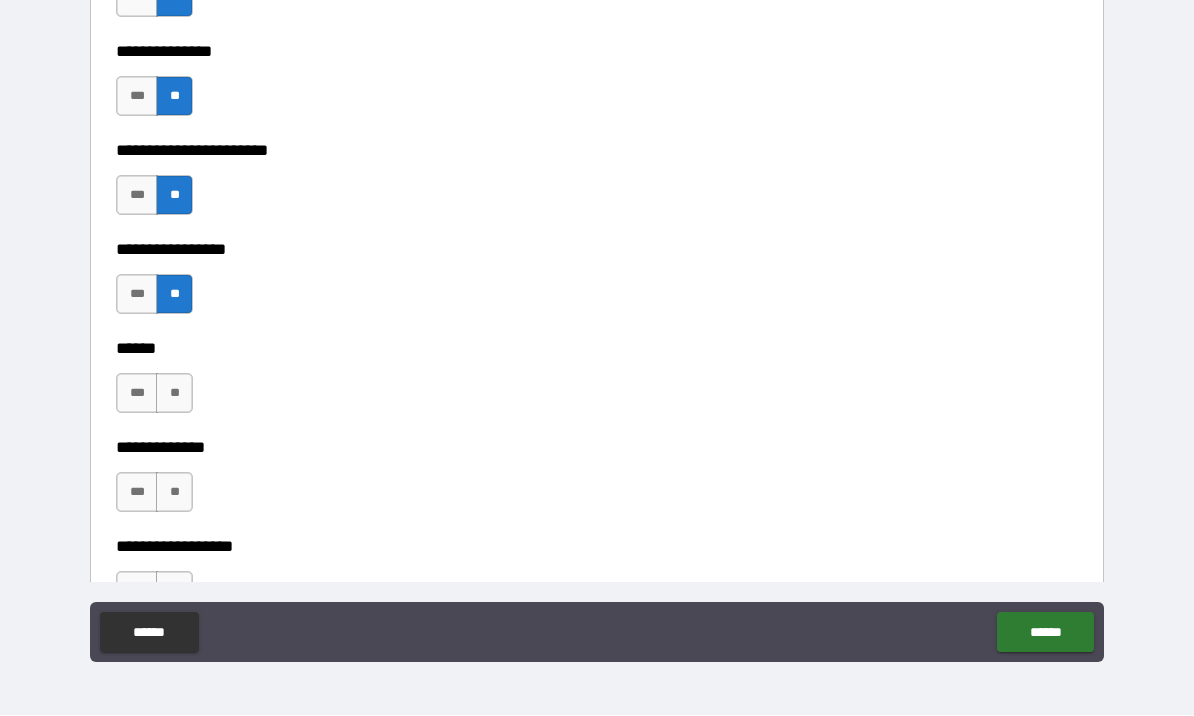 scroll, scrollTop: 3312, scrollLeft: 0, axis: vertical 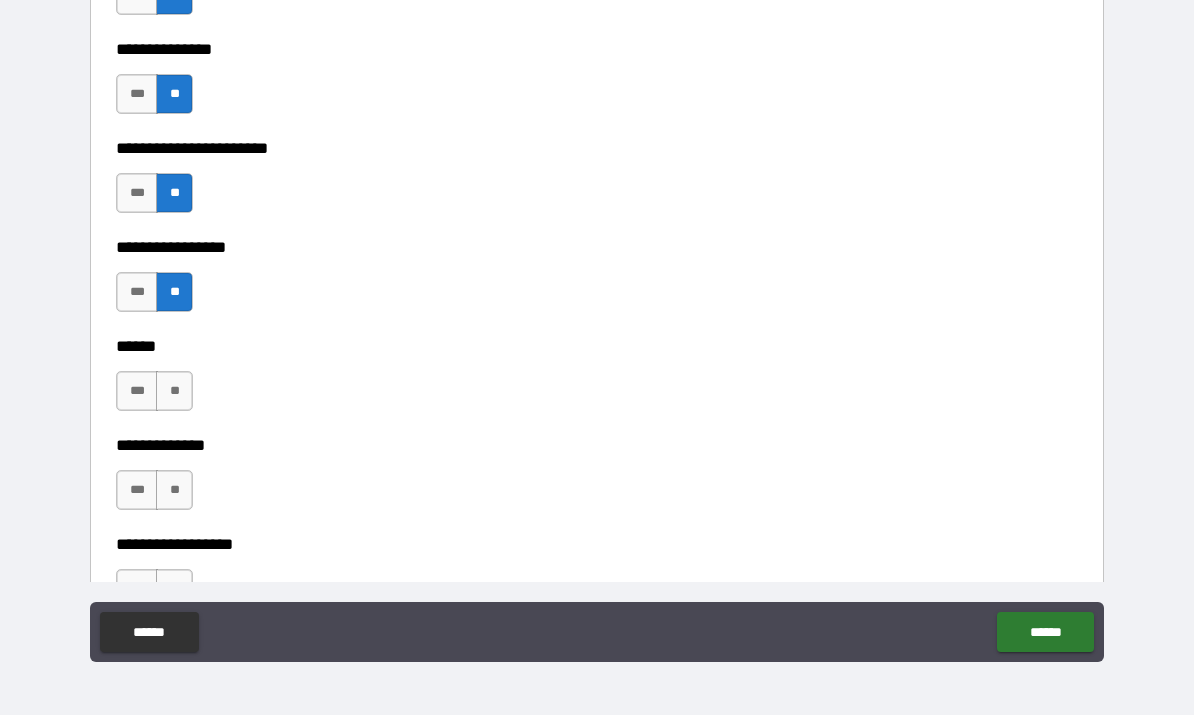 click on "**" at bounding box center [174, 392] 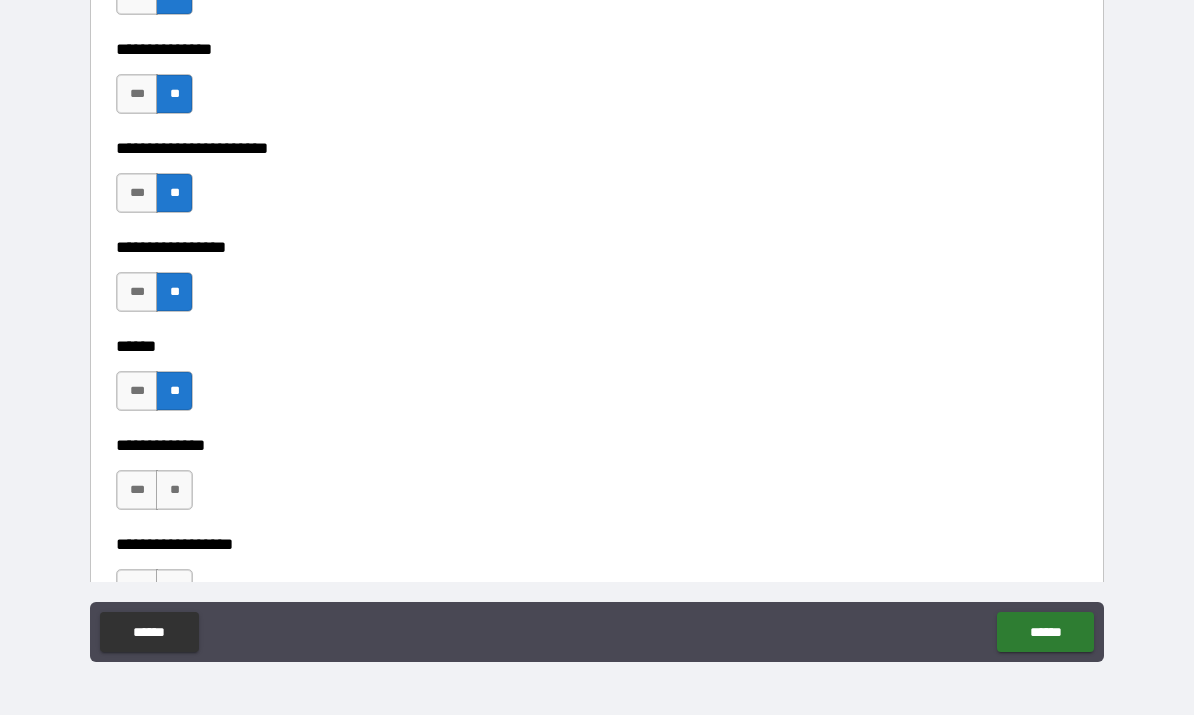 click on "**" at bounding box center [174, 491] 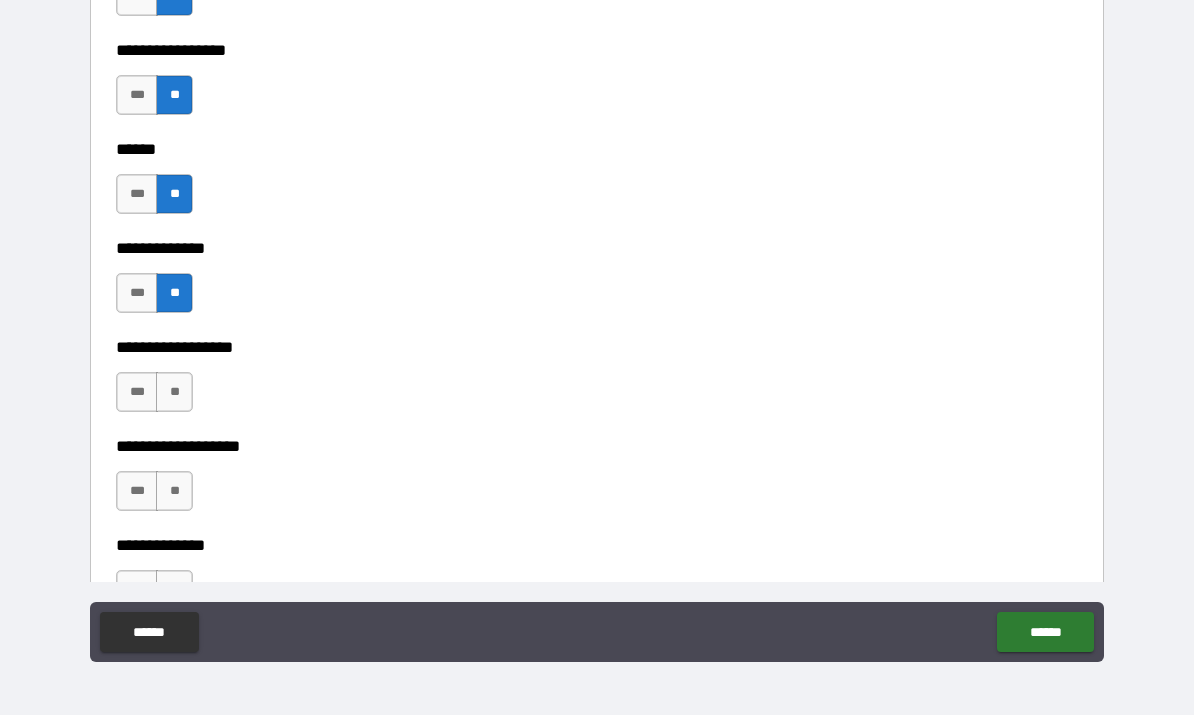 click on "**" at bounding box center (174, 393) 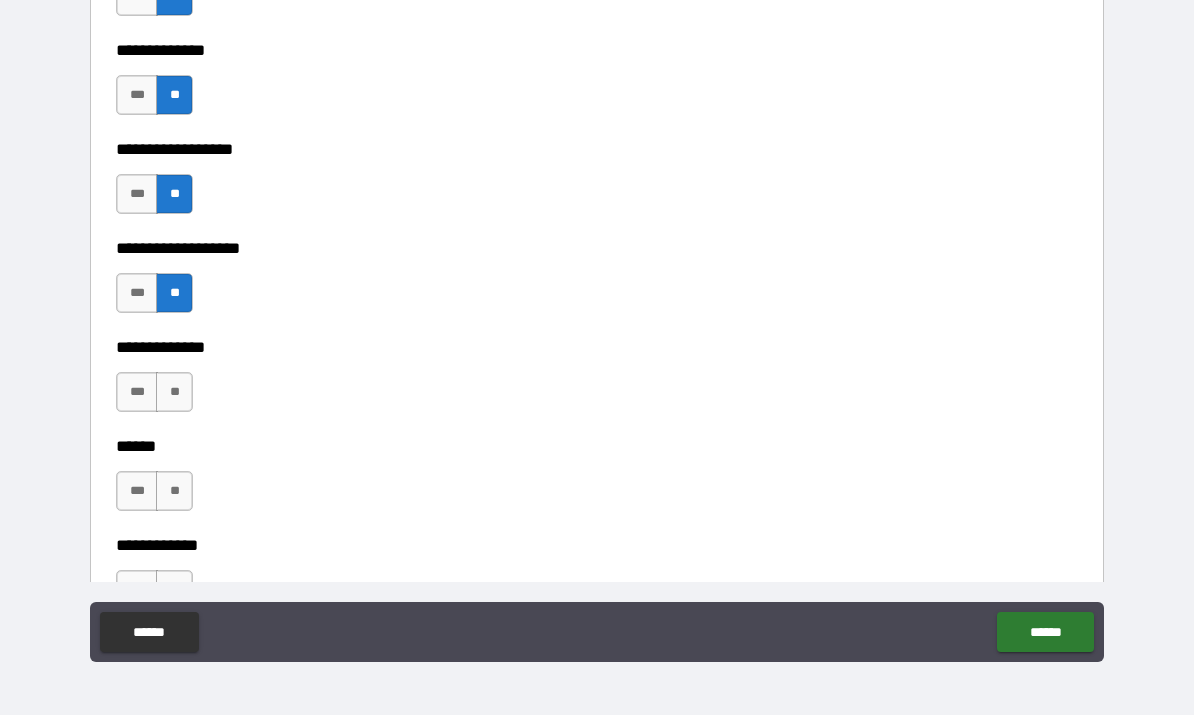 scroll, scrollTop: 3706, scrollLeft: 0, axis: vertical 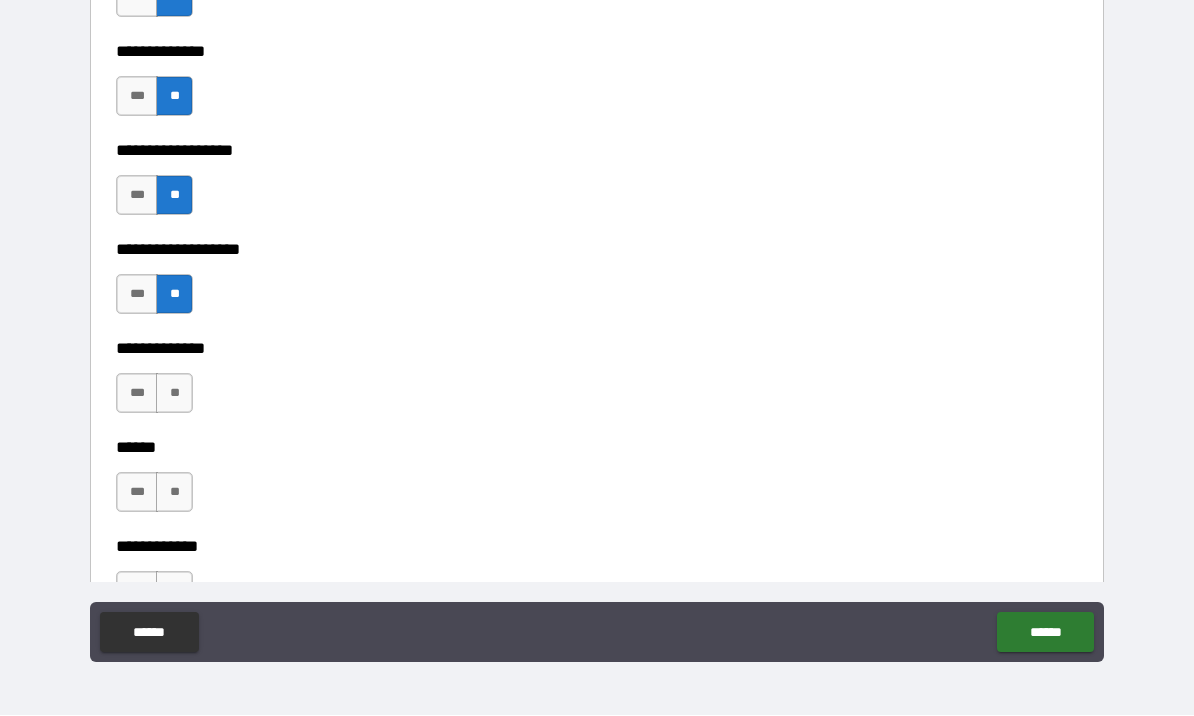 click on "**" at bounding box center [174, 394] 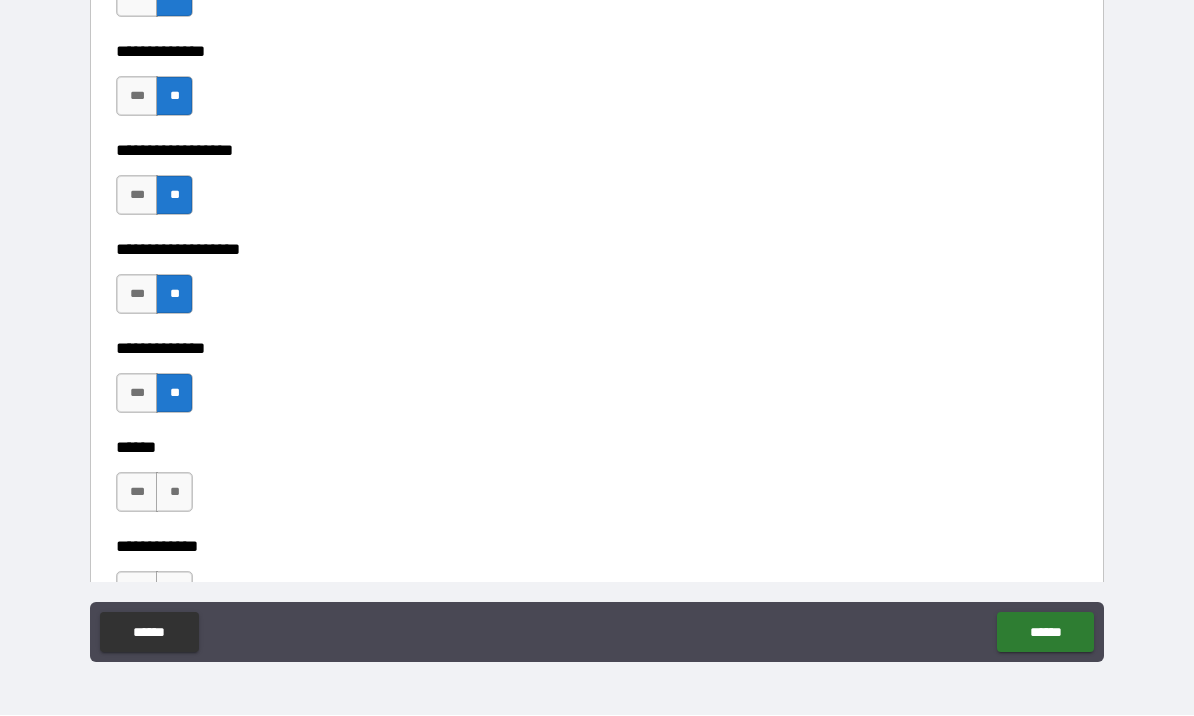 click on "**" at bounding box center (174, 493) 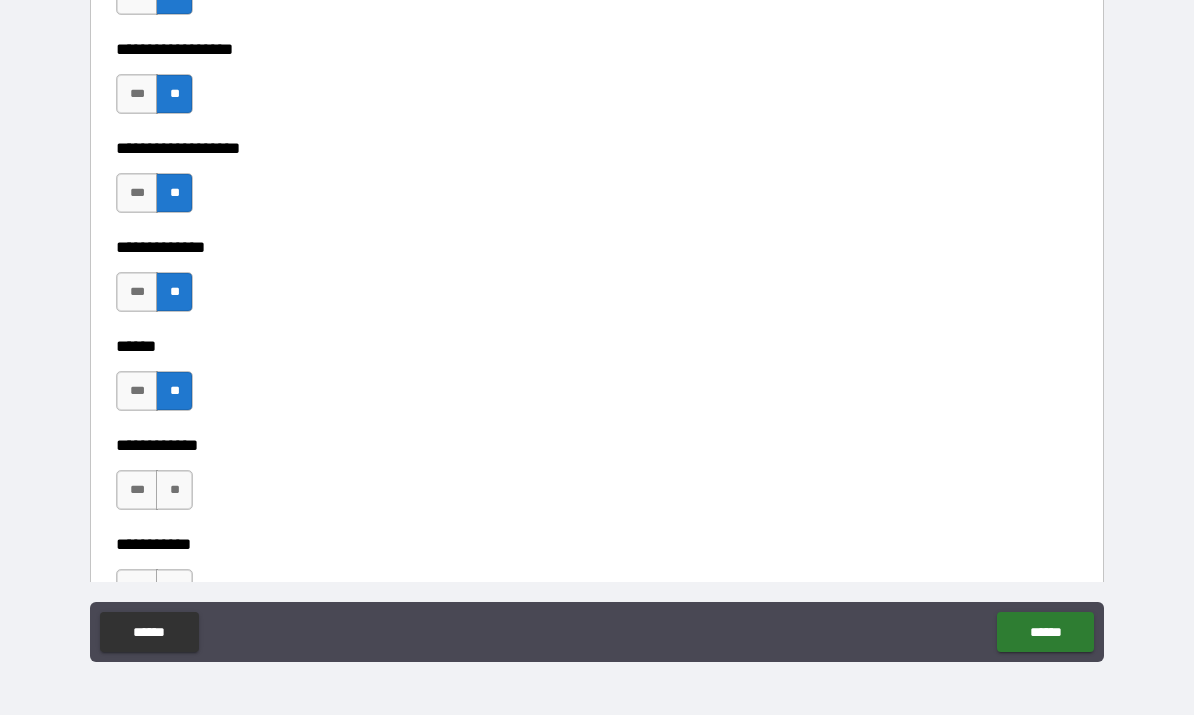 scroll, scrollTop: 3880, scrollLeft: 0, axis: vertical 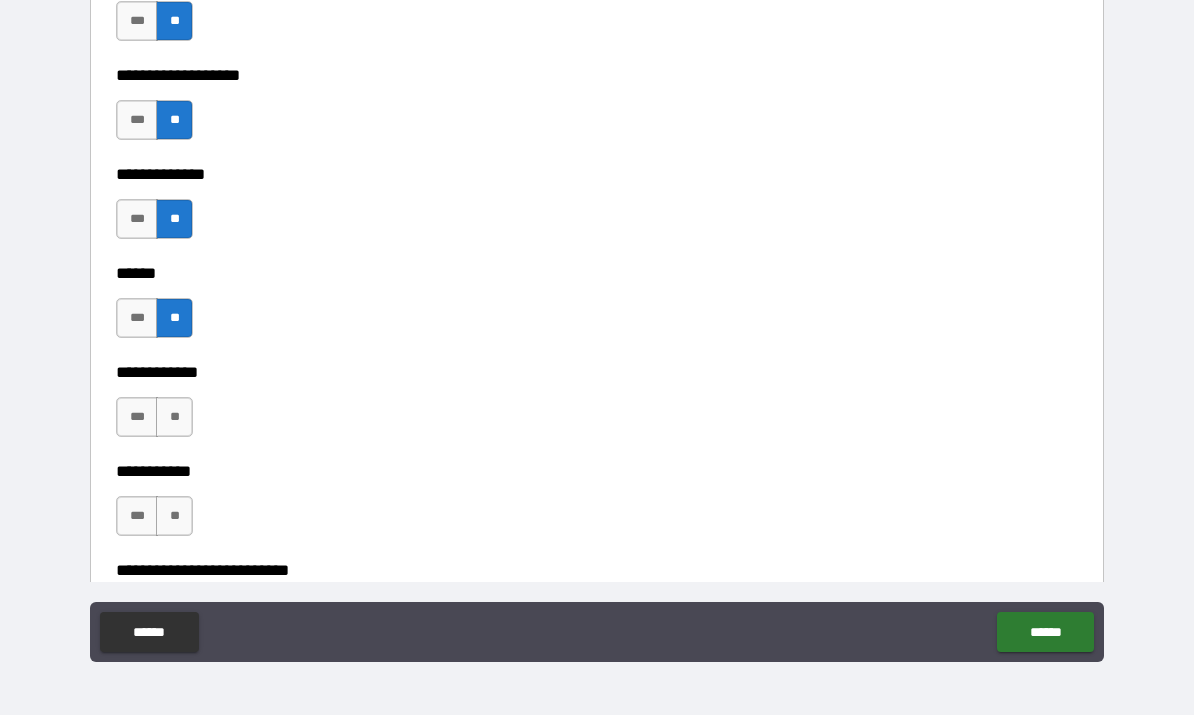 click on "**" at bounding box center [174, 418] 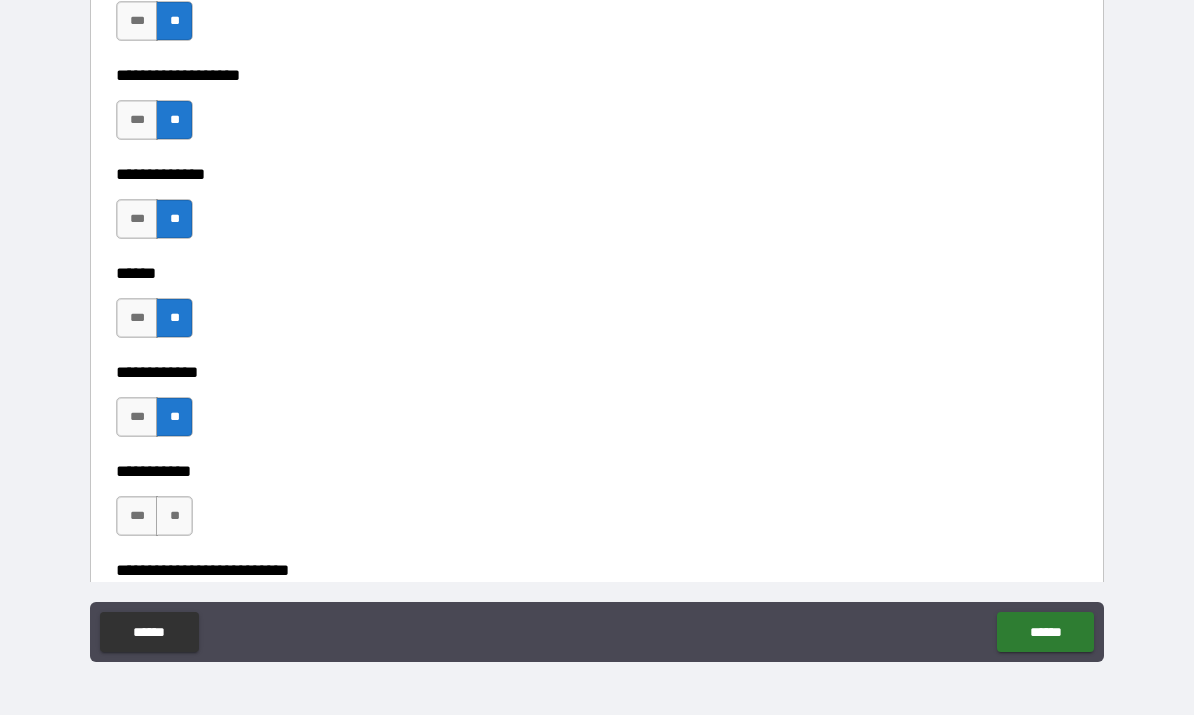 click on "**" at bounding box center [174, 517] 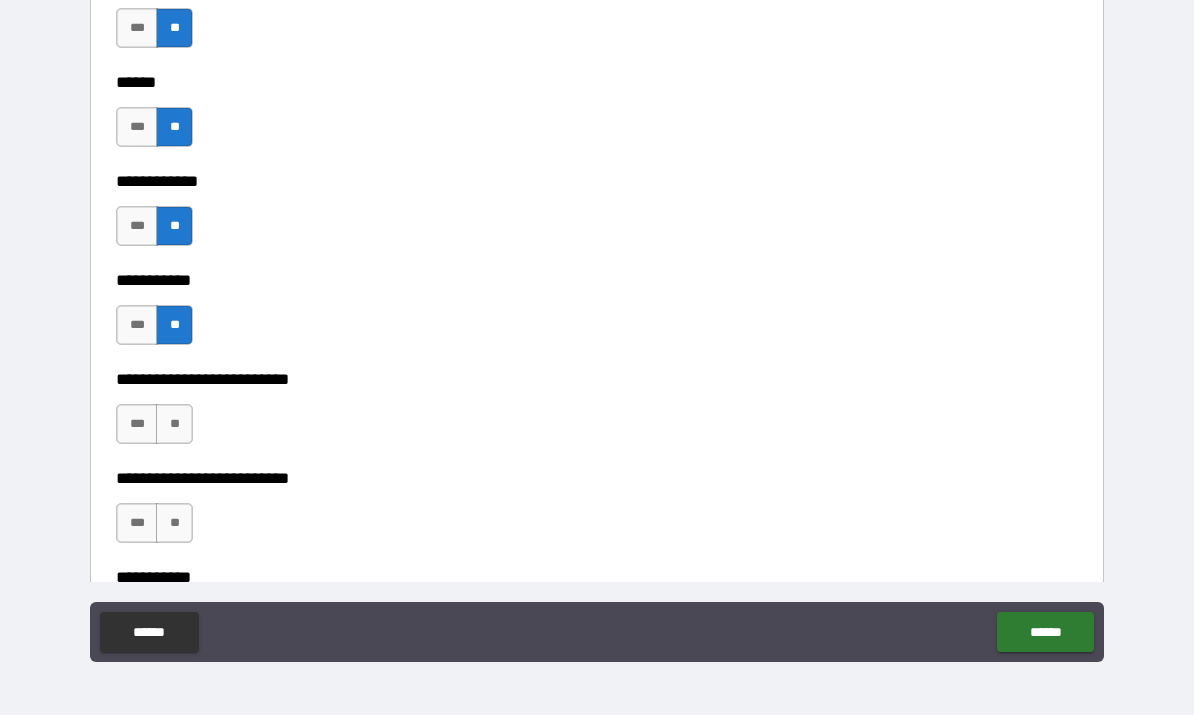 scroll, scrollTop: 4073, scrollLeft: 0, axis: vertical 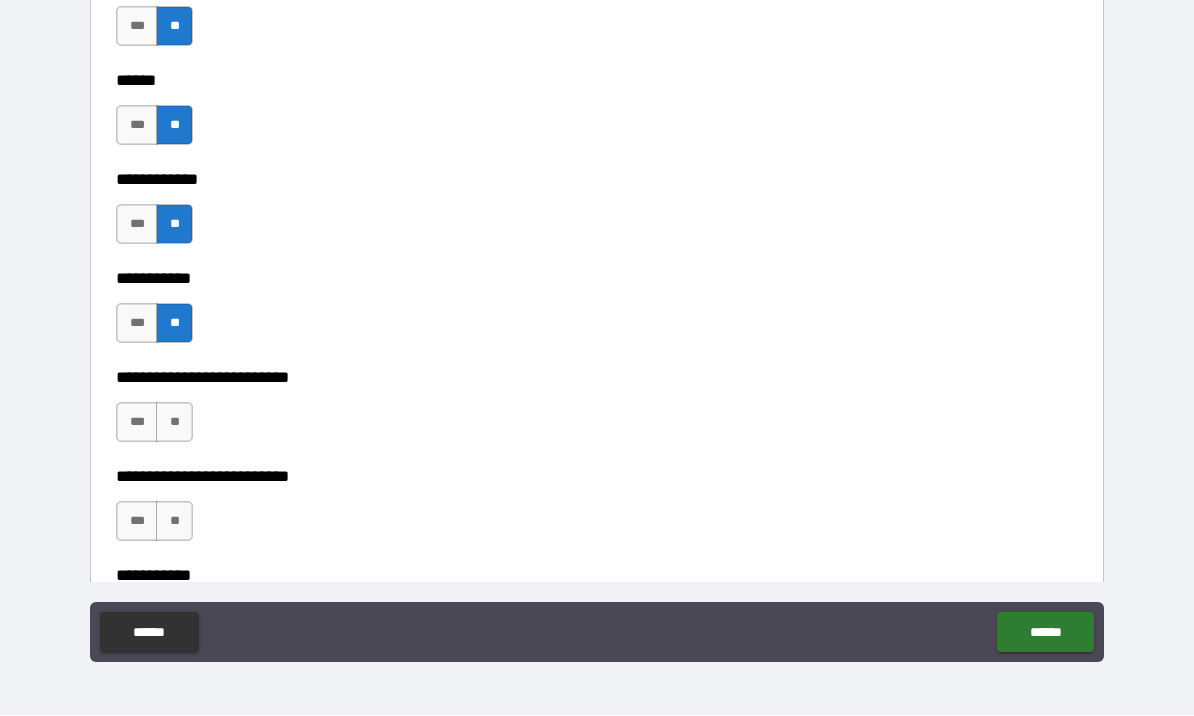 click on "**" at bounding box center [174, 423] 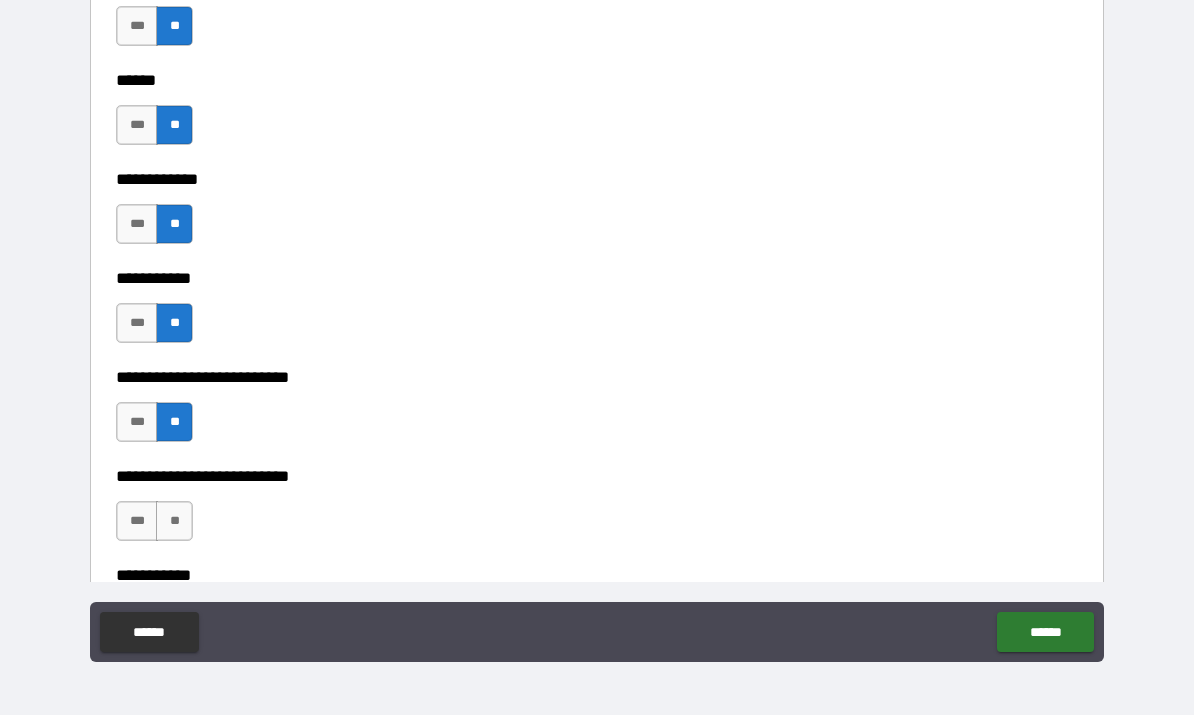 click on "**" at bounding box center [174, 522] 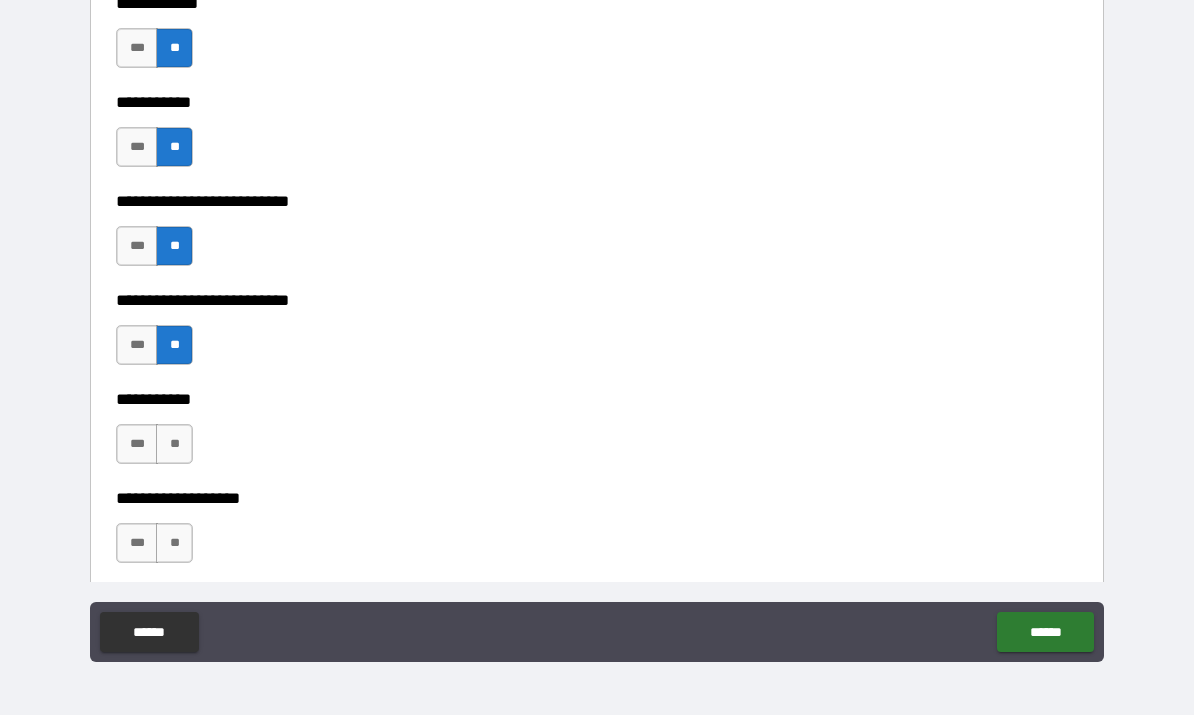 scroll, scrollTop: 4302, scrollLeft: 0, axis: vertical 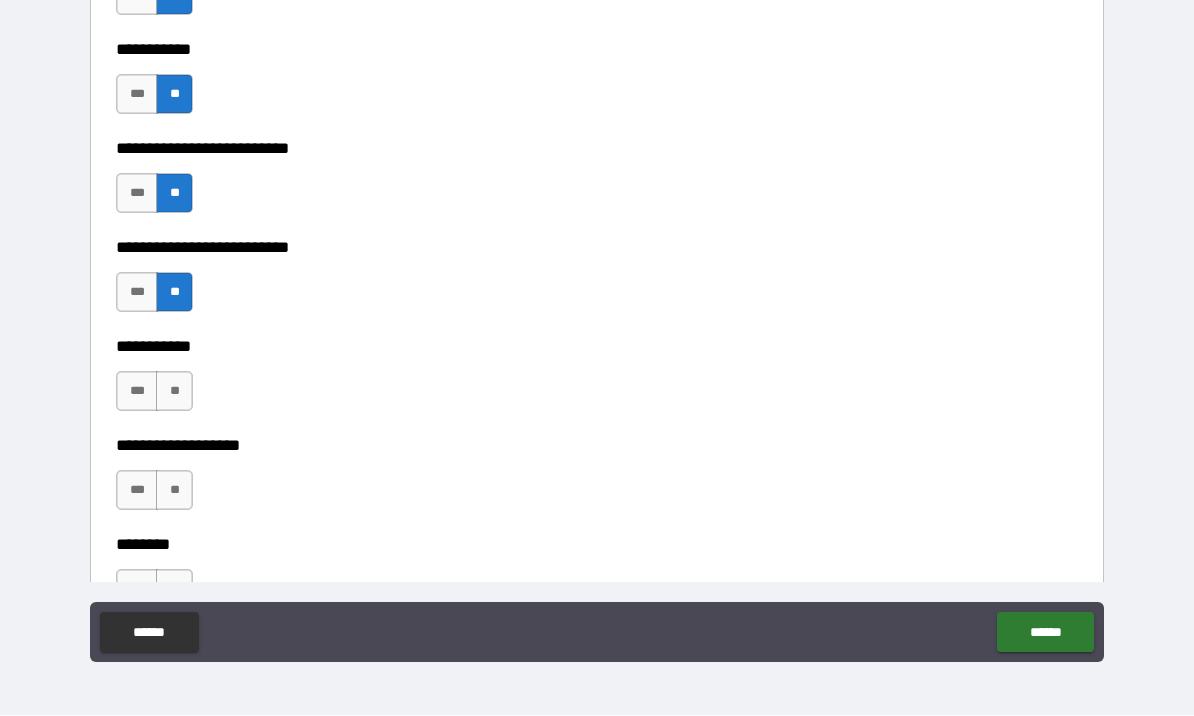 click on "**" at bounding box center (174, 392) 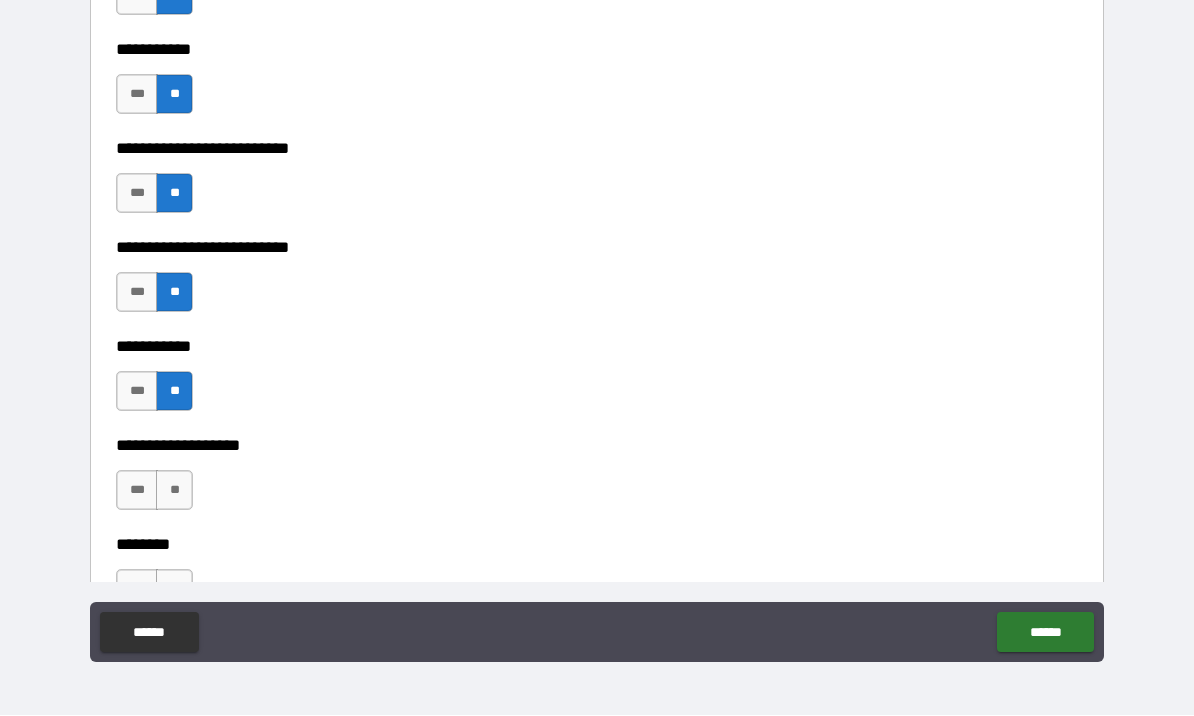 click on "**" at bounding box center [174, 491] 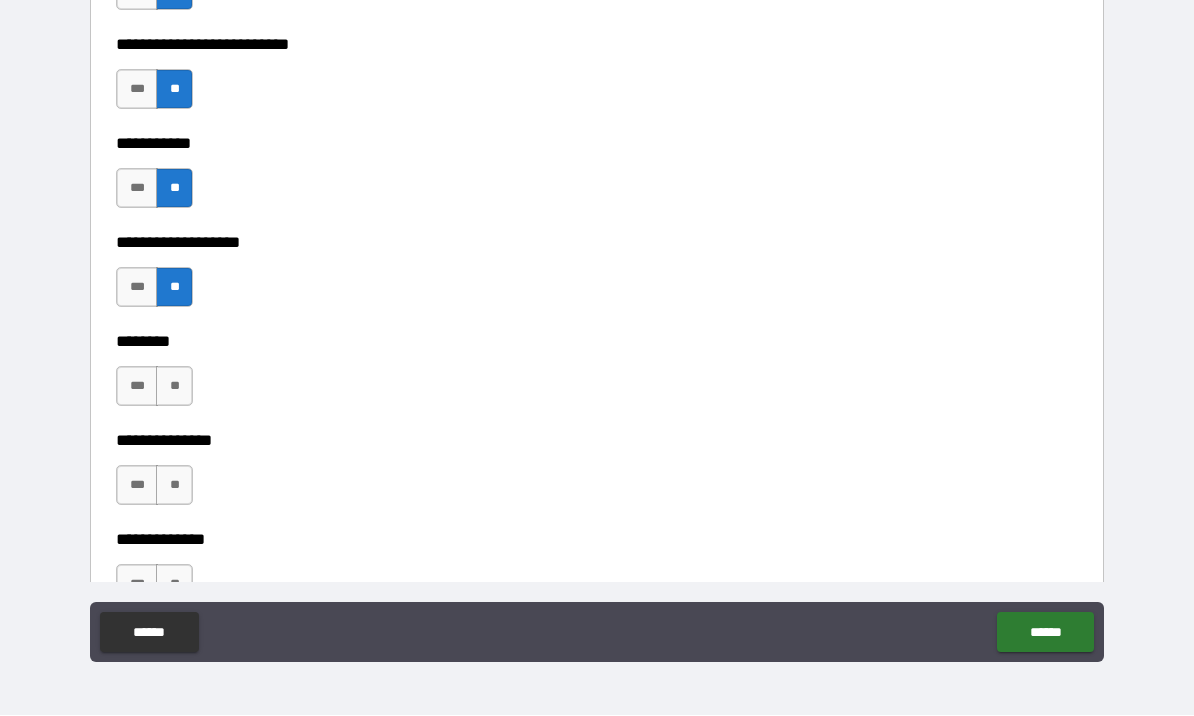 scroll, scrollTop: 4513, scrollLeft: 0, axis: vertical 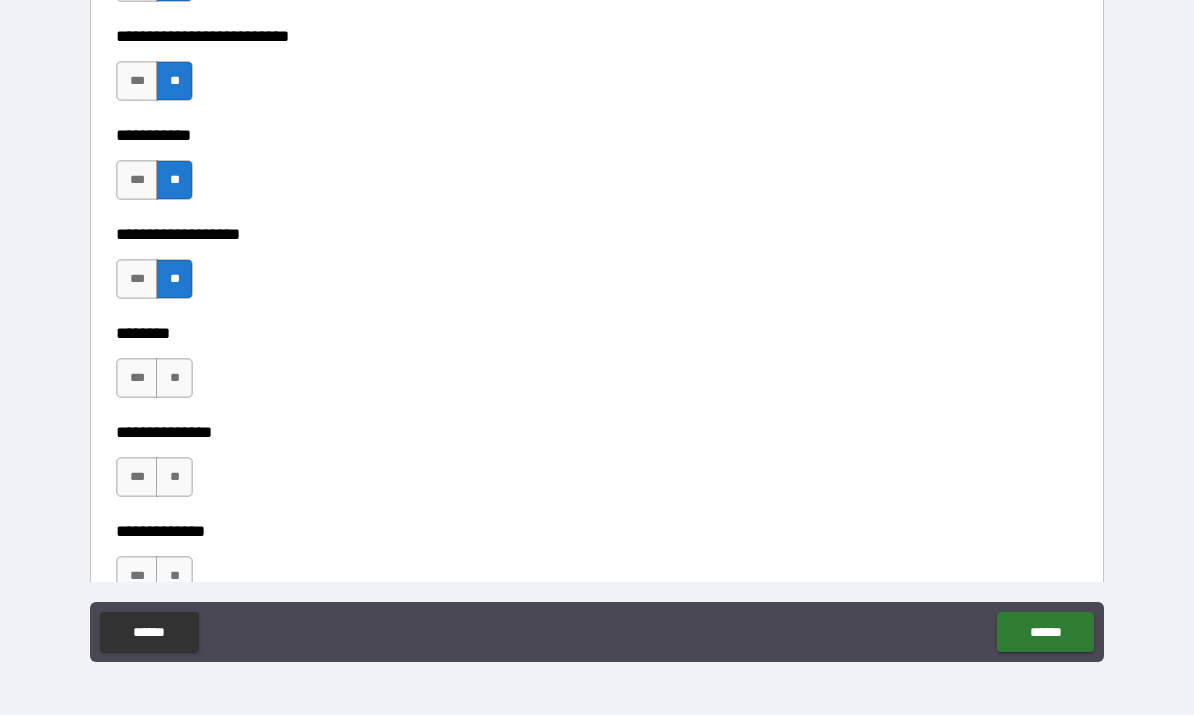 click on "**" at bounding box center [174, 379] 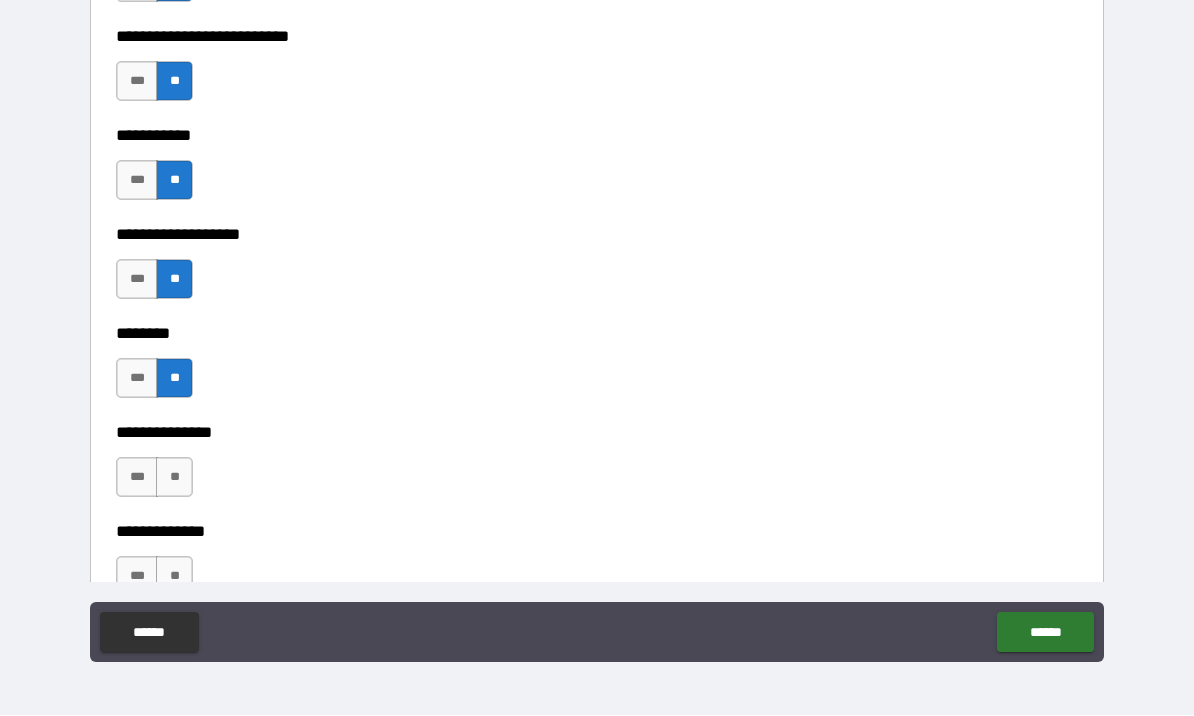 click on "**" at bounding box center (174, 478) 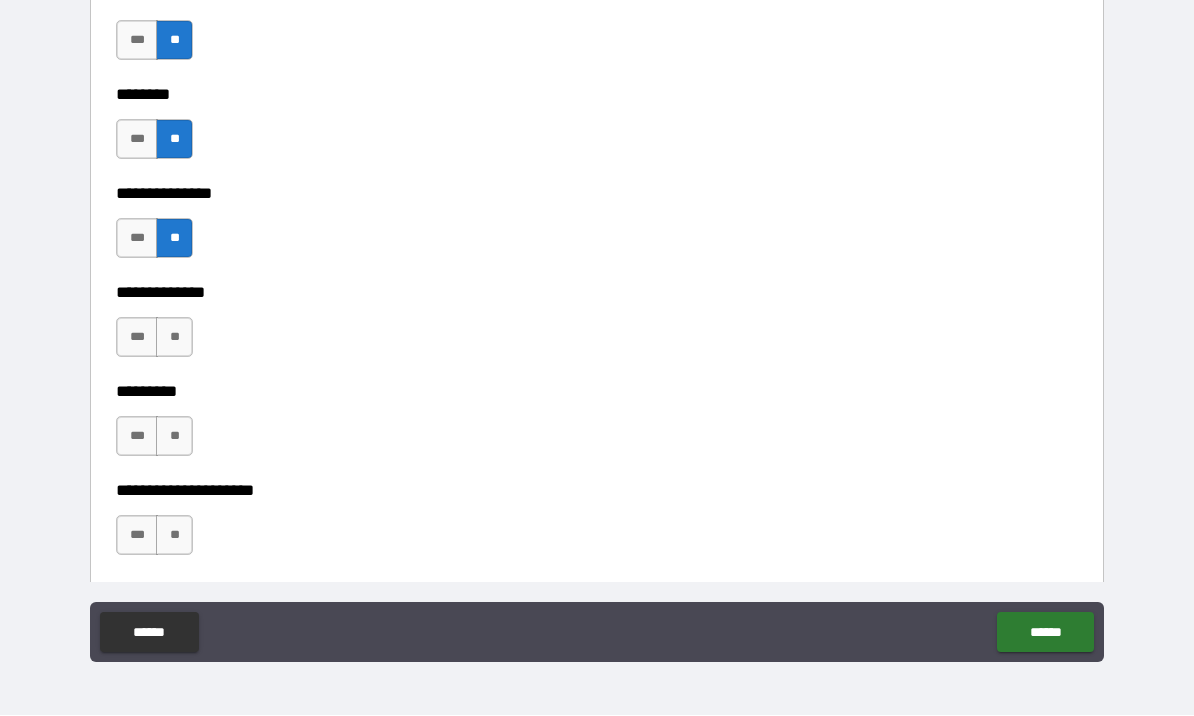 scroll, scrollTop: 4762, scrollLeft: 0, axis: vertical 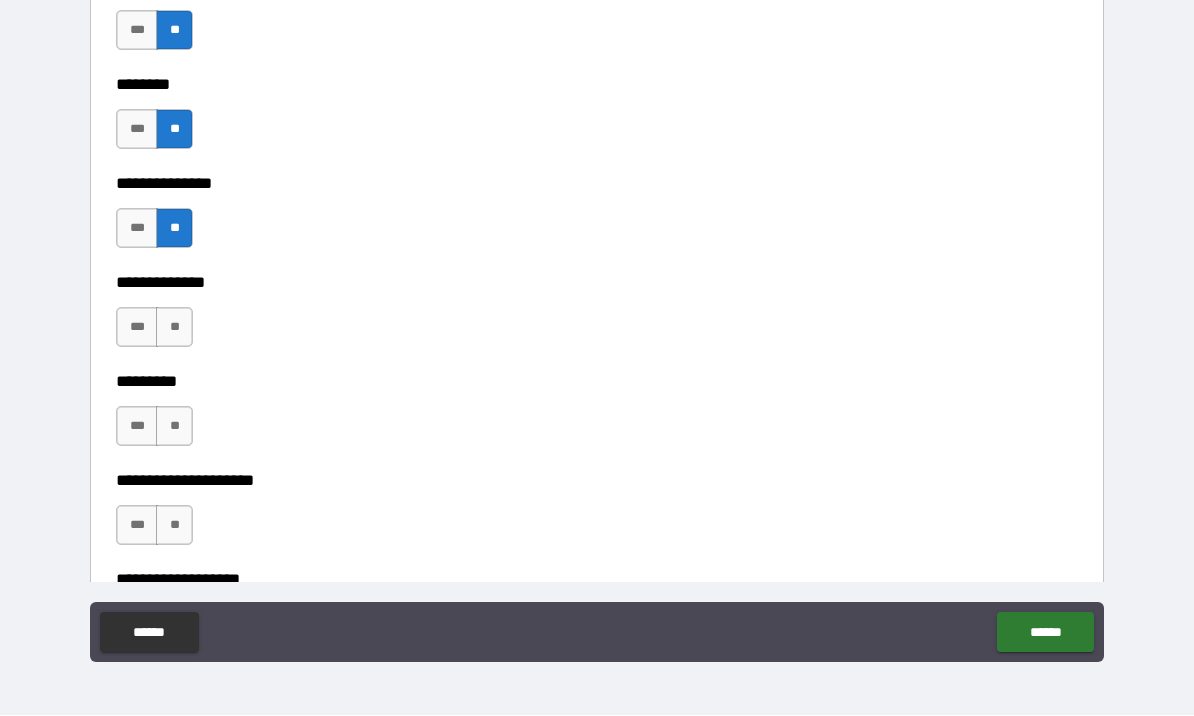 click on "**" at bounding box center (174, 328) 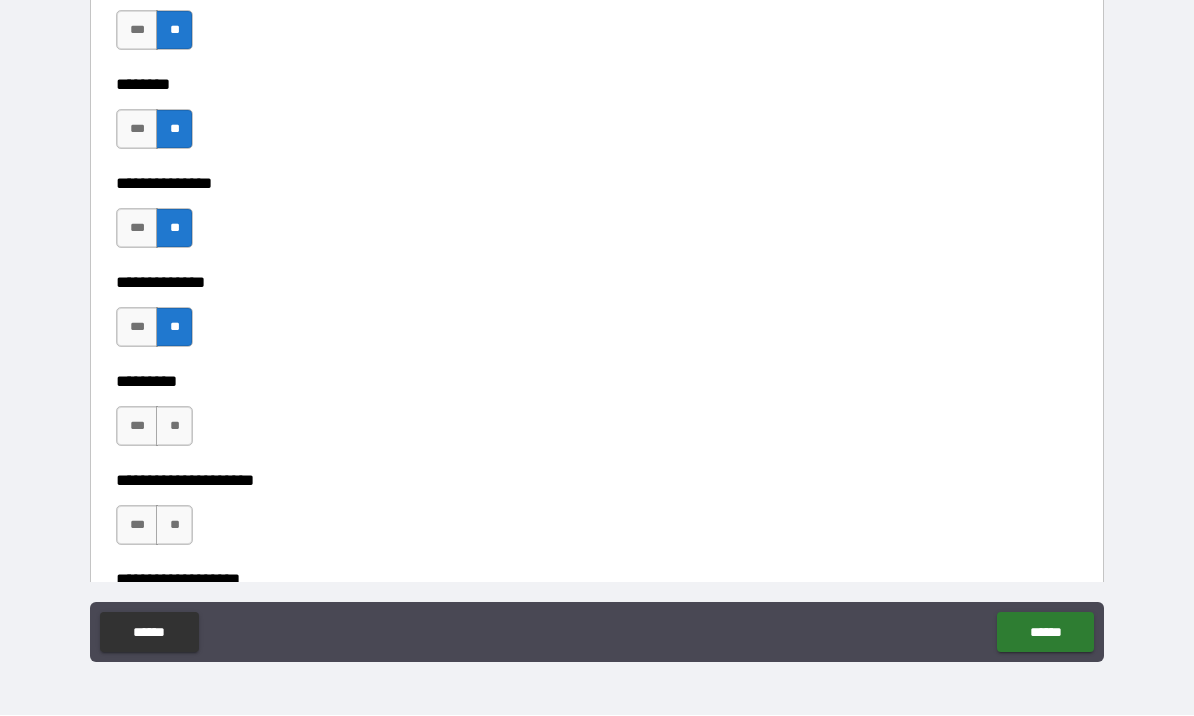 click on "**" at bounding box center [174, 427] 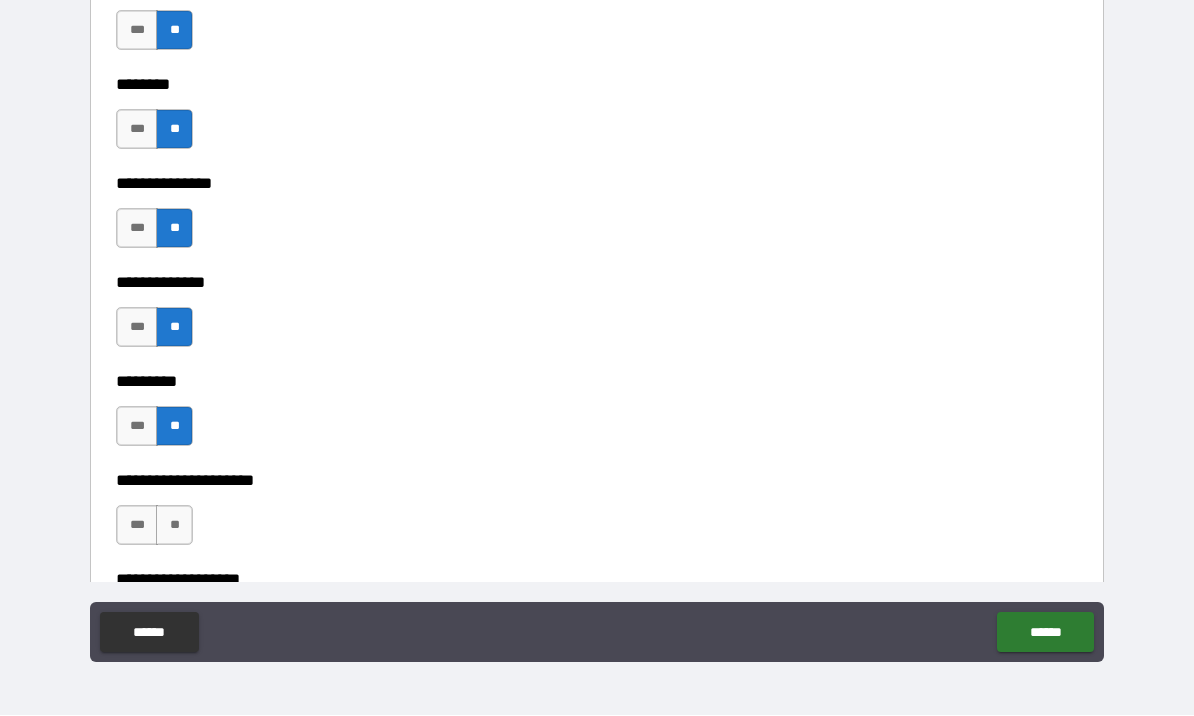 click on "**" at bounding box center [174, 526] 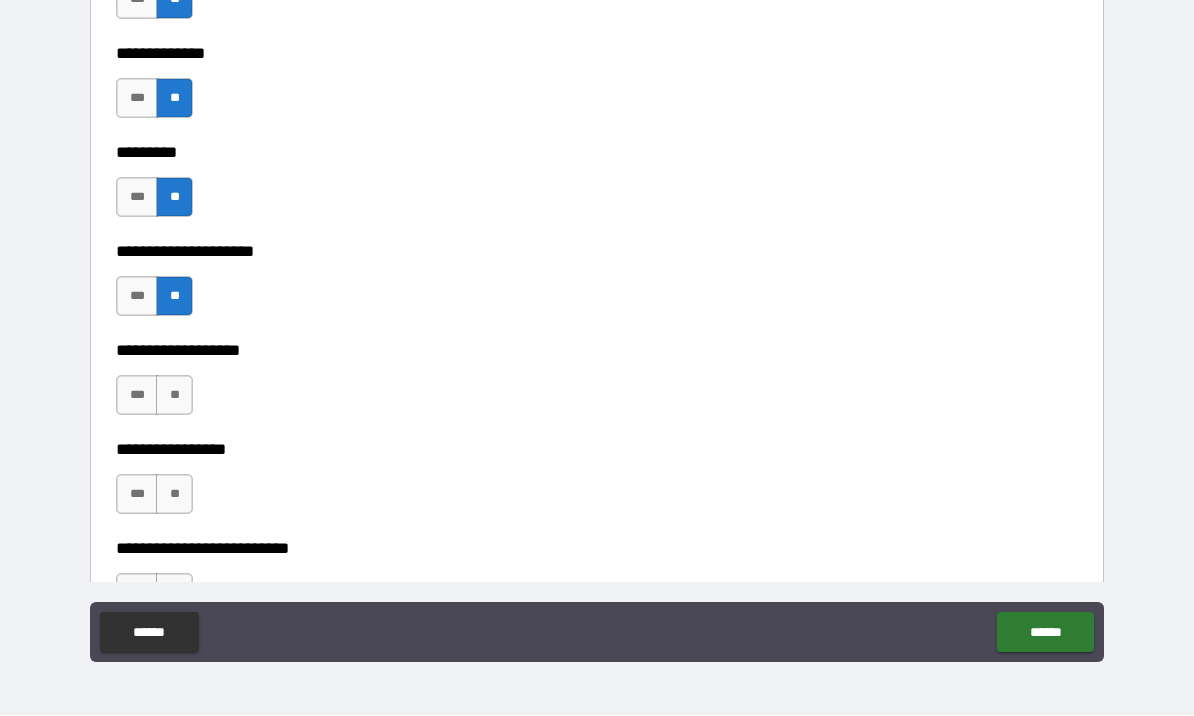 scroll, scrollTop: 4992, scrollLeft: 0, axis: vertical 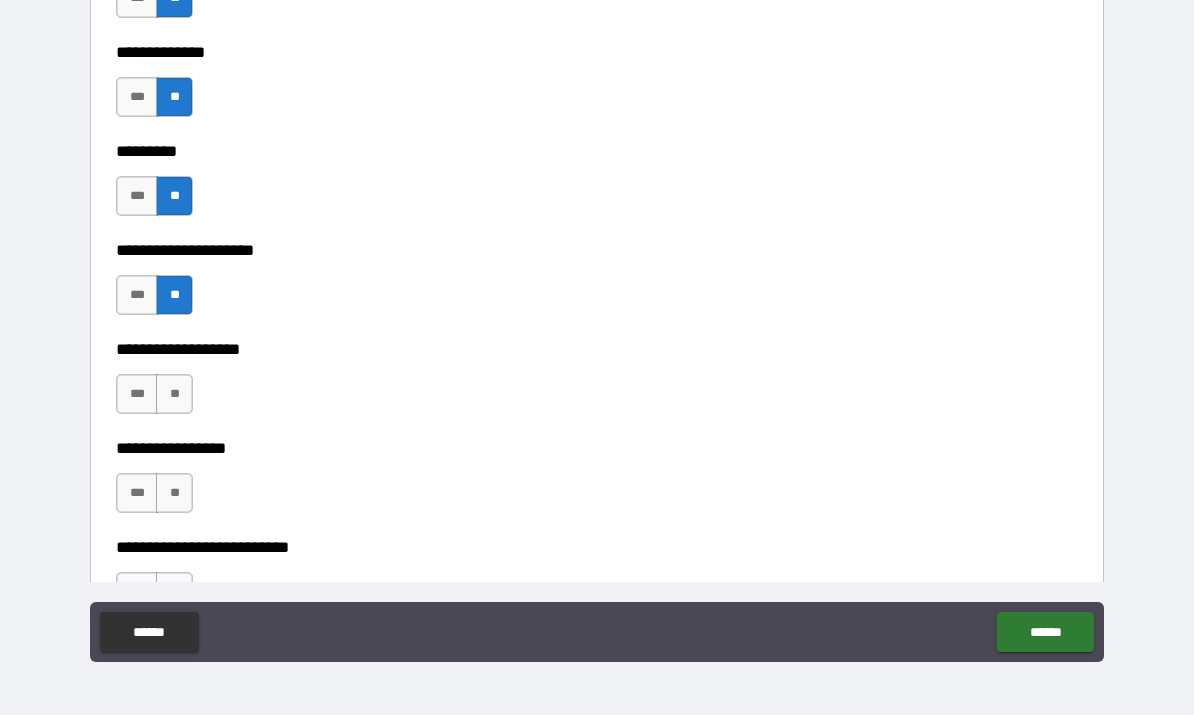 click on "**" at bounding box center [174, 395] 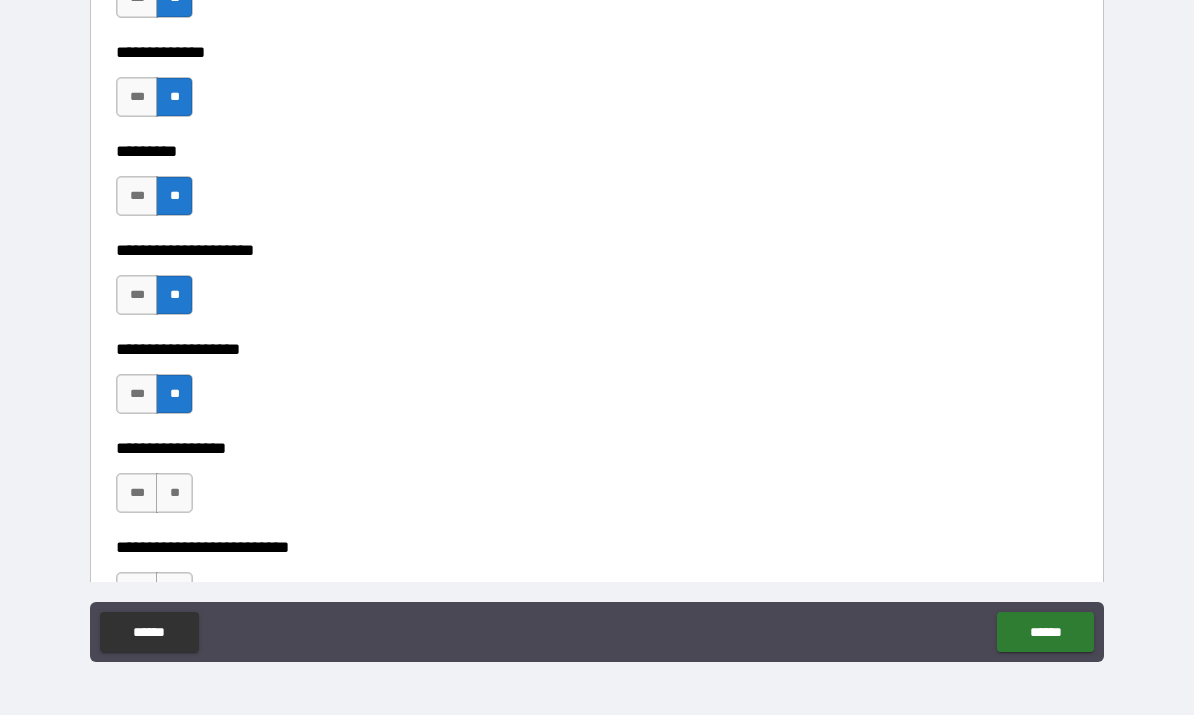 click on "**" at bounding box center [174, 494] 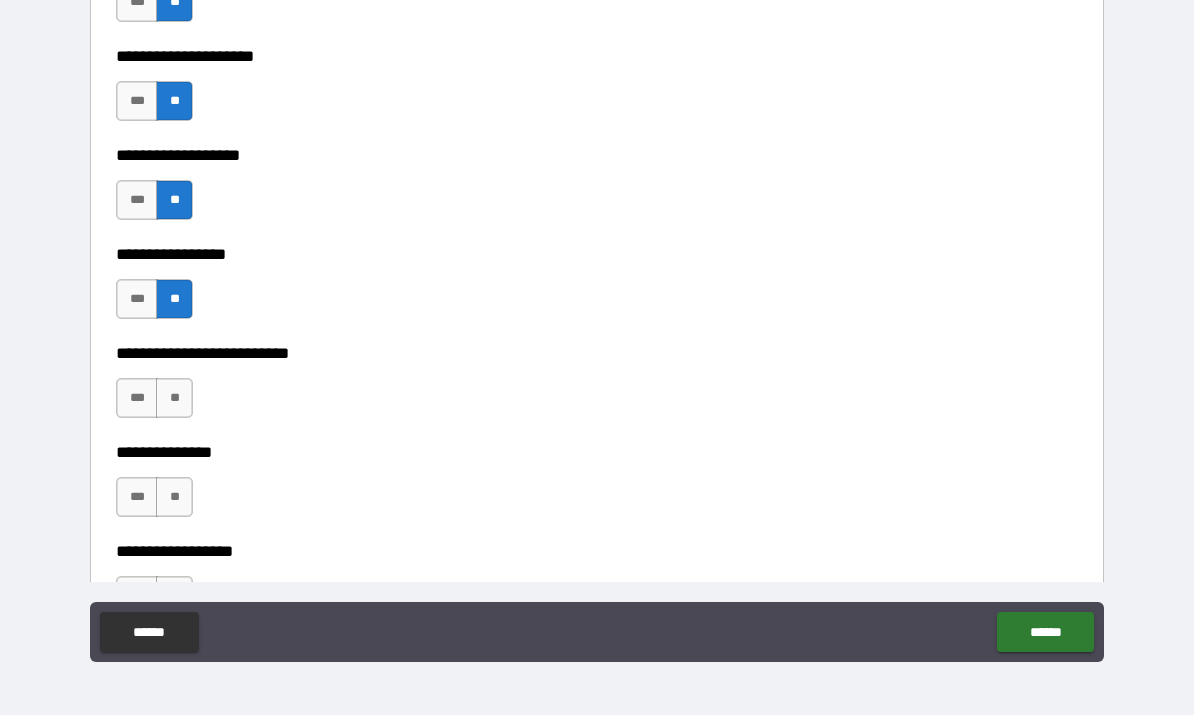 scroll, scrollTop: 5197, scrollLeft: 0, axis: vertical 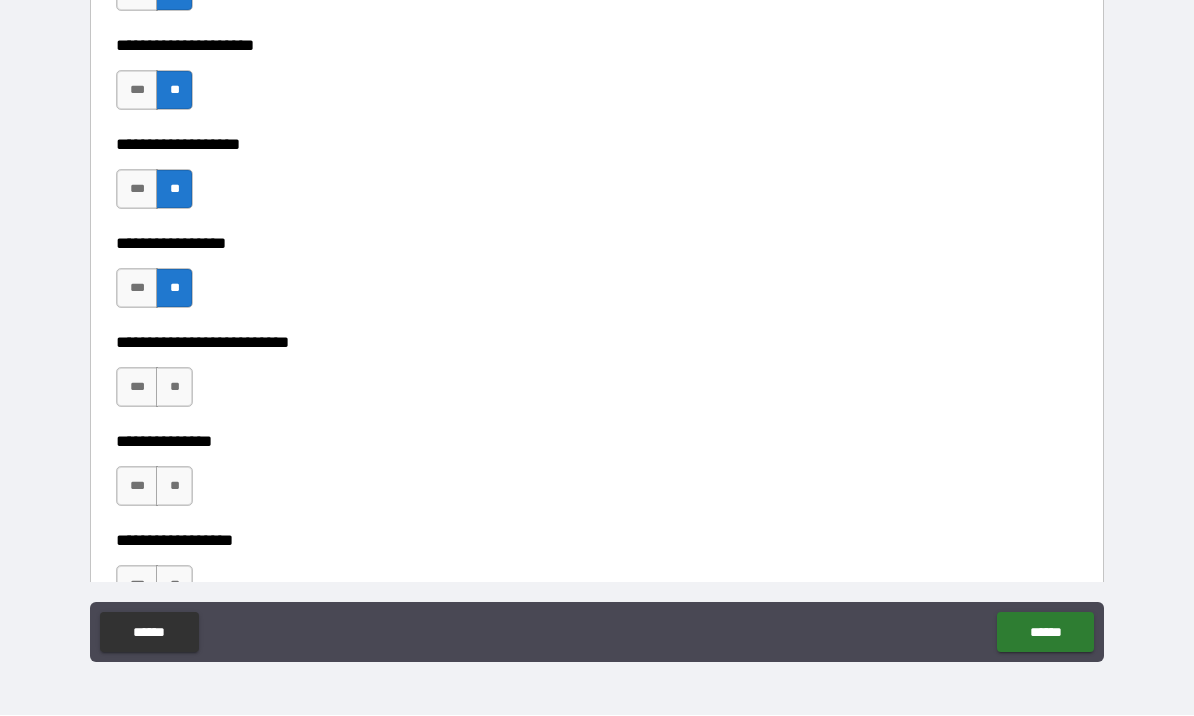 click on "**" at bounding box center (174, 388) 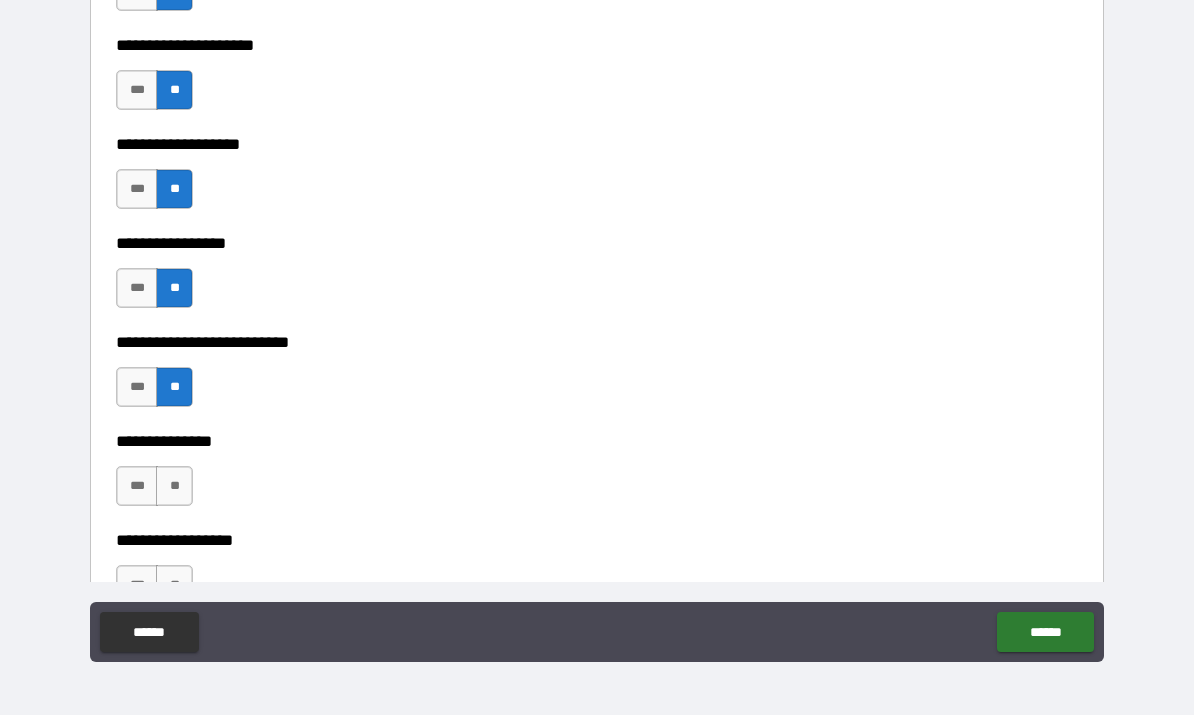 click on "**" at bounding box center (174, 487) 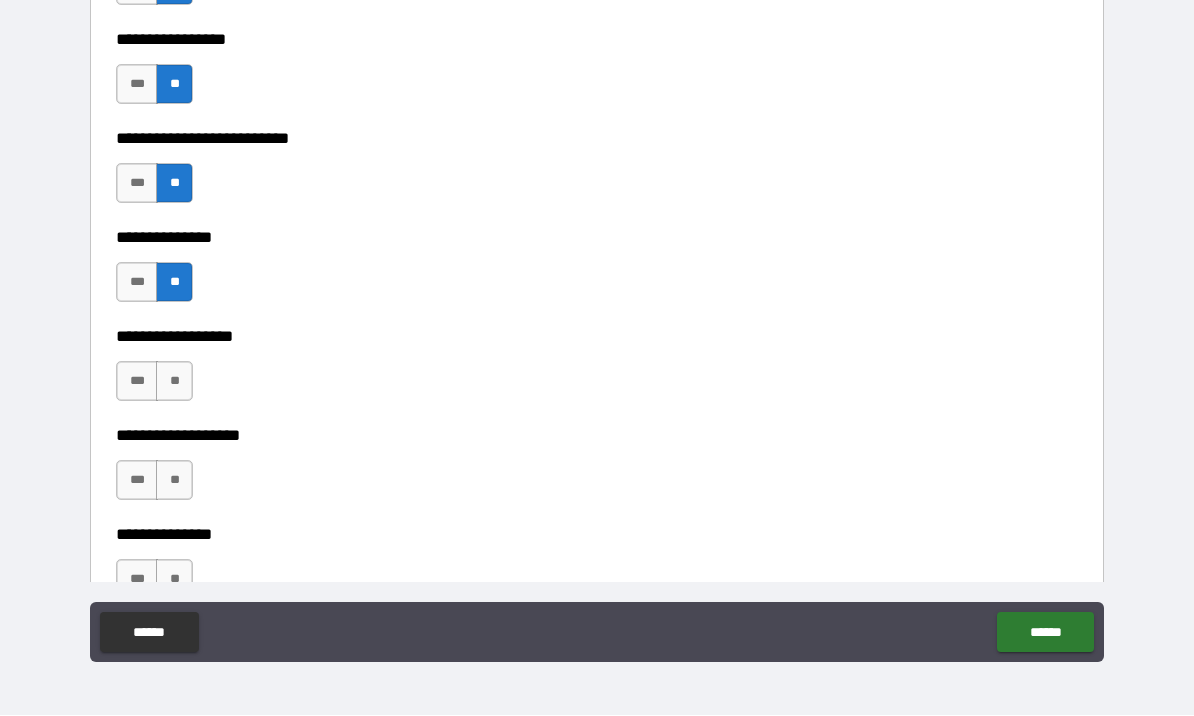 scroll, scrollTop: 5417, scrollLeft: 0, axis: vertical 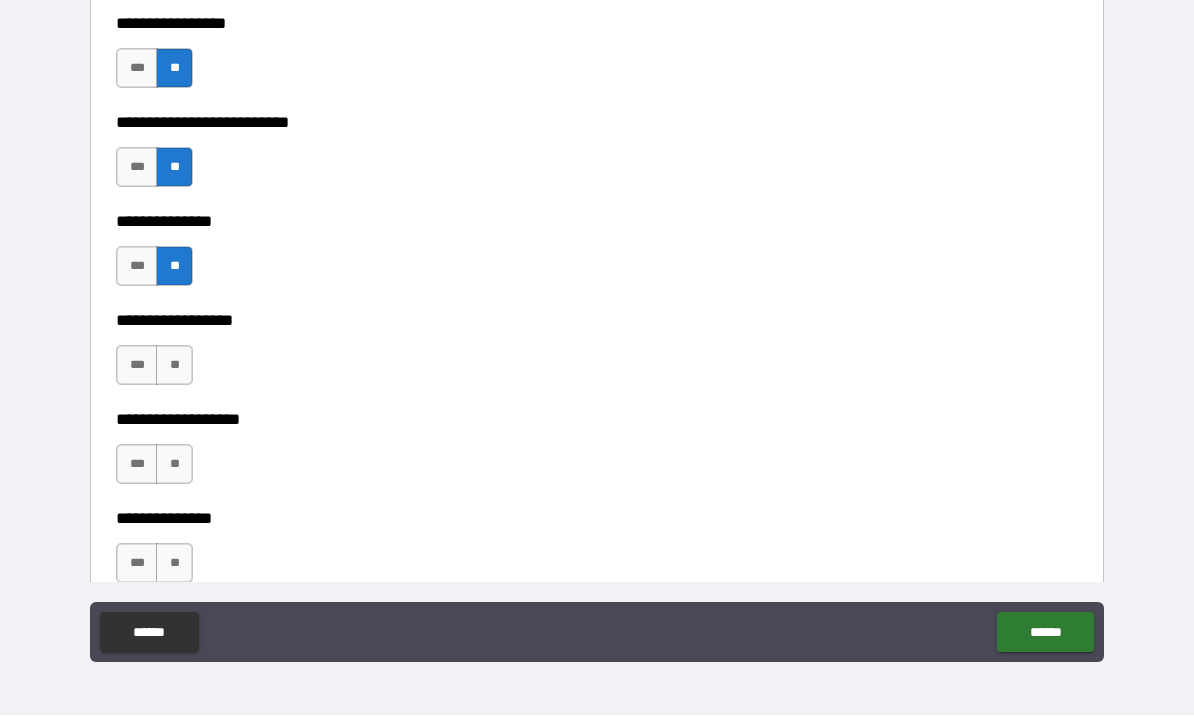 click on "**" at bounding box center (174, 366) 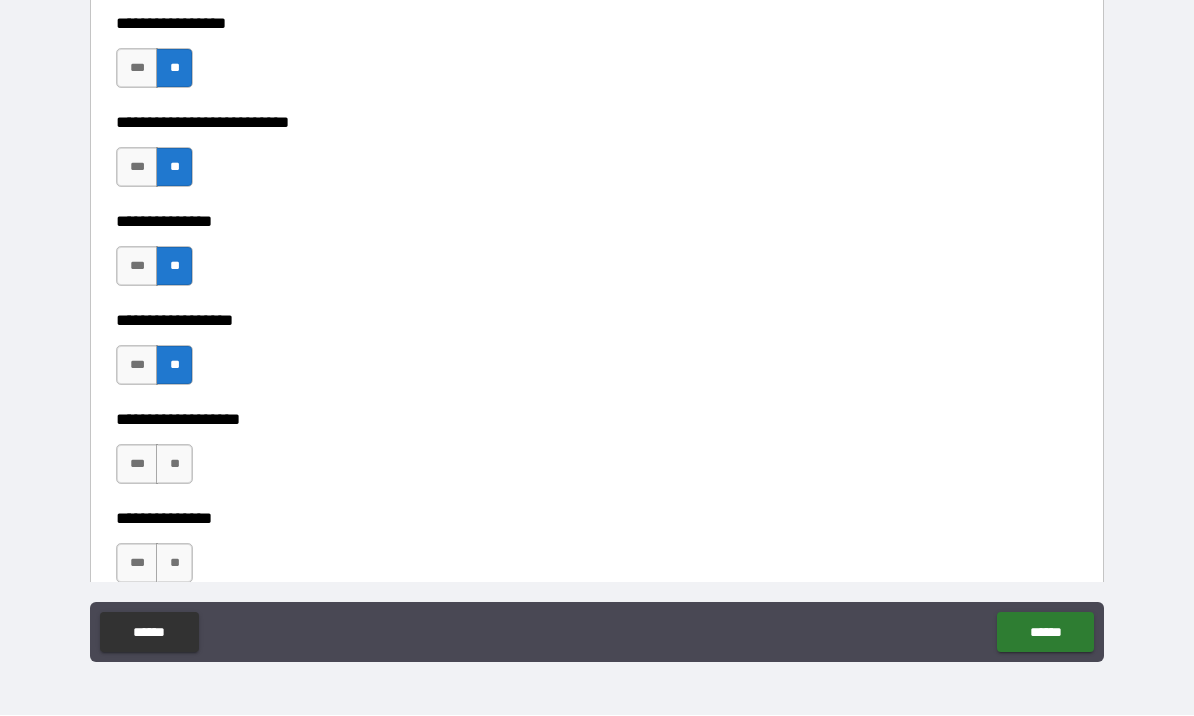 click on "**" at bounding box center (174, 465) 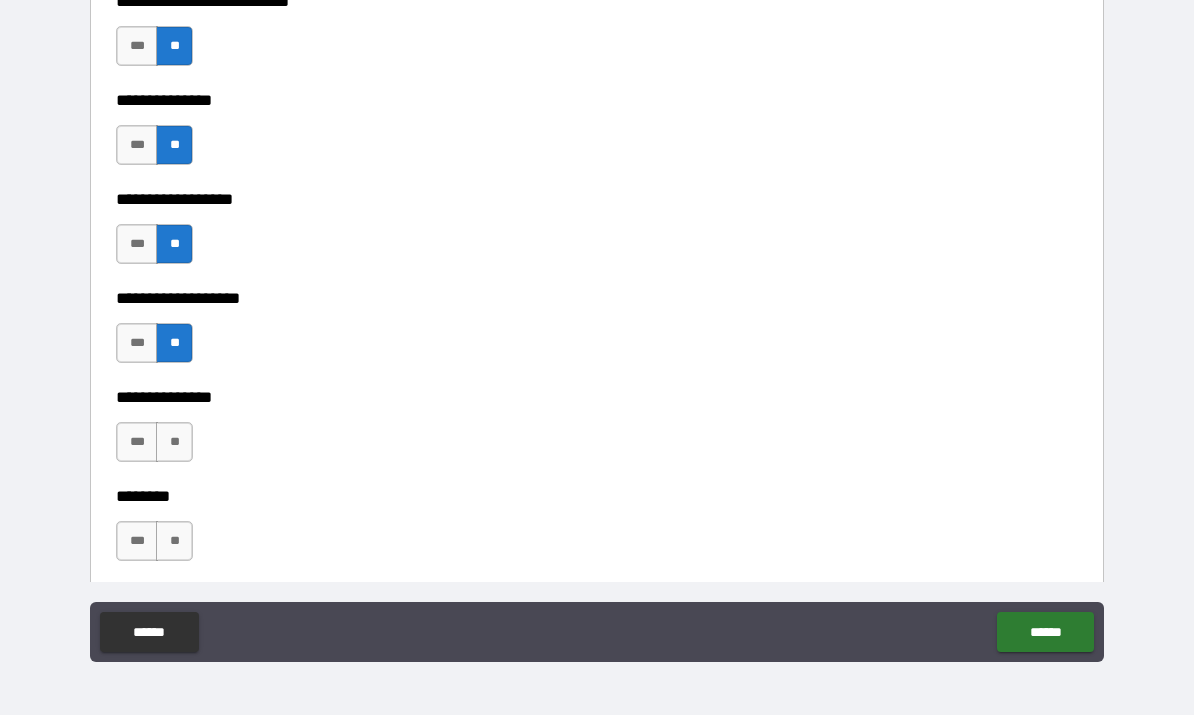 scroll, scrollTop: 5582, scrollLeft: 0, axis: vertical 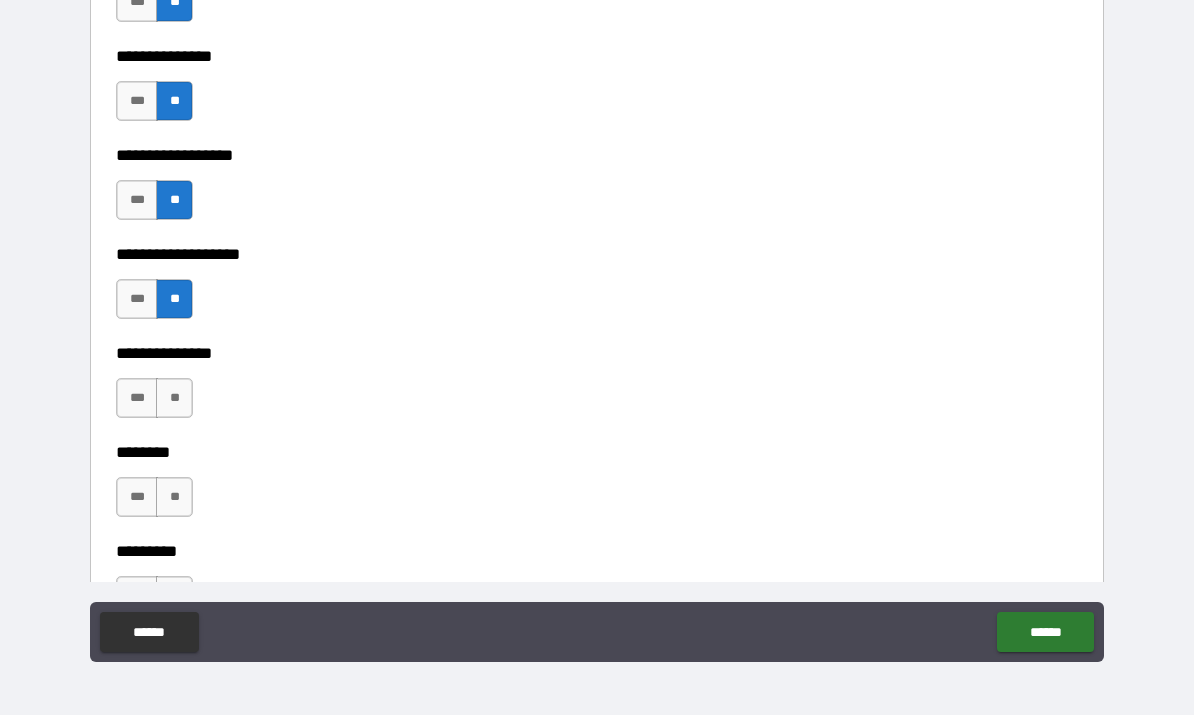 click on "**" at bounding box center [174, 399] 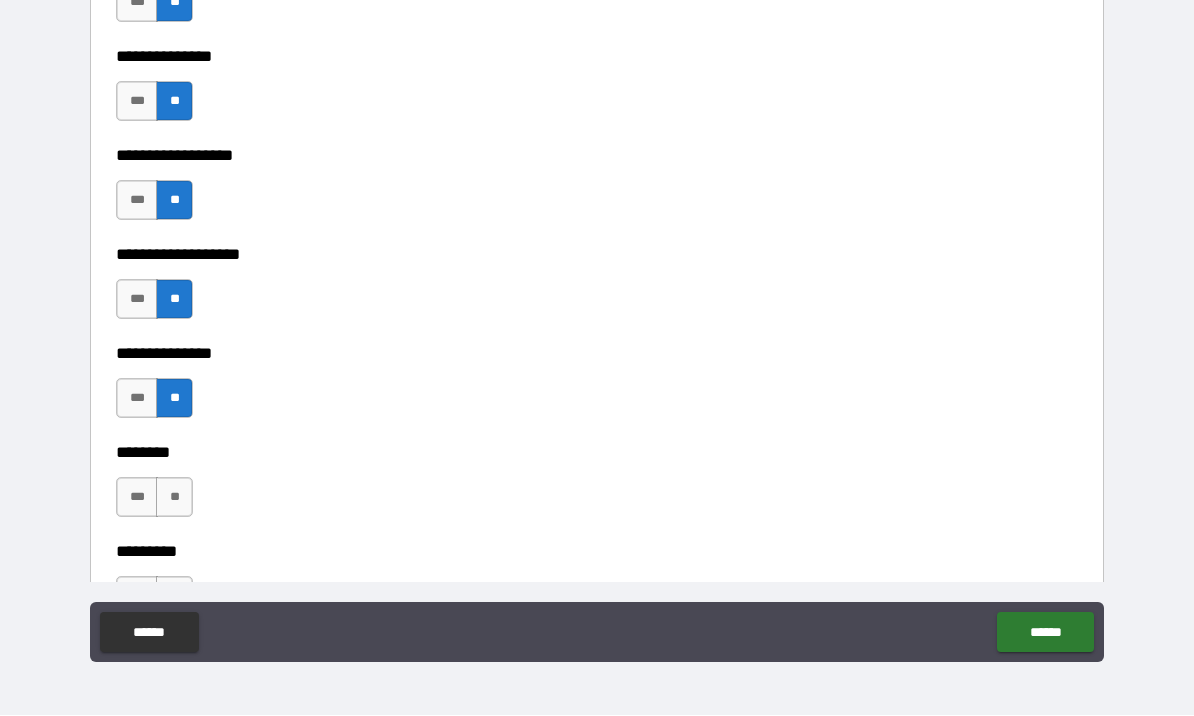 click on "**" at bounding box center (174, 498) 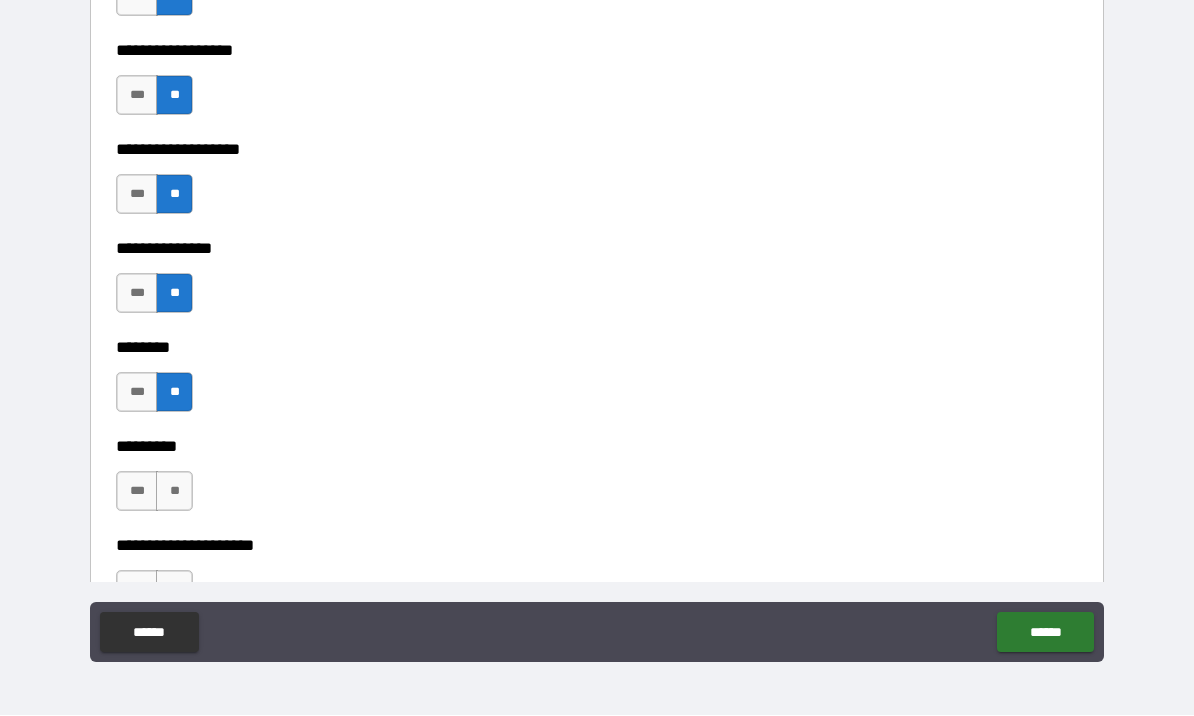 scroll, scrollTop: 5757, scrollLeft: 0, axis: vertical 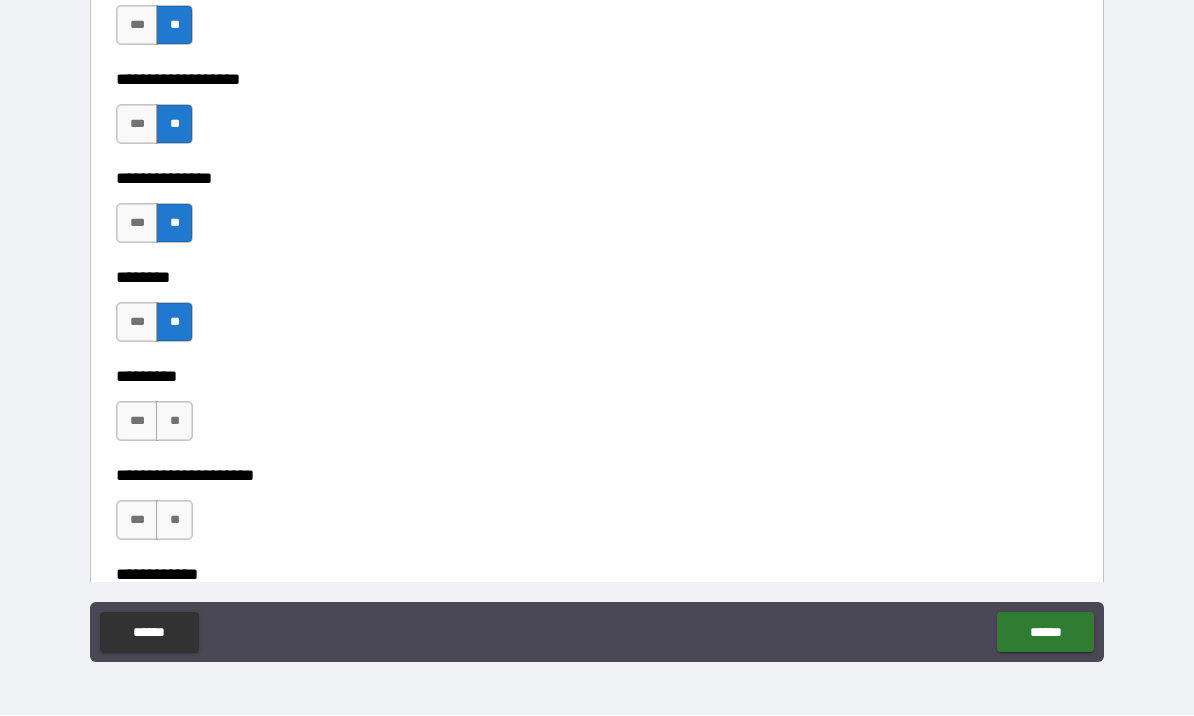 click on "**" at bounding box center [174, 422] 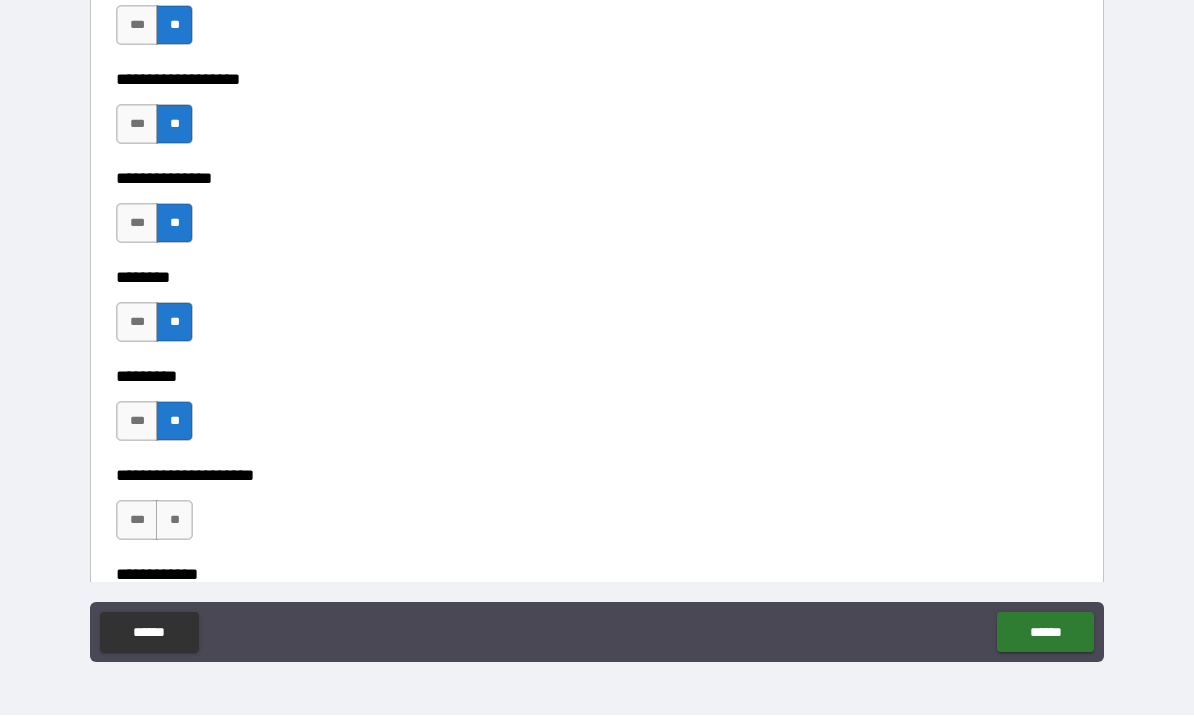 click on "**" at bounding box center [174, 521] 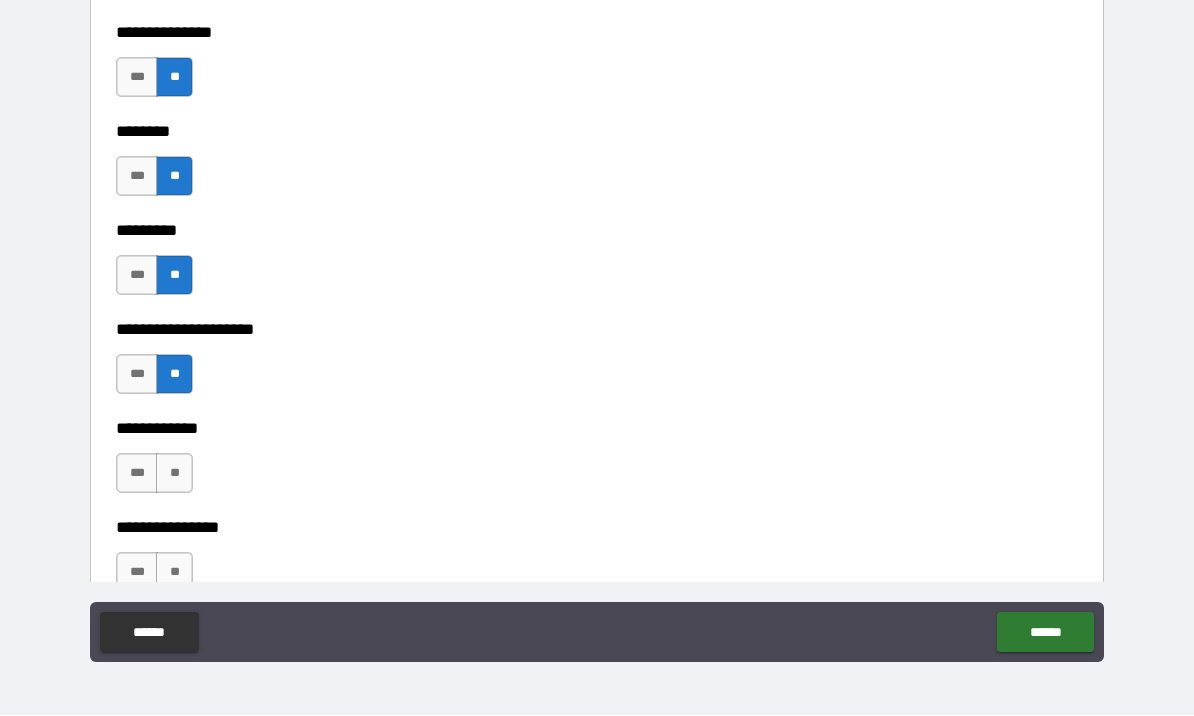 scroll, scrollTop: 5941, scrollLeft: 0, axis: vertical 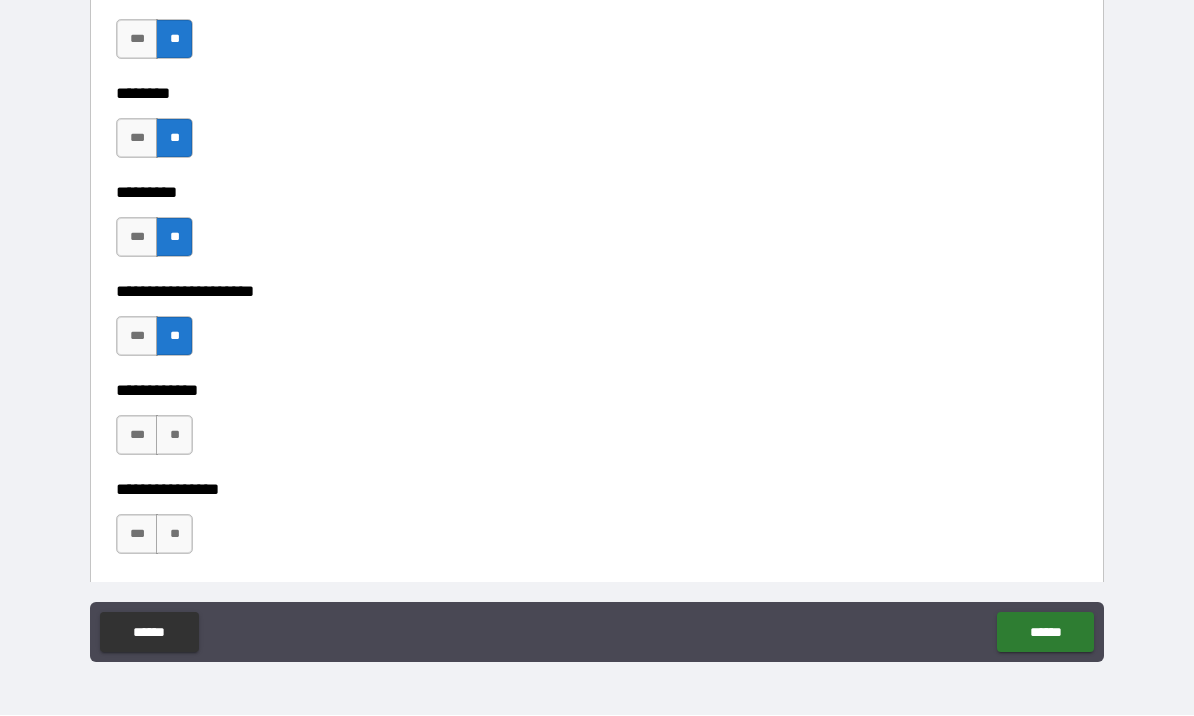 click on "**" at bounding box center (174, 436) 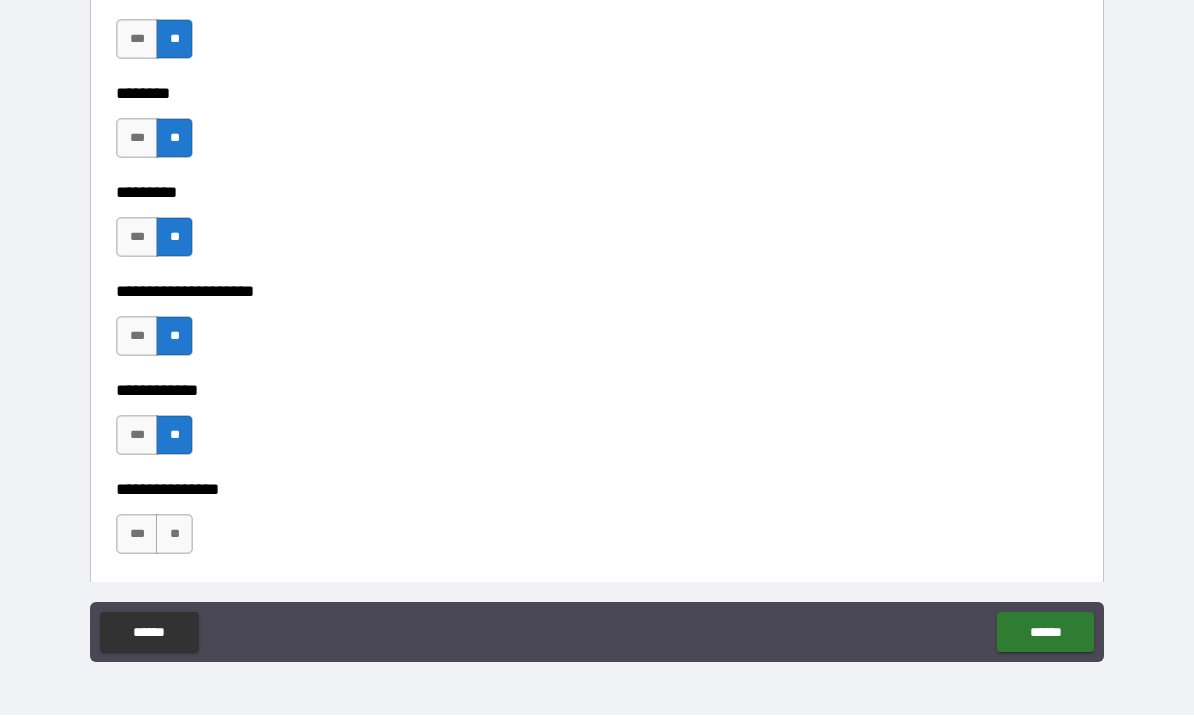 click on "**" at bounding box center (174, 535) 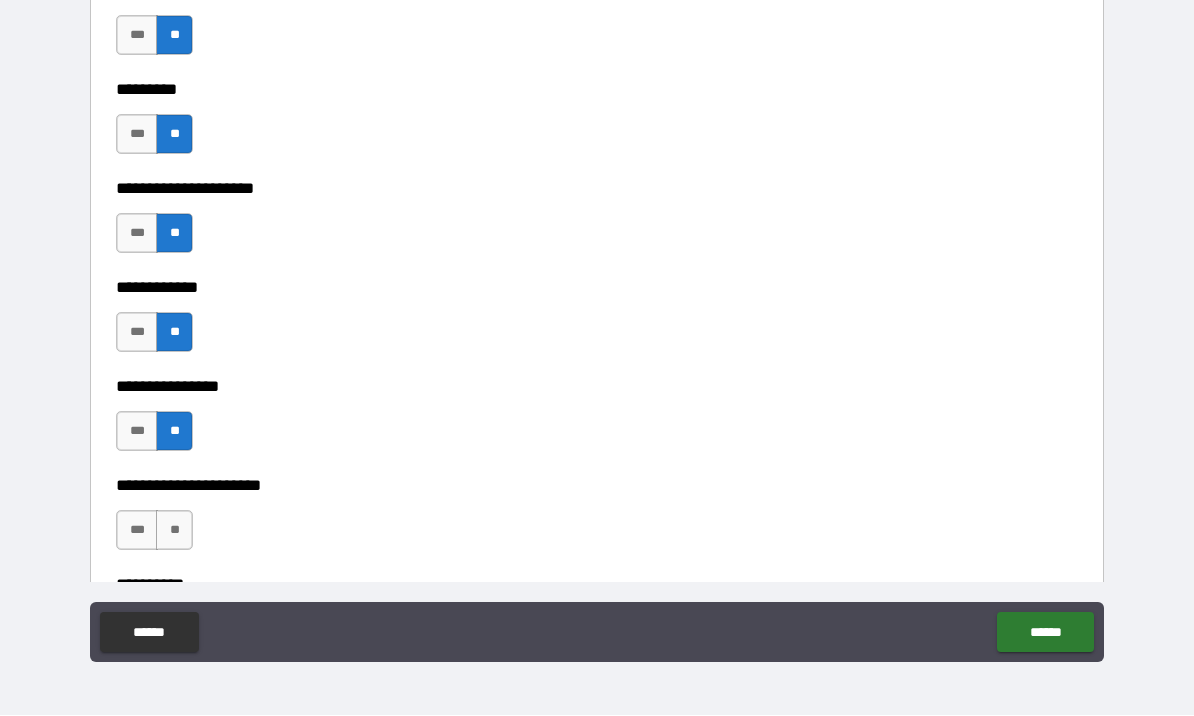 scroll, scrollTop: 6048, scrollLeft: 0, axis: vertical 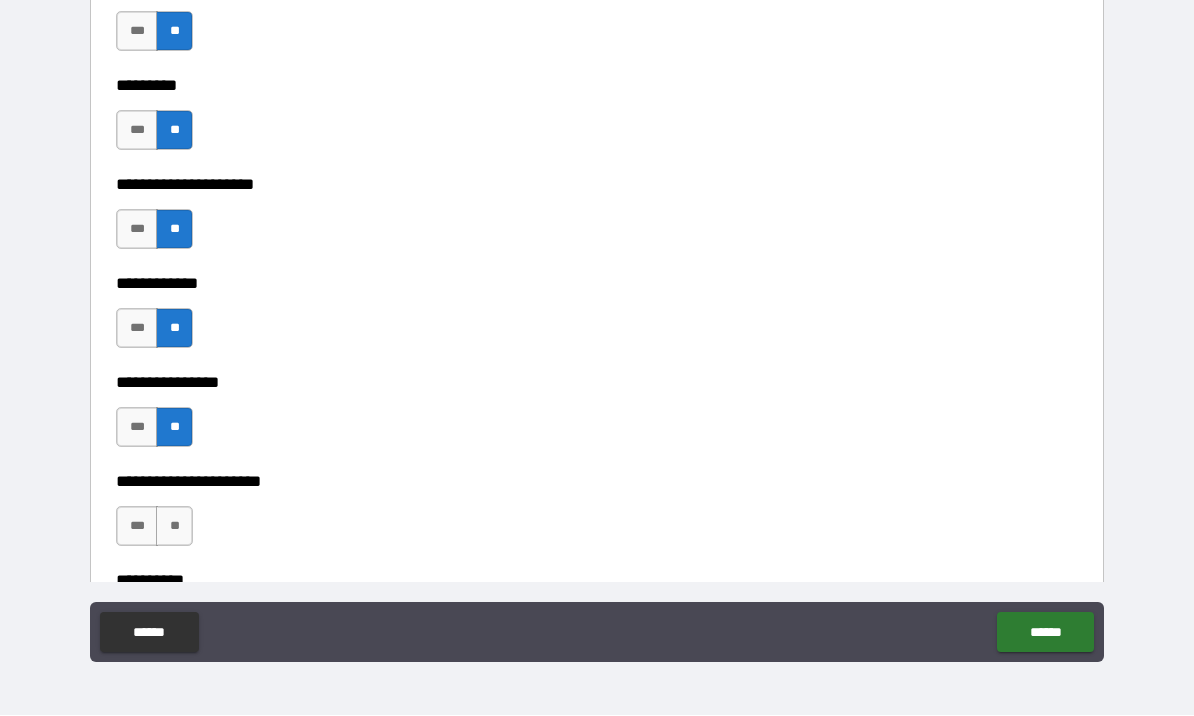 click on "***" at bounding box center (137, 329) 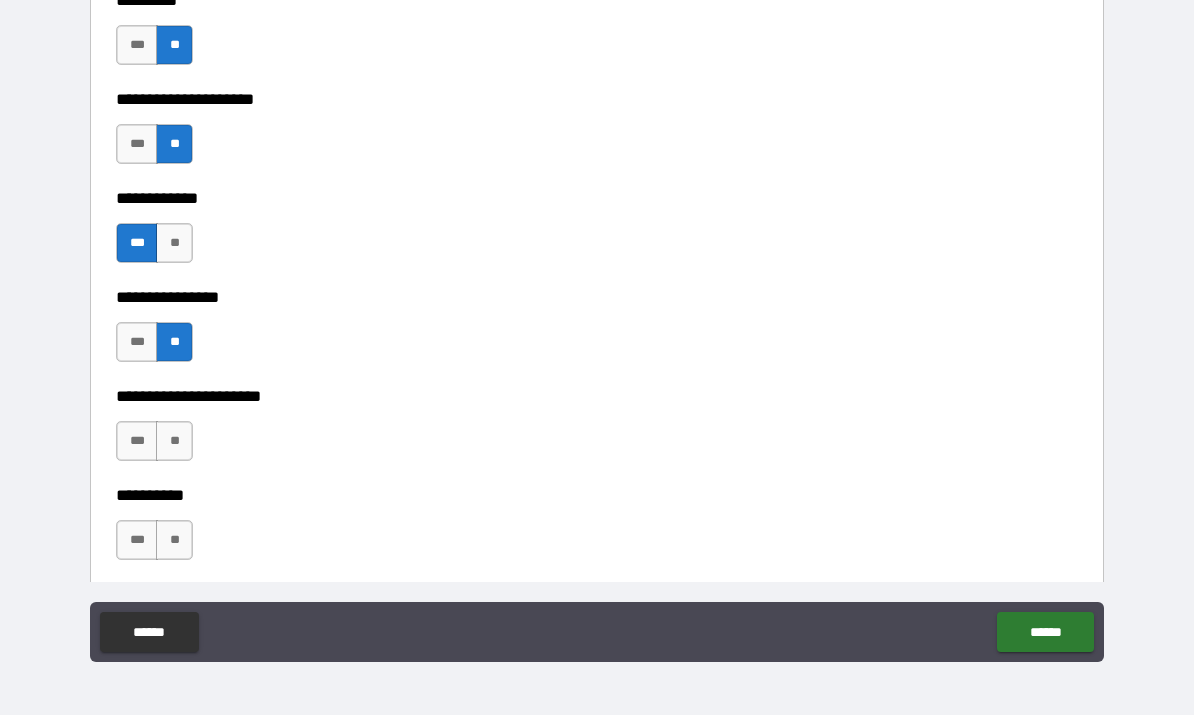 scroll, scrollTop: 6149, scrollLeft: 0, axis: vertical 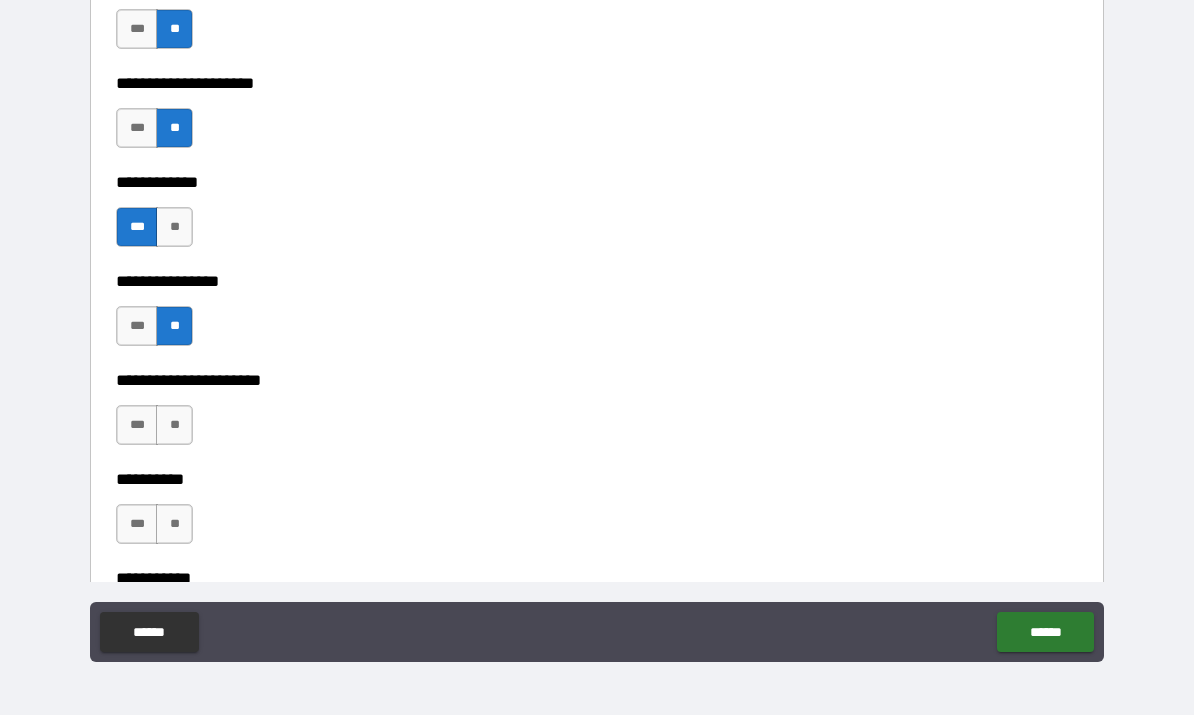 click on "**" at bounding box center [174, 426] 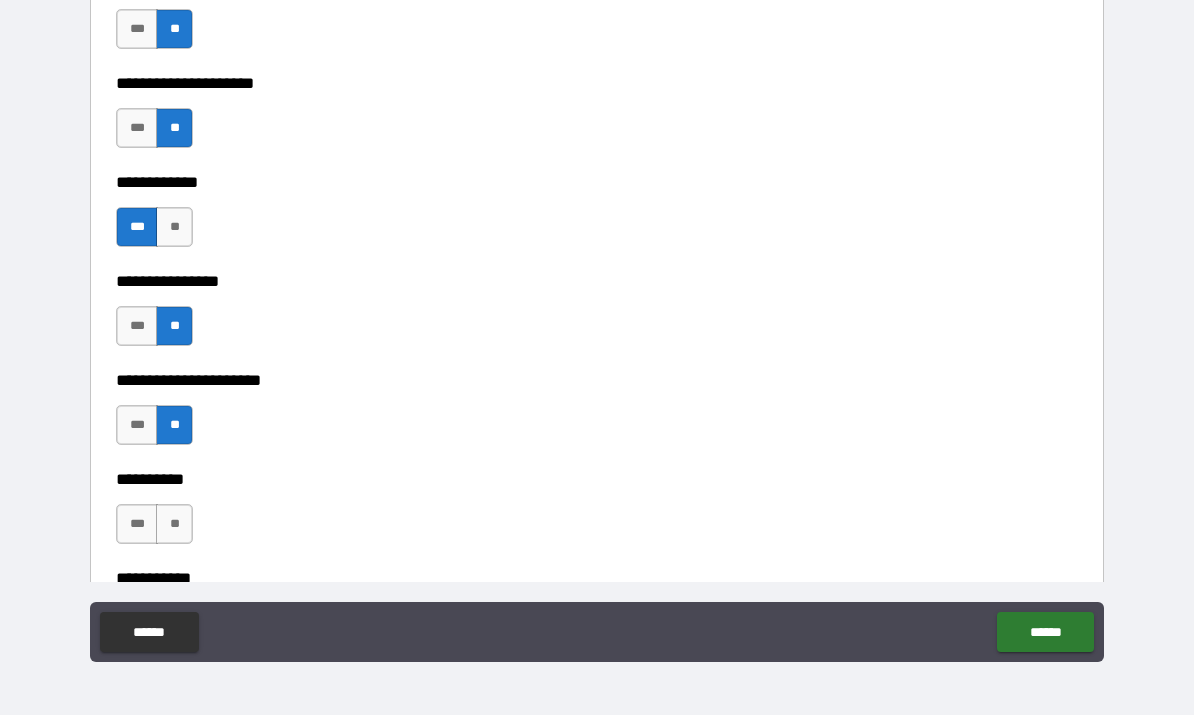 click on "**" at bounding box center (174, 525) 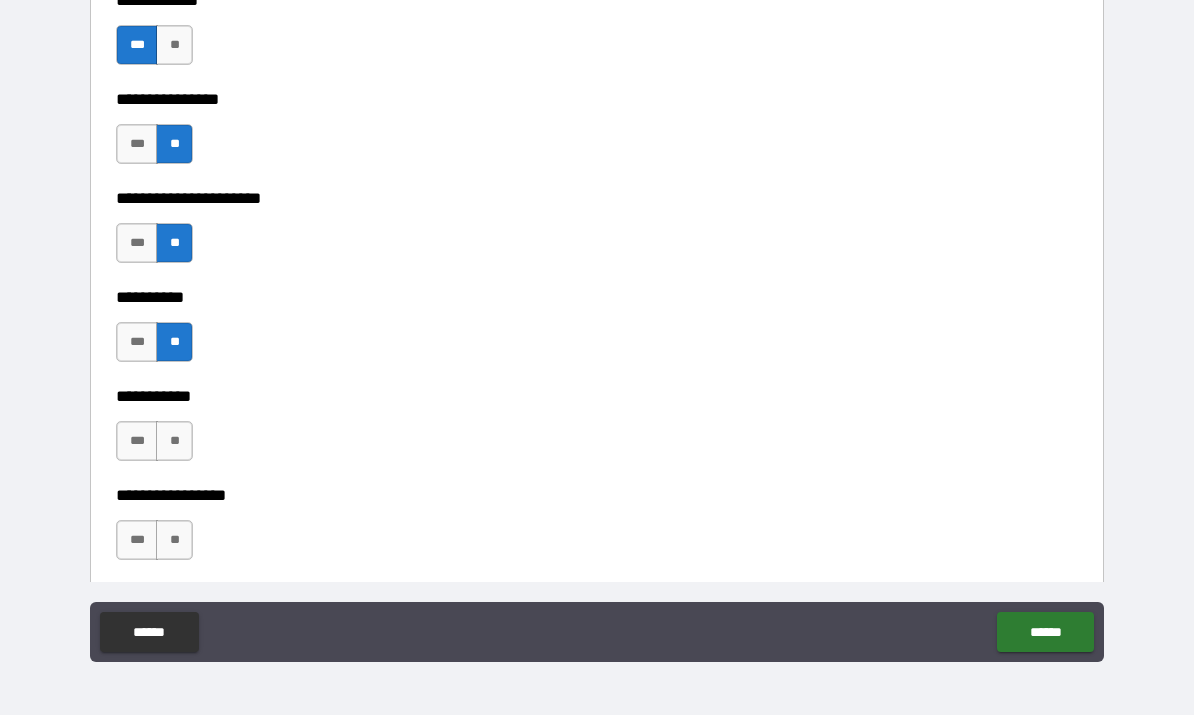 scroll, scrollTop: 6334, scrollLeft: 0, axis: vertical 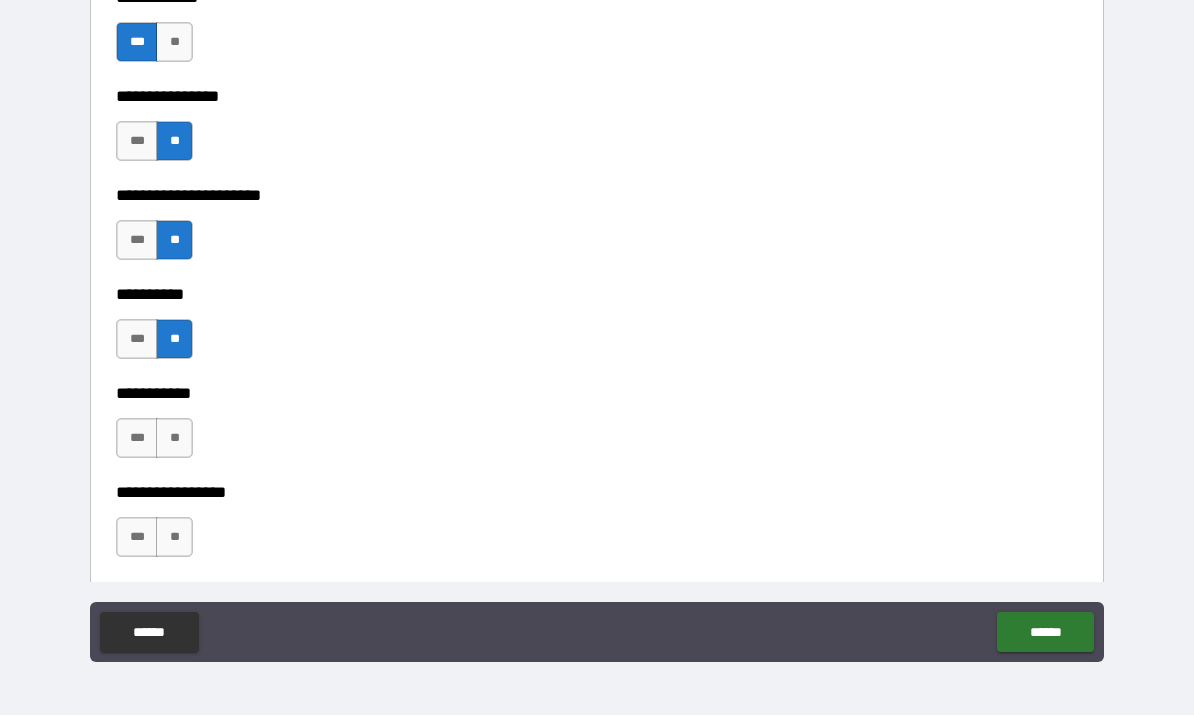 click on "**" at bounding box center [174, 439] 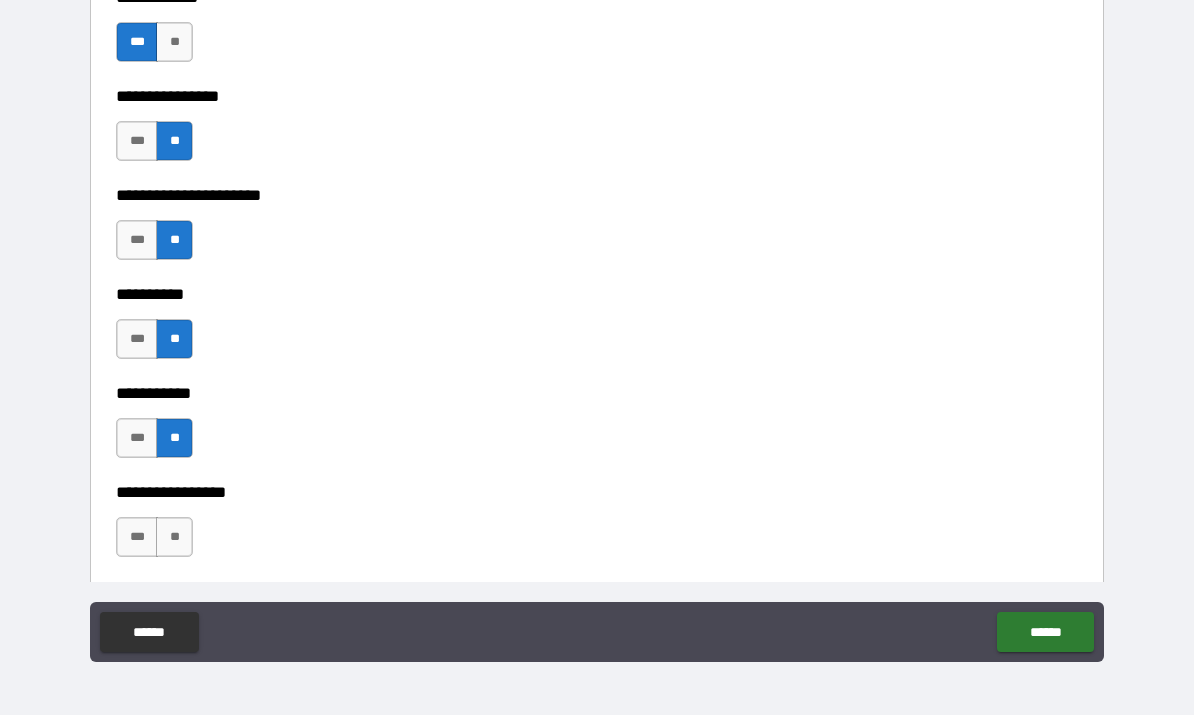 click on "**" at bounding box center (174, 538) 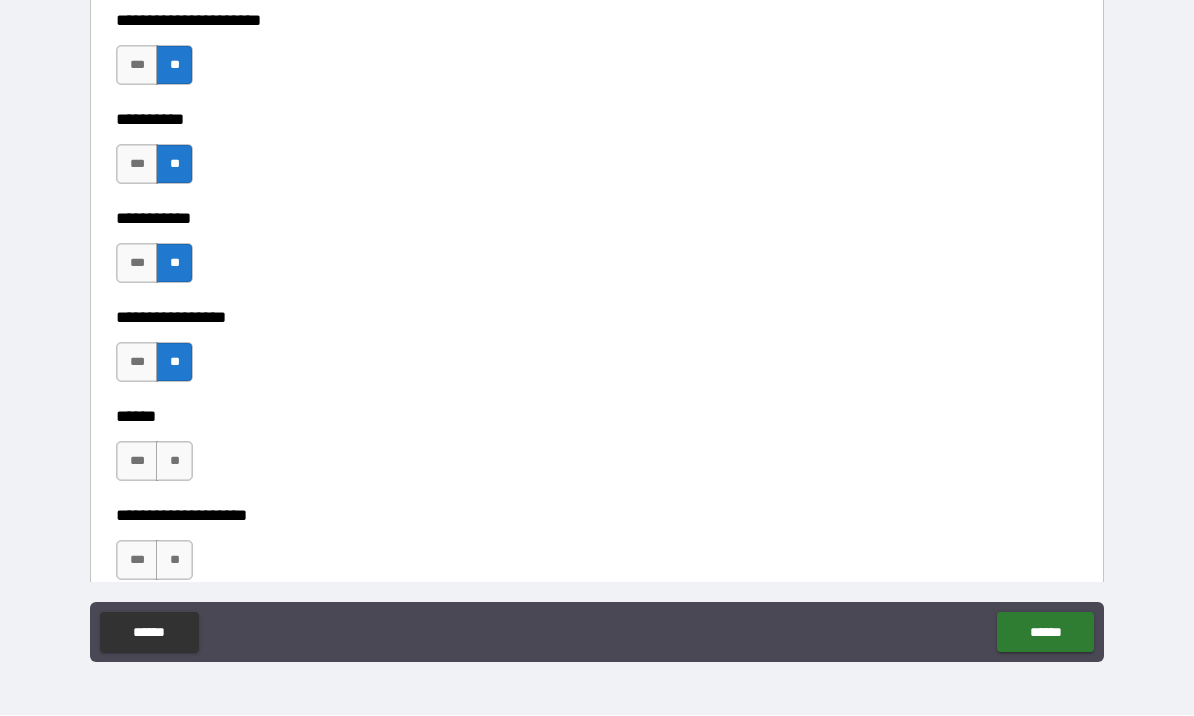 click on "**" at bounding box center [174, 462] 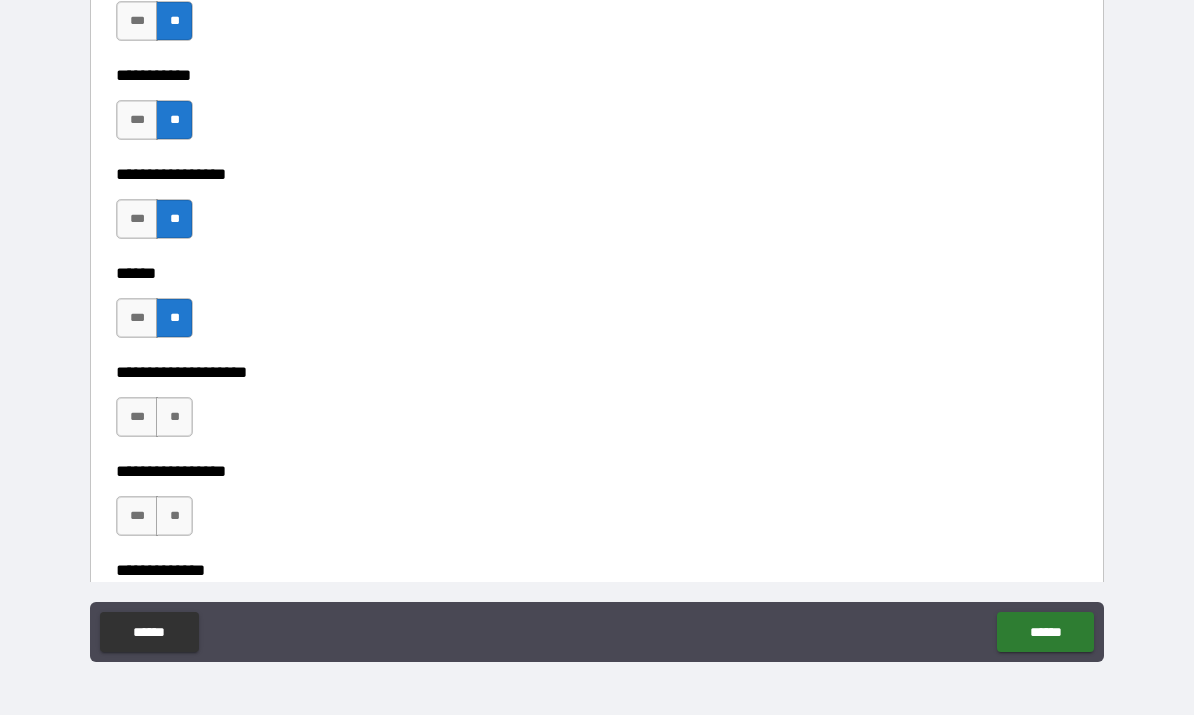 scroll, scrollTop: 6654, scrollLeft: 0, axis: vertical 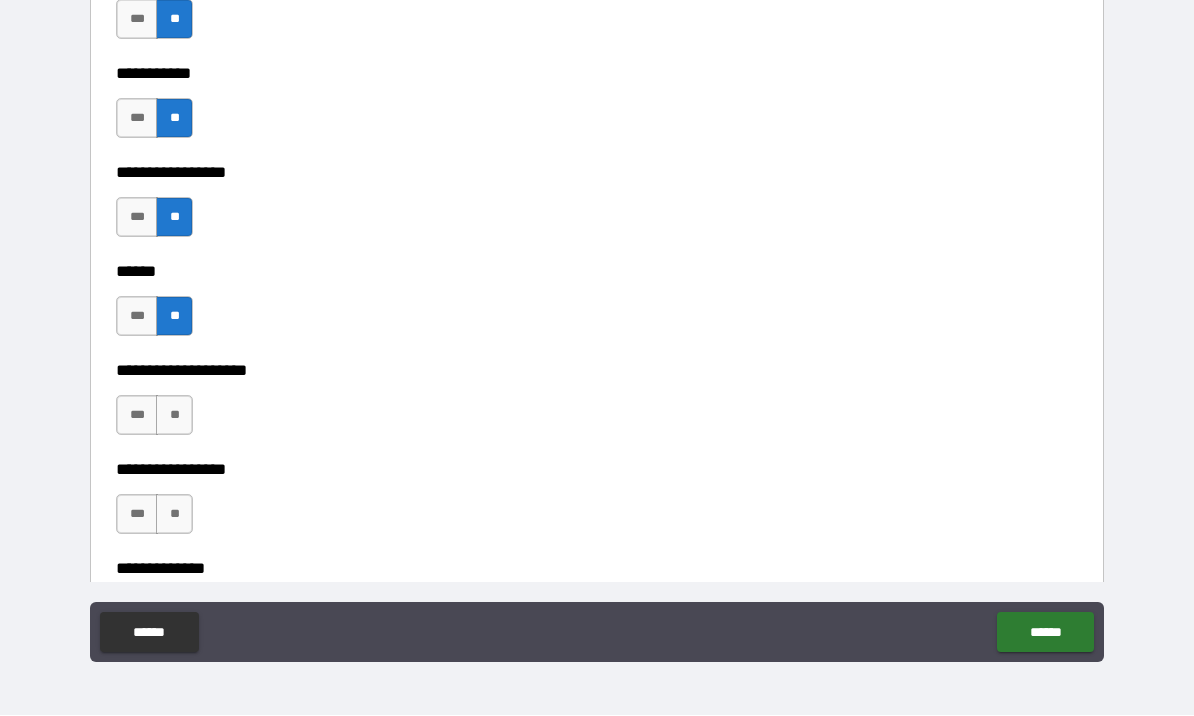 click on "**" at bounding box center (174, 416) 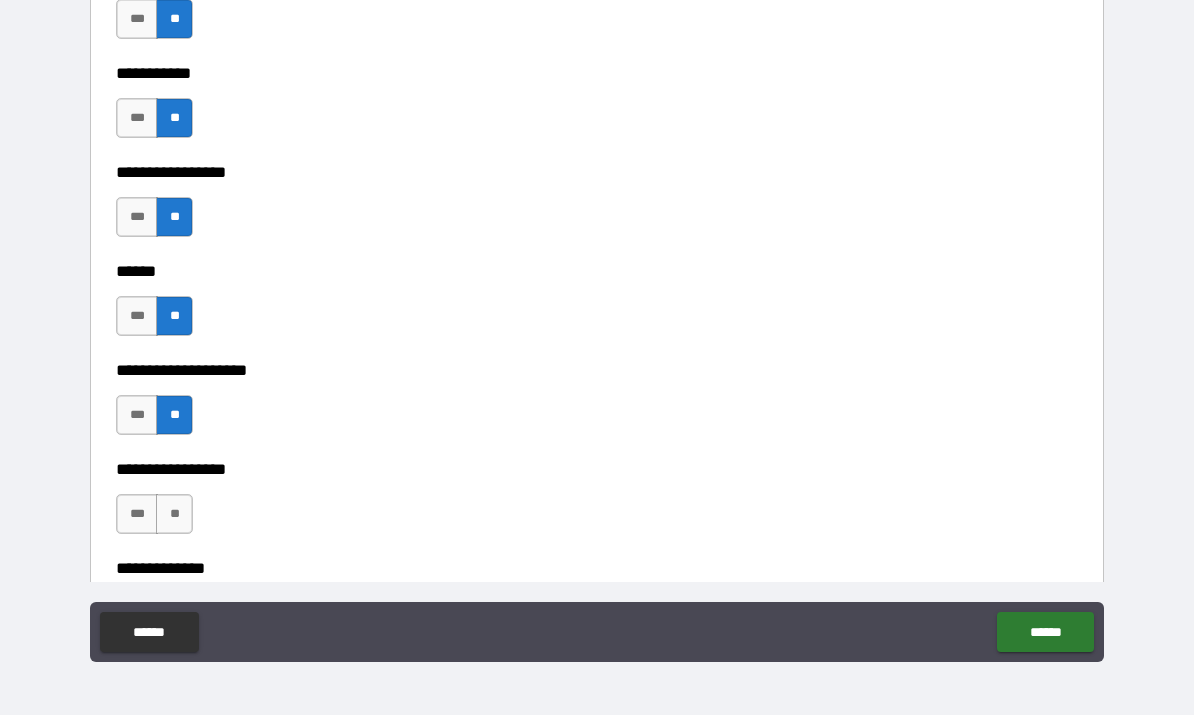 click on "**" at bounding box center (174, 515) 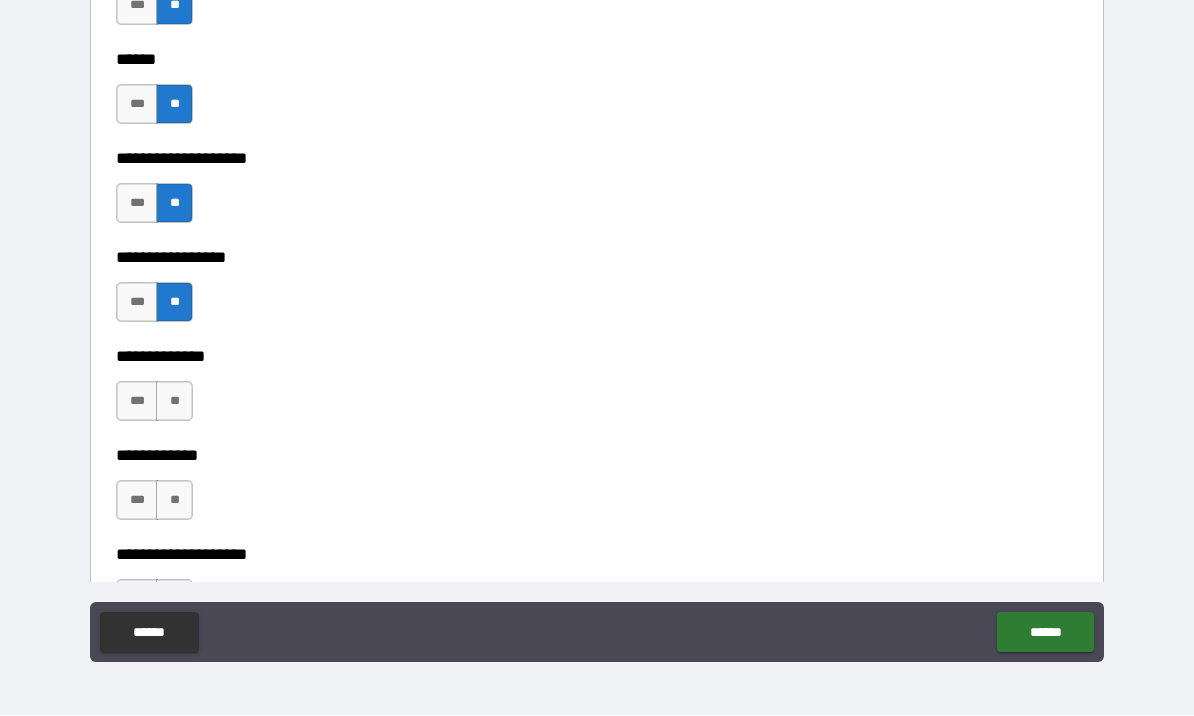 click on "**" at bounding box center (174, 402) 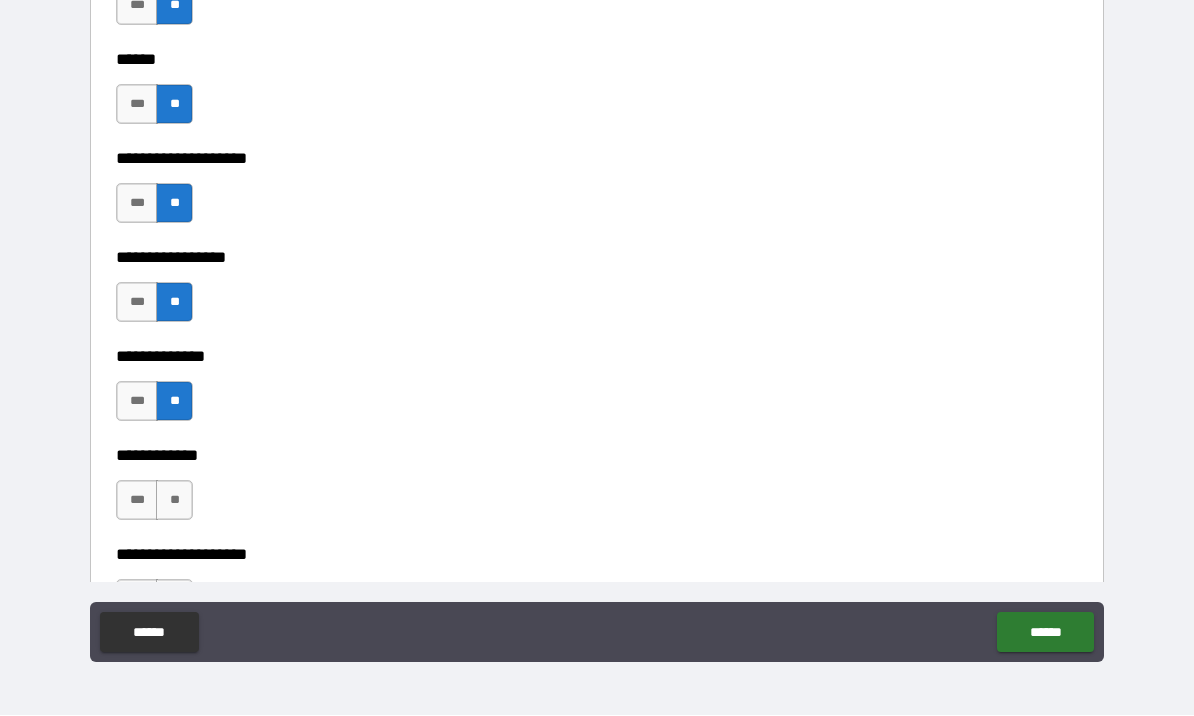click on "**" at bounding box center [174, 501] 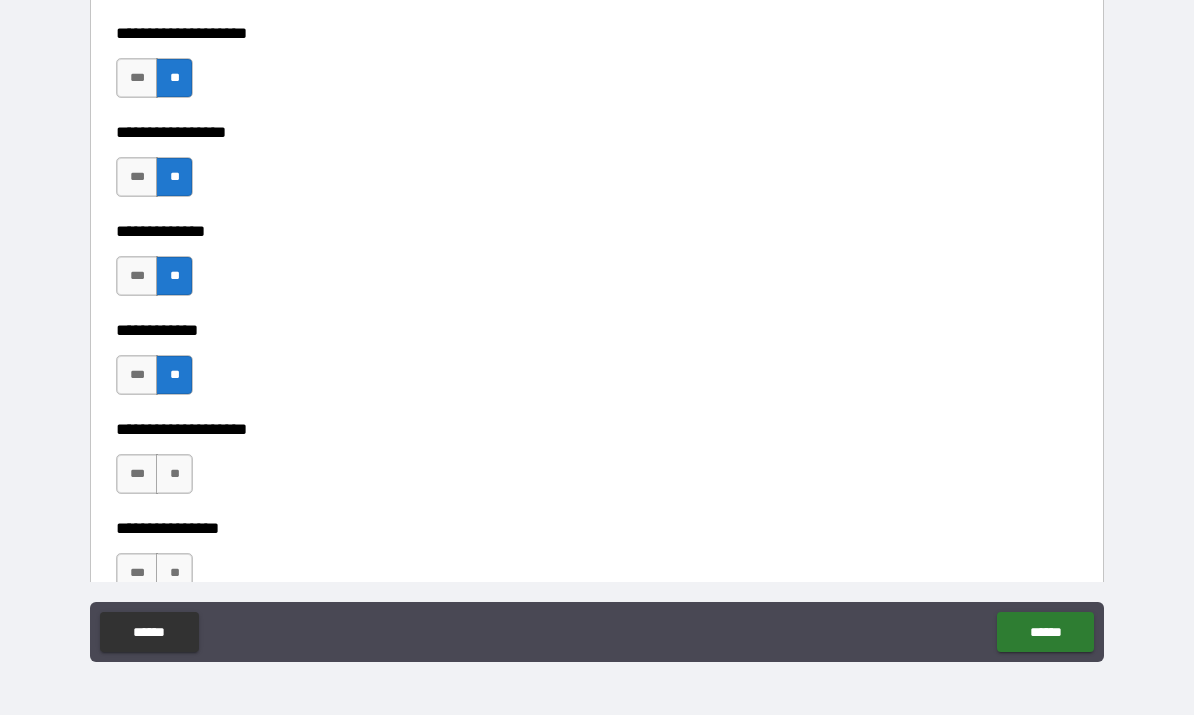 scroll, scrollTop: 7070, scrollLeft: 0, axis: vertical 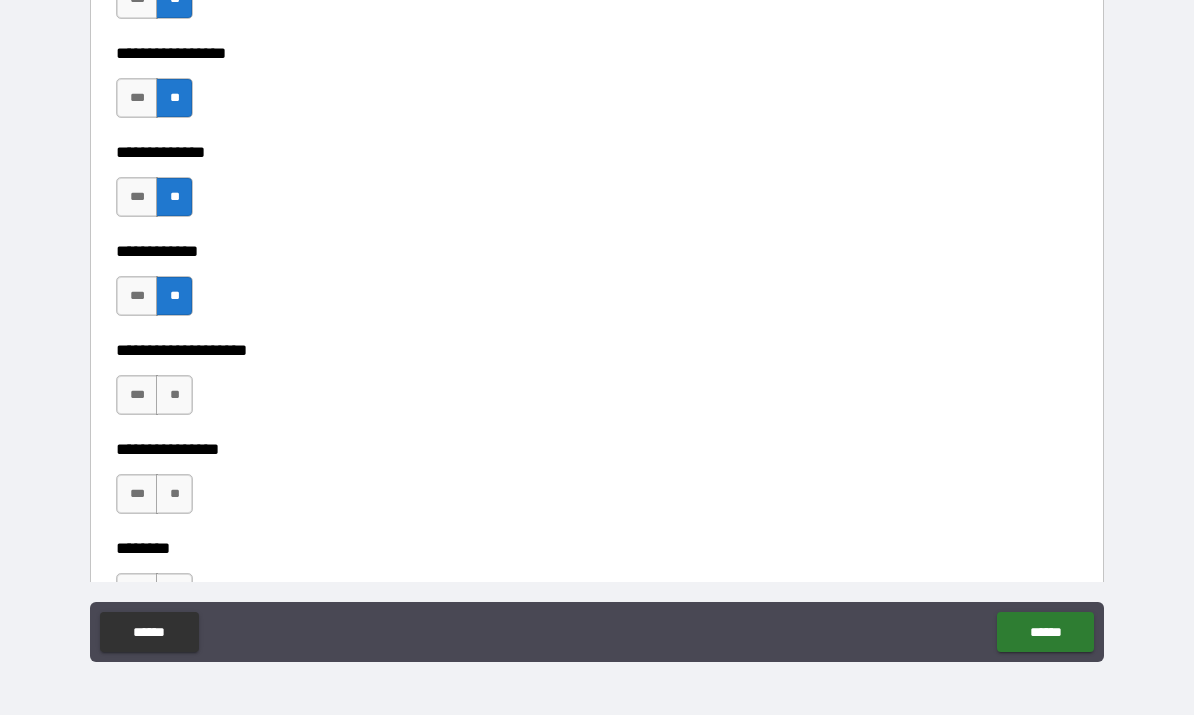 click on "**" at bounding box center (174, 396) 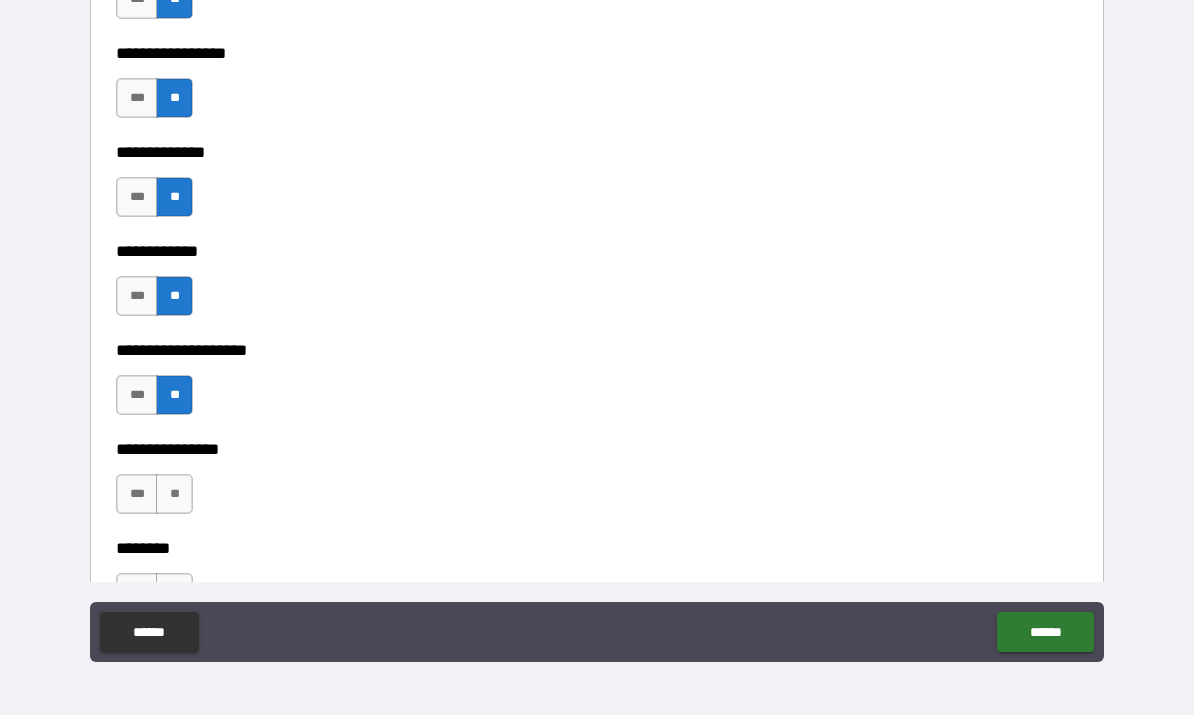 click on "**" at bounding box center [174, 495] 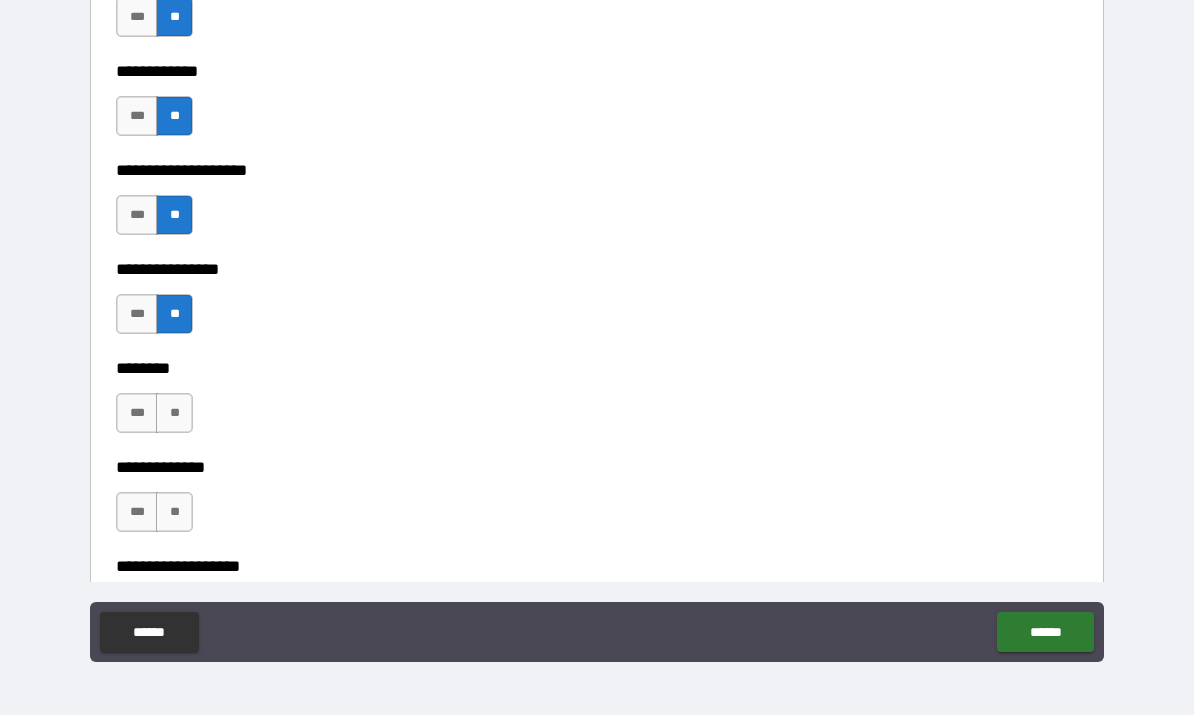 scroll, scrollTop: 7251, scrollLeft: 0, axis: vertical 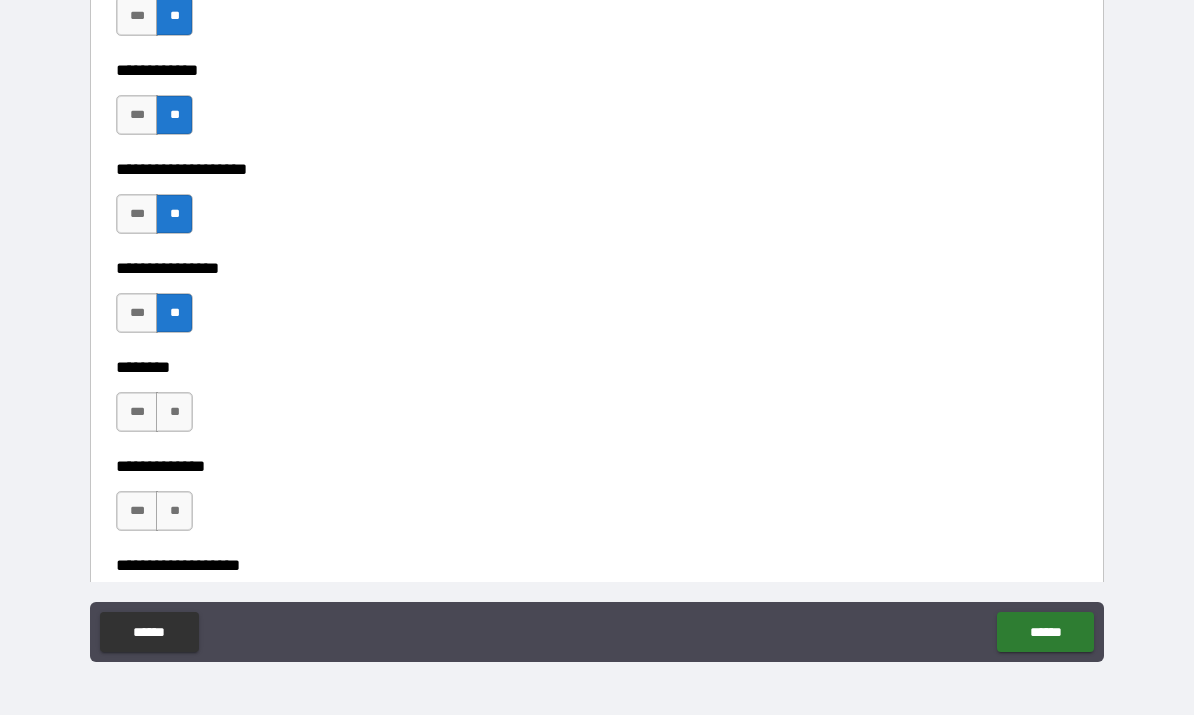 click on "**" at bounding box center (174, 413) 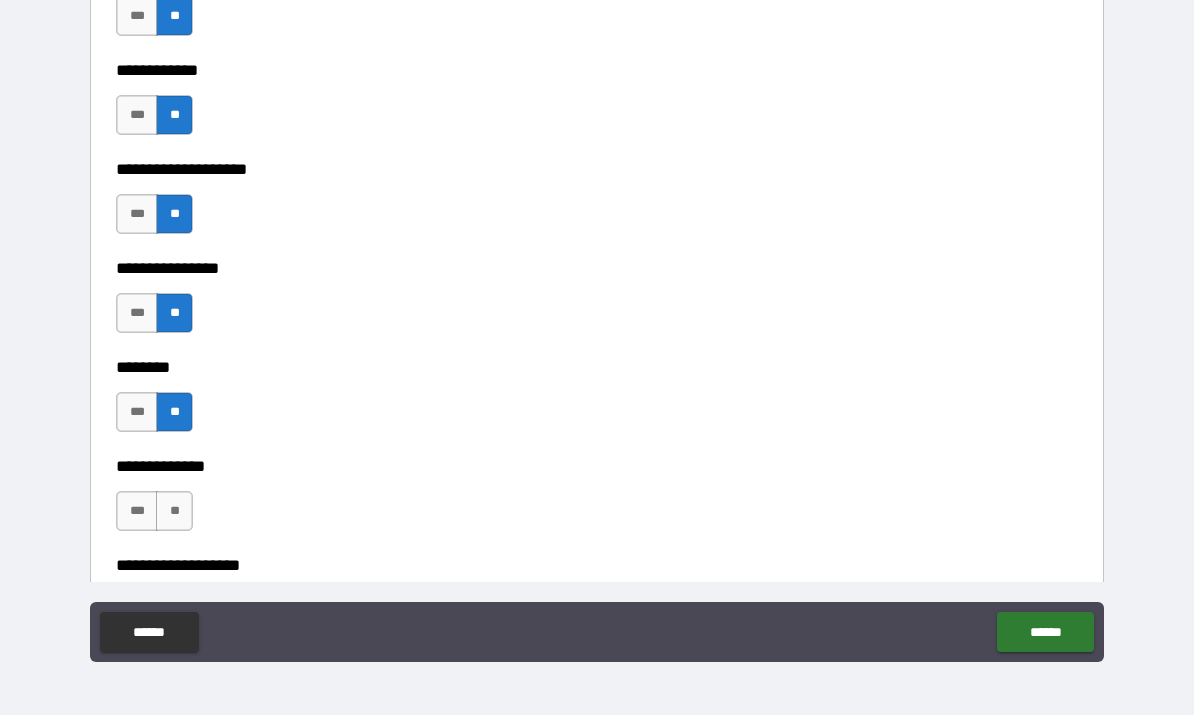 click on "**" at bounding box center (174, 512) 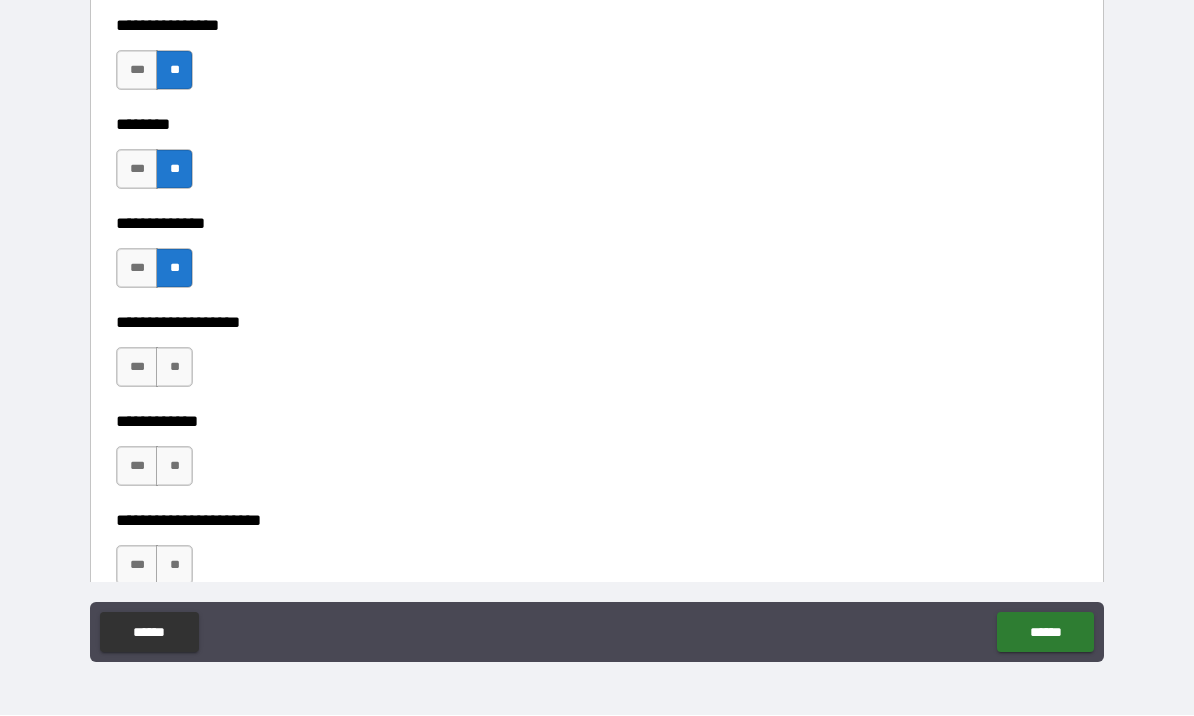 scroll, scrollTop: 7501, scrollLeft: 0, axis: vertical 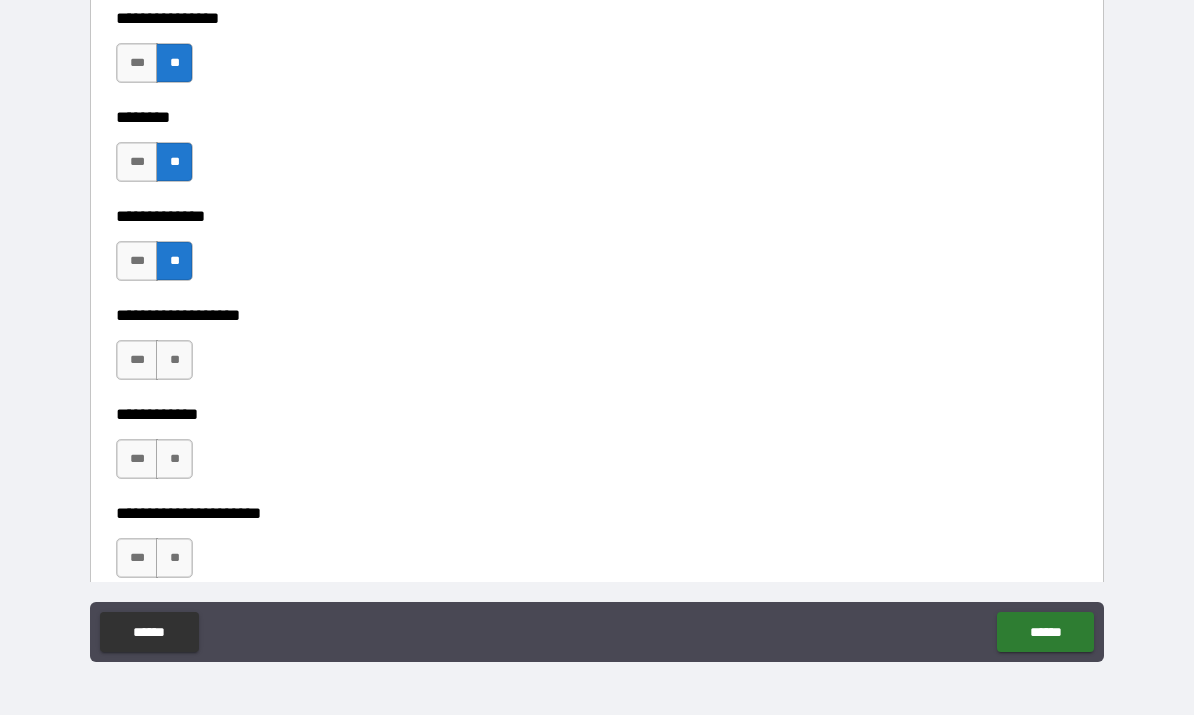 click on "**" at bounding box center [174, 361] 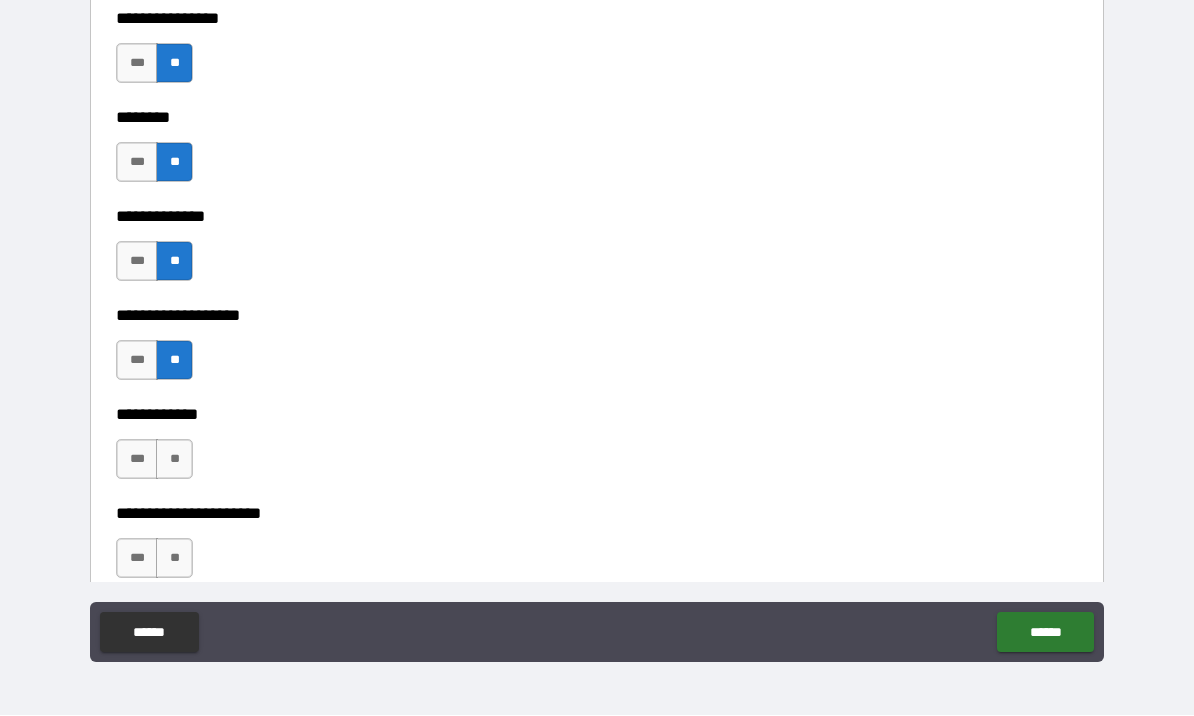 click on "**" at bounding box center (174, 460) 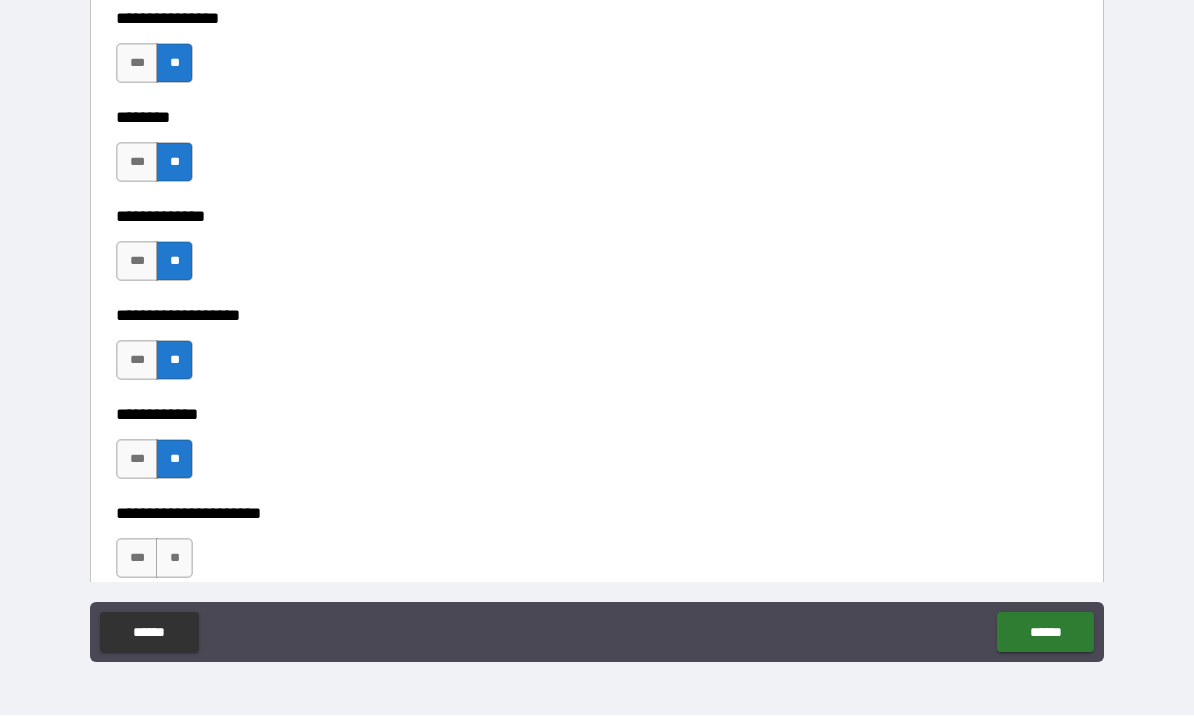 click on "*** **" at bounding box center [157, 564] 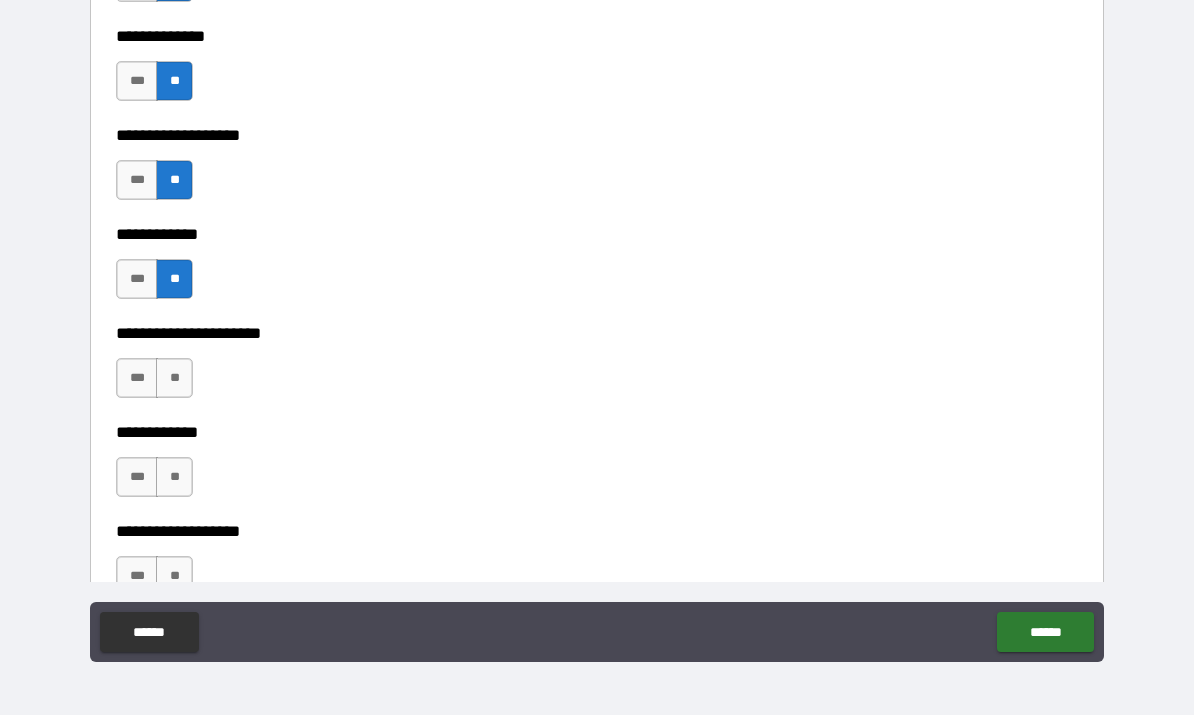scroll 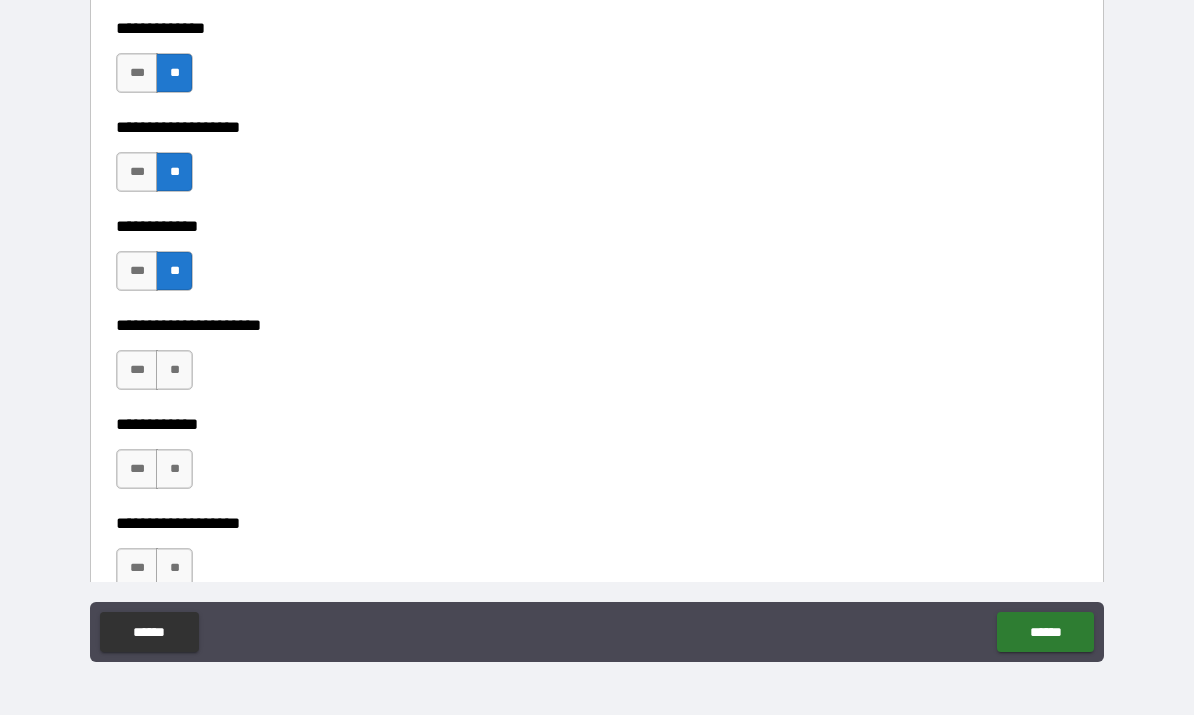 click on "**" at bounding box center [174, 371] 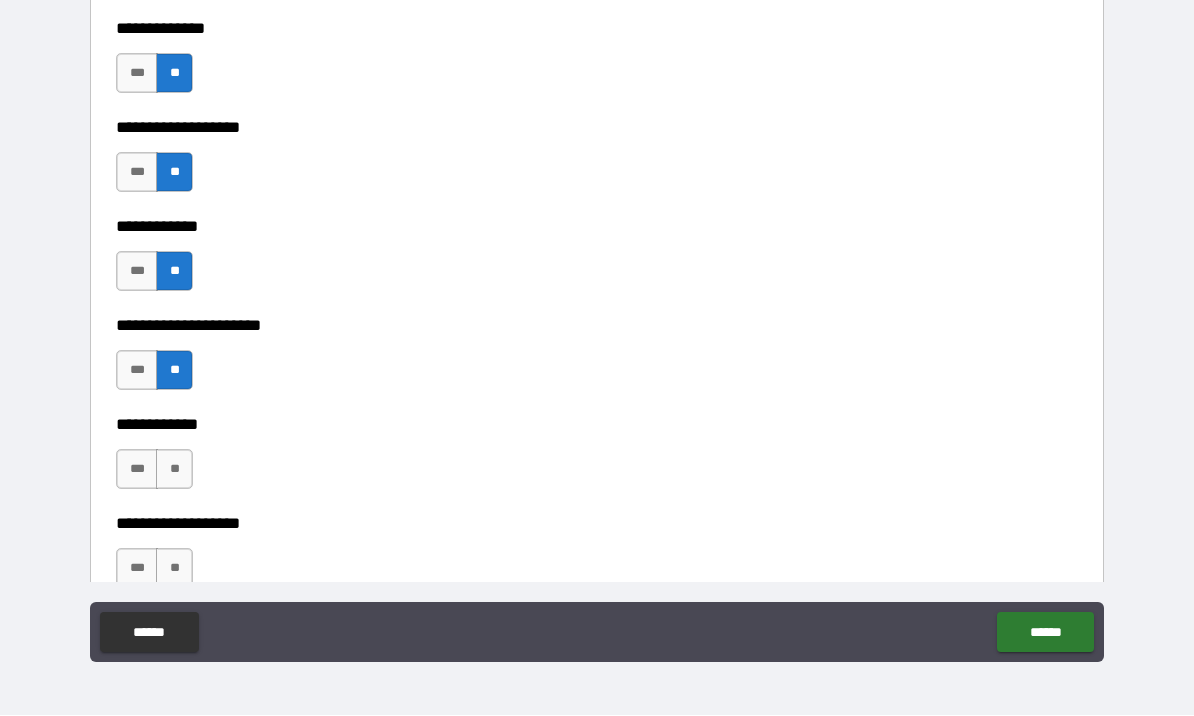 click on "**" at bounding box center (174, 470) 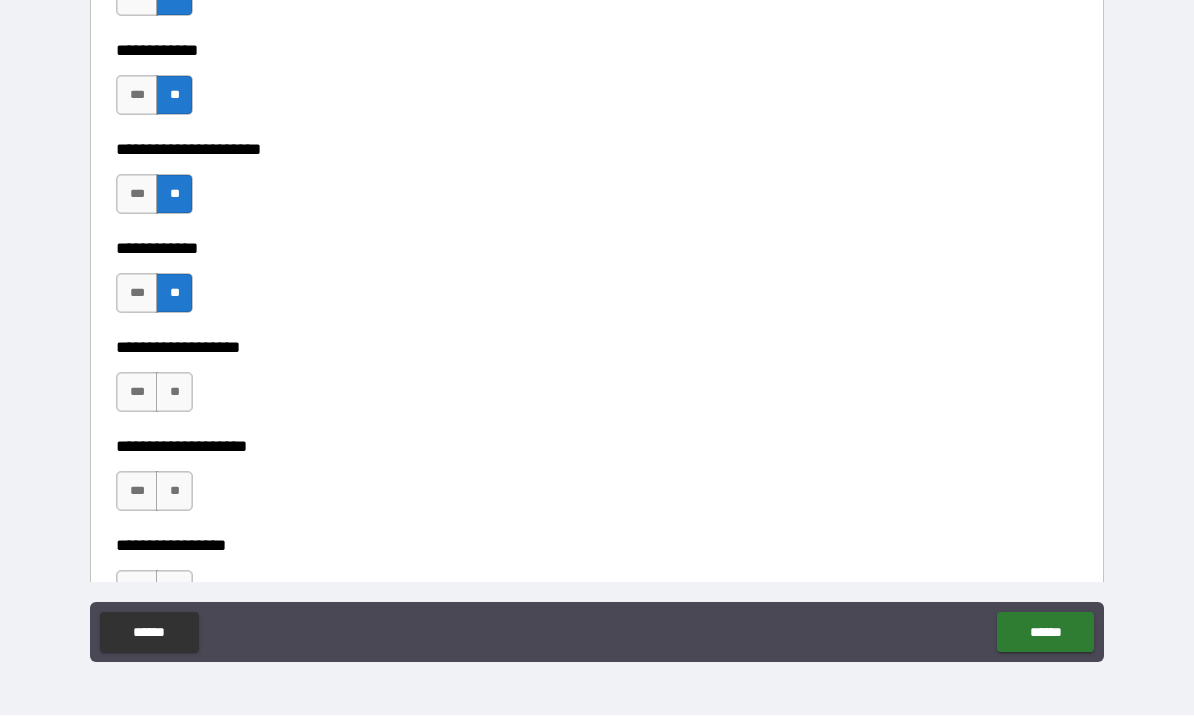 click on "**" at bounding box center [174, 393] 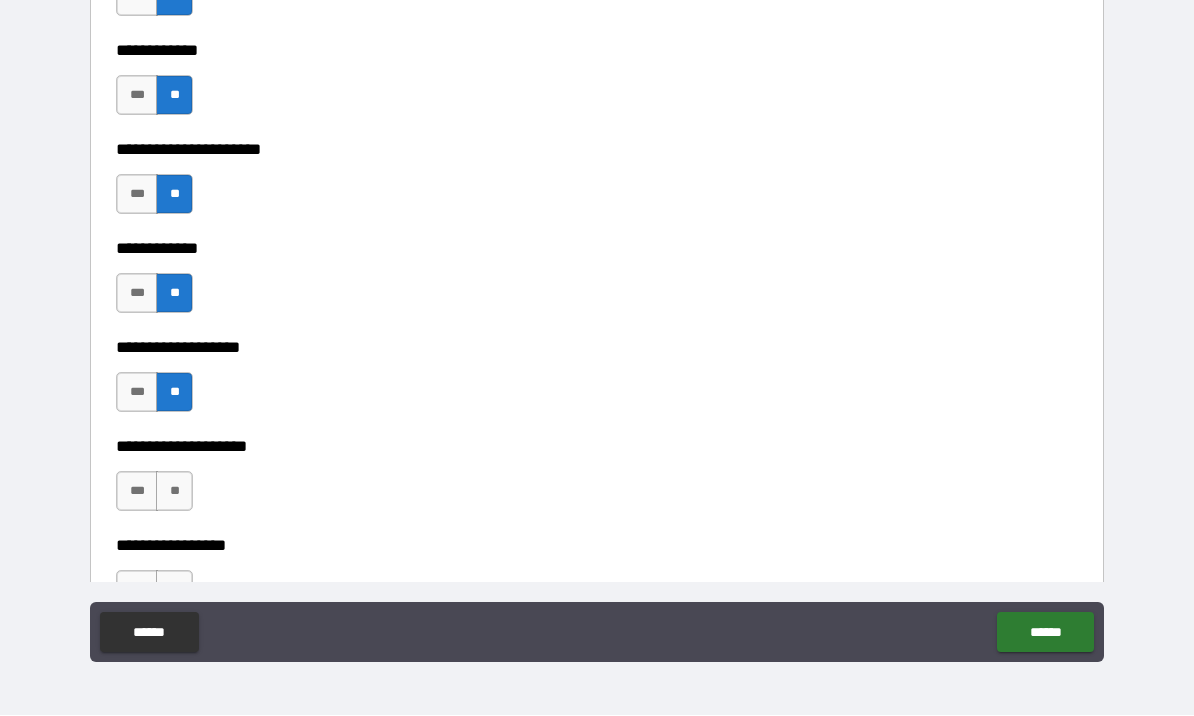 click on "**" at bounding box center (174, 492) 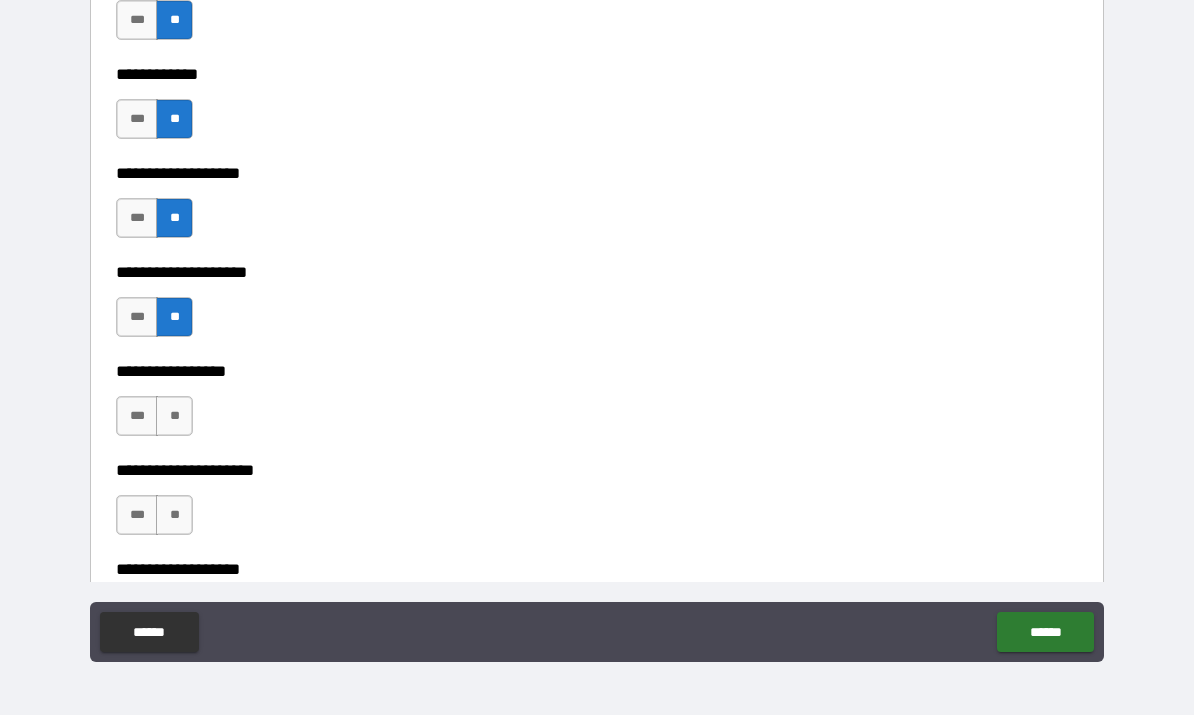 click on "**" at bounding box center [174, 417] 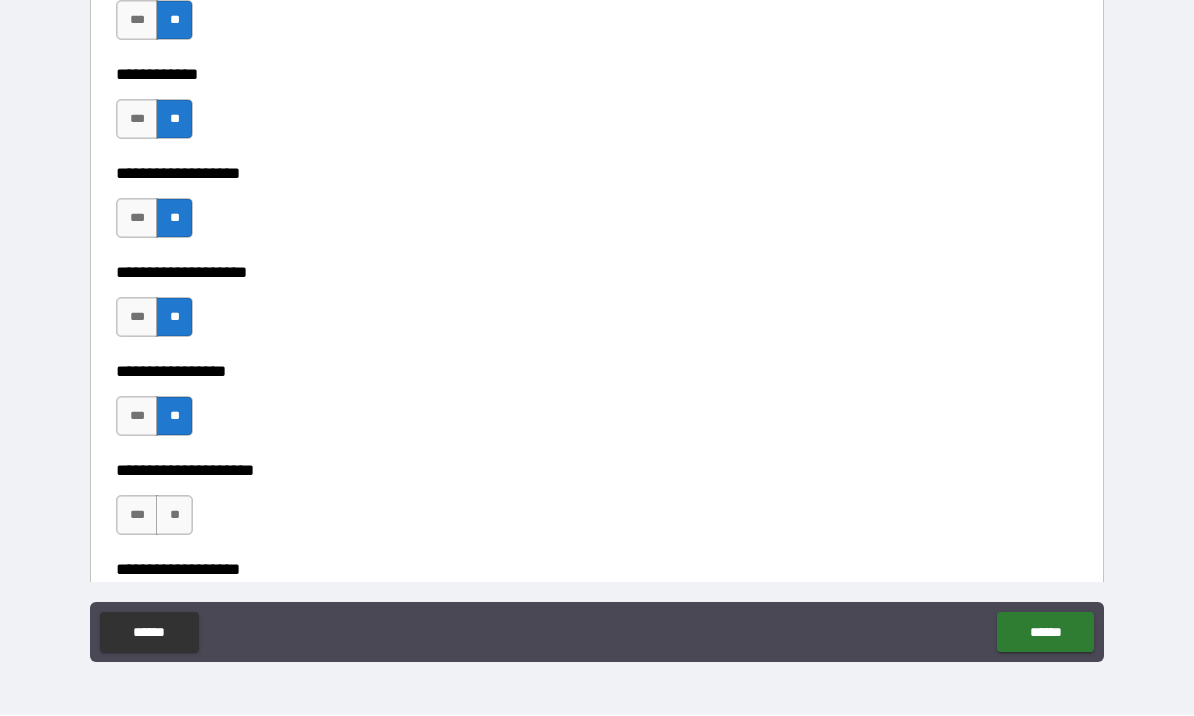 click on "**" at bounding box center [174, 516] 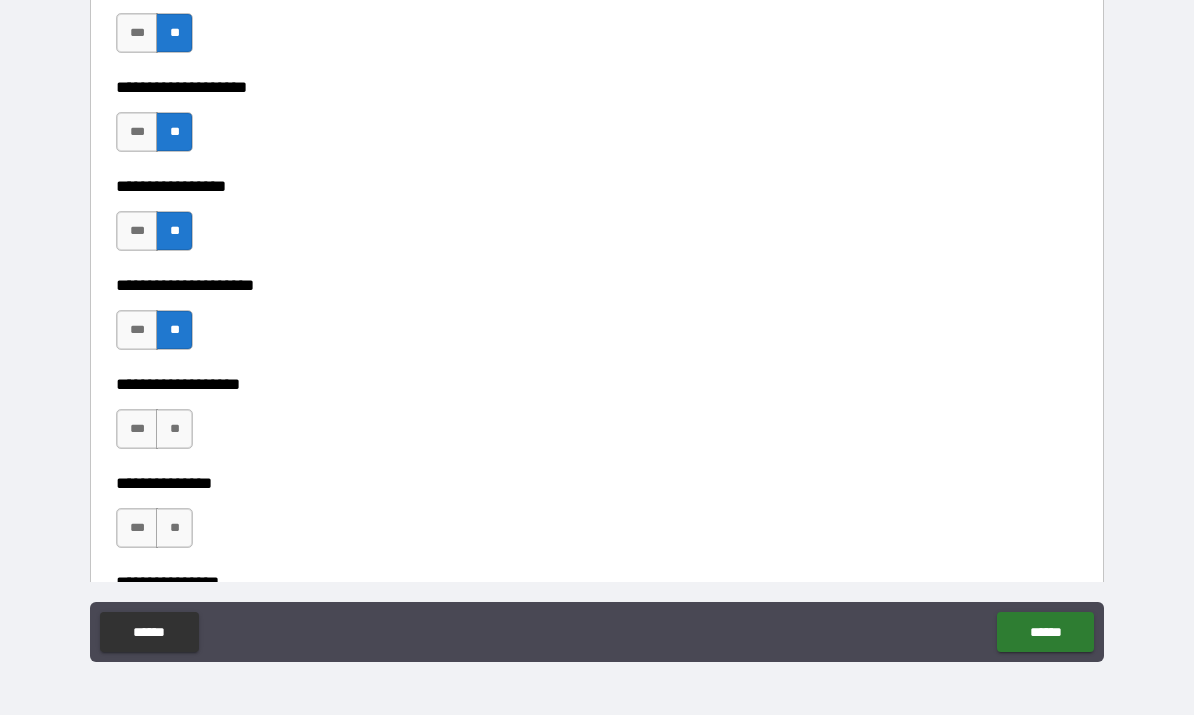 click on "**" at bounding box center (174, 430) 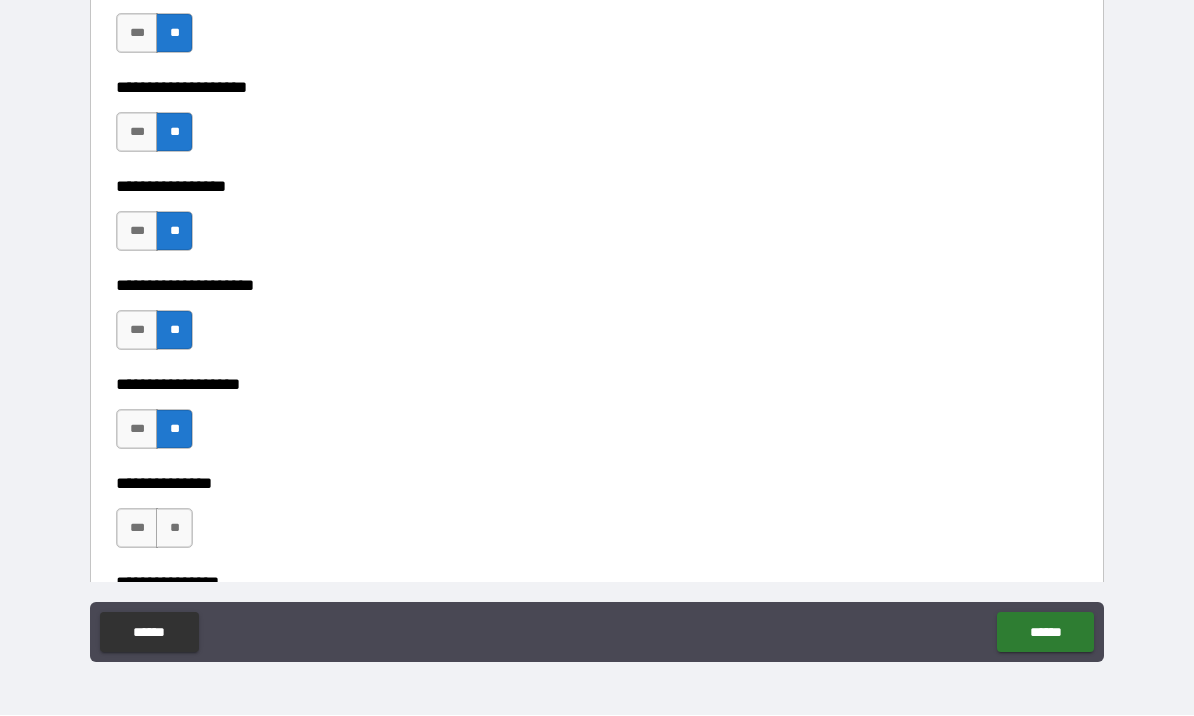 click on "**" at bounding box center (174, 529) 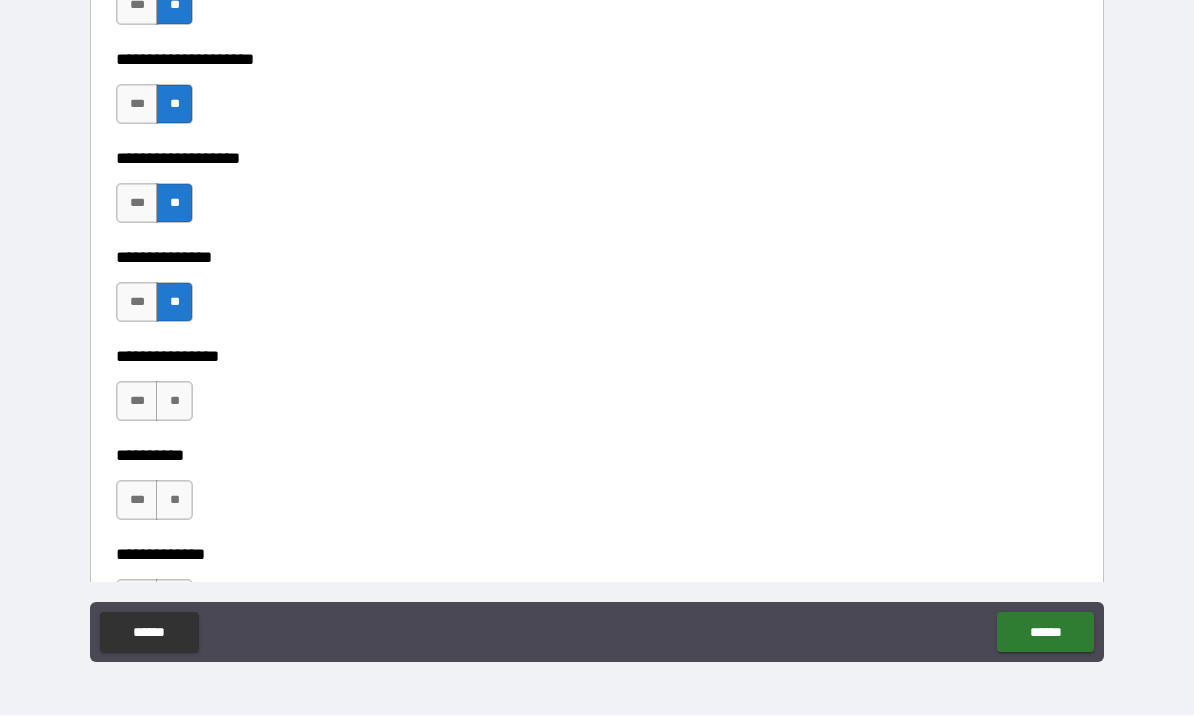 click on "**" at bounding box center (174, 402) 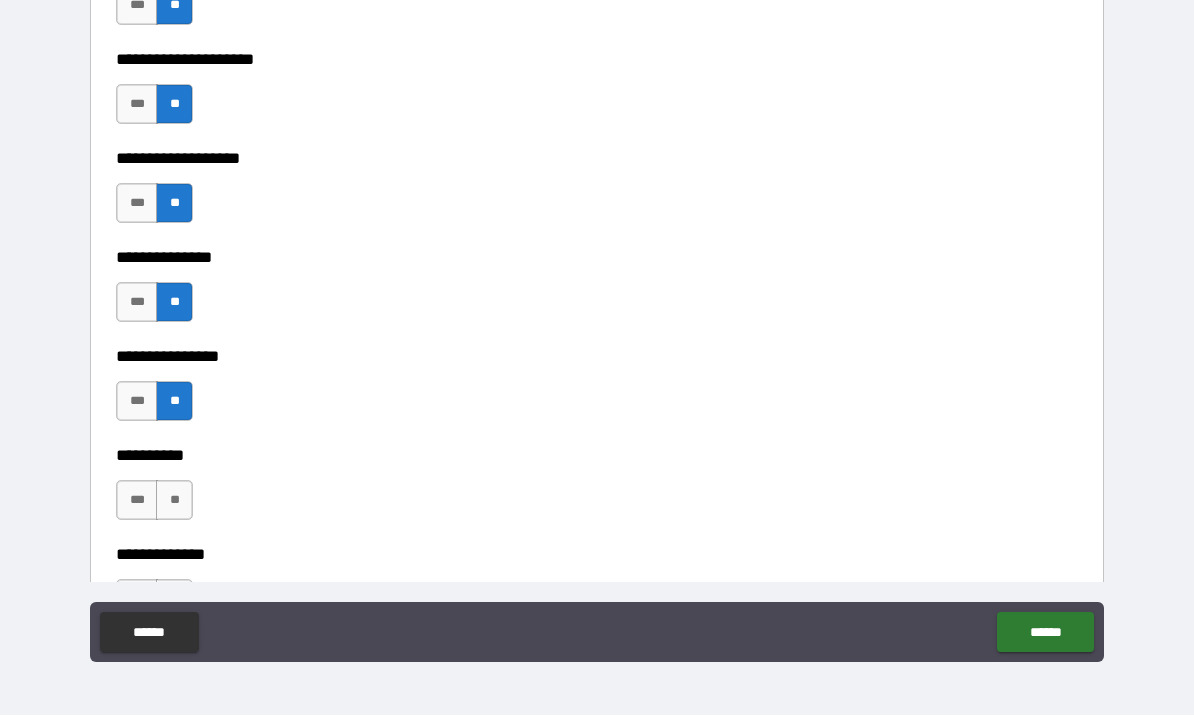 click on "**" at bounding box center [174, 501] 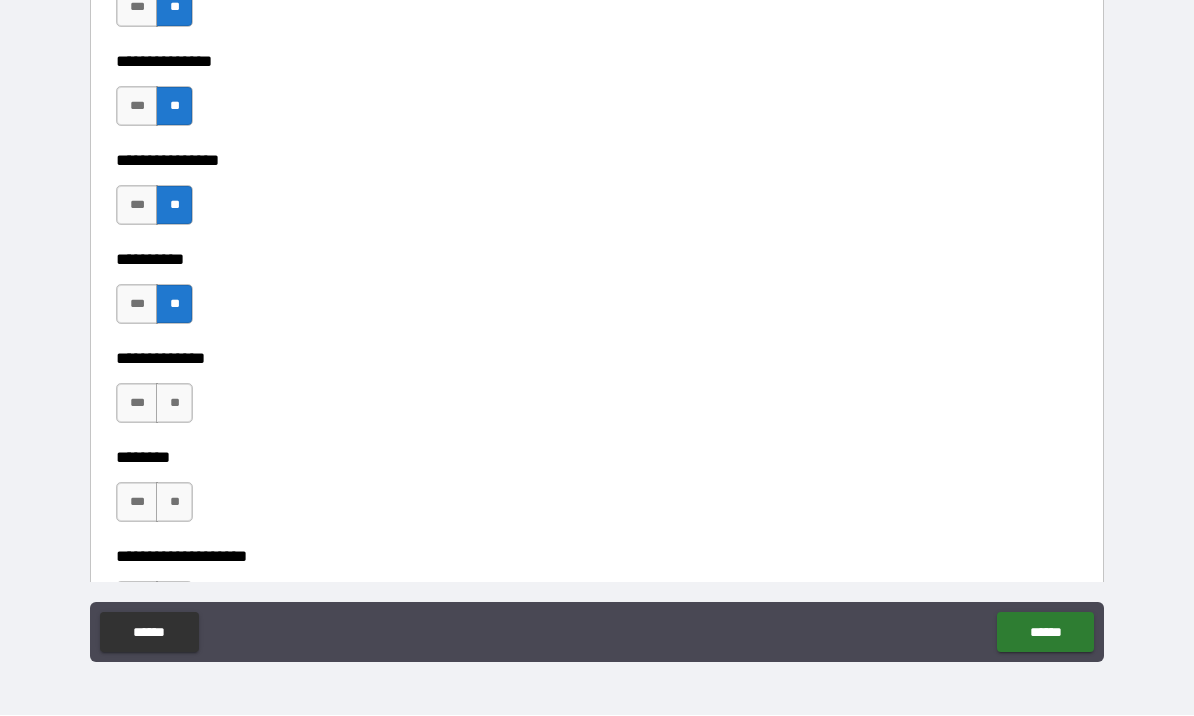 click on "**" at bounding box center (174, 404) 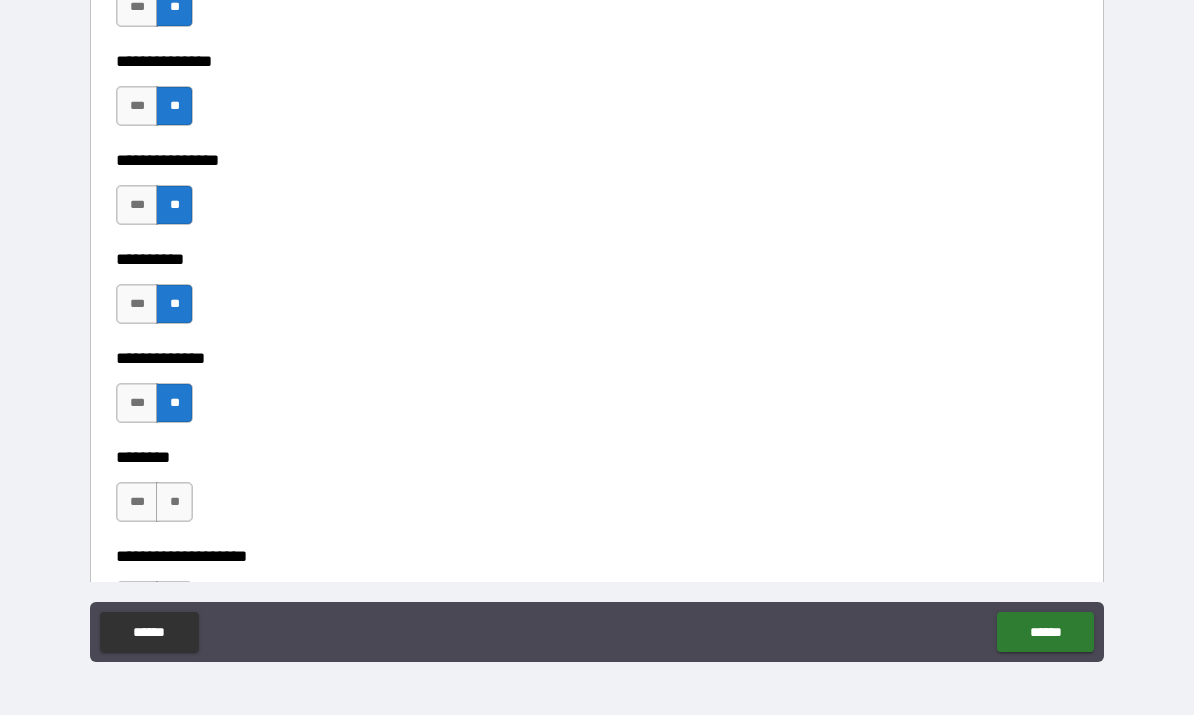 click on "**" at bounding box center (174, 503) 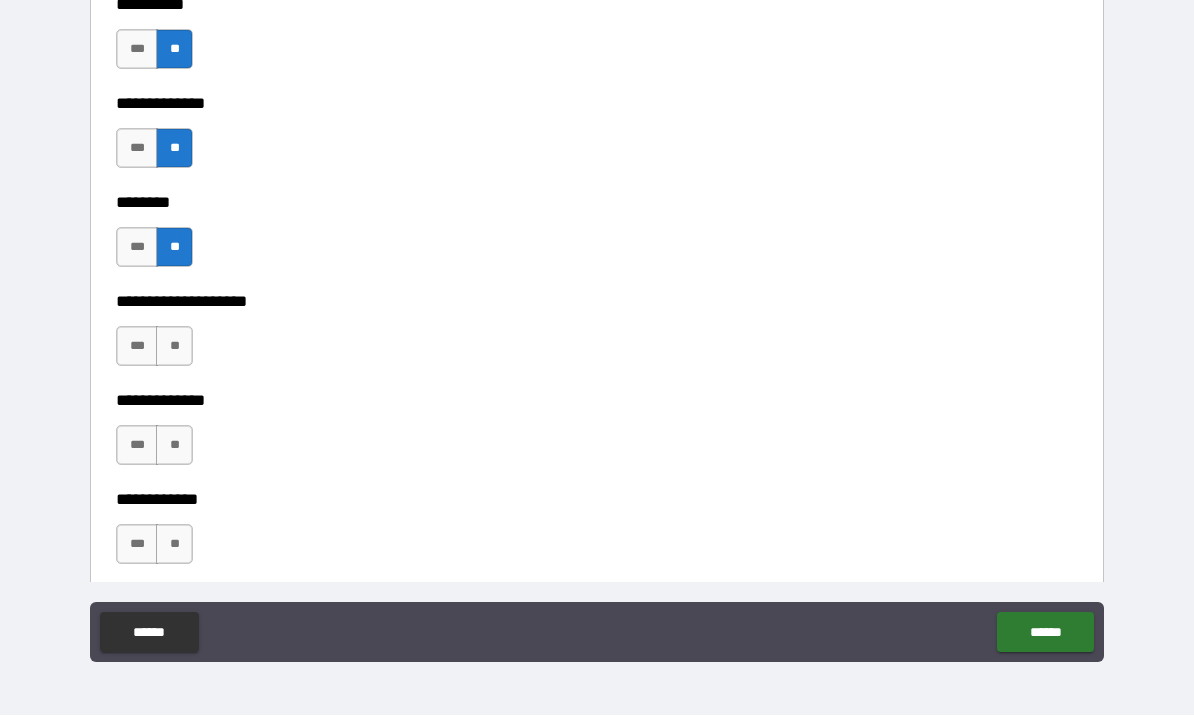 click on "**" at bounding box center (174, 347) 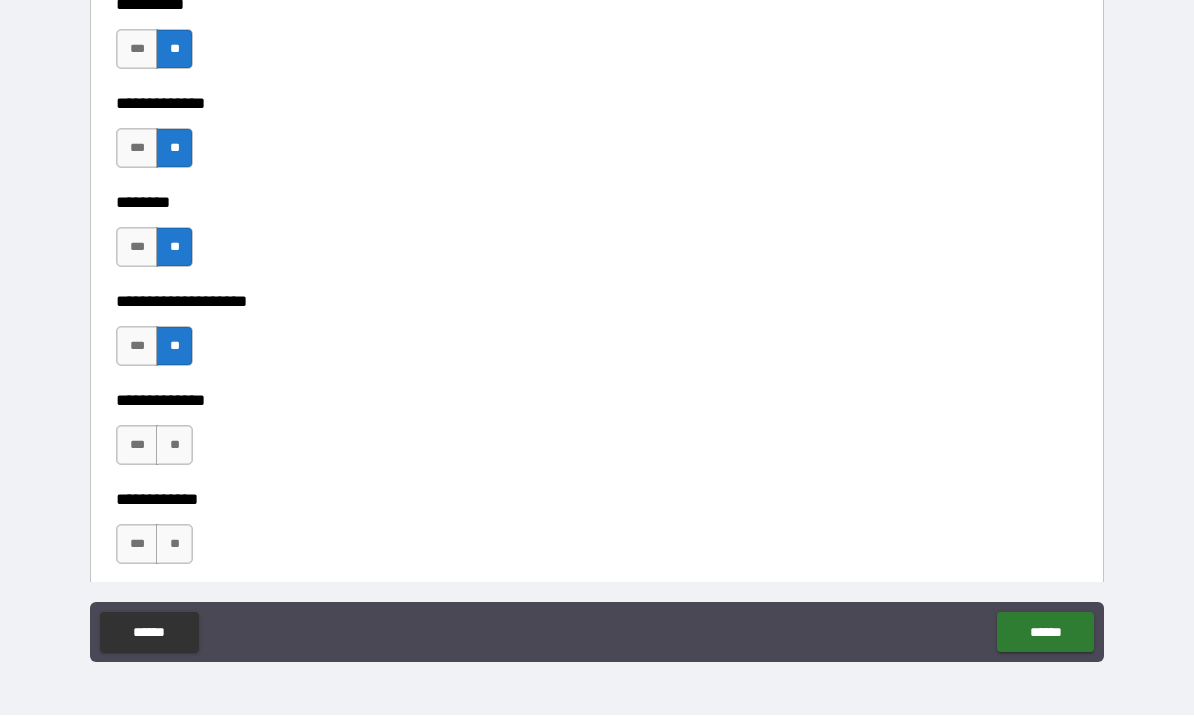 click on "**" at bounding box center (174, 446) 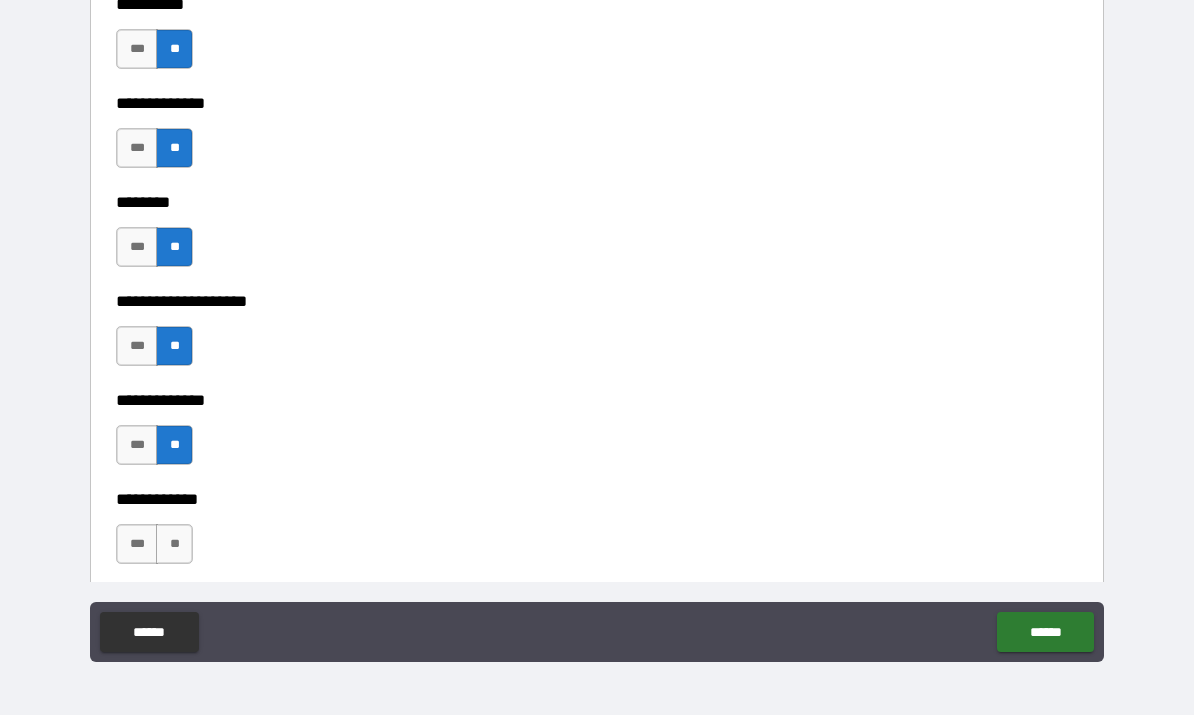 click on "*** **" at bounding box center [157, 550] 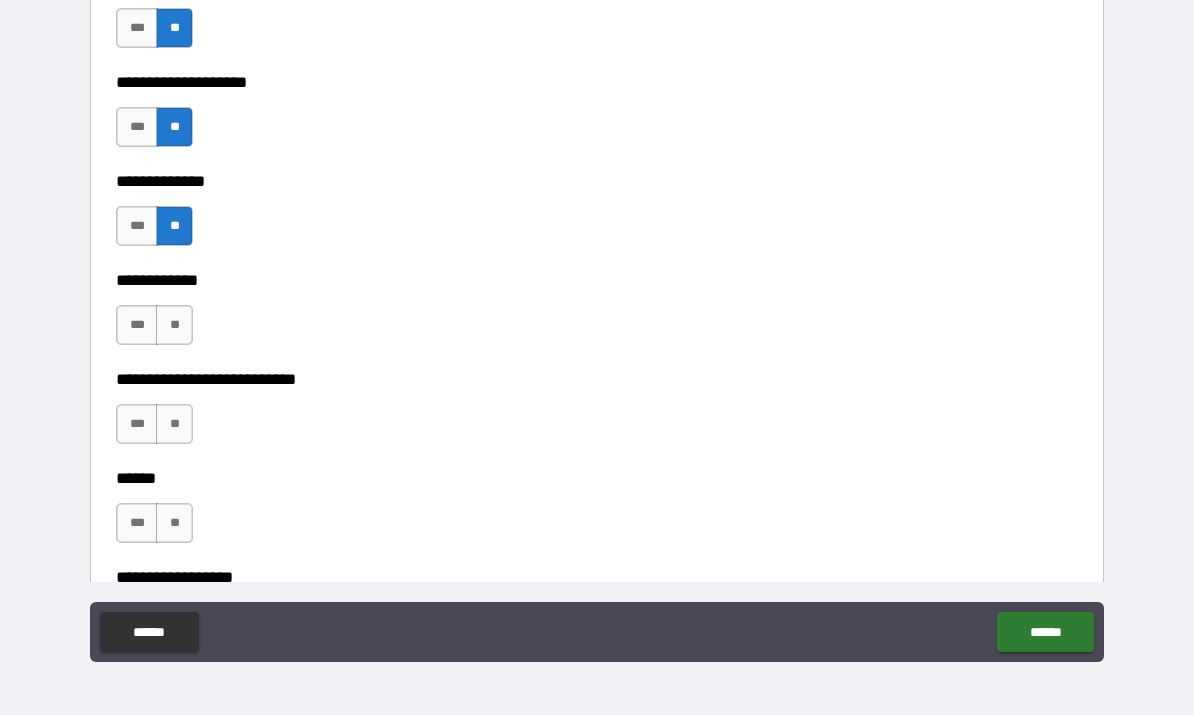 click on "**" at bounding box center [174, 326] 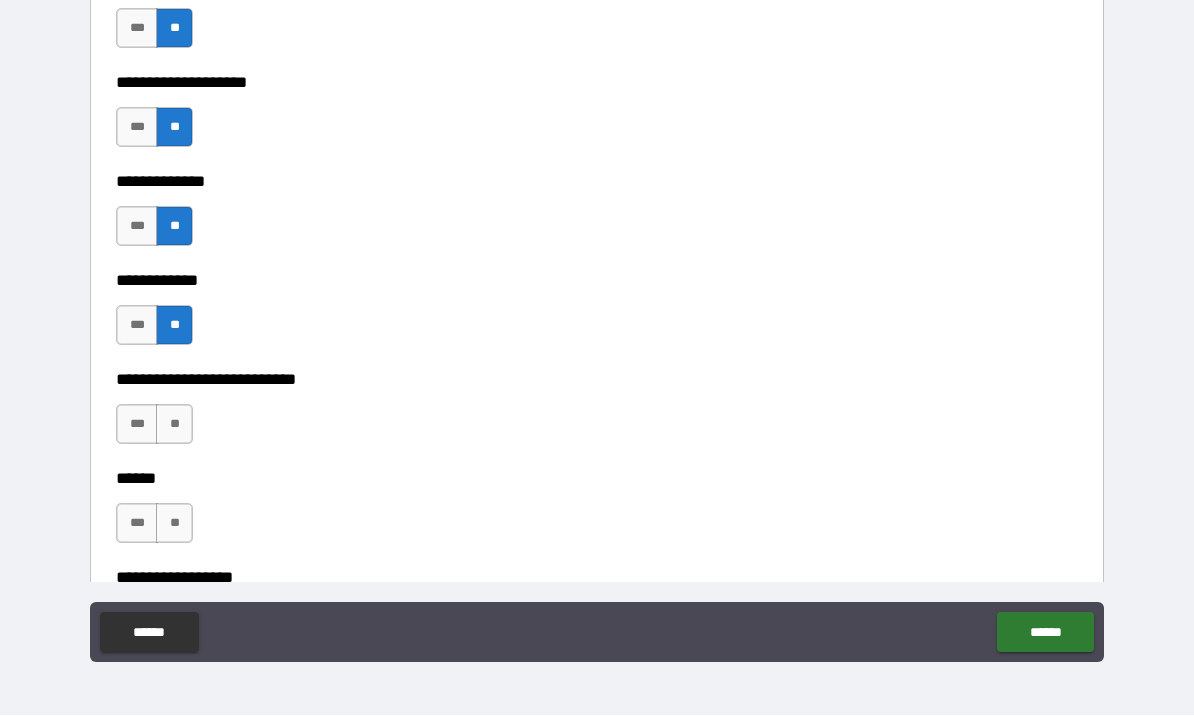 click on "**" at bounding box center (174, 425) 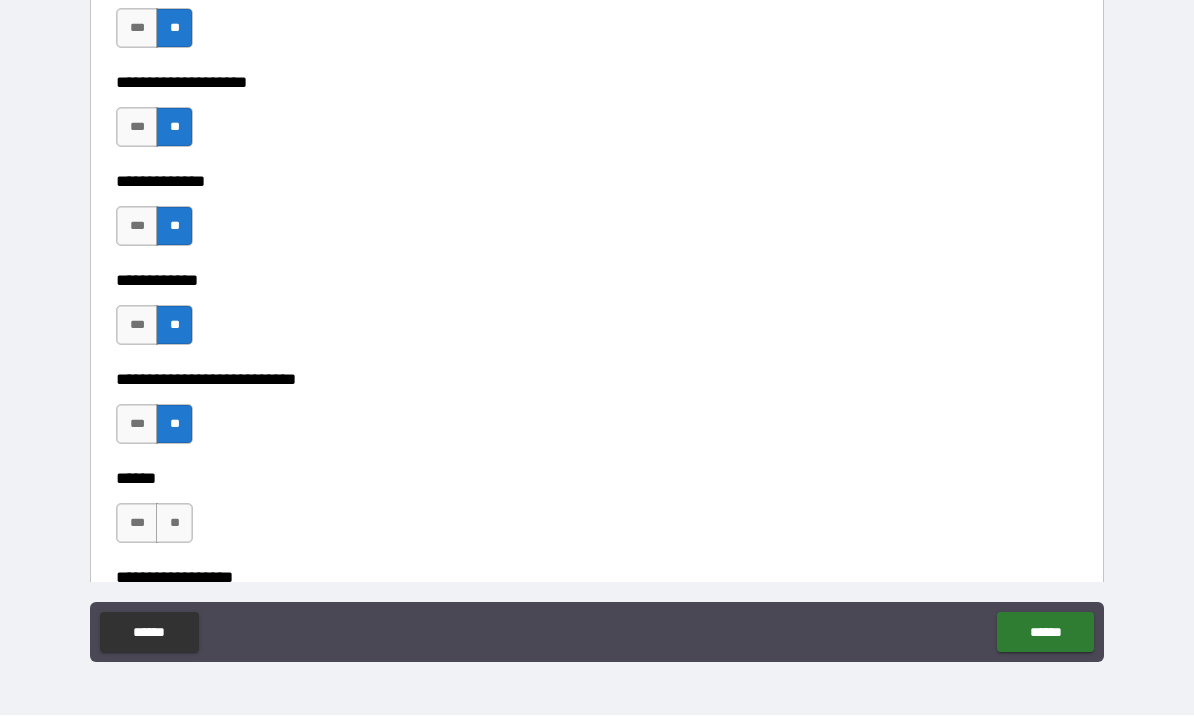 click on "**" at bounding box center [174, 524] 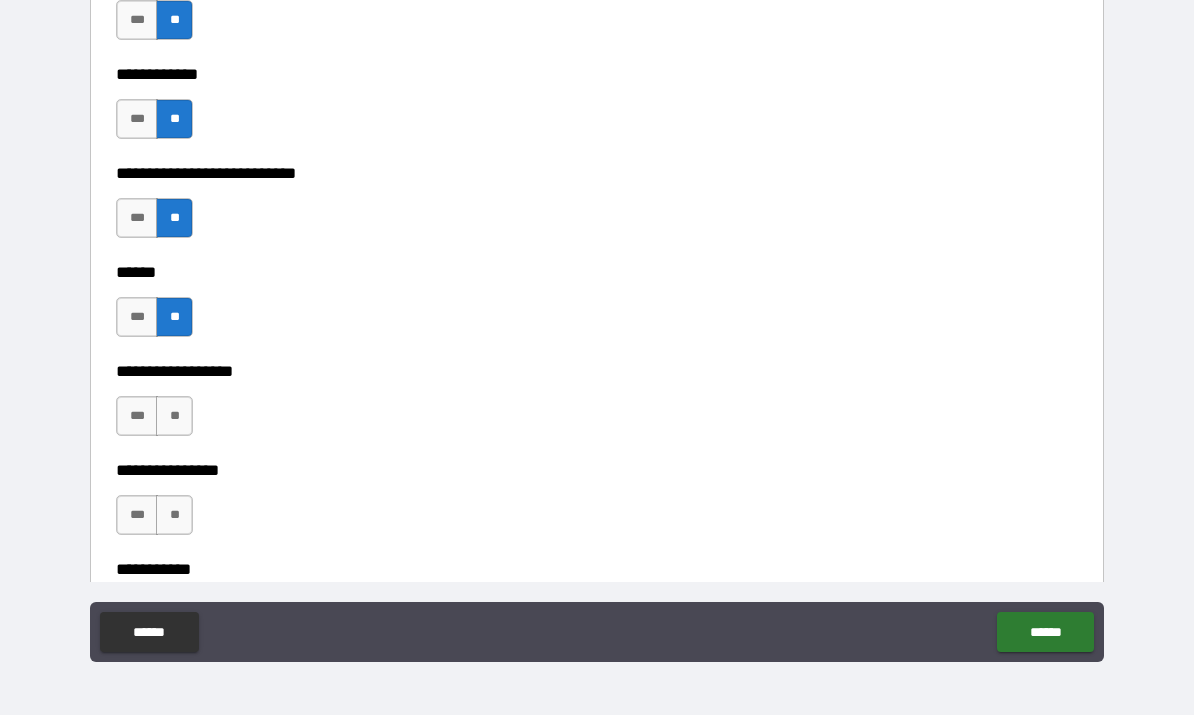 click on "**" at bounding box center (174, 417) 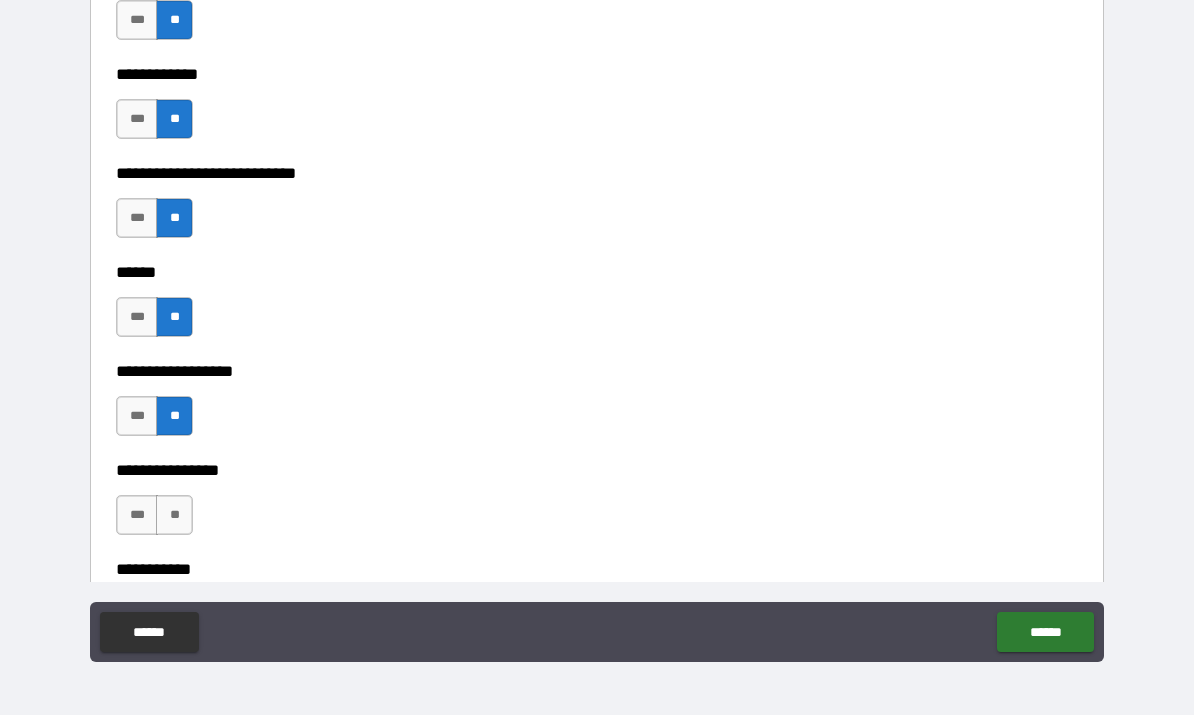 click on "**" at bounding box center (174, 516) 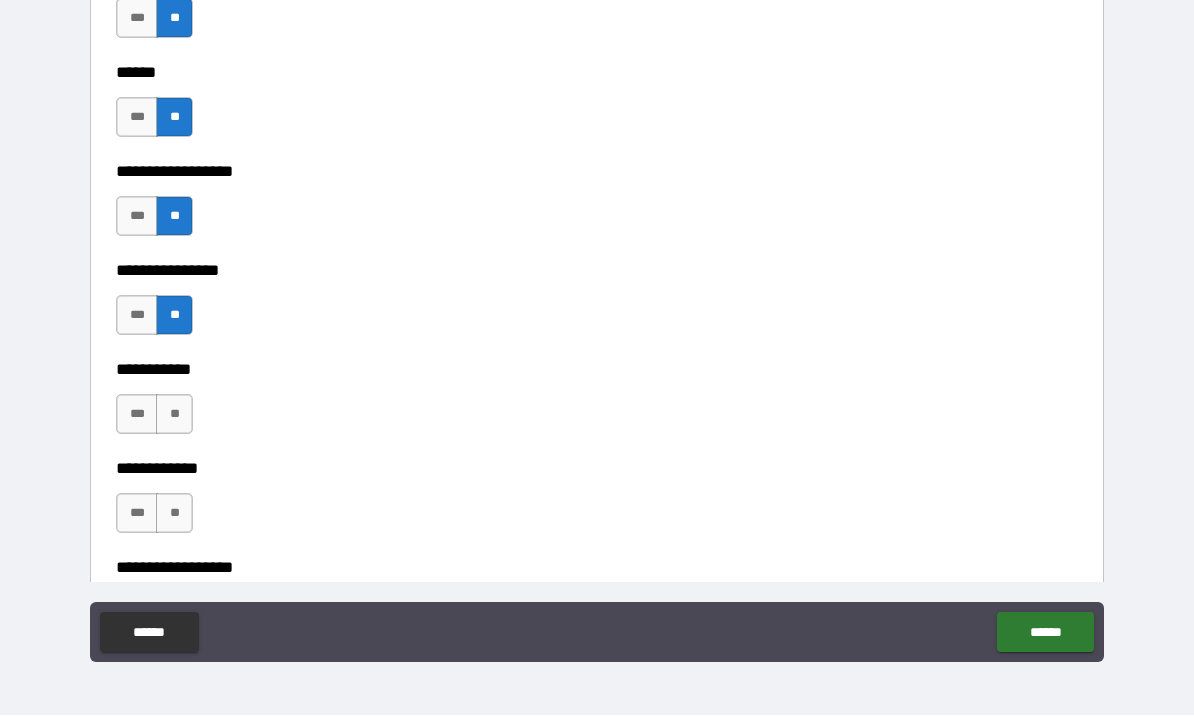 click on "**" at bounding box center [174, 415] 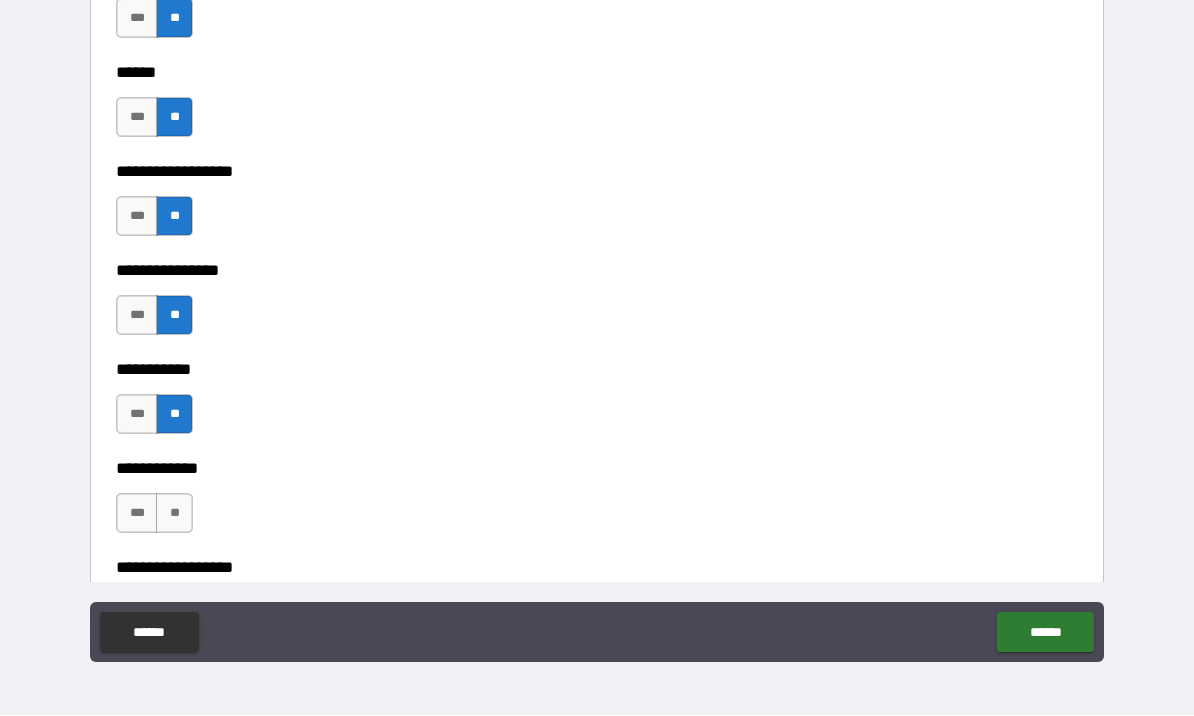 click on "**" at bounding box center (174, 514) 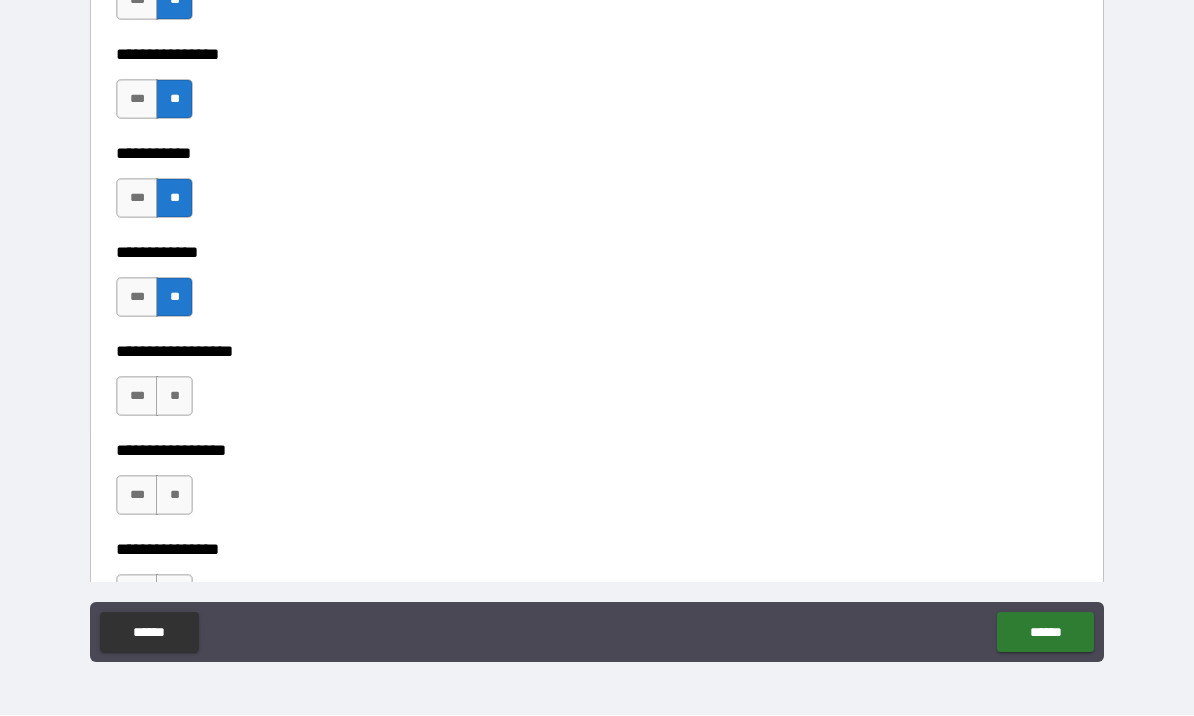 click on "**" at bounding box center [174, 397] 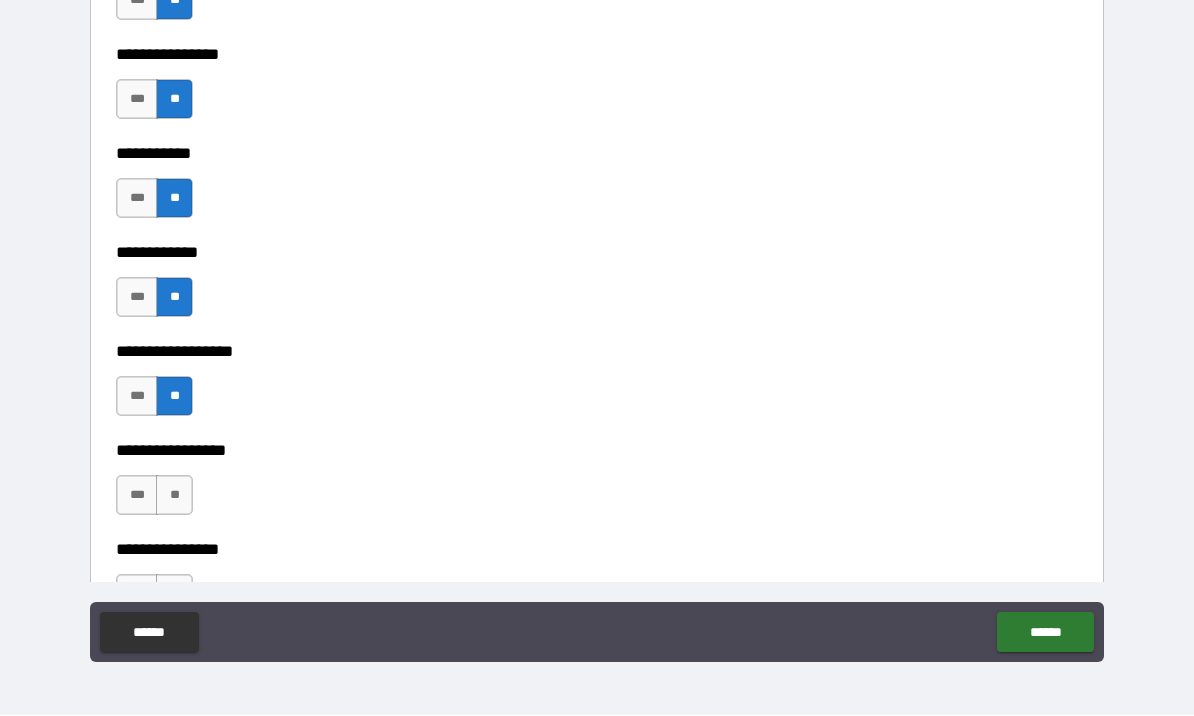 click on "**" at bounding box center (174, 496) 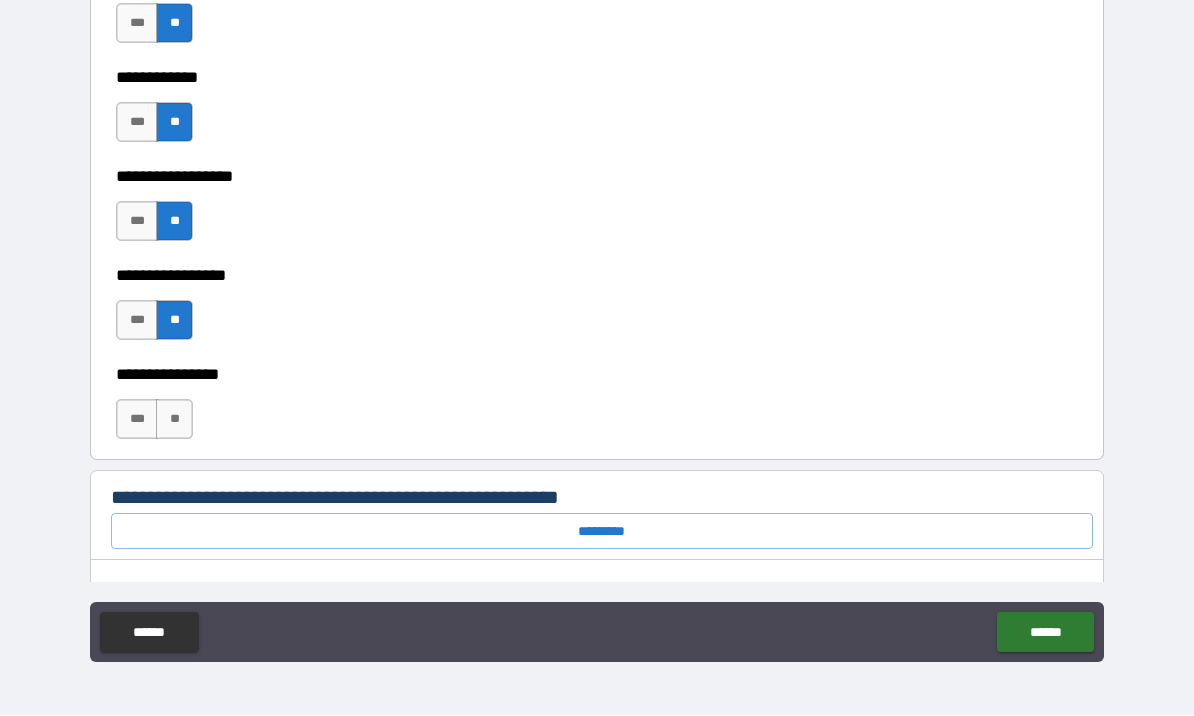 click on "**" at bounding box center [174, 420] 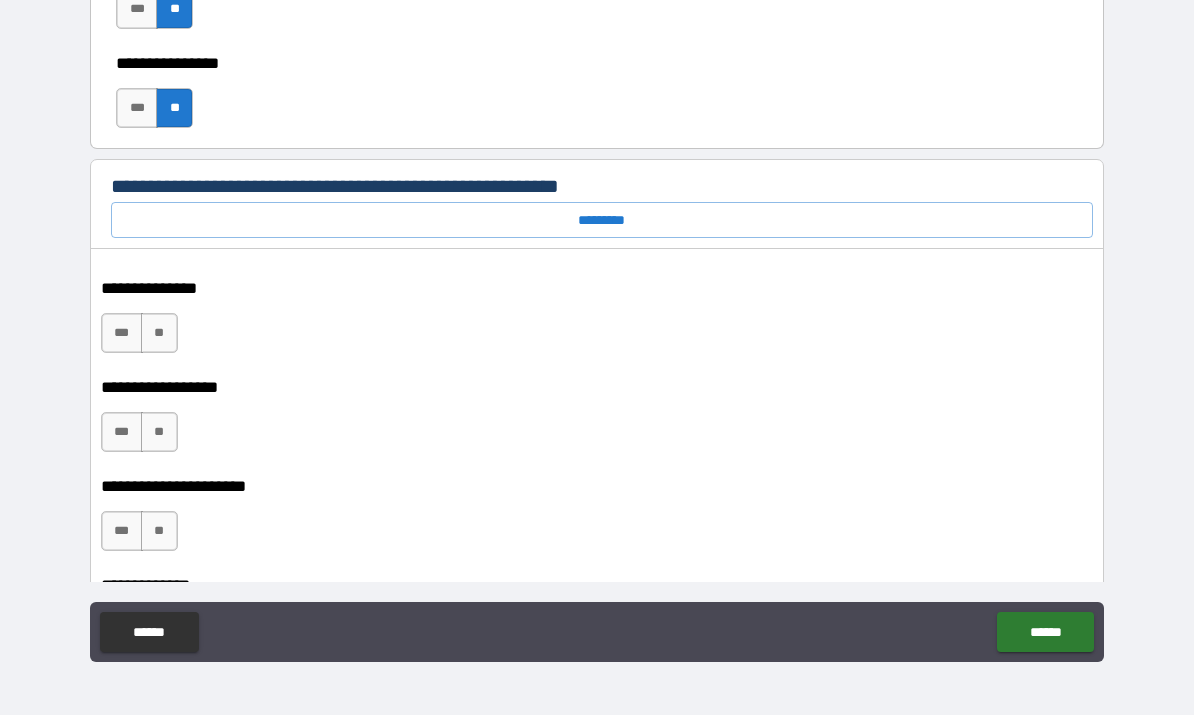 click on "*********" at bounding box center [602, 221] 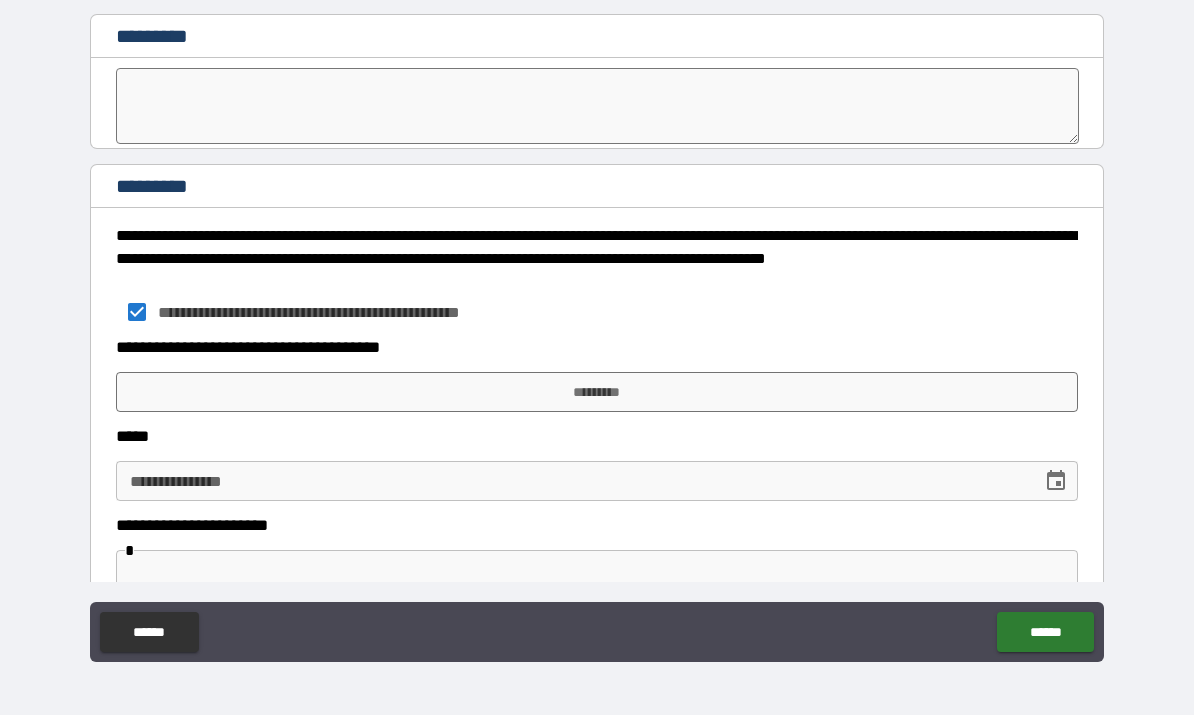click on "*********" at bounding box center (597, 393) 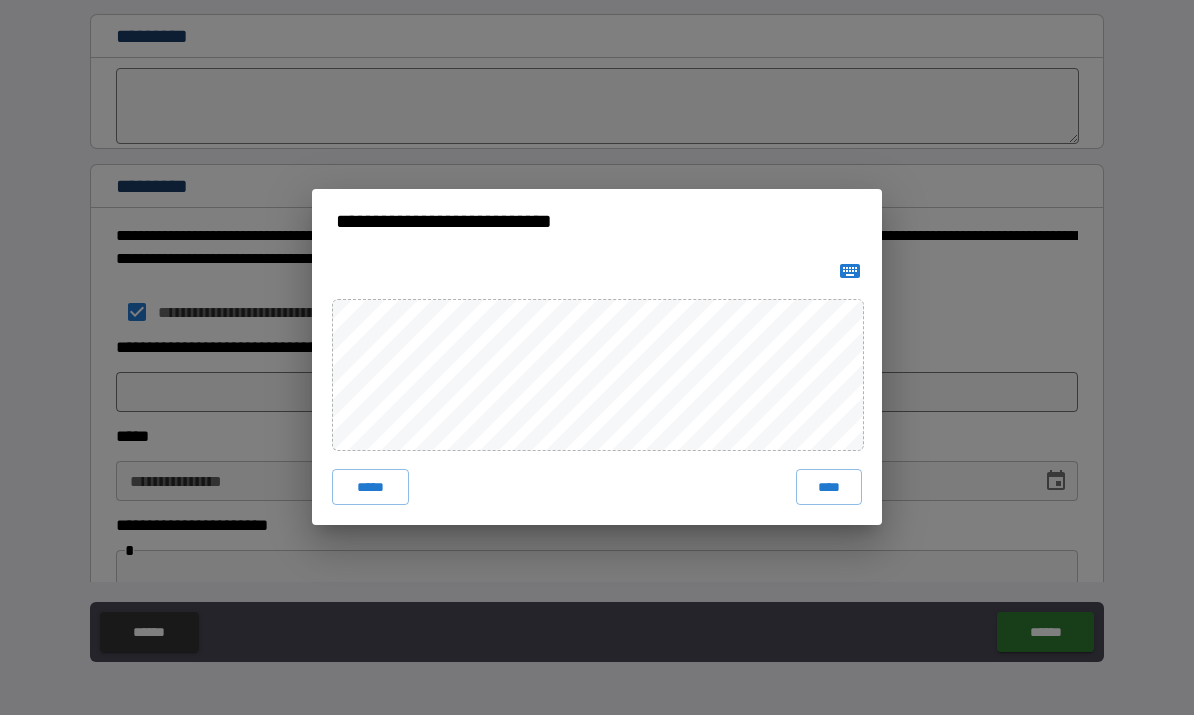 click on "****" at bounding box center [829, 488] 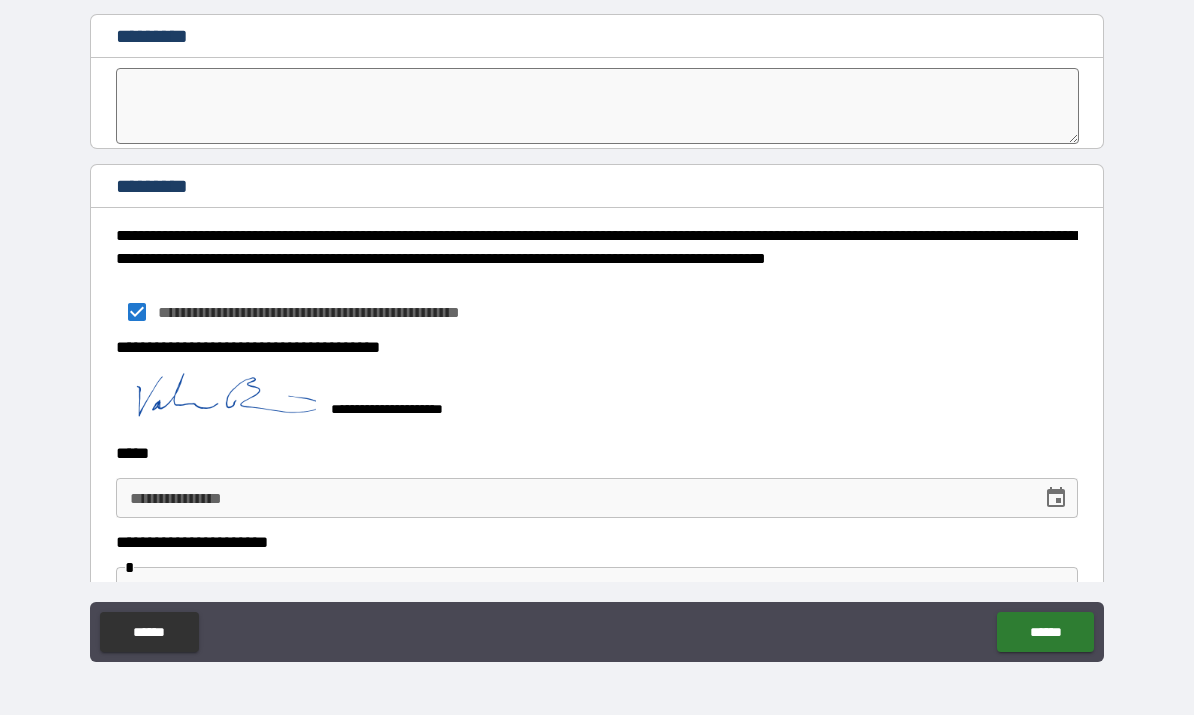 click on "**********" at bounding box center (572, 499) 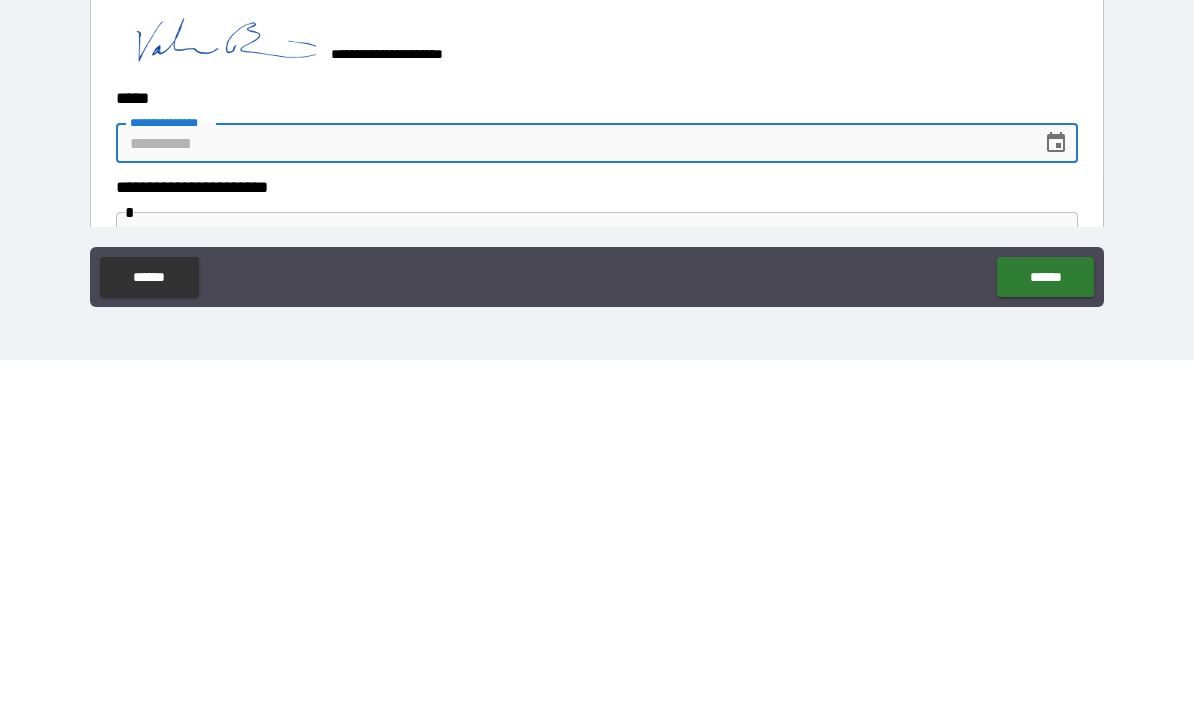 click 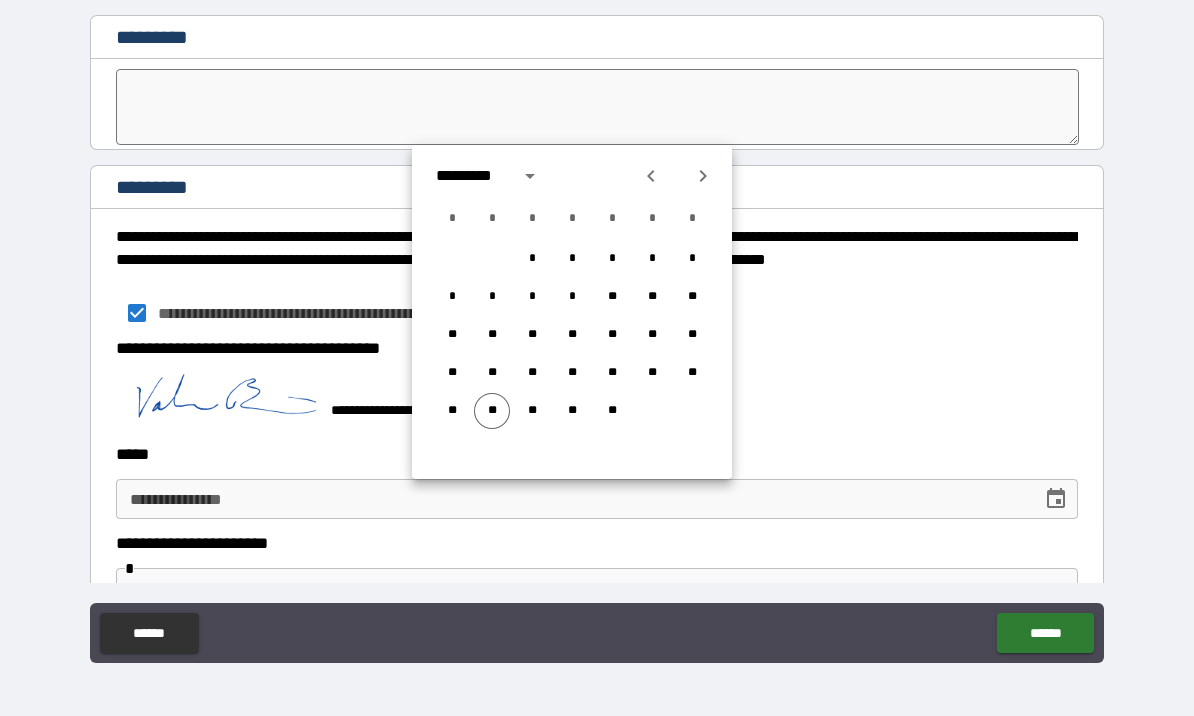 click on "**" at bounding box center (492, 411) 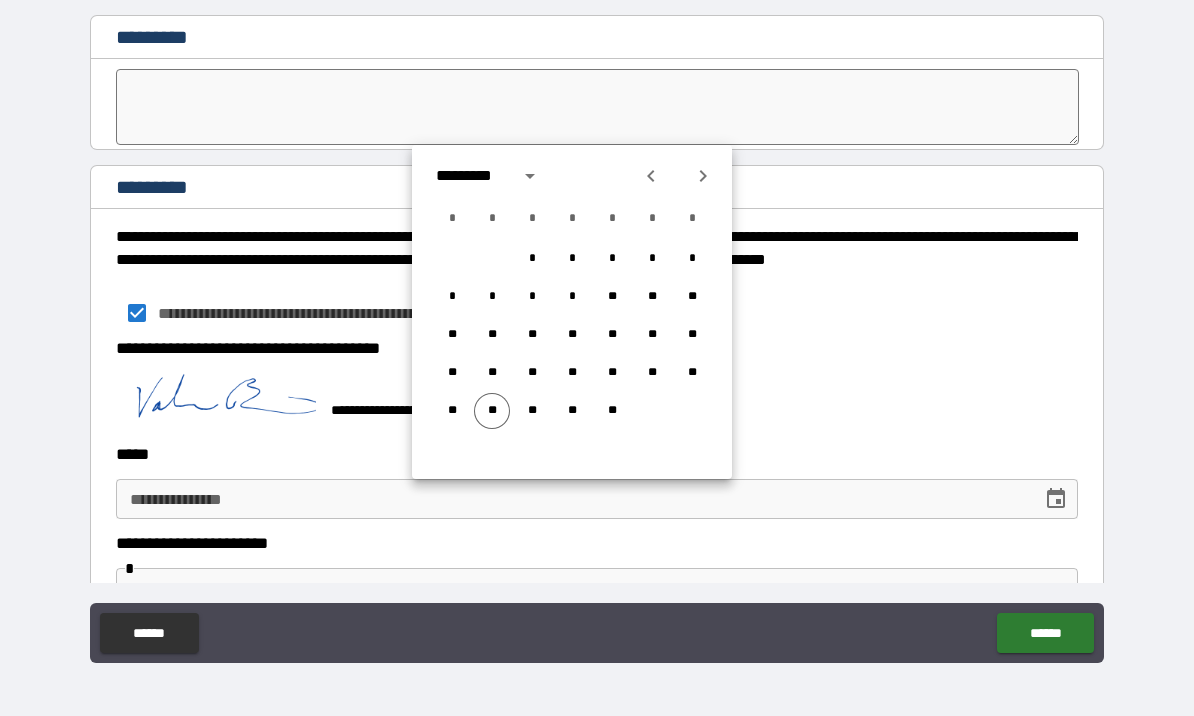 type on "**********" 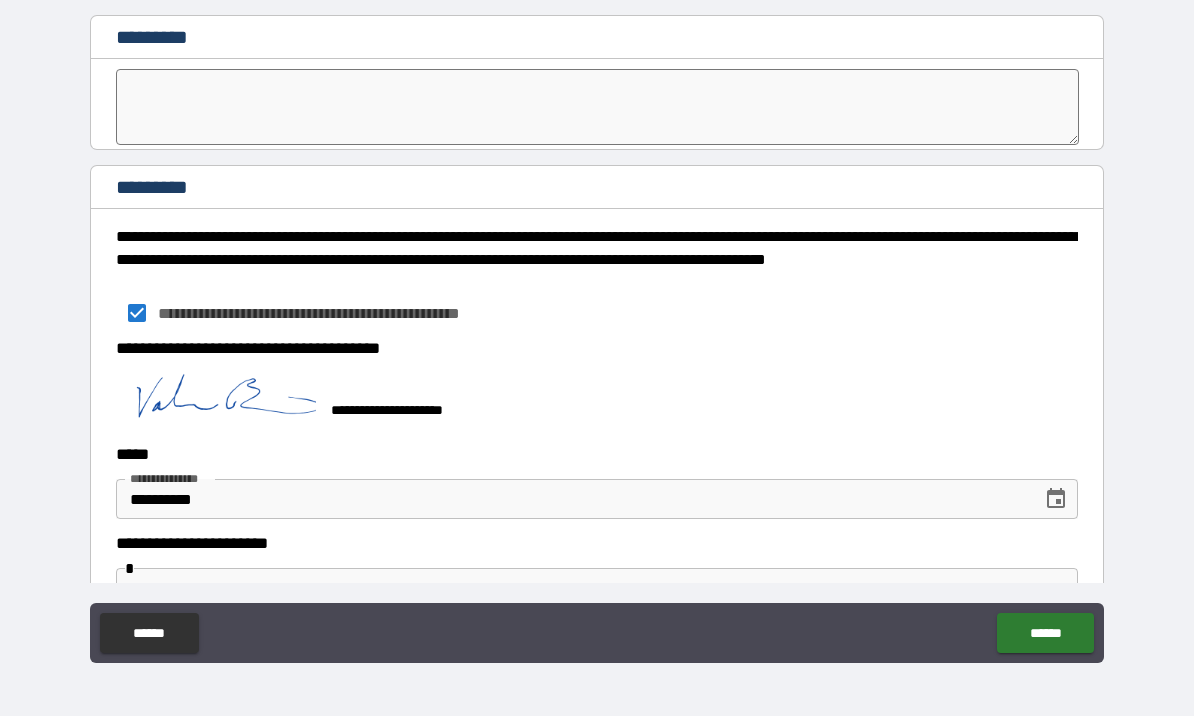click on "**********" at bounding box center (597, 543) 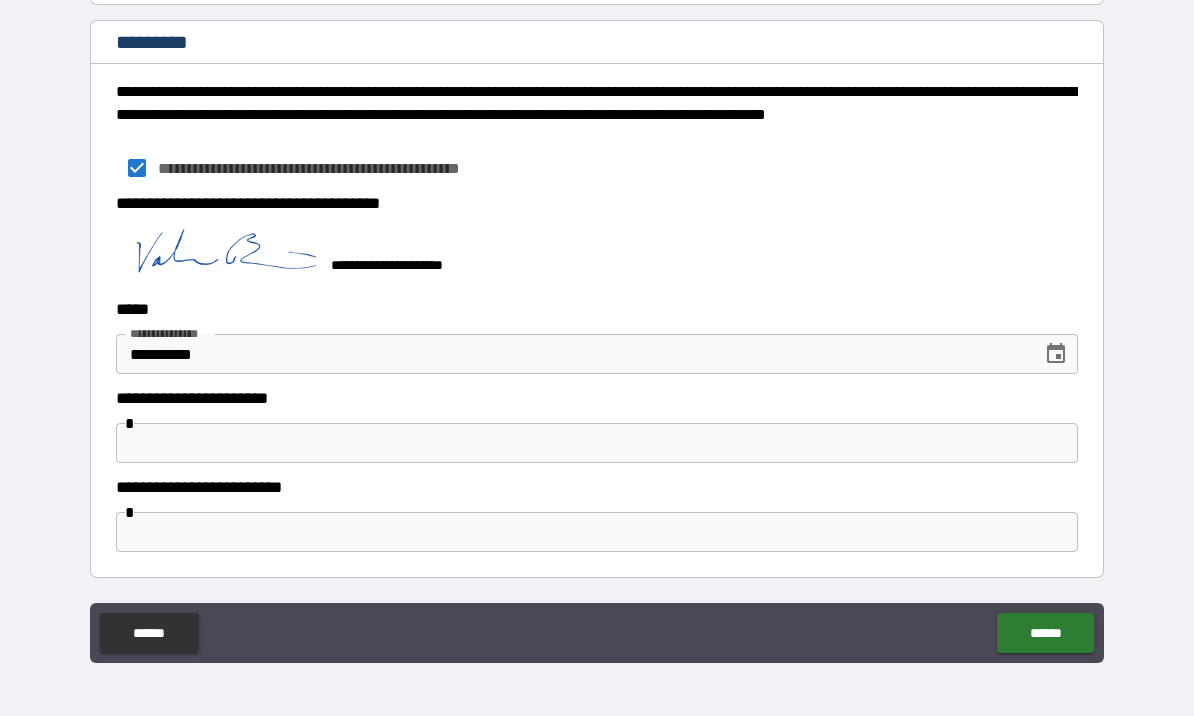 scroll, scrollTop: 11348, scrollLeft: 0, axis: vertical 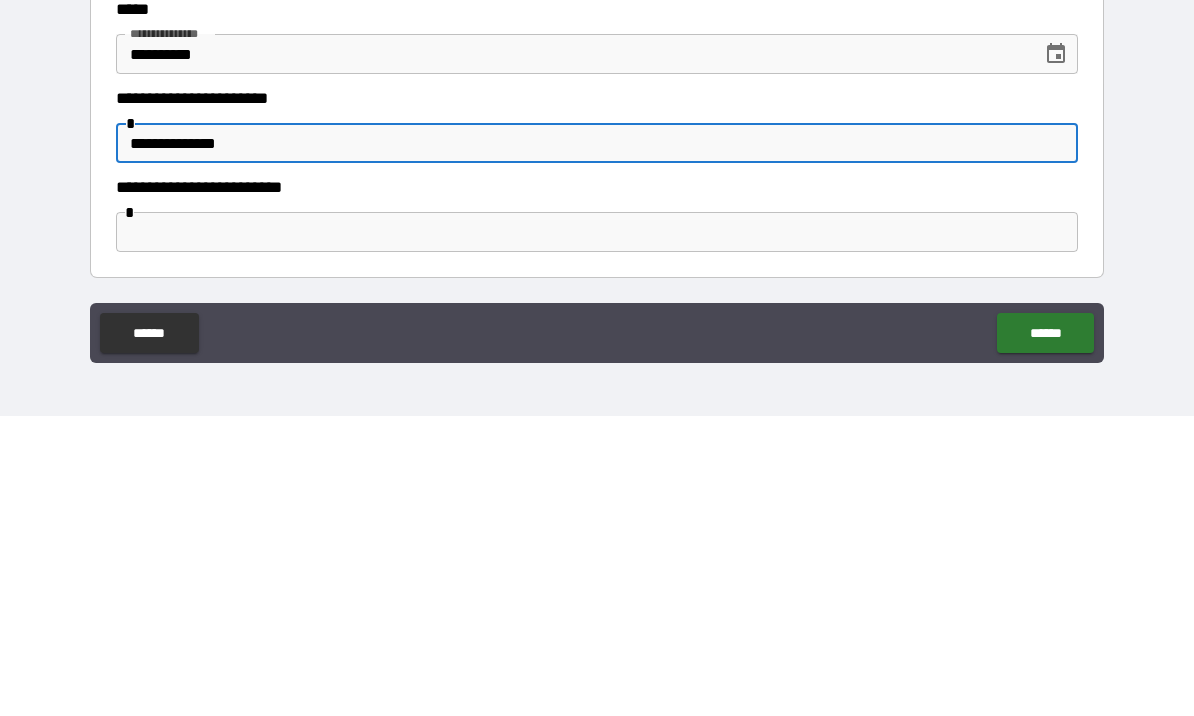 type on "**********" 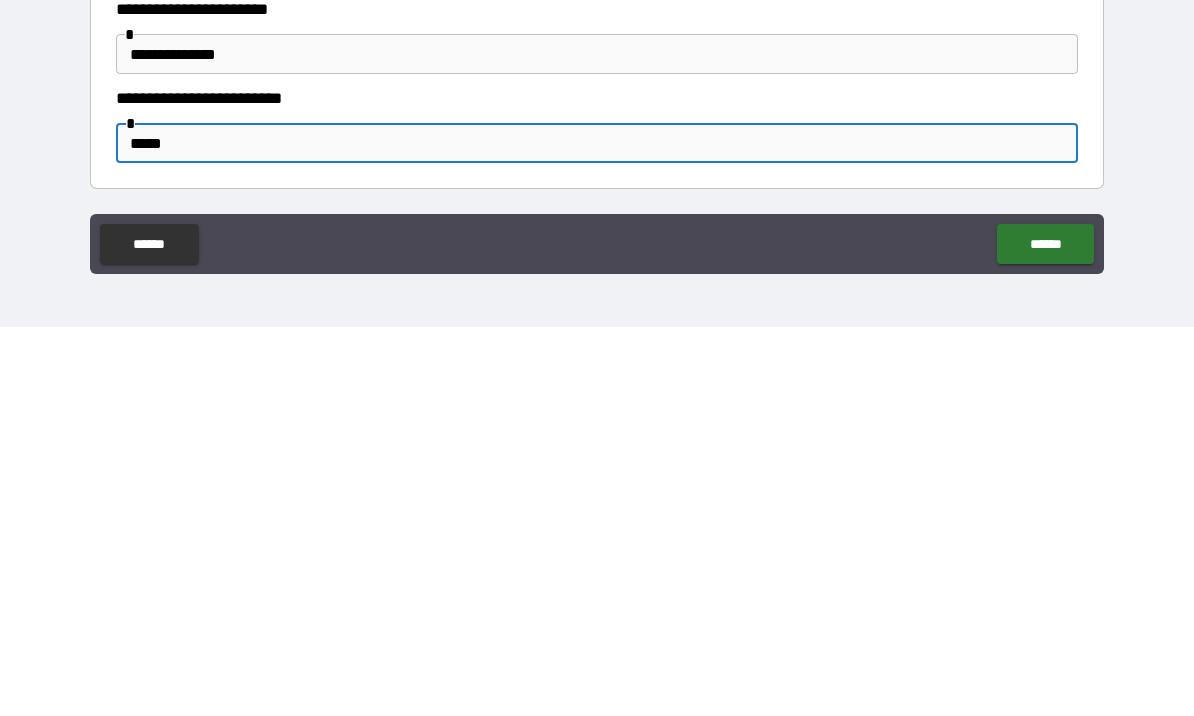 type on "******" 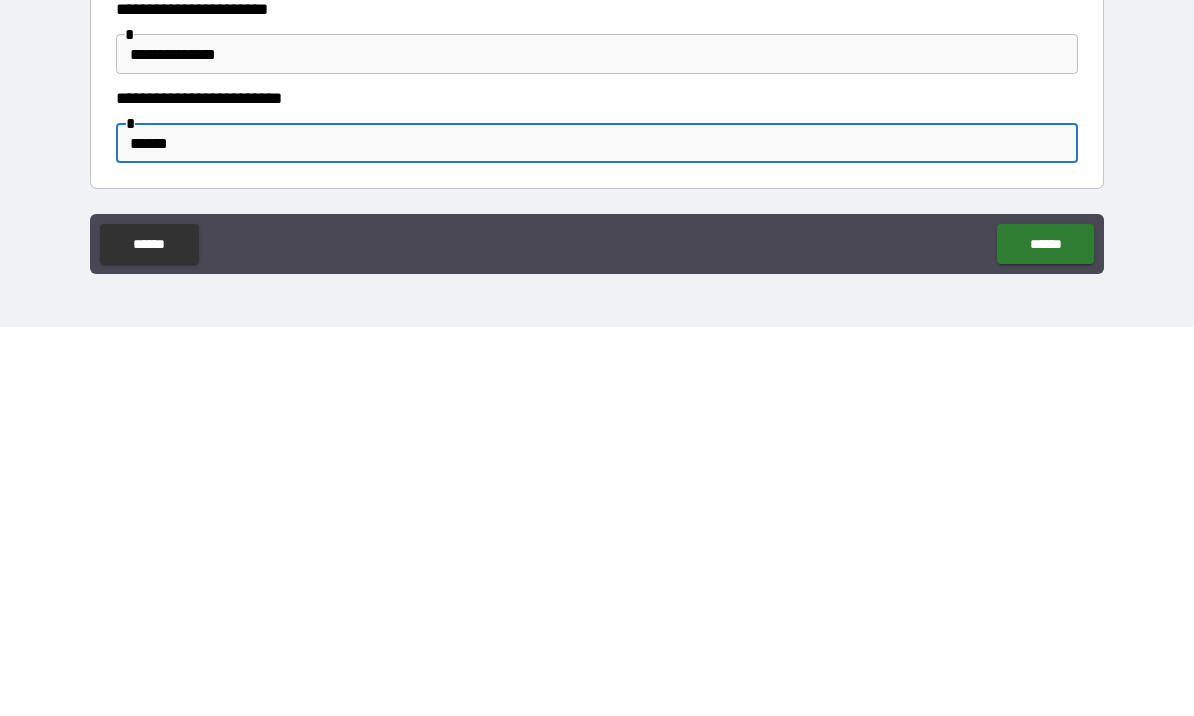click on "******" at bounding box center (1045, 633) 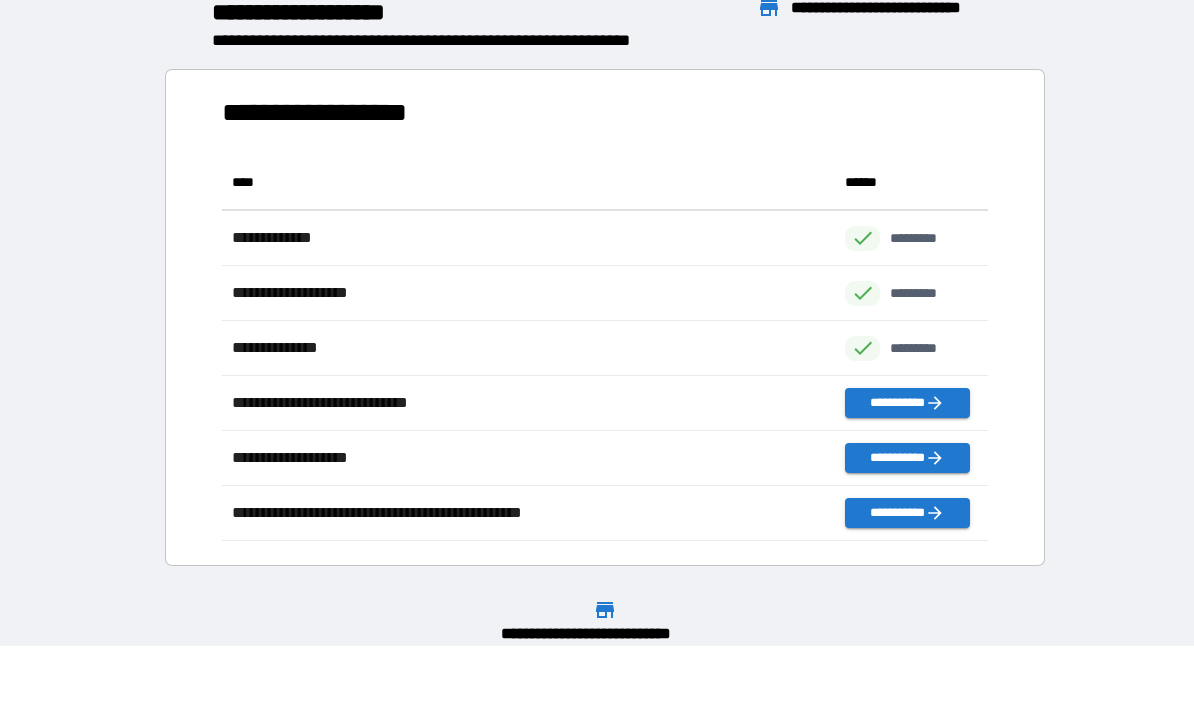 scroll, scrollTop: 1, scrollLeft: 1, axis: both 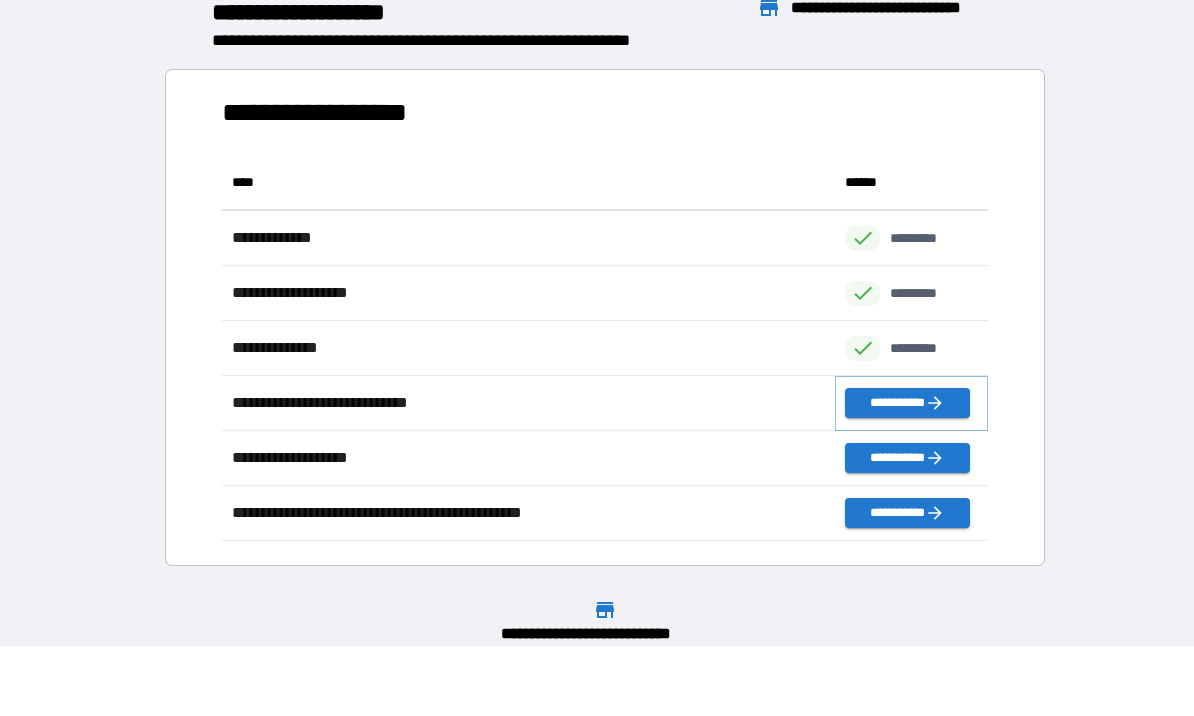click on "**********" at bounding box center [907, 404] 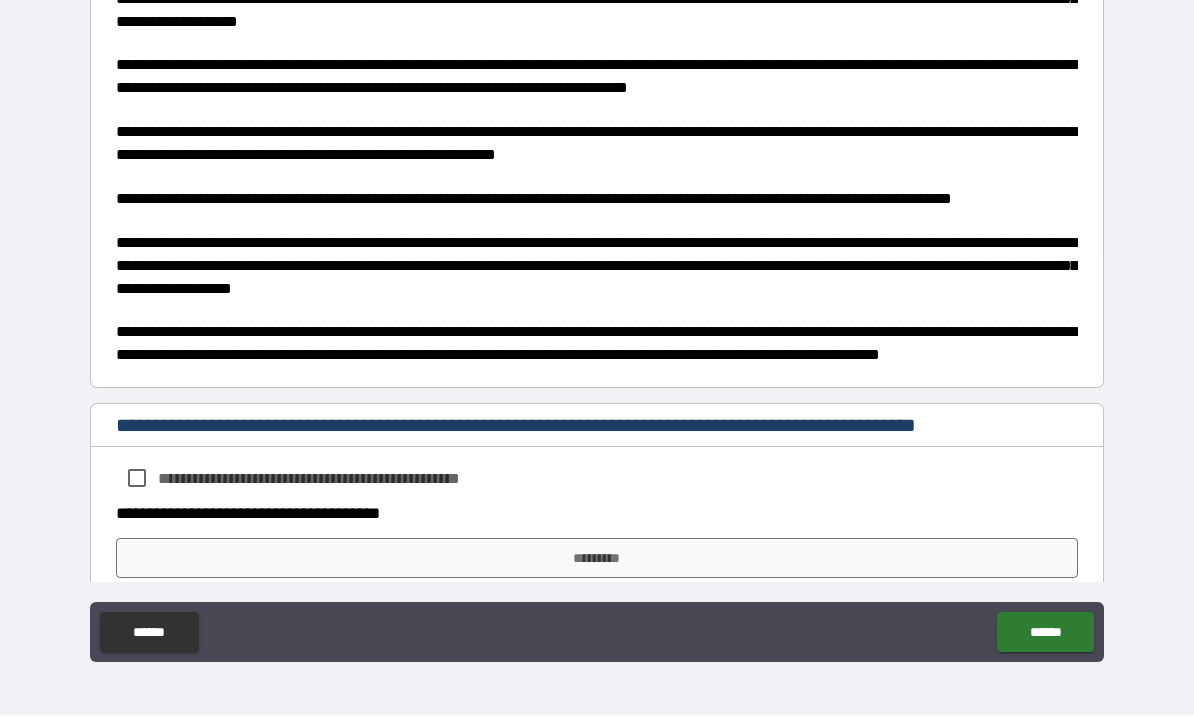 scroll, scrollTop: 774, scrollLeft: 0, axis: vertical 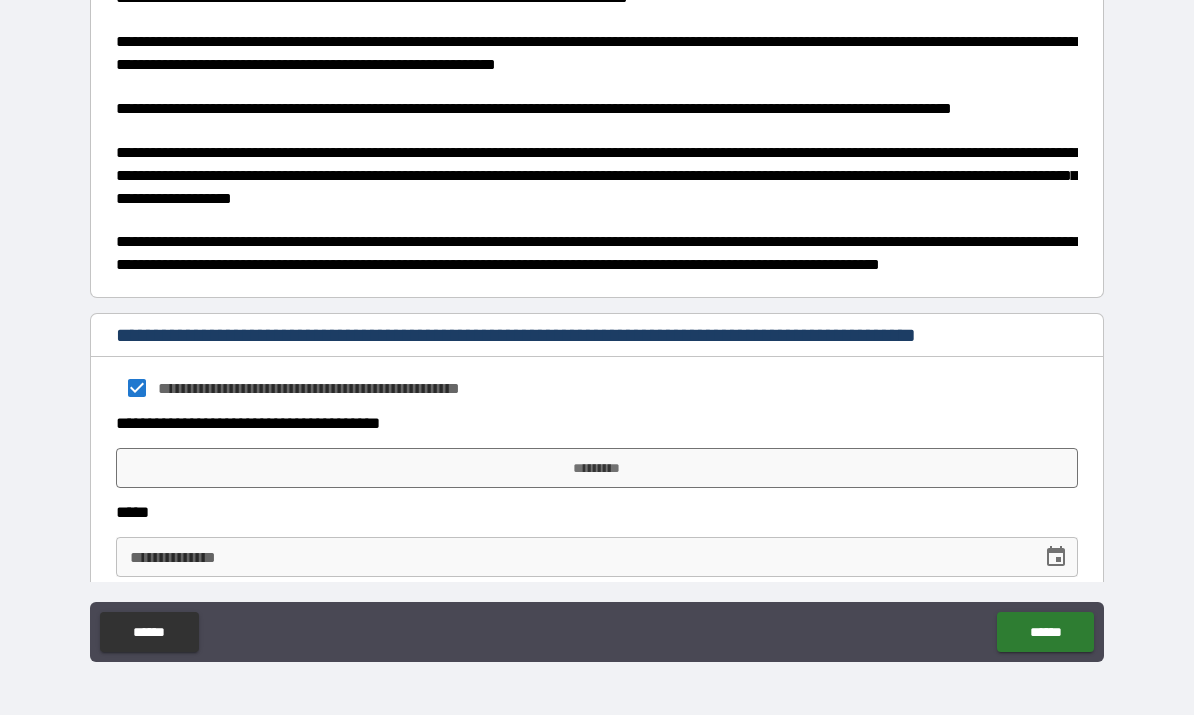 click on "*********" at bounding box center (597, 469) 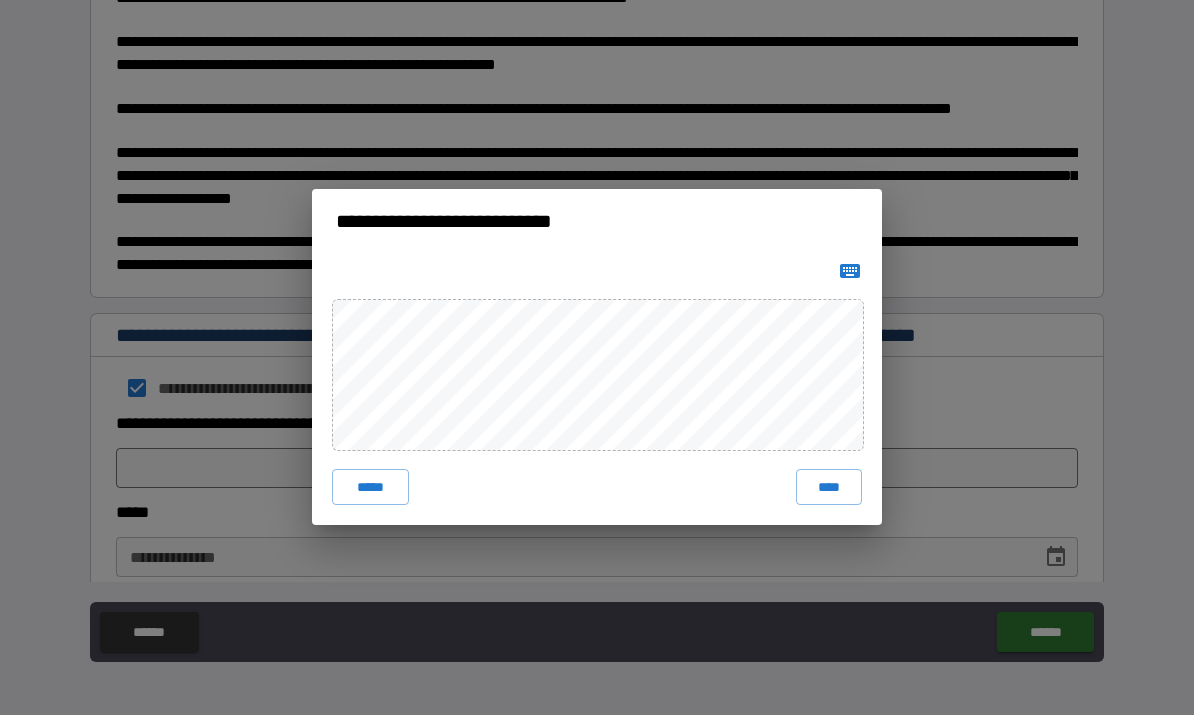 click on "****" at bounding box center [829, 488] 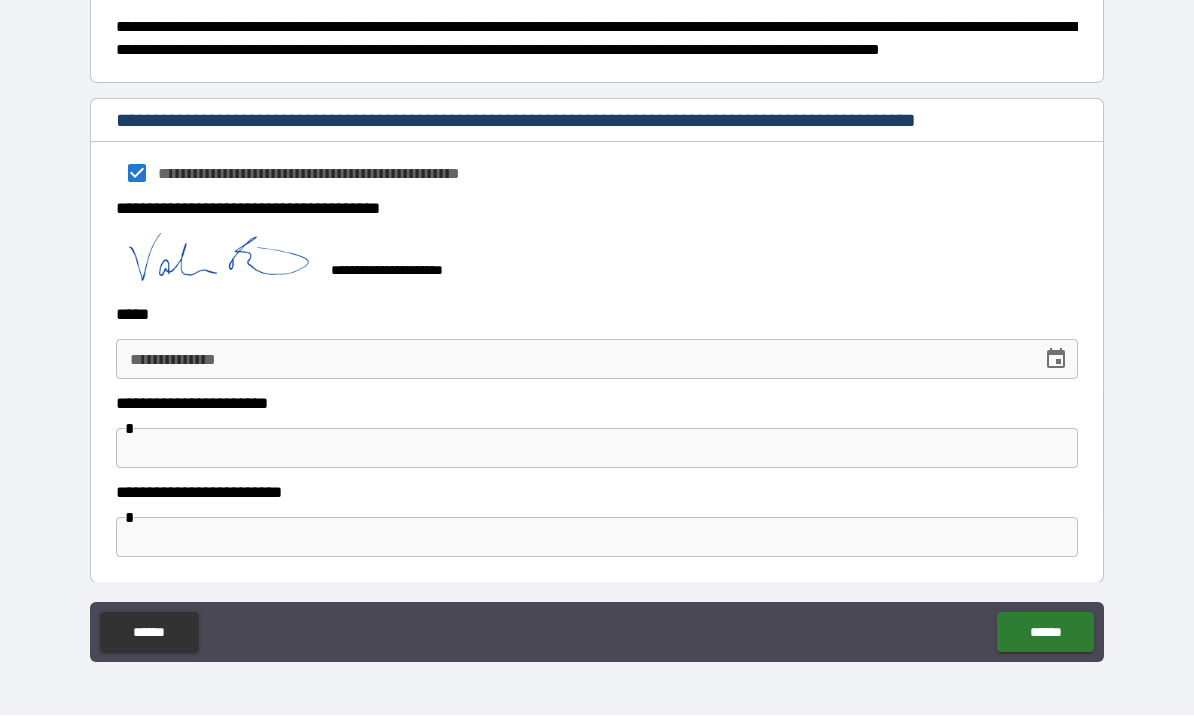 scroll, scrollTop: 988, scrollLeft: 0, axis: vertical 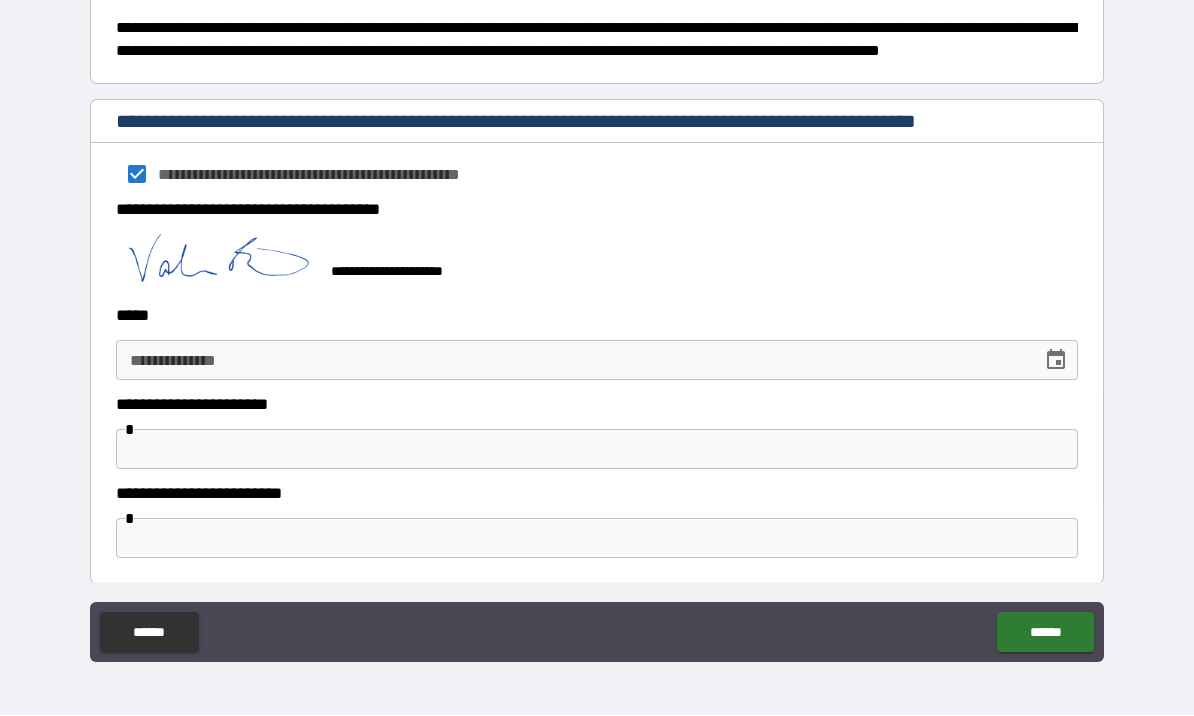 click 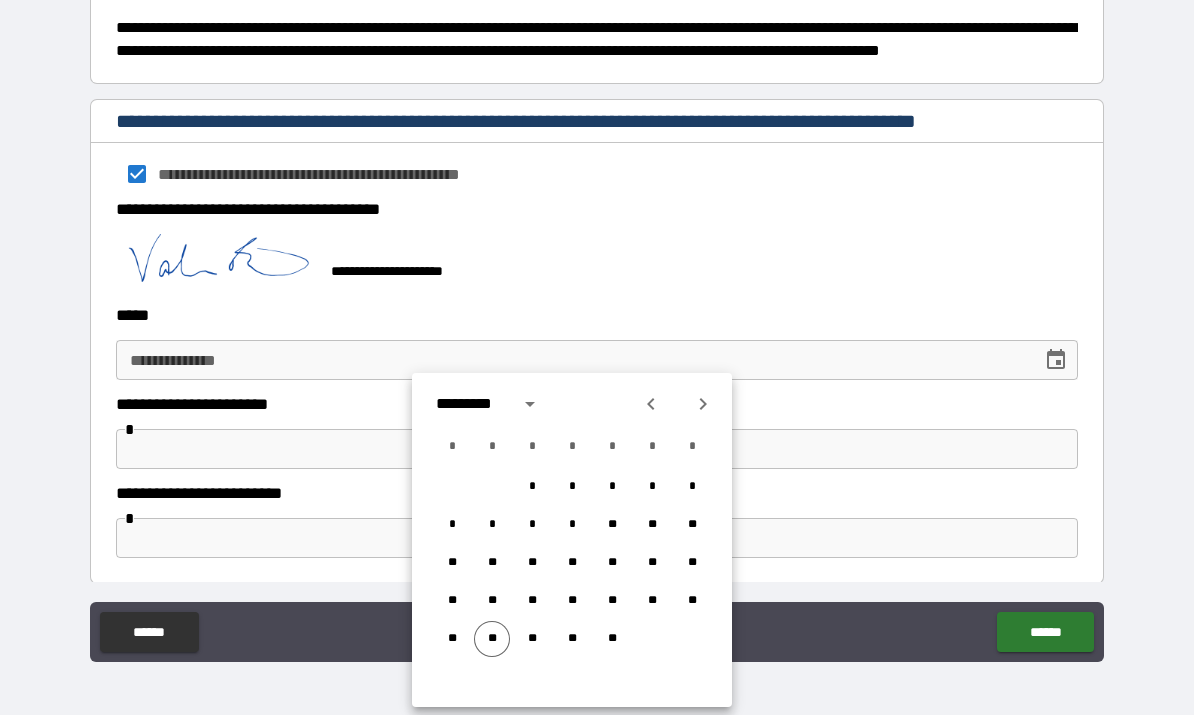 click on "**" at bounding box center (492, 640) 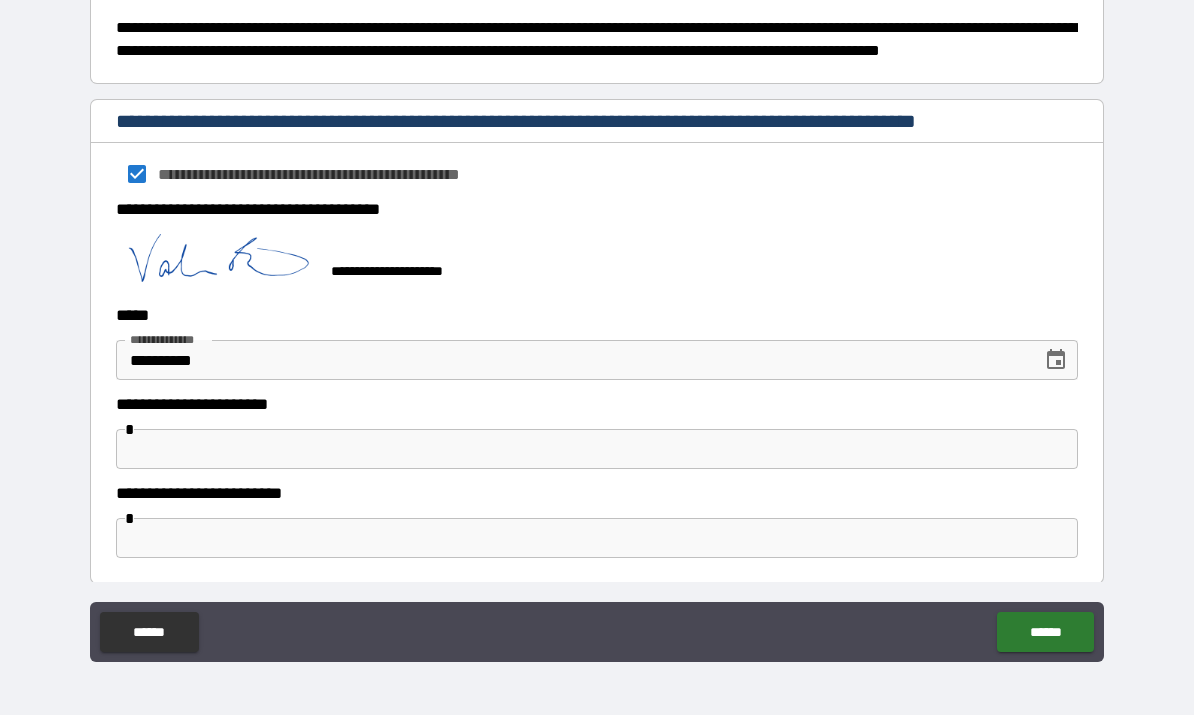 click at bounding box center (597, 450) 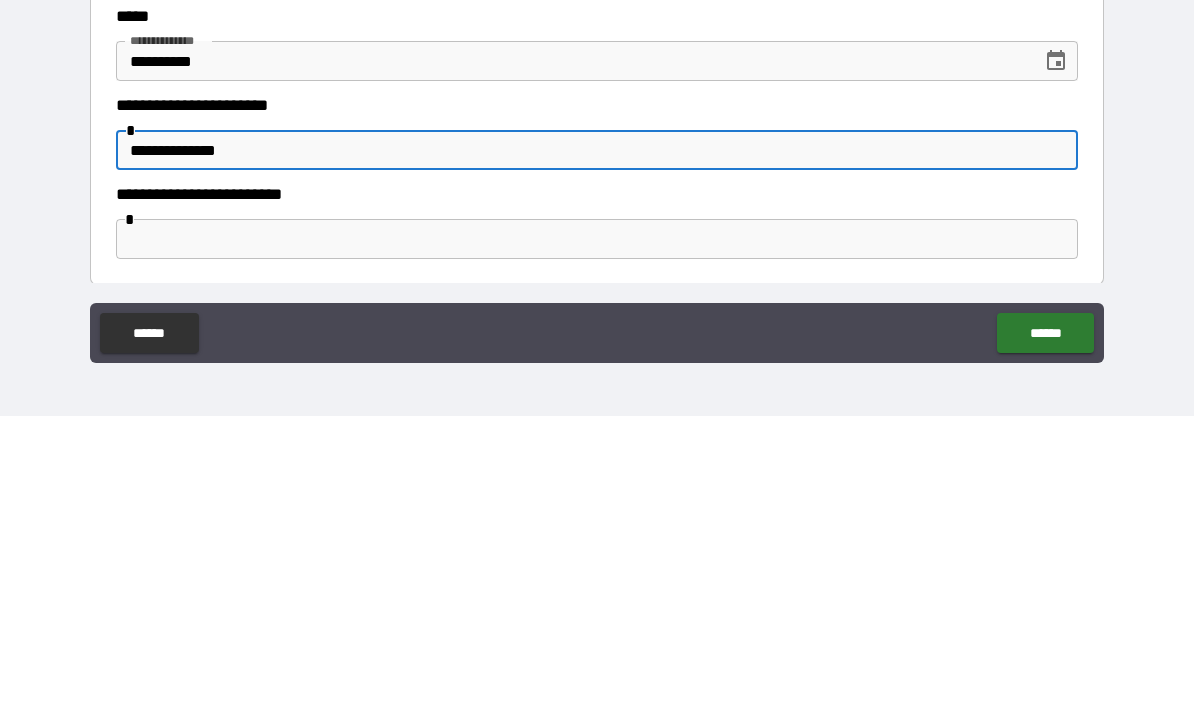 type on "**********" 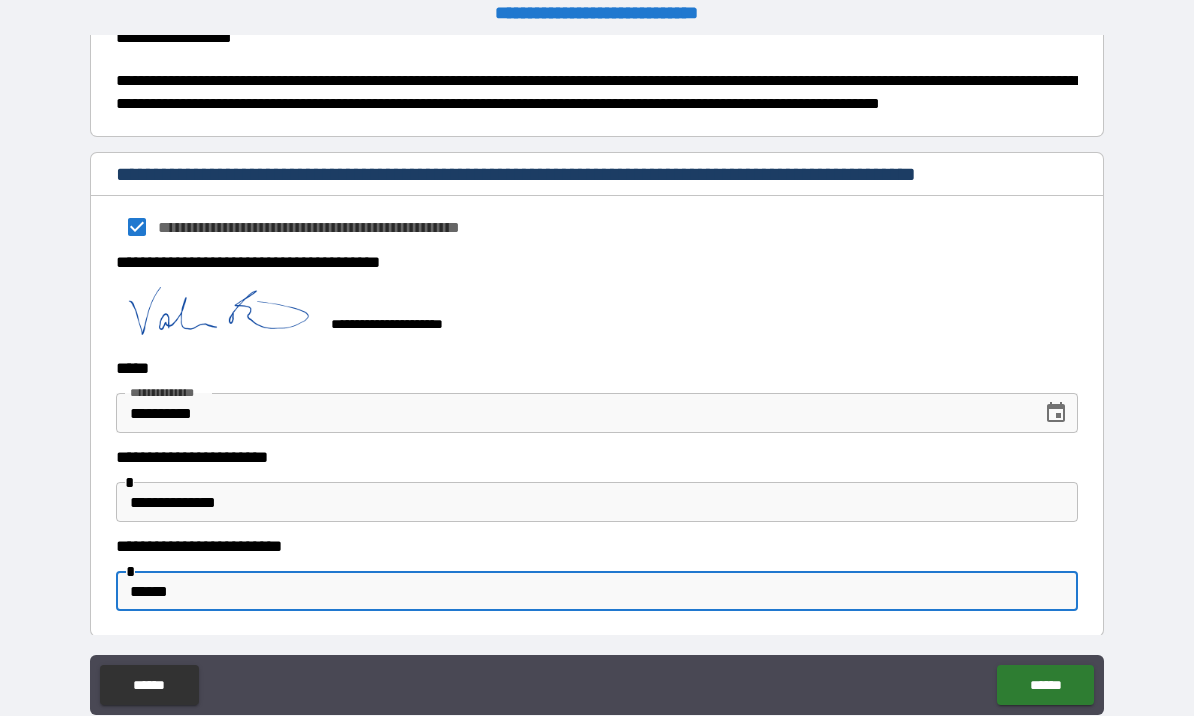 scroll, scrollTop: 0, scrollLeft: 0, axis: both 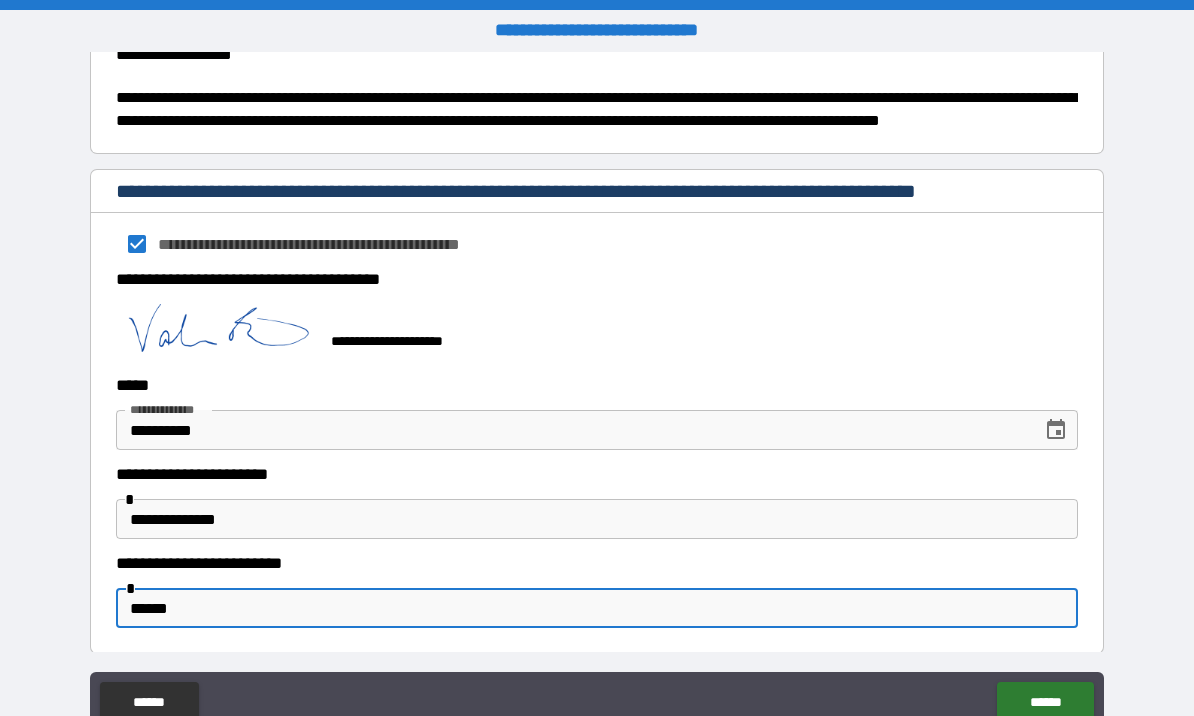 type on "******" 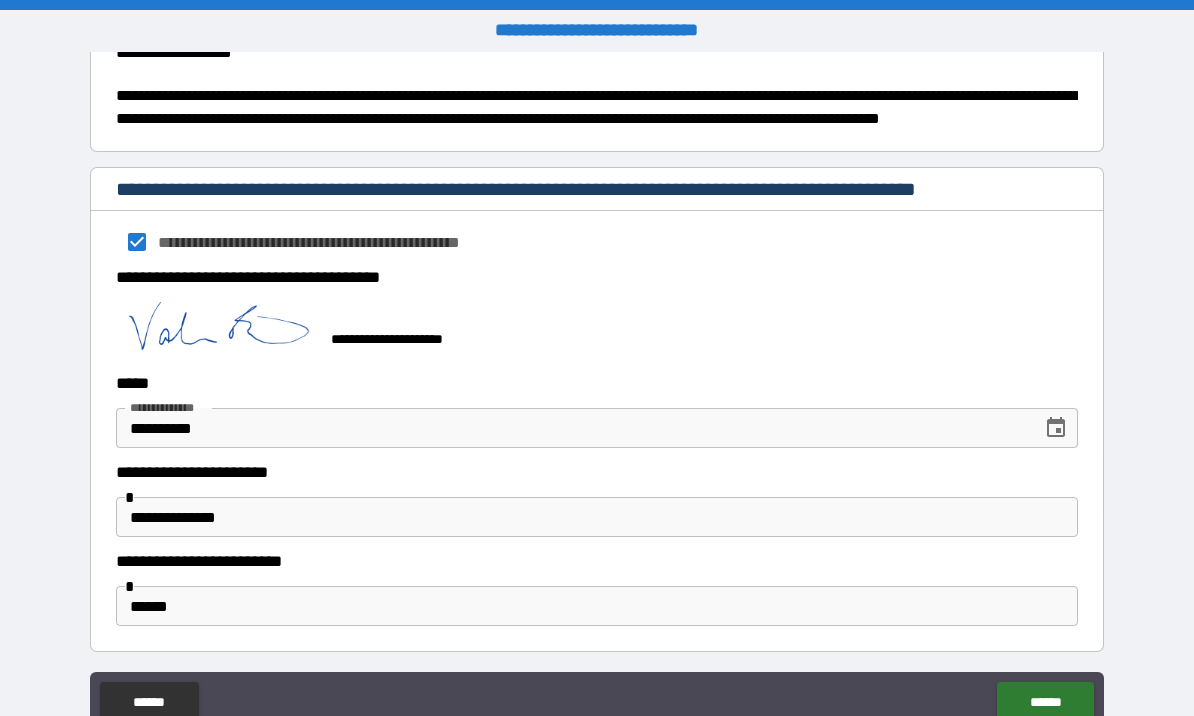 scroll, scrollTop: 988, scrollLeft: 0, axis: vertical 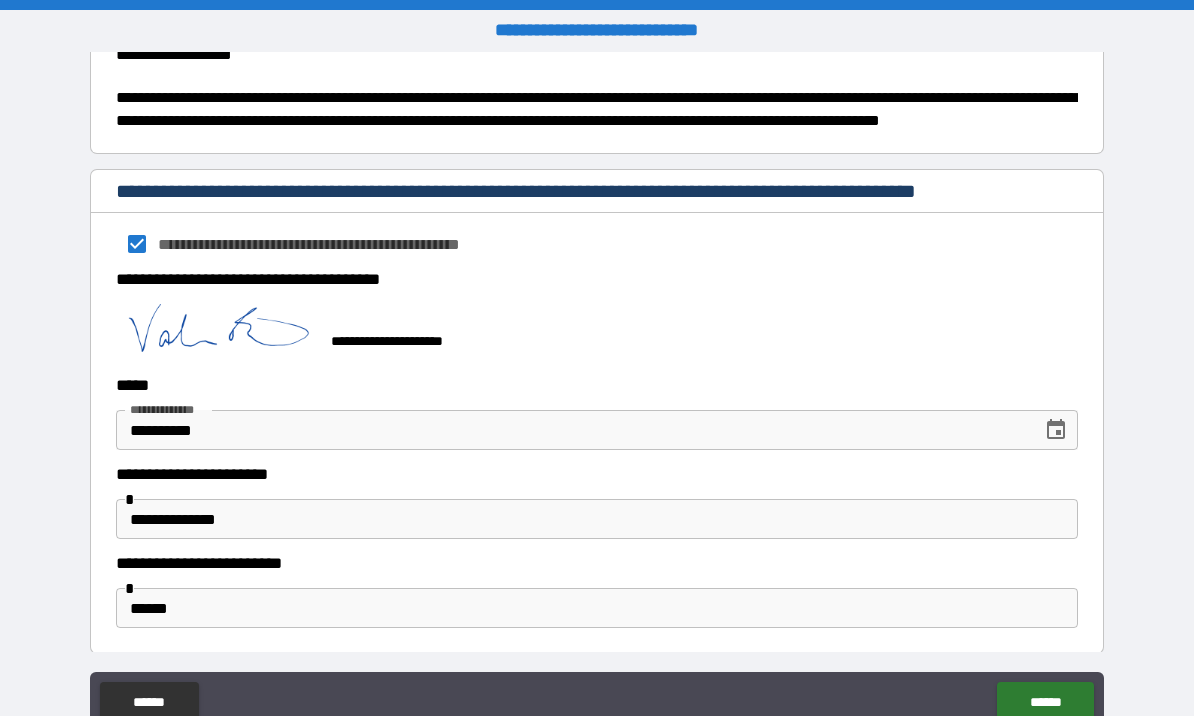 click on "******" at bounding box center (1045, 702) 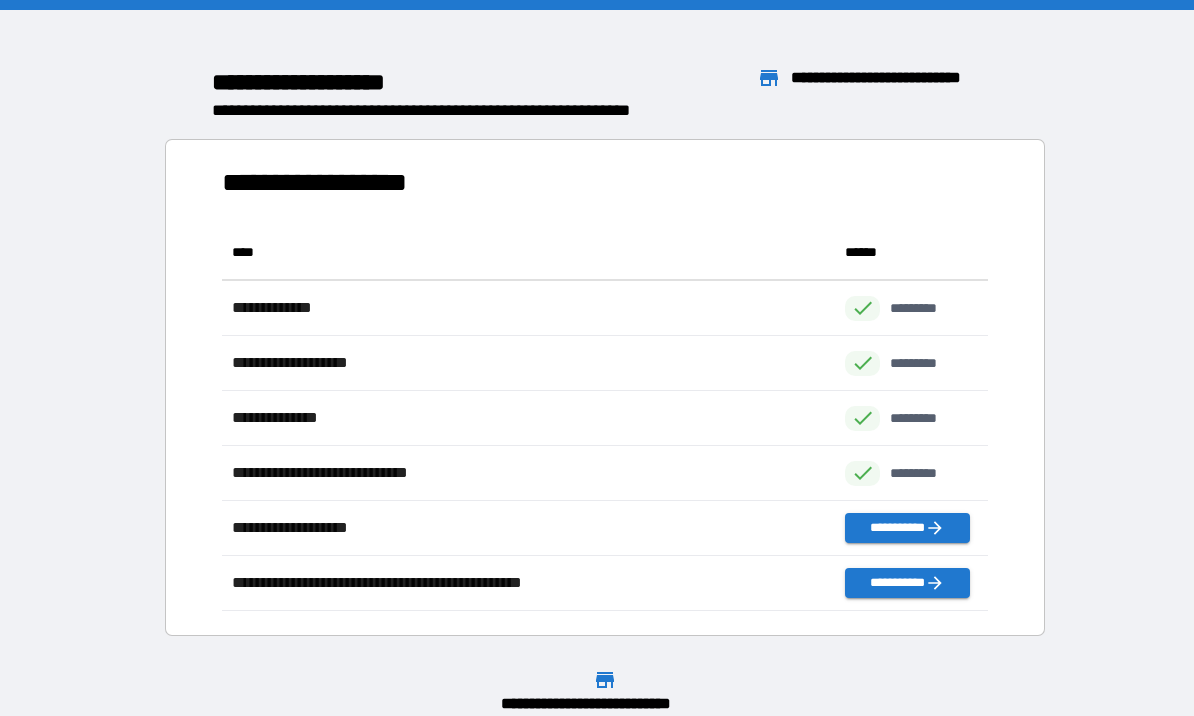 scroll, scrollTop: 386, scrollLeft: 765, axis: both 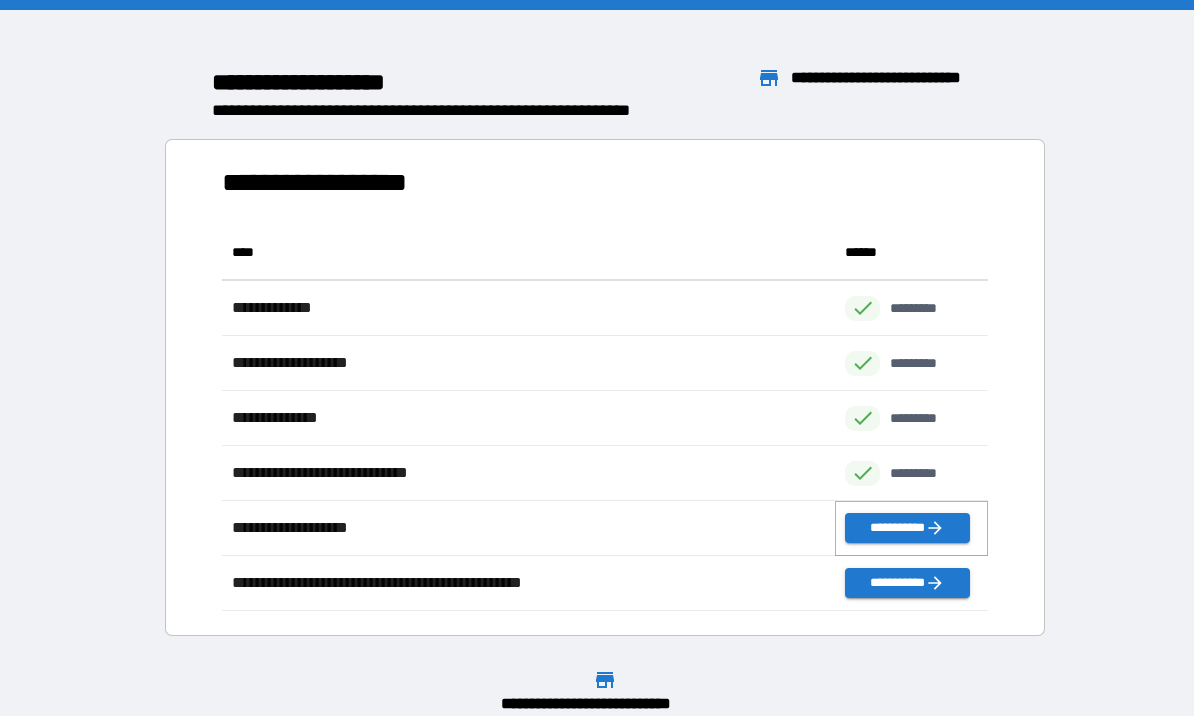 click on "**********" at bounding box center (907, 528) 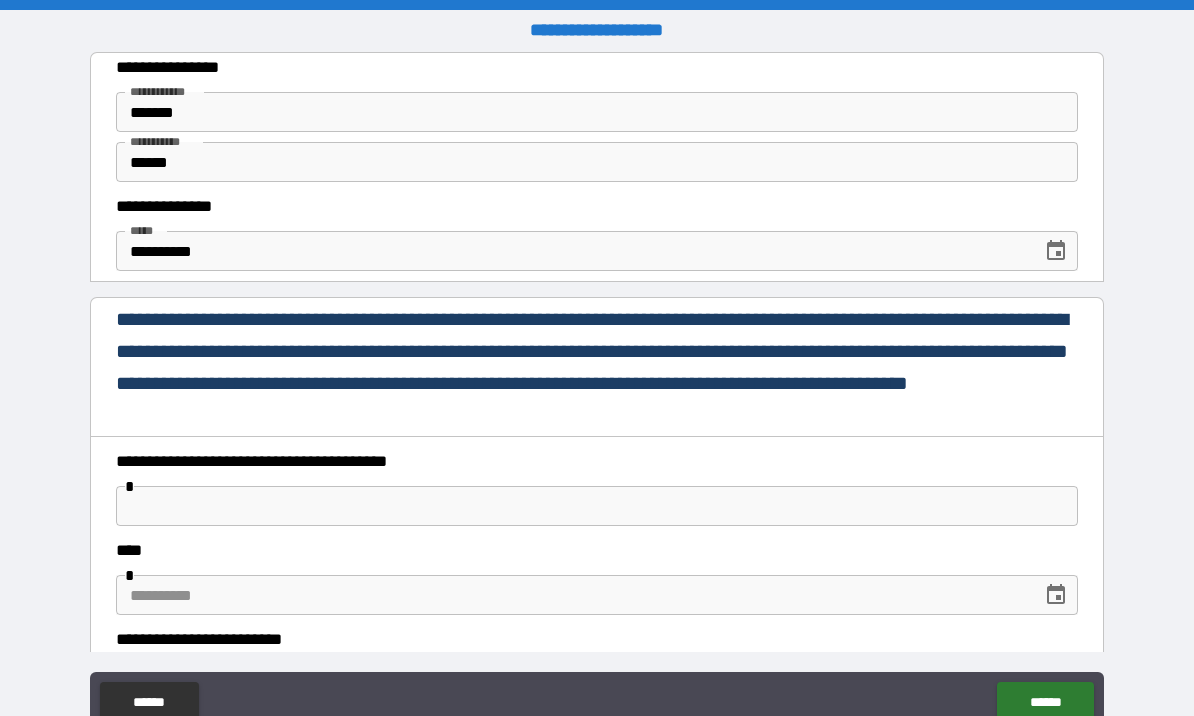 click at bounding box center [597, 506] 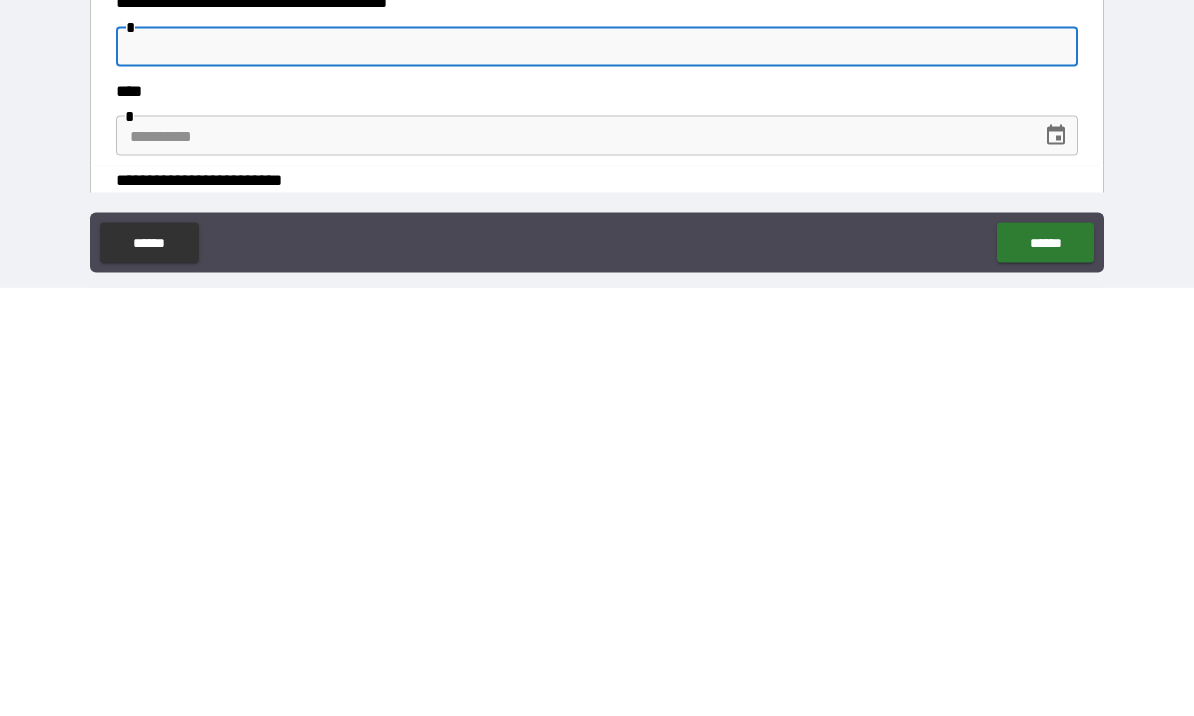 scroll, scrollTop: 69, scrollLeft: 0, axis: vertical 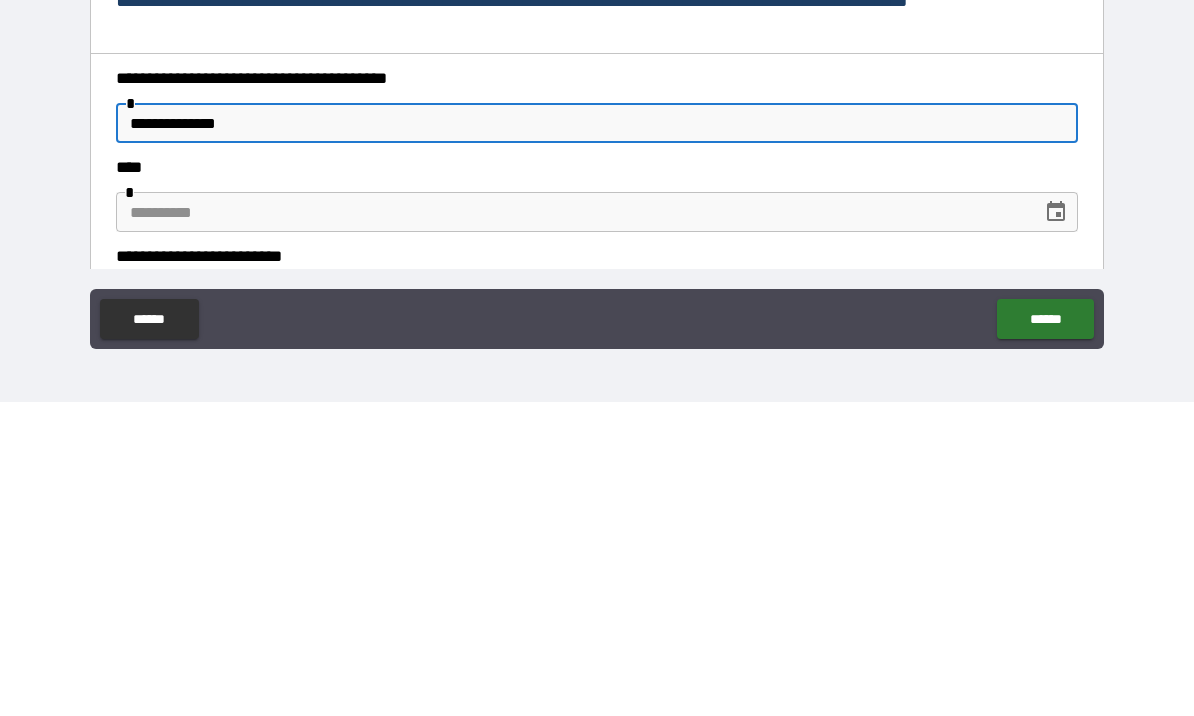 type on "**********" 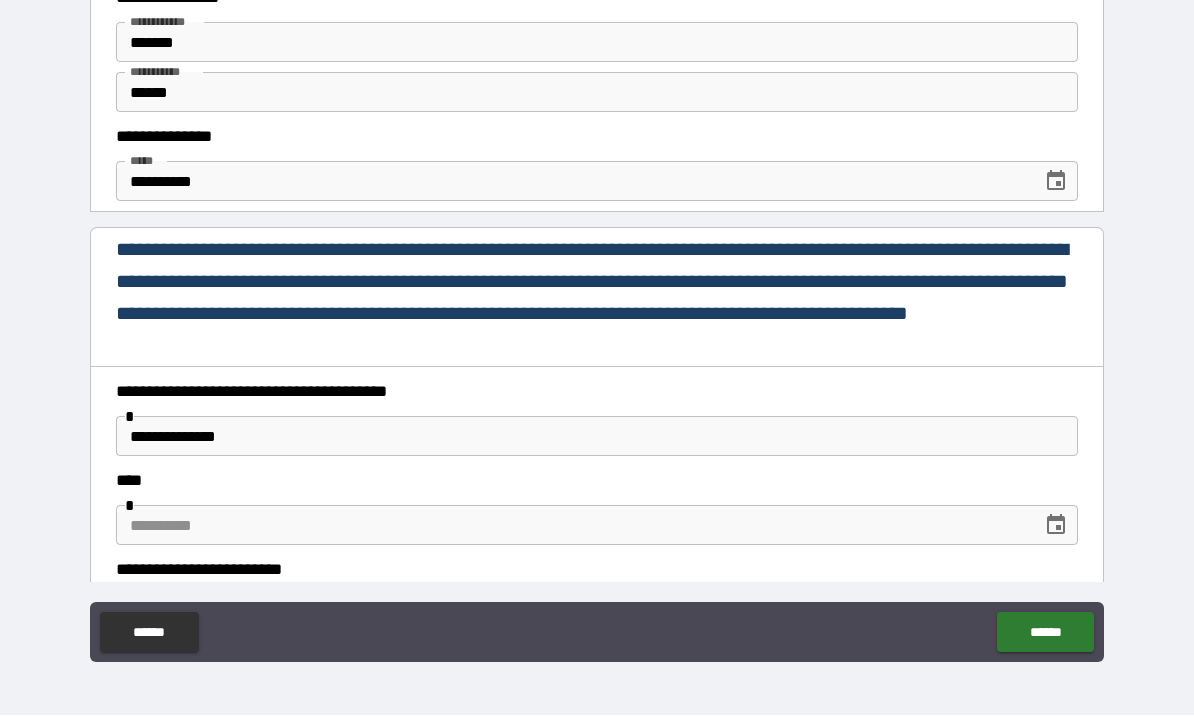 click at bounding box center [572, 526] 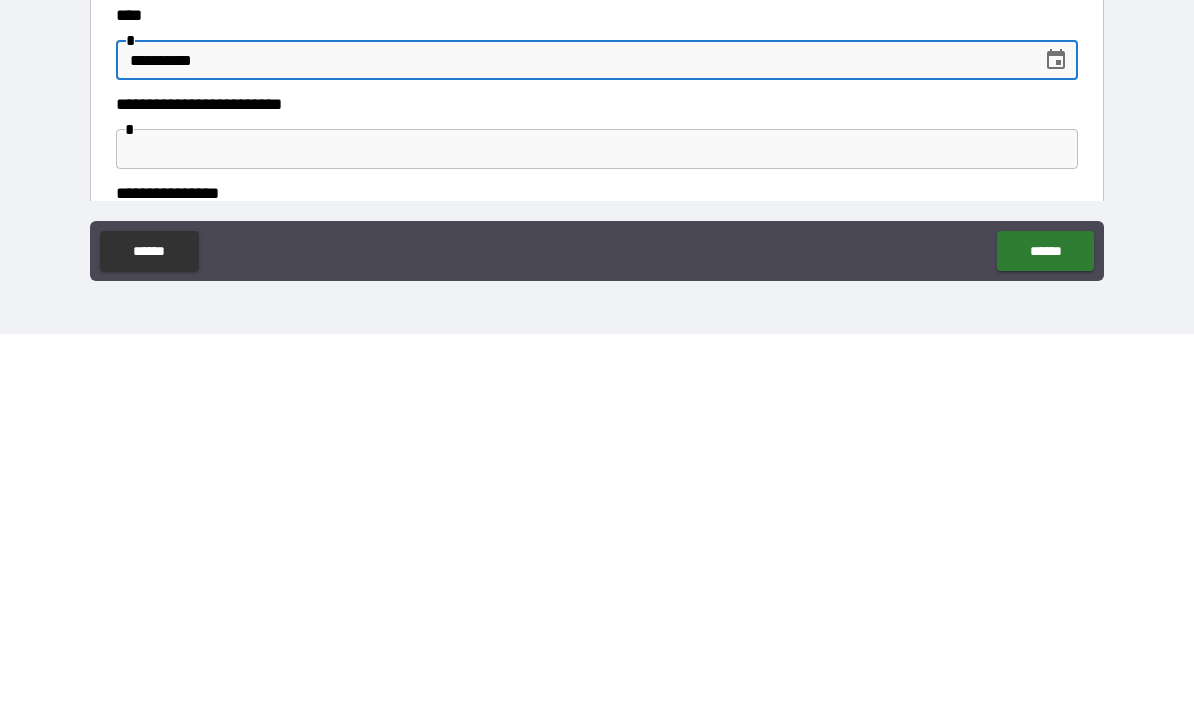scroll, scrollTop: 73, scrollLeft: 0, axis: vertical 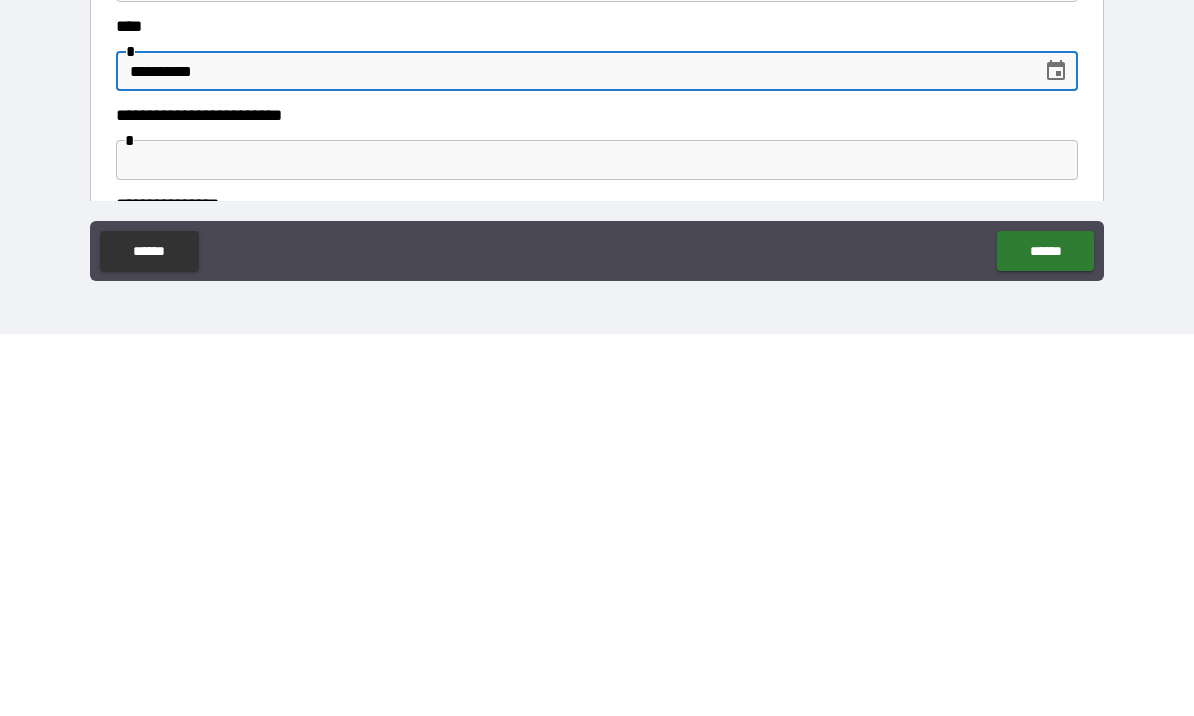 type on "**********" 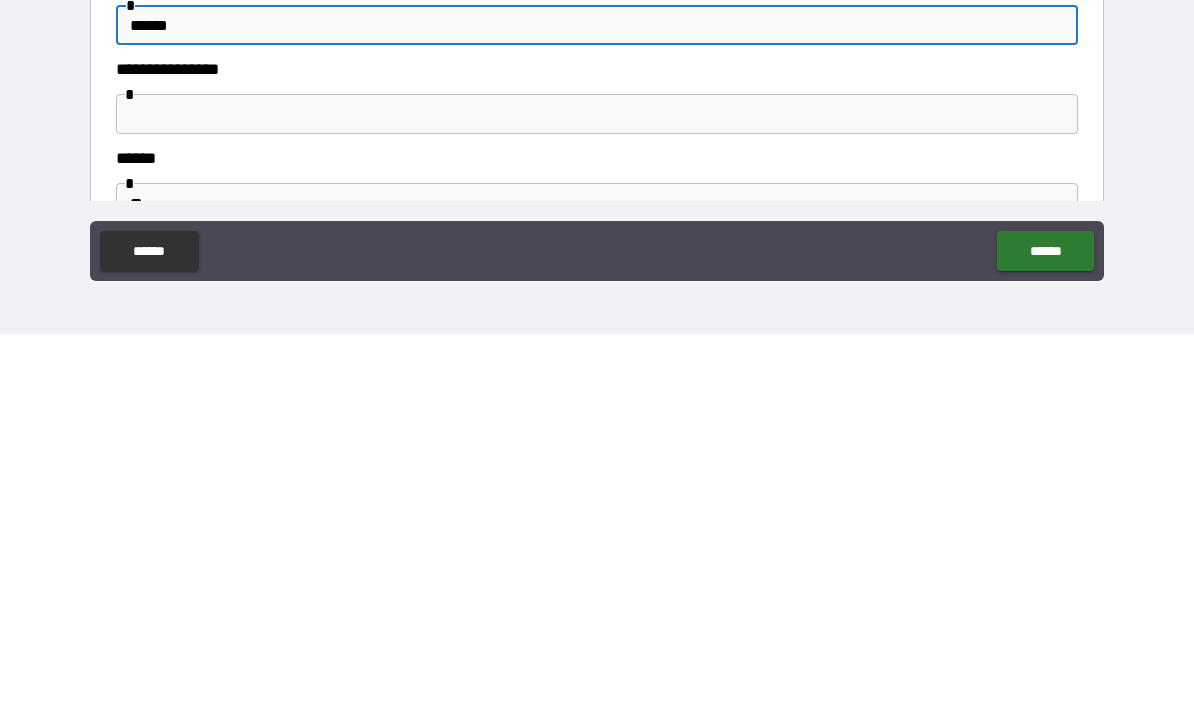 scroll, scrollTop: 242, scrollLeft: 0, axis: vertical 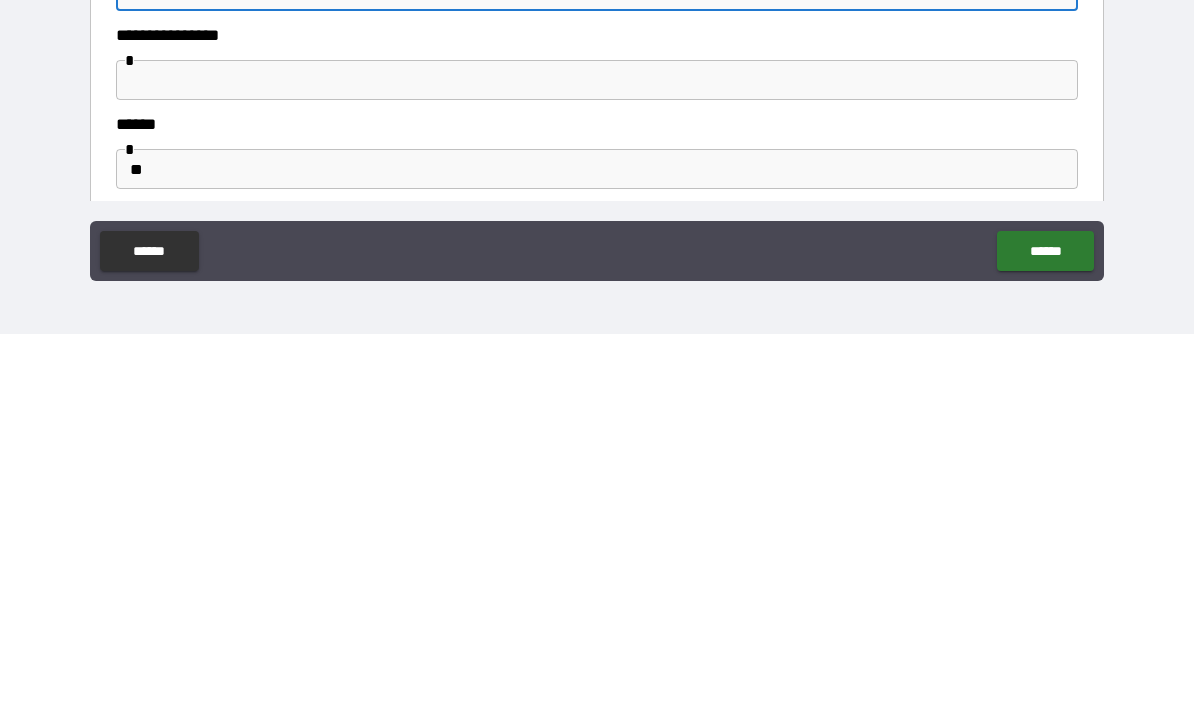 type on "******" 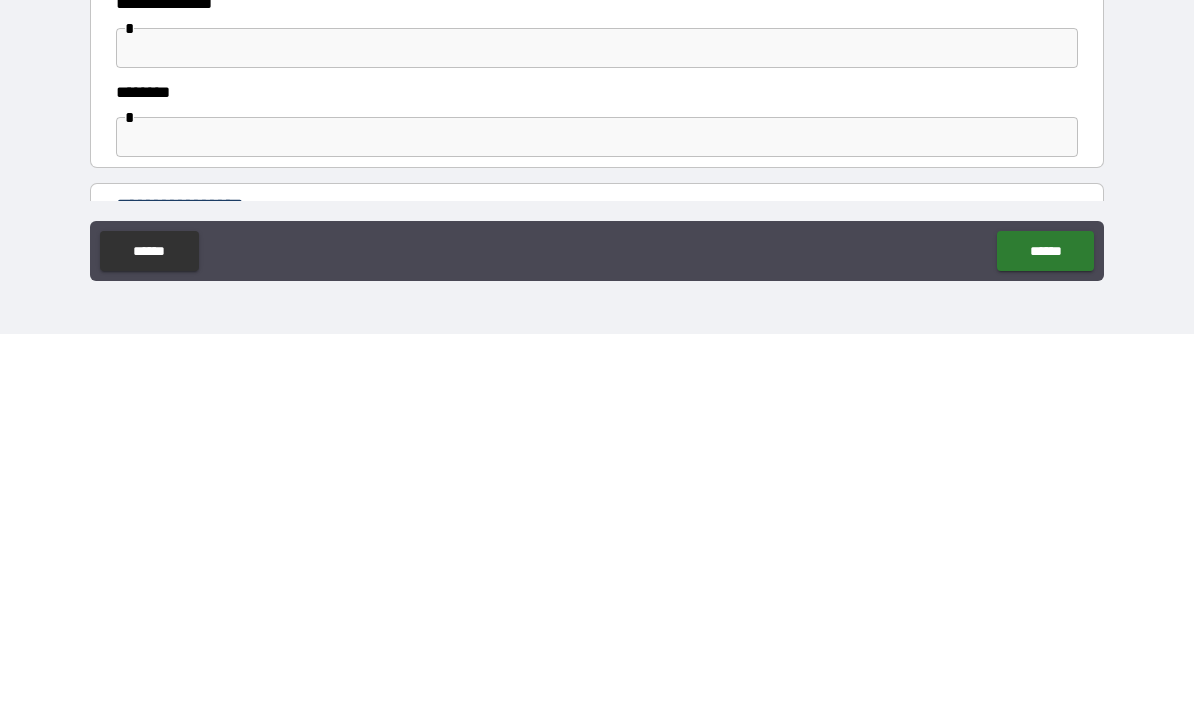 scroll, scrollTop: 538, scrollLeft: 0, axis: vertical 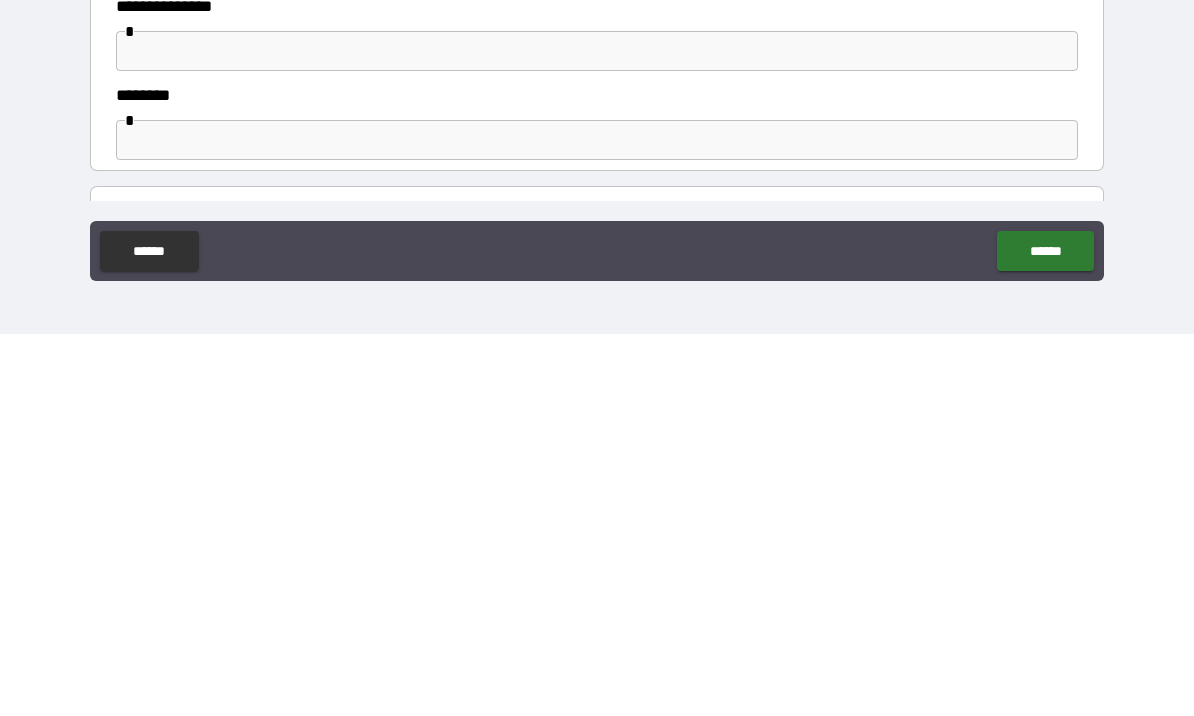 type on "********" 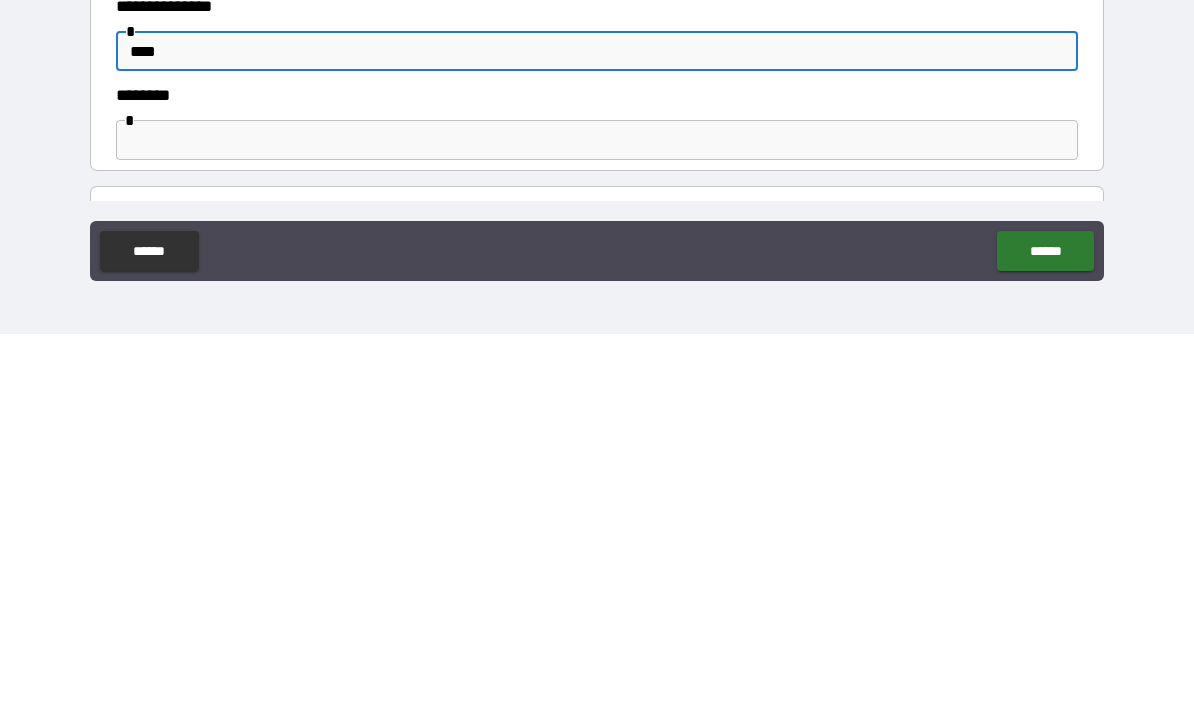 type on "****" 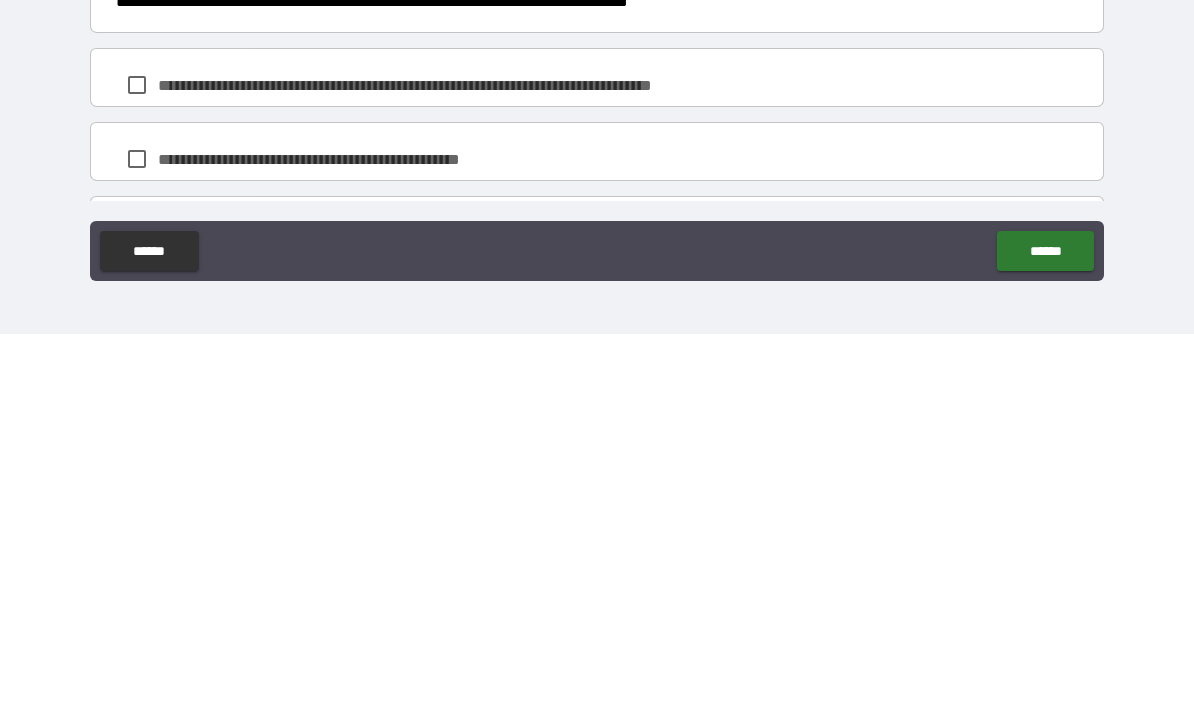 scroll, scrollTop: 1255, scrollLeft: 0, axis: vertical 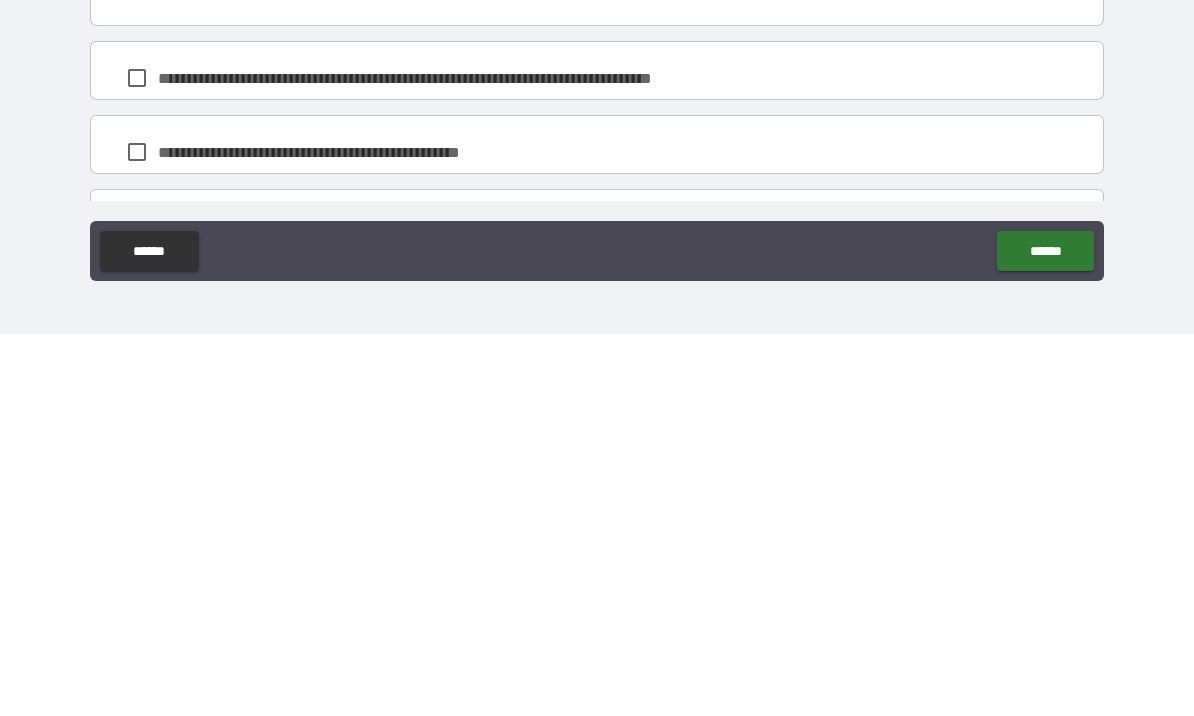type on "**********" 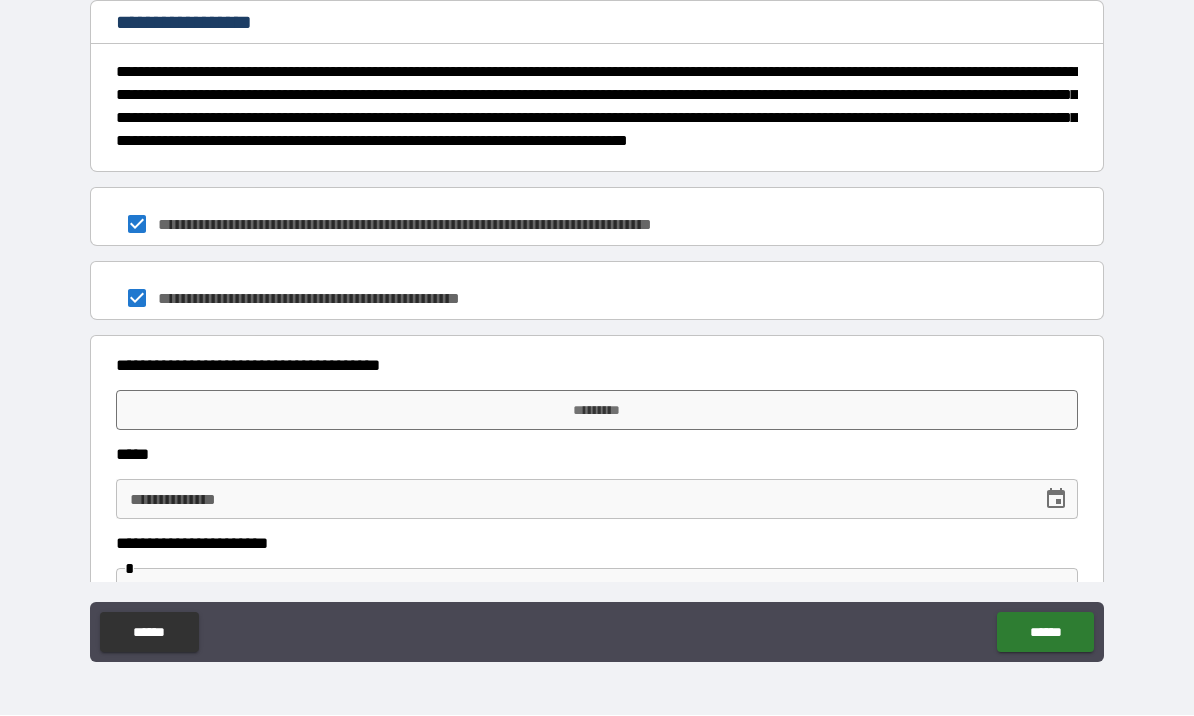 scroll, scrollTop: 1492, scrollLeft: 0, axis: vertical 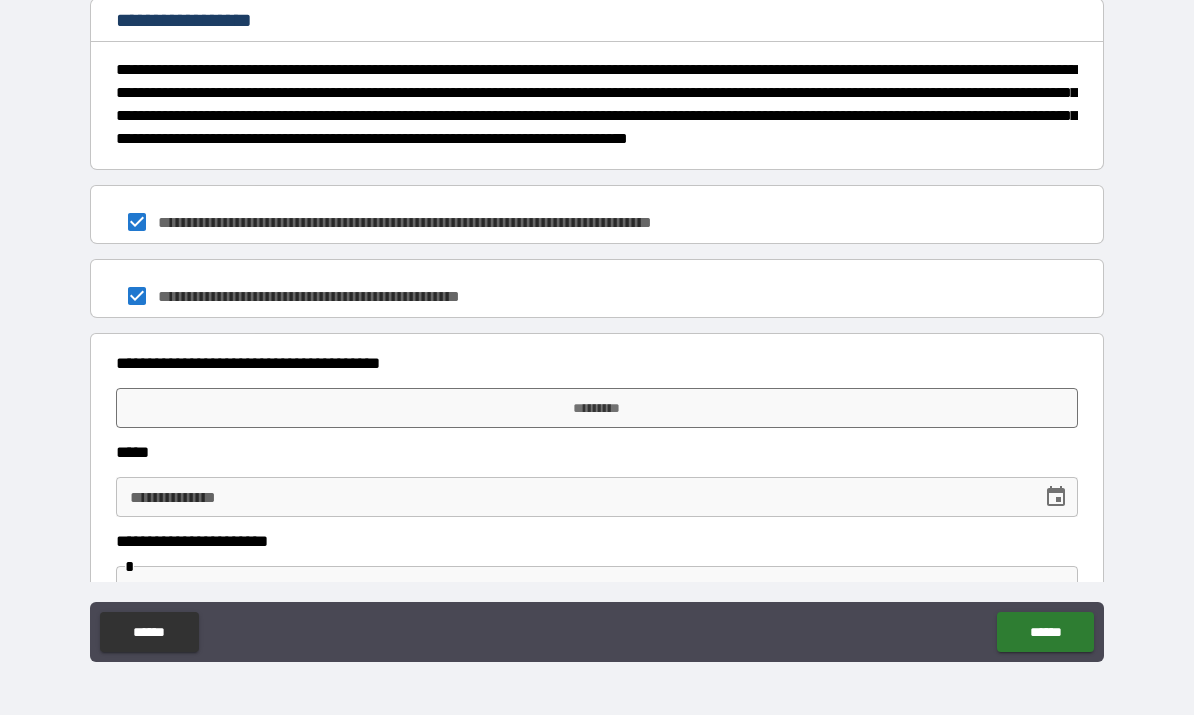 click on "*********" at bounding box center [597, 409] 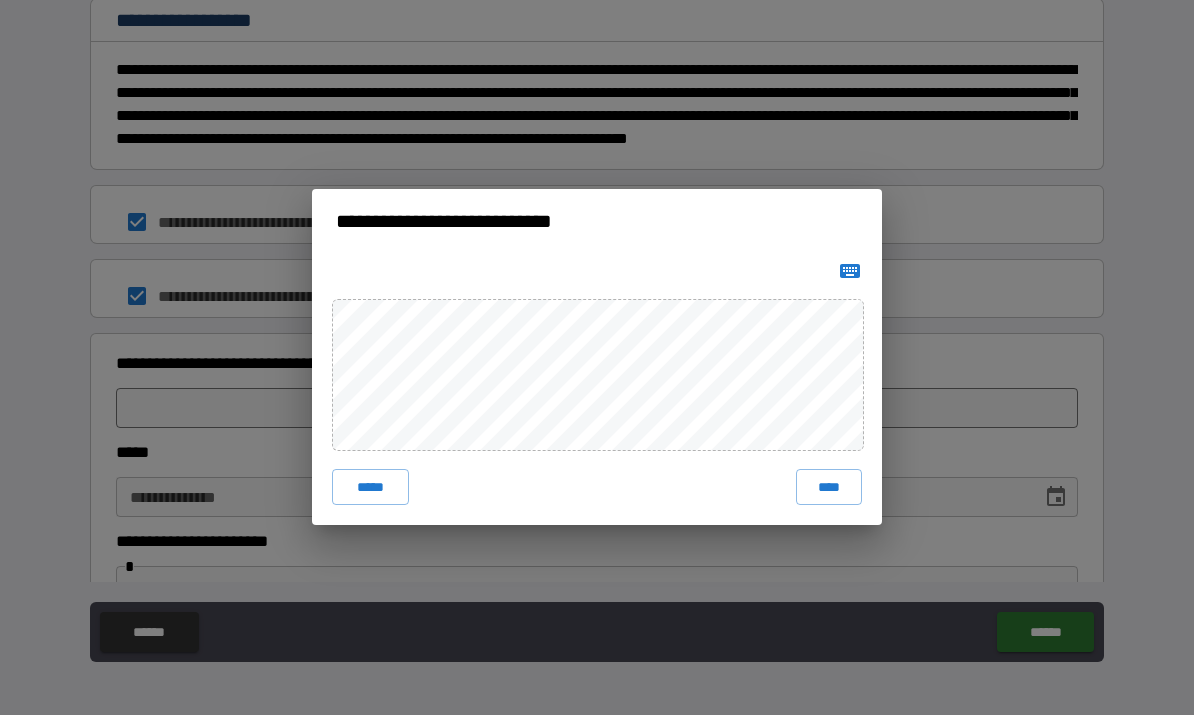 click on "****" at bounding box center (829, 488) 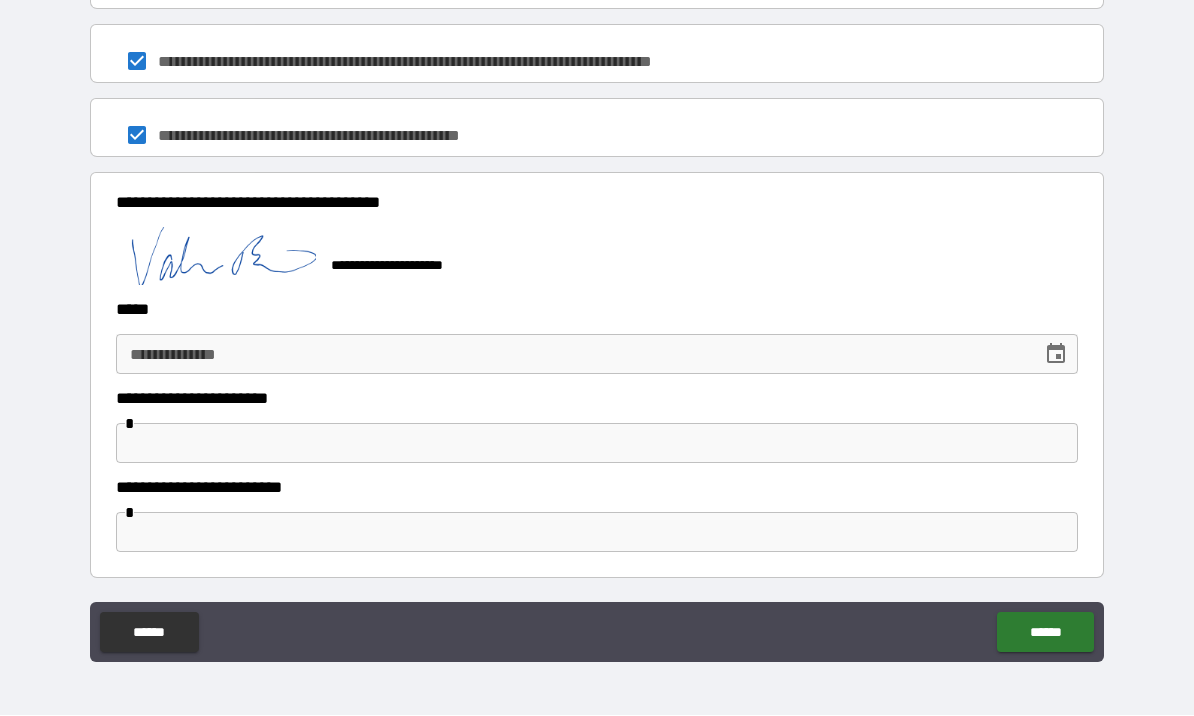 scroll, scrollTop: 1652, scrollLeft: 0, axis: vertical 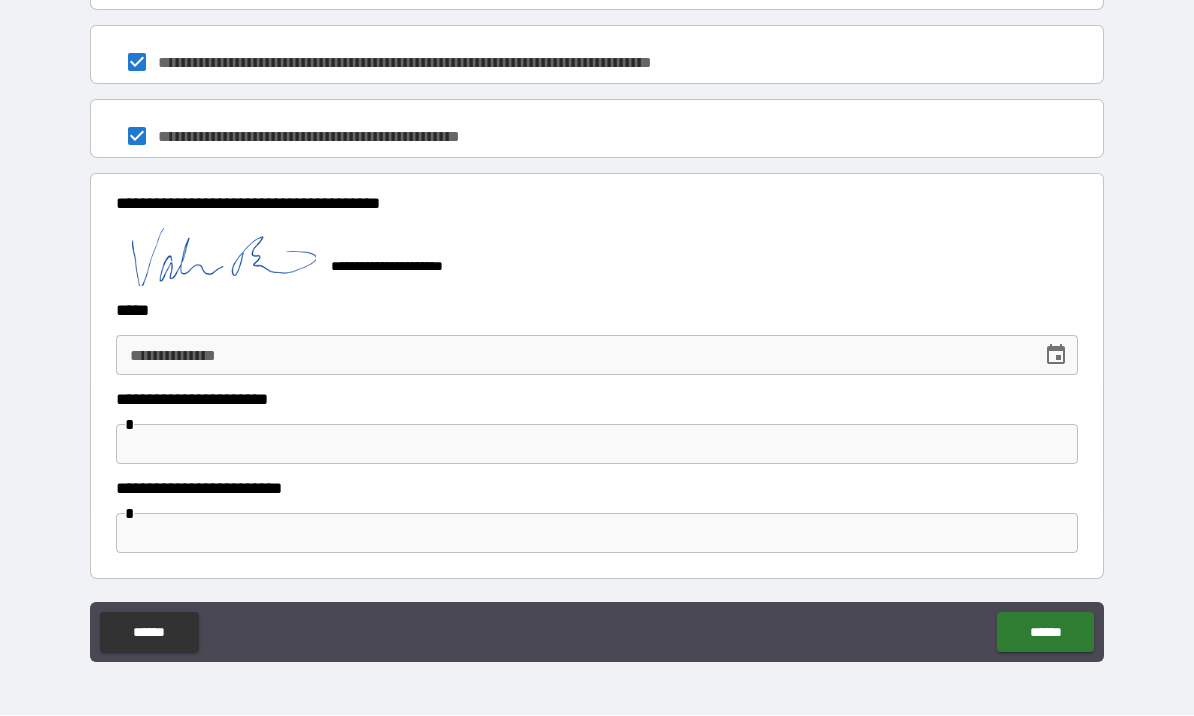 click at bounding box center [1056, 356] 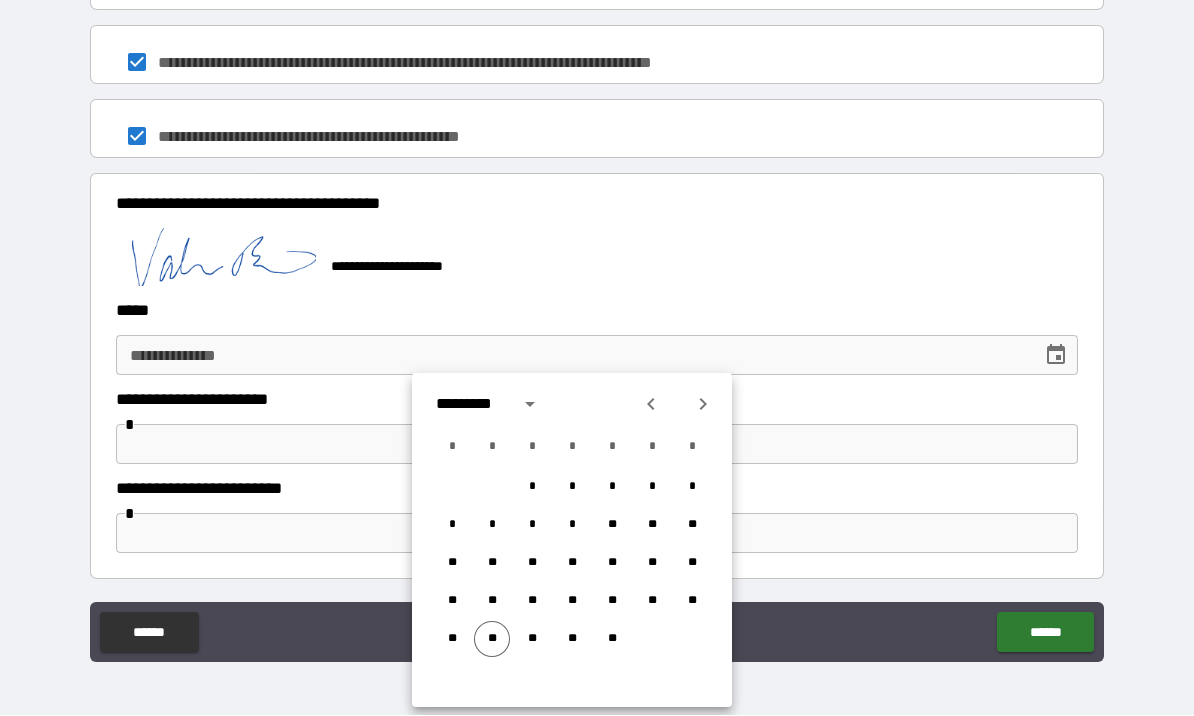 click on "**" at bounding box center (492, 640) 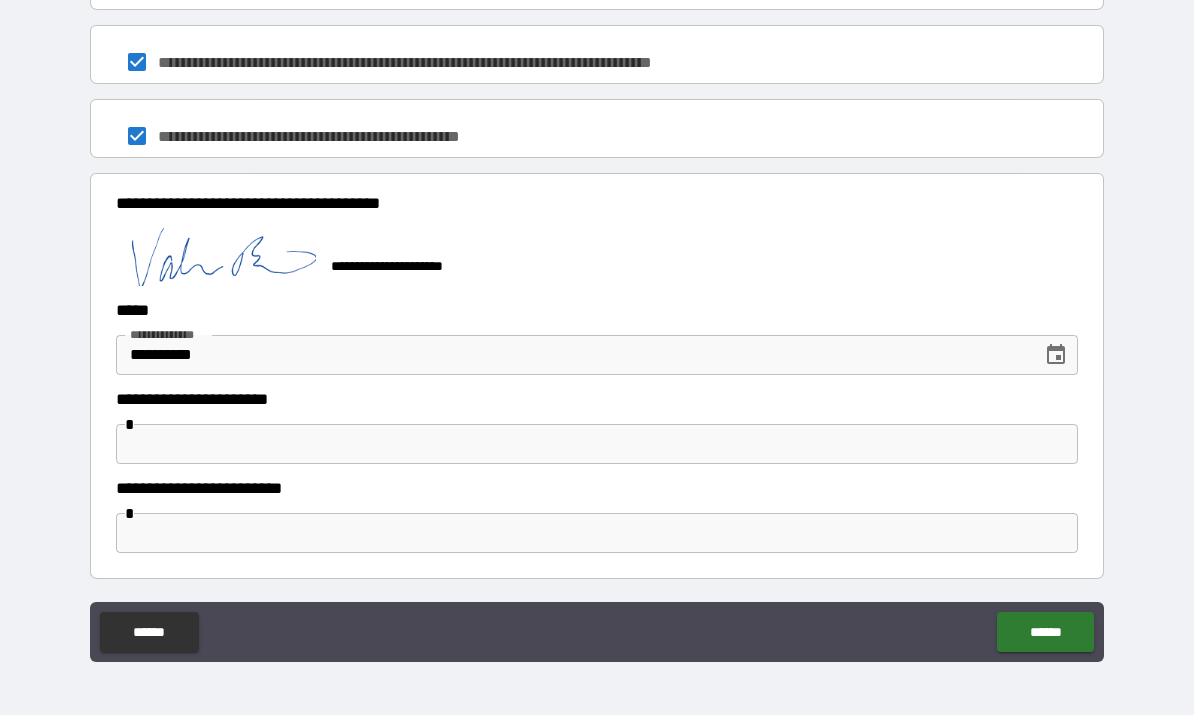 click at bounding box center [597, 445] 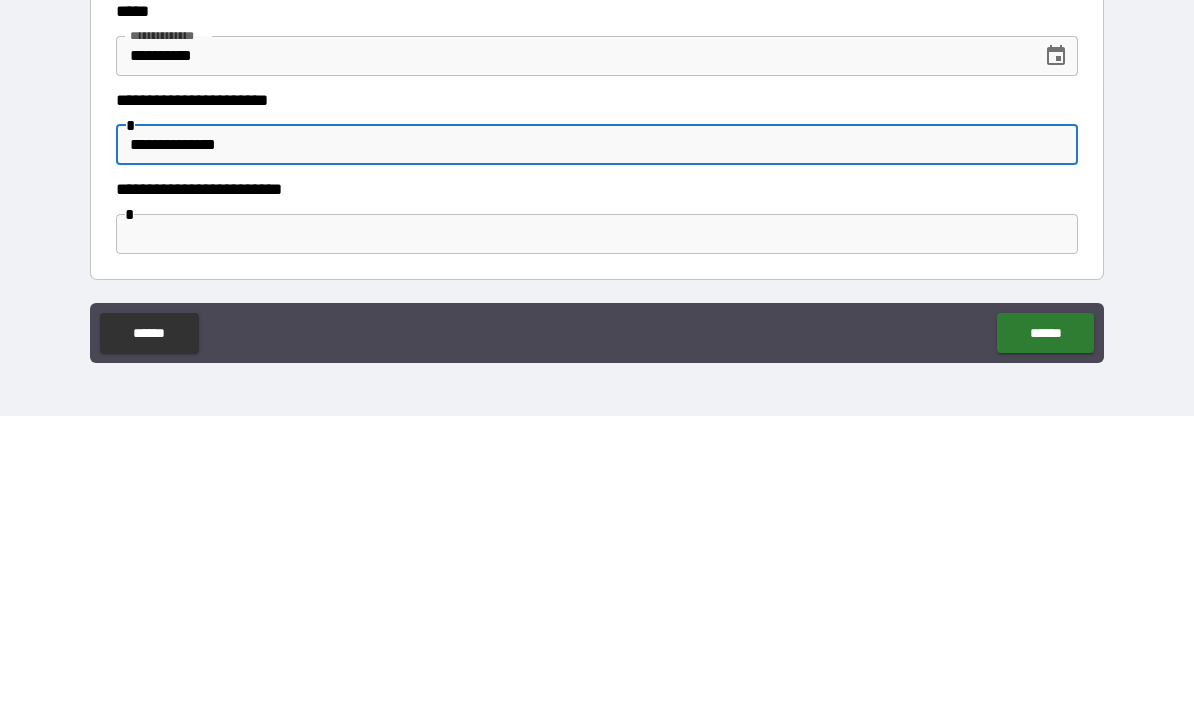 type on "**********" 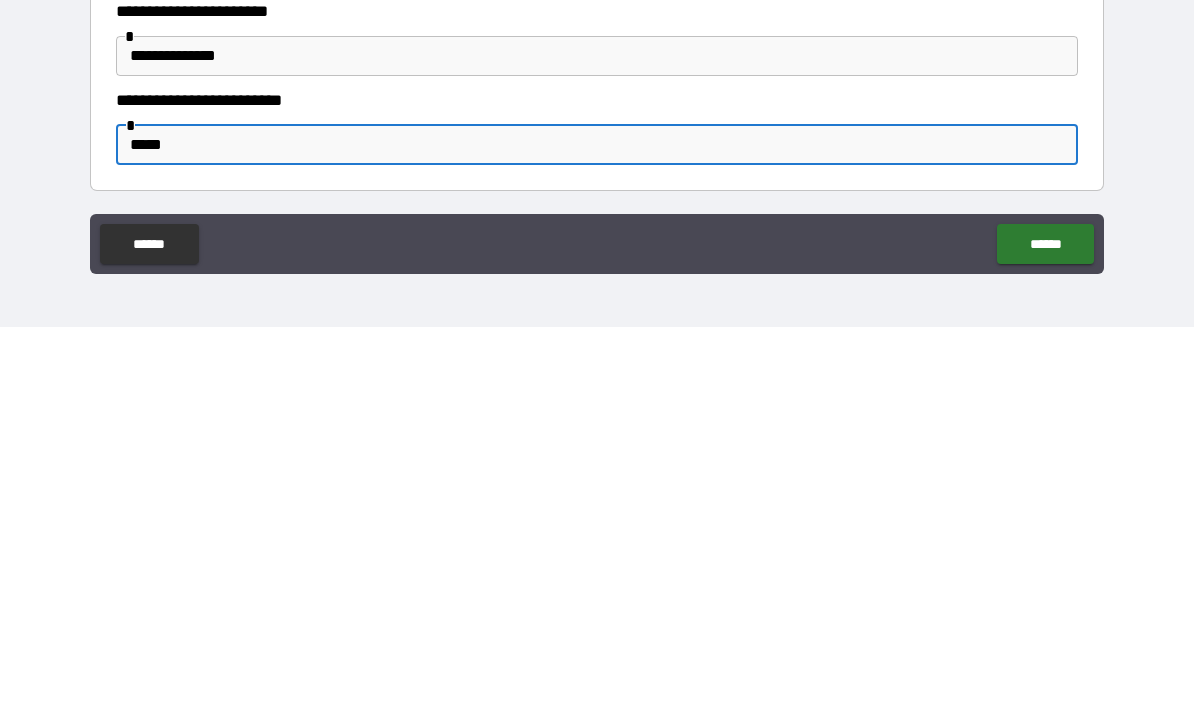 type on "******" 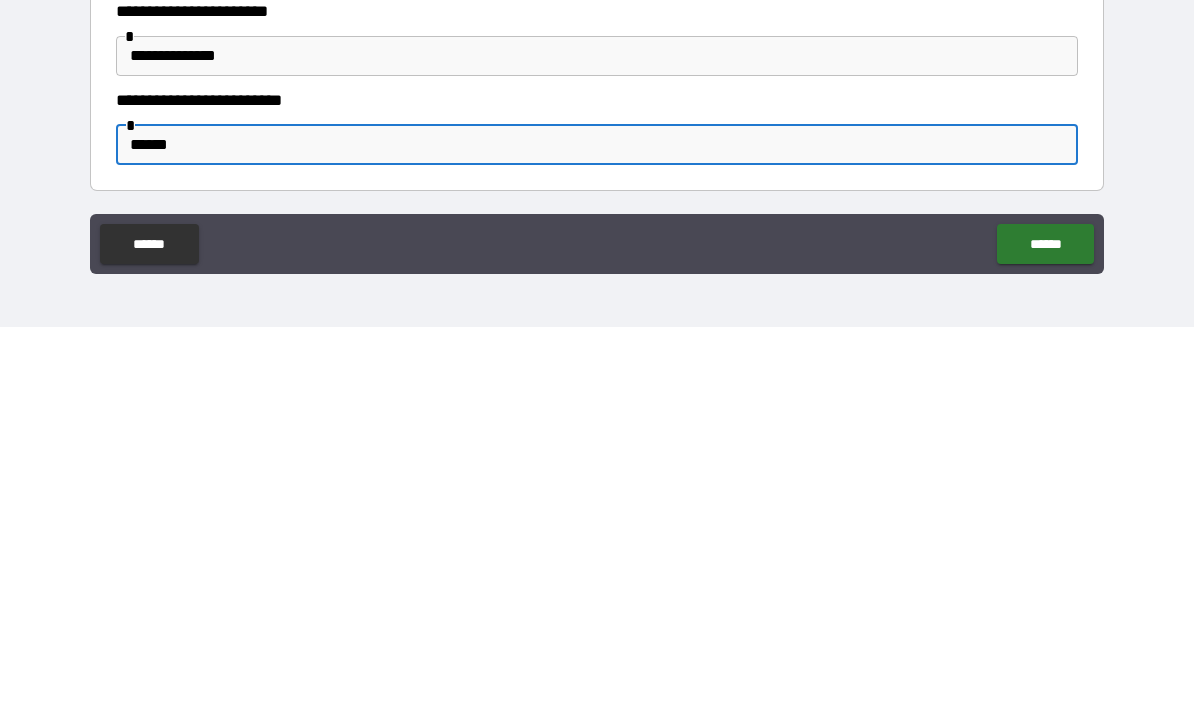 click on "******" at bounding box center (1045, 633) 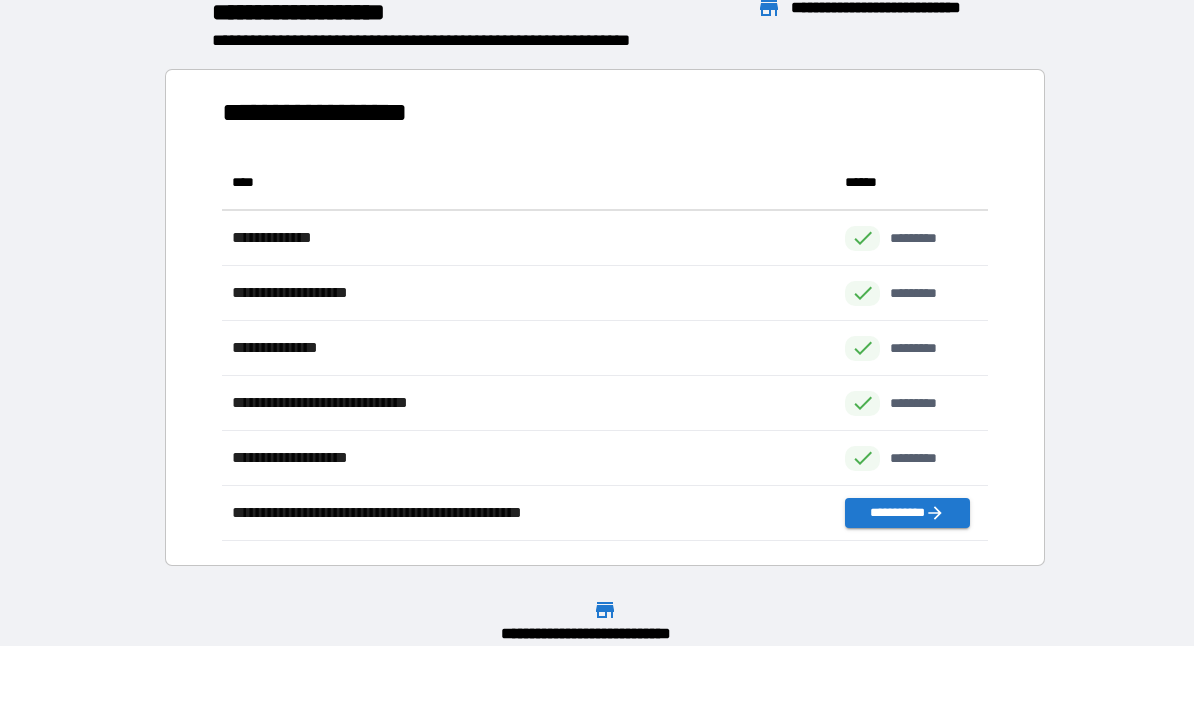scroll, scrollTop: 386, scrollLeft: 765, axis: both 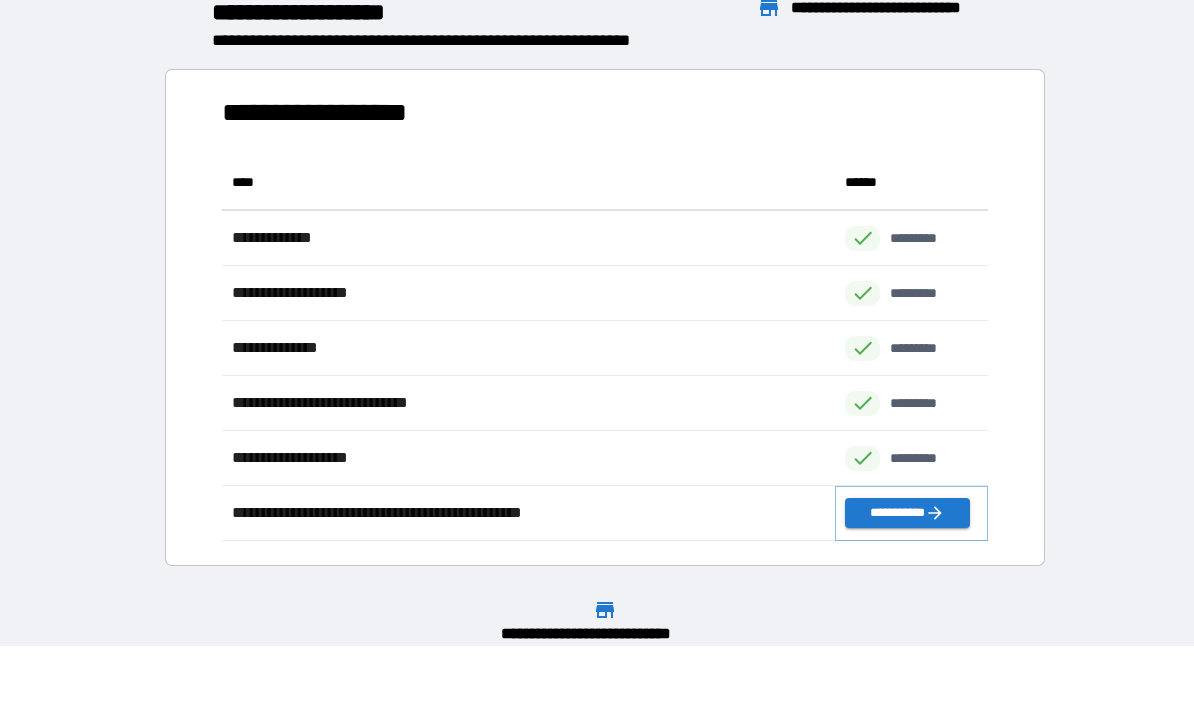 click on "**********" at bounding box center [907, 514] 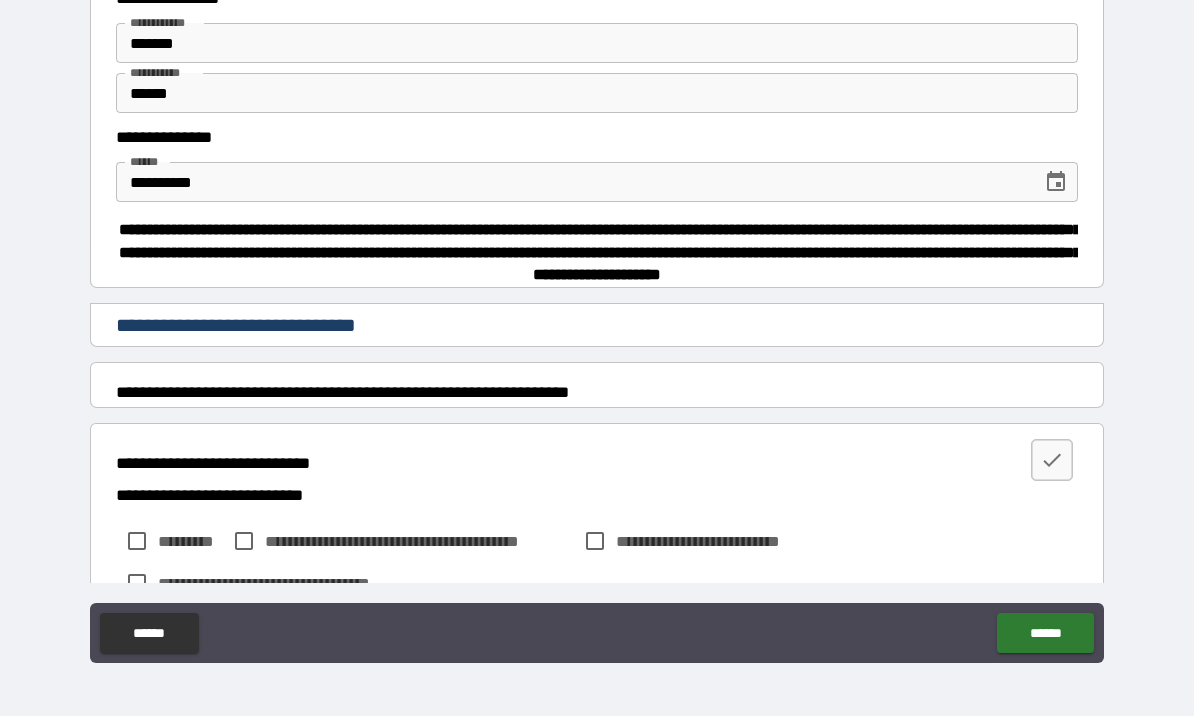 scroll, scrollTop: 68, scrollLeft: 0, axis: vertical 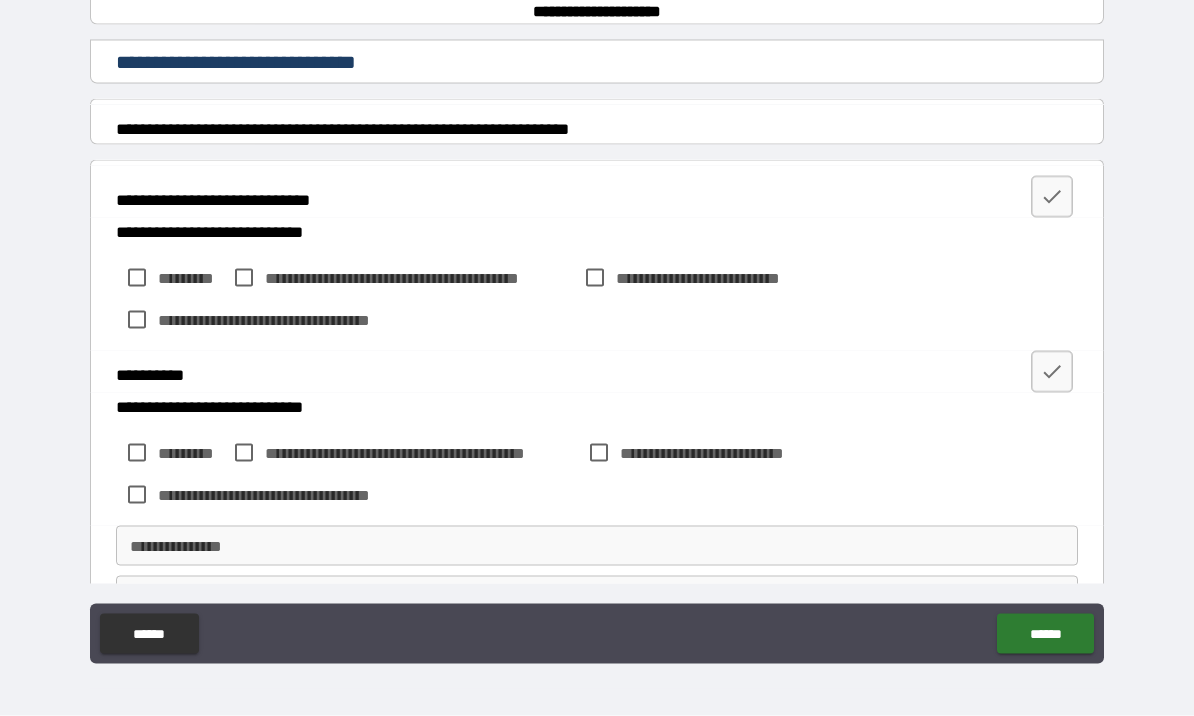 click at bounding box center (1052, 197) 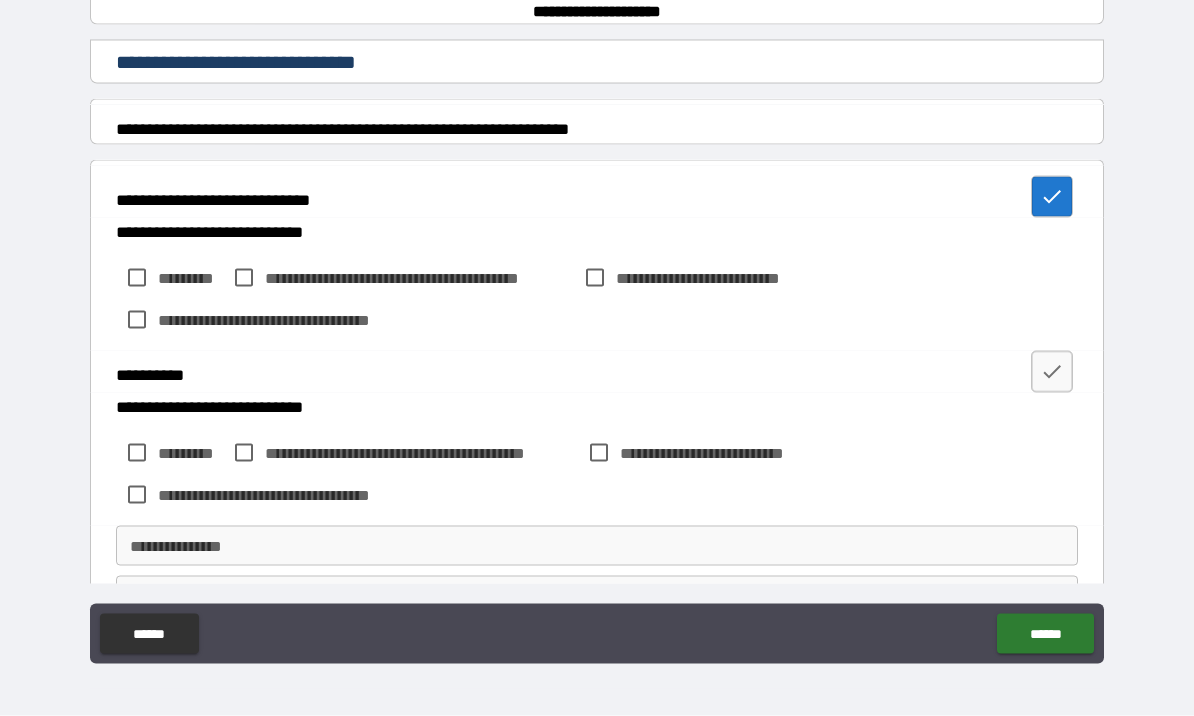 scroll, scrollTop: 69, scrollLeft: 0, axis: vertical 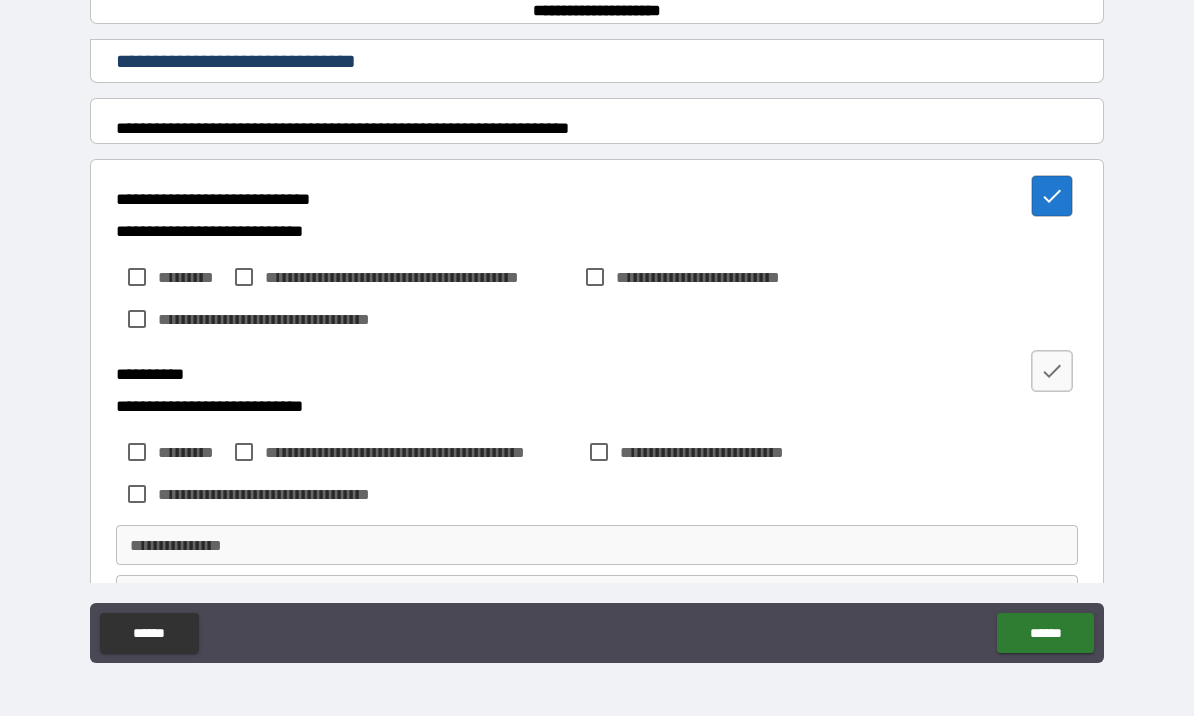 click 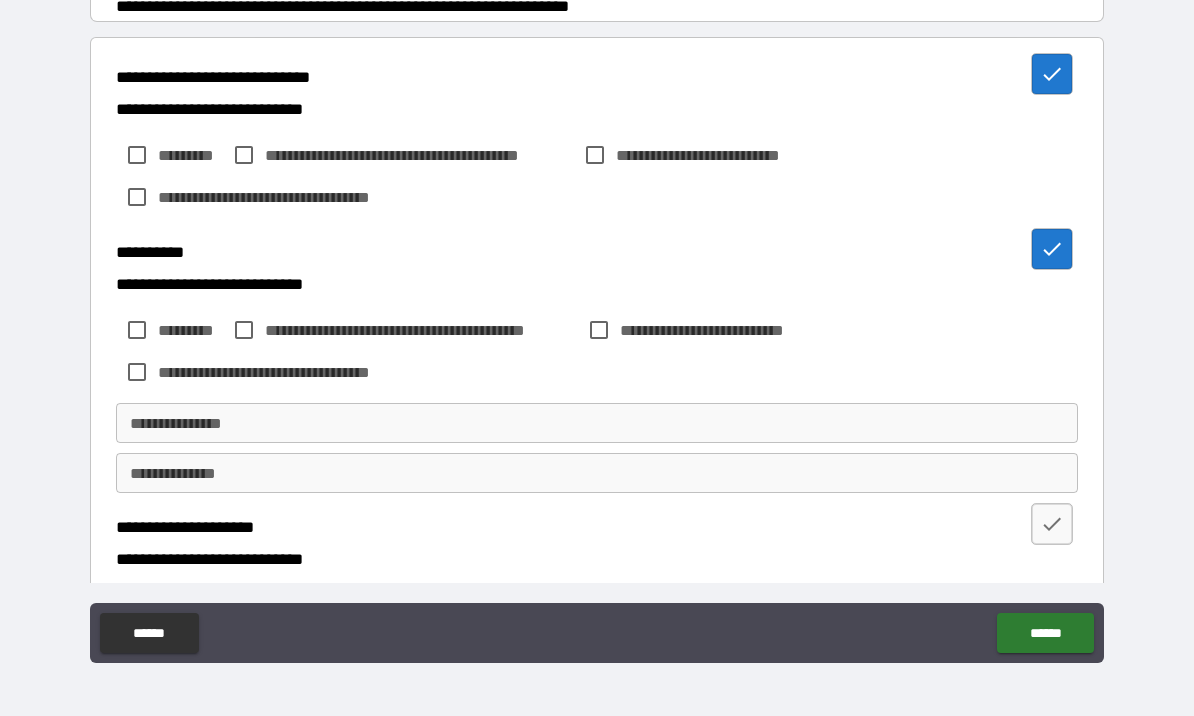 scroll, scrollTop: 387, scrollLeft: 0, axis: vertical 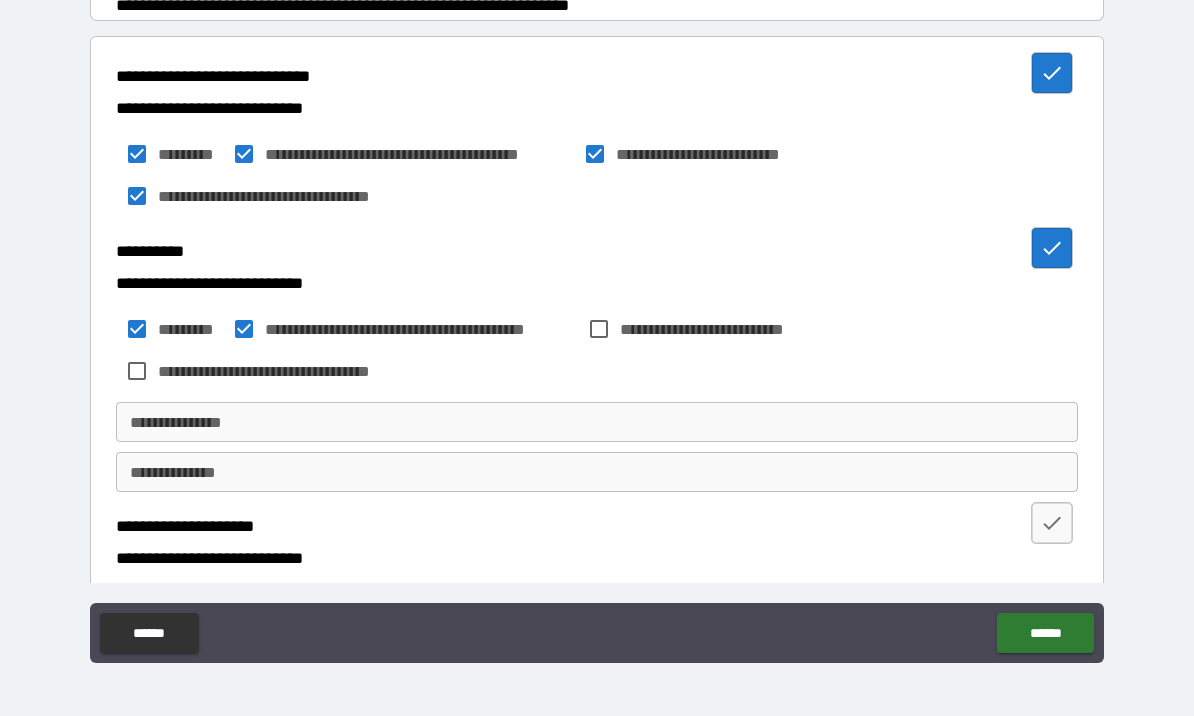 click on "**********" at bounding box center [714, 329] 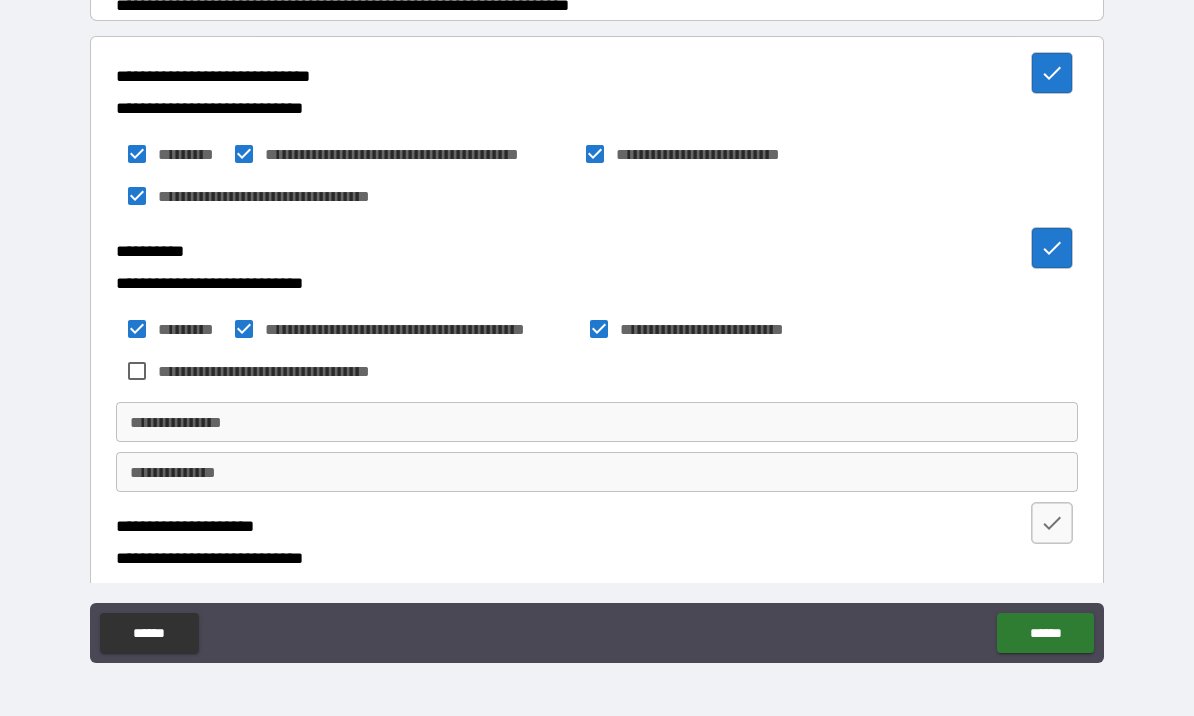 click on "**********" at bounding box center [285, 371] 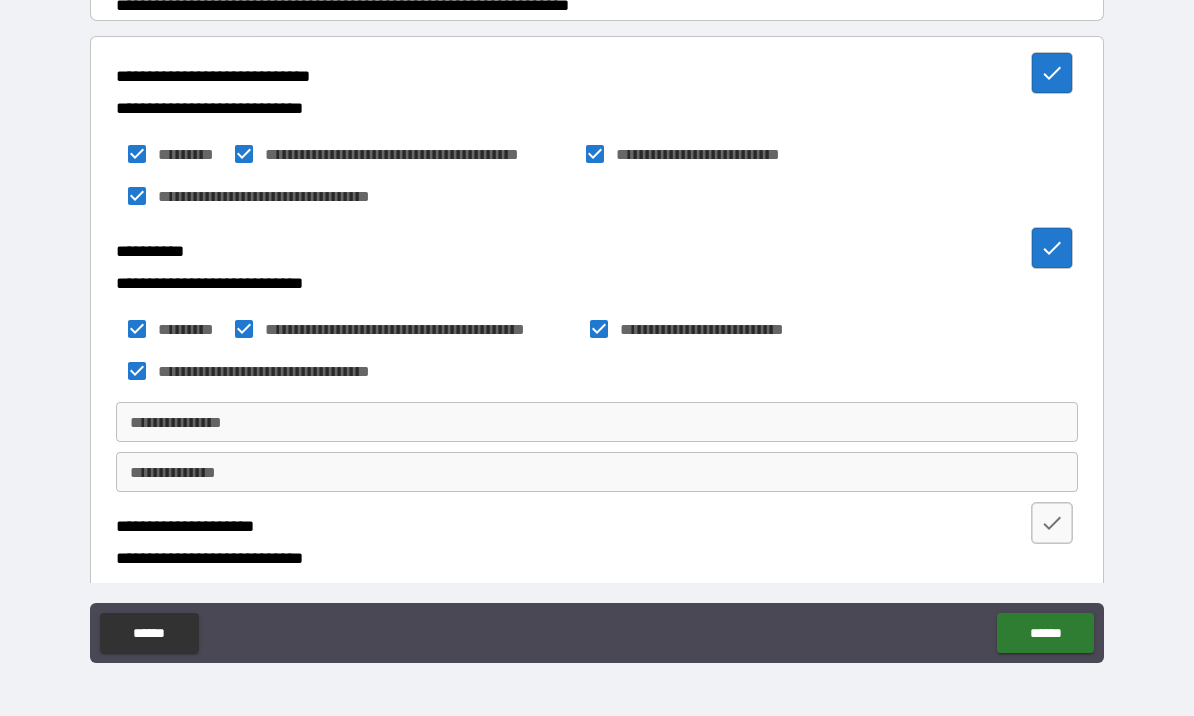 click on "**********" at bounding box center [597, 422] 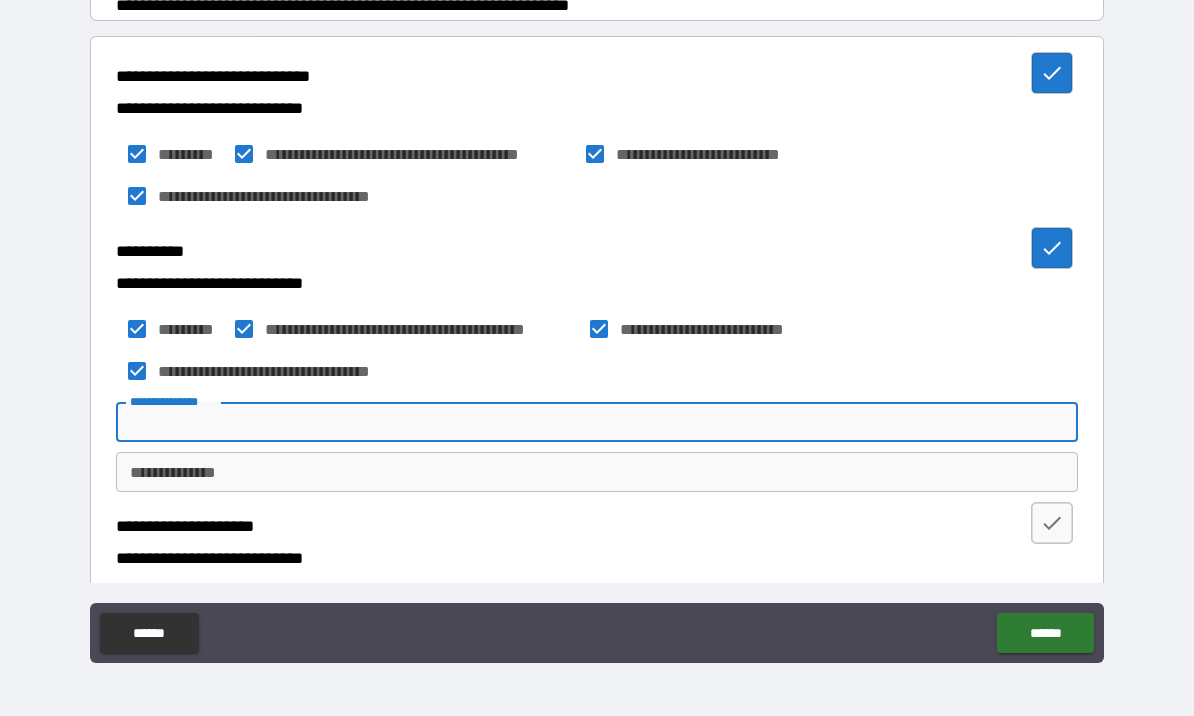 scroll, scrollTop: 68, scrollLeft: 0, axis: vertical 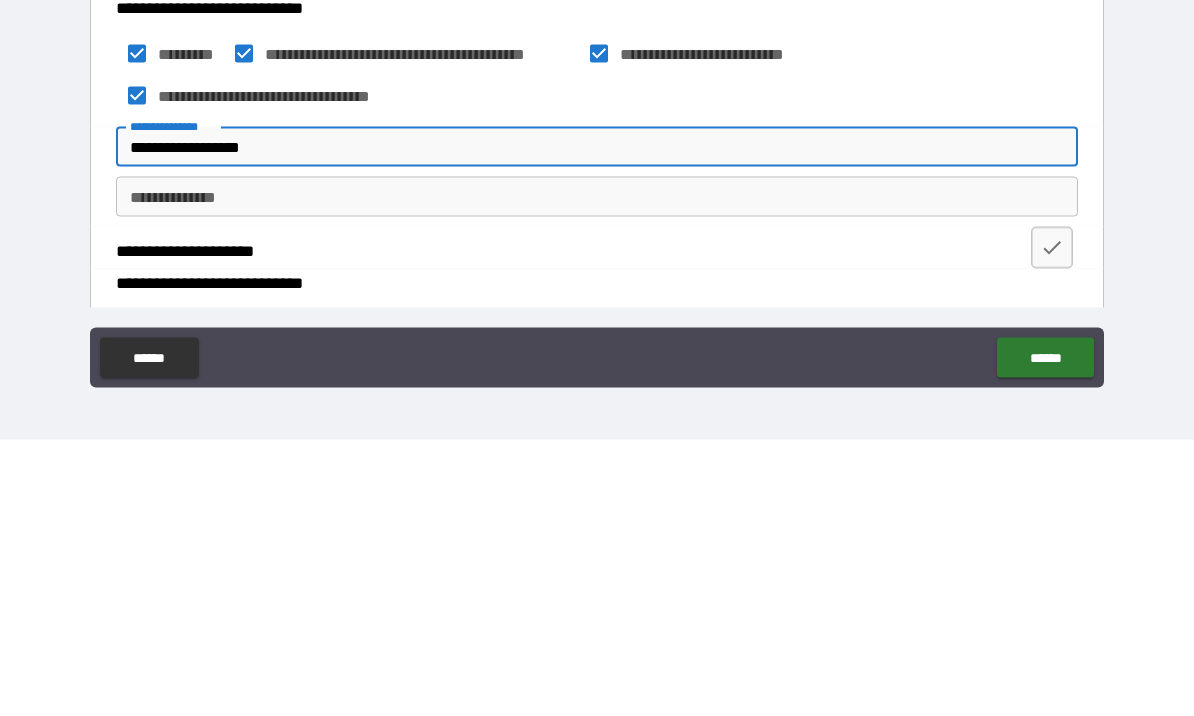 type on "**********" 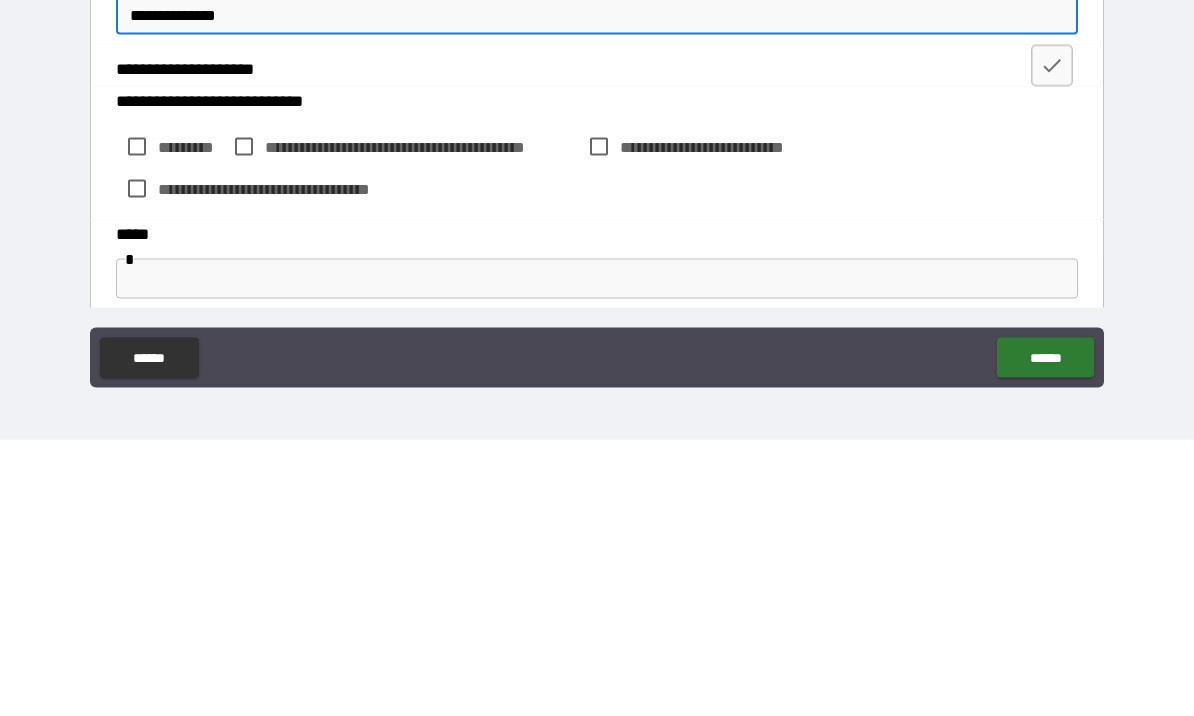 scroll, scrollTop: 572, scrollLeft: 0, axis: vertical 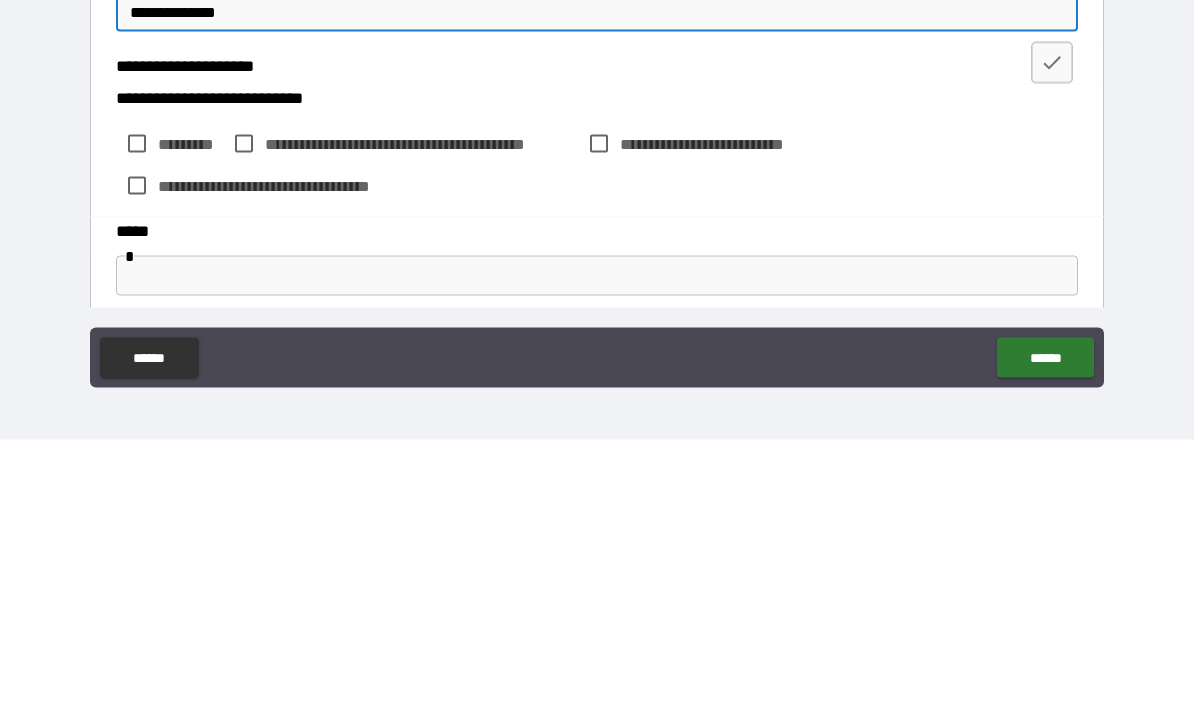 type on "**********" 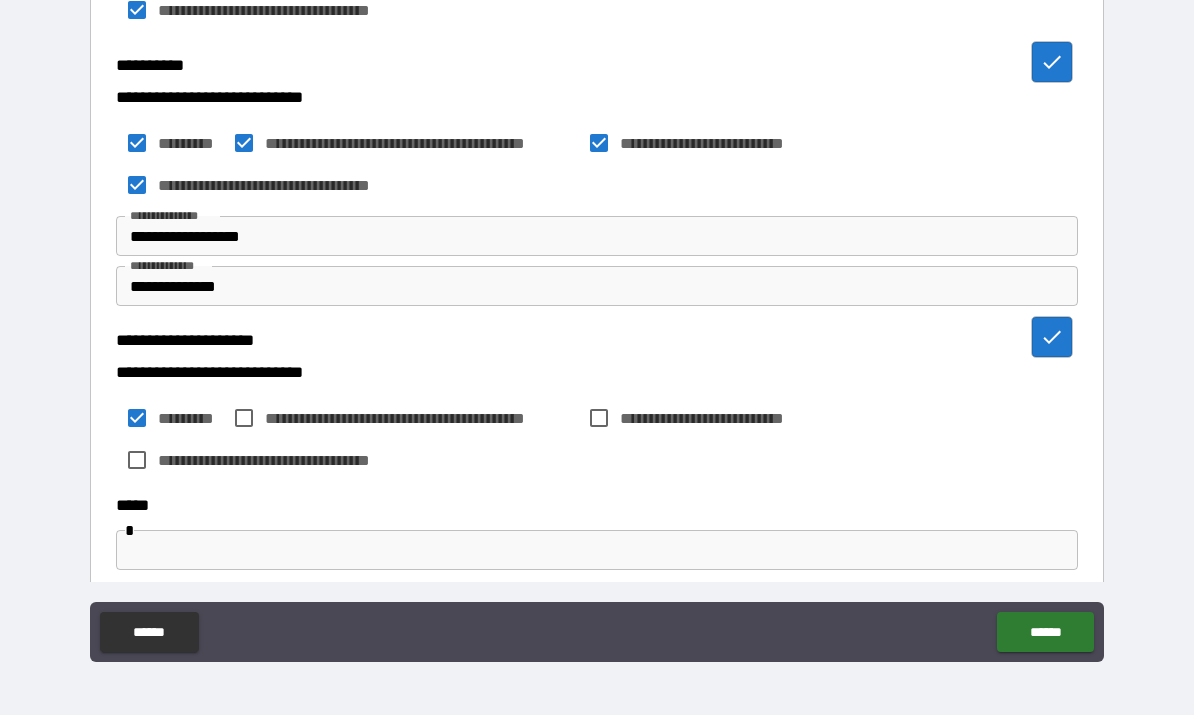 click on "**********" at bounding box center (421, 419) 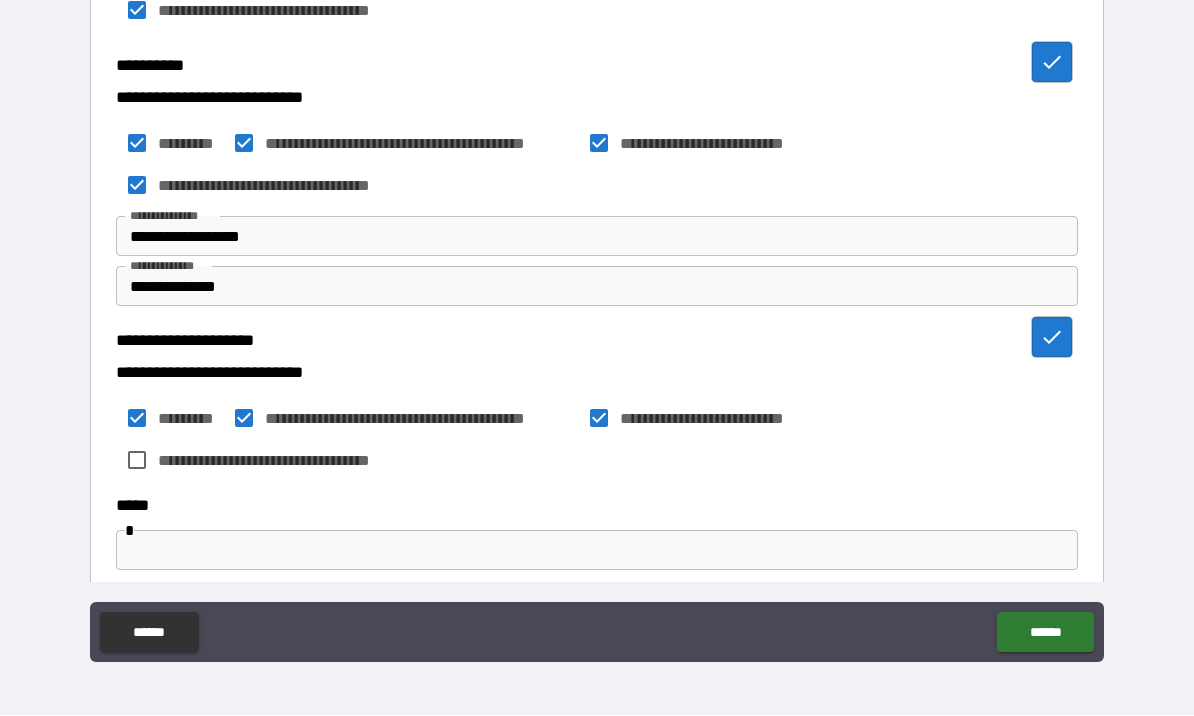 click on "**********" at bounding box center (285, 461) 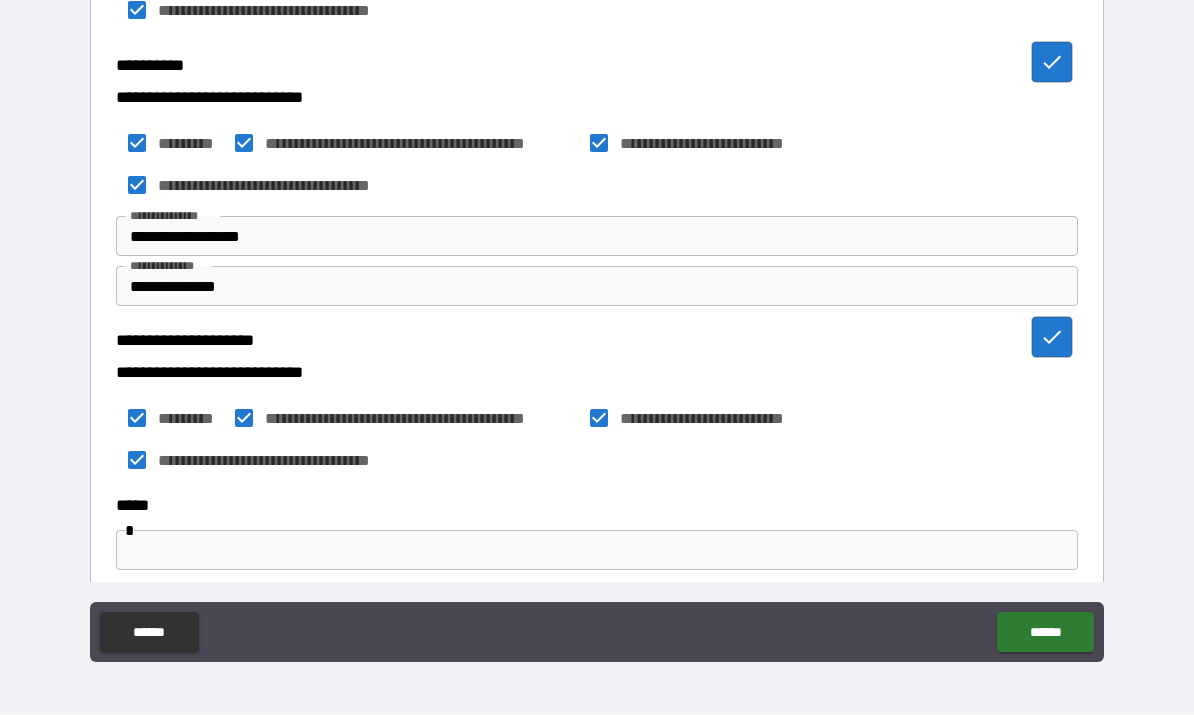 click at bounding box center (597, 551) 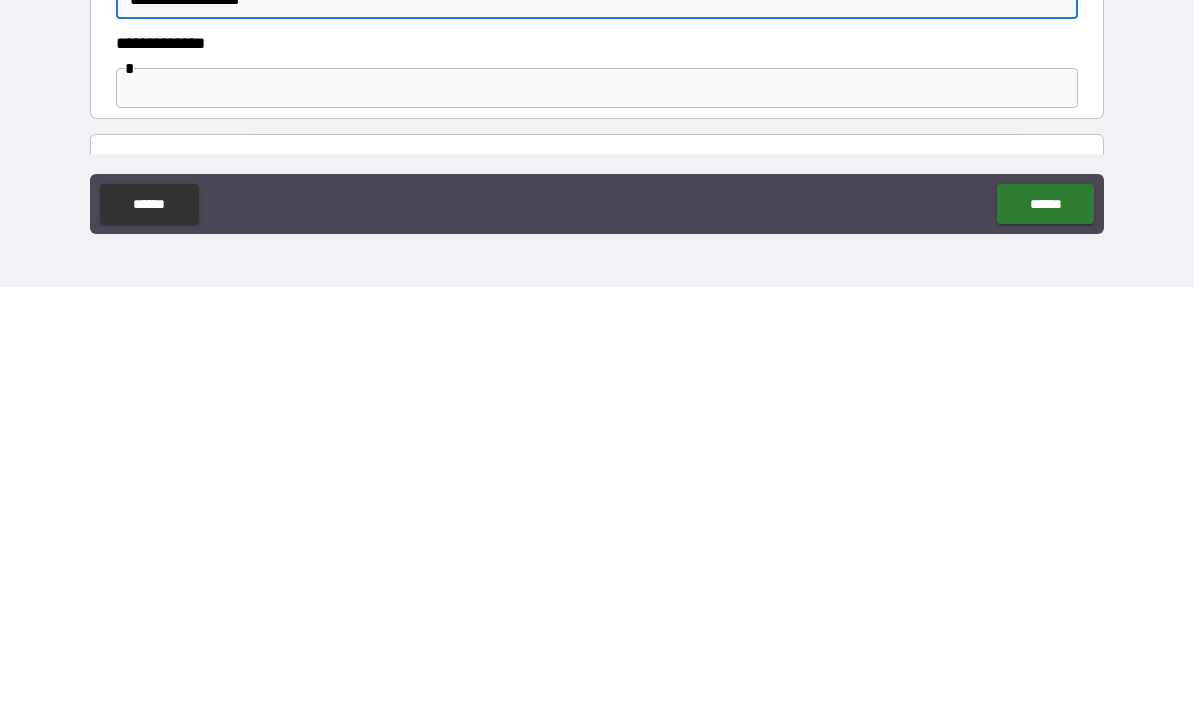 scroll, scrollTop: 696, scrollLeft: 0, axis: vertical 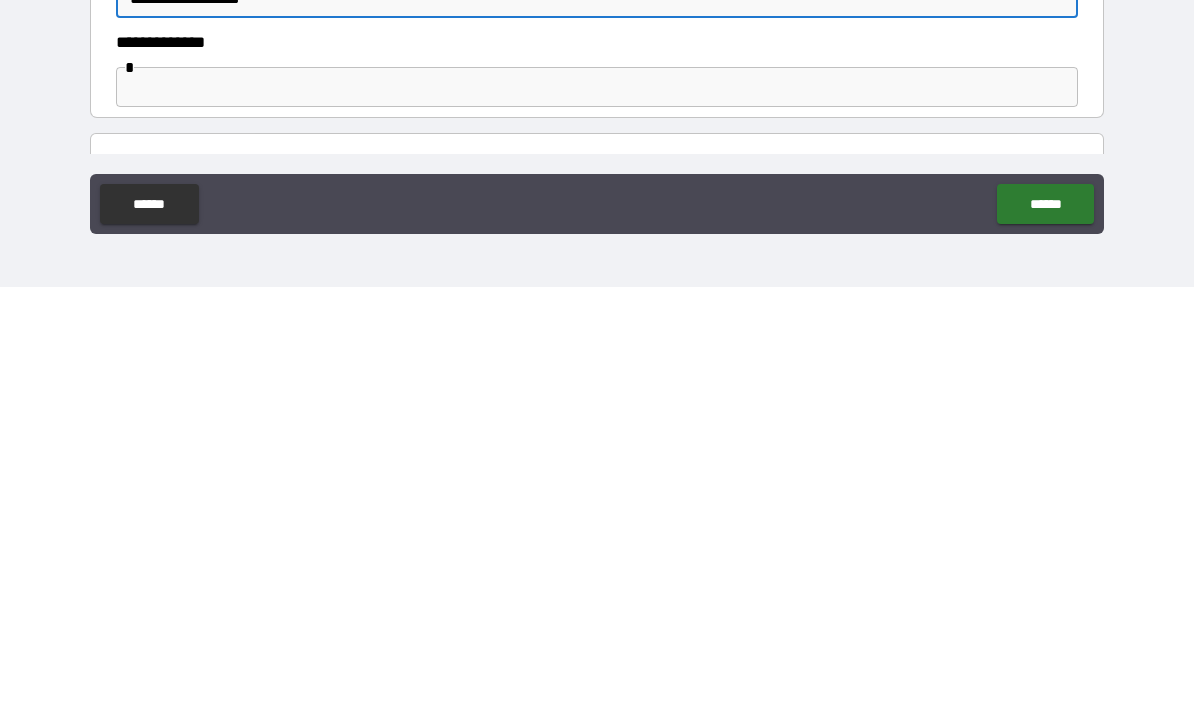 type on "**********" 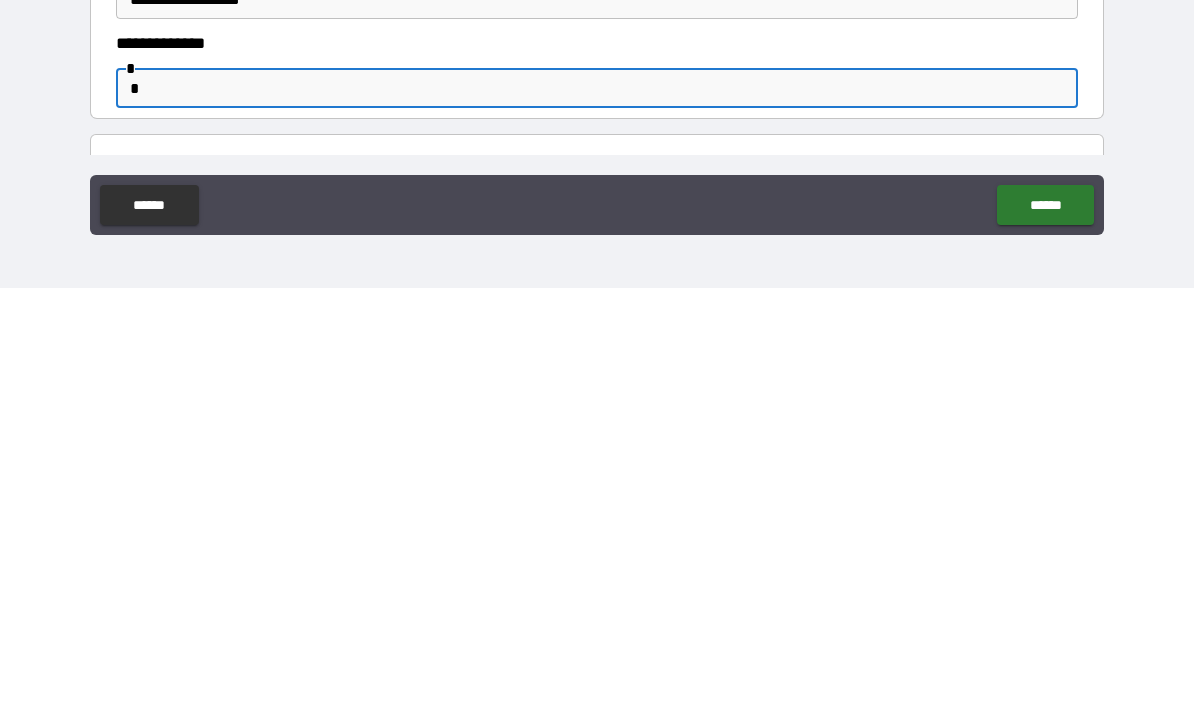 scroll, scrollTop: 69, scrollLeft: 0, axis: vertical 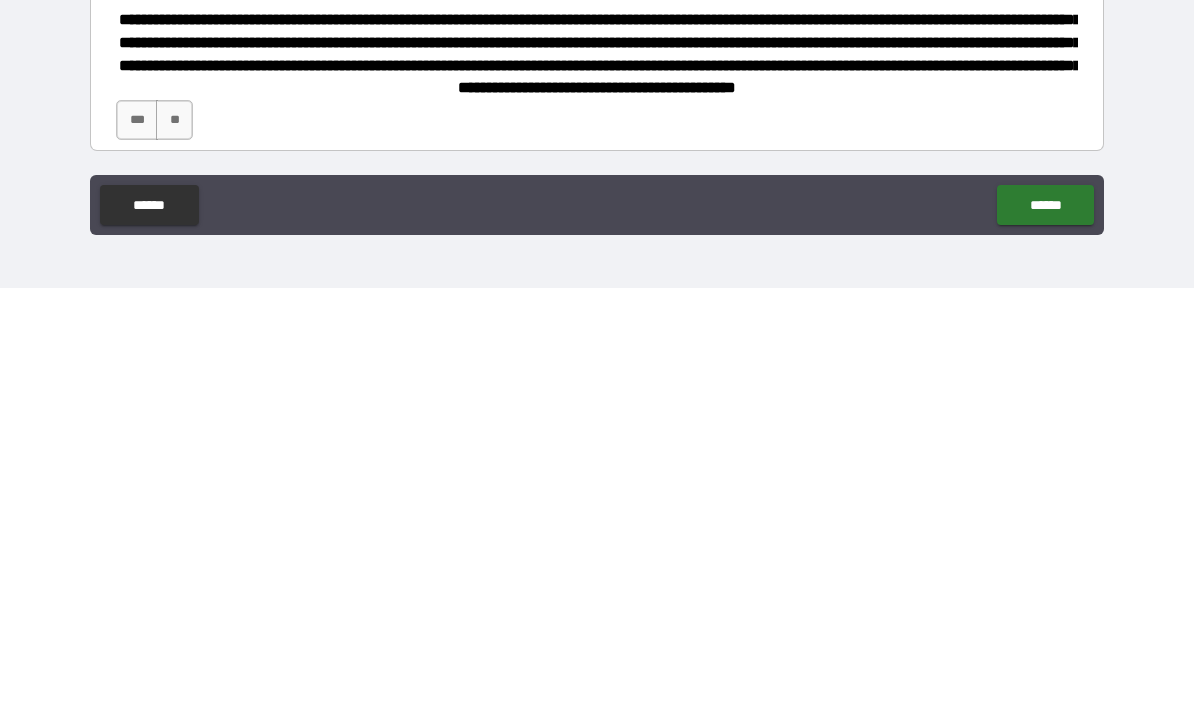 type on "******" 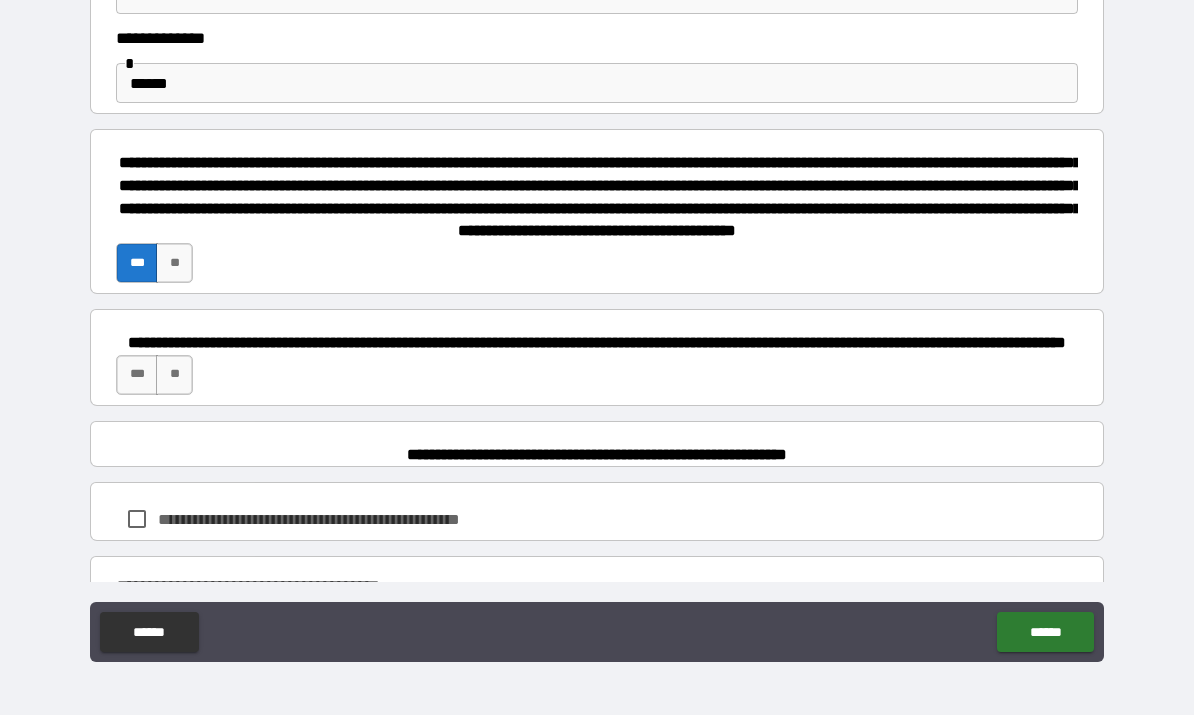 scroll, scrollTop: 1151, scrollLeft: 0, axis: vertical 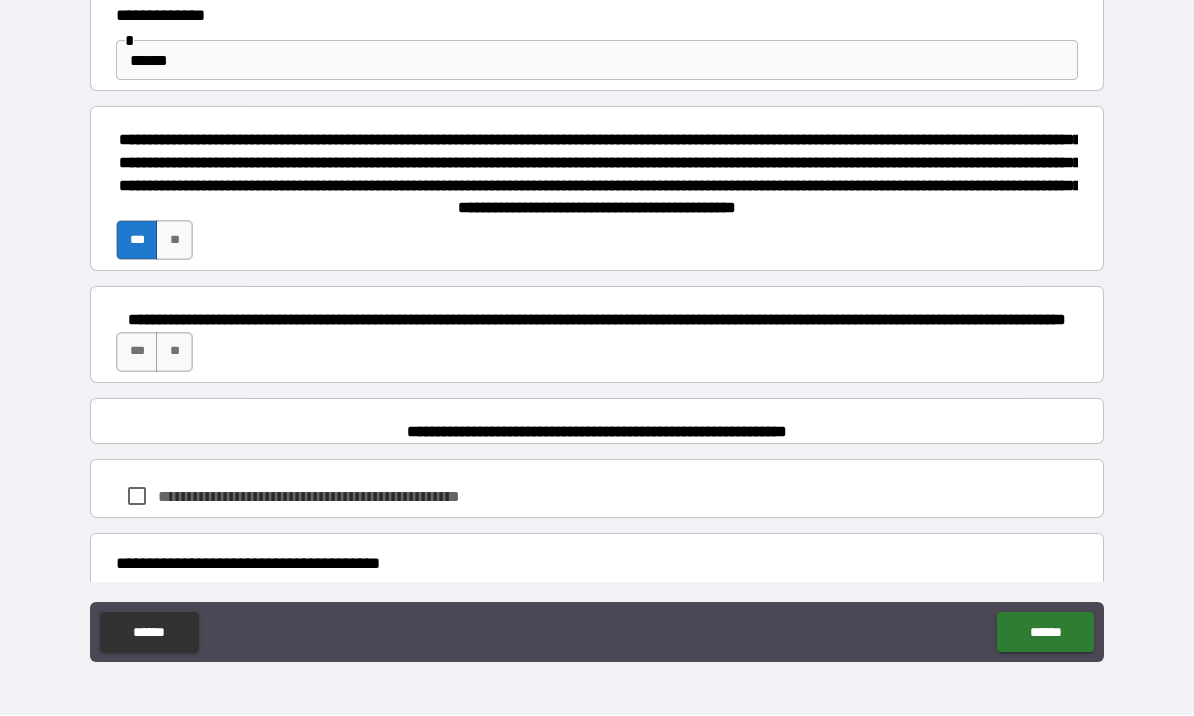 click on "***" at bounding box center [137, 353] 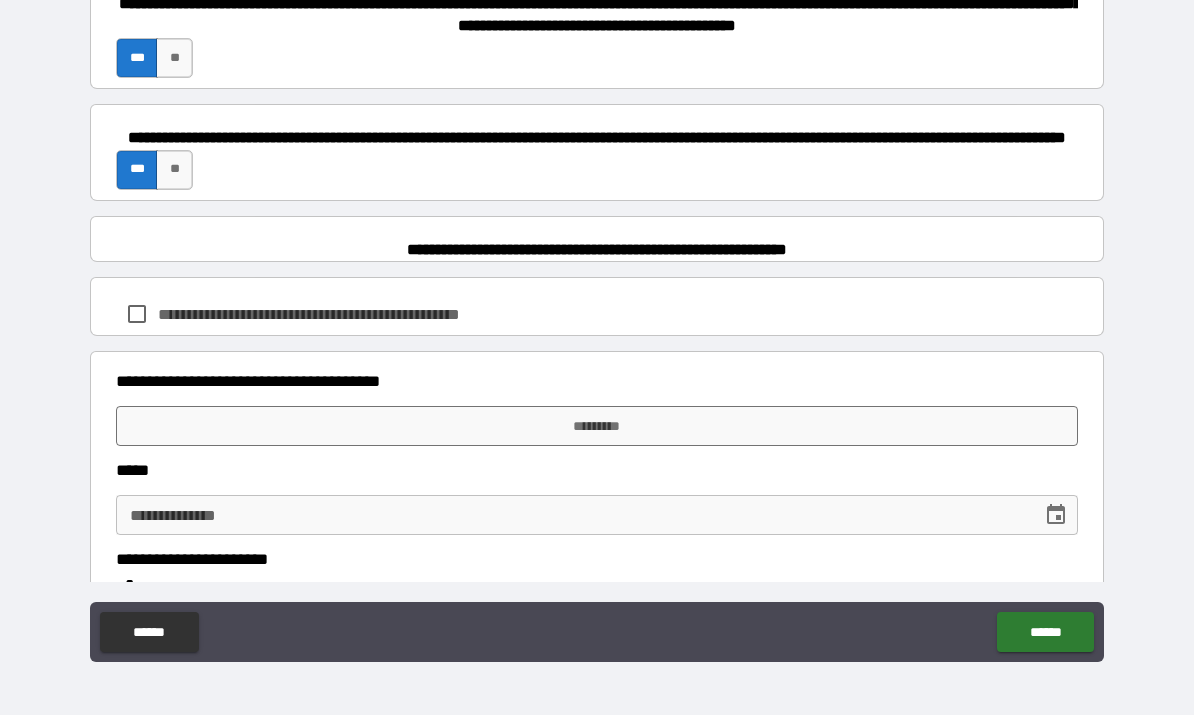 scroll, scrollTop: 1351, scrollLeft: 0, axis: vertical 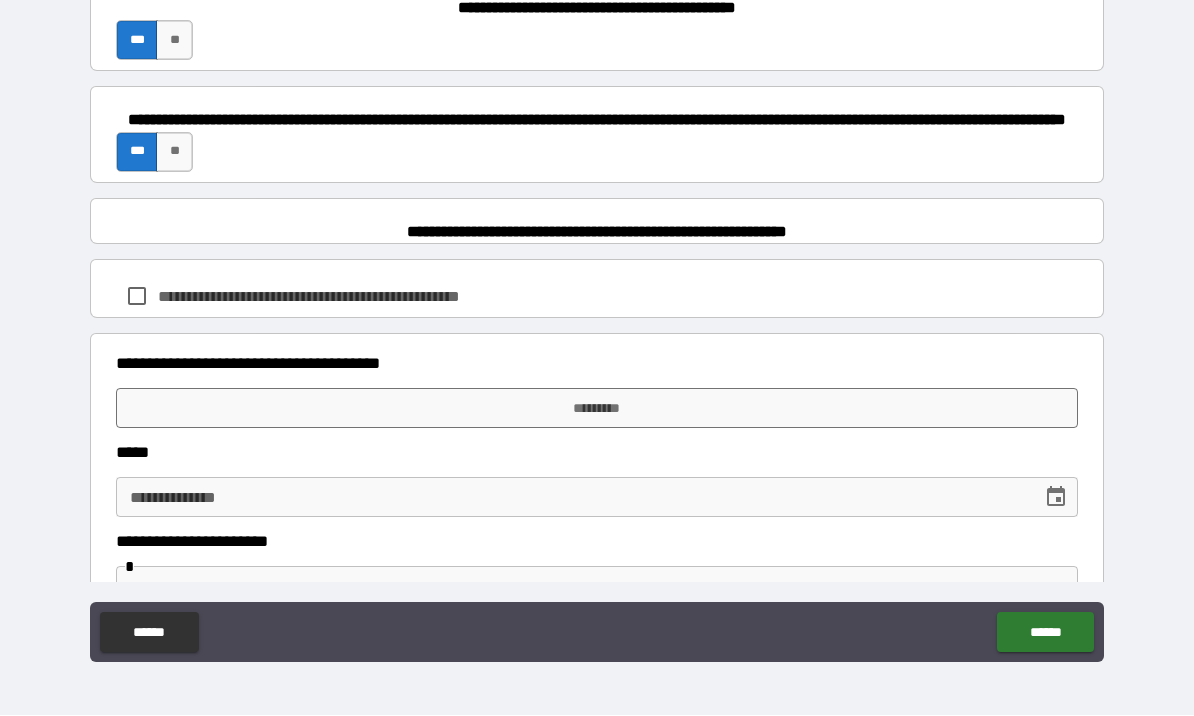 click on "**********" at bounding box center (321, 297) 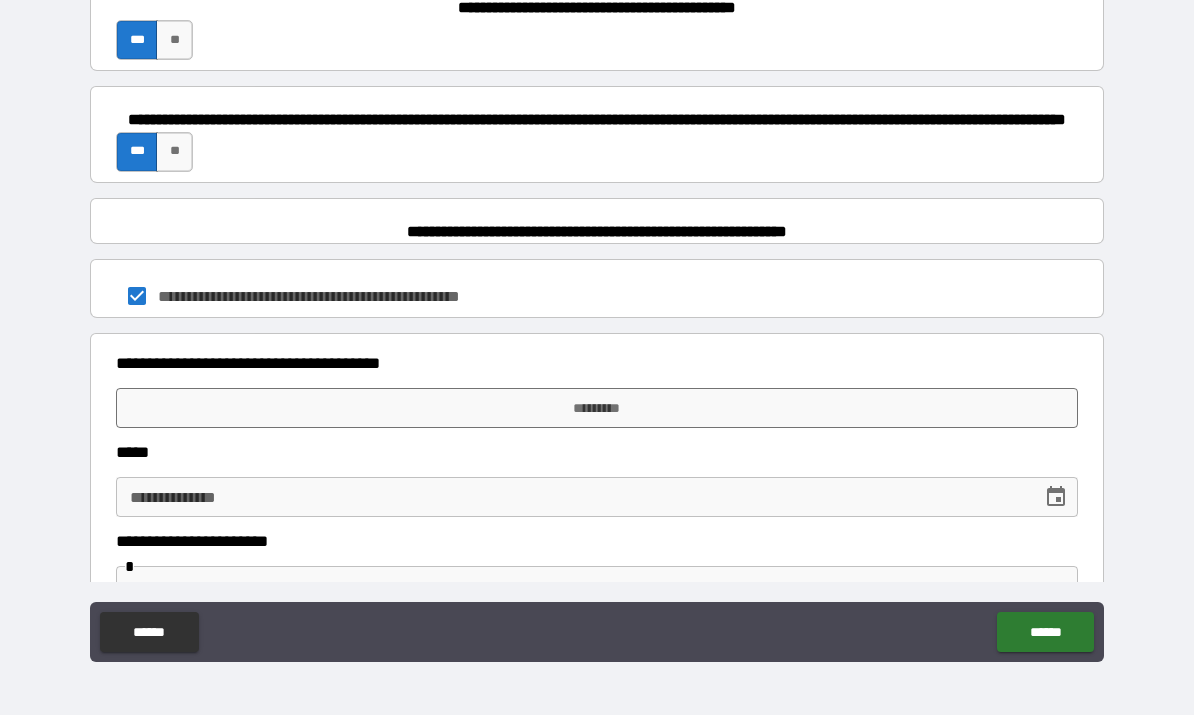 click on "*********" at bounding box center (597, 409) 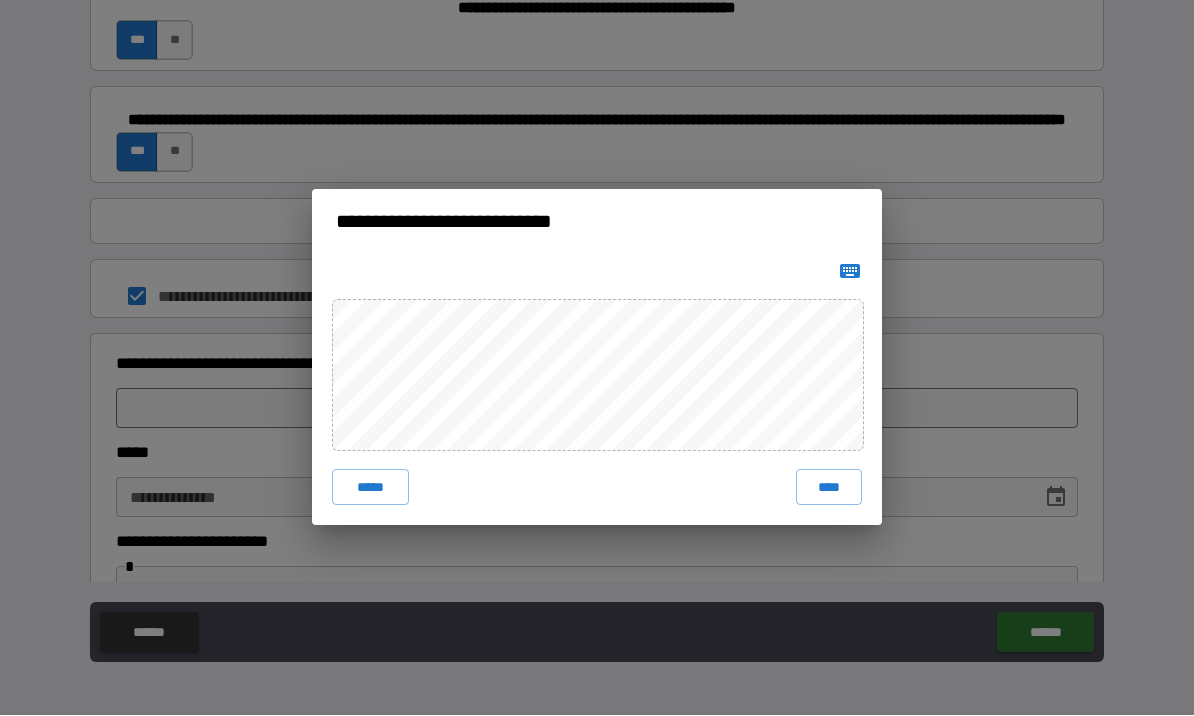 click on "****" at bounding box center [829, 488] 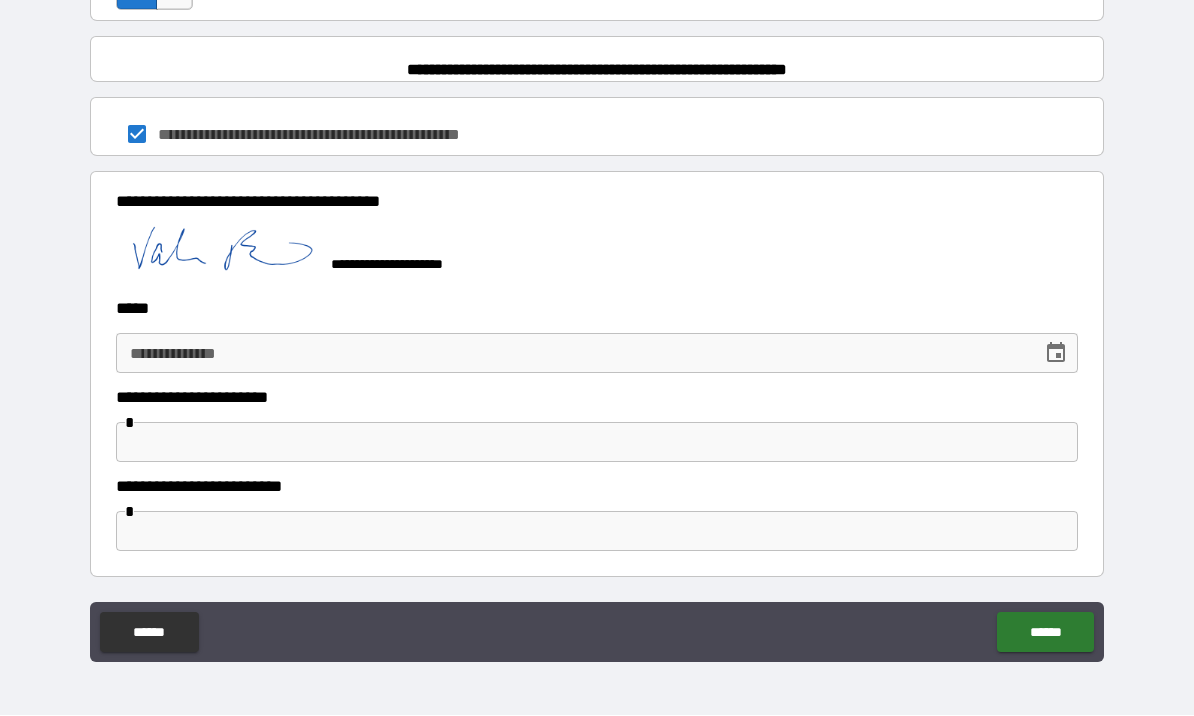 scroll, scrollTop: 1528, scrollLeft: 0, axis: vertical 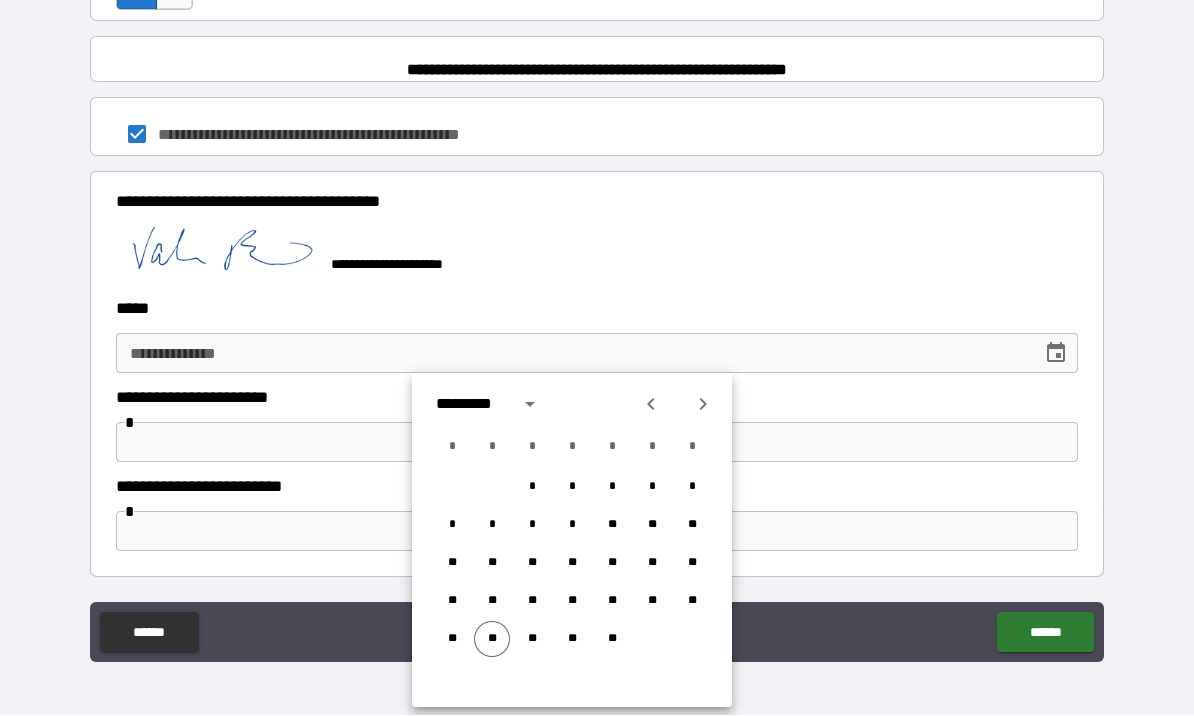 click on "**" at bounding box center [492, 640] 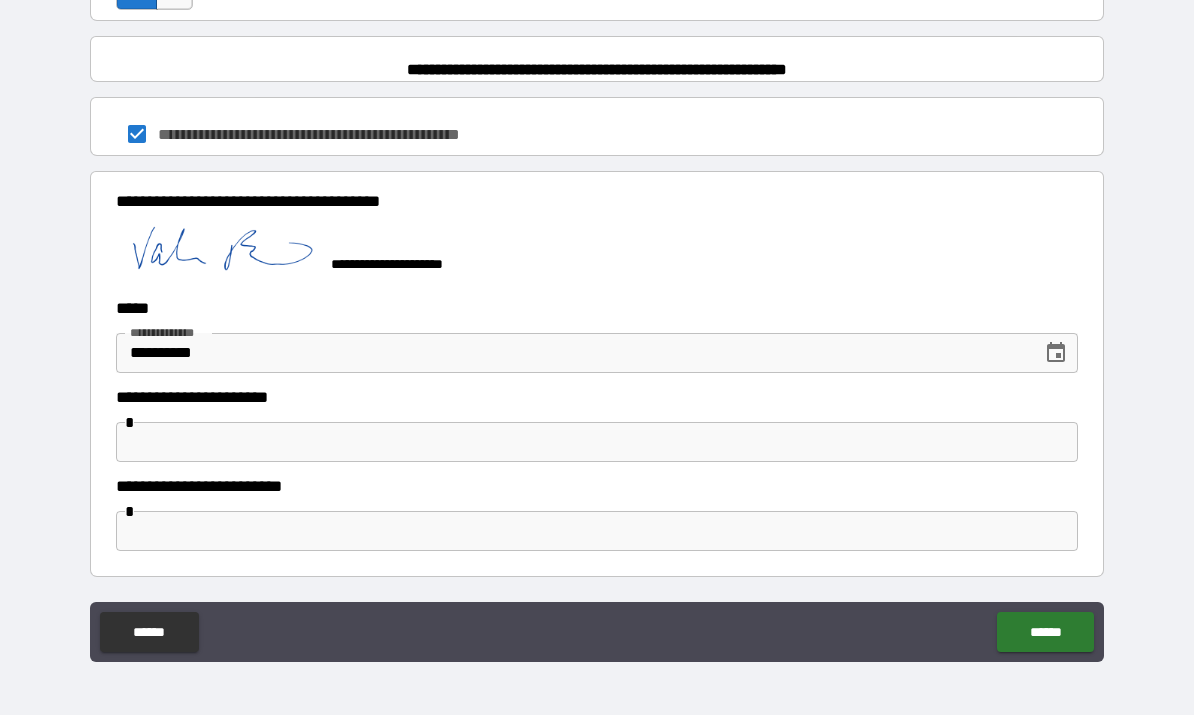 click at bounding box center (597, 443) 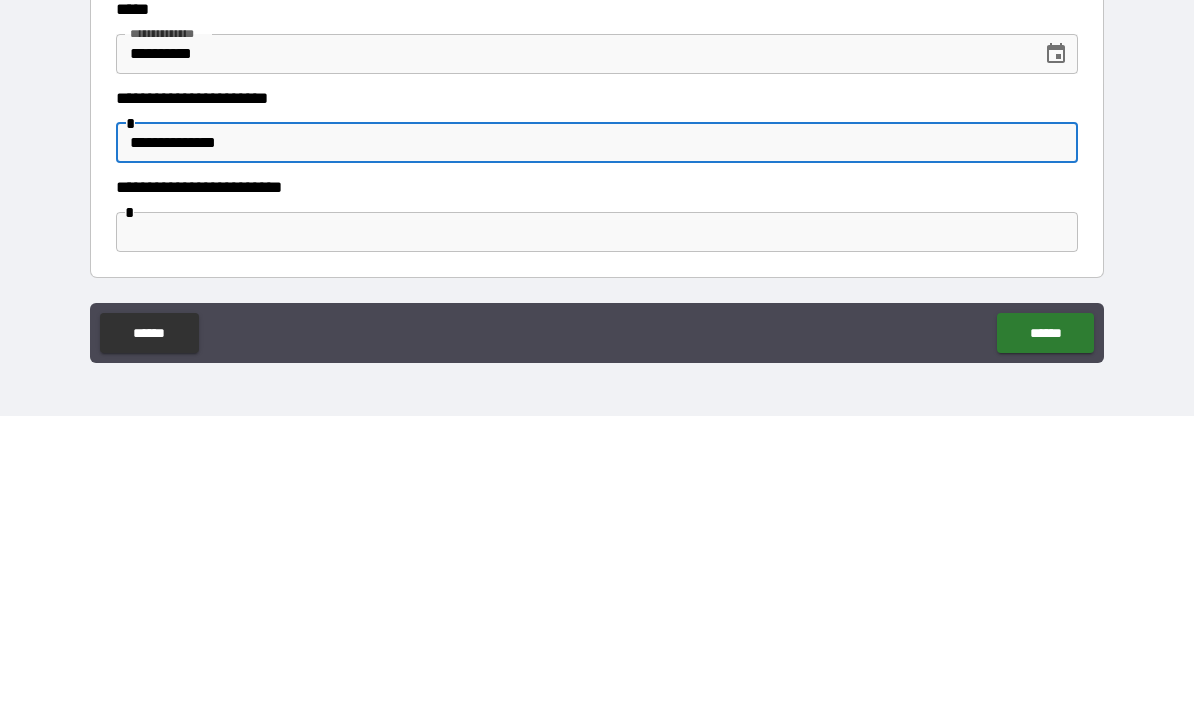 type on "**********" 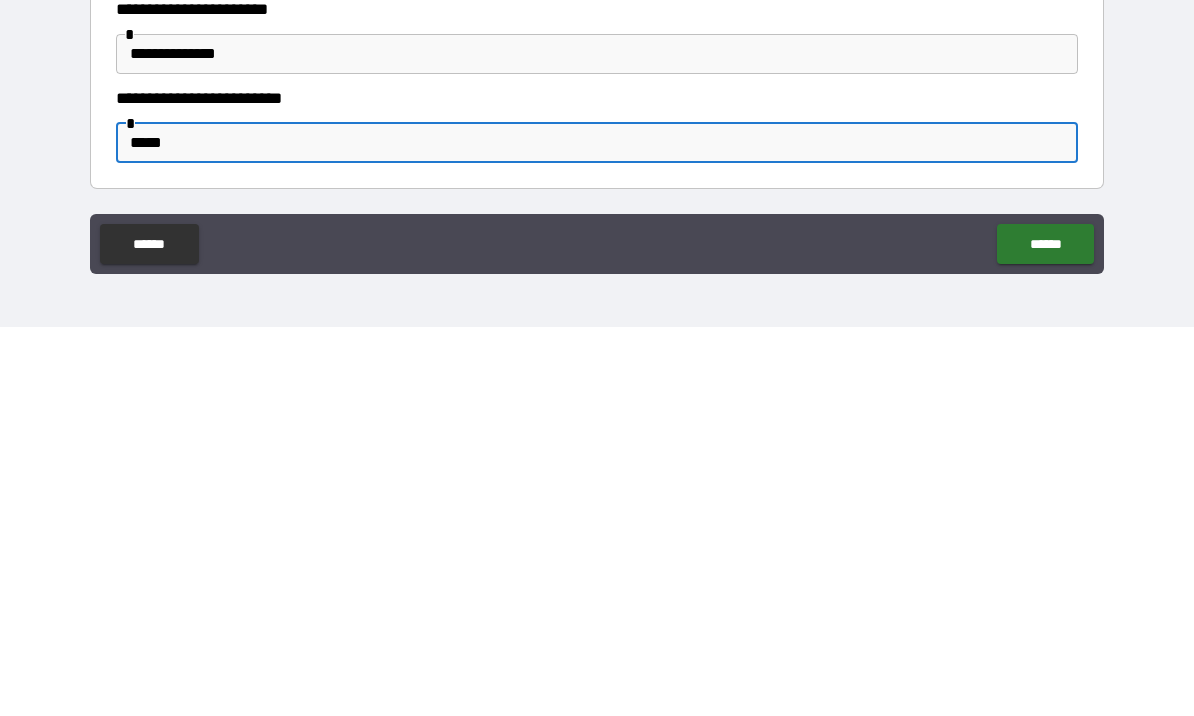 type on "******" 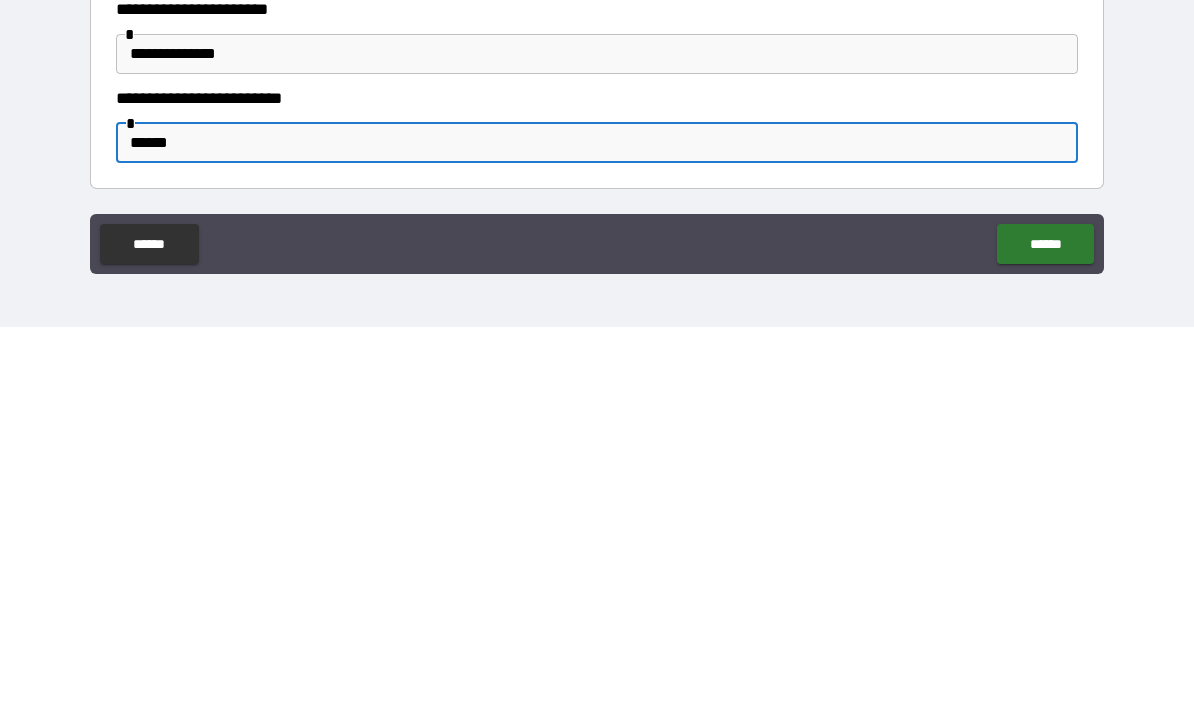 click on "******" at bounding box center (1045, 633) 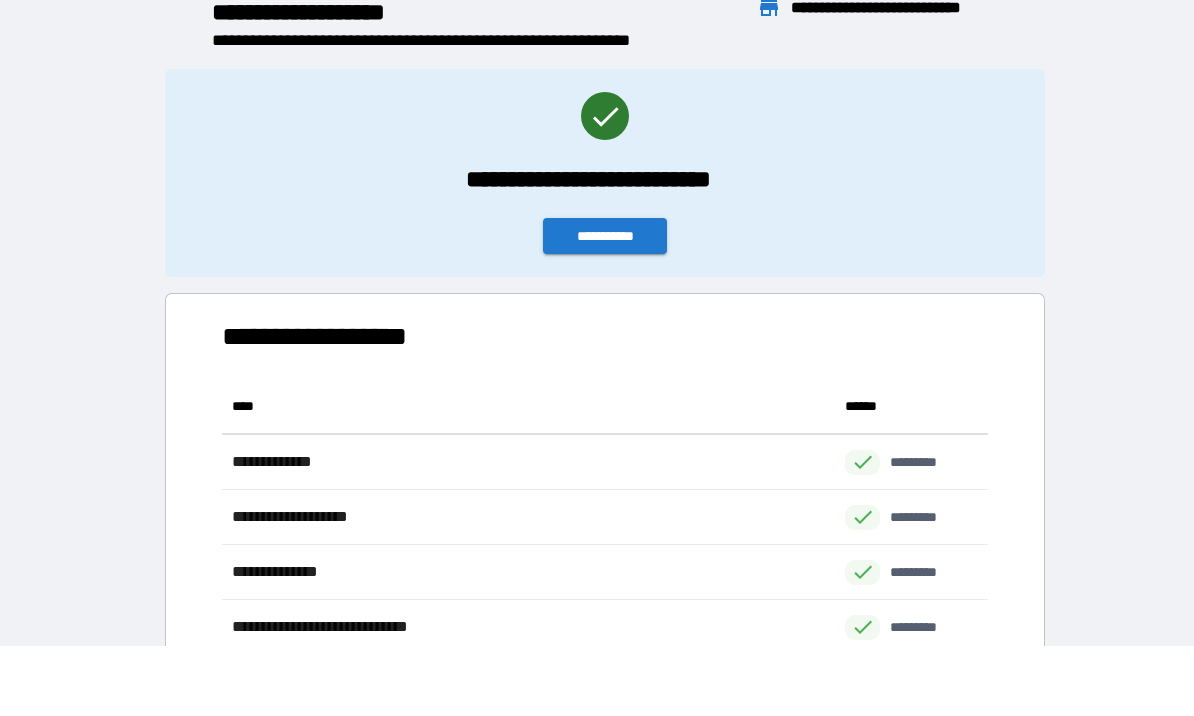 scroll, scrollTop: 1, scrollLeft: 1, axis: both 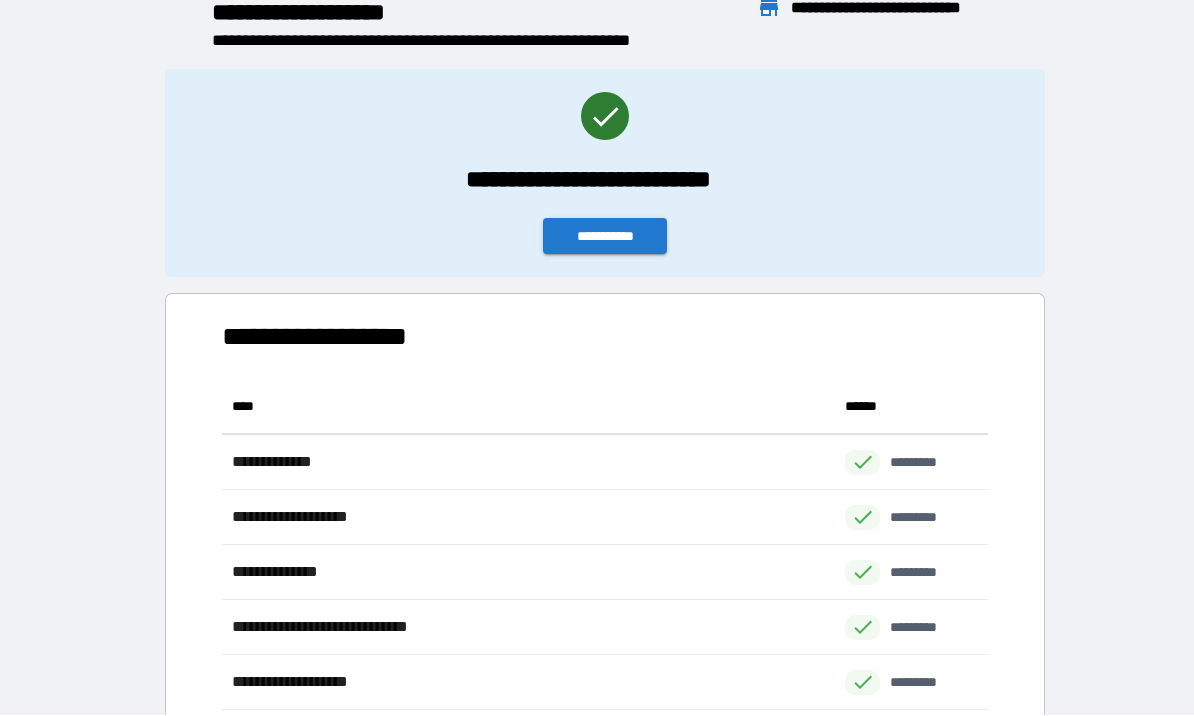 click on "**********" at bounding box center [605, 237] 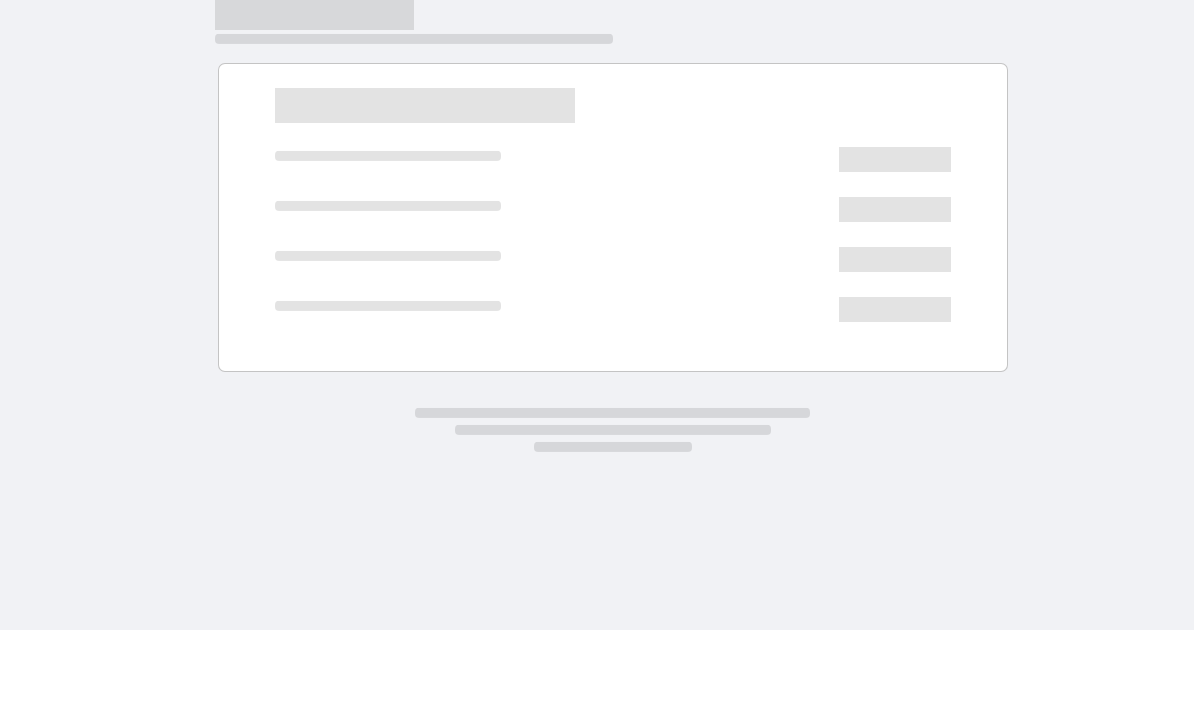 scroll, scrollTop: 79, scrollLeft: 0, axis: vertical 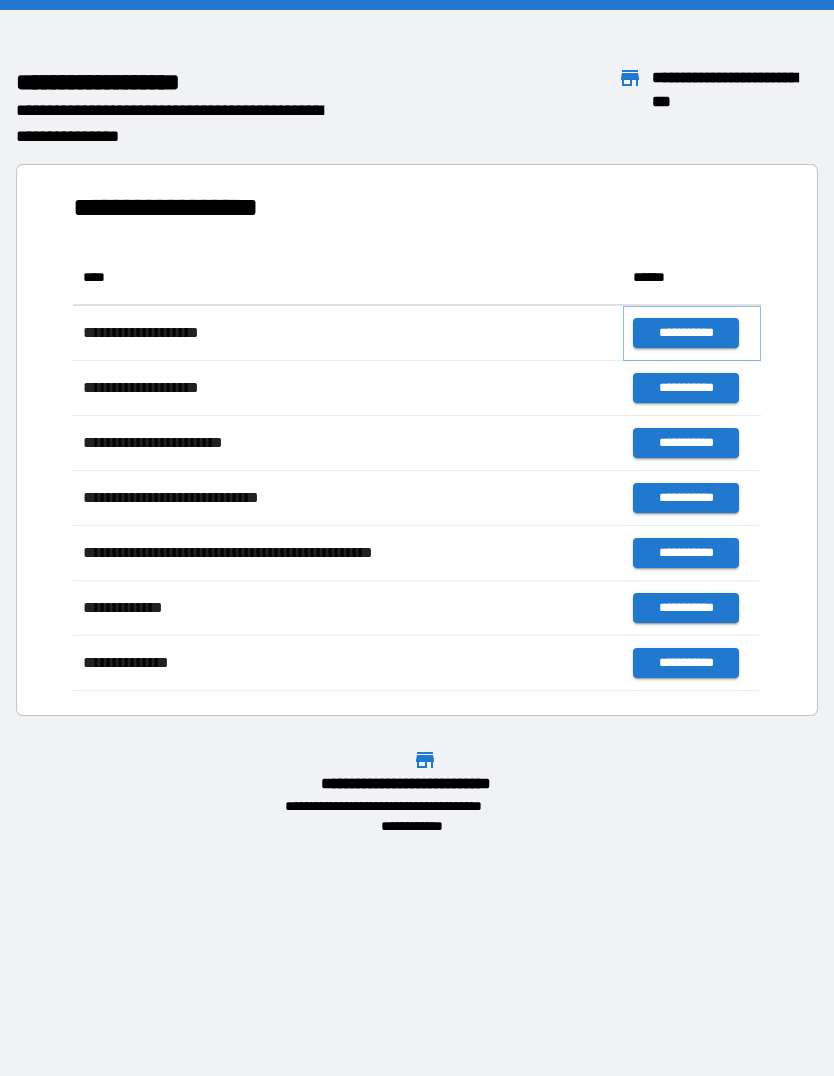 click on "**********" at bounding box center (685, 333) 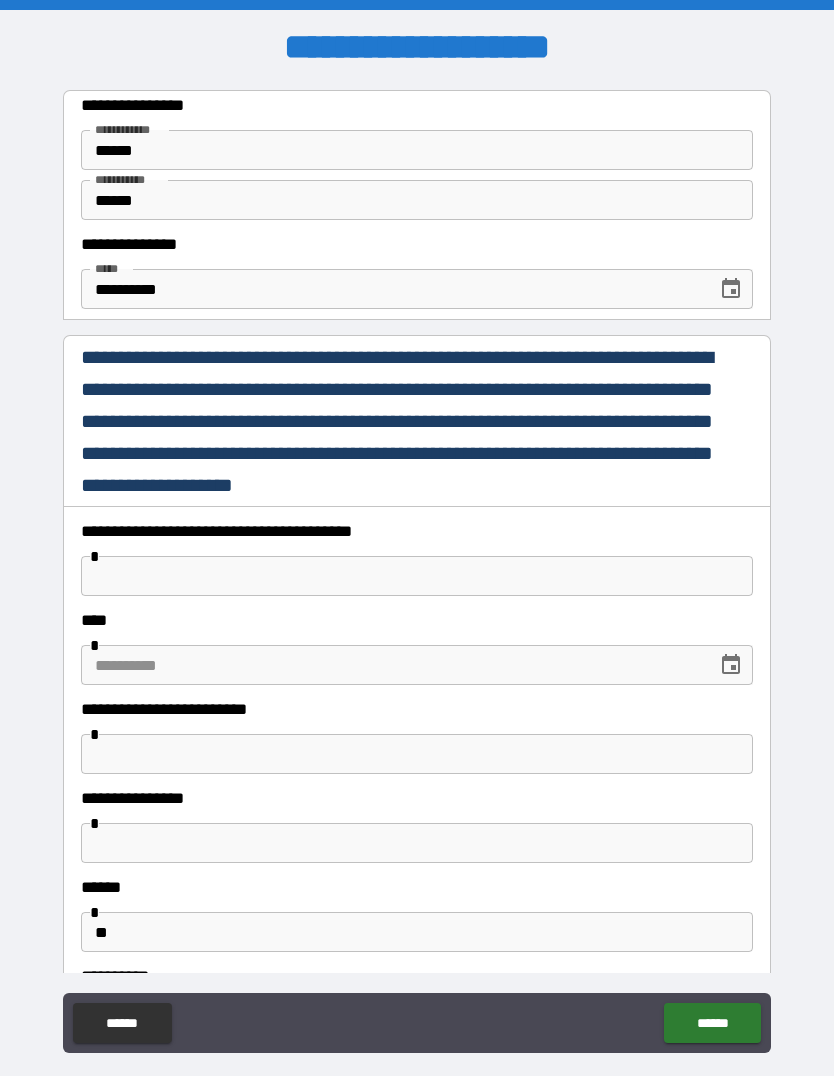scroll, scrollTop: 0, scrollLeft: 0, axis: both 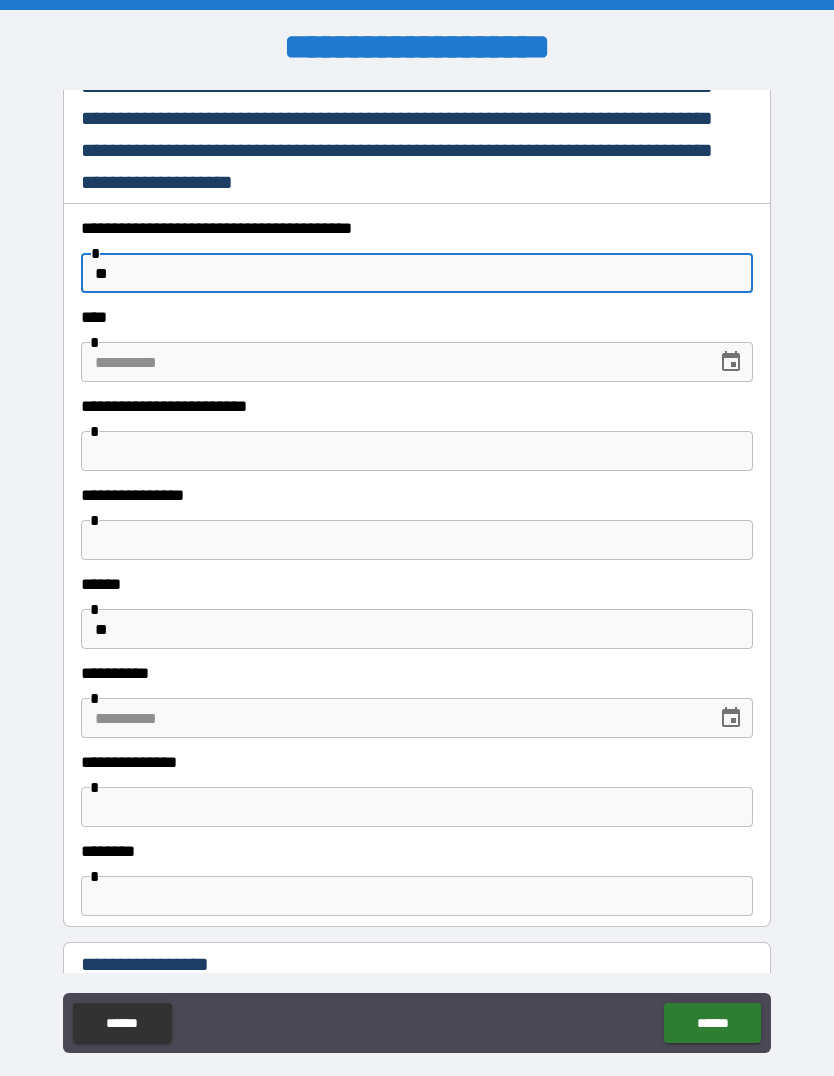 type on "**" 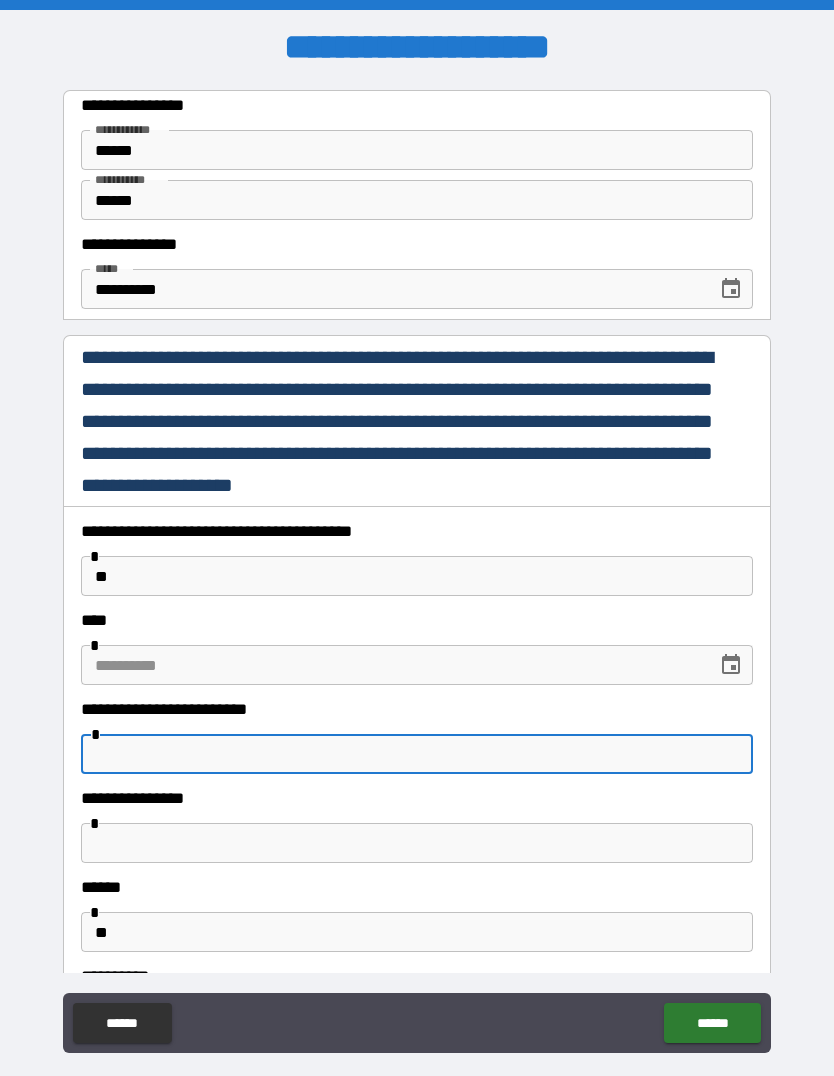 scroll, scrollTop: 0, scrollLeft: 0, axis: both 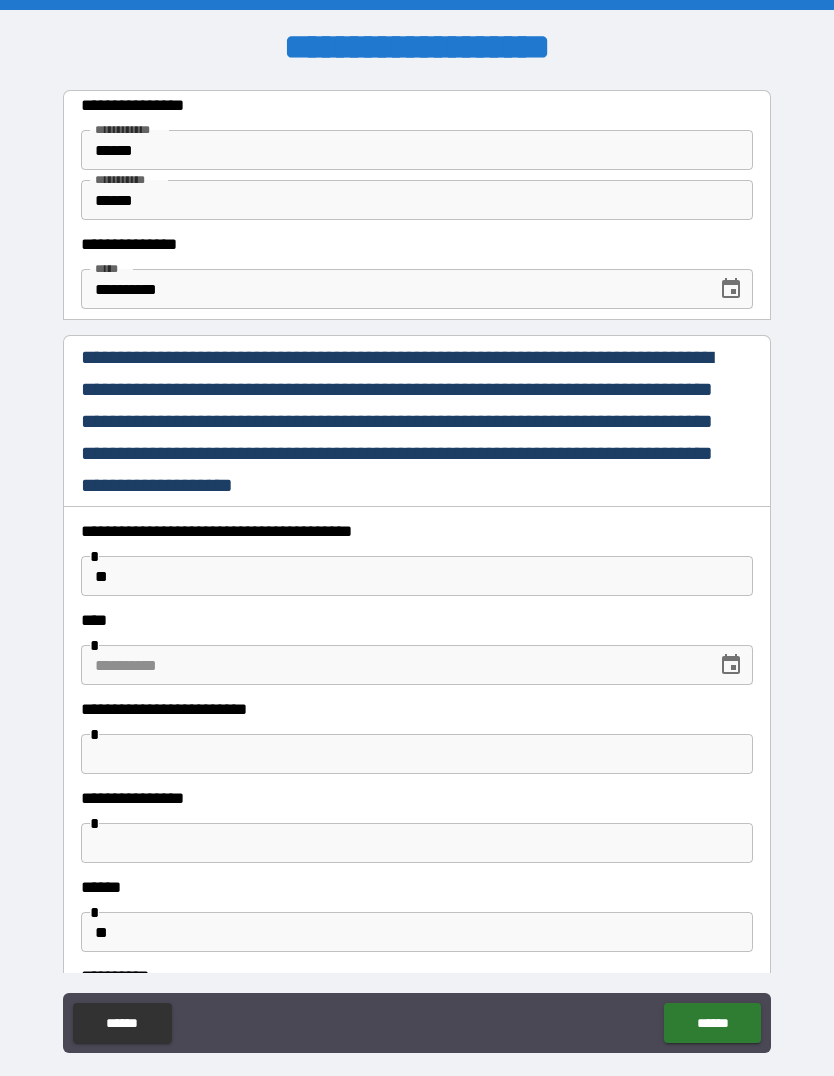click on "**" at bounding box center (417, 576) 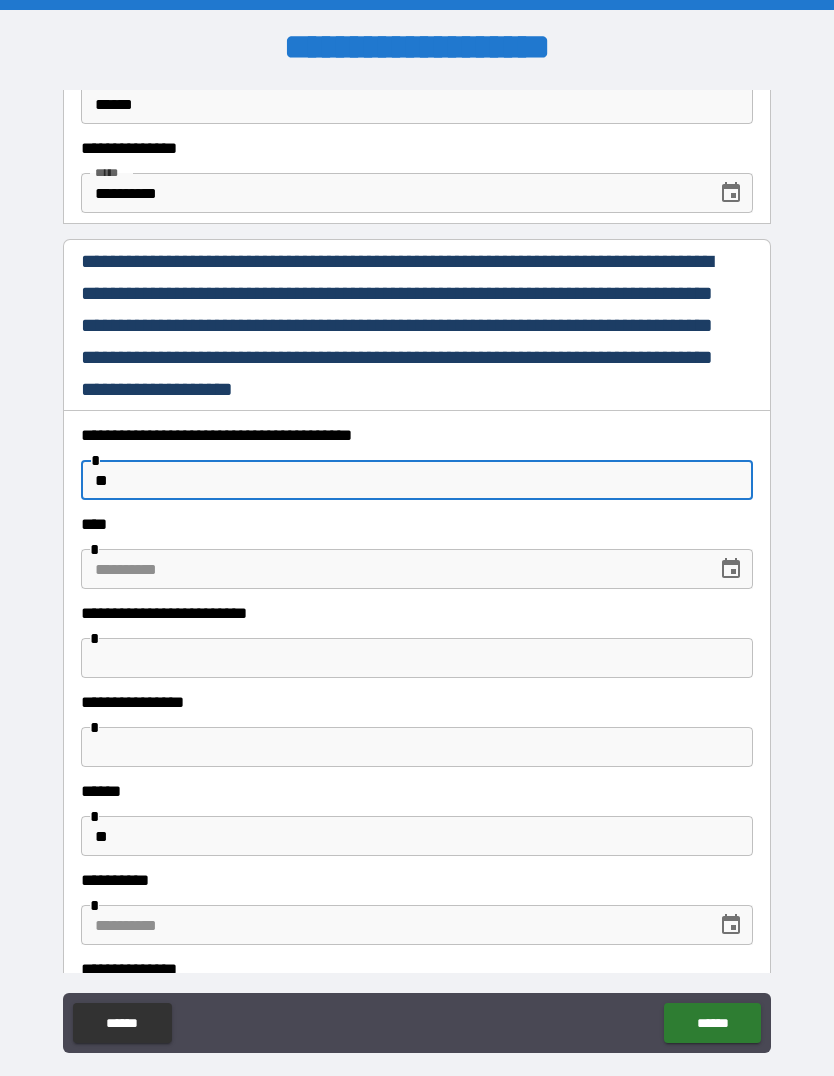 scroll, scrollTop: 97, scrollLeft: 0, axis: vertical 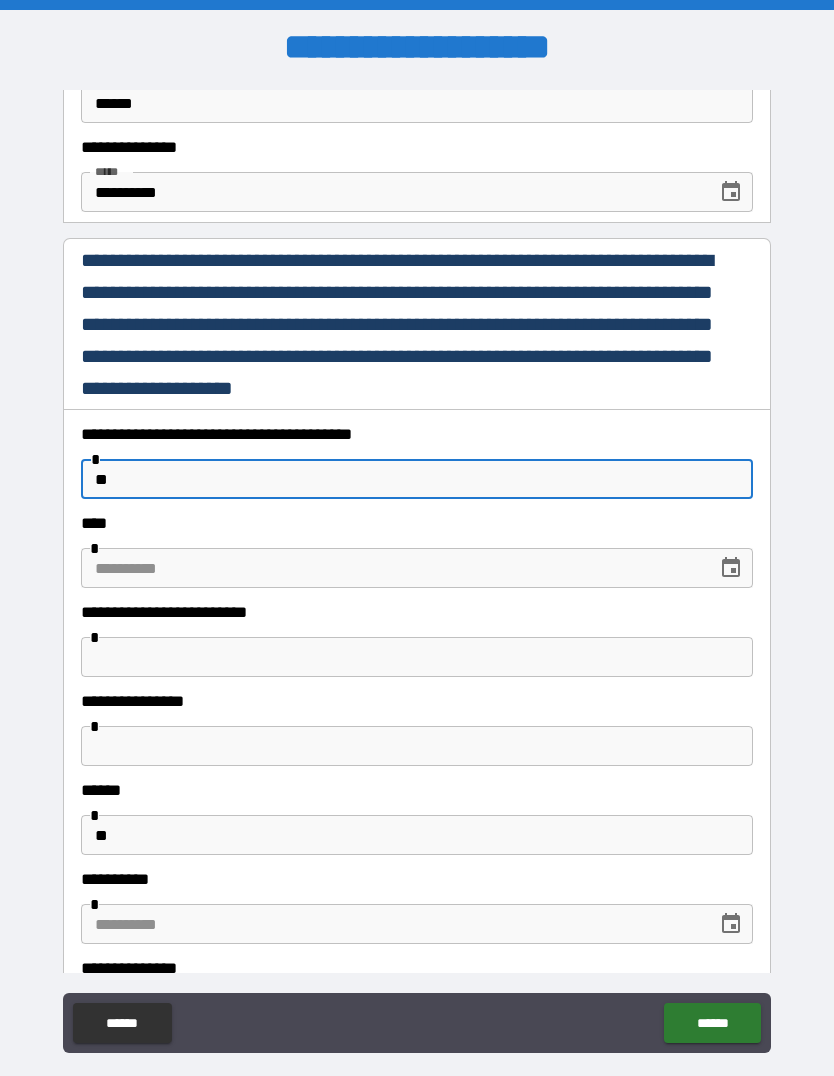 click 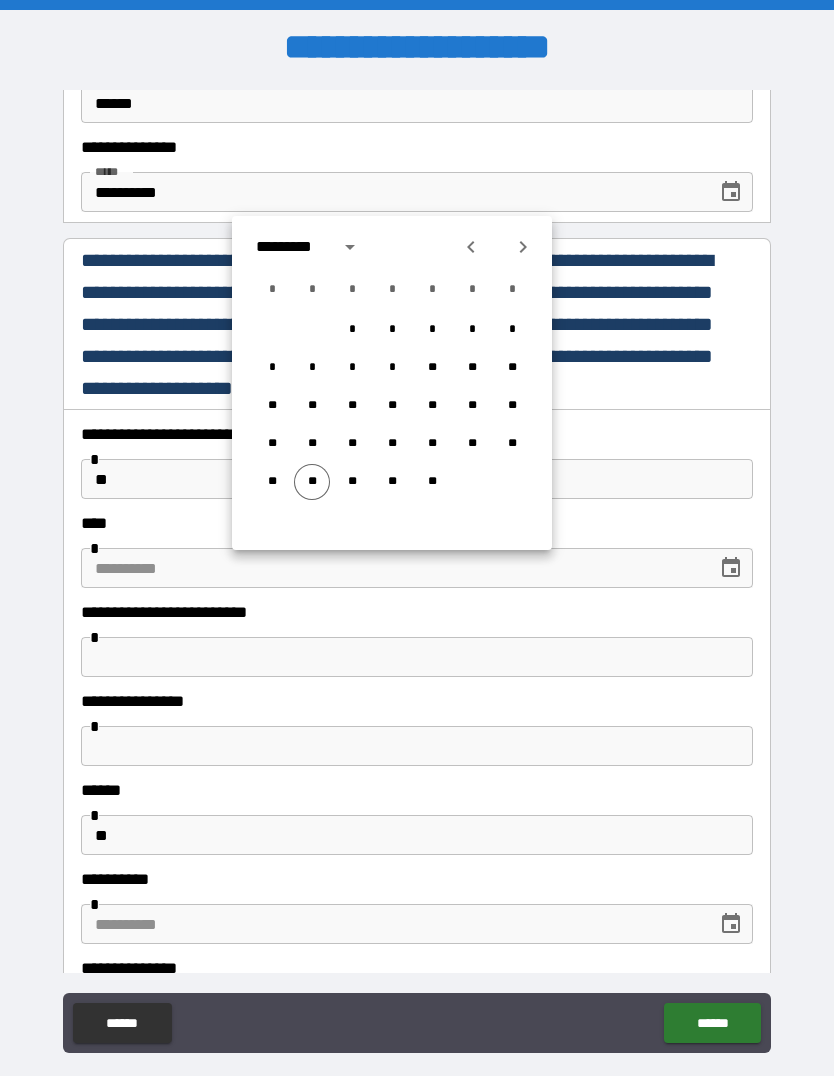 click at bounding box center (417, 657) 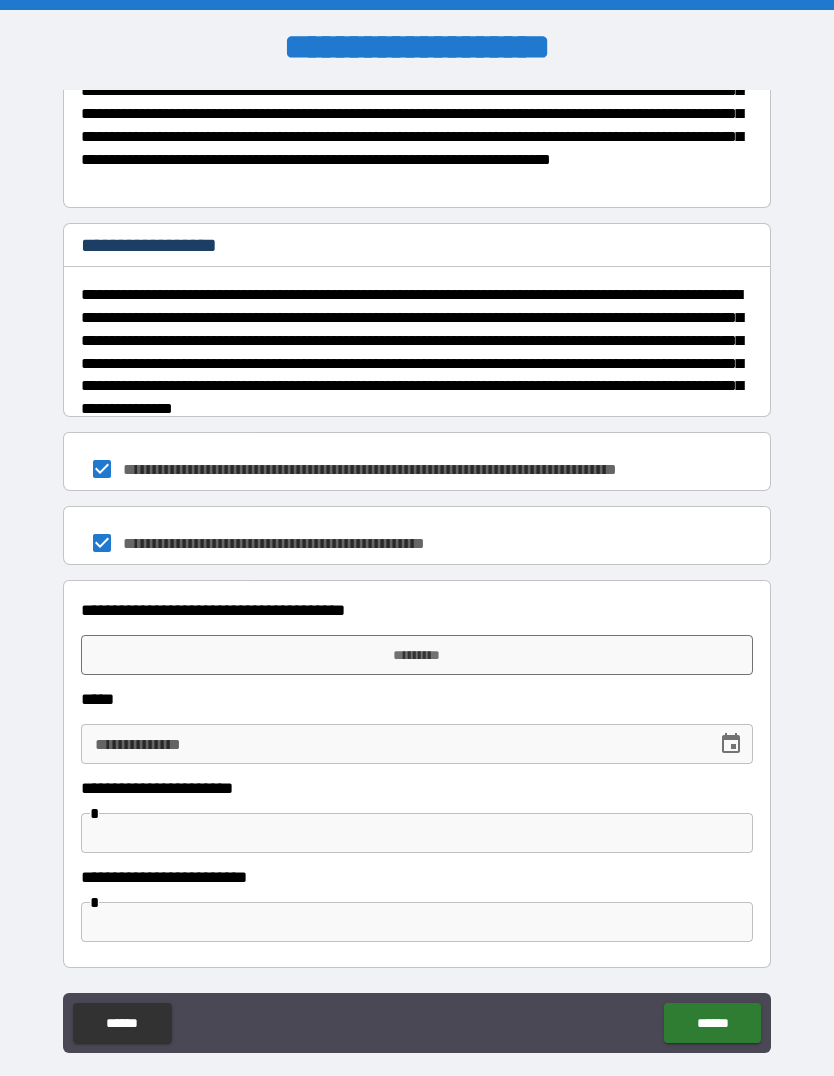 scroll, scrollTop: 1516, scrollLeft: 0, axis: vertical 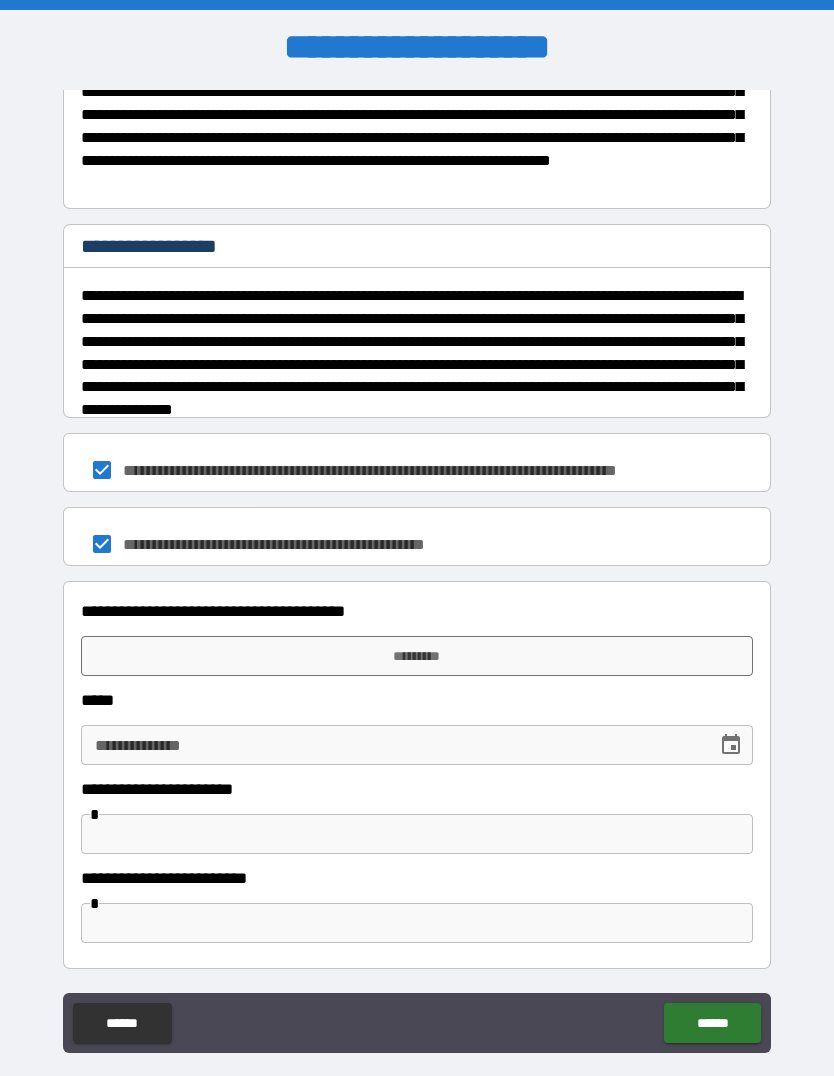 click on "*********" at bounding box center (417, 656) 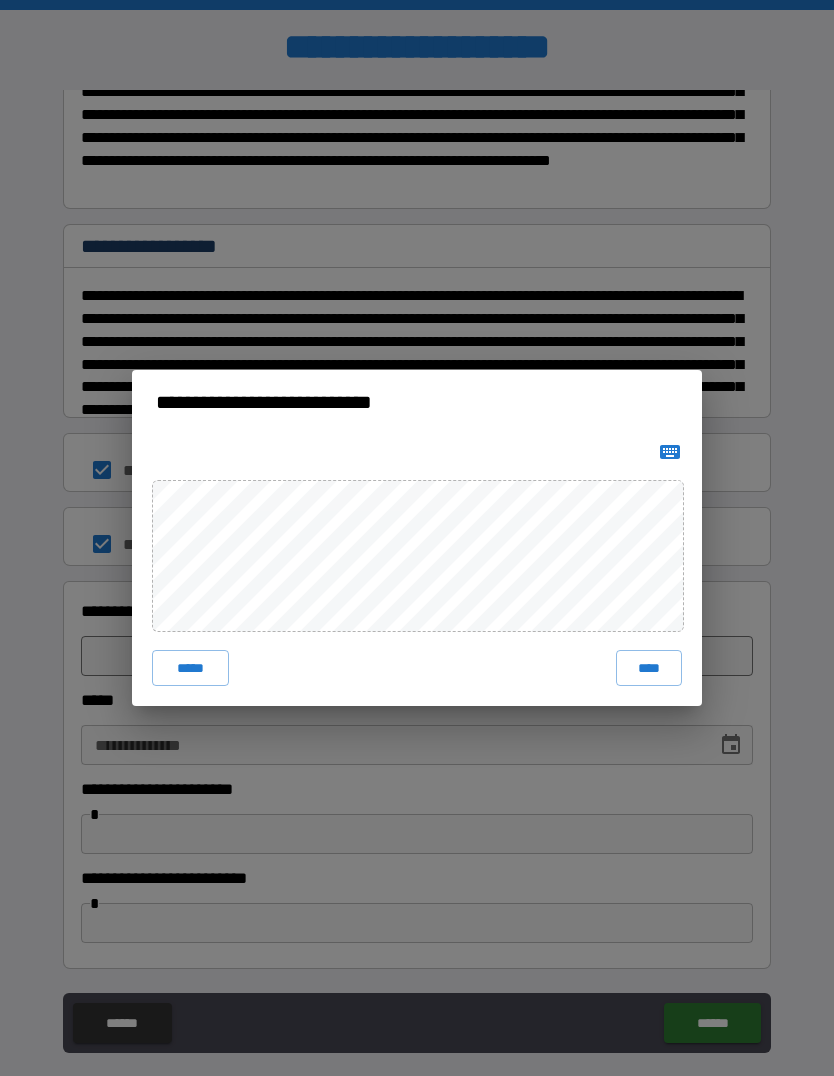 click on "****" at bounding box center (649, 668) 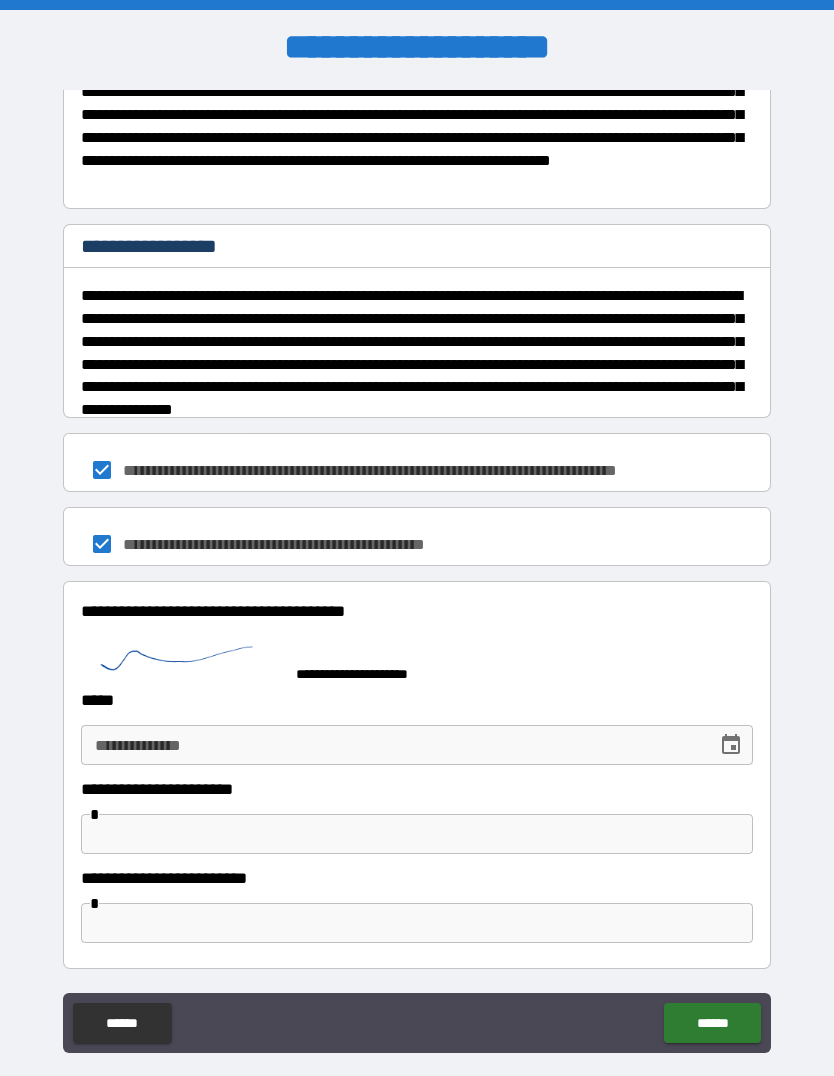 scroll, scrollTop: 1506, scrollLeft: 0, axis: vertical 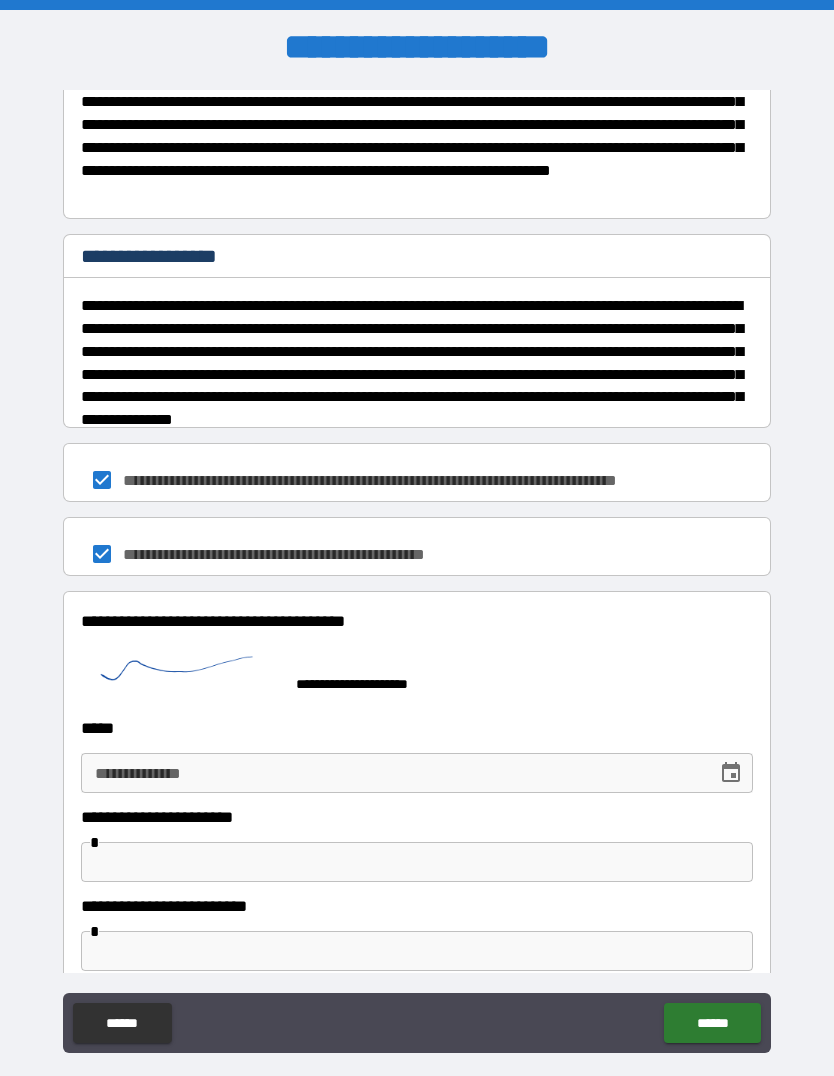 click at bounding box center (417, 862) 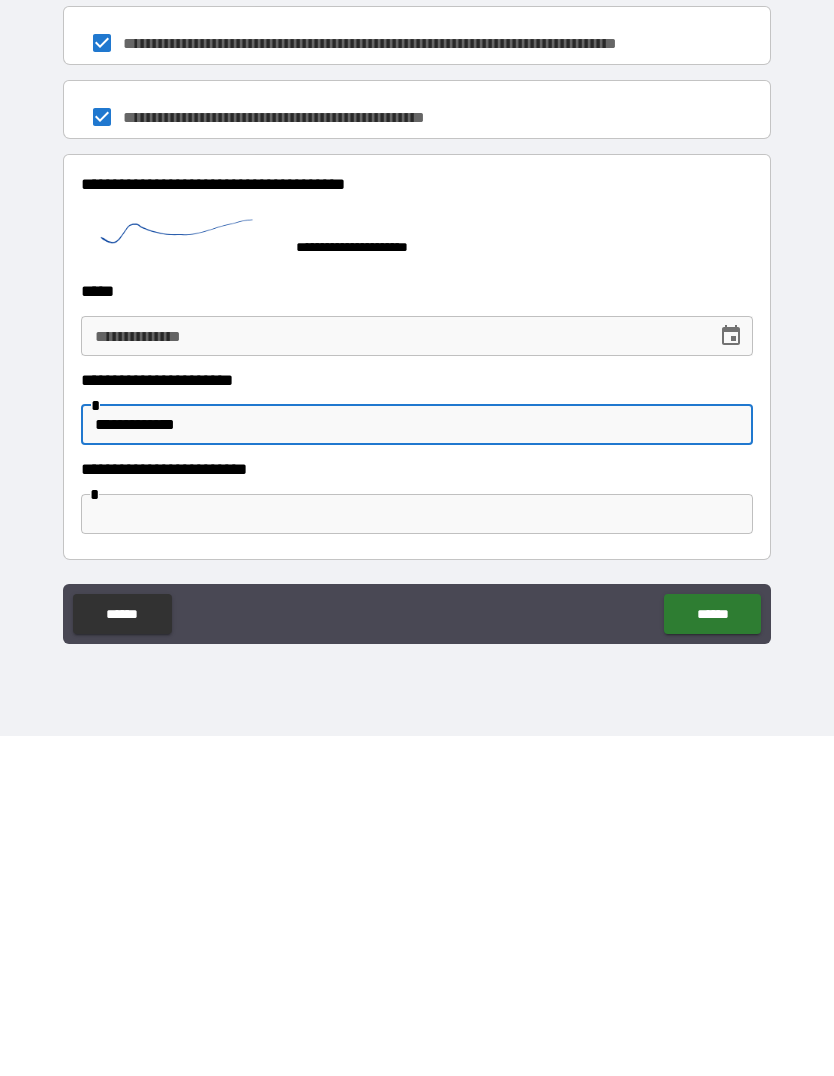 scroll, scrollTop: 1533, scrollLeft: 0, axis: vertical 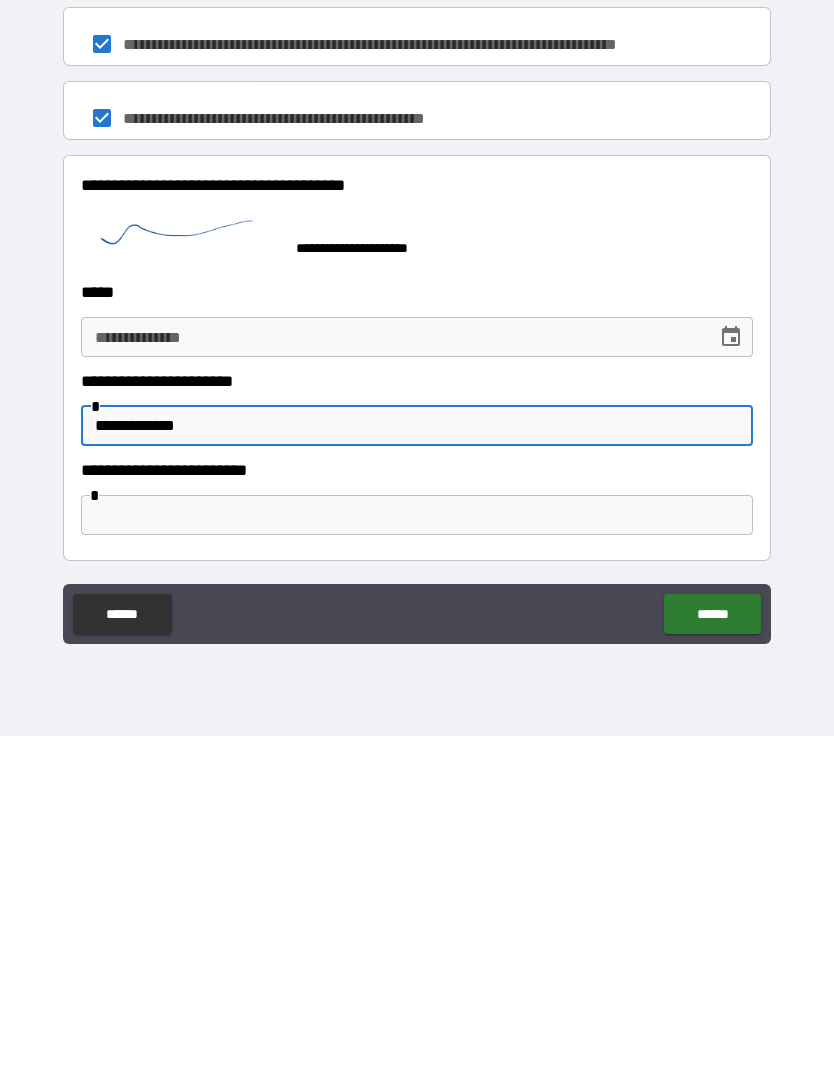 type on "**********" 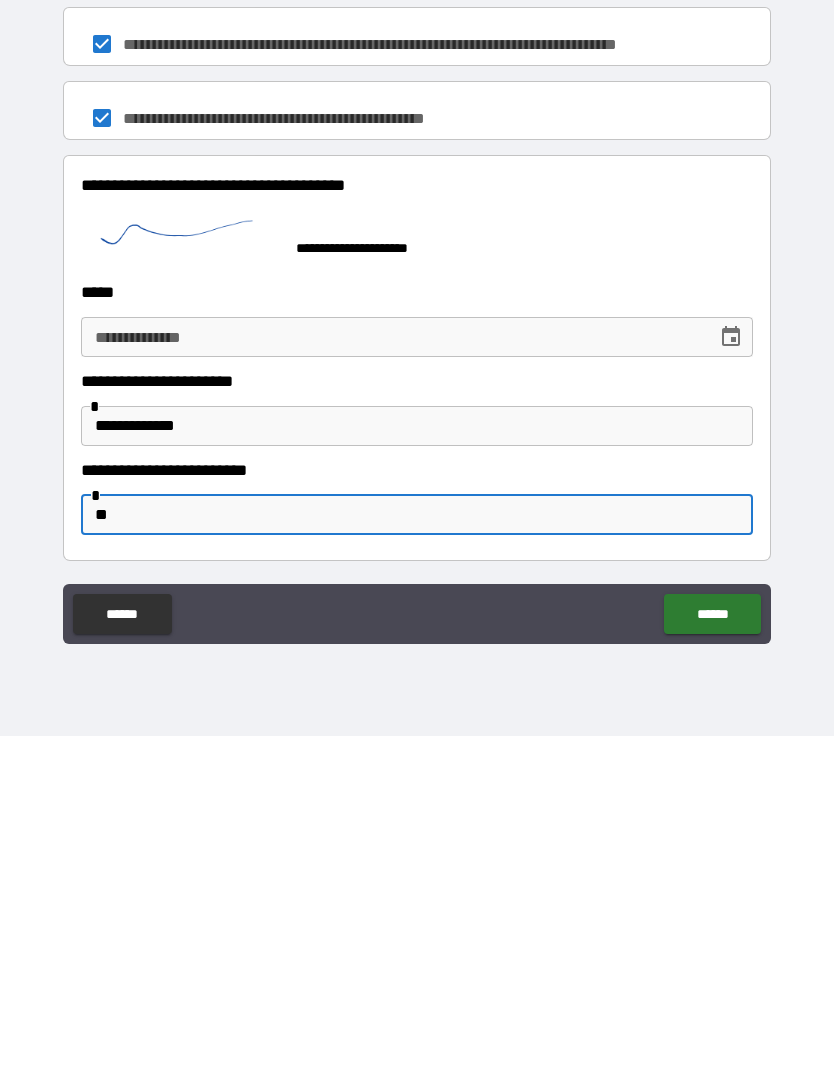 click on "**********" at bounding box center (417, 506) 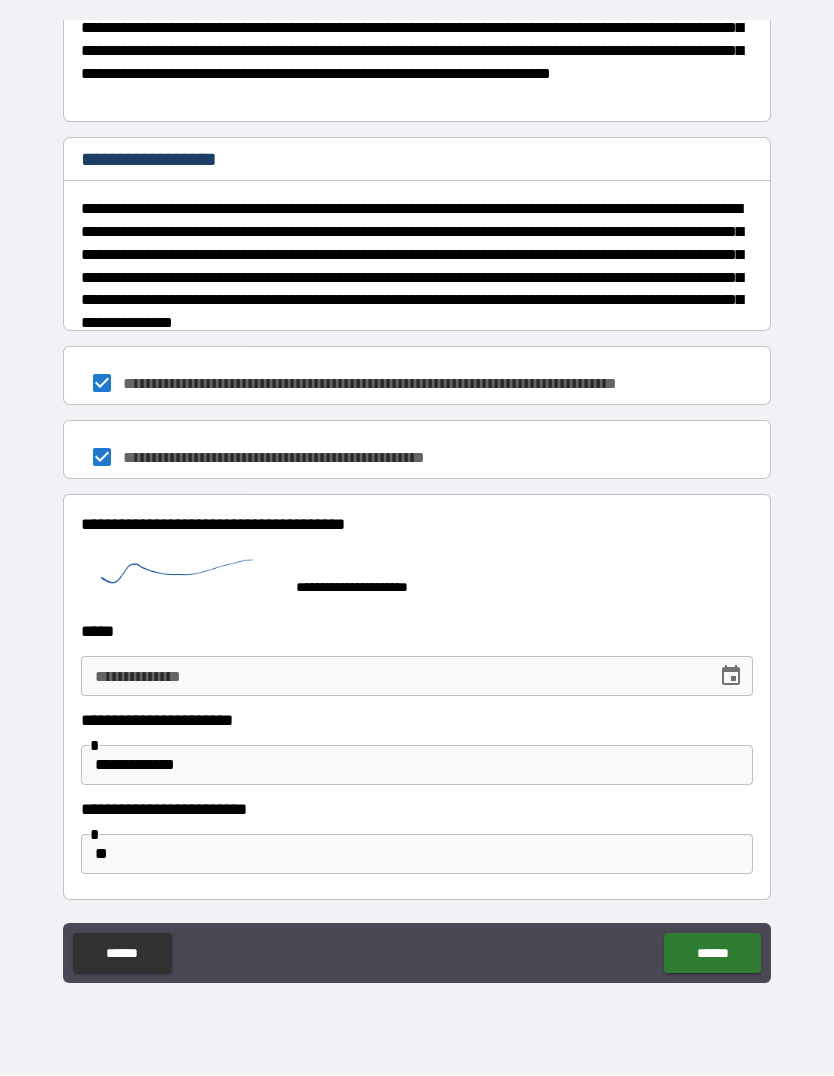 click on "**" at bounding box center [417, 855] 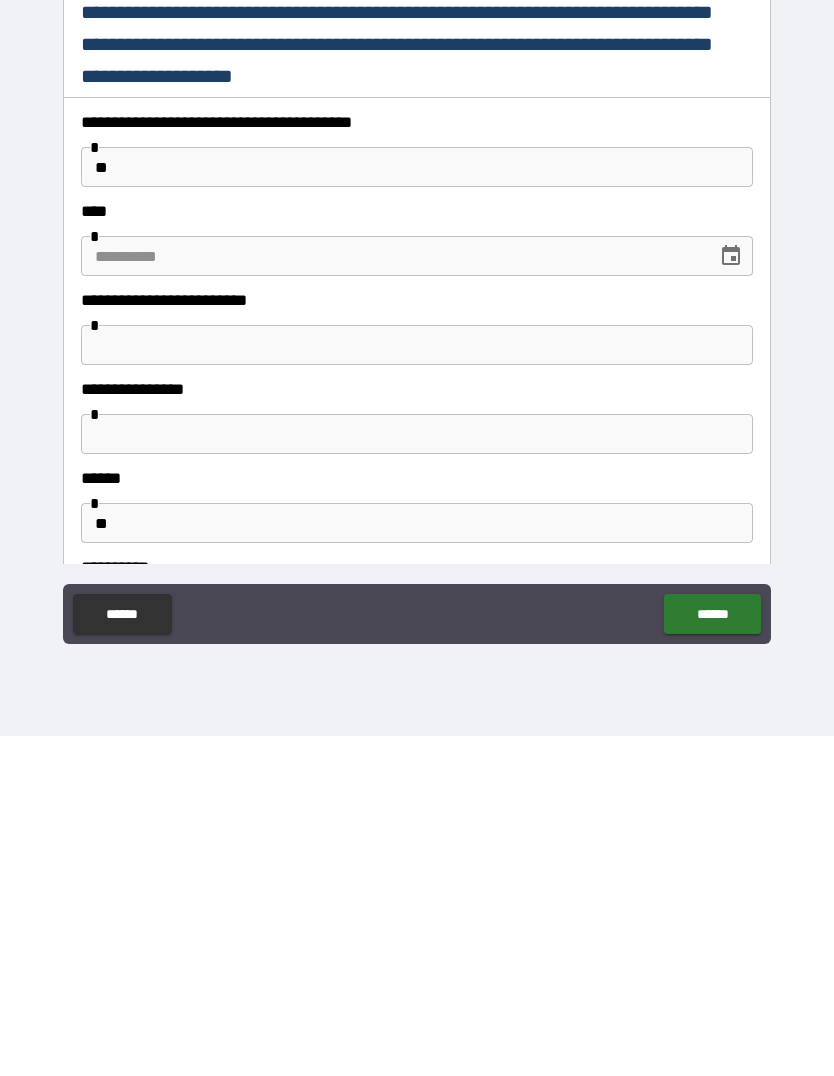 scroll, scrollTop: 0, scrollLeft: 0, axis: both 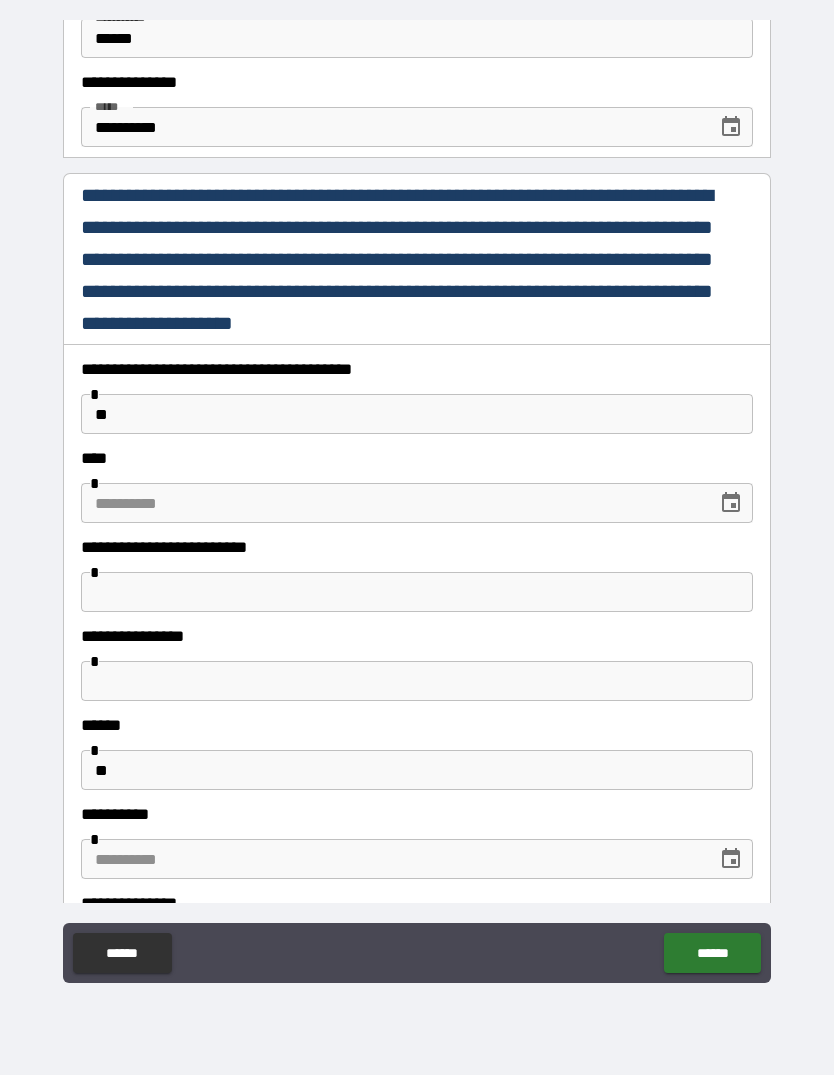 click on "**" at bounding box center (417, 415) 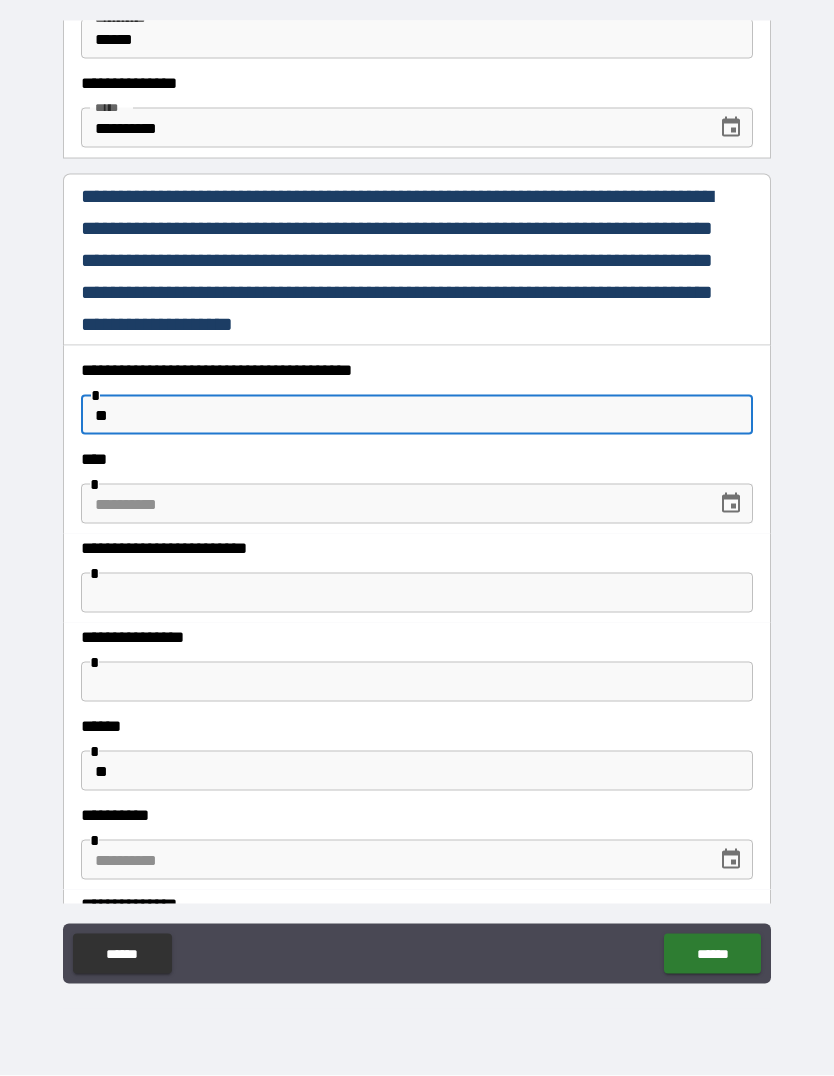 type on "*" 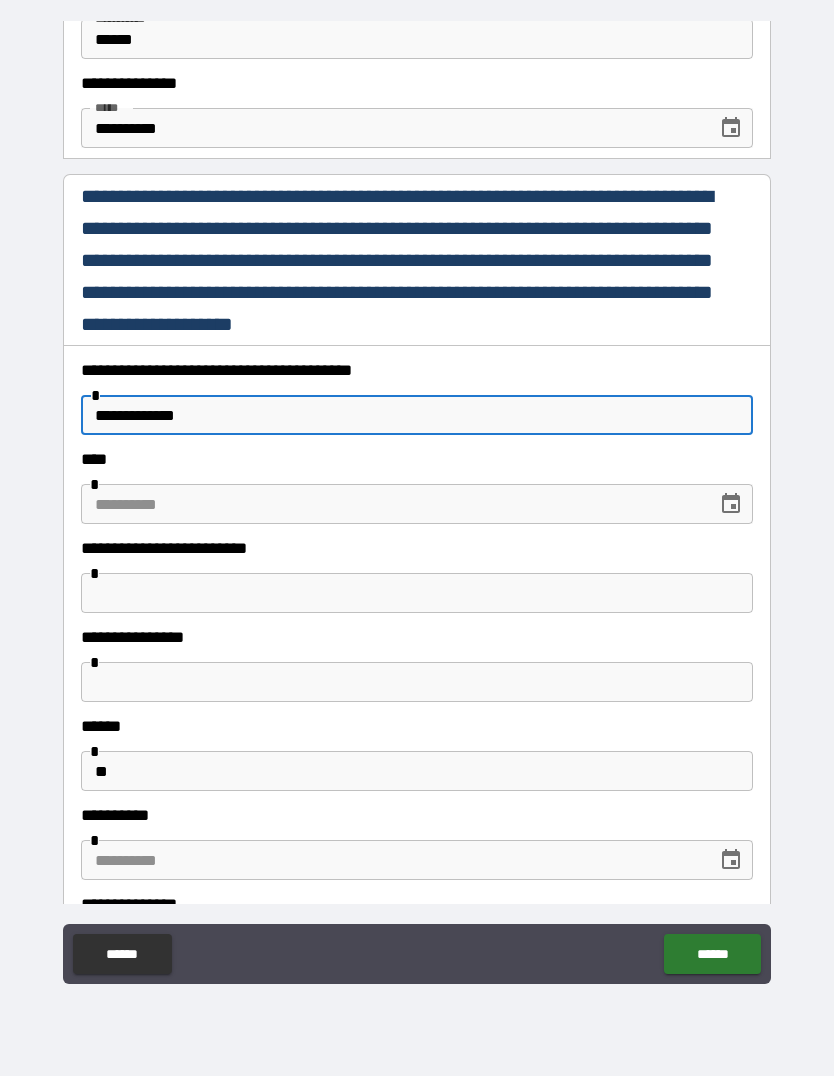 type on "**********" 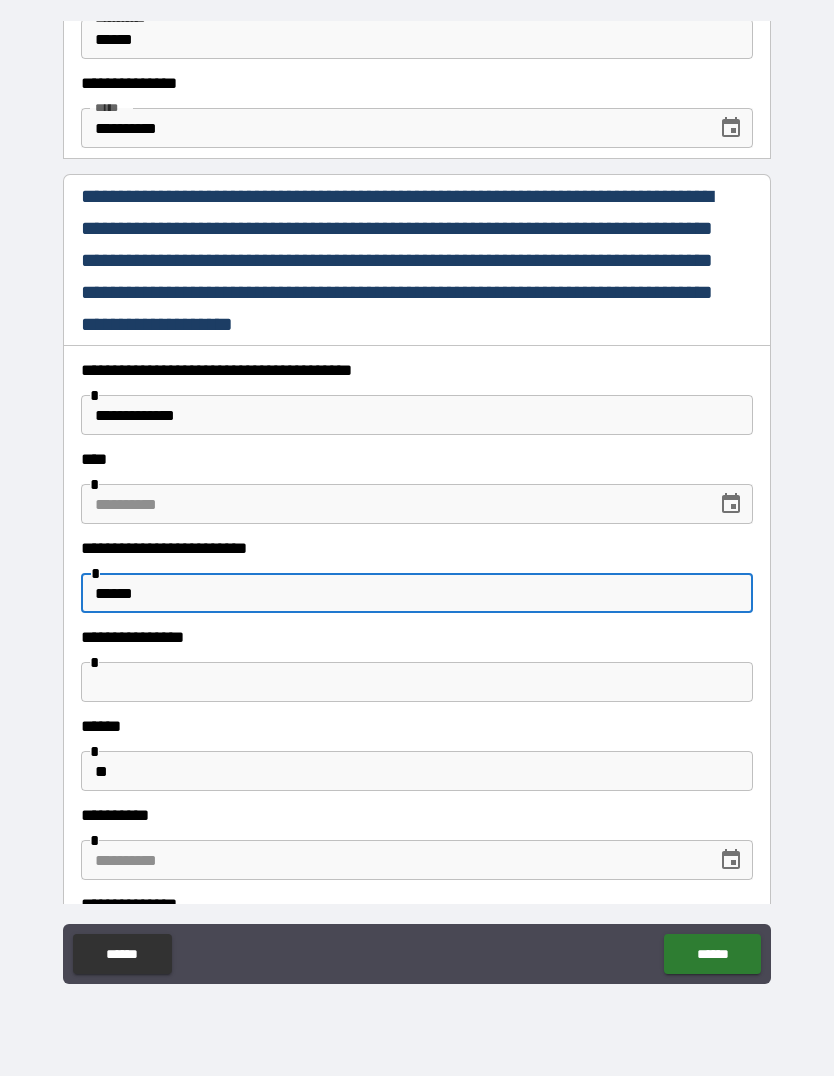 type on "******" 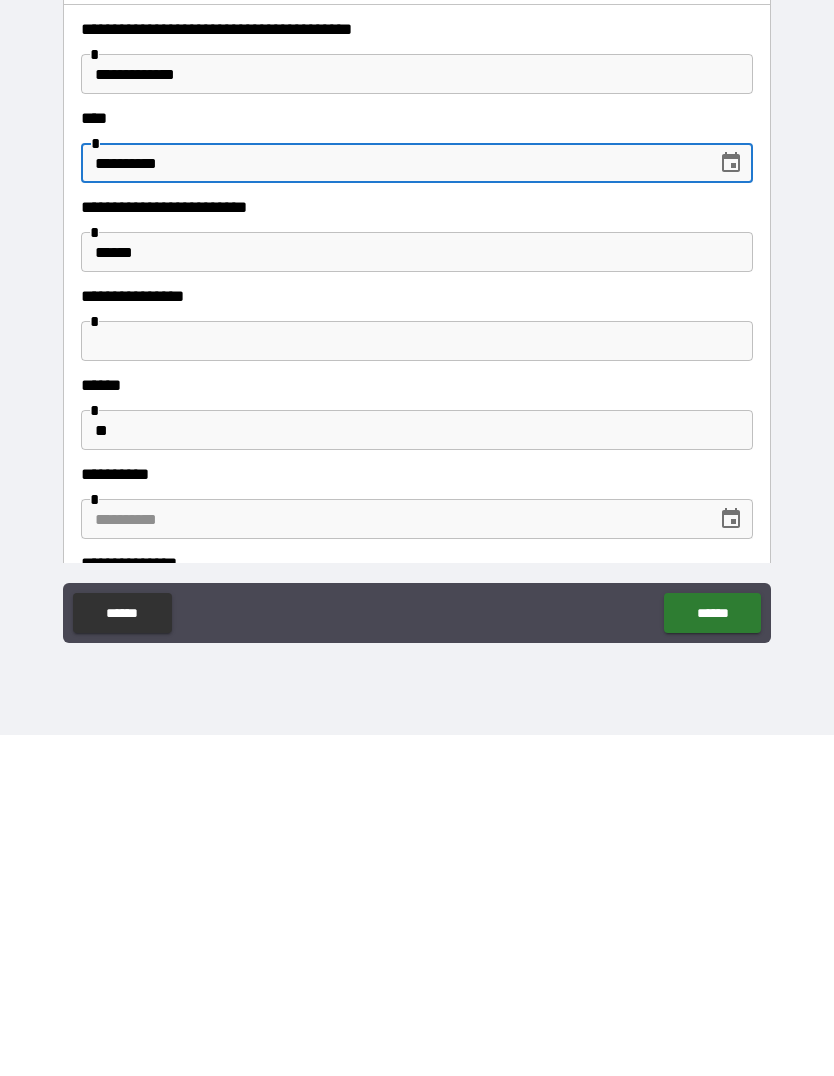 scroll, scrollTop: 70, scrollLeft: 0, axis: vertical 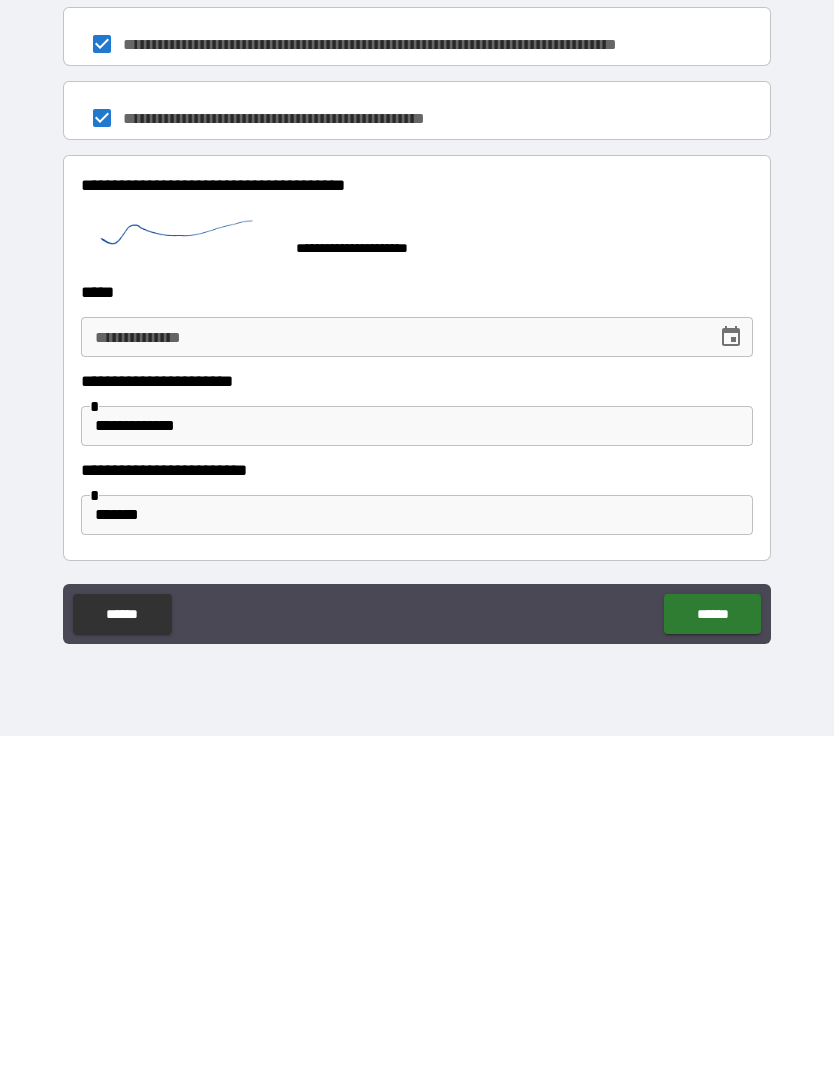 type on "**********" 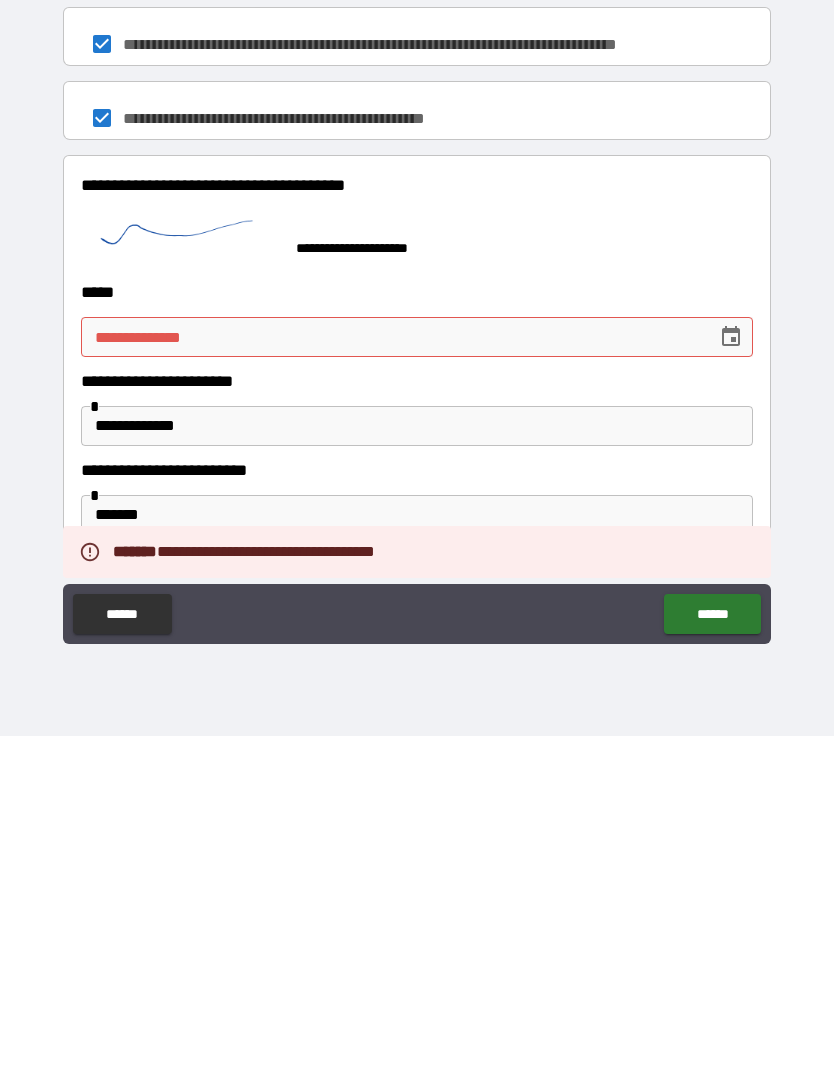 scroll, scrollTop: 69, scrollLeft: 0, axis: vertical 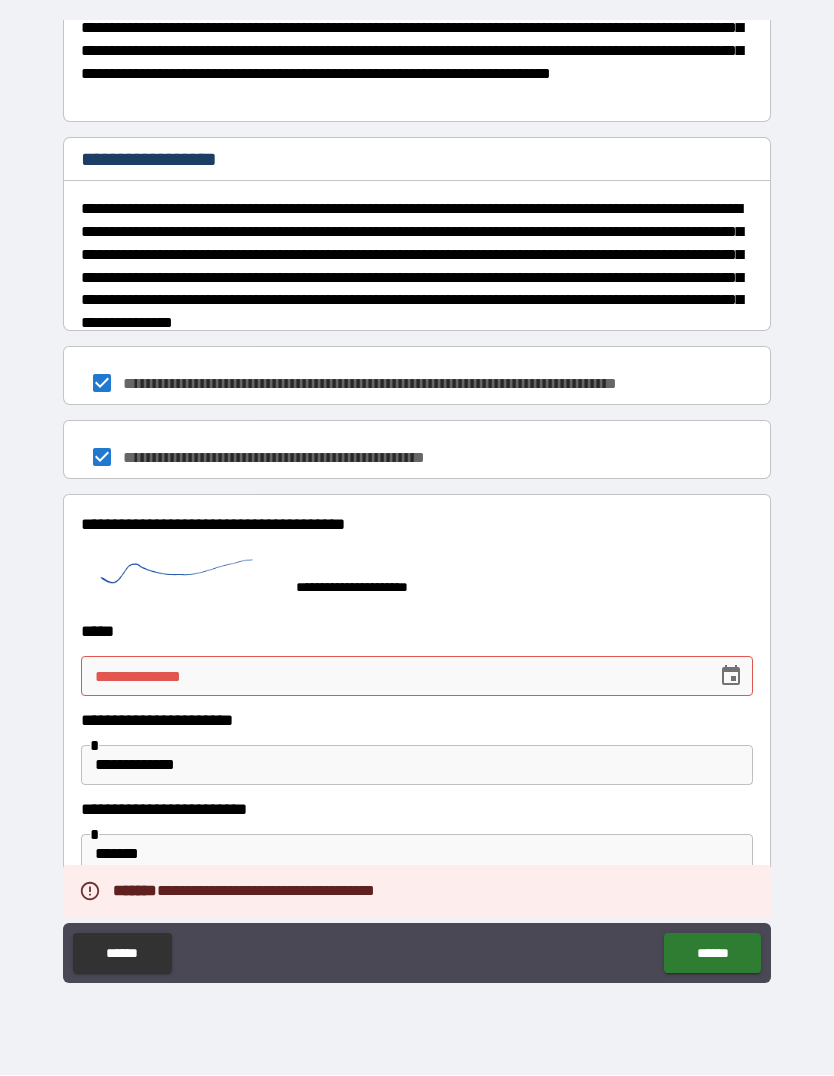 click on "**********" at bounding box center (392, 677) 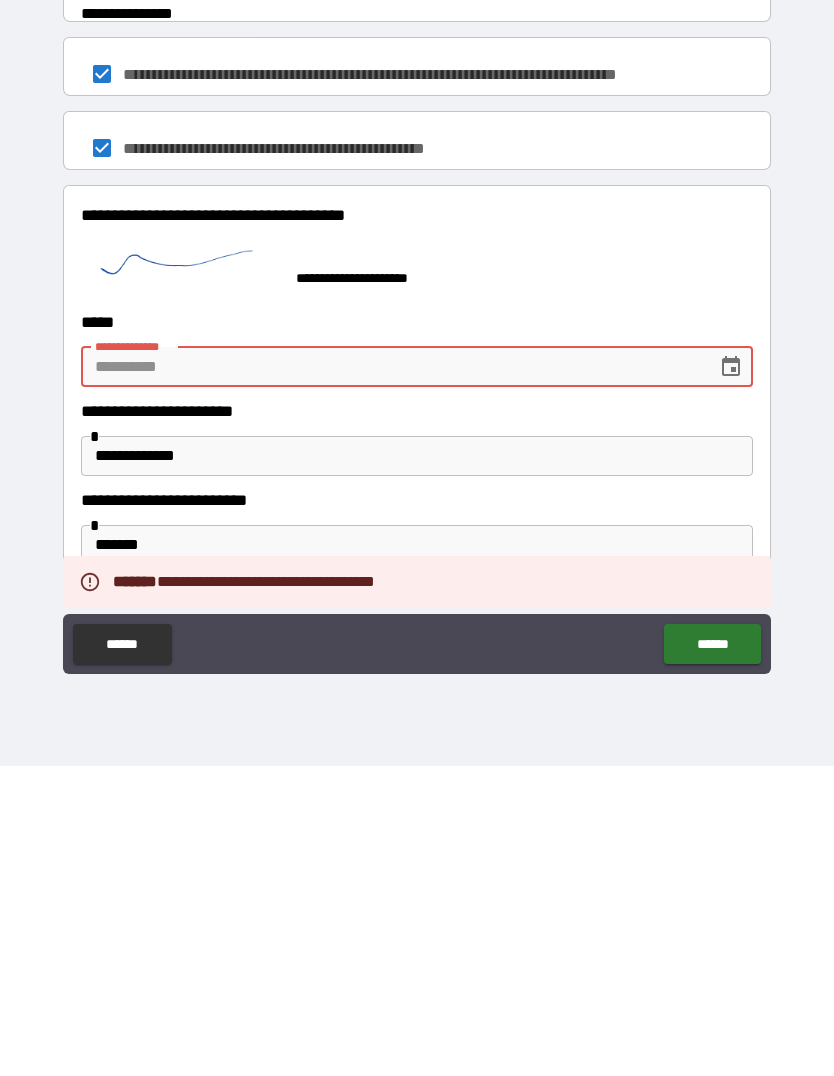 click 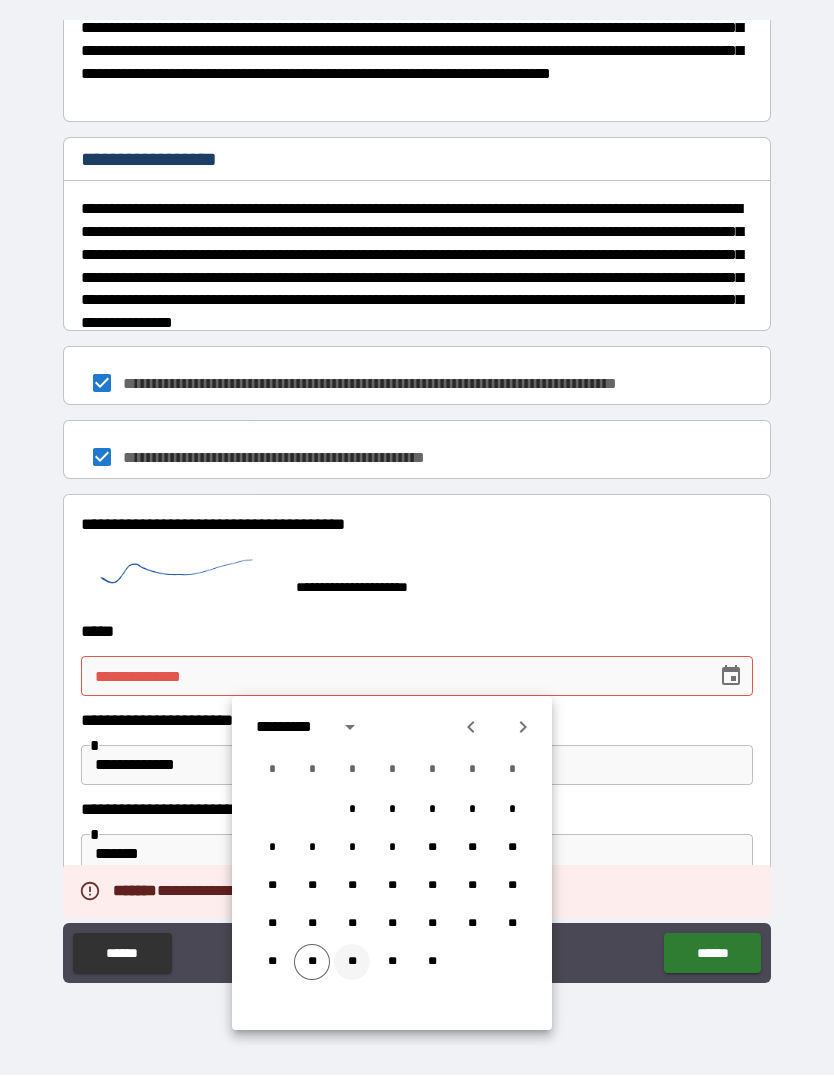 click on "**" at bounding box center (352, 963) 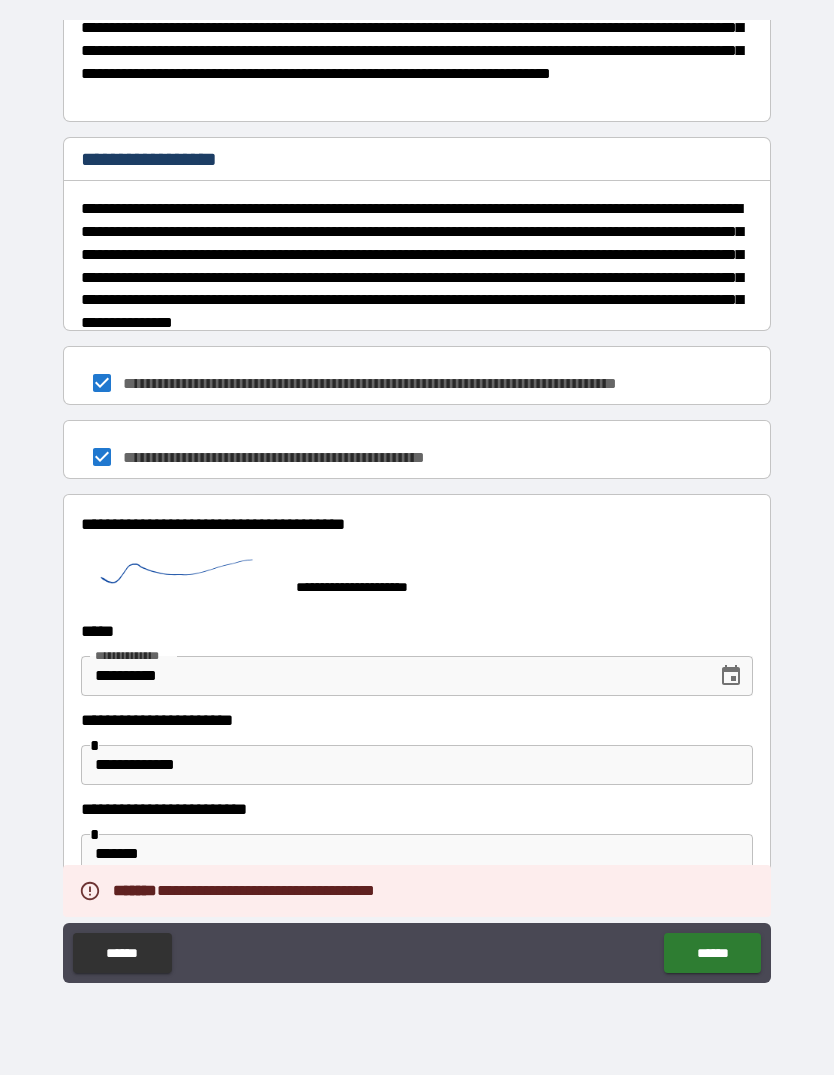 type on "**********" 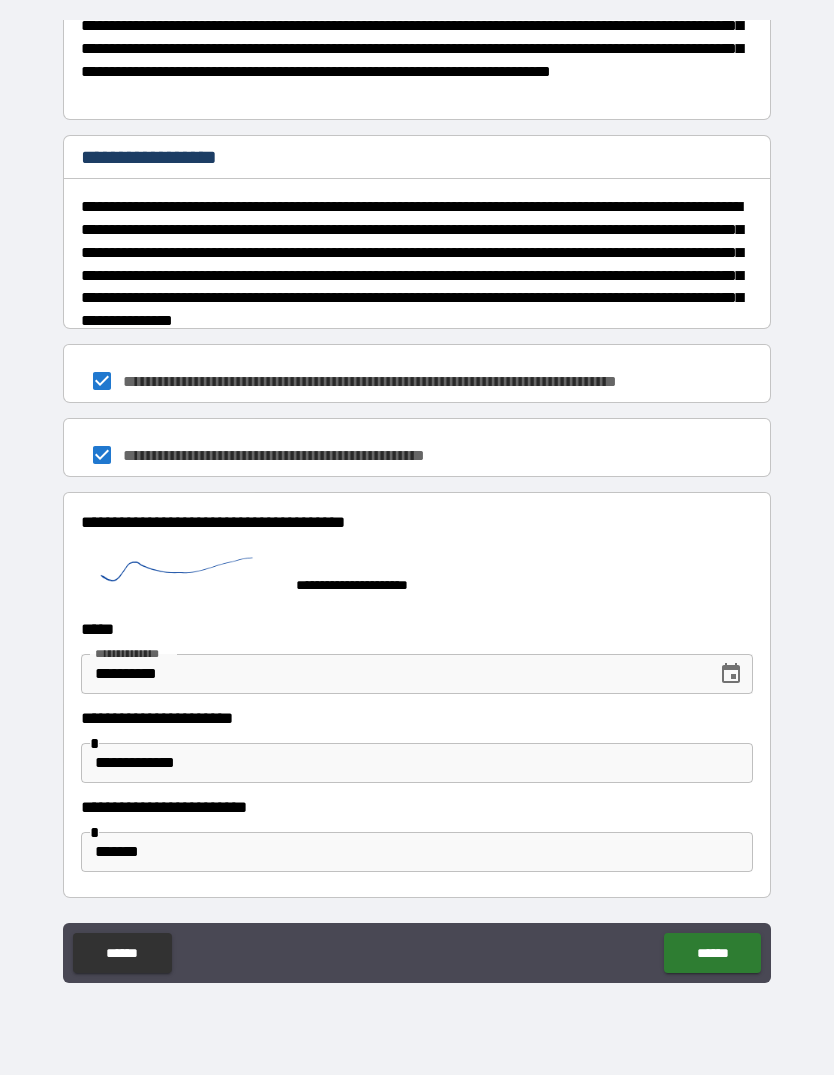 scroll, scrollTop: 1534, scrollLeft: 0, axis: vertical 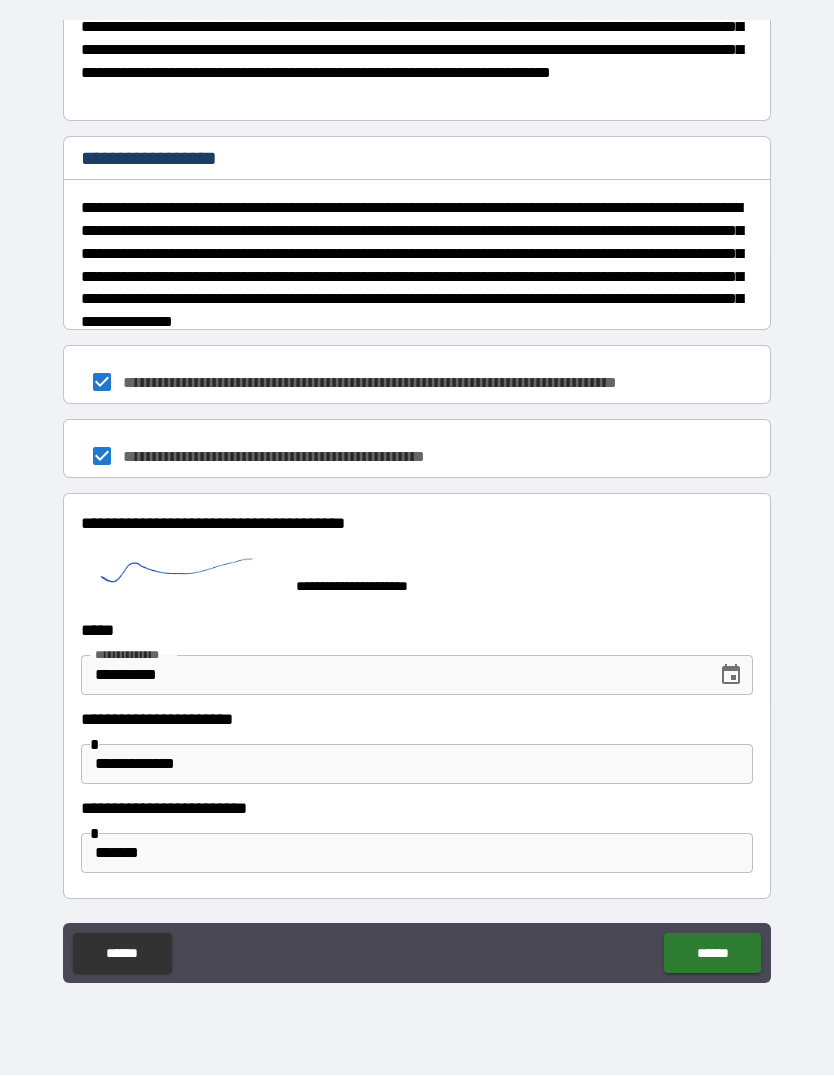 click on "******" at bounding box center (712, 954) 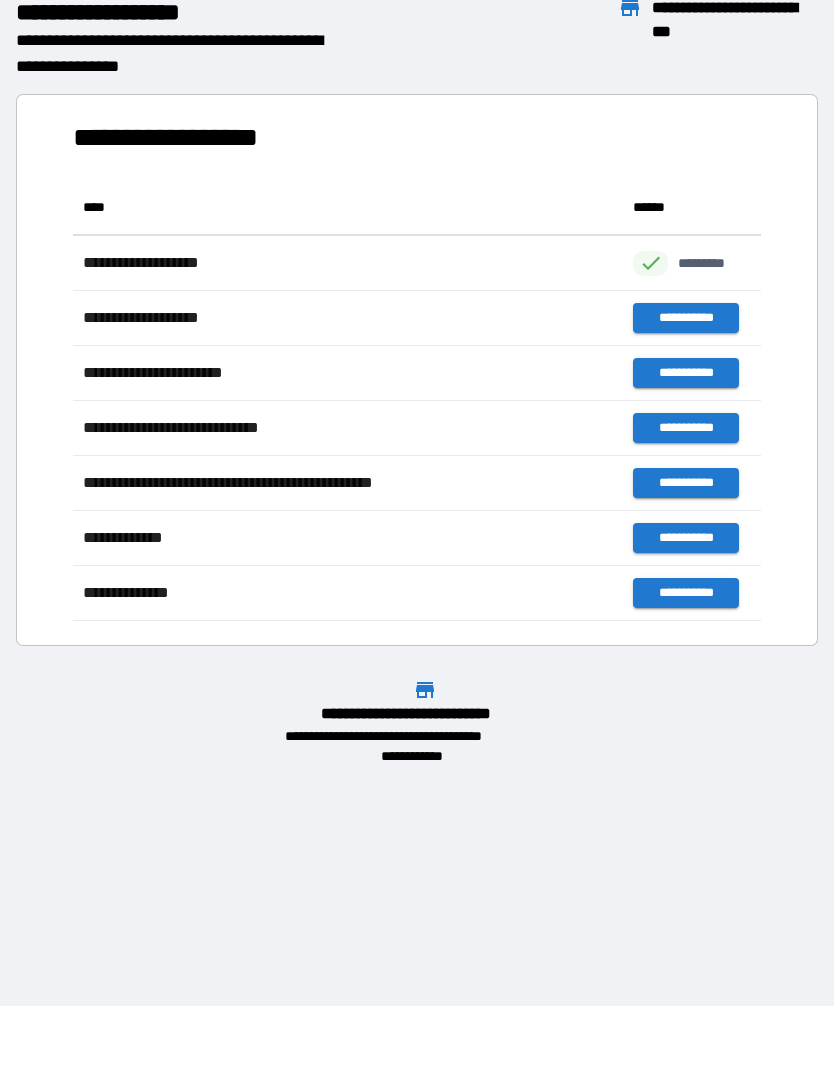 scroll, scrollTop: 1, scrollLeft: 1, axis: both 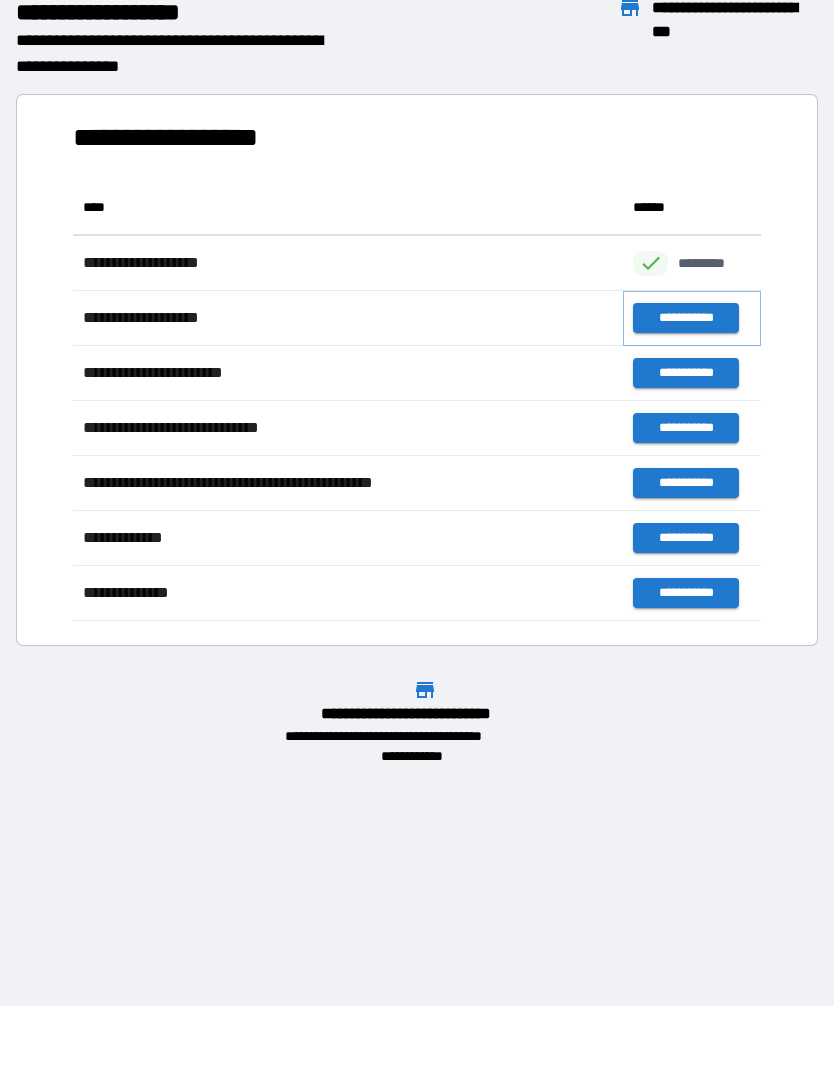 click on "**********" at bounding box center [685, 319] 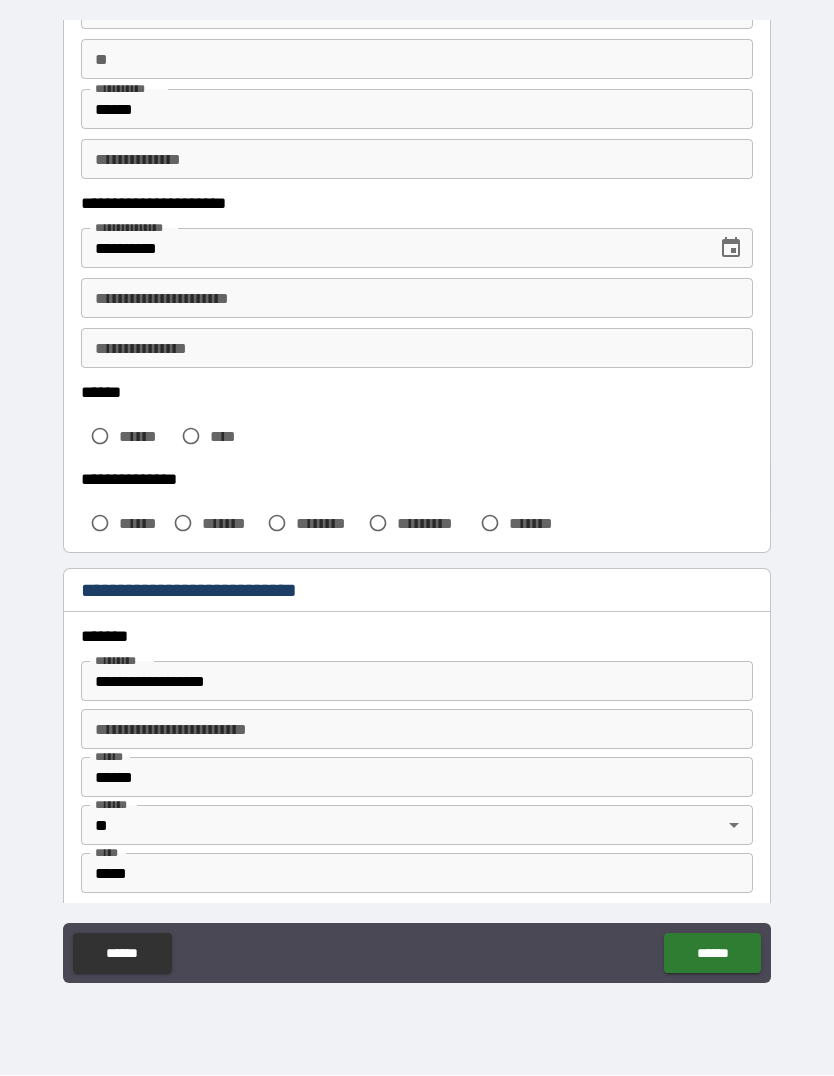 scroll, scrollTop: 184, scrollLeft: 0, axis: vertical 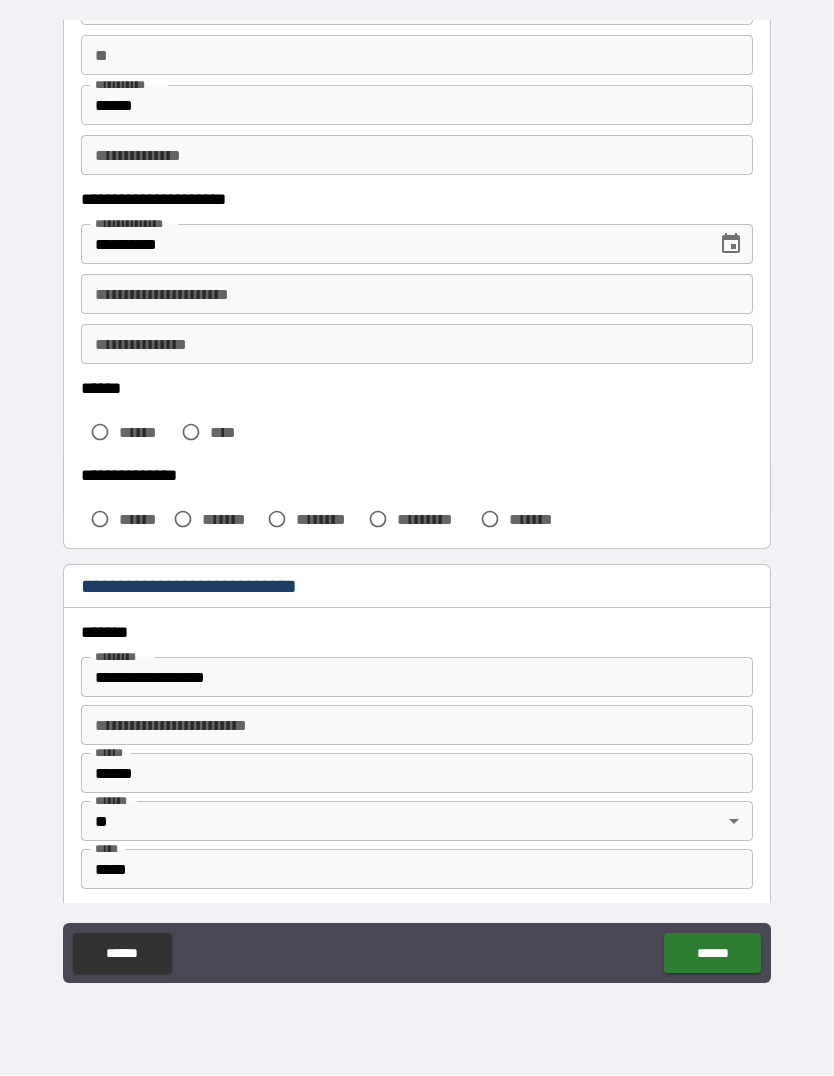 click on "******" at bounding box center (126, 433) 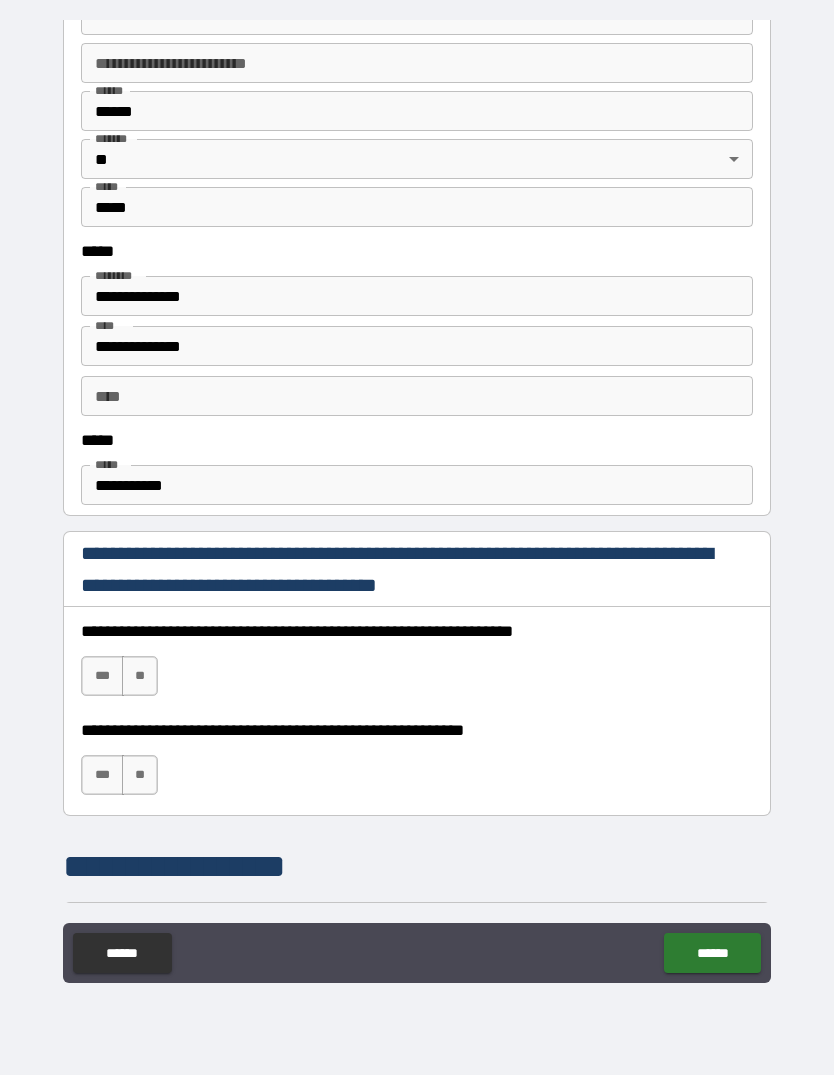 scroll, scrollTop: 852, scrollLeft: 0, axis: vertical 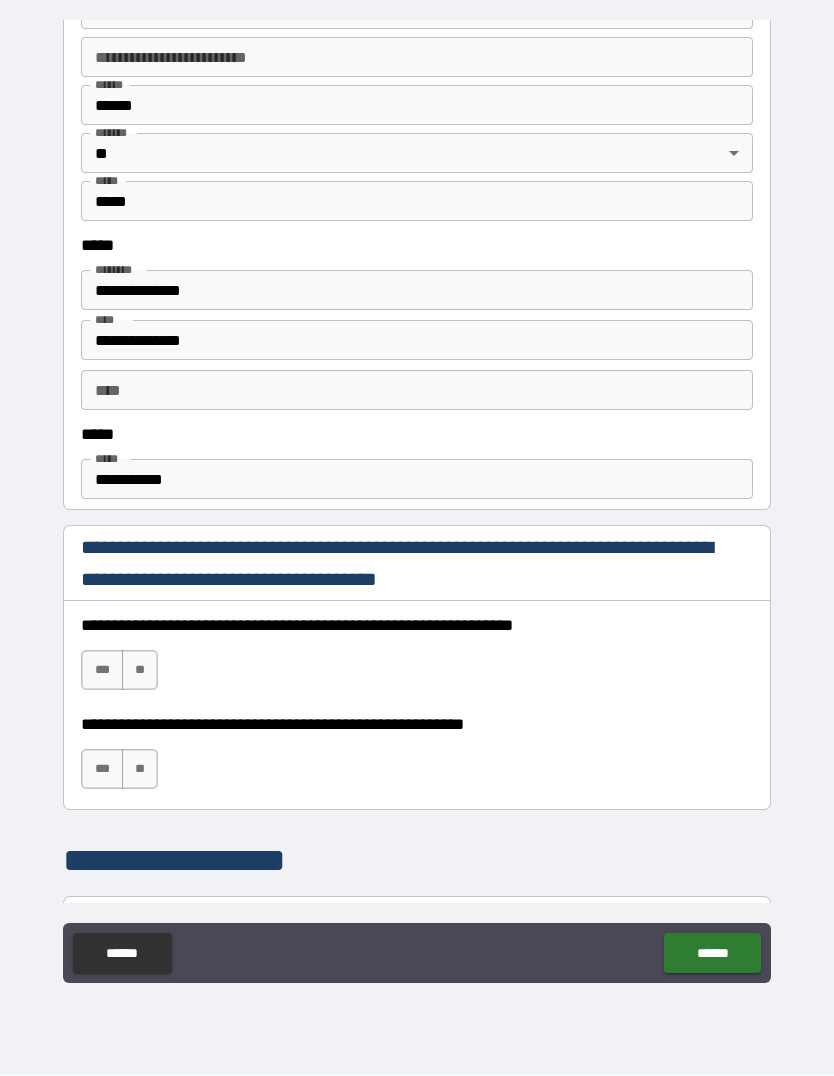 click on "**********" at bounding box center (417, 291) 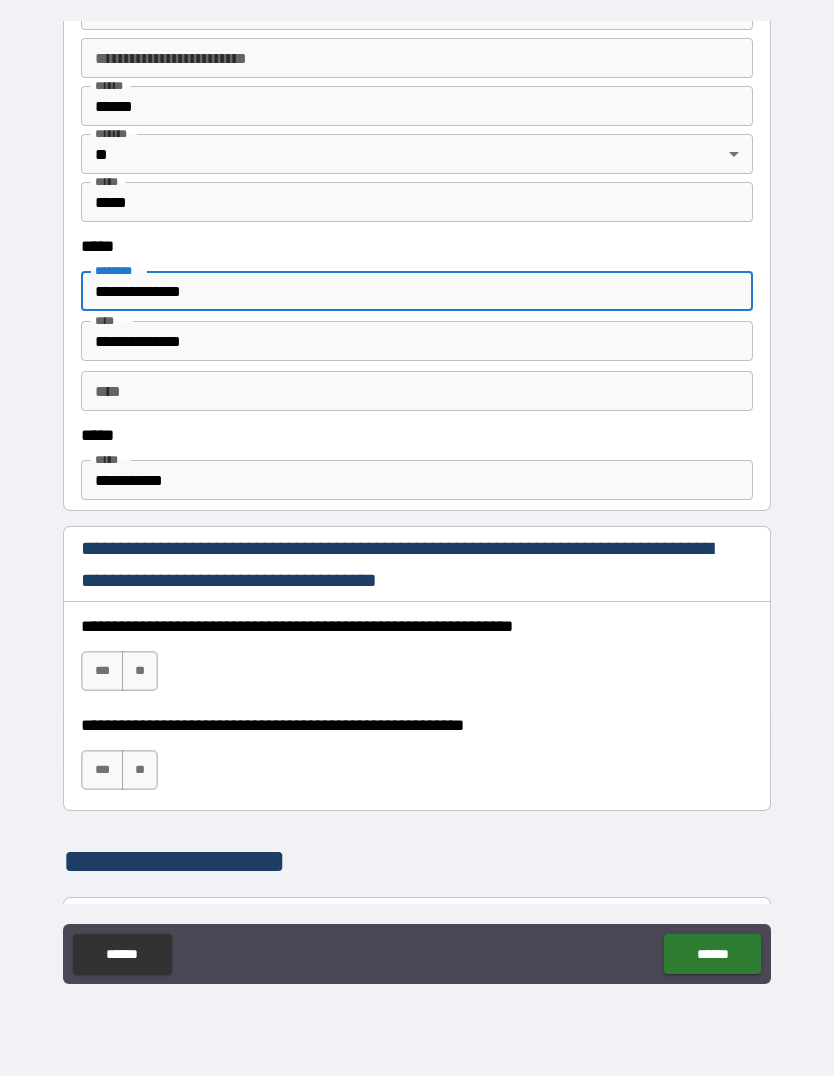 type on "**********" 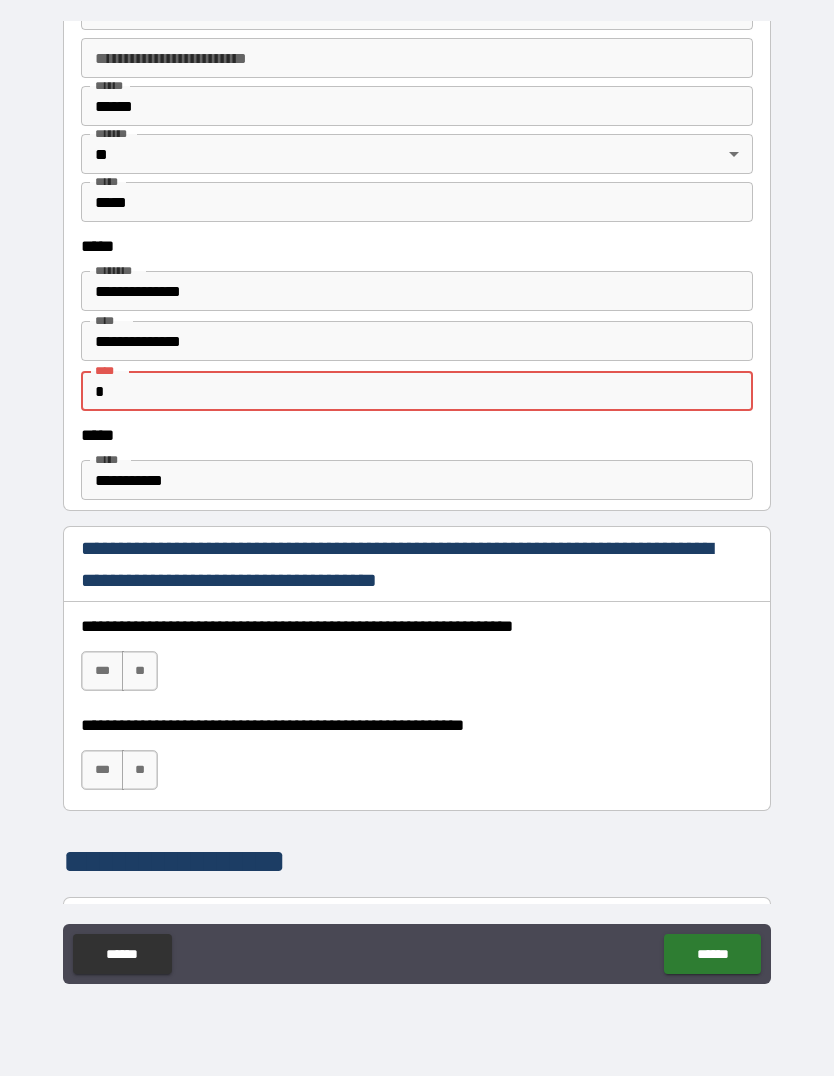 click on "*" at bounding box center (417, 391) 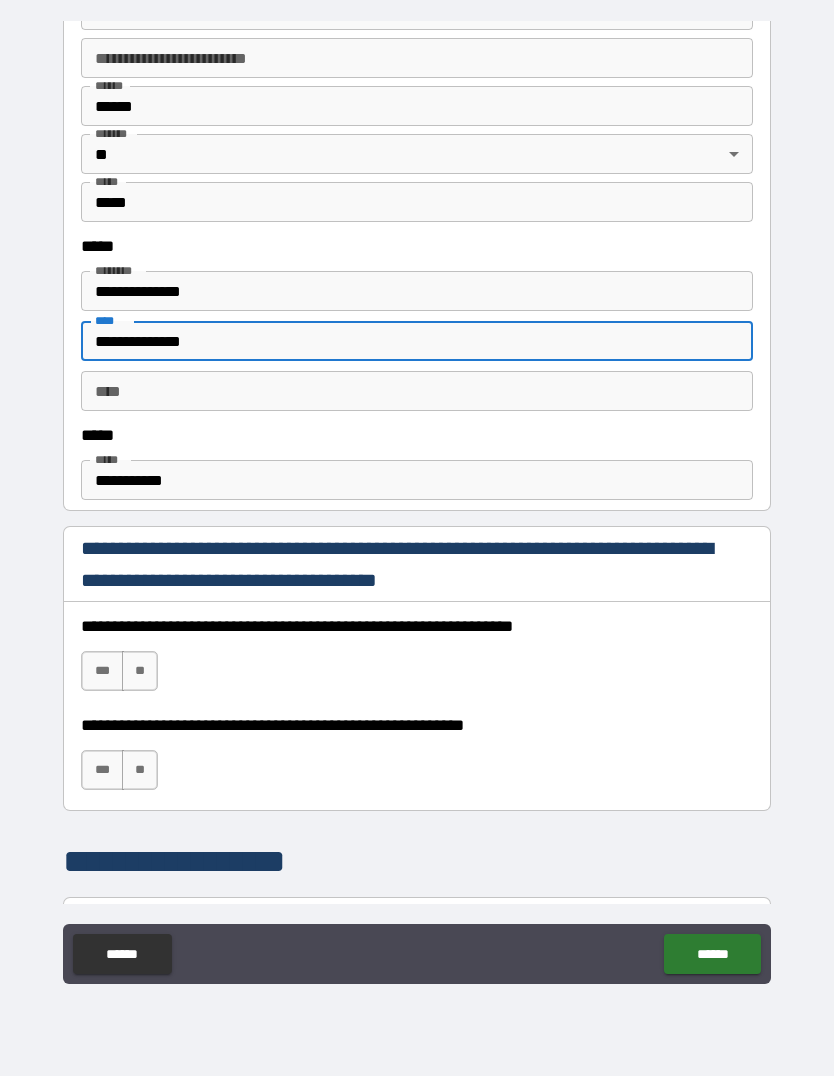 click on "**********" at bounding box center [417, 341] 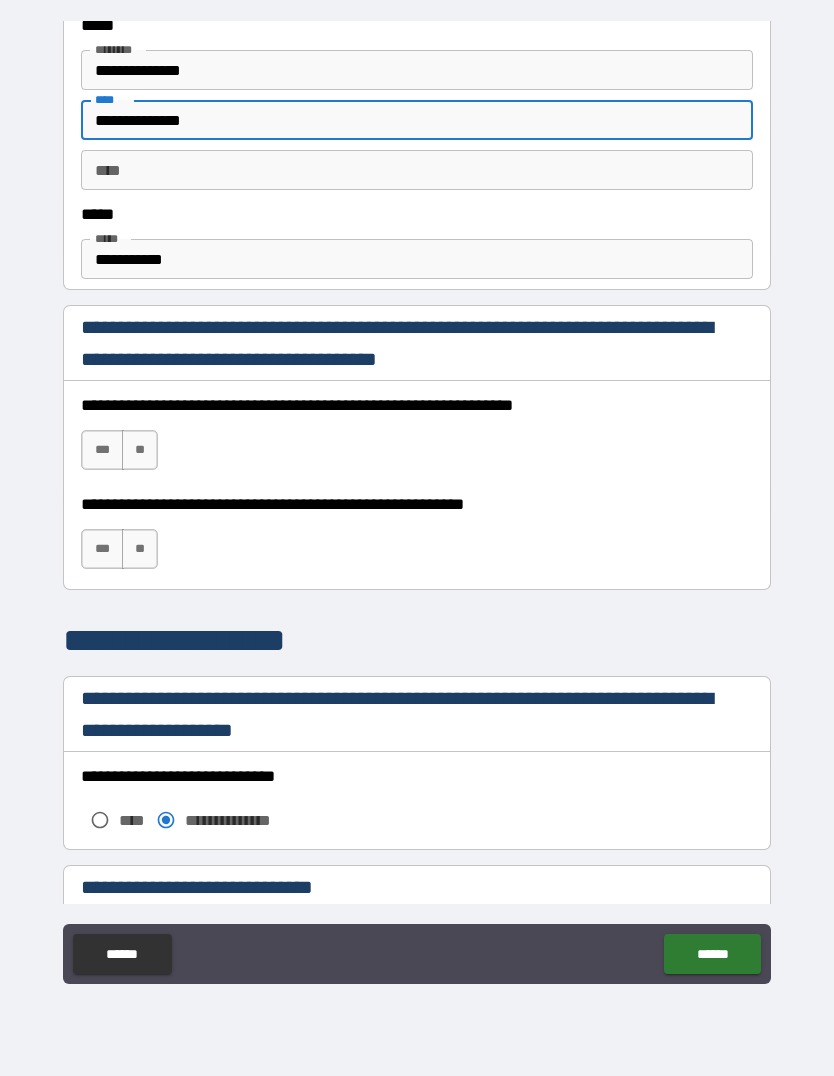 scroll, scrollTop: 1094, scrollLeft: 0, axis: vertical 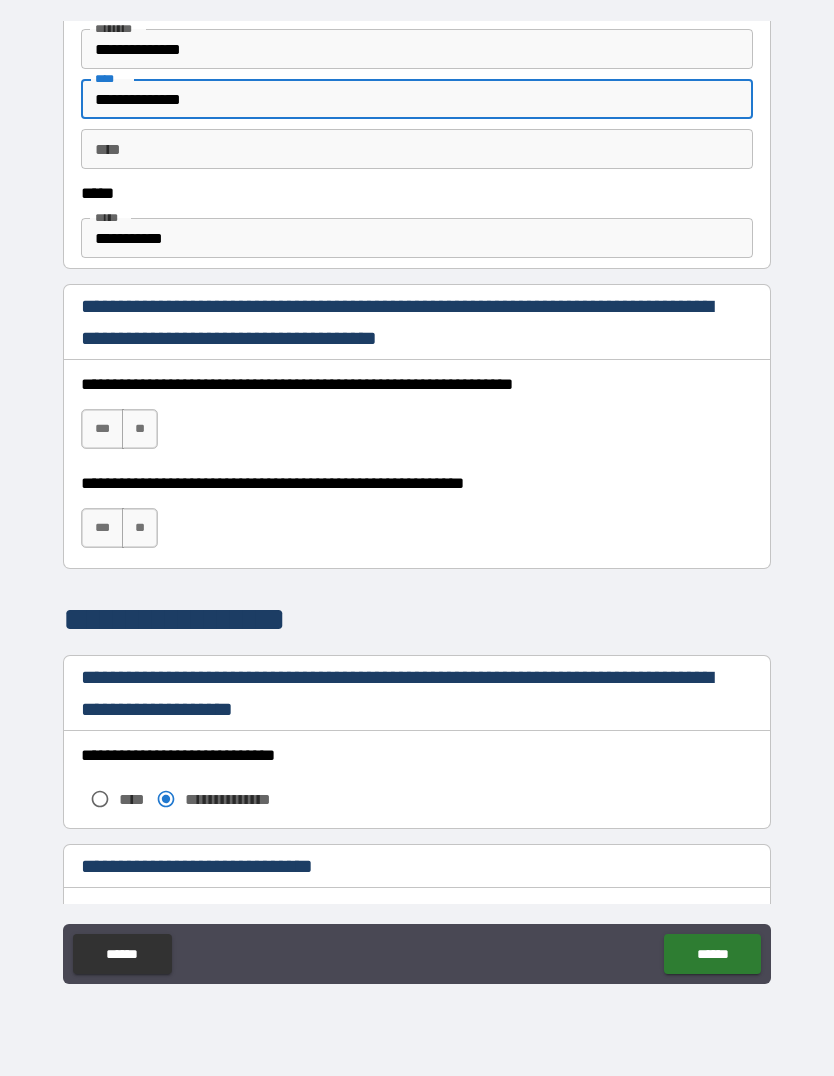type on "**********" 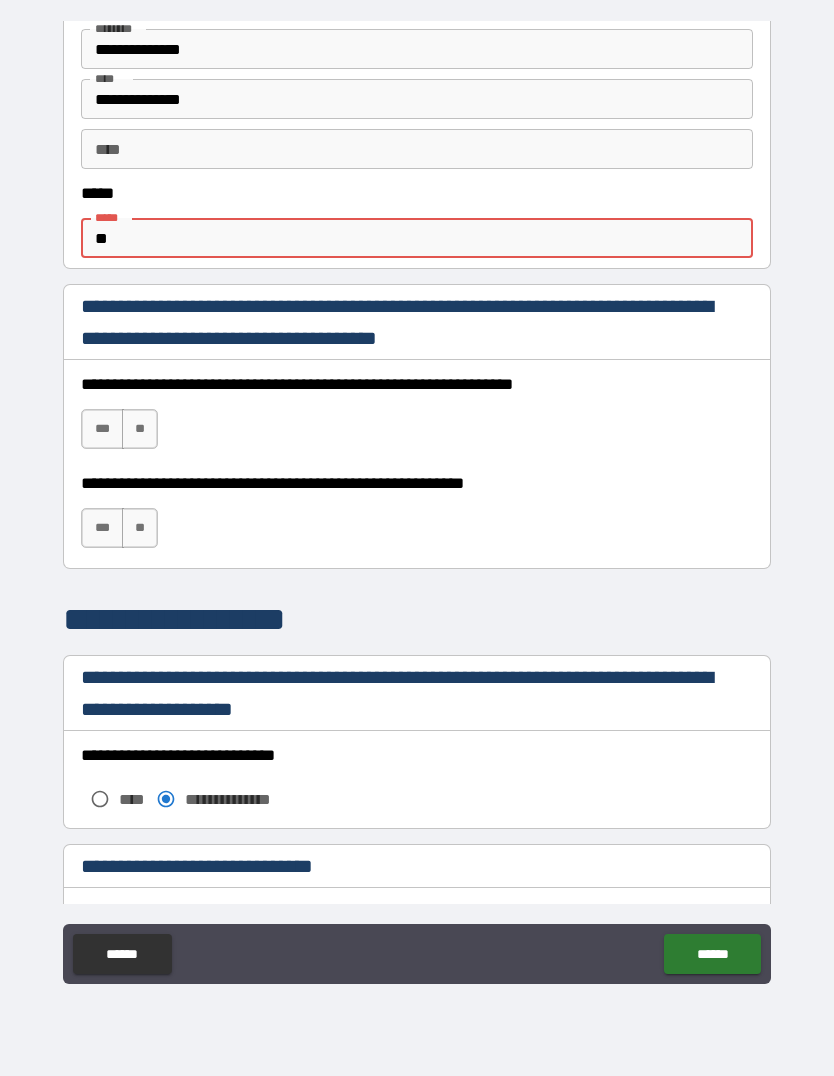 type on "*" 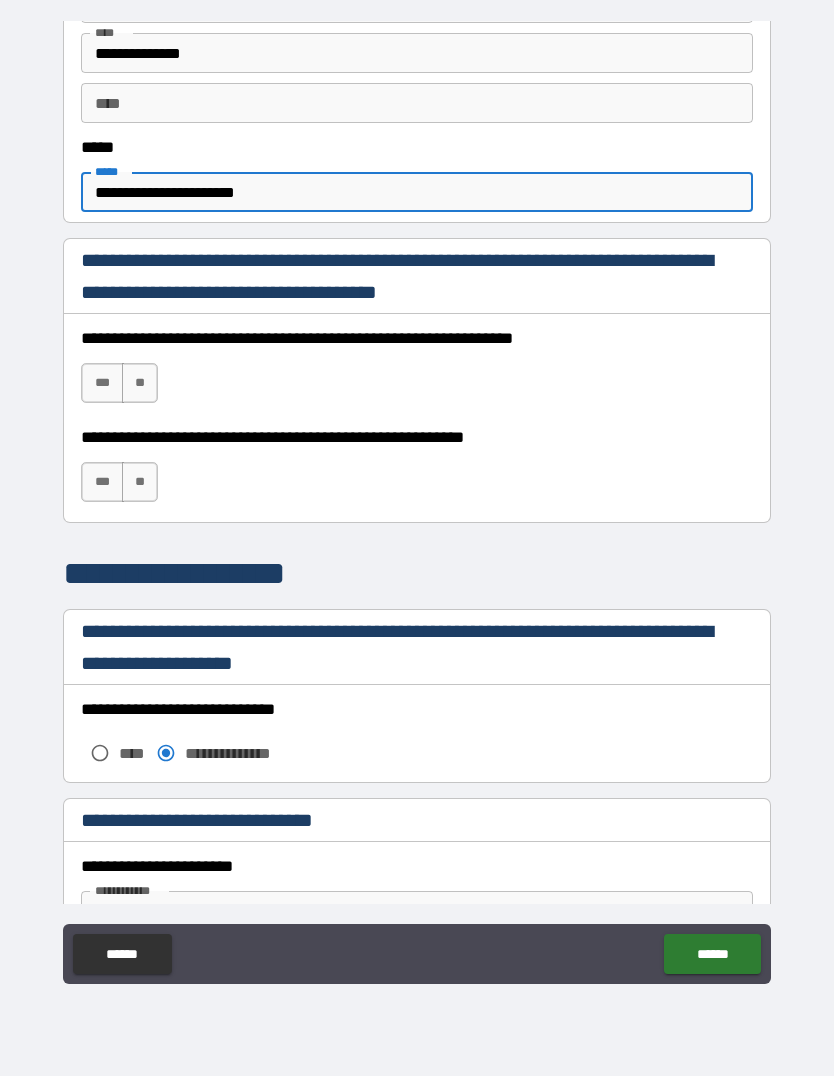 scroll, scrollTop: 1146, scrollLeft: 0, axis: vertical 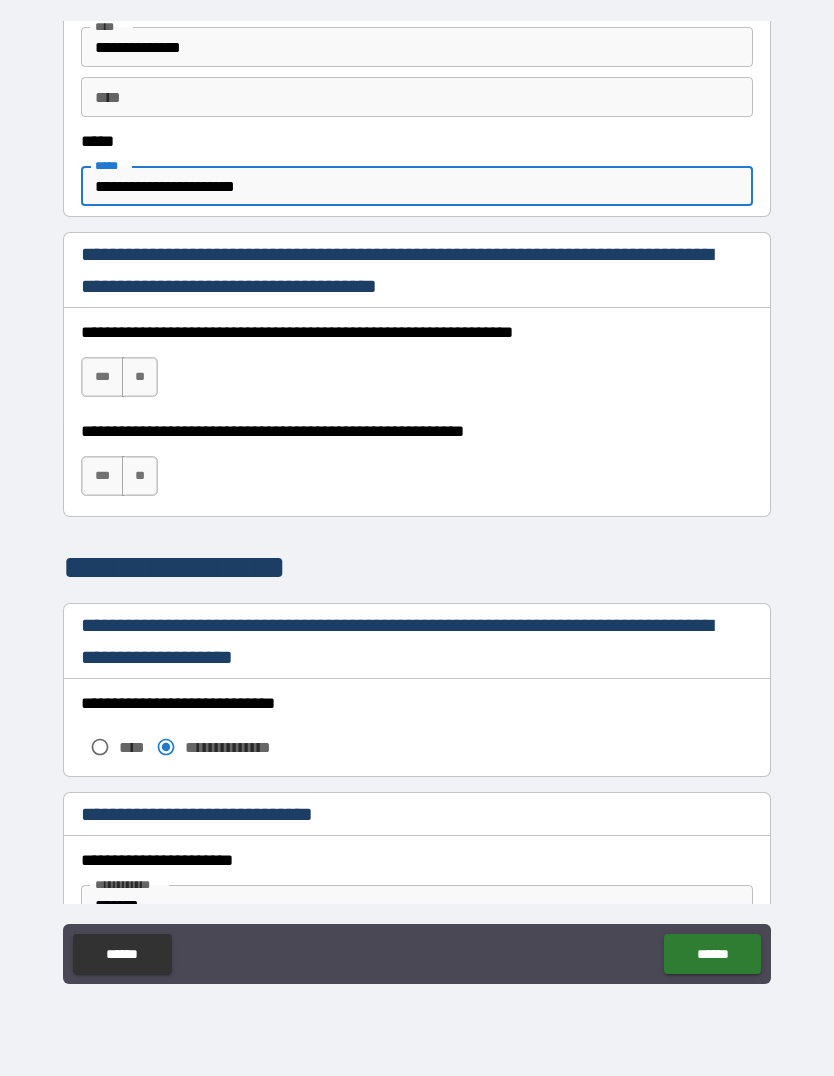 type on "**********" 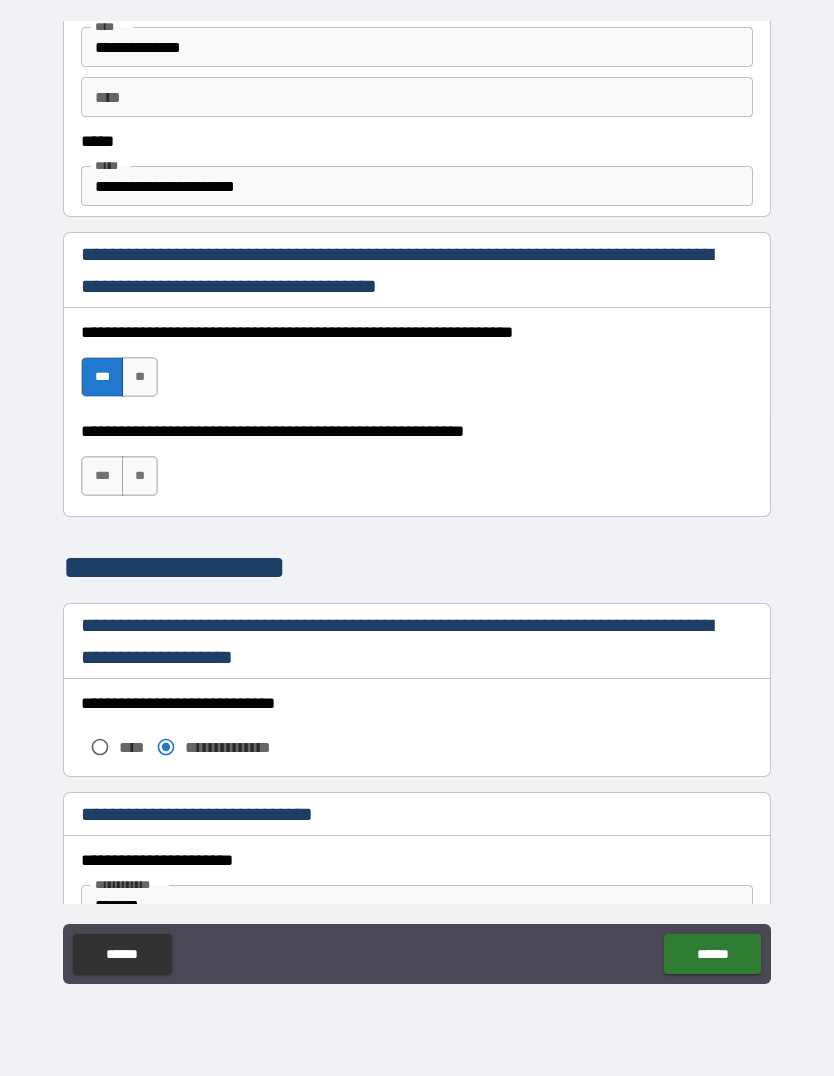 click on "***" at bounding box center [102, 476] 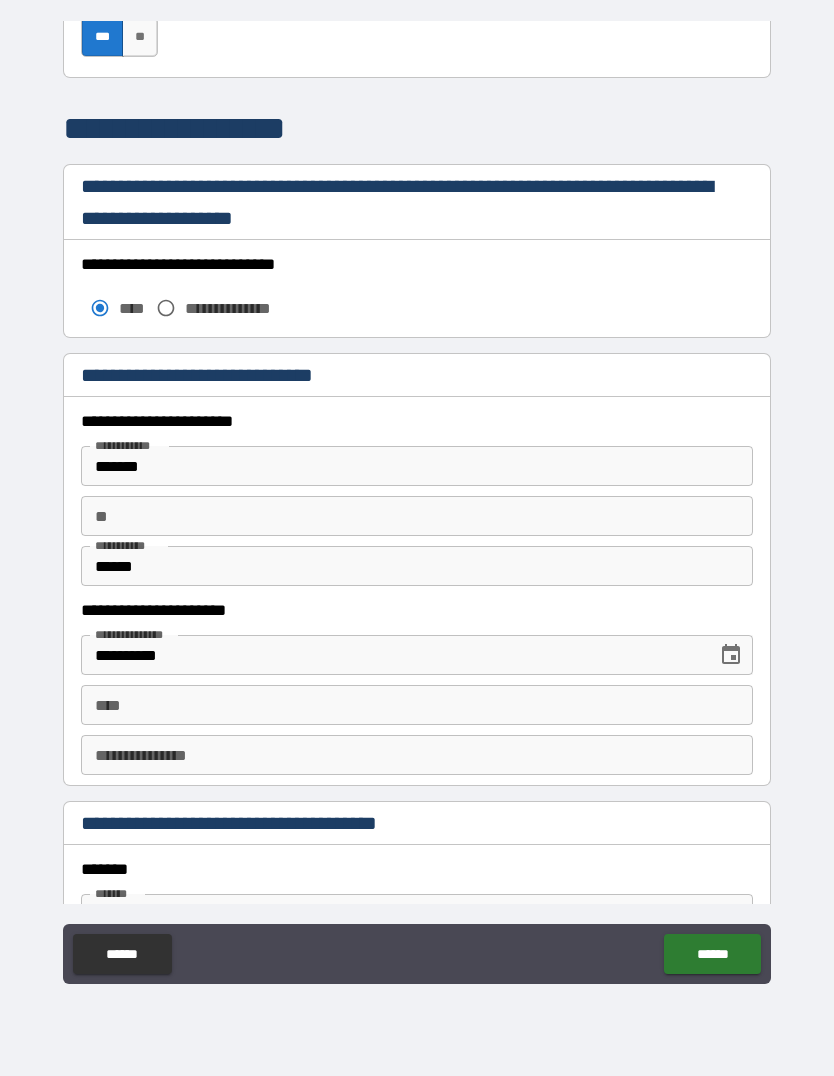 scroll, scrollTop: 1594, scrollLeft: 0, axis: vertical 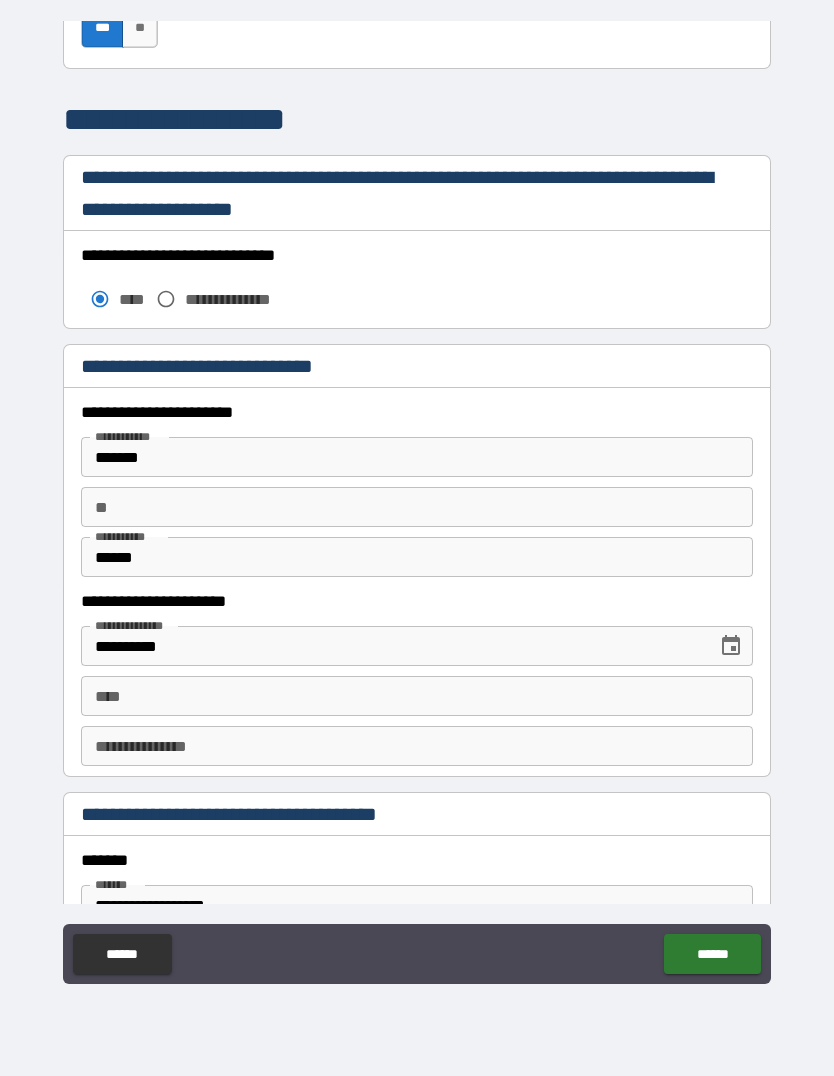 click on "*******" at bounding box center (417, 457) 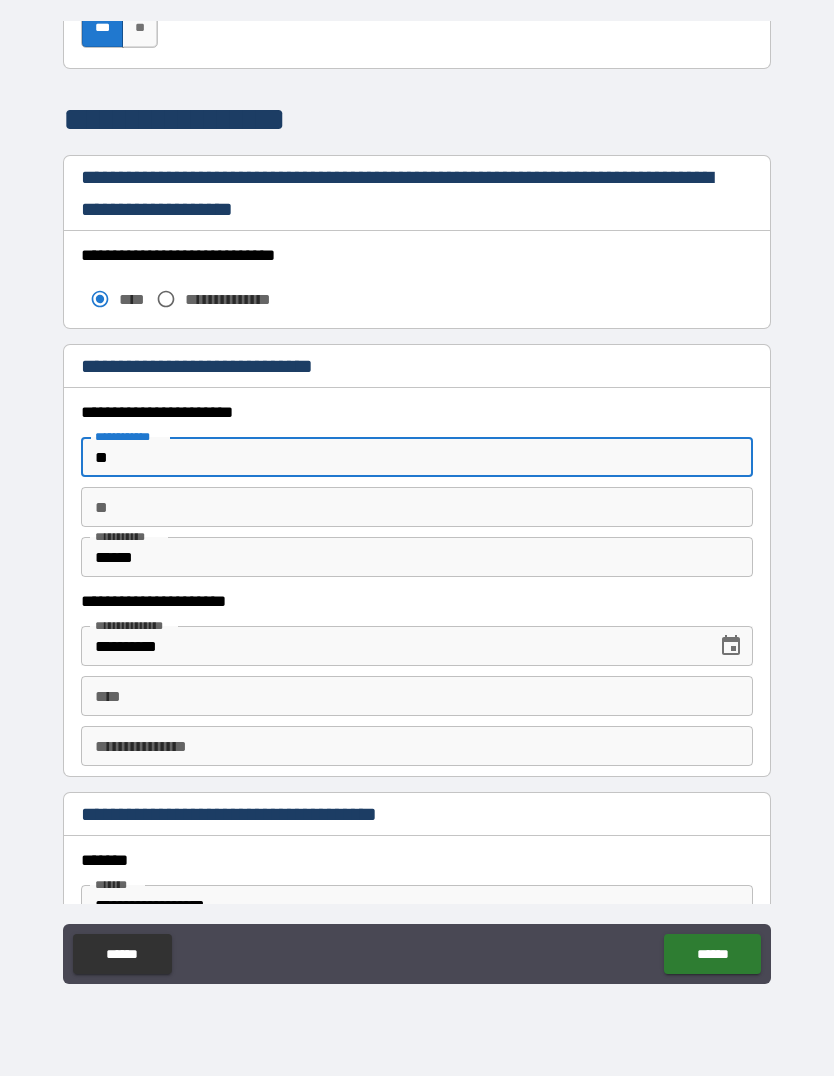 type on "*" 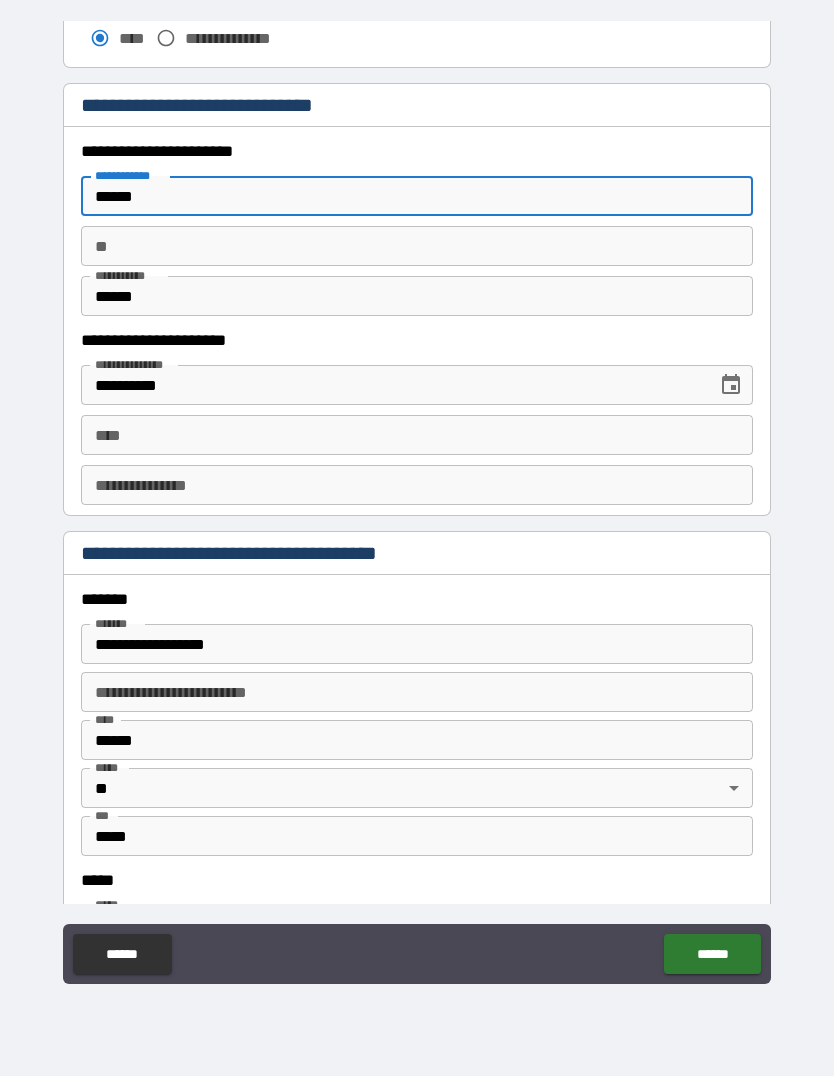 scroll, scrollTop: 1863, scrollLeft: 0, axis: vertical 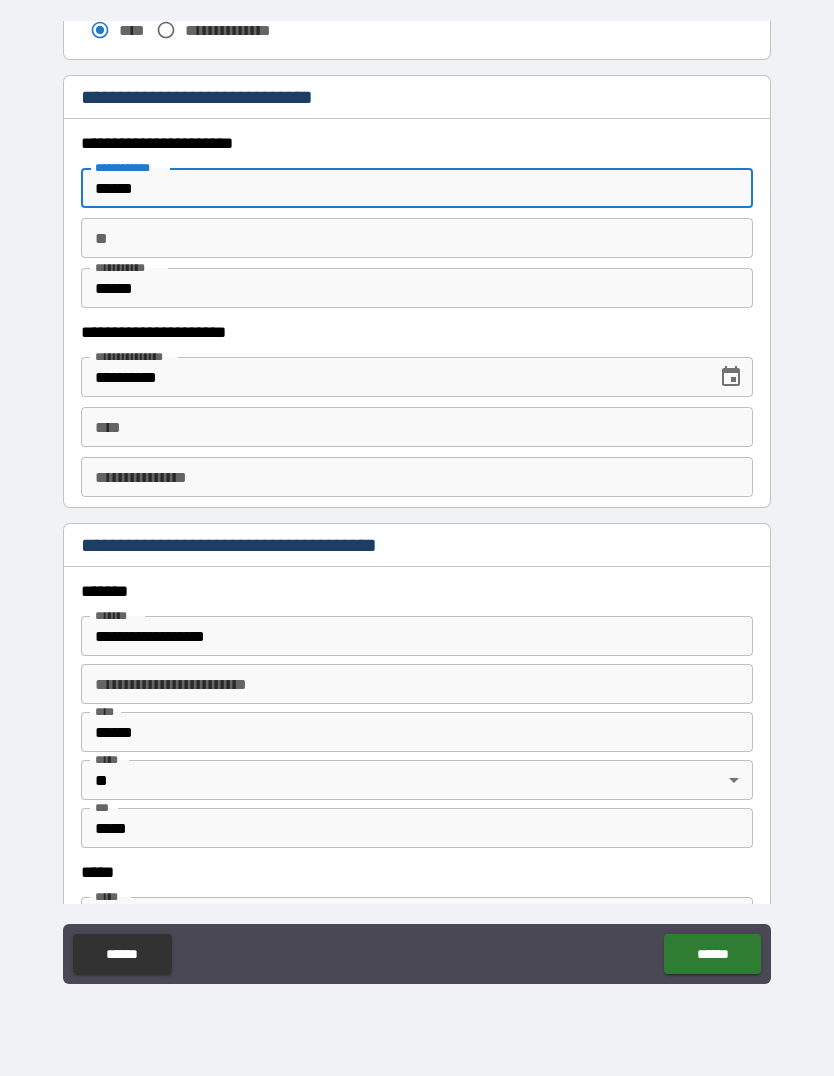 type on "******" 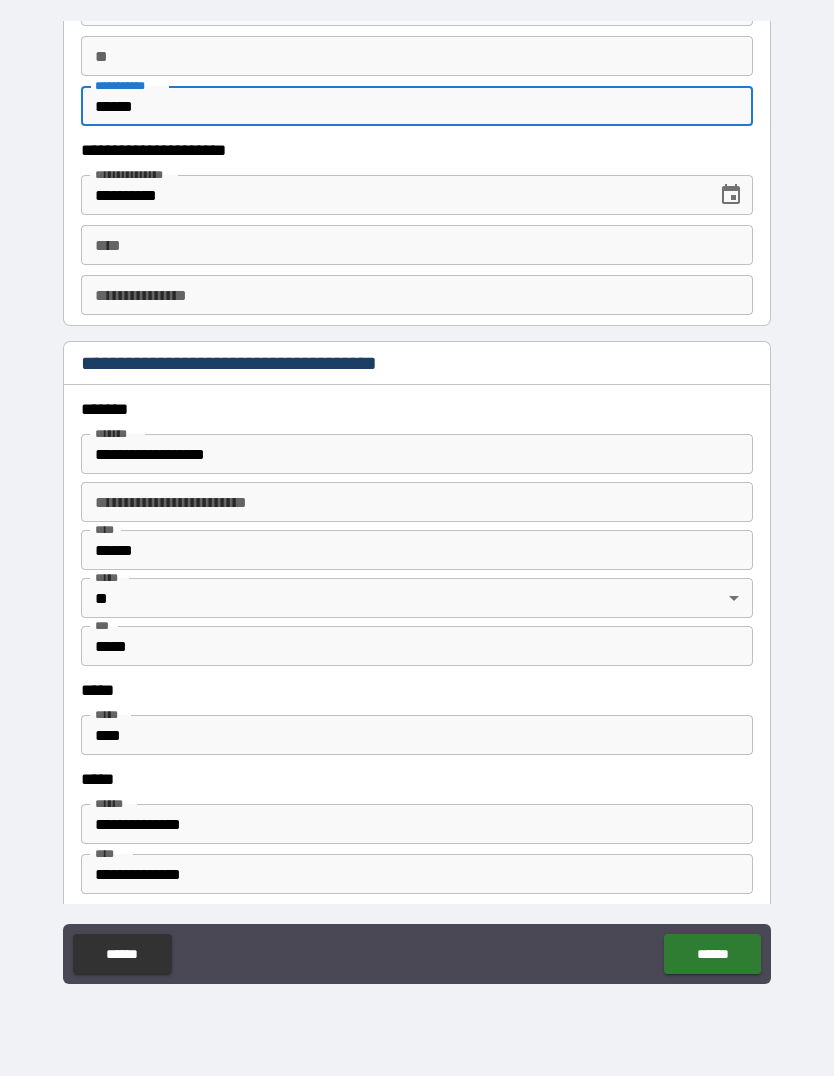 scroll, scrollTop: 2046, scrollLeft: 0, axis: vertical 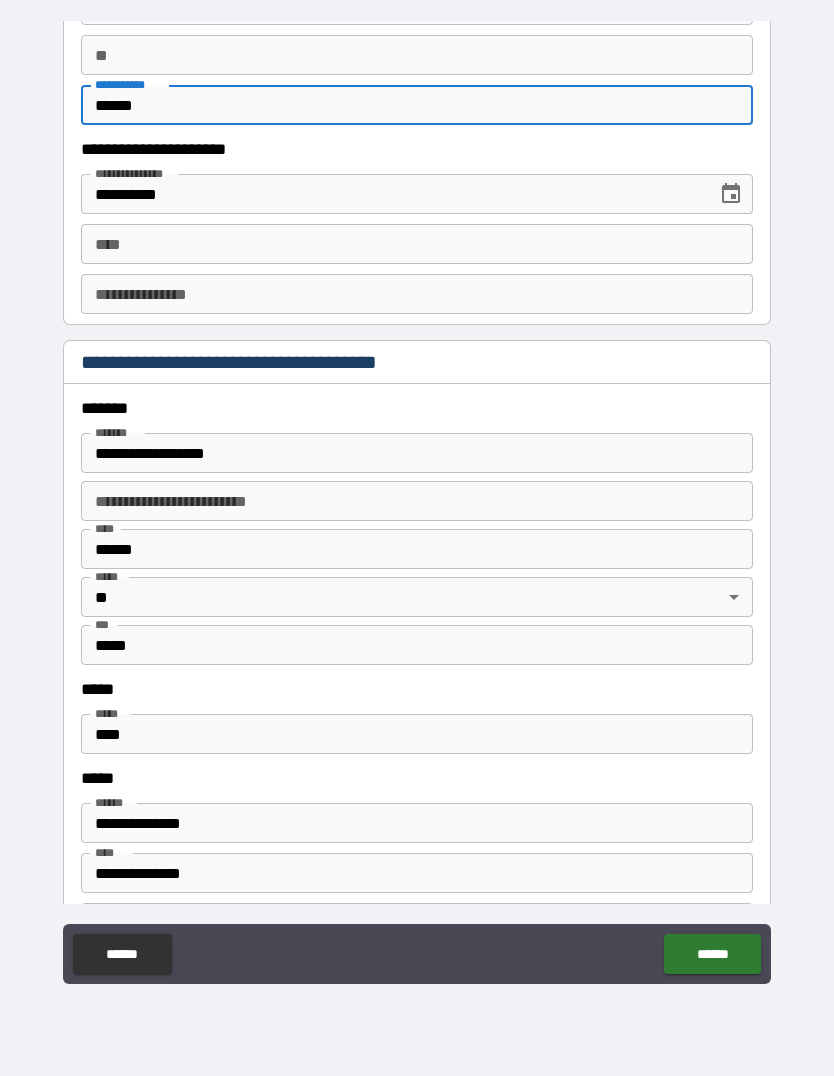 click on "**********" at bounding box center [392, 194] 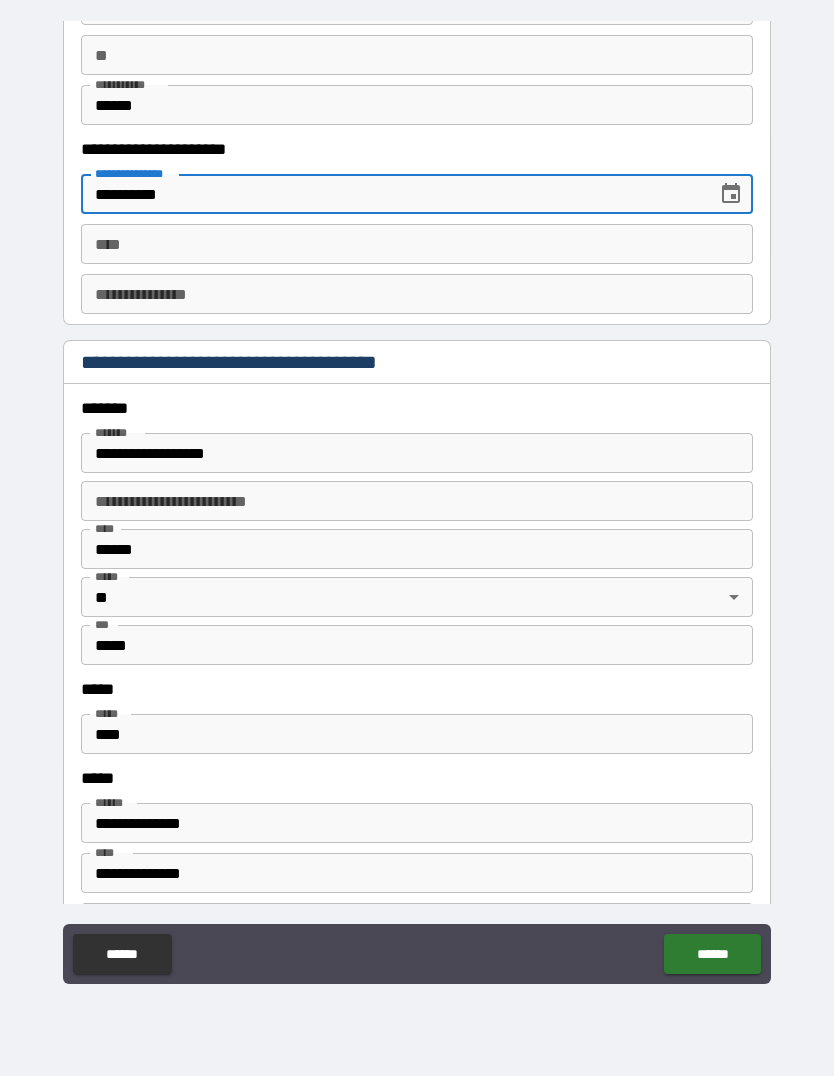 click on "**********" at bounding box center (392, 194) 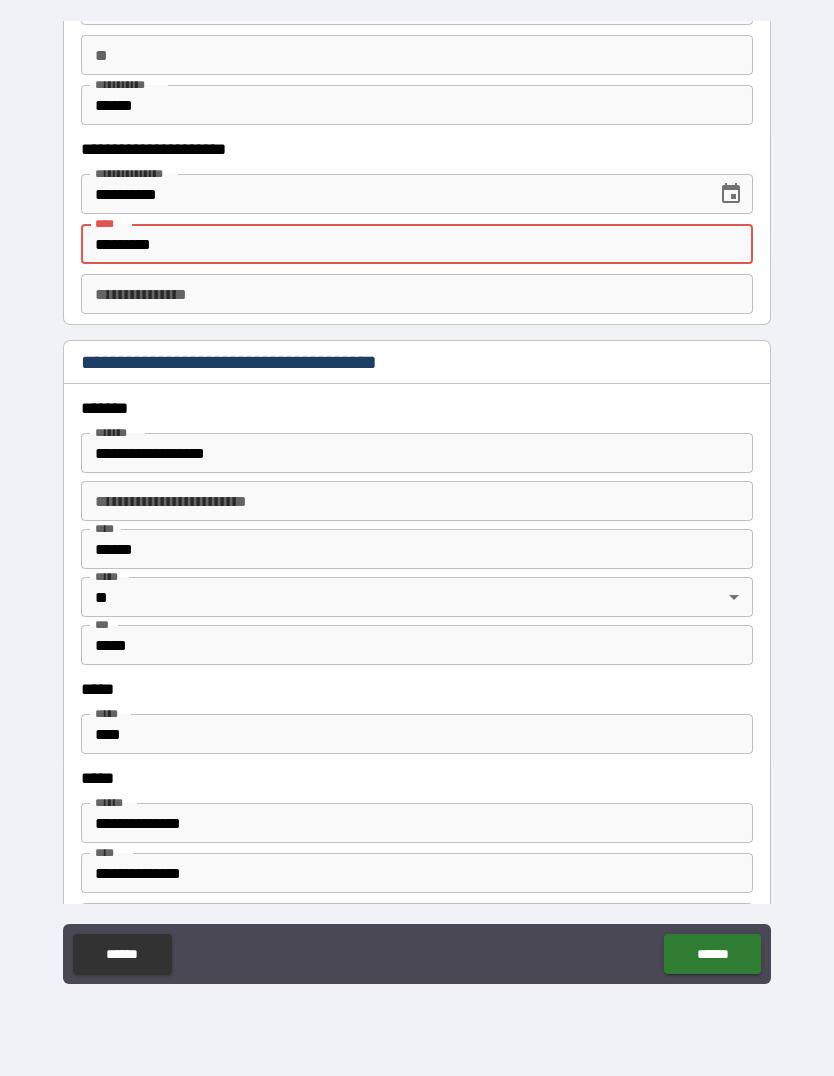 click on "**********" at bounding box center [417, 506] 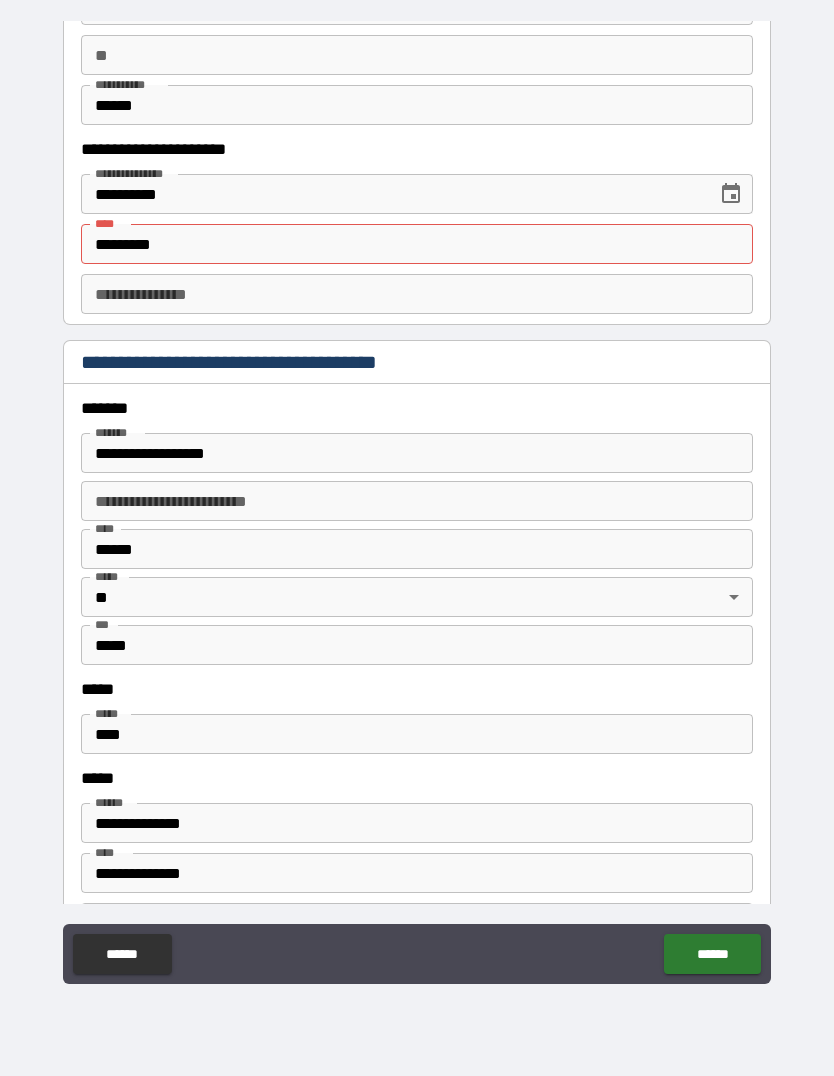 click on "*********" at bounding box center [417, 244] 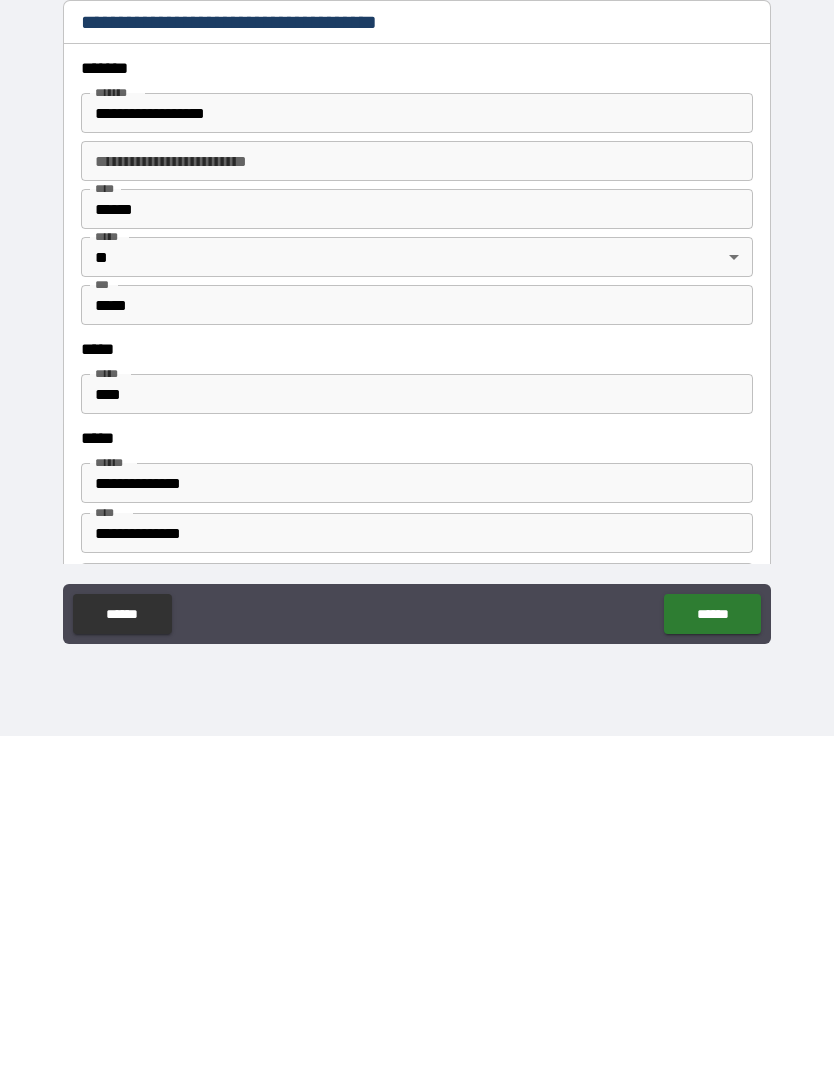 type on "**********" 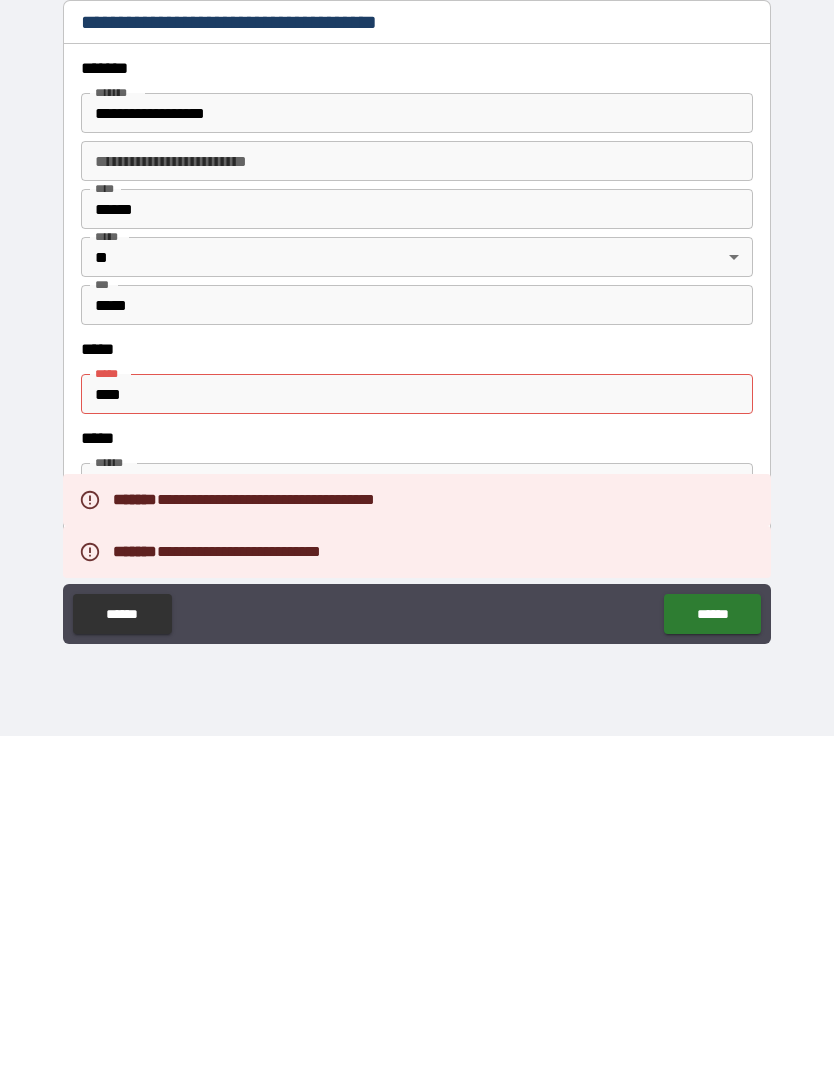 scroll, scrollTop: 69, scrollLeft: 0, axis: vertical 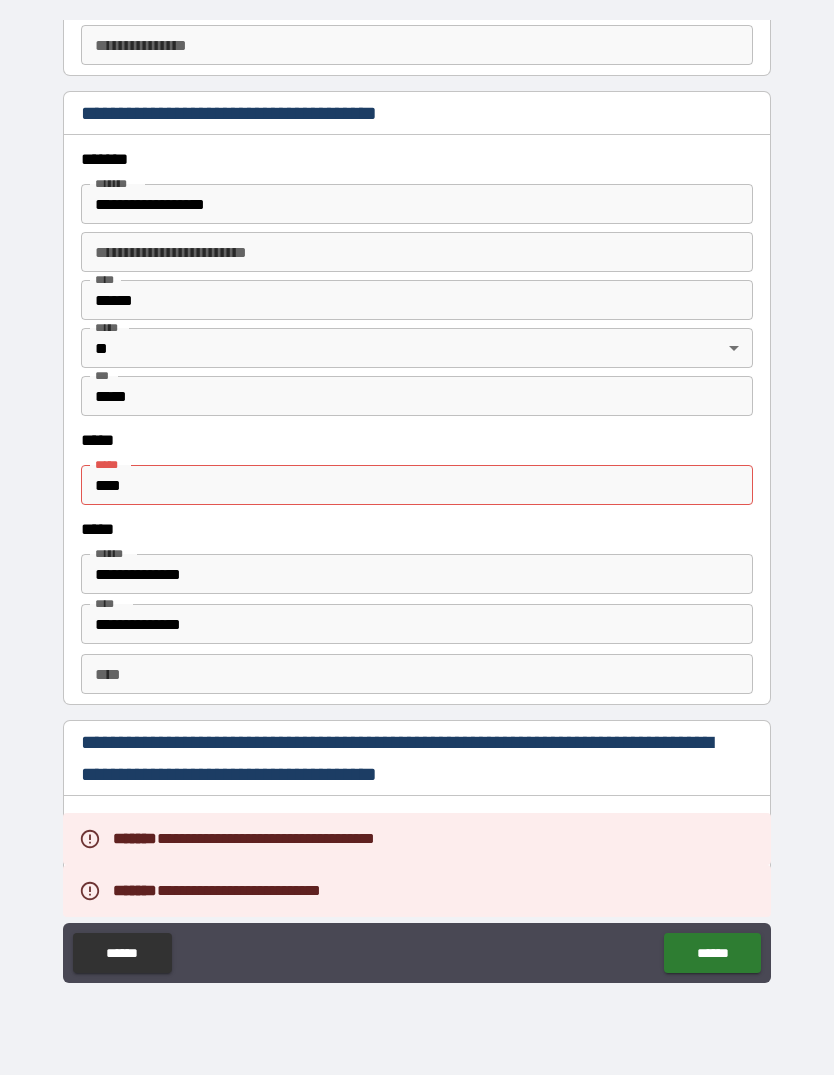click on "****" at bounding box center [417, 486] 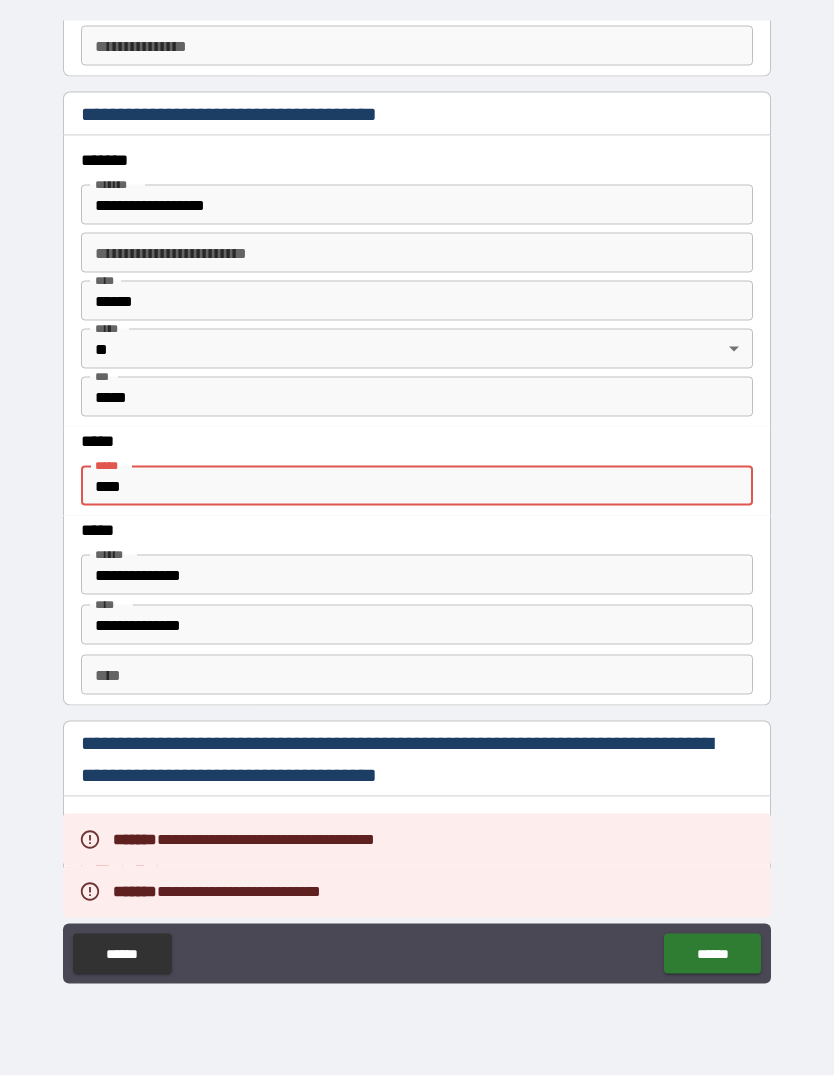 click on "****" at bounding box center [417, 486] 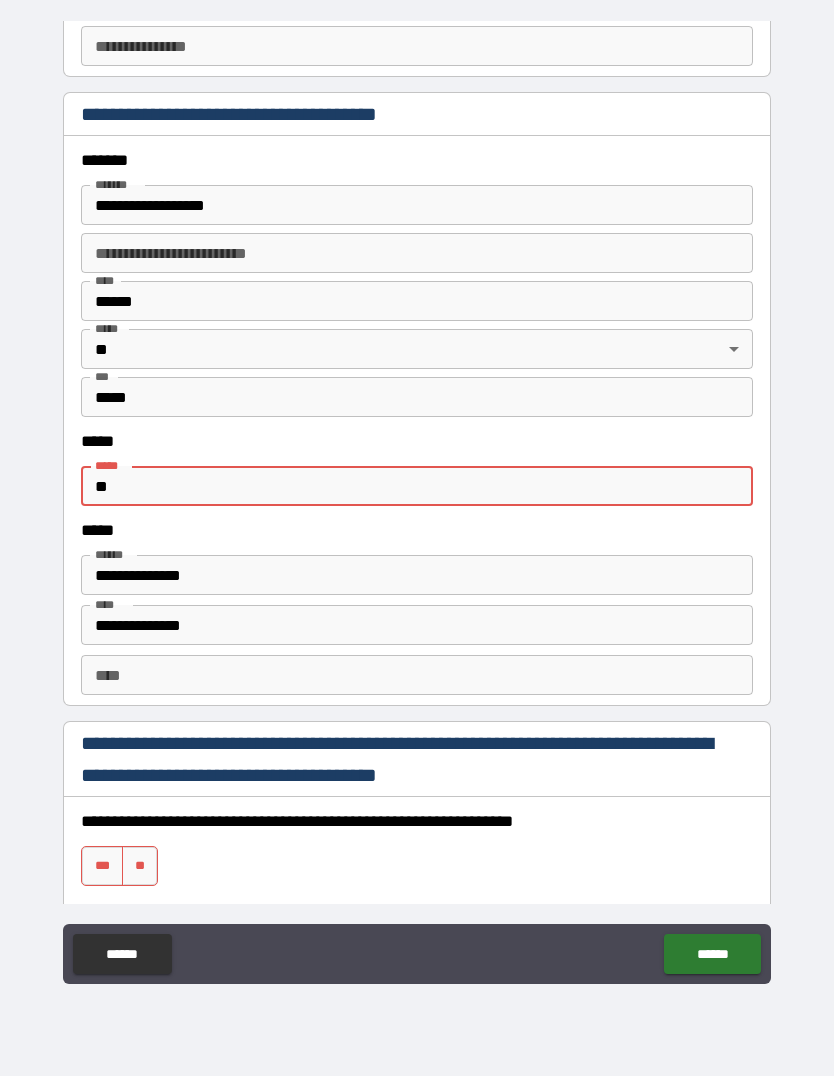 type on "*" 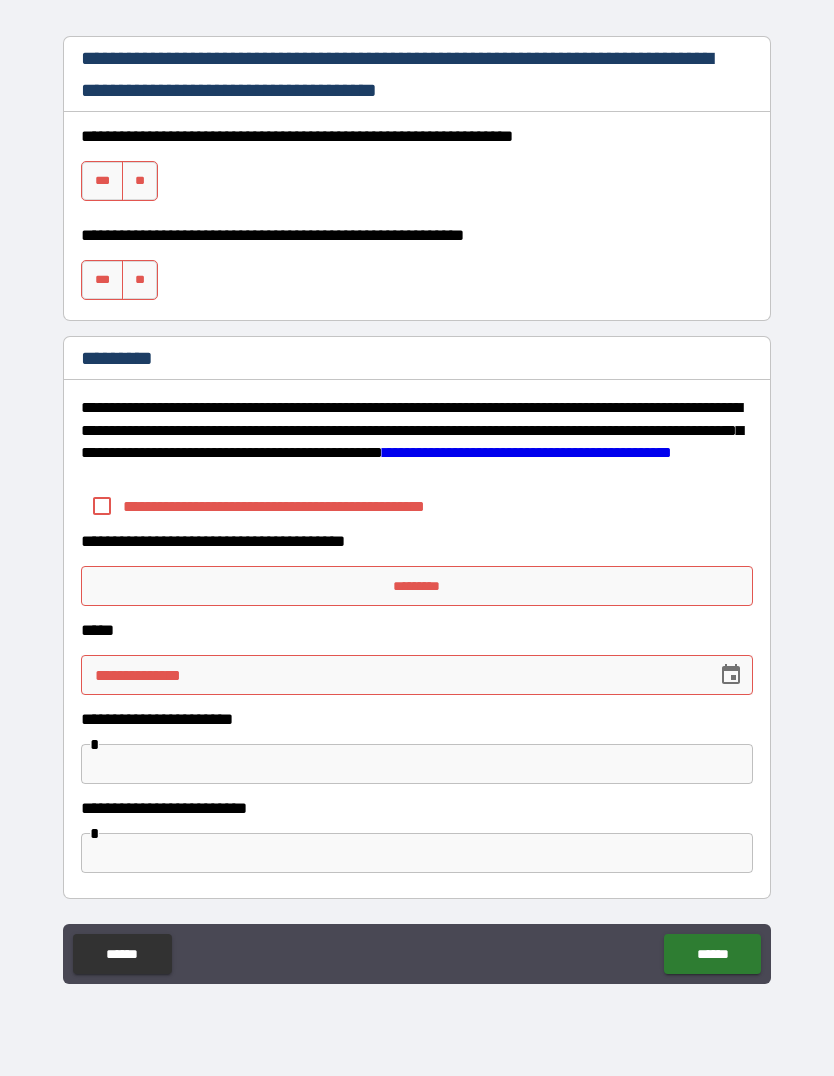 scroll, scrollTop: 2979, scrollLeft: 0, axis: vertical 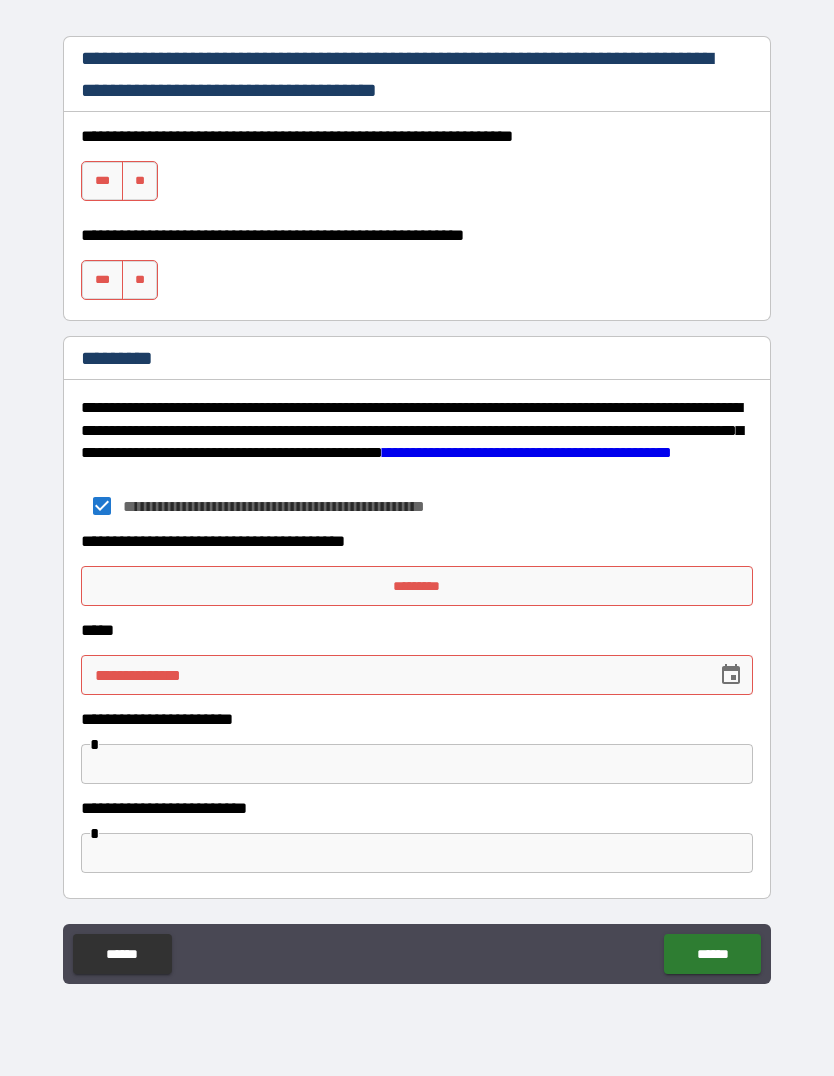 click on "*****" at bounding box center [417, 630] 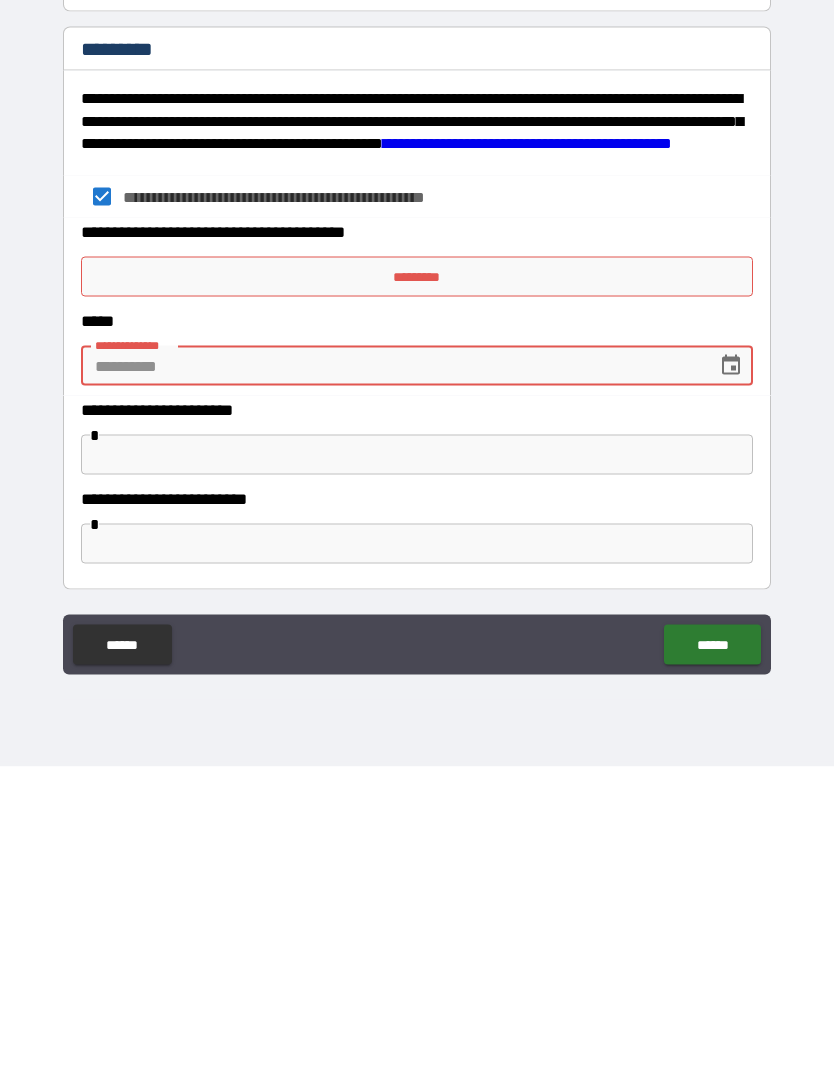 click at bounding box center (731, 675) 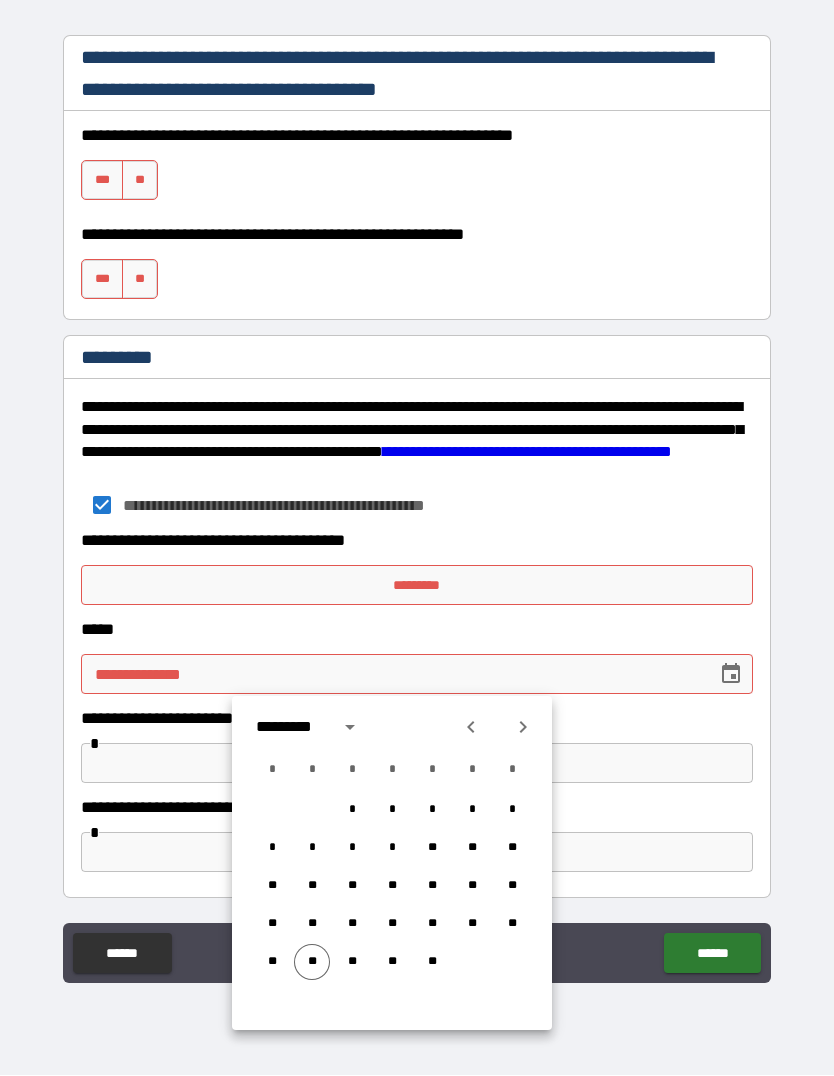 click on "**" at bounding box center (312, 963) 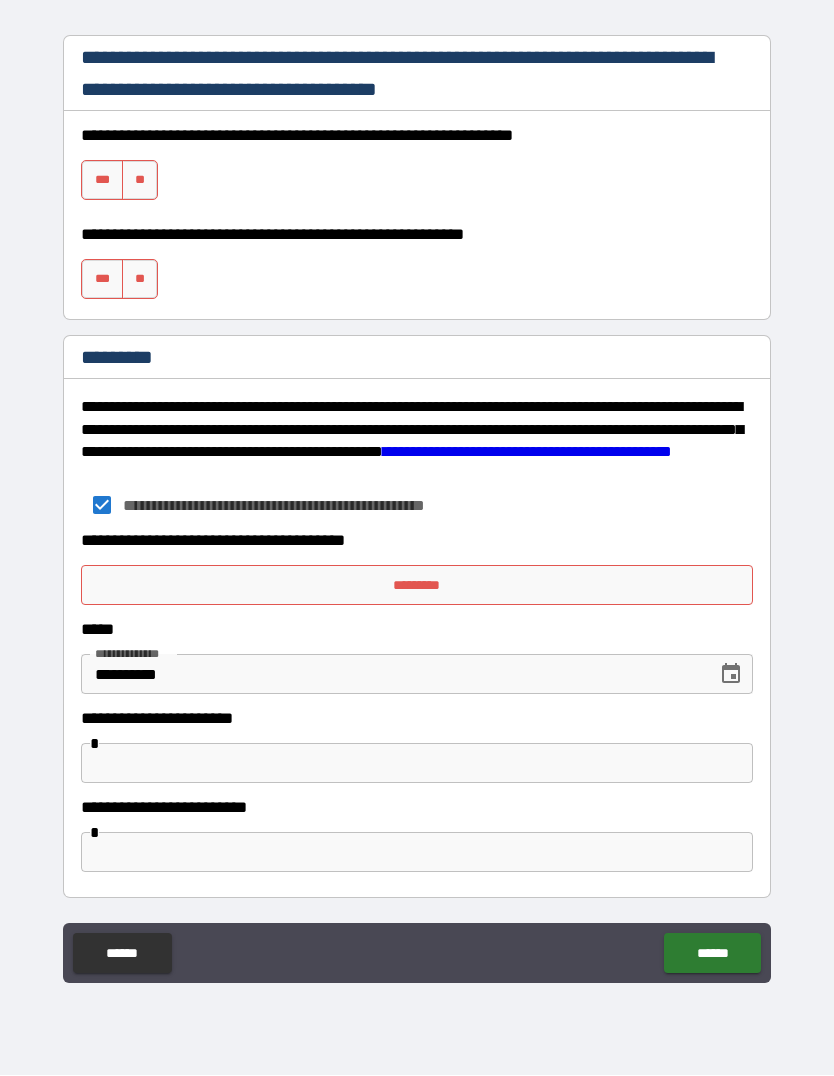 click on "*********" at bounding box center (417, 586) 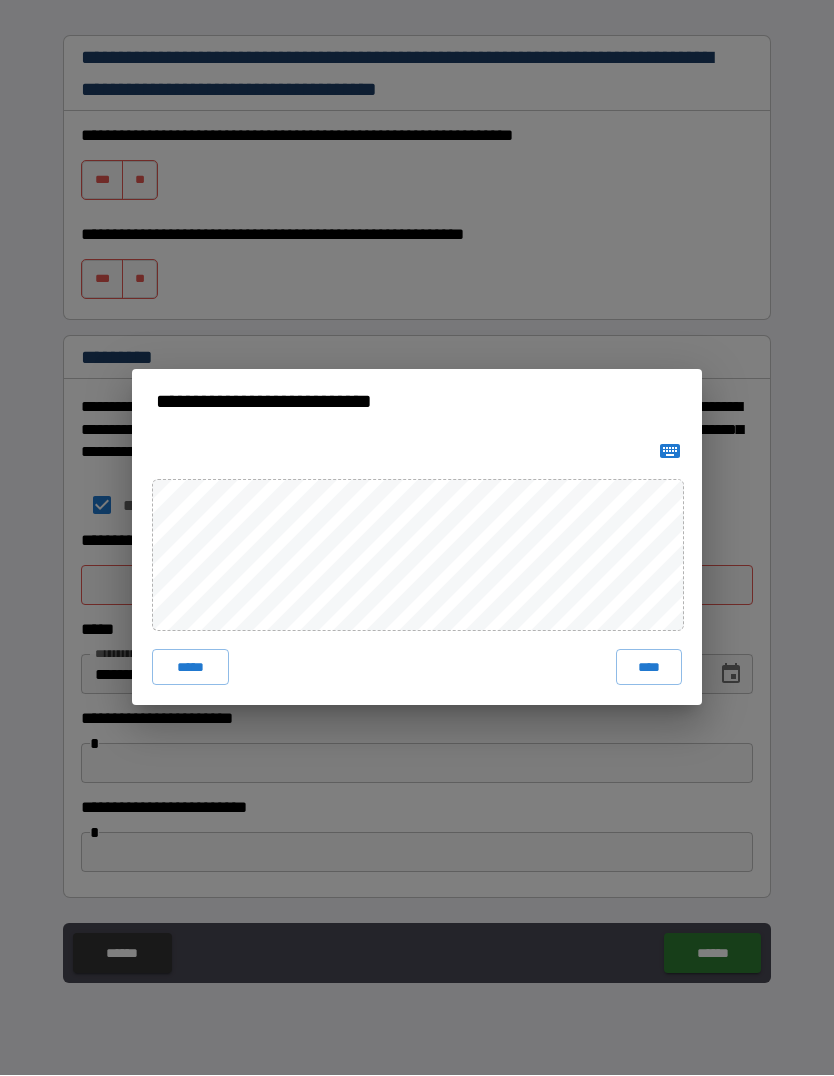 click on "**********" at bounding box center (417, 538) 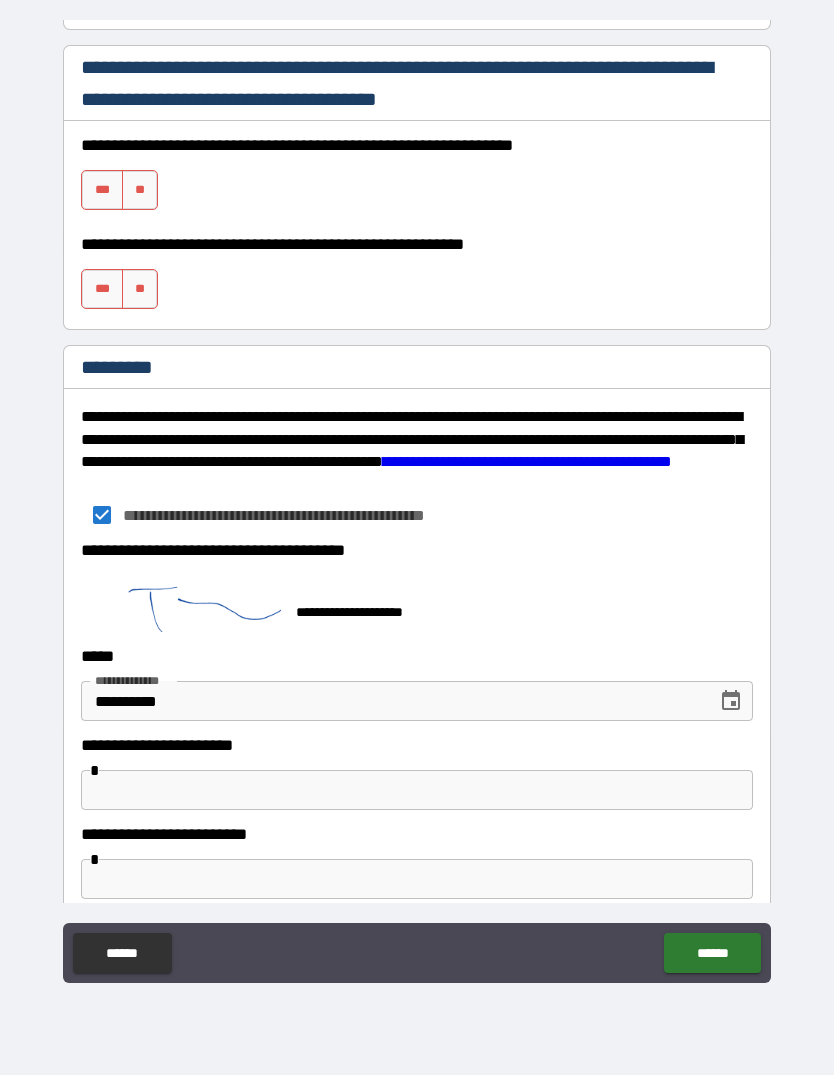 click on "*****" at bounding box center (417, 657) 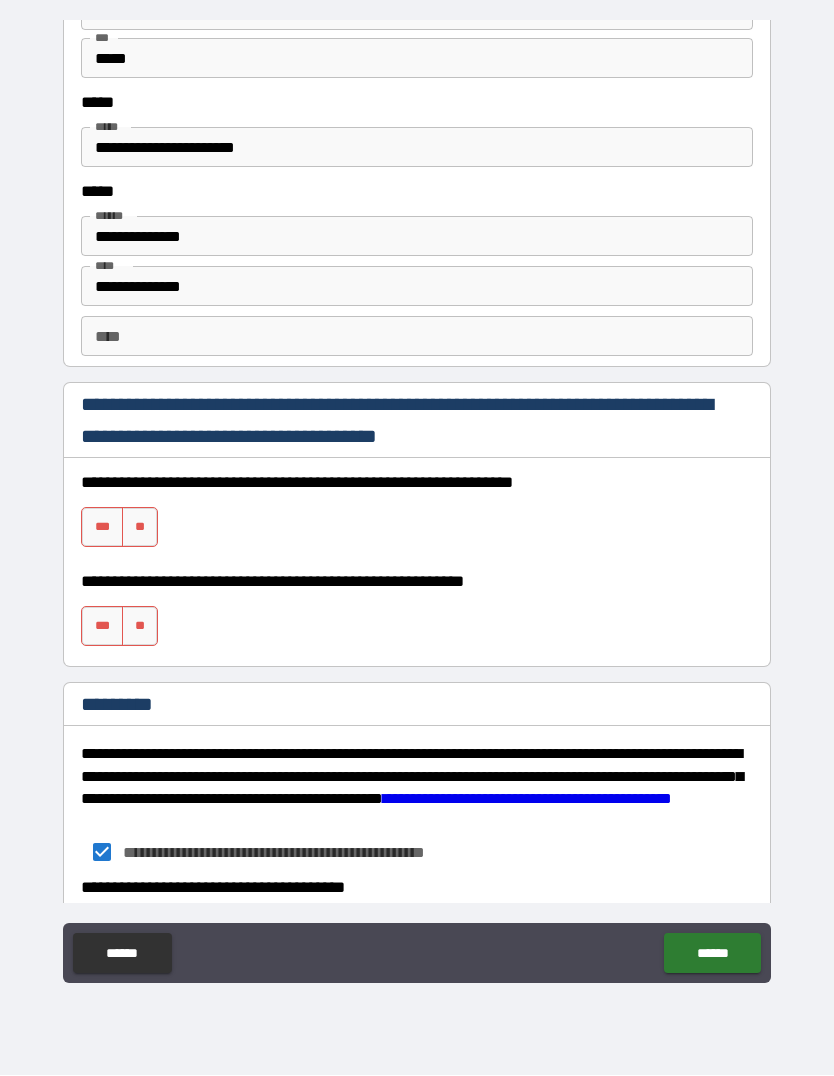 scroll, scrollTop: 2574, scrollLeft: 0, axis: vertical 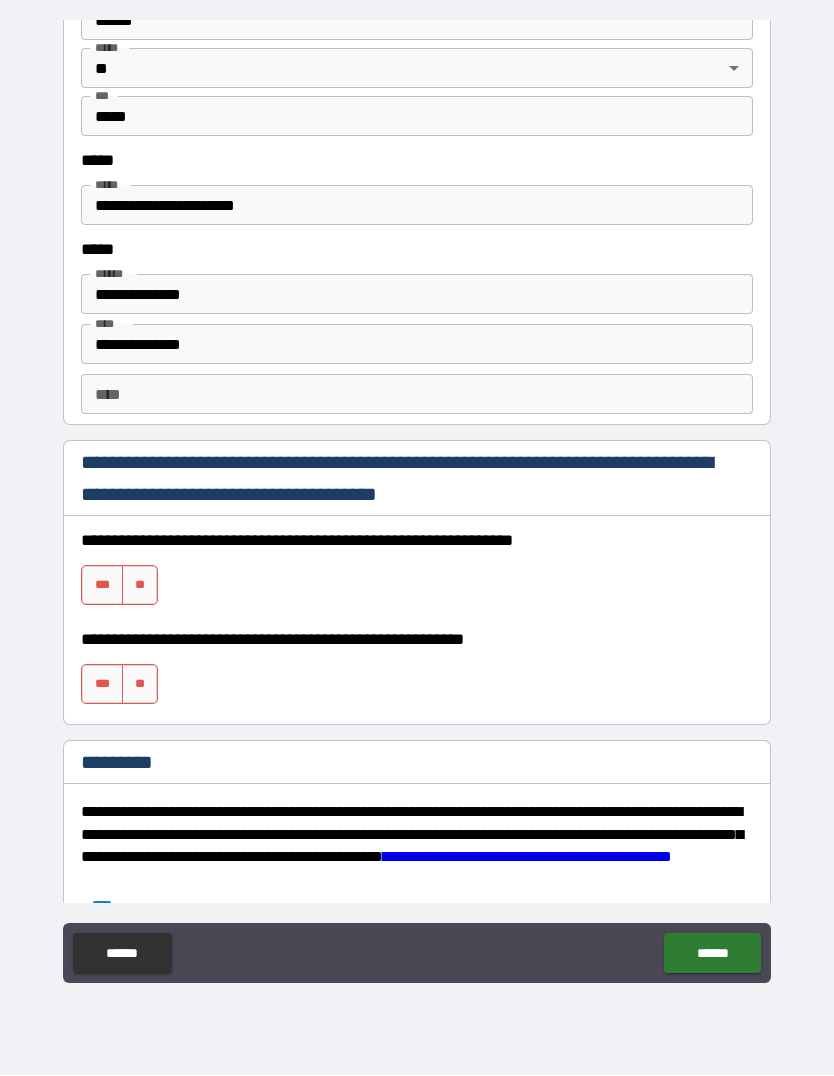 click on "***" at bounding box center [102, 586] 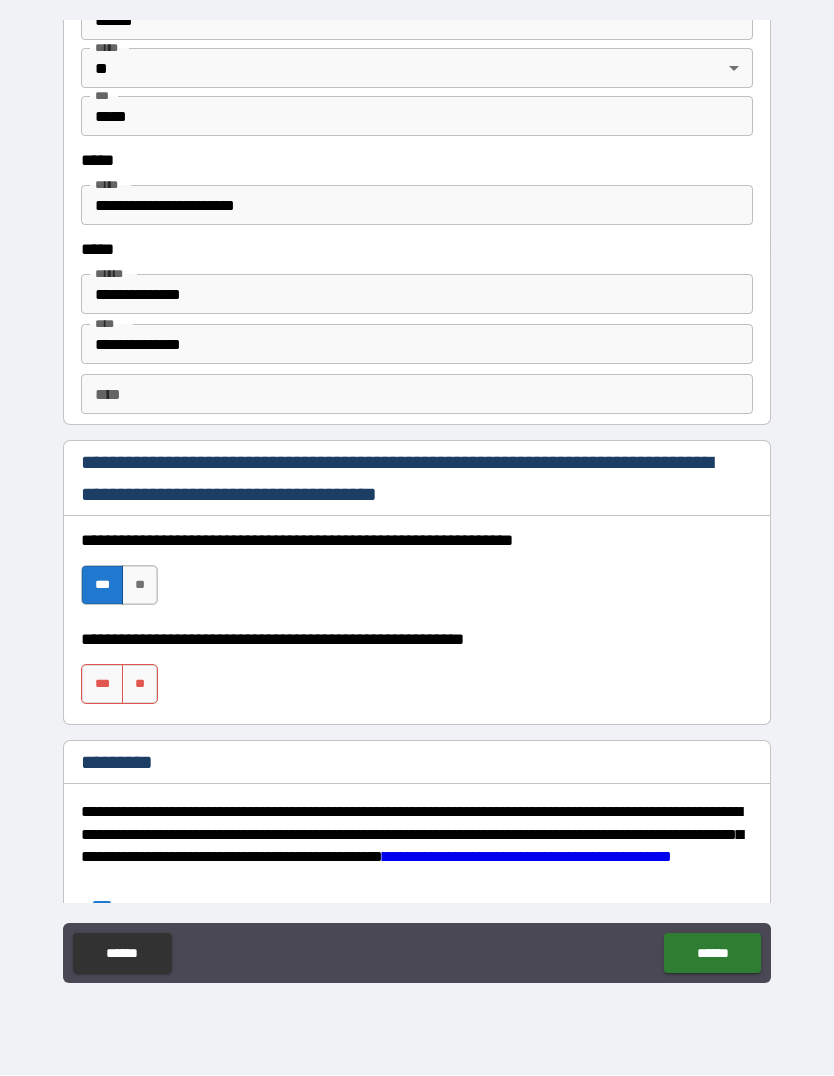 click on "***" at bounding box center (102, 685) 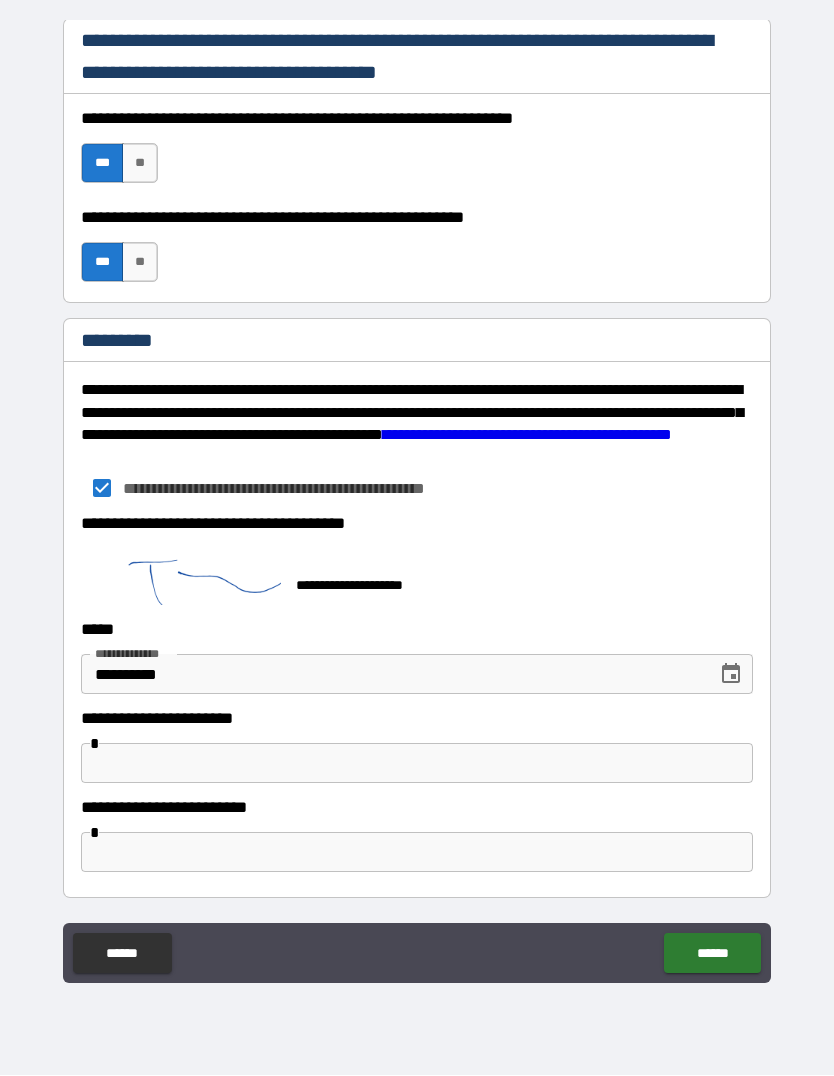 scroll, scrollTop: 2996, scrollLeft: 0, axis: vertical 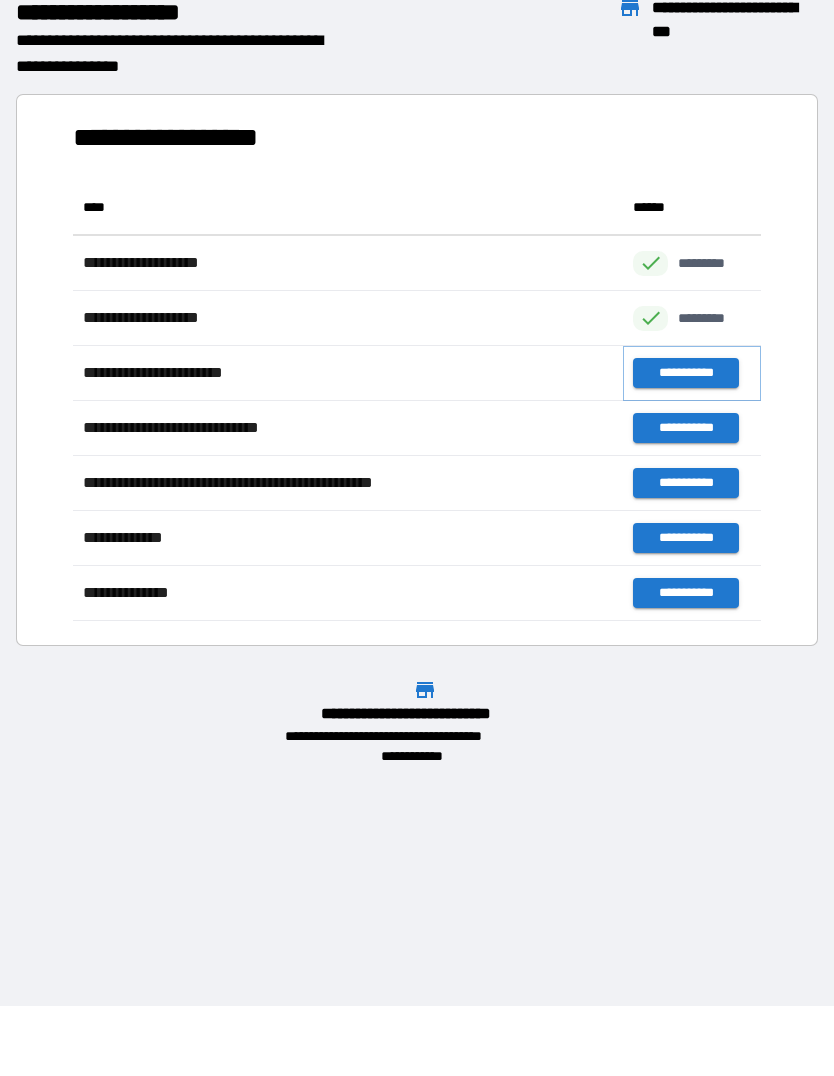 click on "**********" at bounding box center [685, 374] 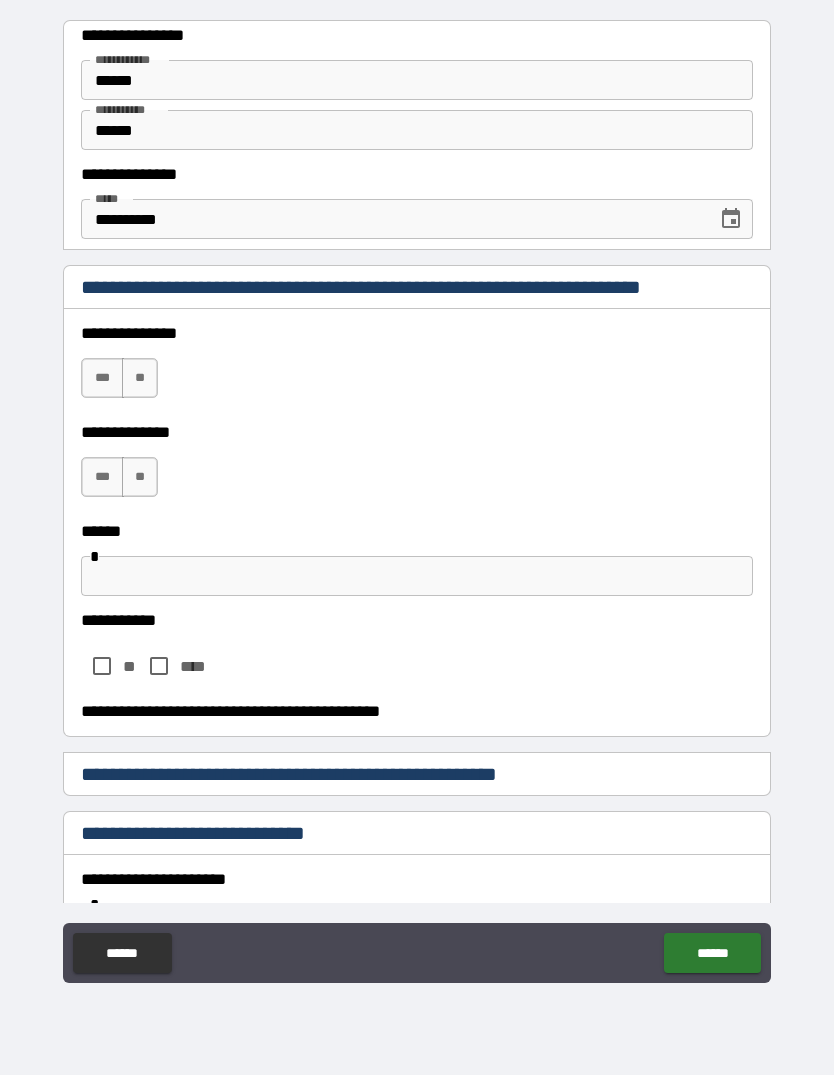 scroll, scrollTop: 0, scrollLeft: 0, axis: both 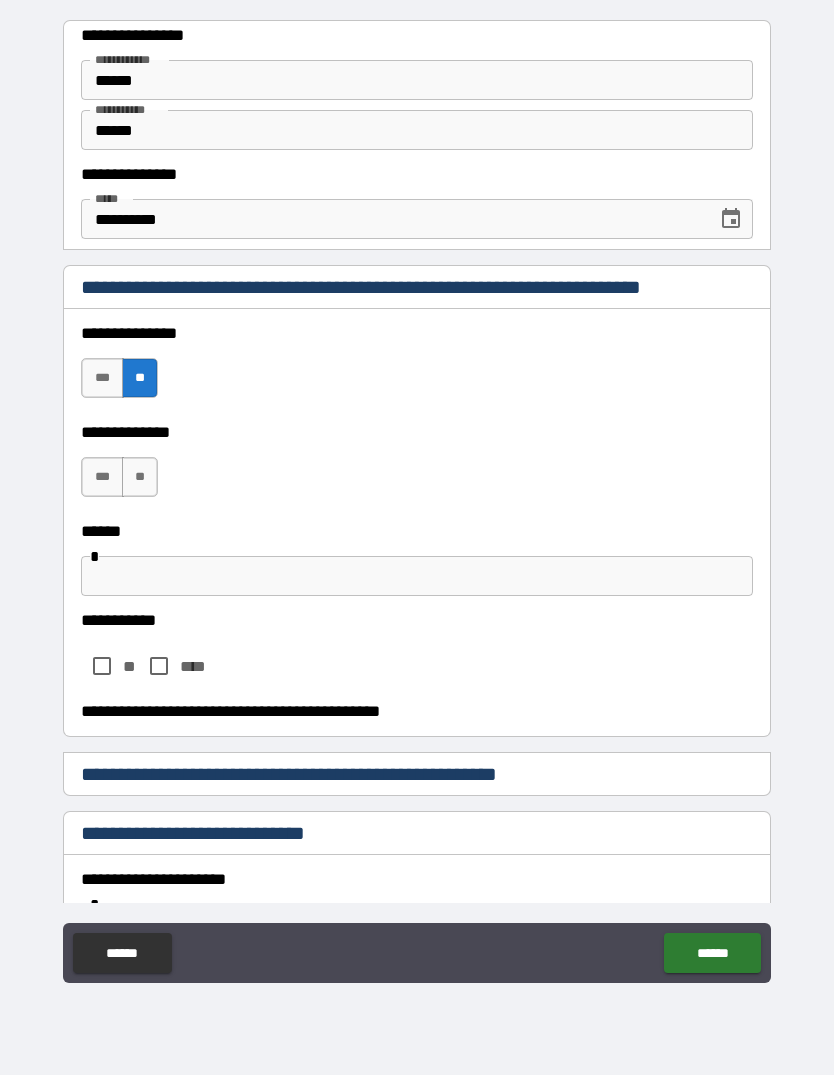 click on "***" at bounding box center (102, 379) 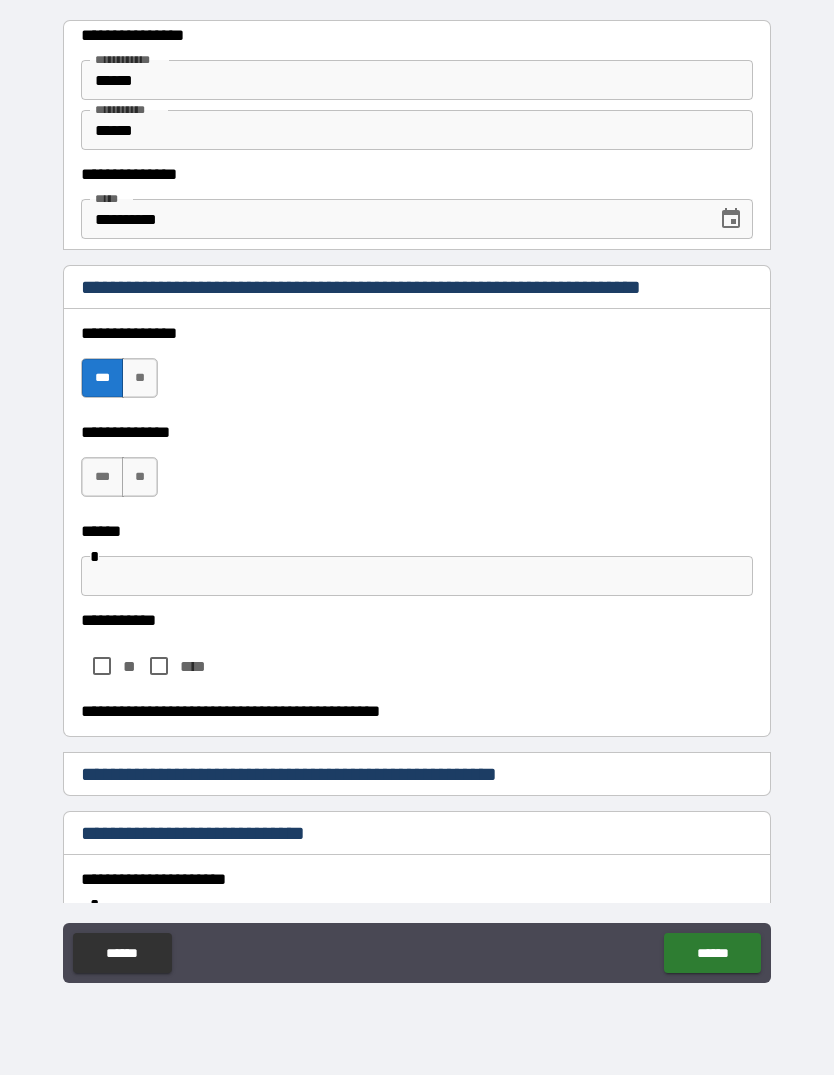 click on "***" at bounding box center [102, 478] 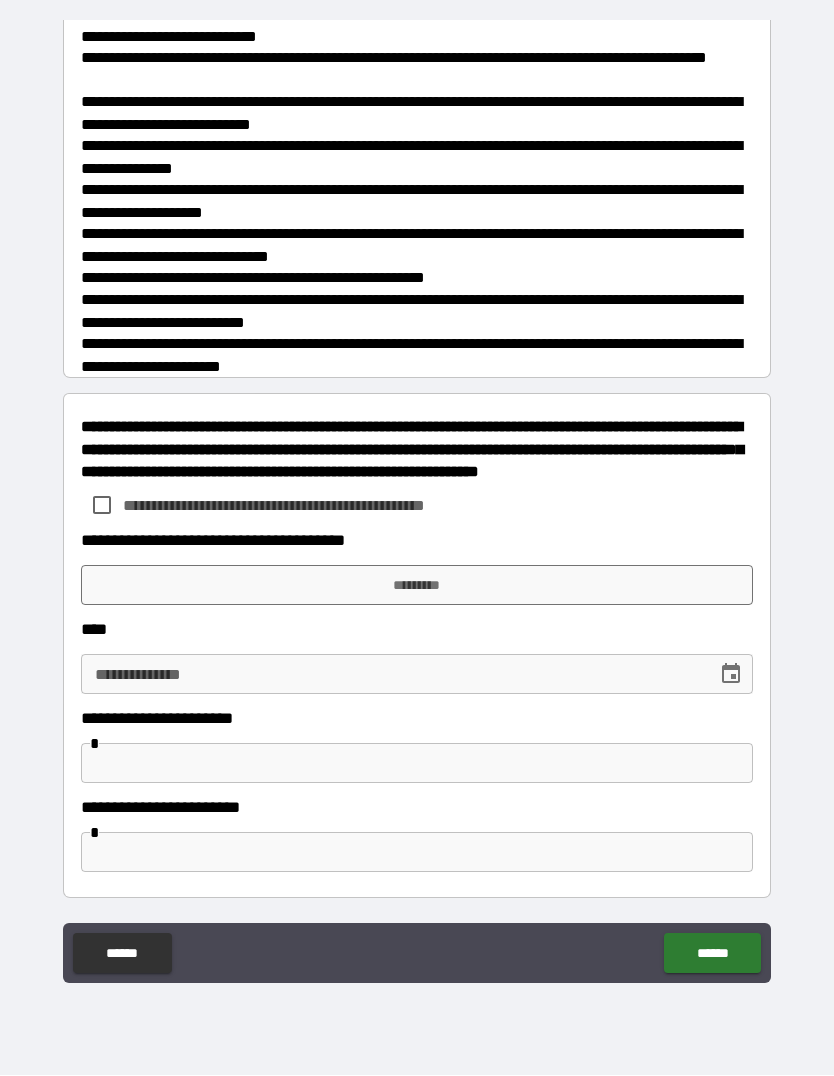 scroll, scrollTop: 1674, scrollLeft: 0, axis: vertical 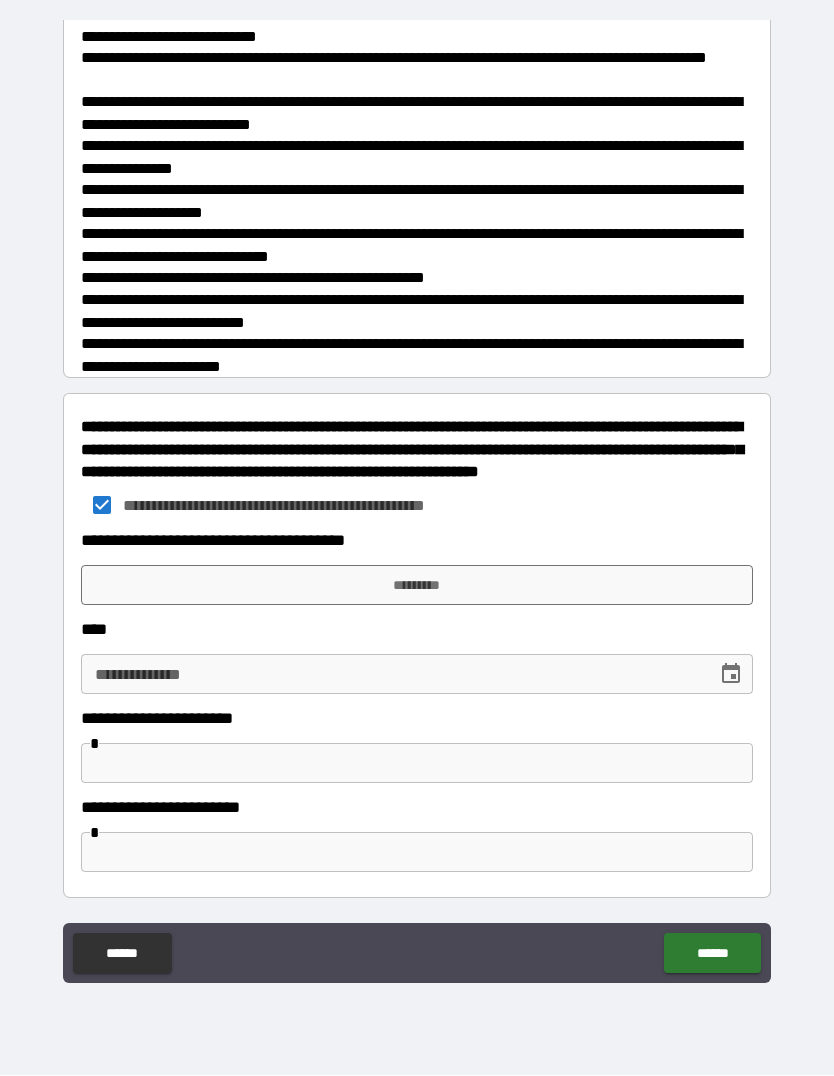 click on "******" at bounding box center [712, 954] 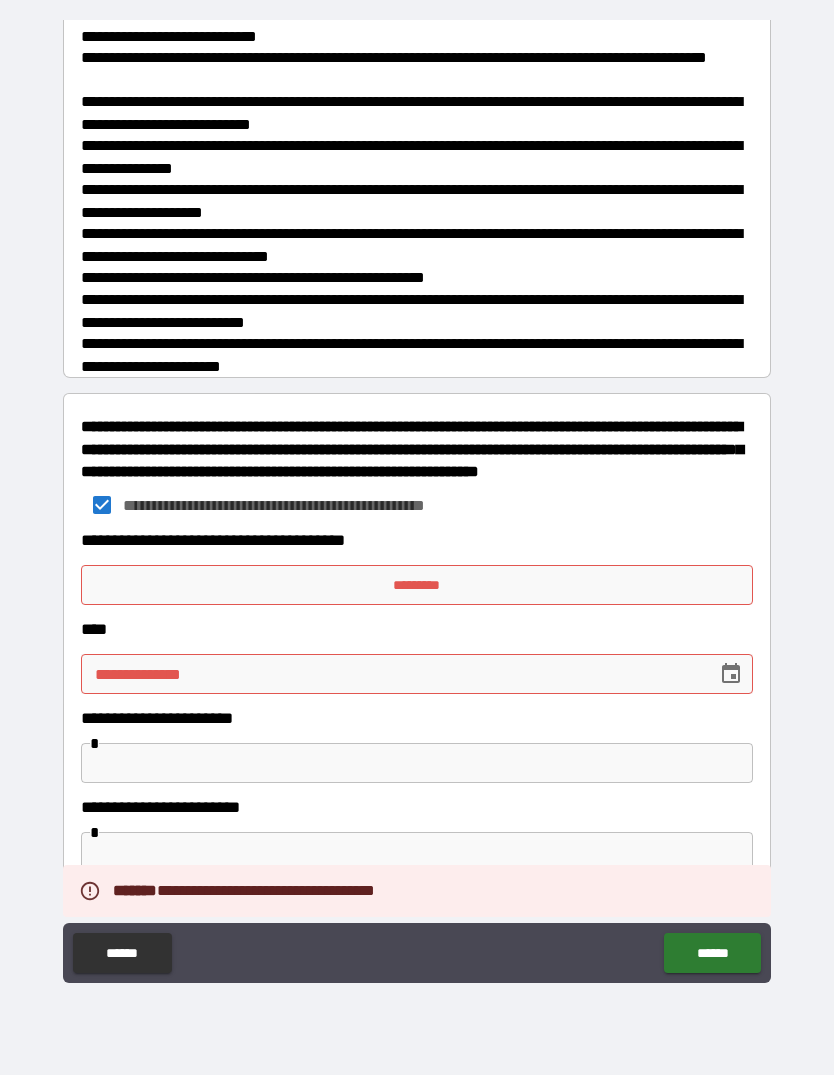 scroll, scrollTop: 1674, scrollLeft: 0, axis: vertical 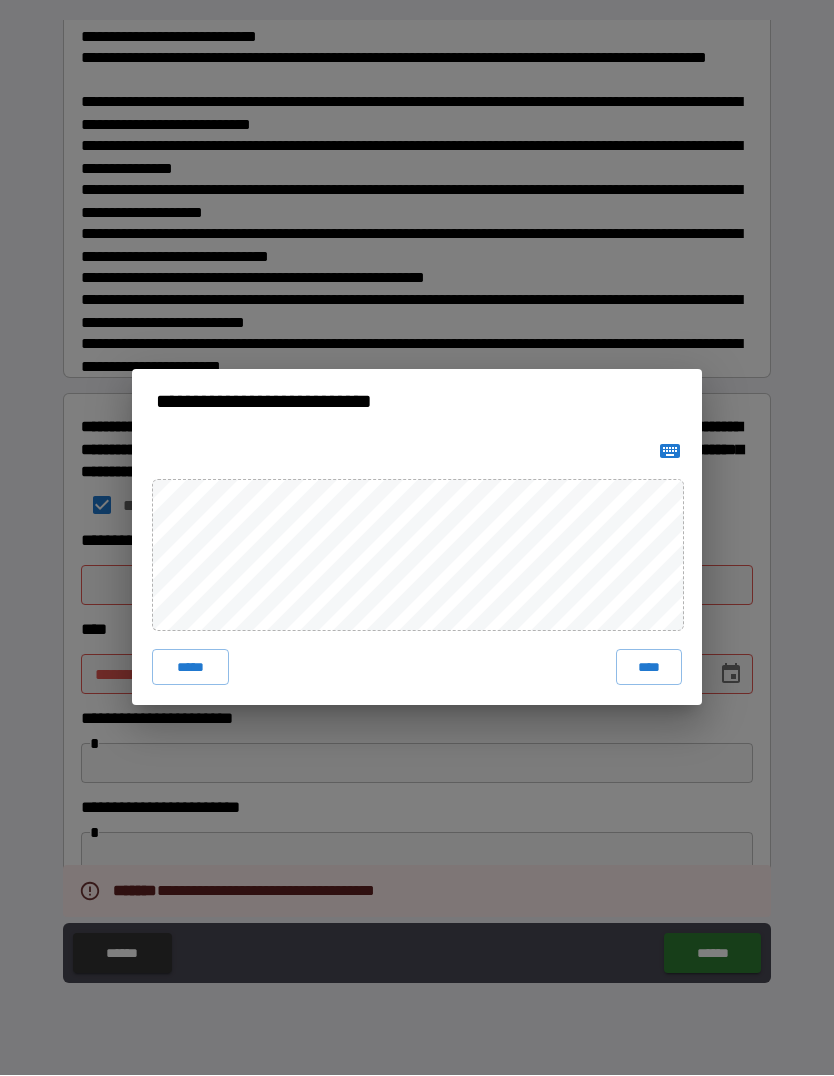 click on "****" at bounding box center [649, 668] 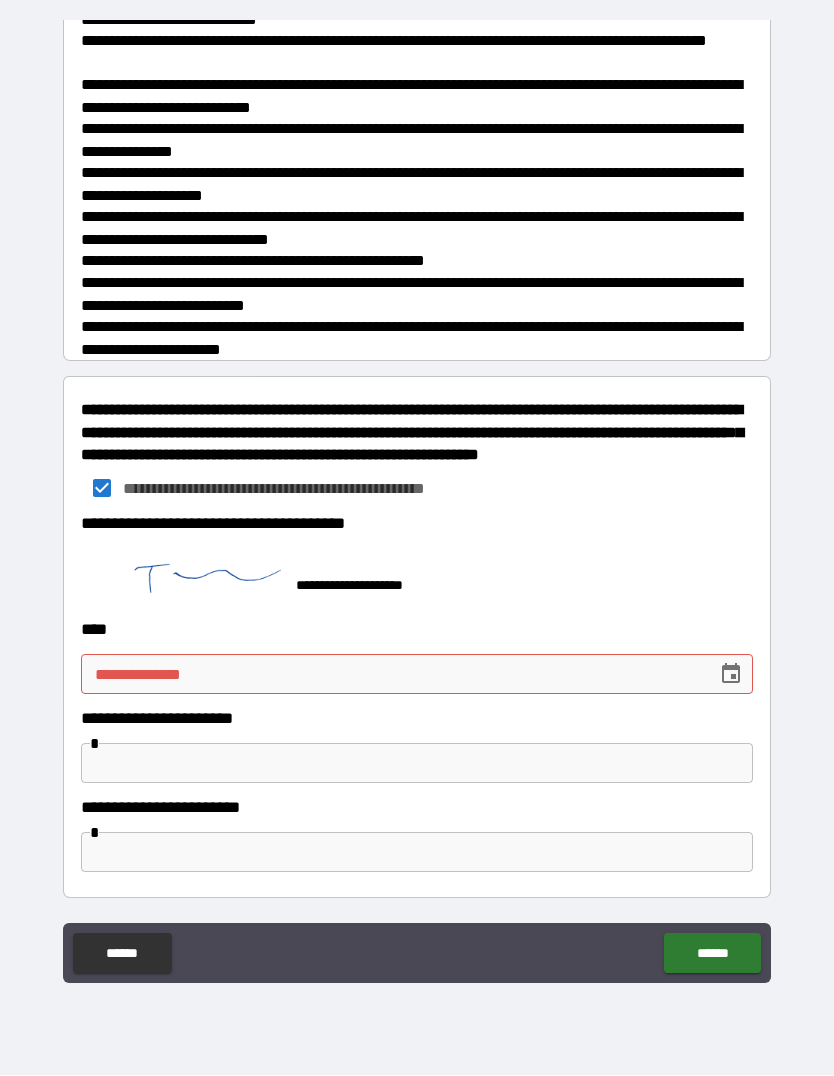 scroll, scrollTop: 1691, scrollLeft: 0, axis: vertical 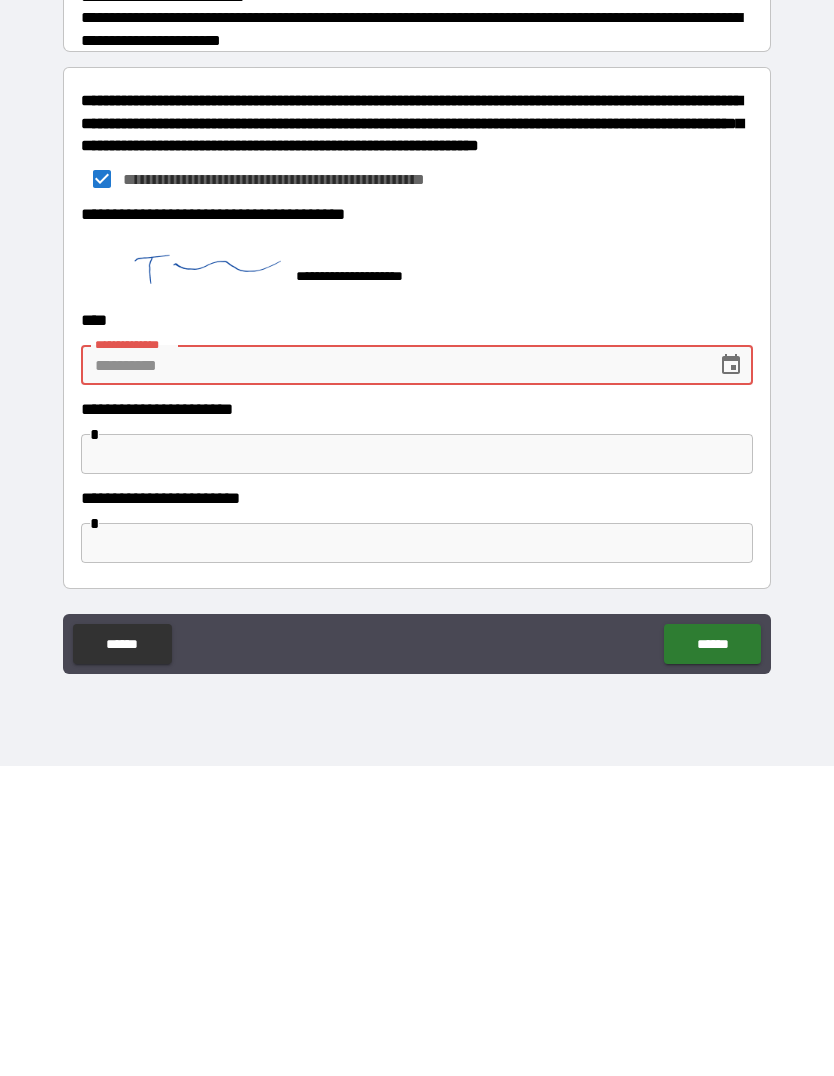 click at bounding box center (731, 675) 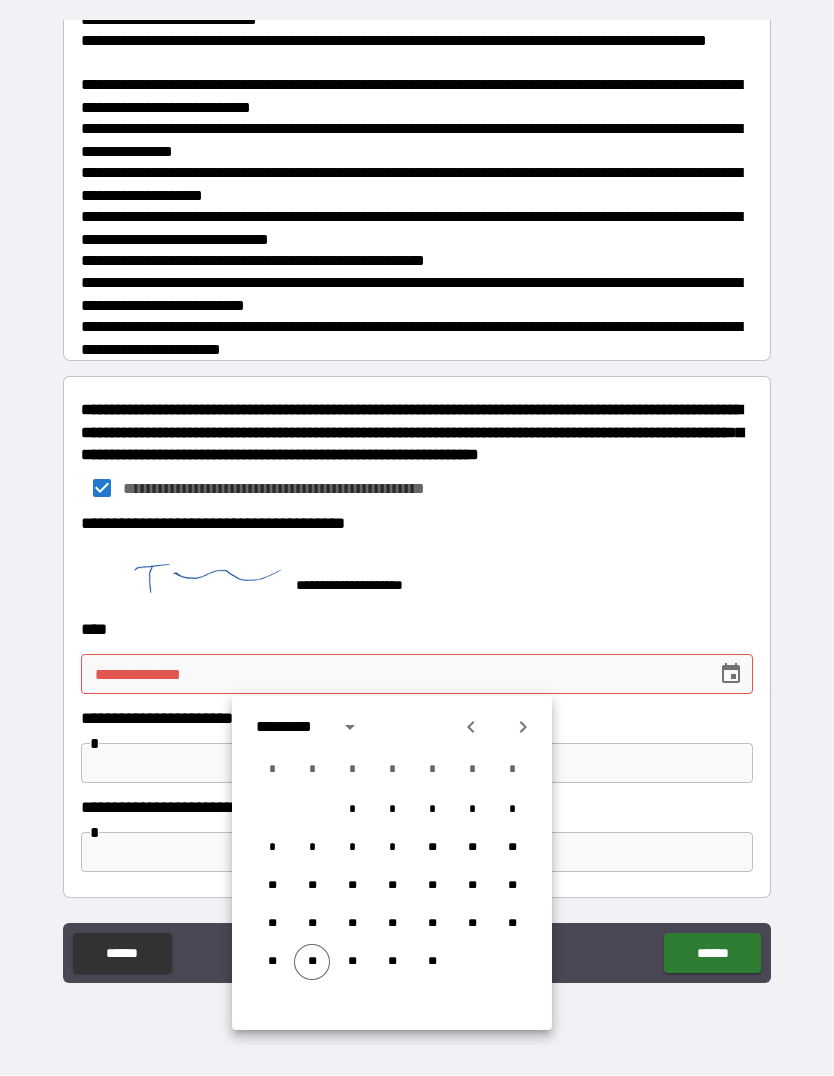 click on "**" at bounding box center [312, 963] 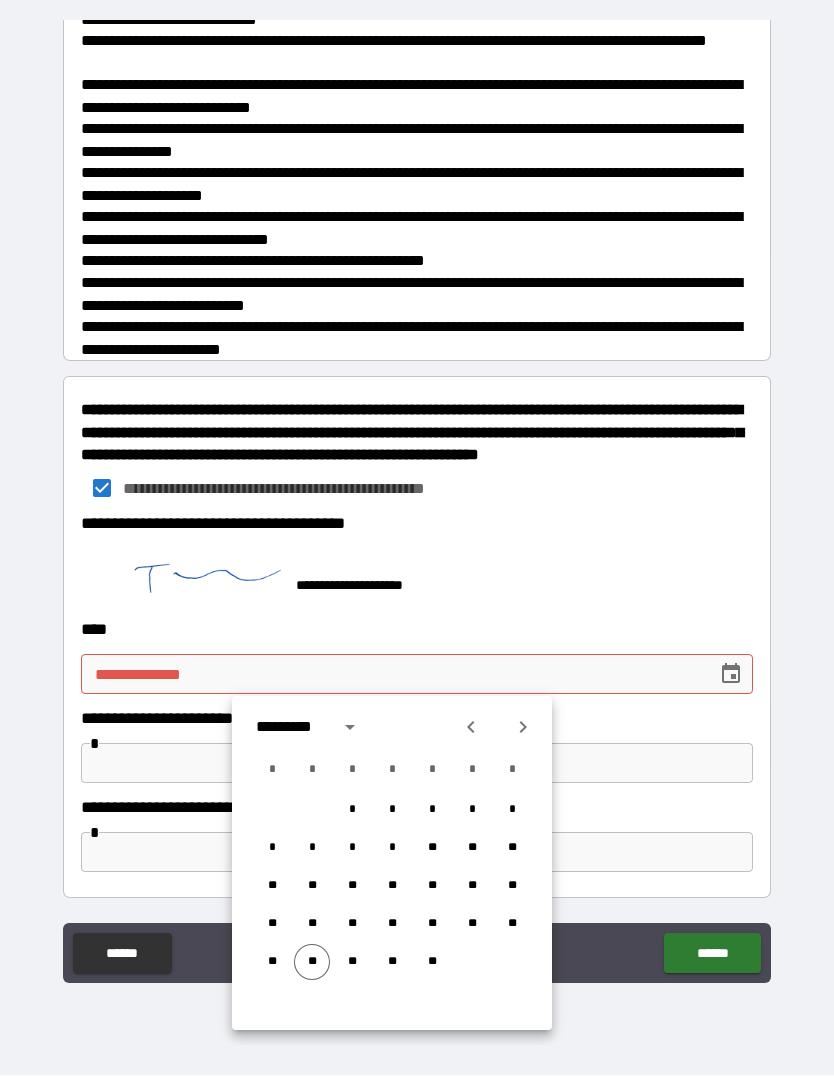 type on "**********" 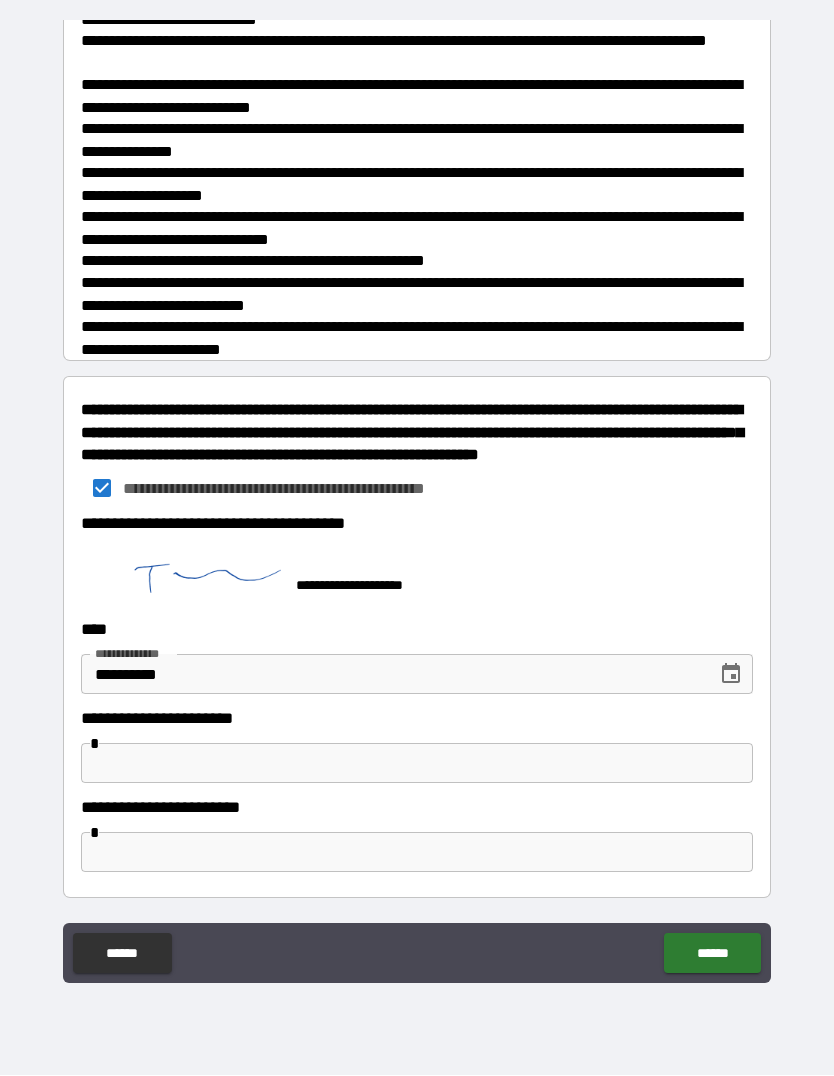 click on "******" at bounding box center [712, 954] 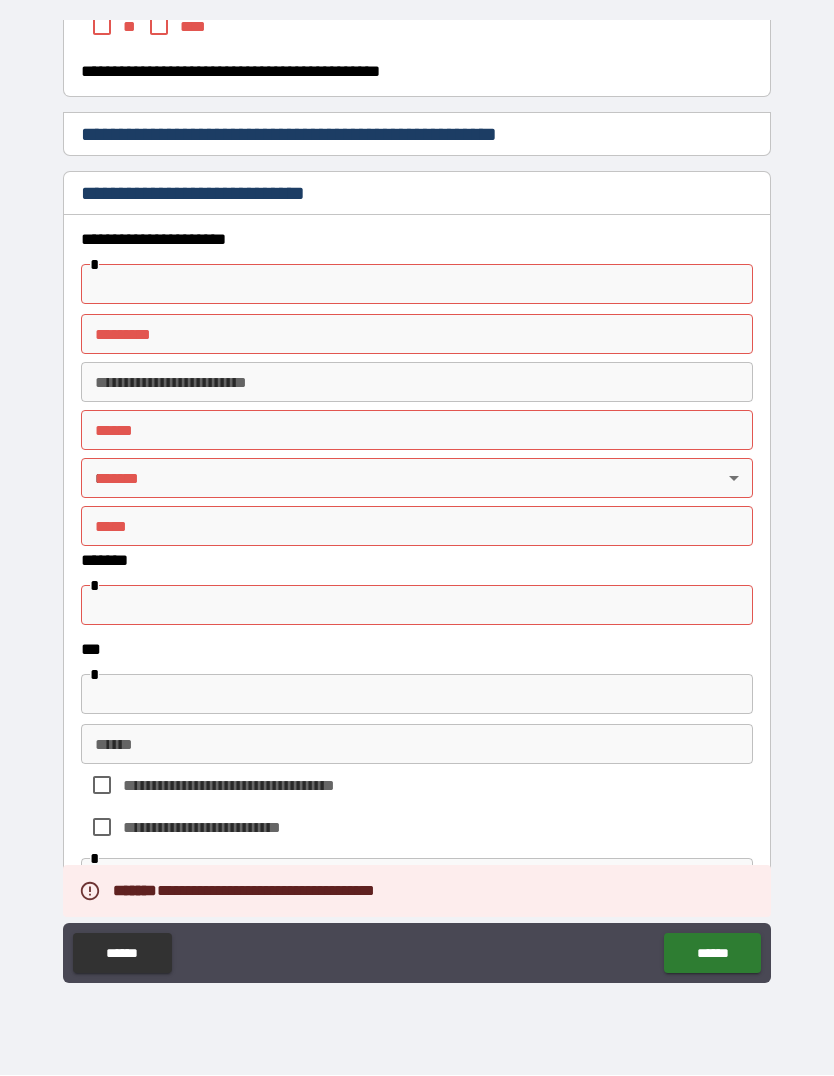 scroll, scrollTop: 617, scrollLeft: 0, axis: vertical 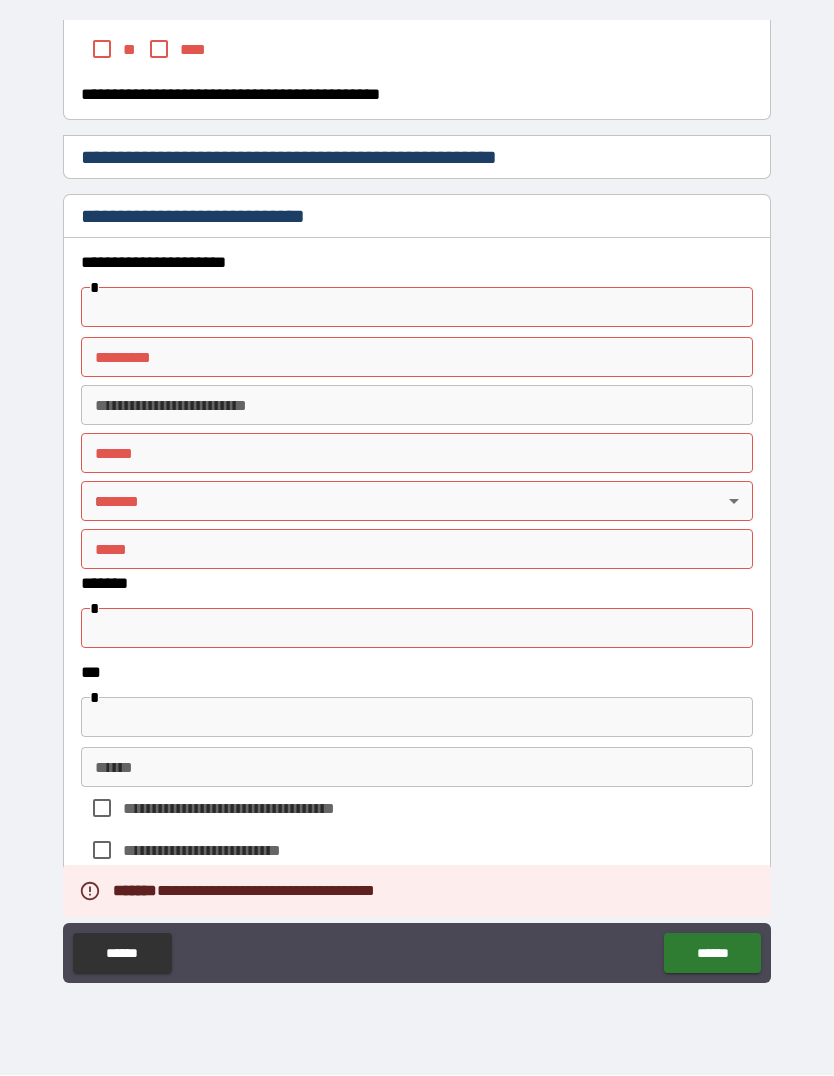 click on "*******   *" at bounding box center [417, 358] 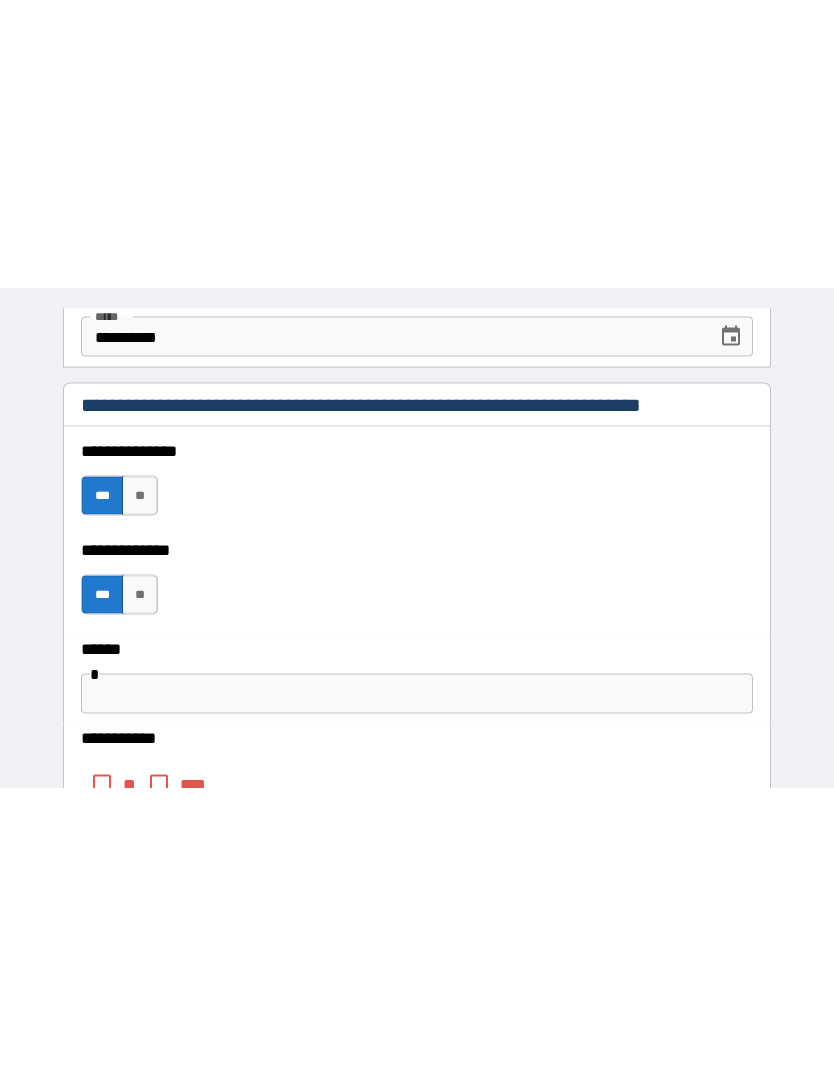 scroll, scrollTop: 655, scrollLeft: 0, axis: vertical 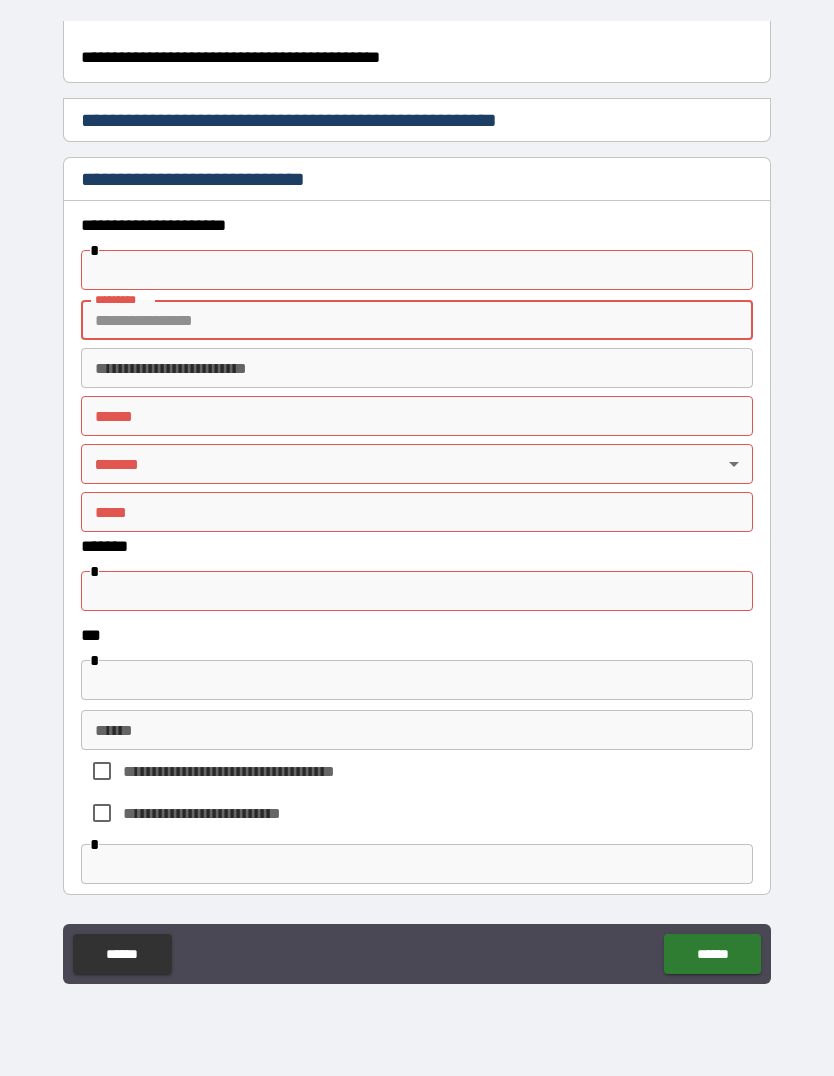 click on "******" at bounding box center [122, 954] 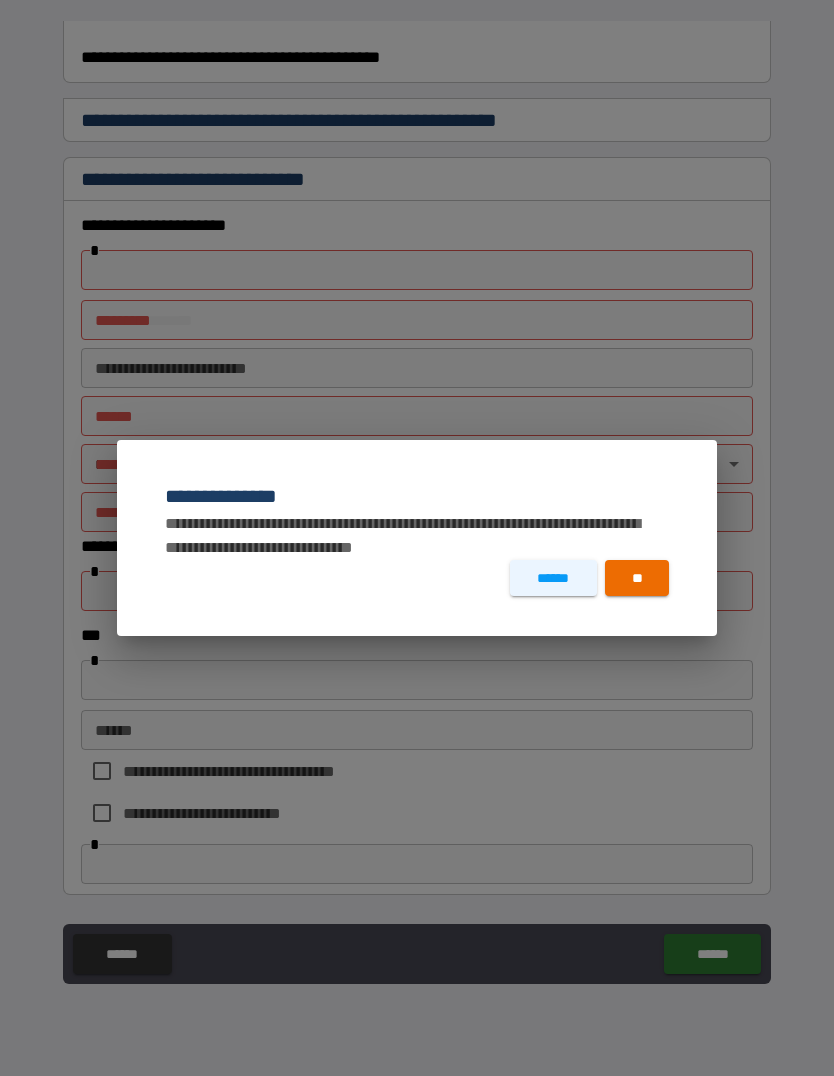 click on "******" at bounding box center (553, 578) 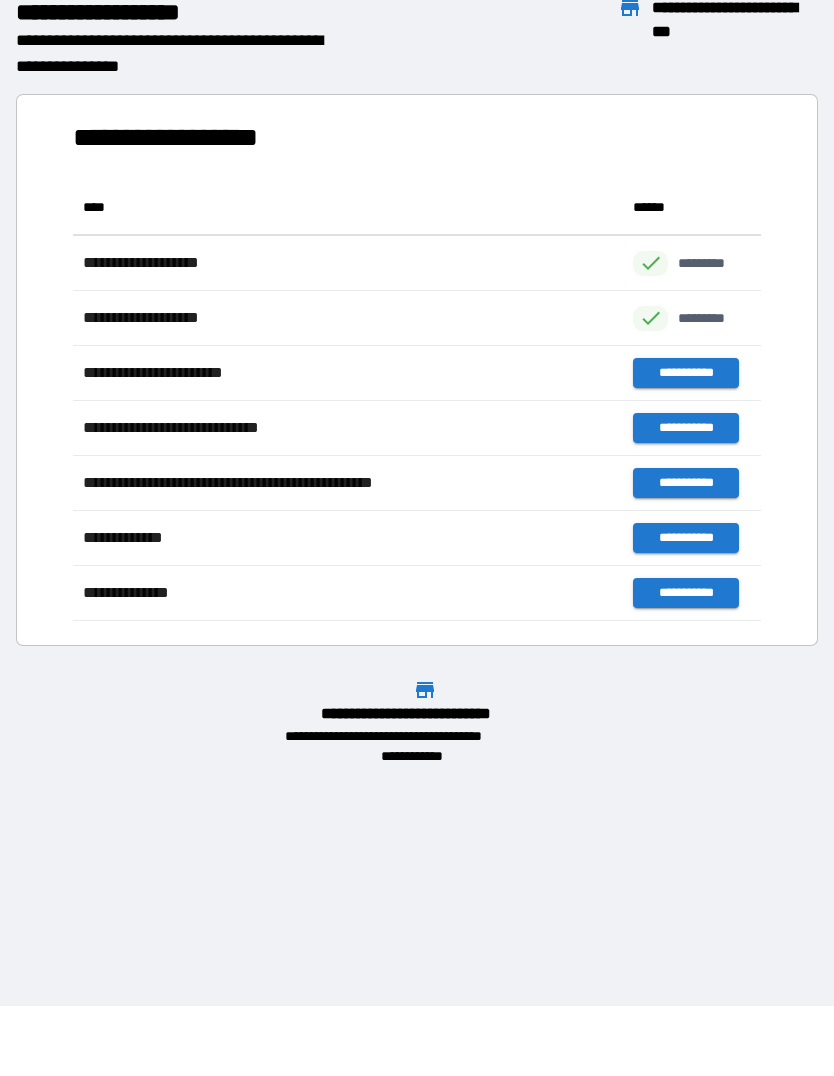 scroll, scrollTop: 1, scrollLeft: 1, axis: both 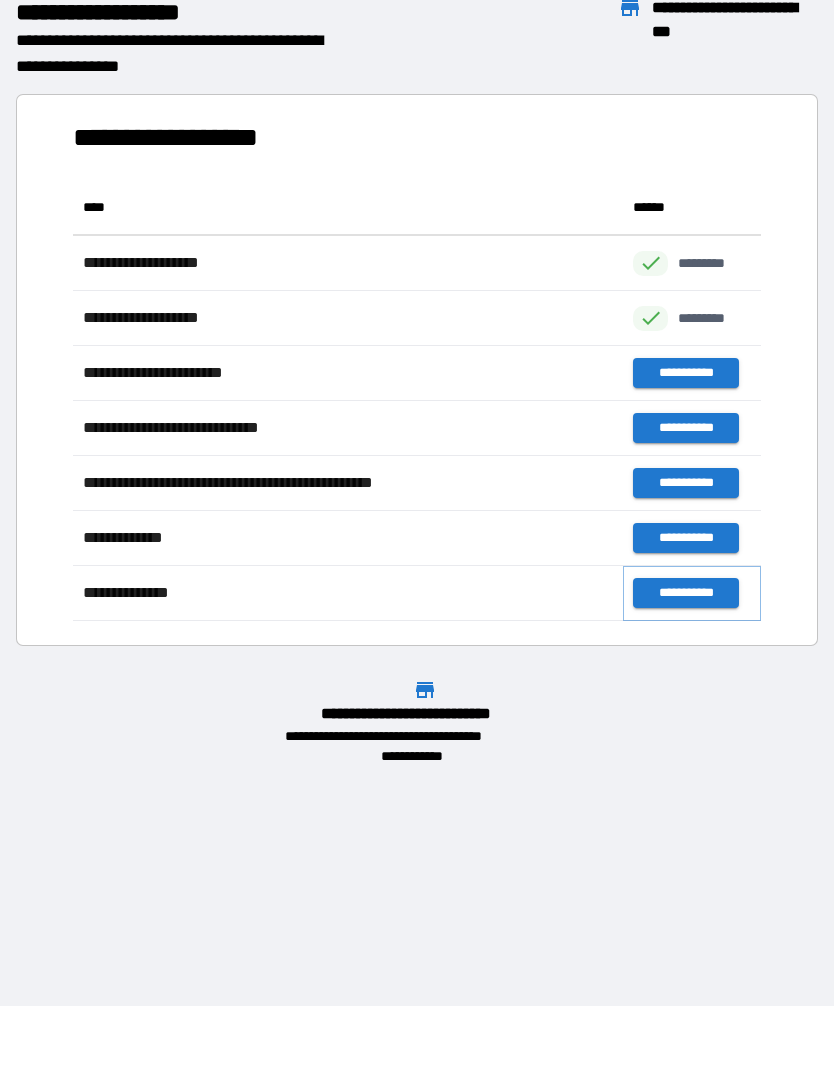 click on "**********" at bounding box center [685, 594] 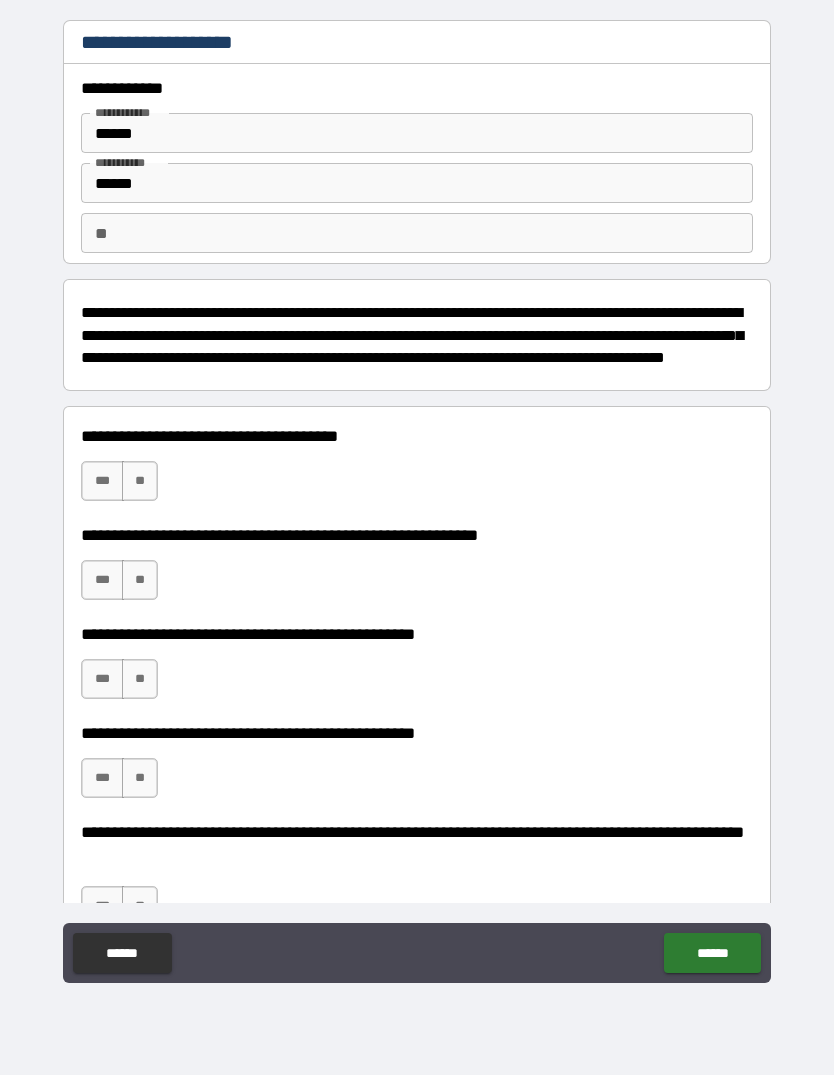 scroll, scrollTop: 0, scrollLeft: 0, axis: both 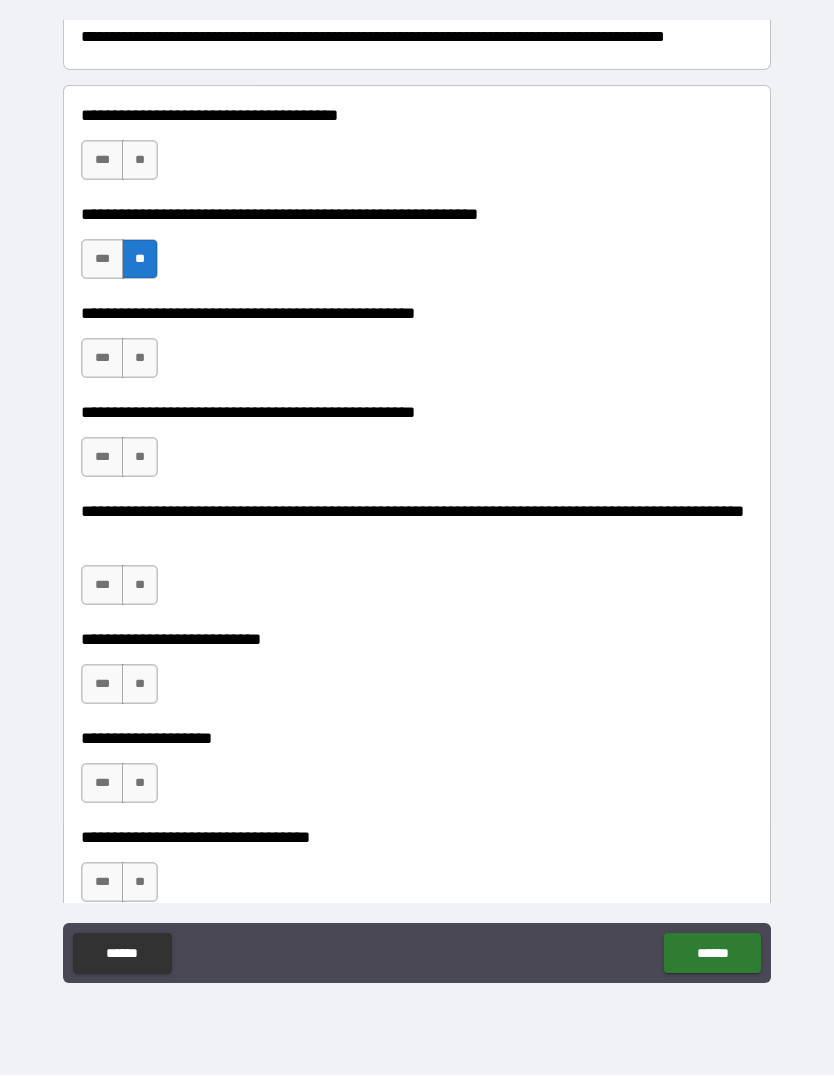 click on "**" at bounding box center [140, 359] 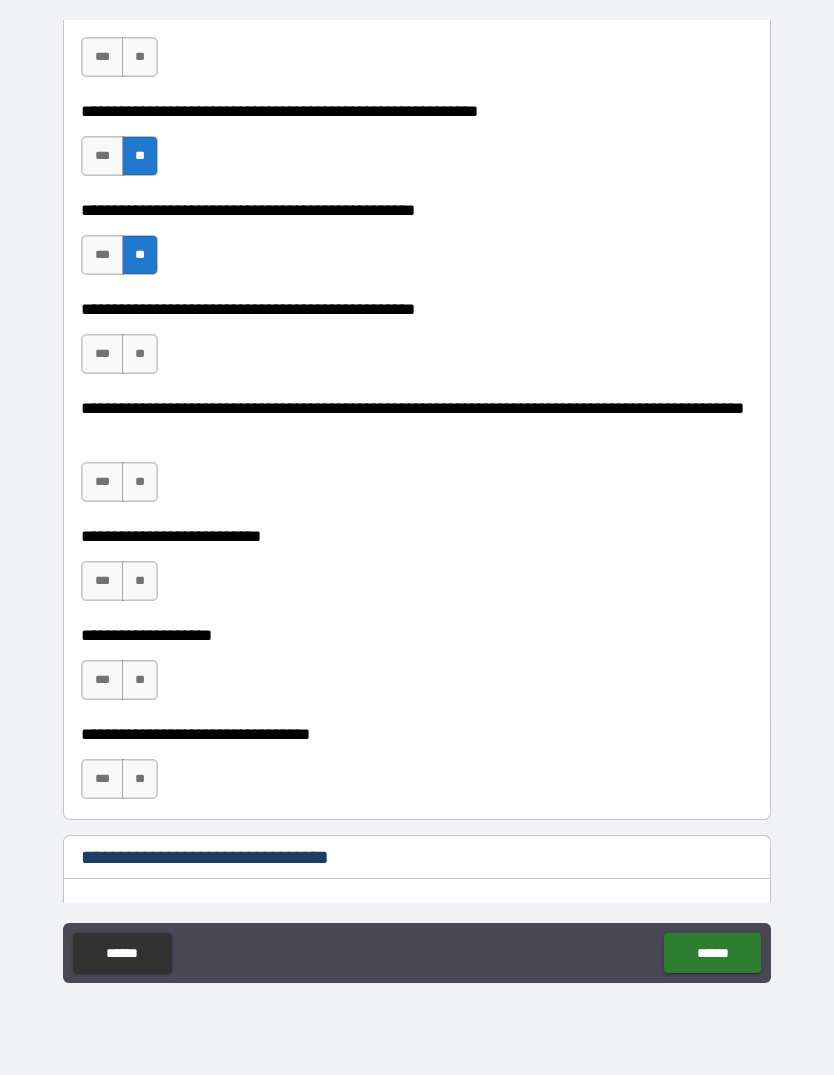 scroll, scrollTop: 426, scrollLeft: 0, axis: vertical 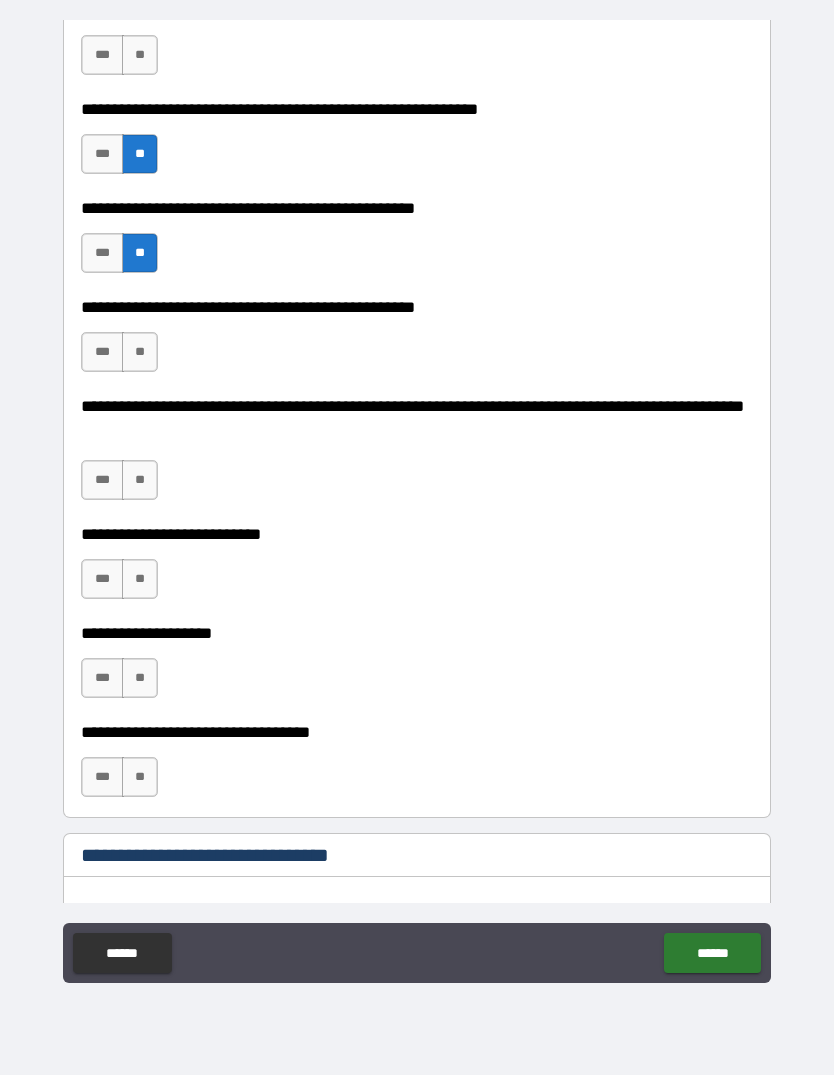 click on "**" at bounding box center (140, 353) 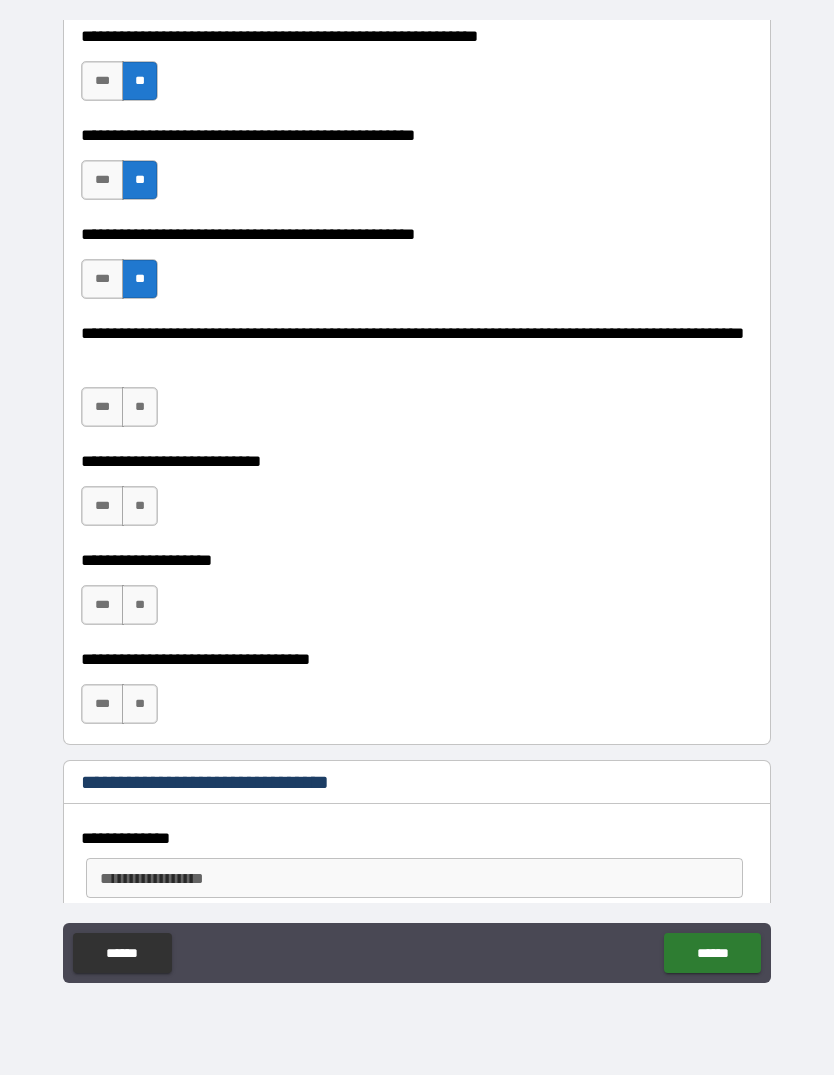scroll, scrollTop: 503, scrollLeft: 0, axis: vertical 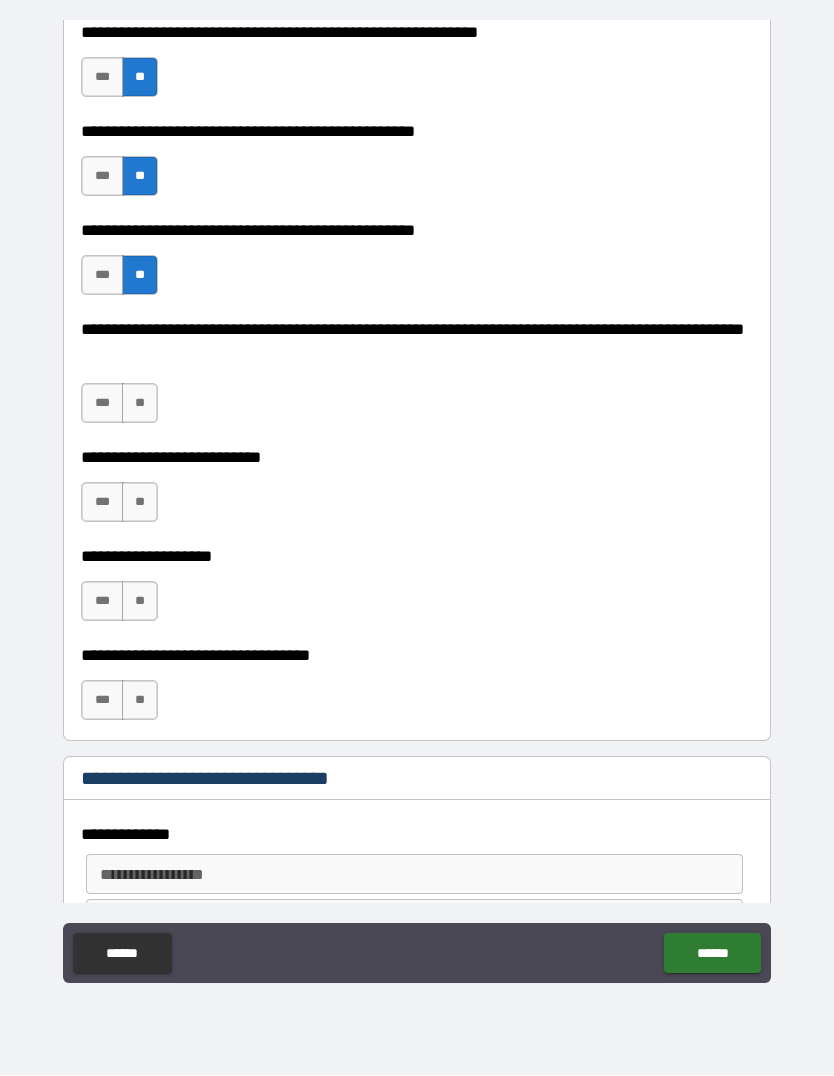 click on "**" at bounding box center [140, 404] 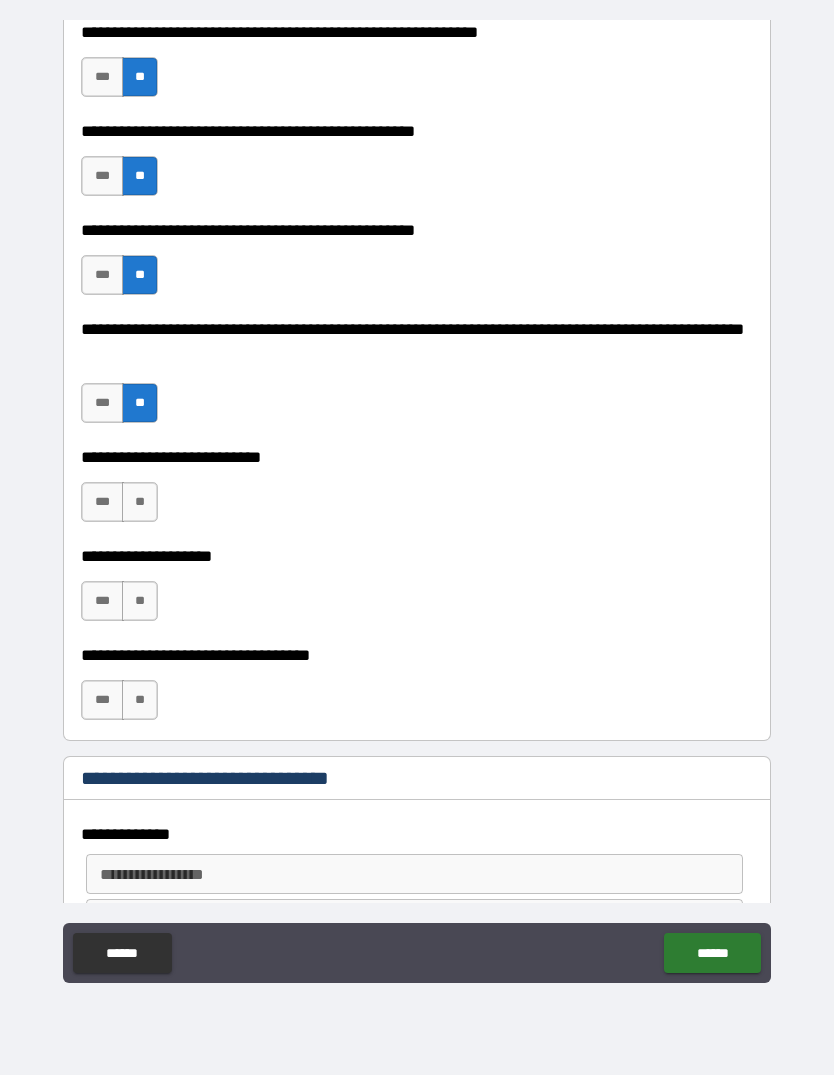 click on "**" at bounding box center [140, 503] 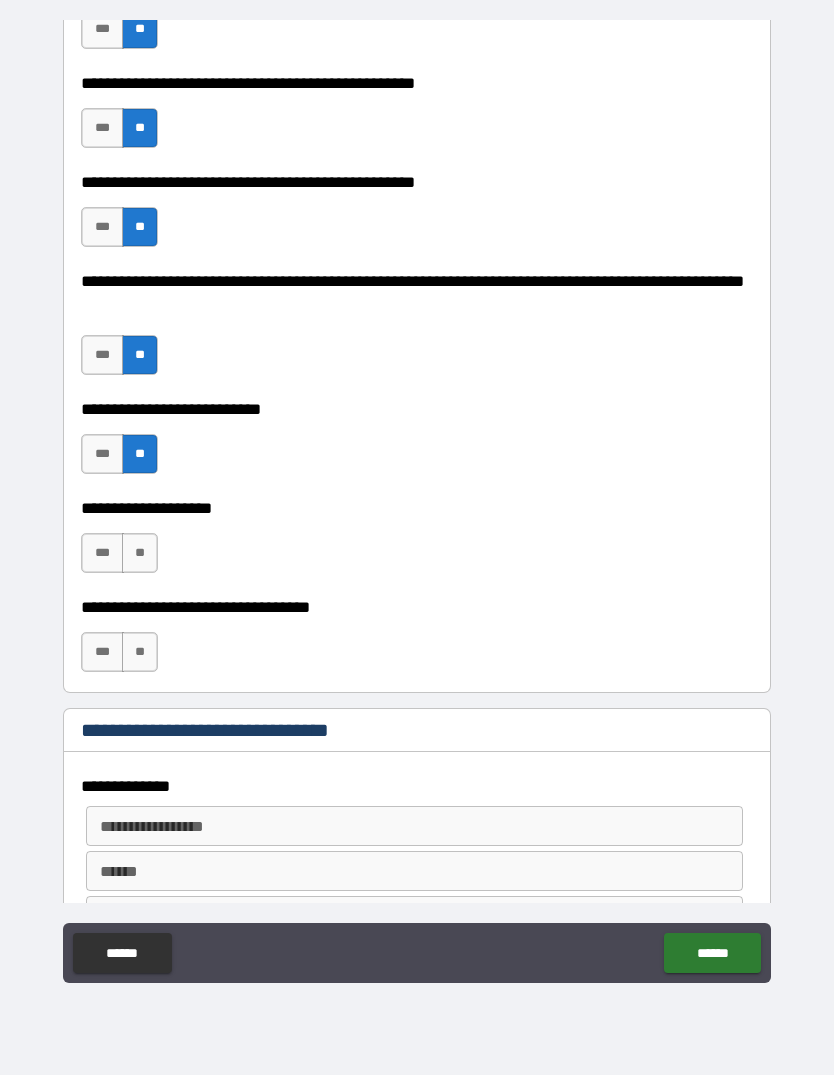 scroll, scrollTop: 558, scrollLeft: 0, axis: vertical 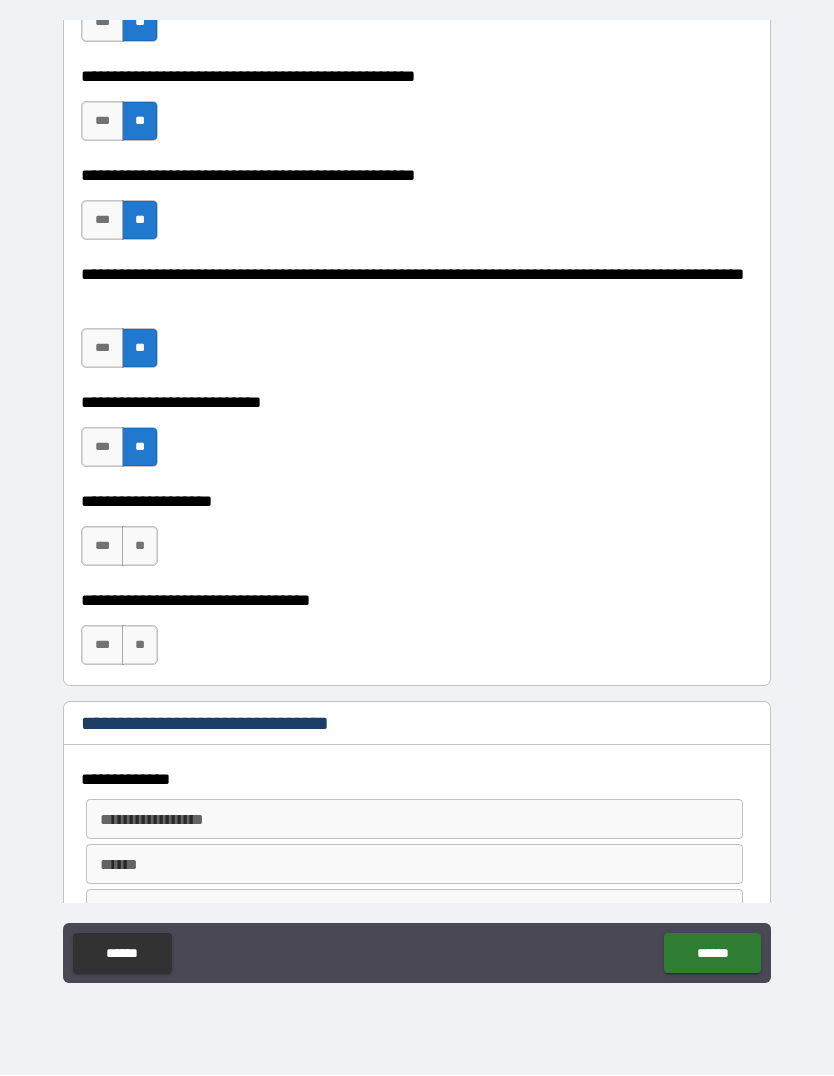 click on "**" at bounding box center [140, 547] 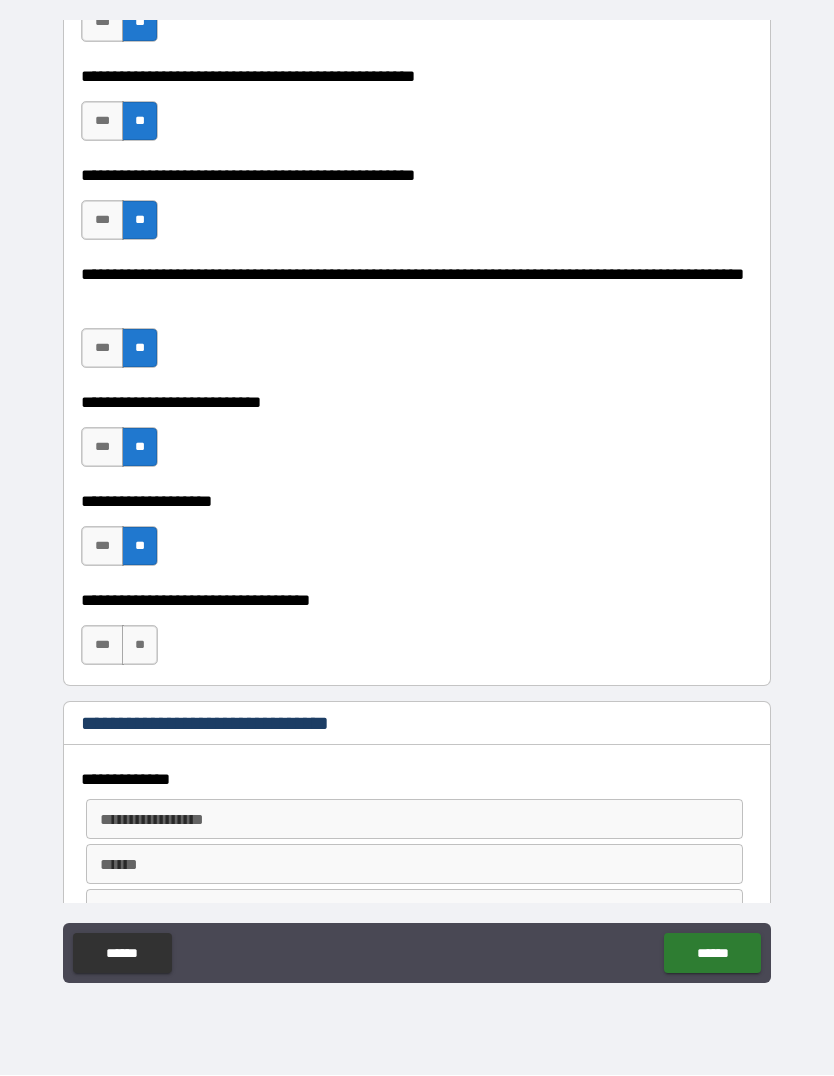 click on "**" at bounding box center (140, 646) 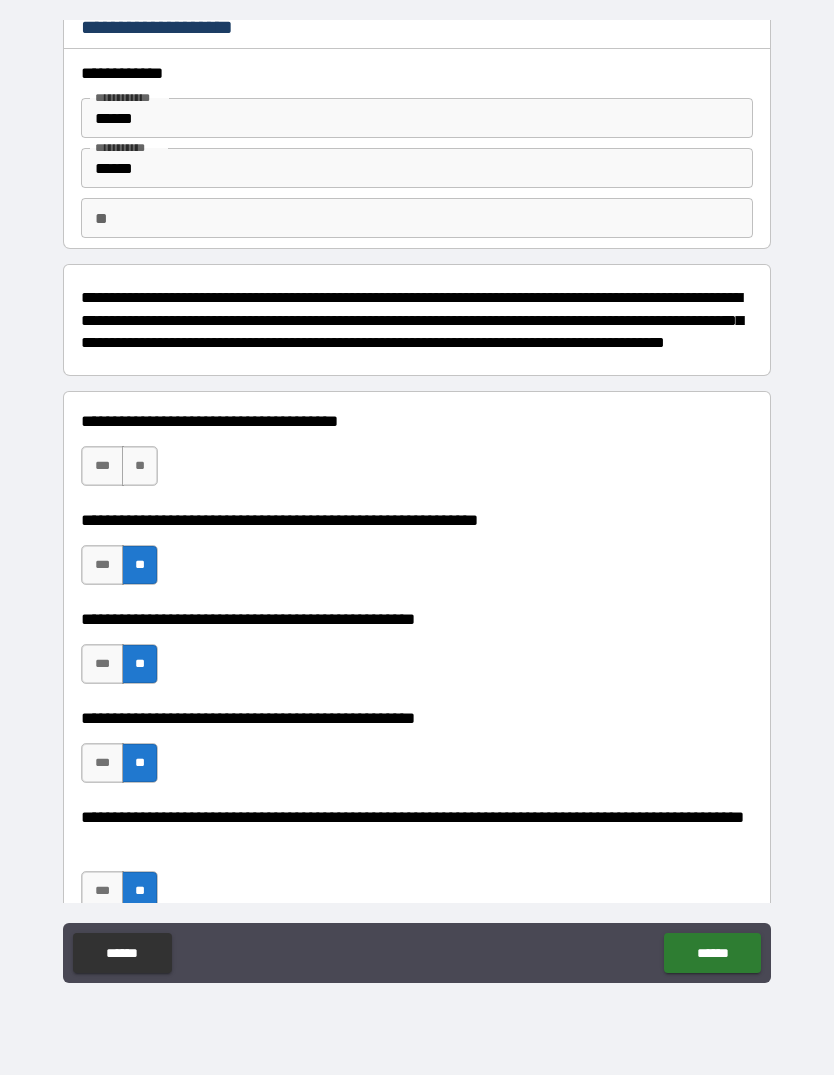 scroll, scrollTop: 13, scrollLeft: 0, axis: vertical 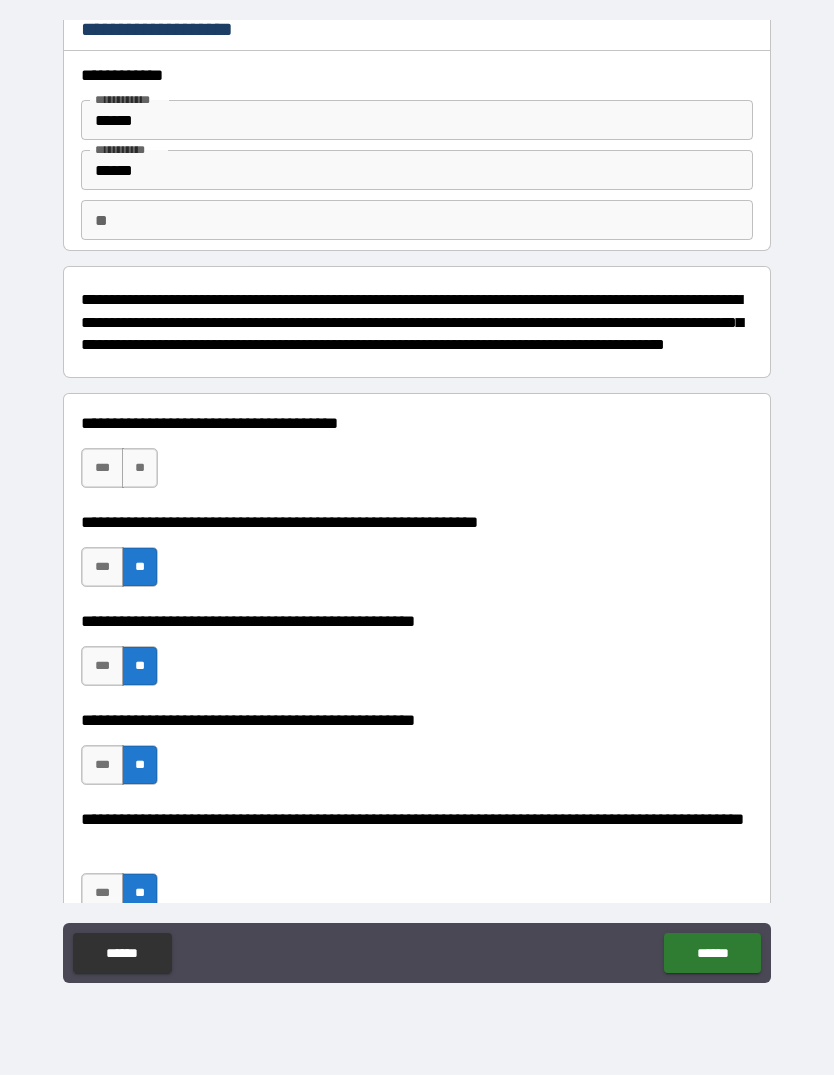 click on "**" at bounding box center [140, 469] 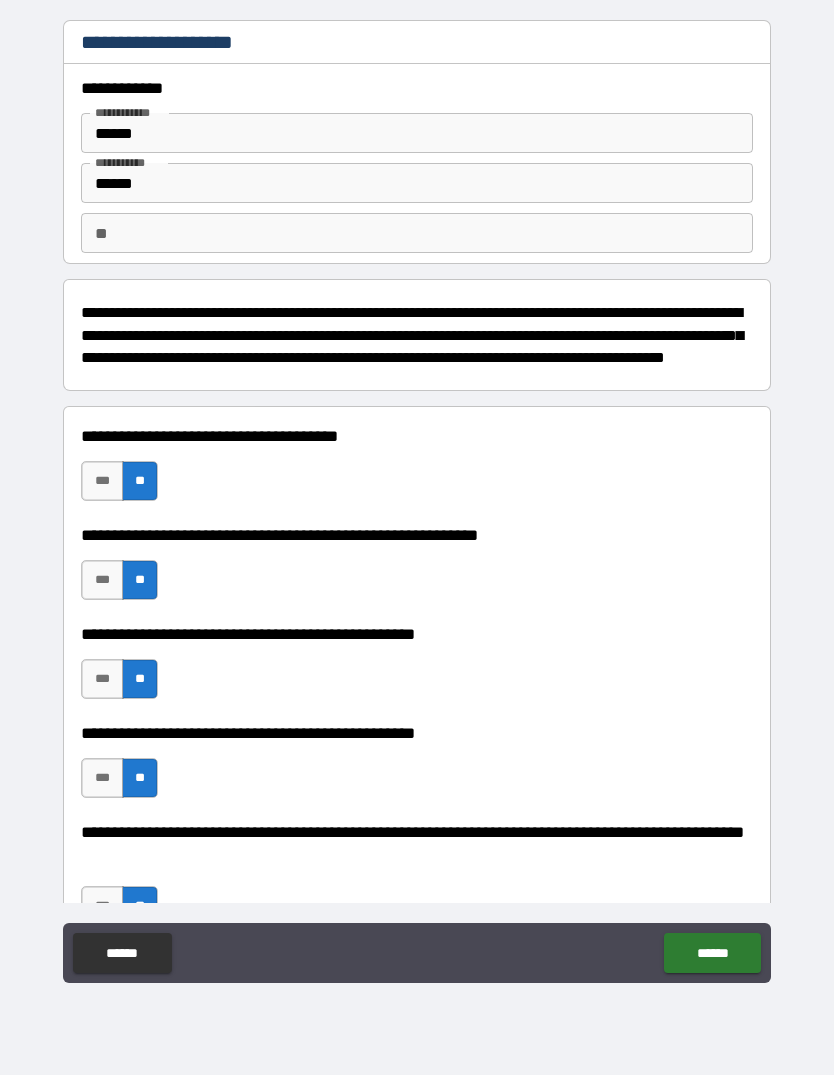 scroll, scrollTop: 0, scrollLeft: 0, axis: both 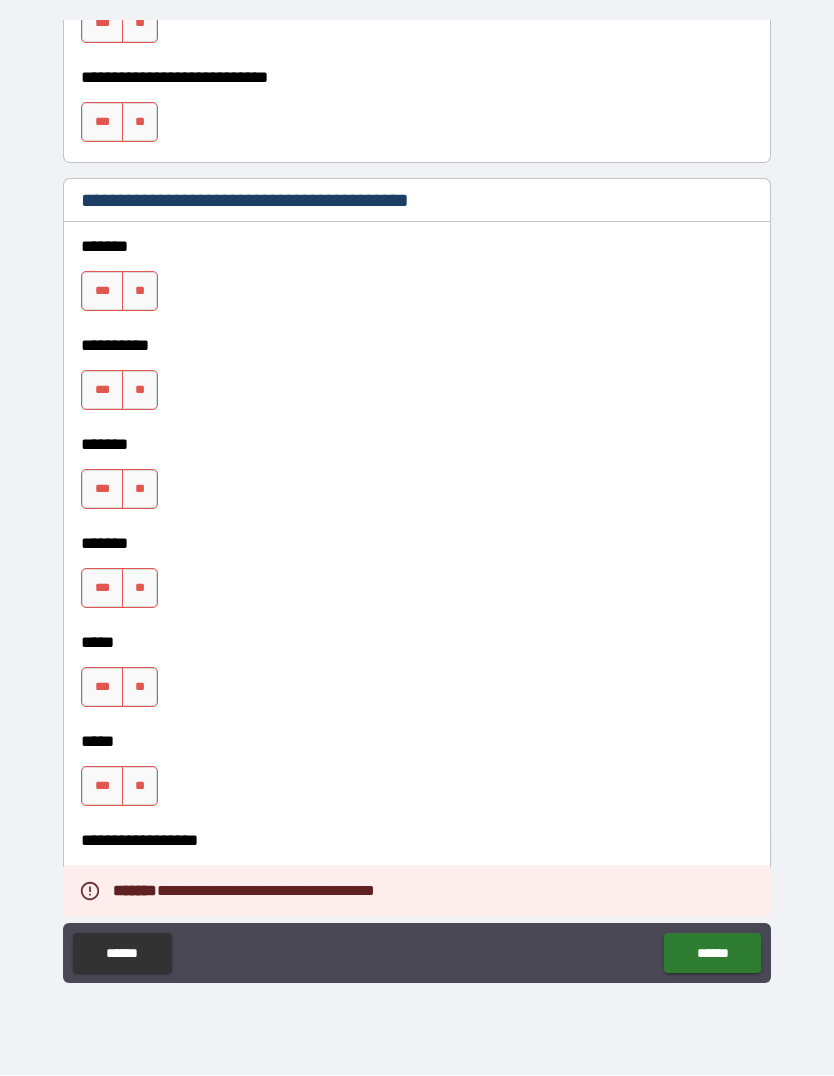 click on "**********" at bounding box center [417, 506] 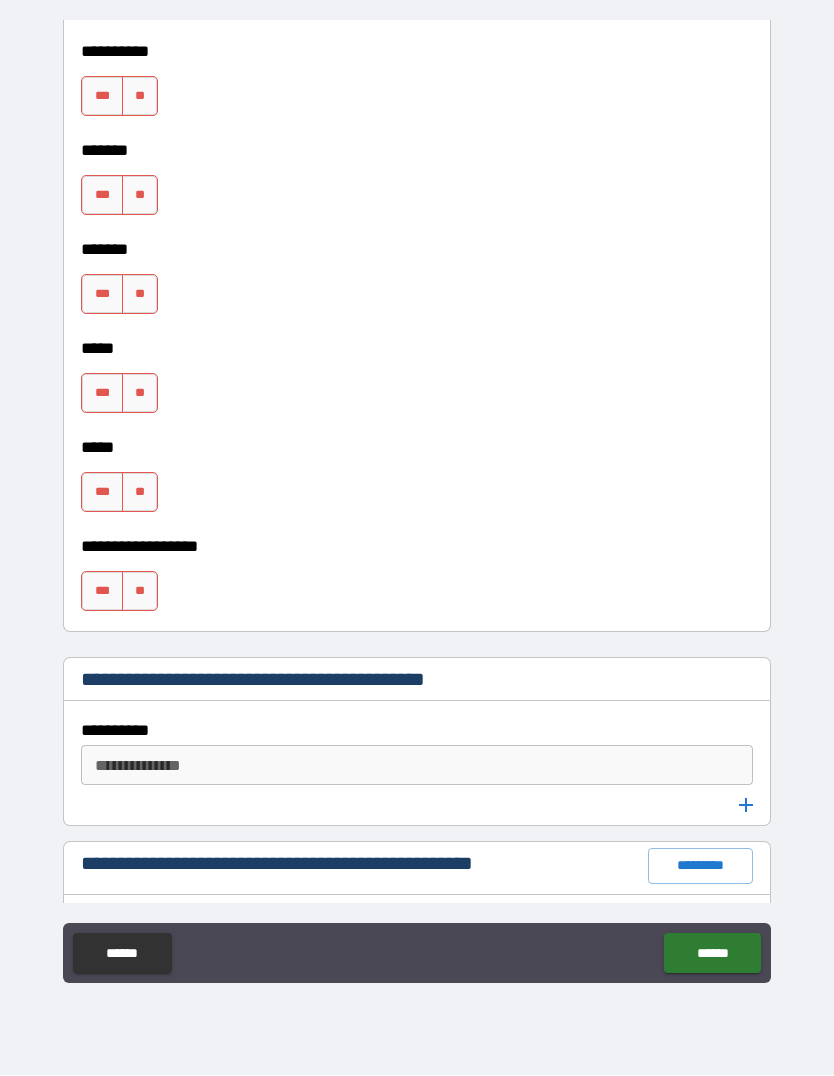 scroll, scrollTop: 2043, scrollLeft: 0, axis: vertical 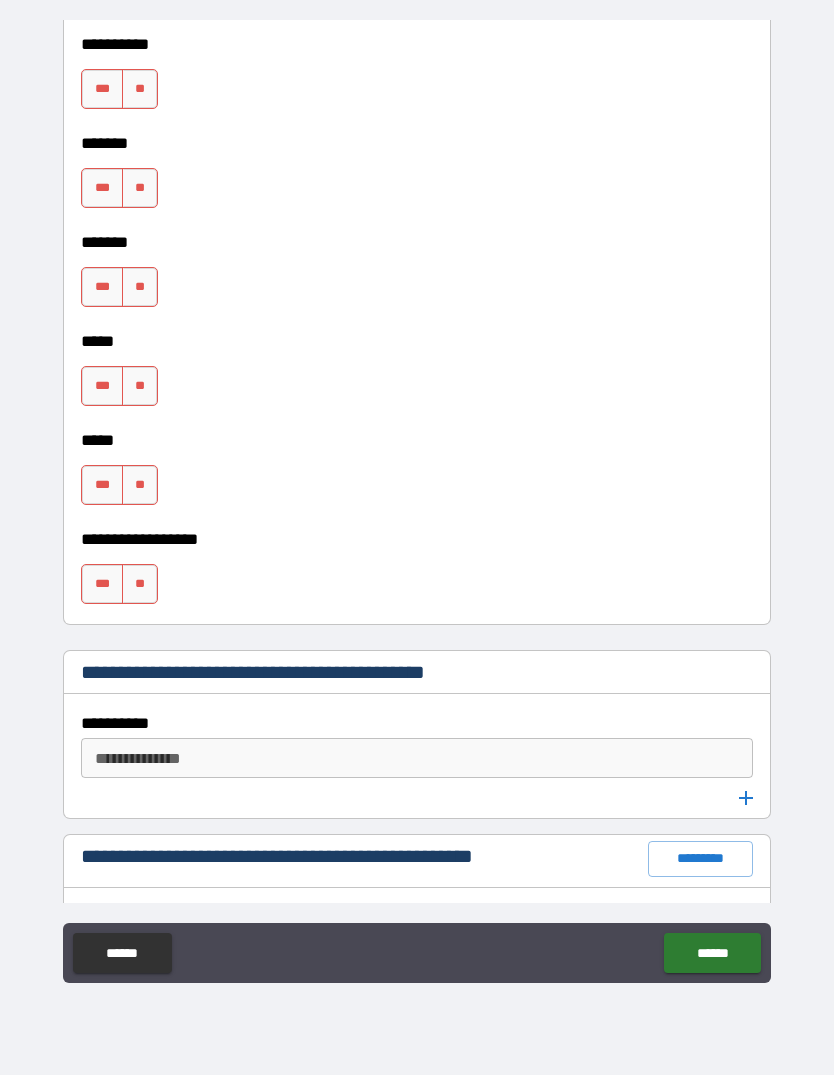 click on "**" at bounding box center [140, 585] 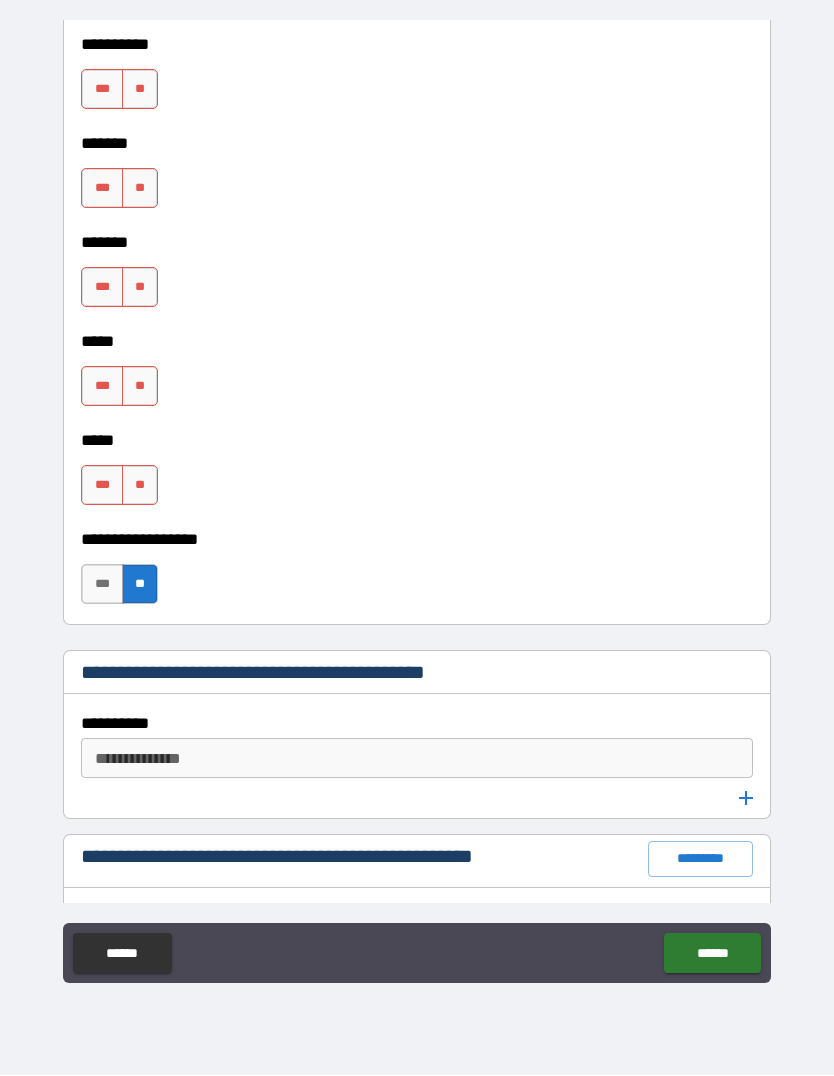 click on "**" at bounding box center [140, 486] 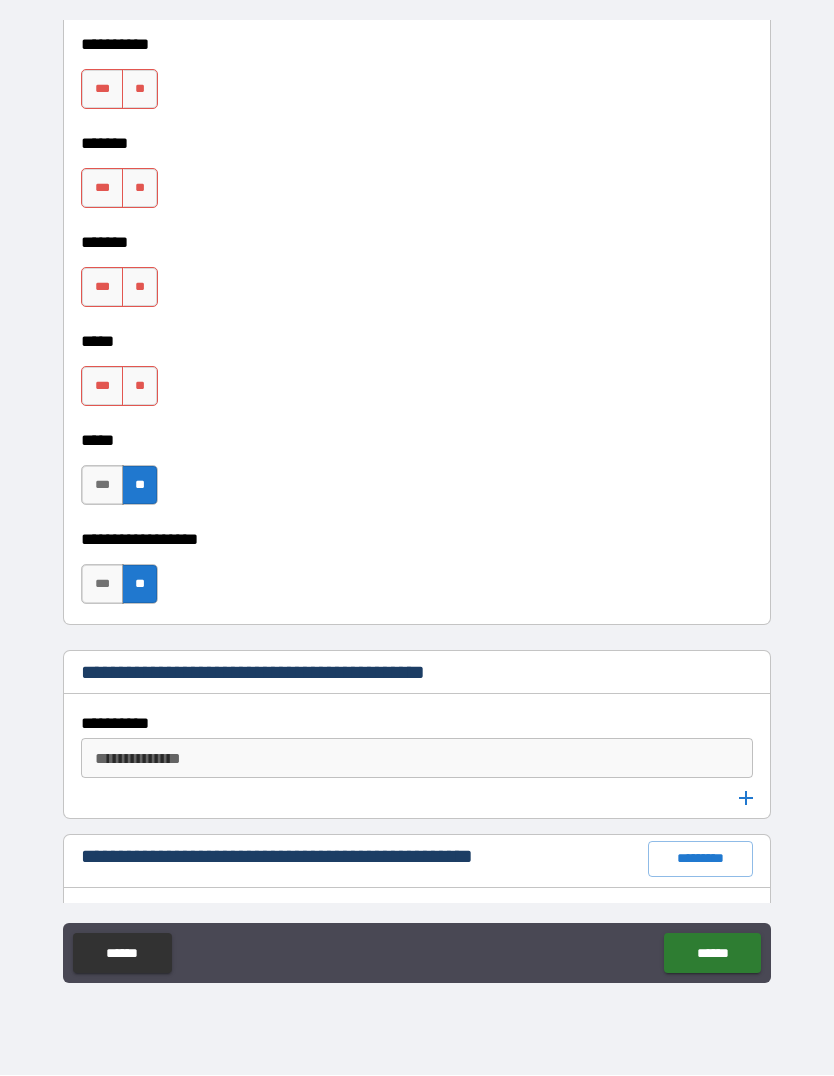 click on "**" at bounding box center [140, 387] 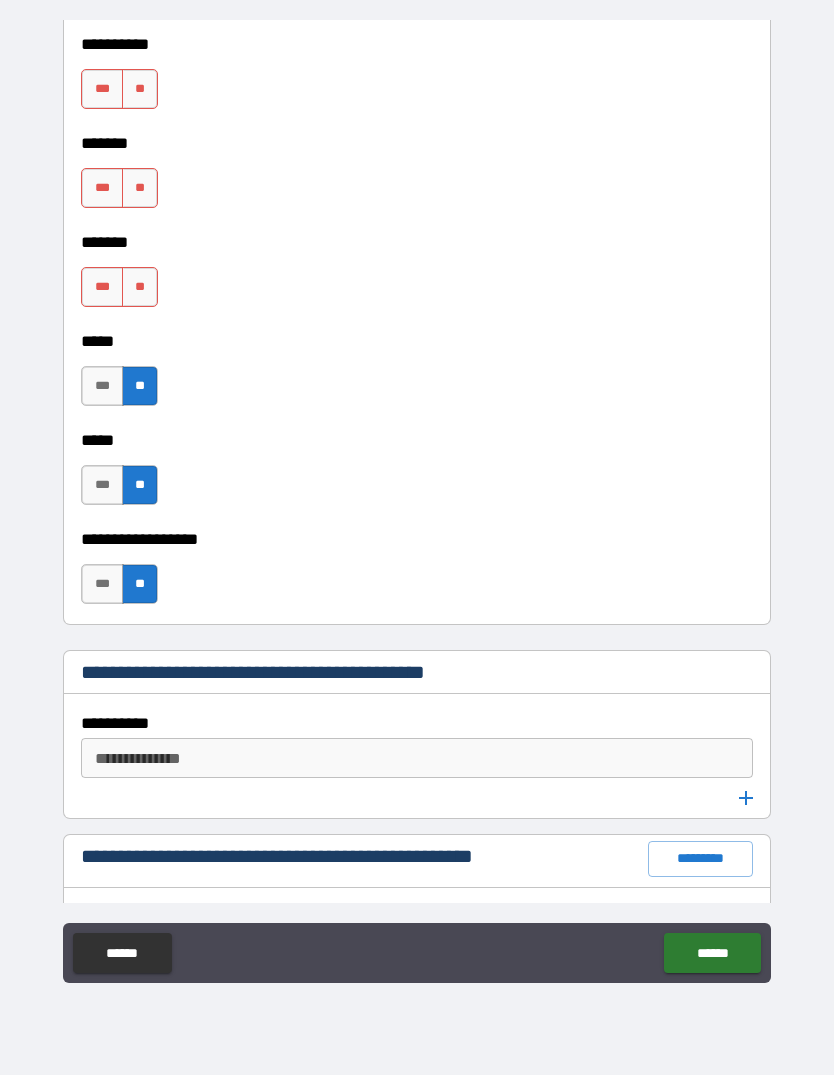 click on "**" at bounding box center (140, 288) 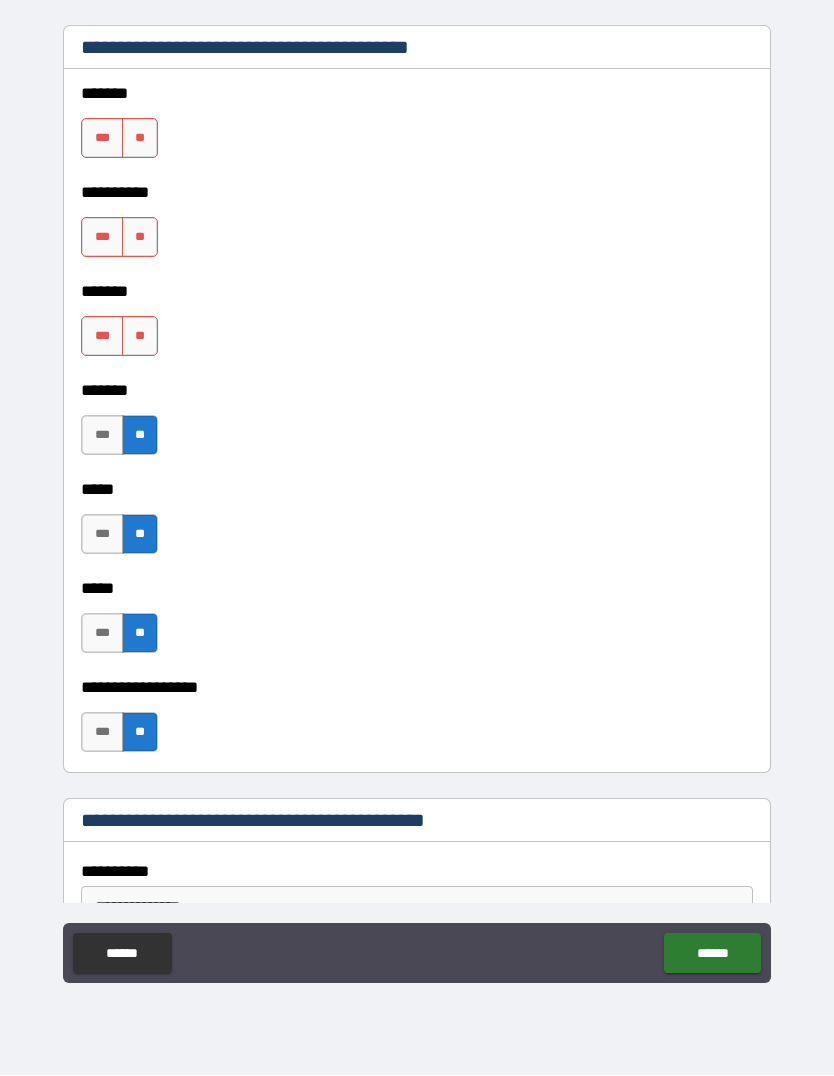 scroll, scrollTop: 1835, scrollLeft: 0, axis: vertical 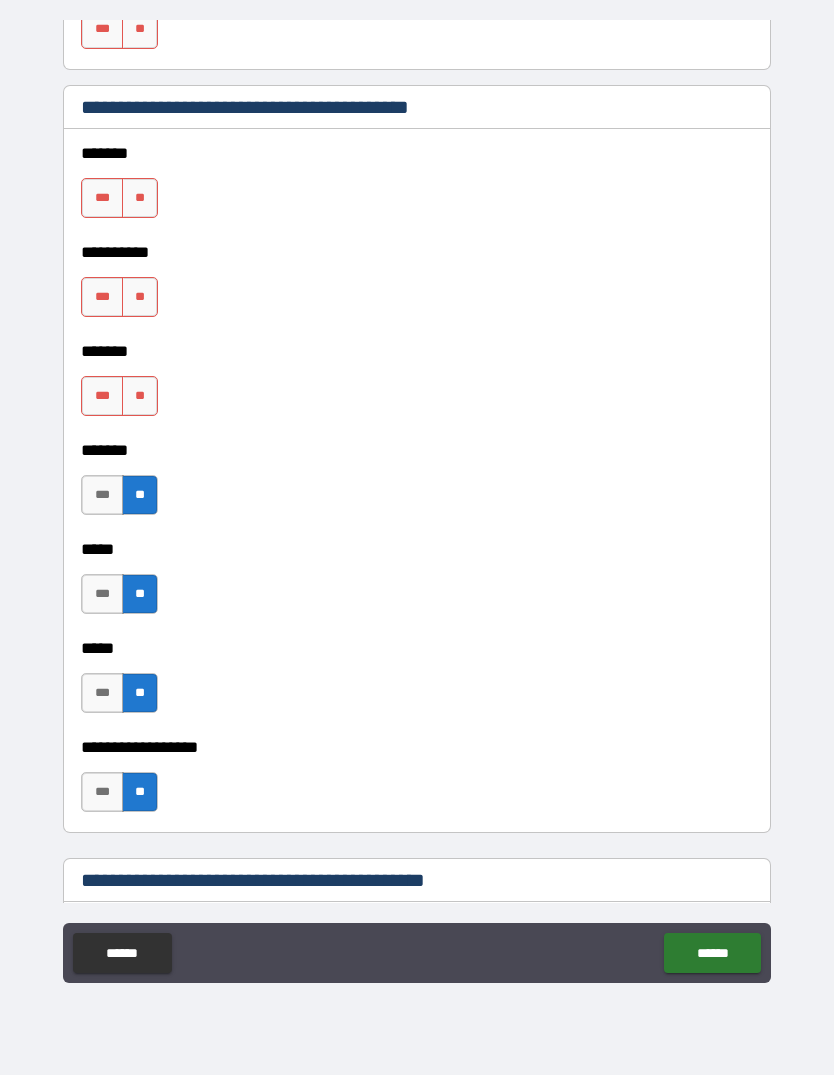 click on "**" at bounding box center (140, 397) 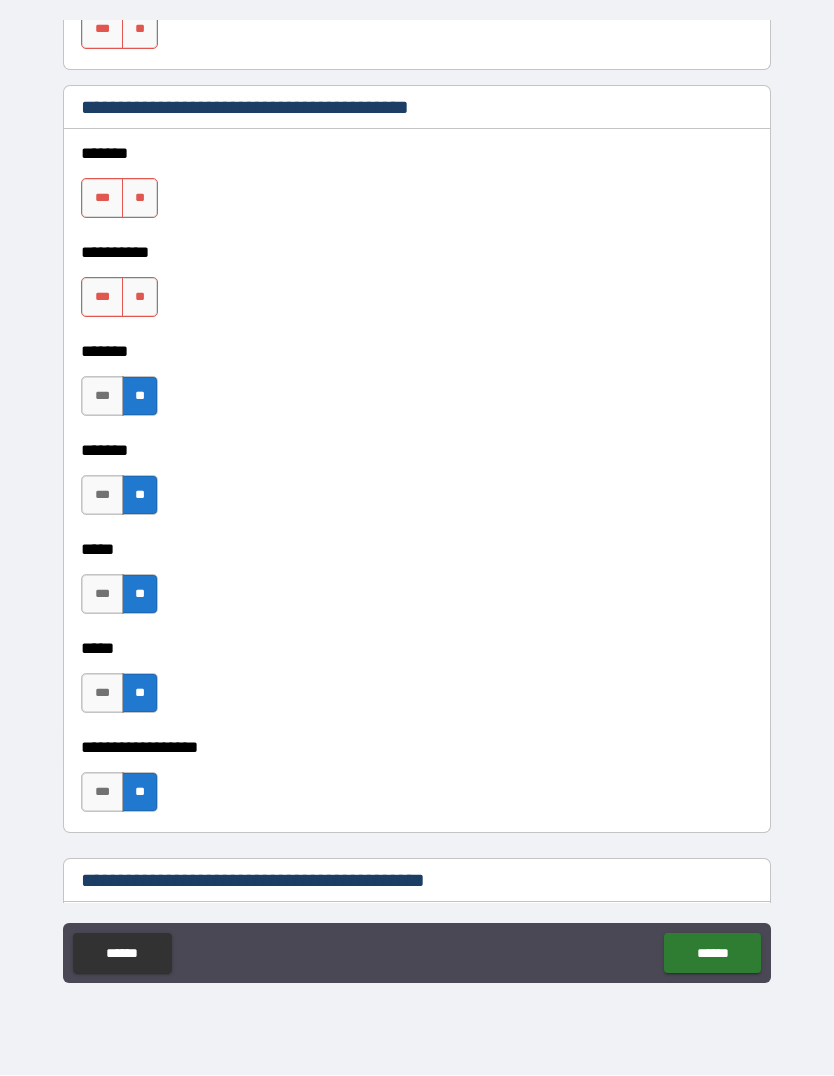 click on "**" at bounding box center [140, 298] 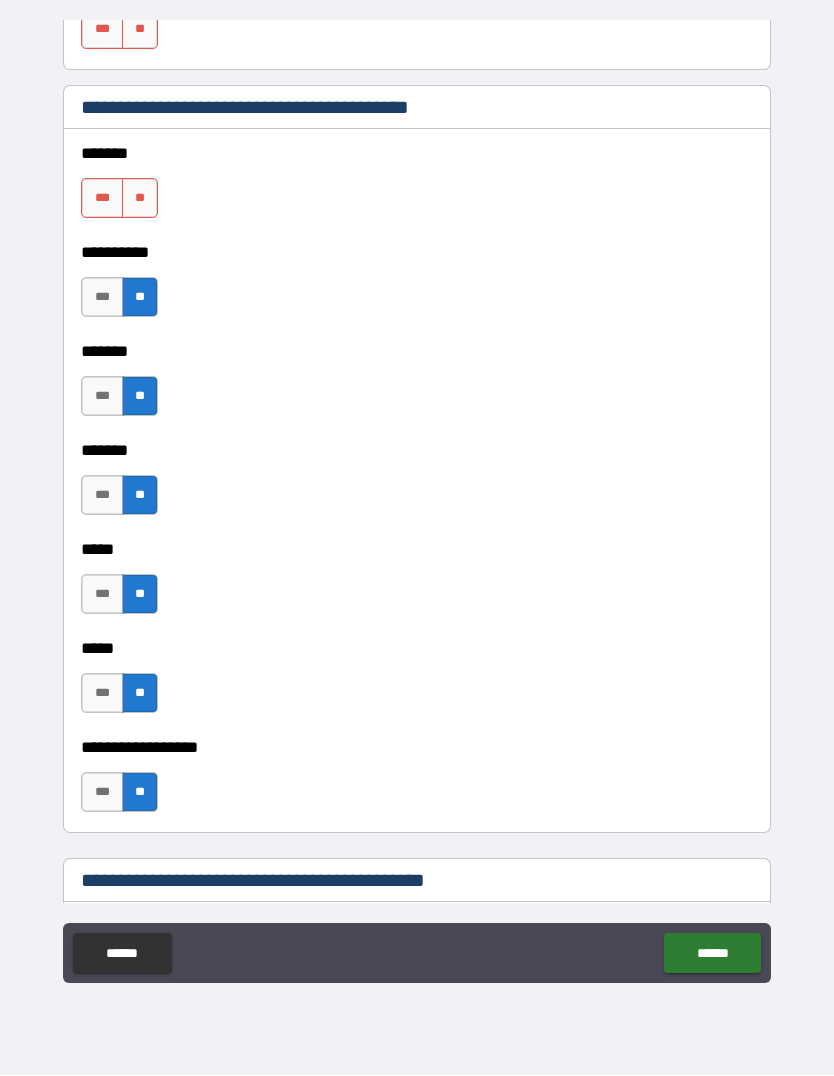 click on "**********" at bounding box center (417, 239) 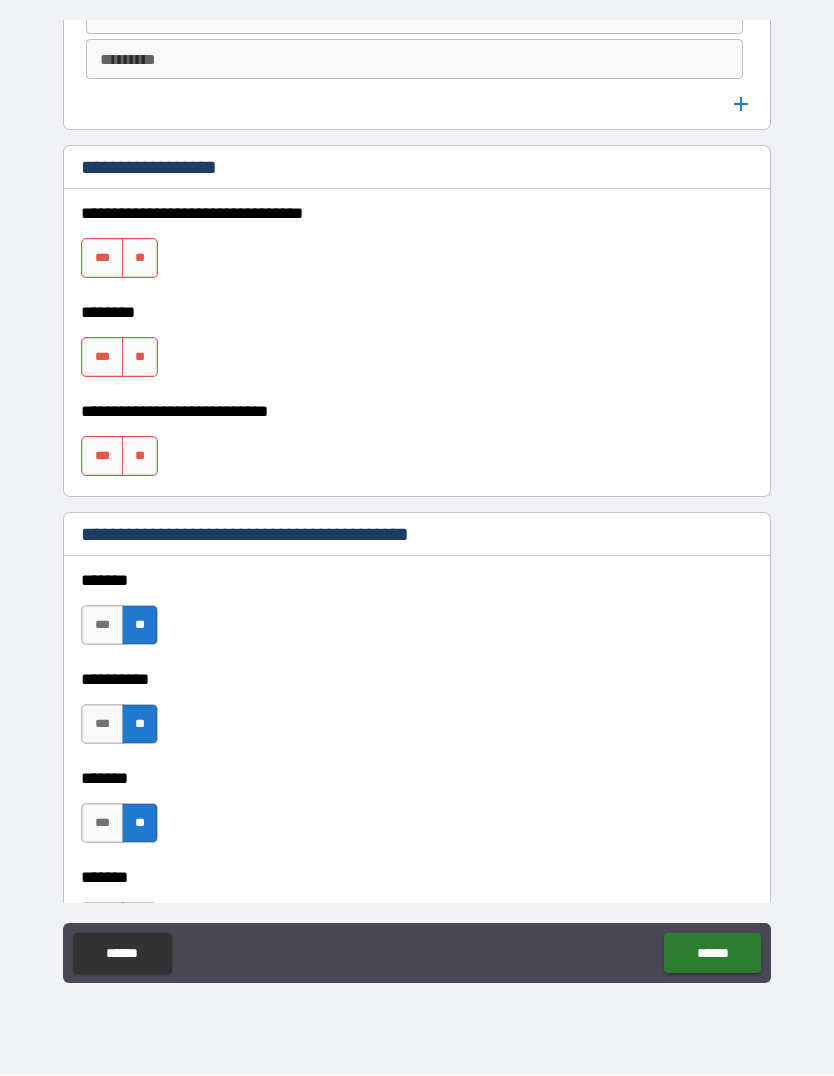 scroll, scrollTop: 1407, scrollLeft: 0, axis: vertical 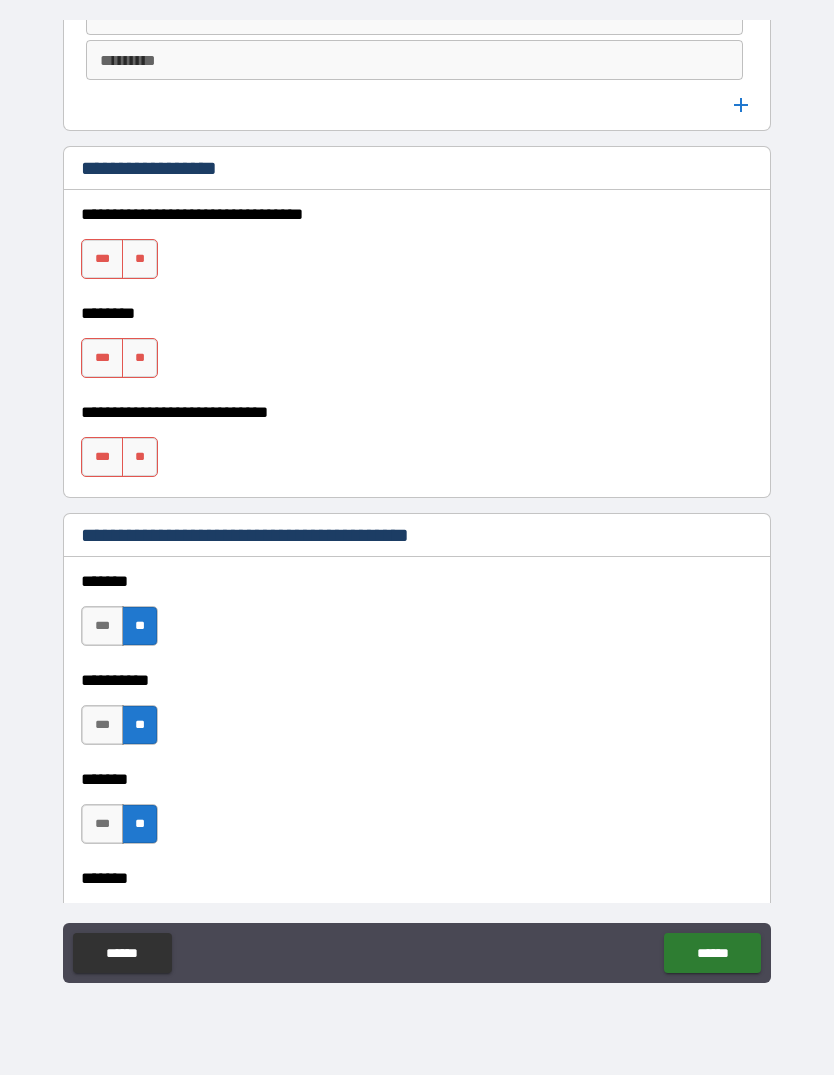 click on "**" at bounding box center [140, 260] 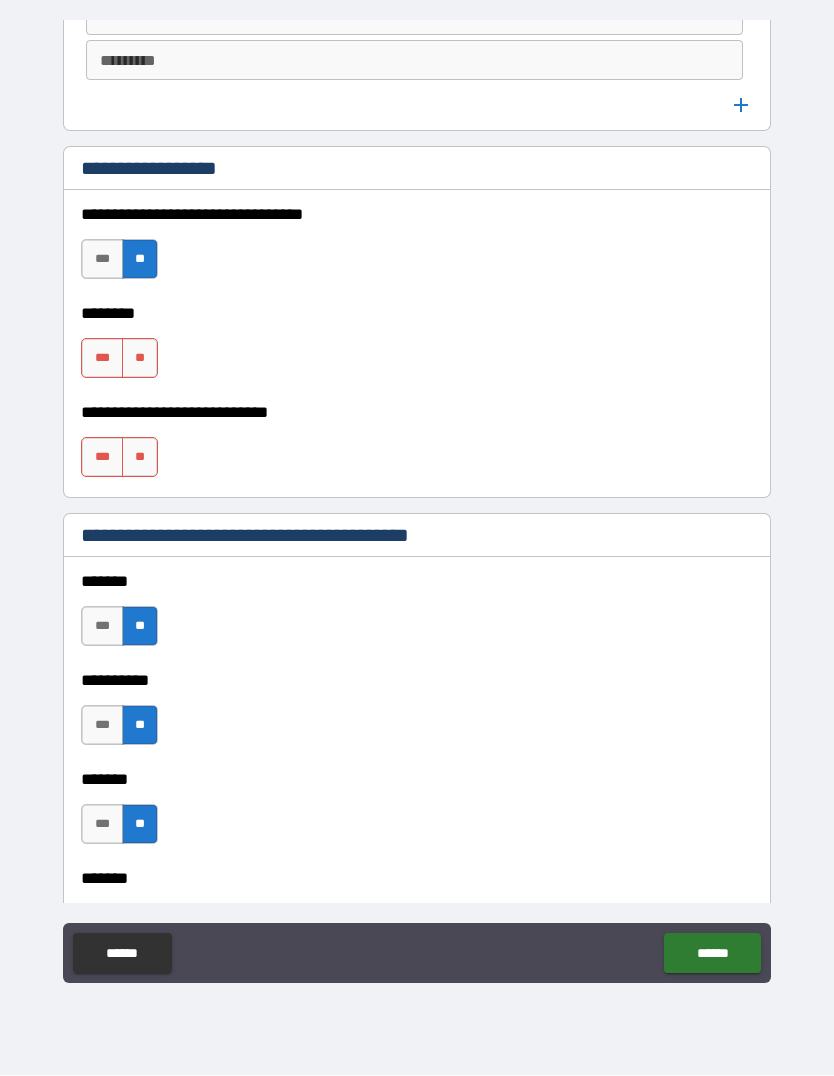 click on "**" at bounding box center [140, 359] 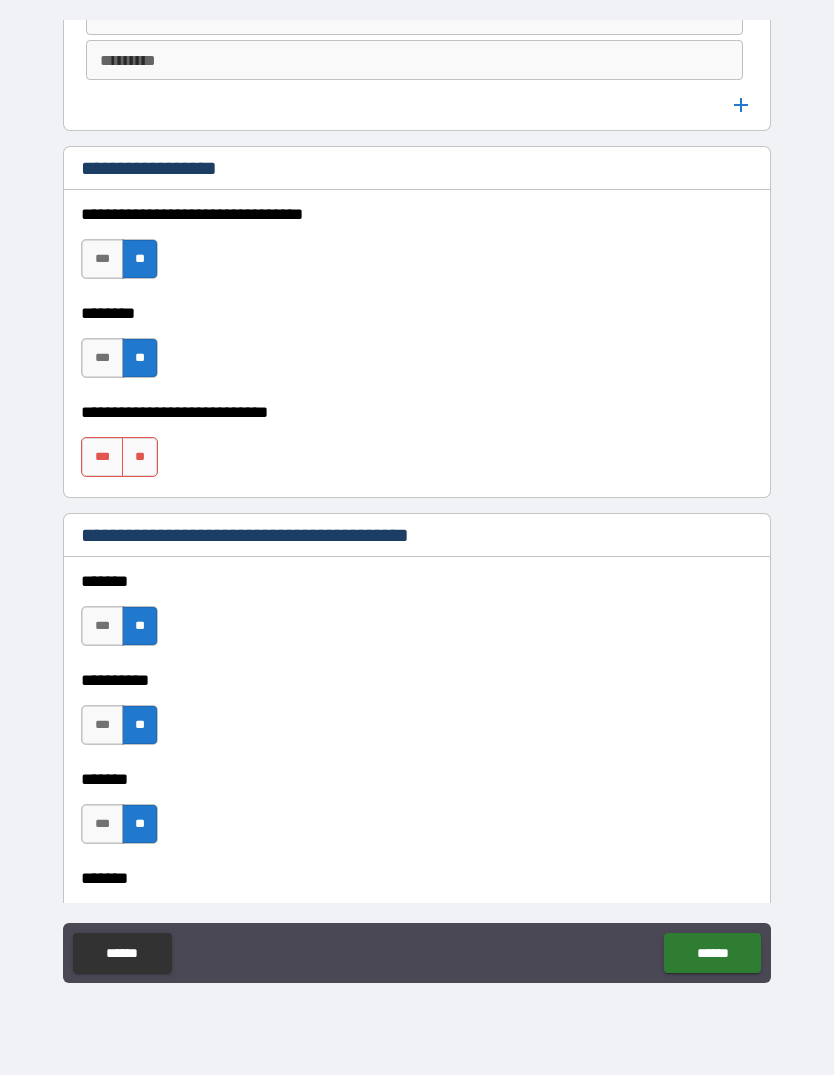 click on "**" at bounding box center [140, 458] 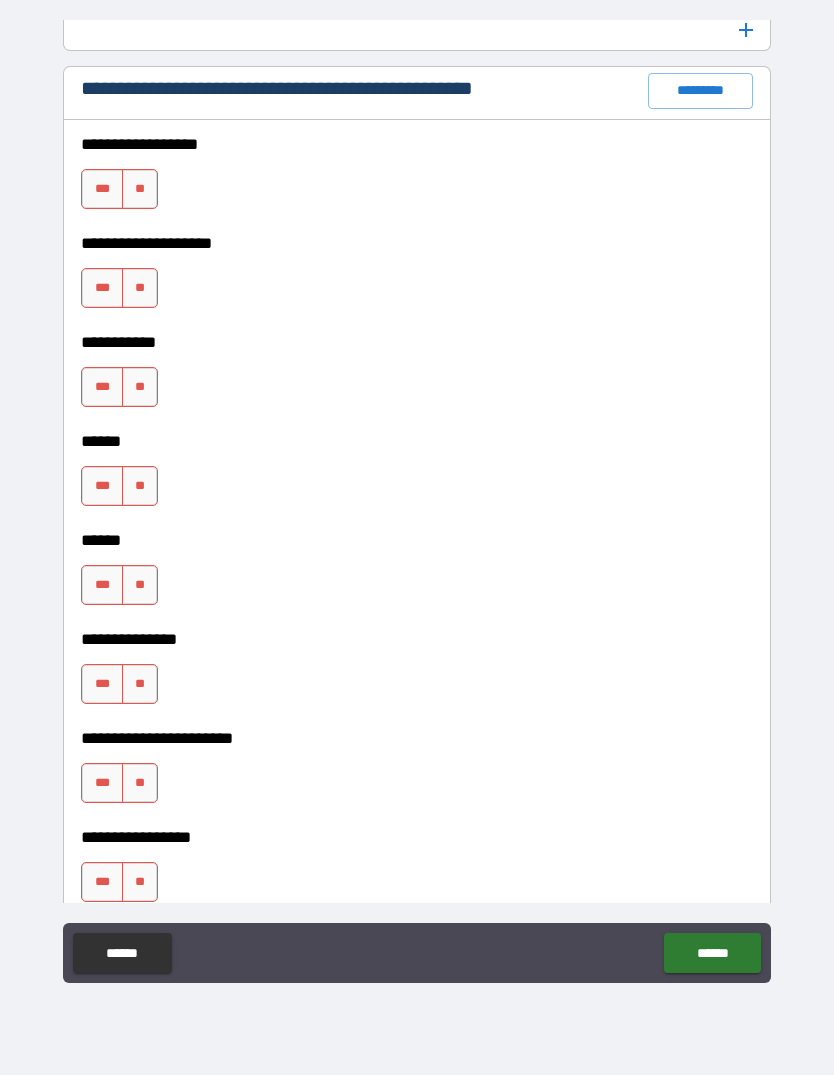 scroll, scrollTop: 2811, scrollLeft: 0, axis: vertical 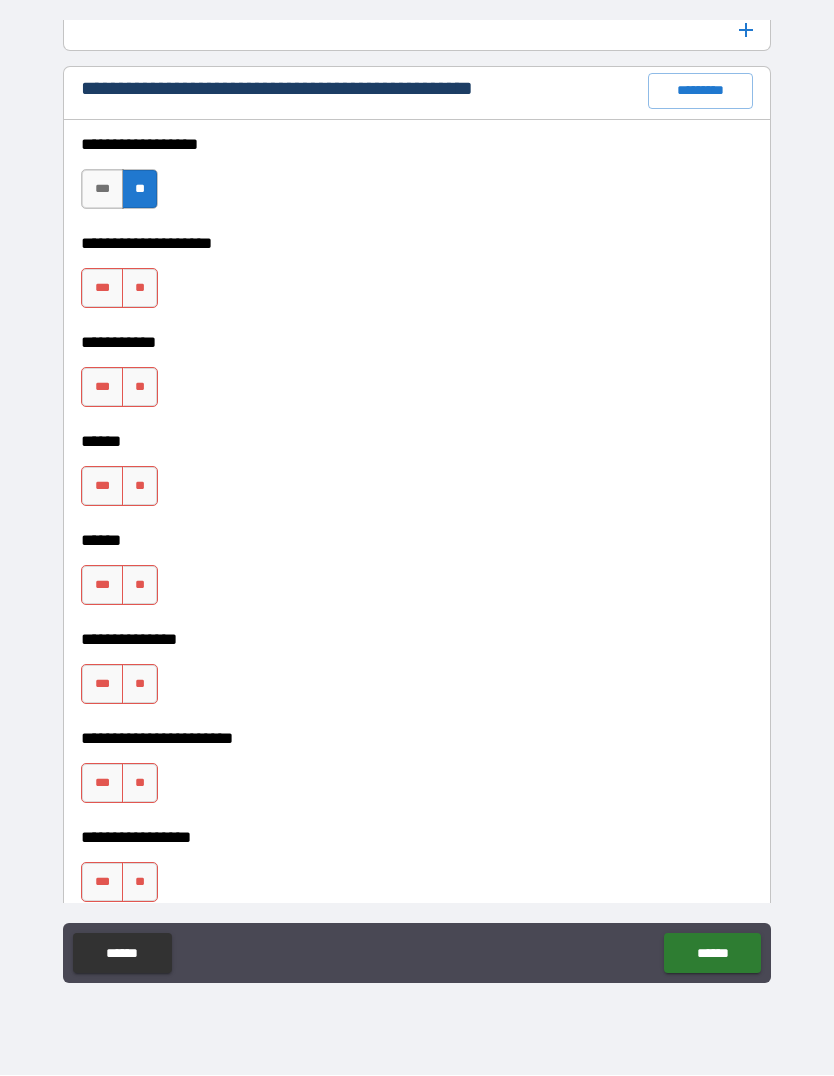click on "**" at bounding box center [140, 289] 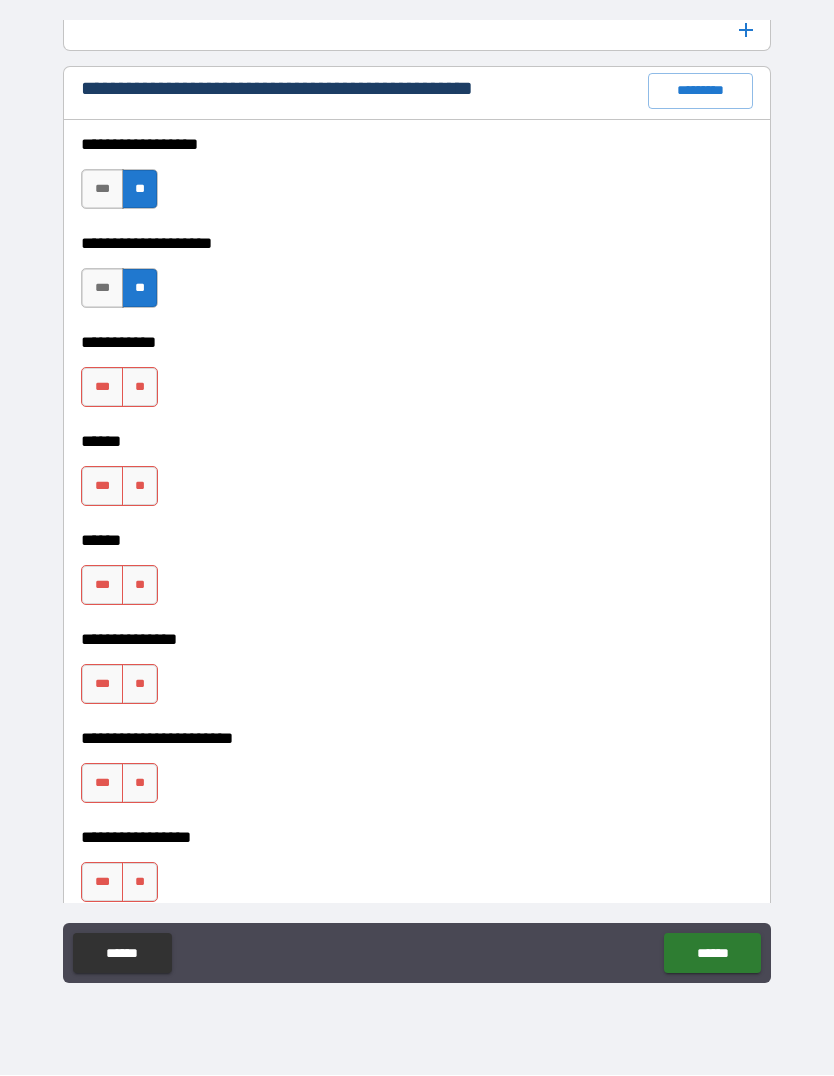 click on "**" at bounding box center [140, 388] 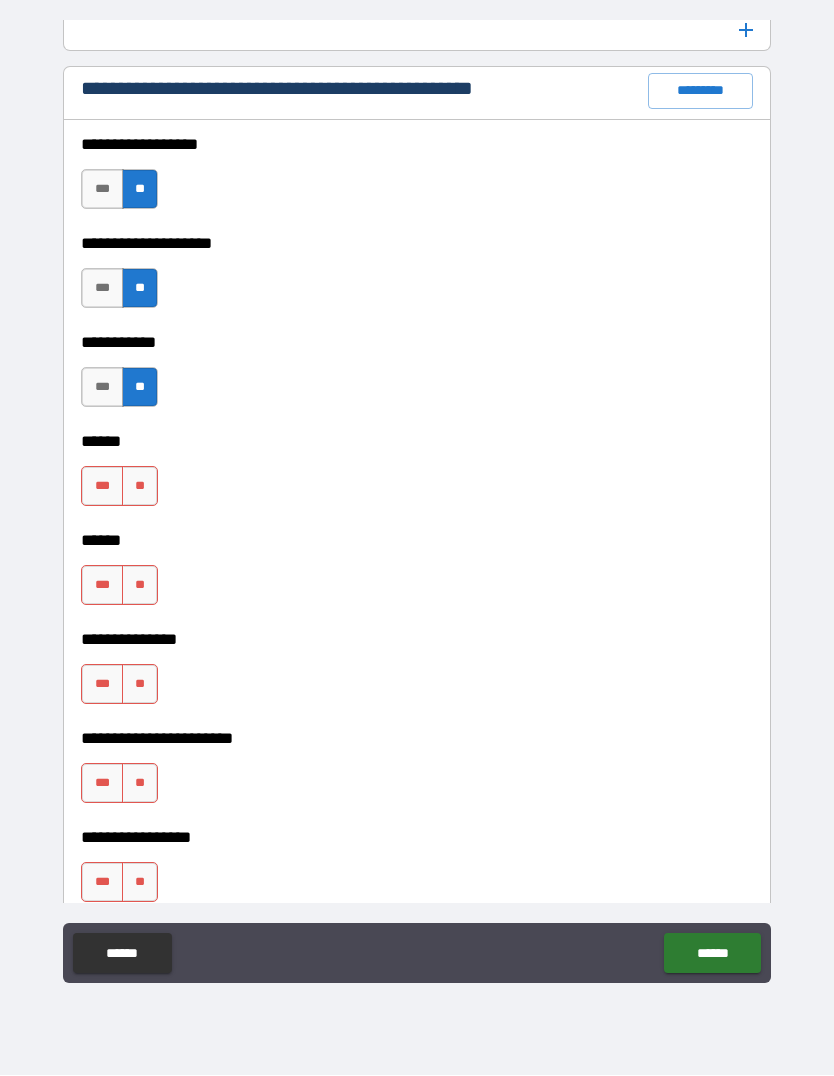 click on "**" at bounding box center (140, 487) 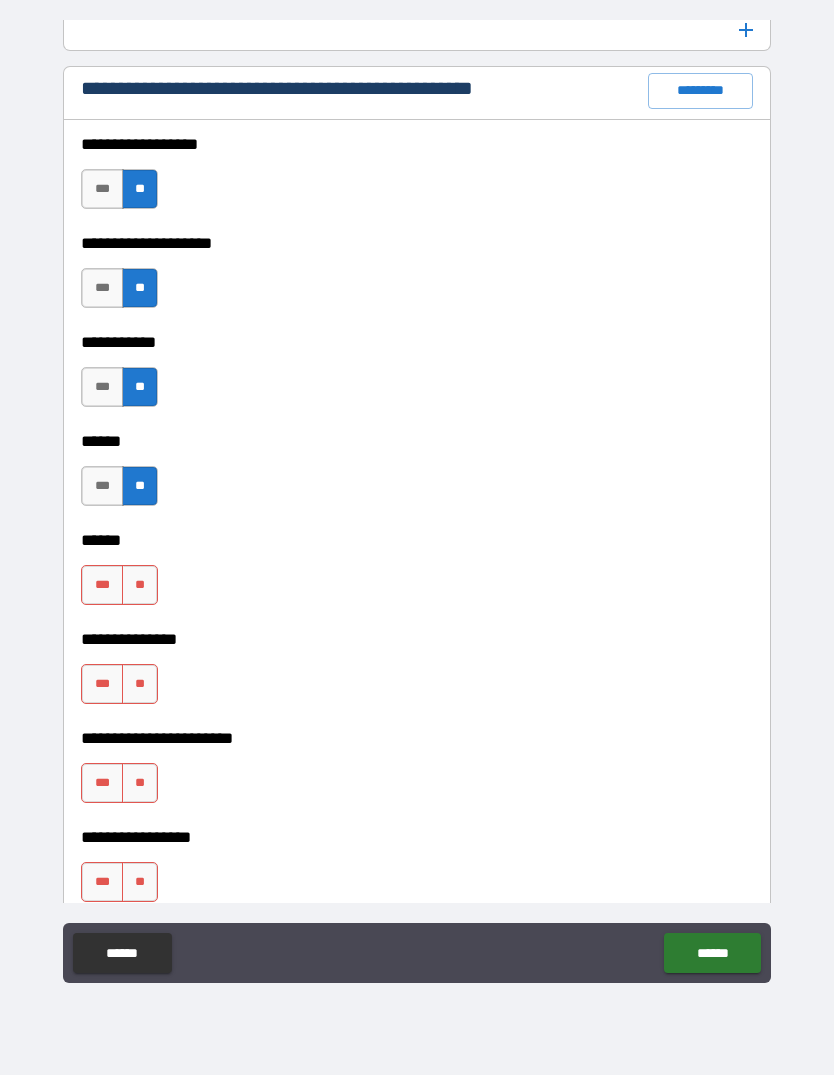 click on "***" at bounding box center (102, 487) 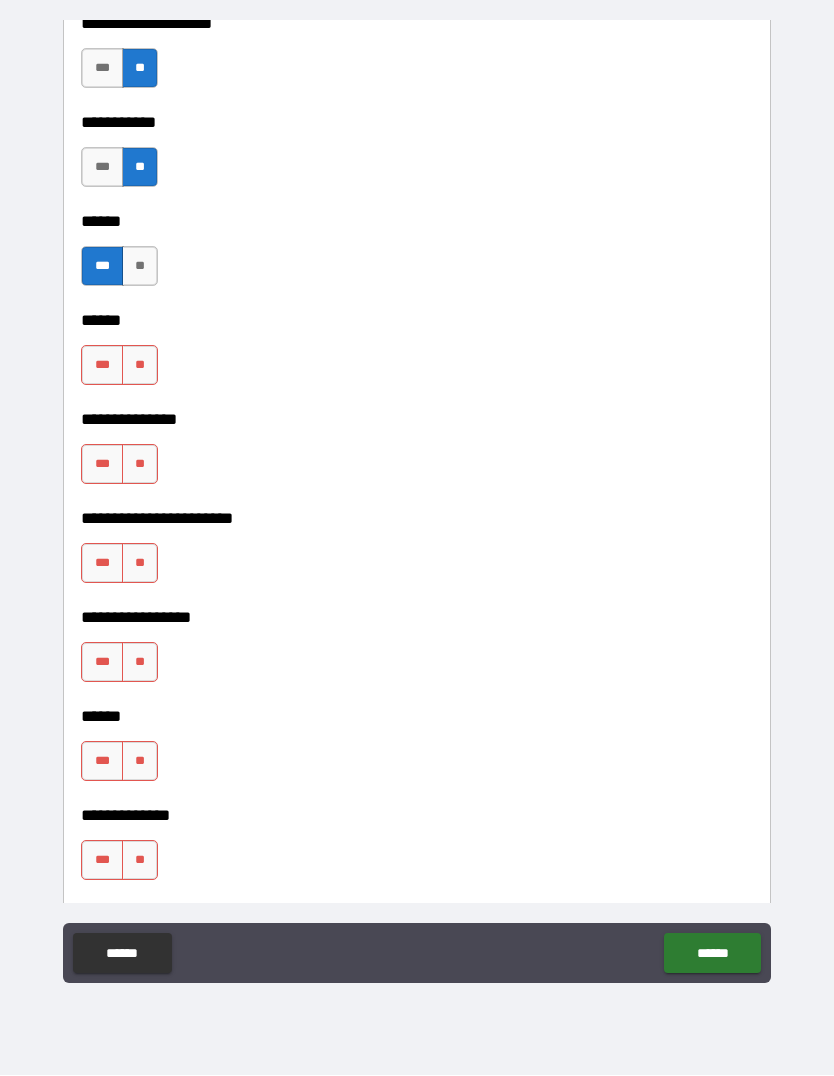 scroll, scrollTop: 3039, scrollLeft: 0, axis: vertical 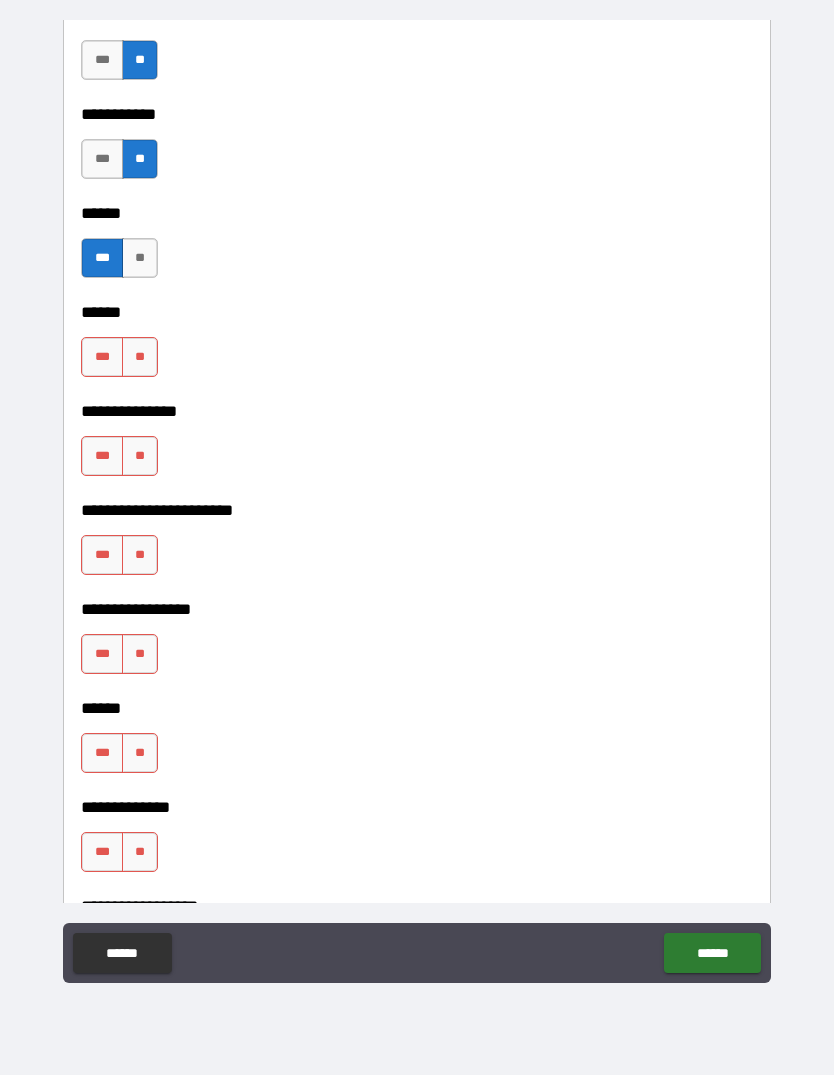click on "**********" at bounding box center (417, 398) 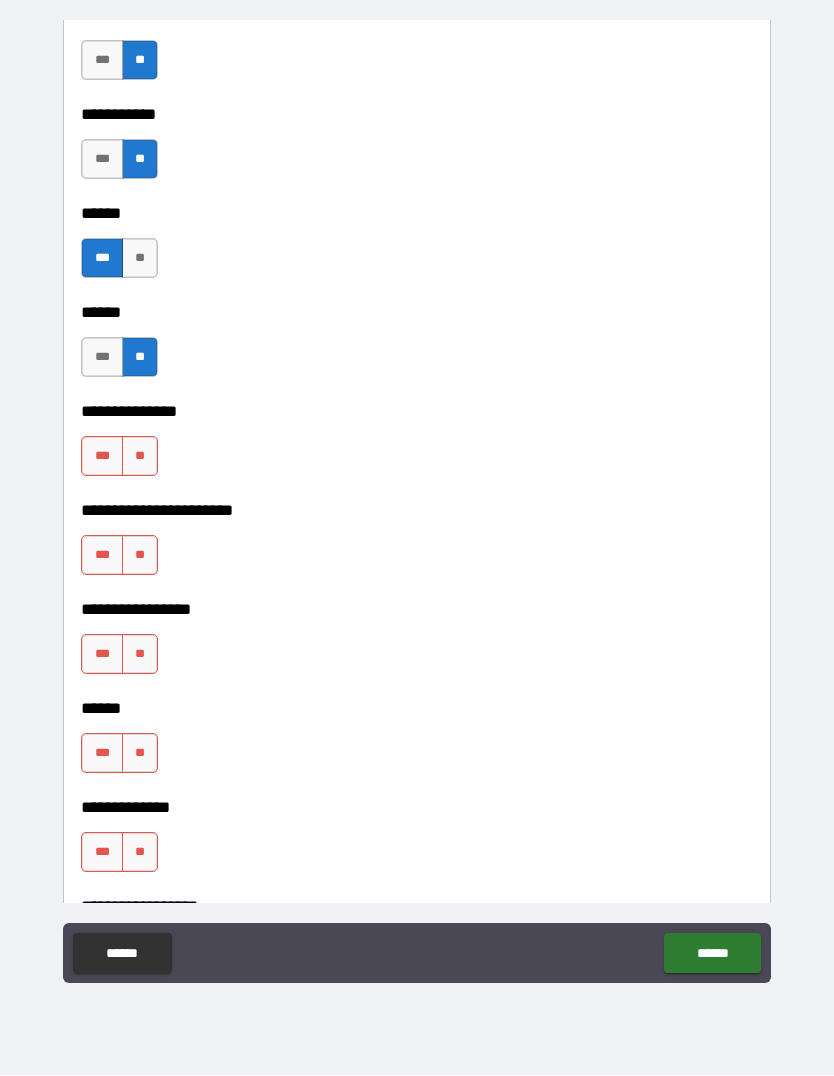 click on "**" at bounding box center [140, 457] 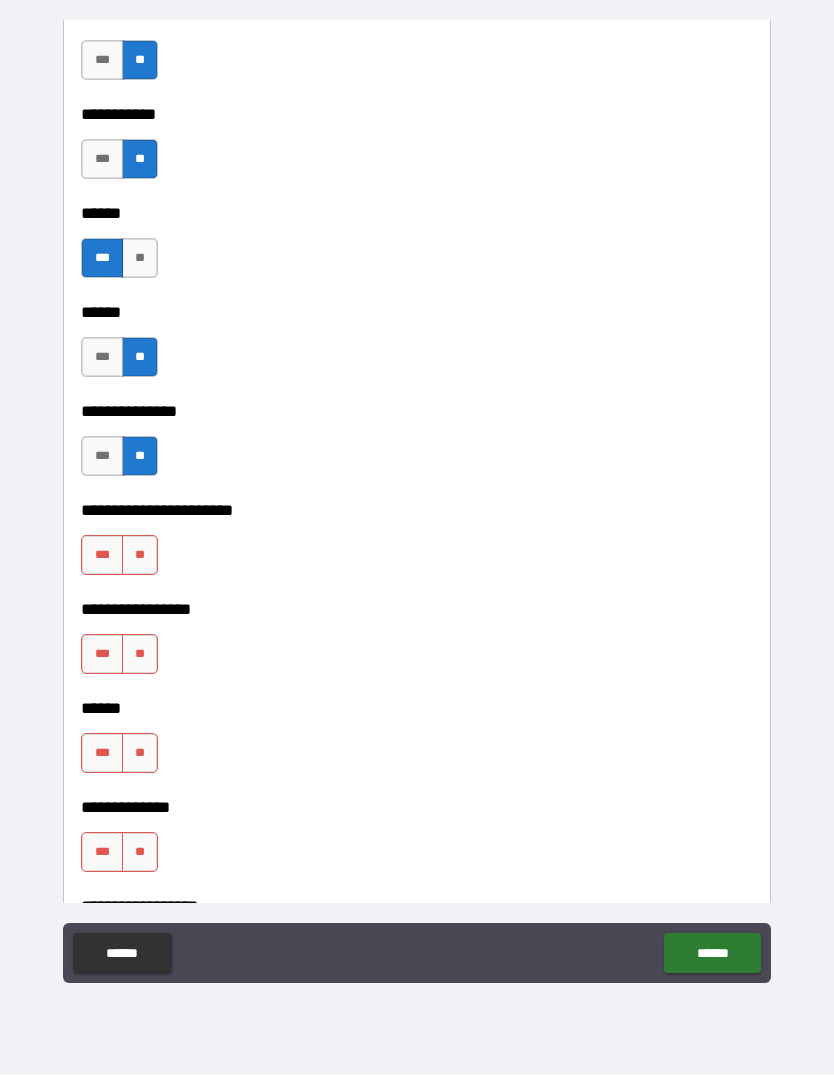 click on "**" at bounding box center [140, 556] 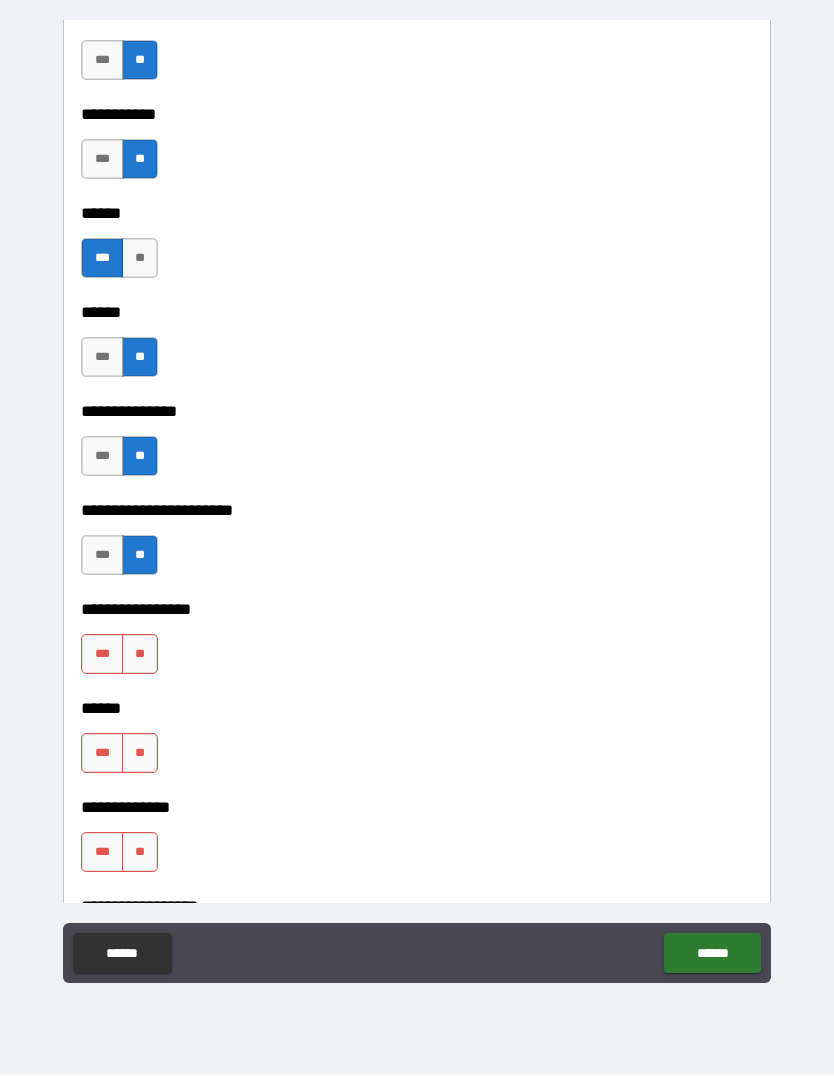 click on "**" at bounding box center (140, 655) 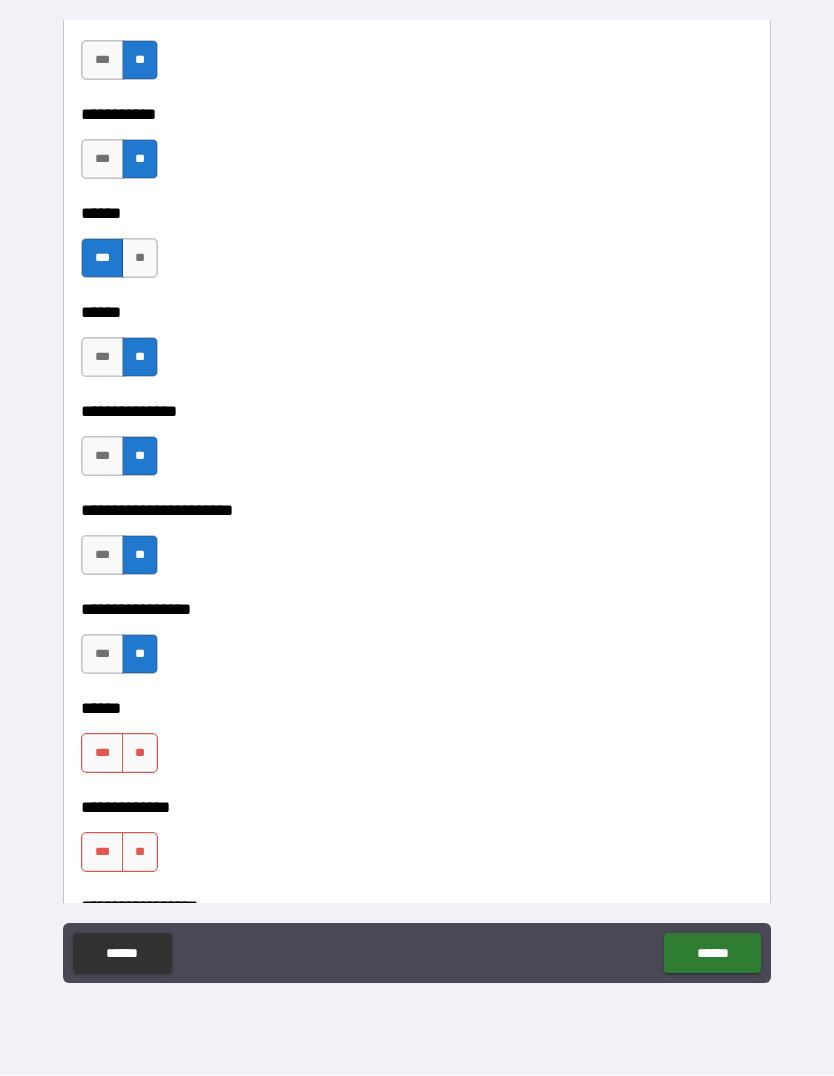 click on "***" at bounding box center (102, 754) 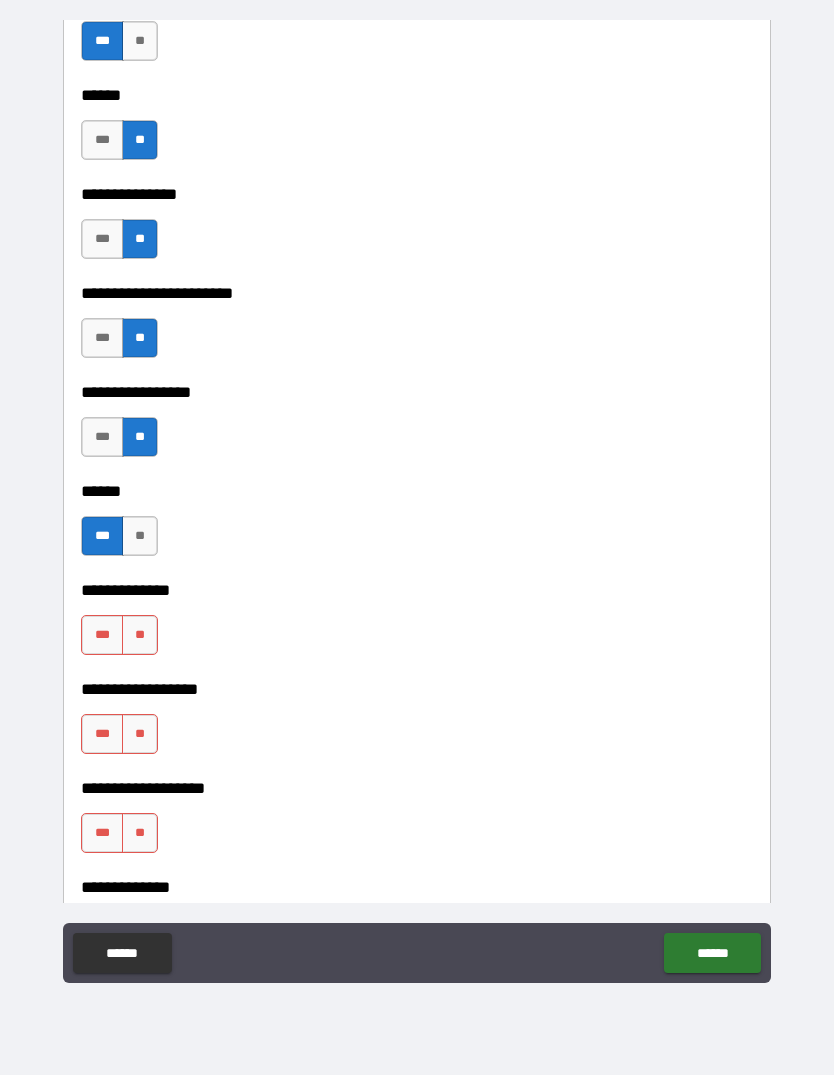 scroll, scrollTop: 3257, scrollLeft: 0, axis: vertical 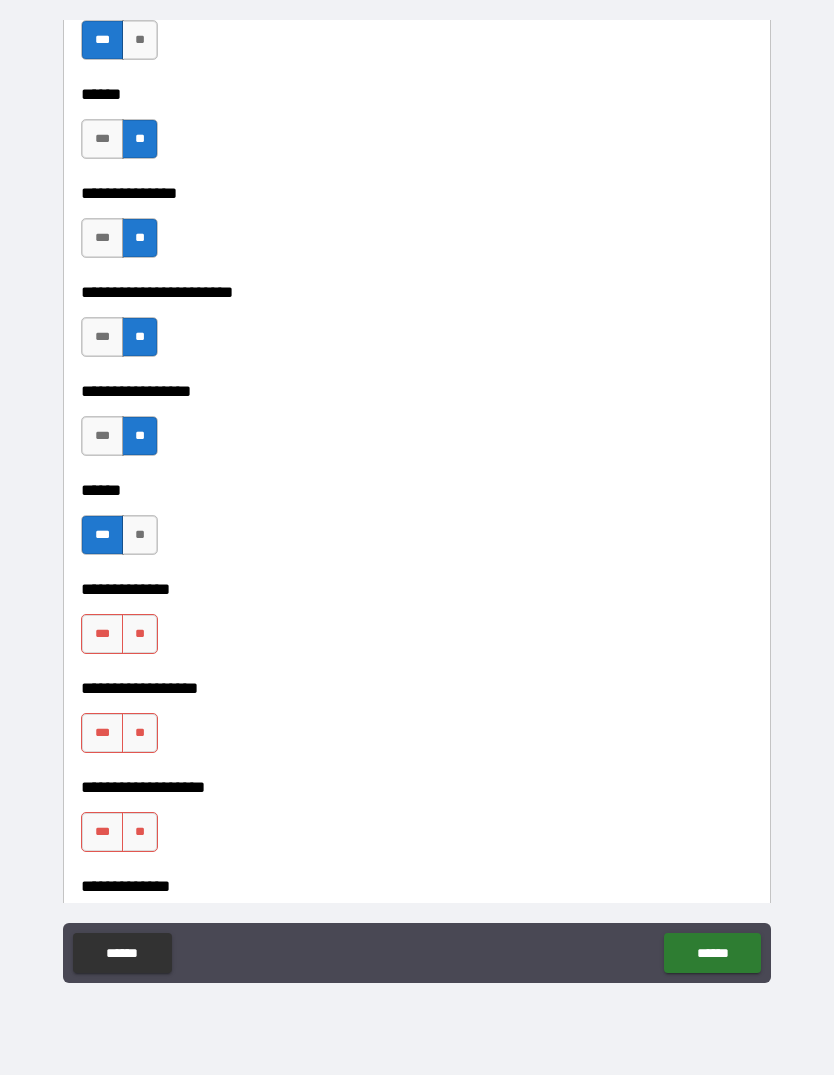 click on "**" at bounding box center (140, 635) 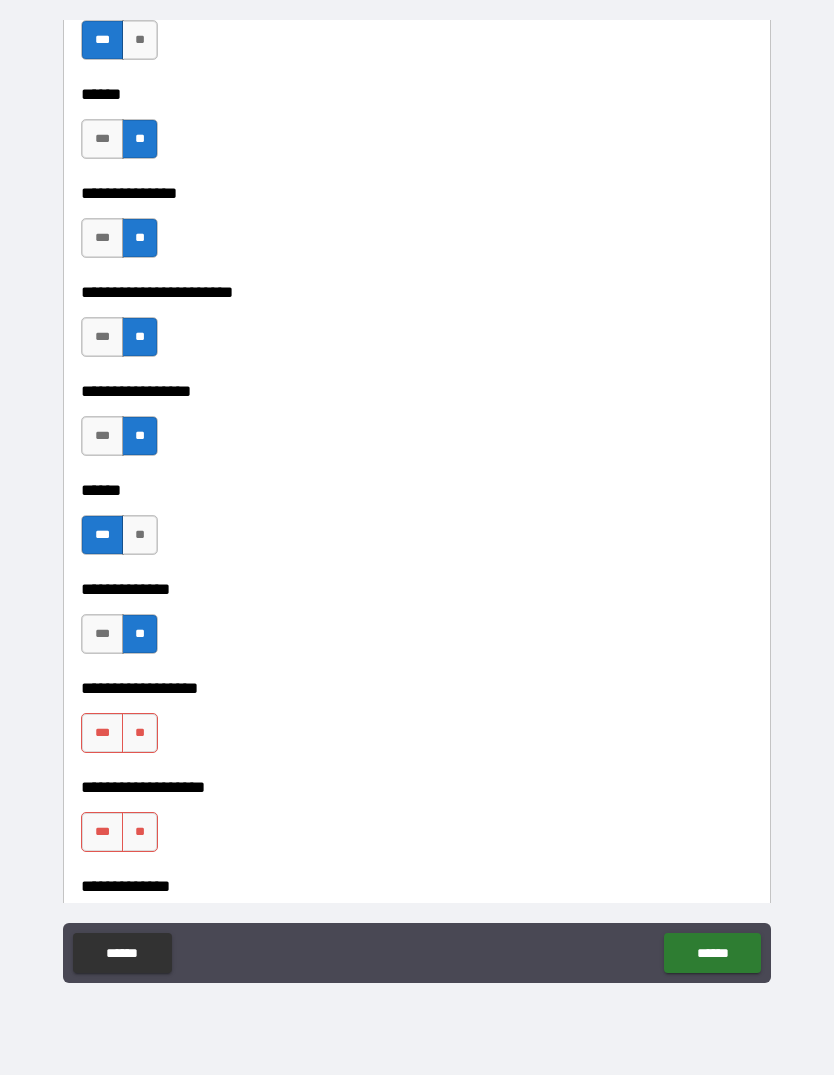 click on "**" at bounding box center [140, 734] 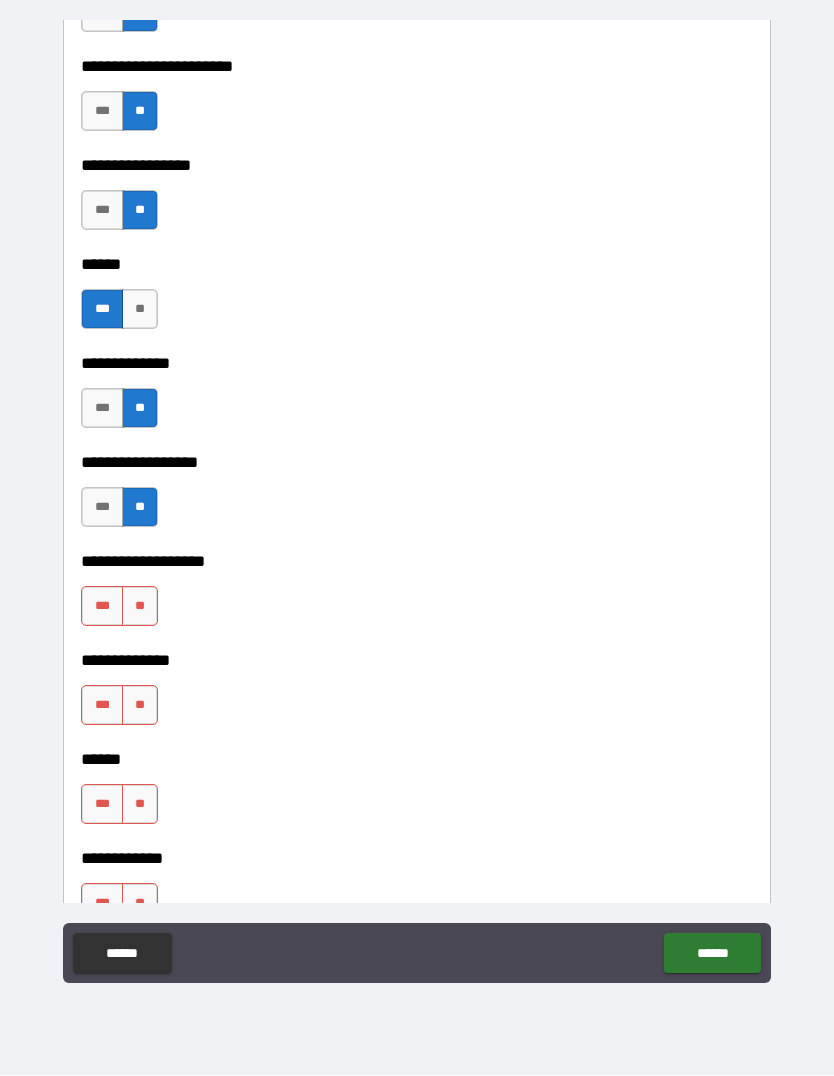 scroll, scrollTop: 3497, scrollLeft: 0, axis: vertical 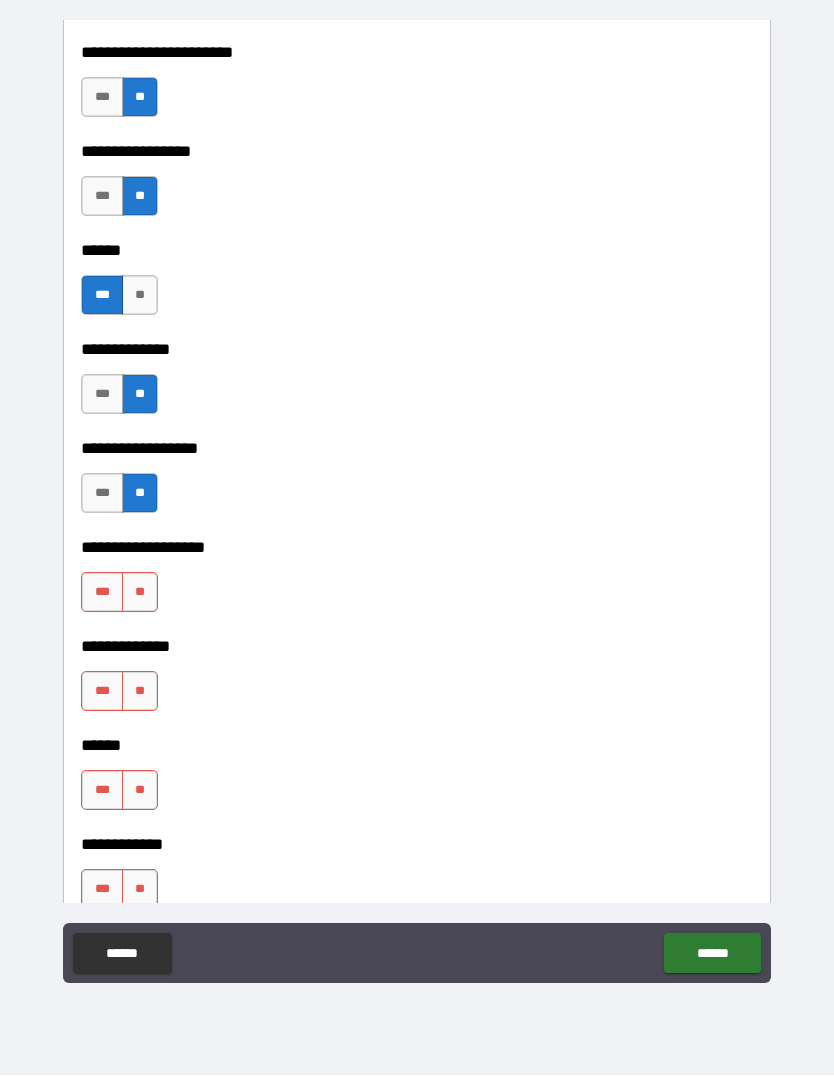 click on "**" at bounding box center (140, 593) 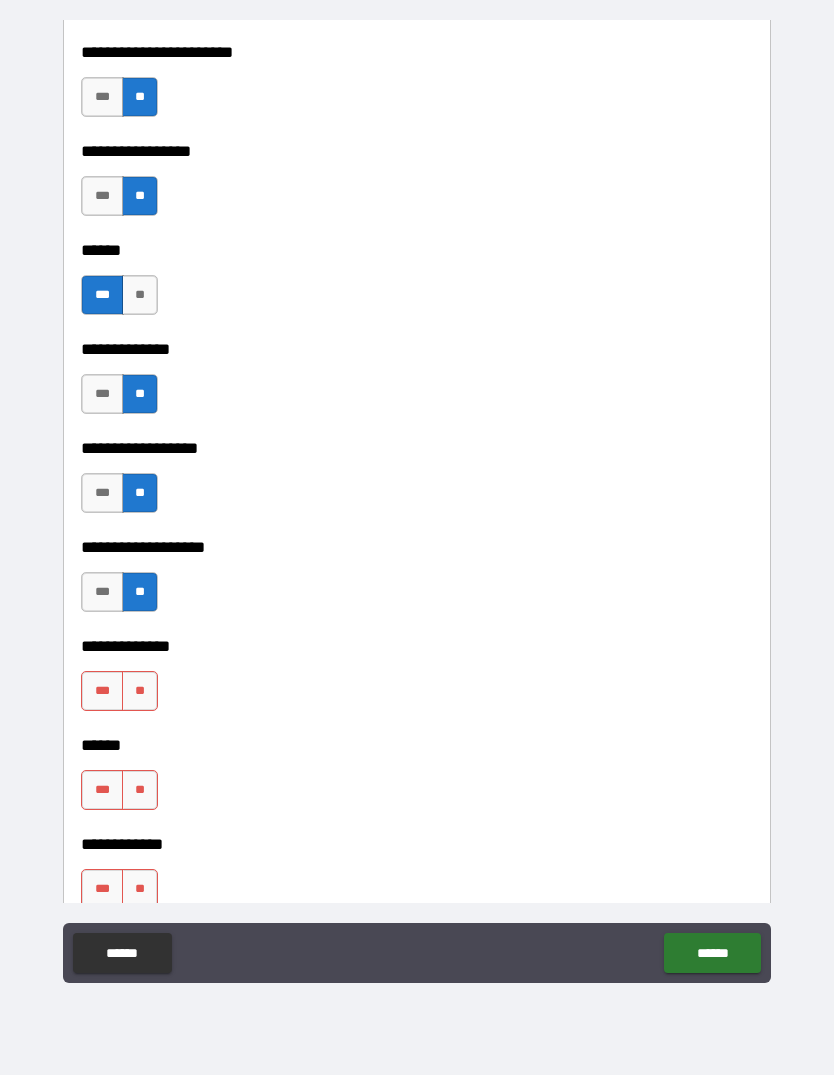 click on "**" at bounding box center (140, 692) 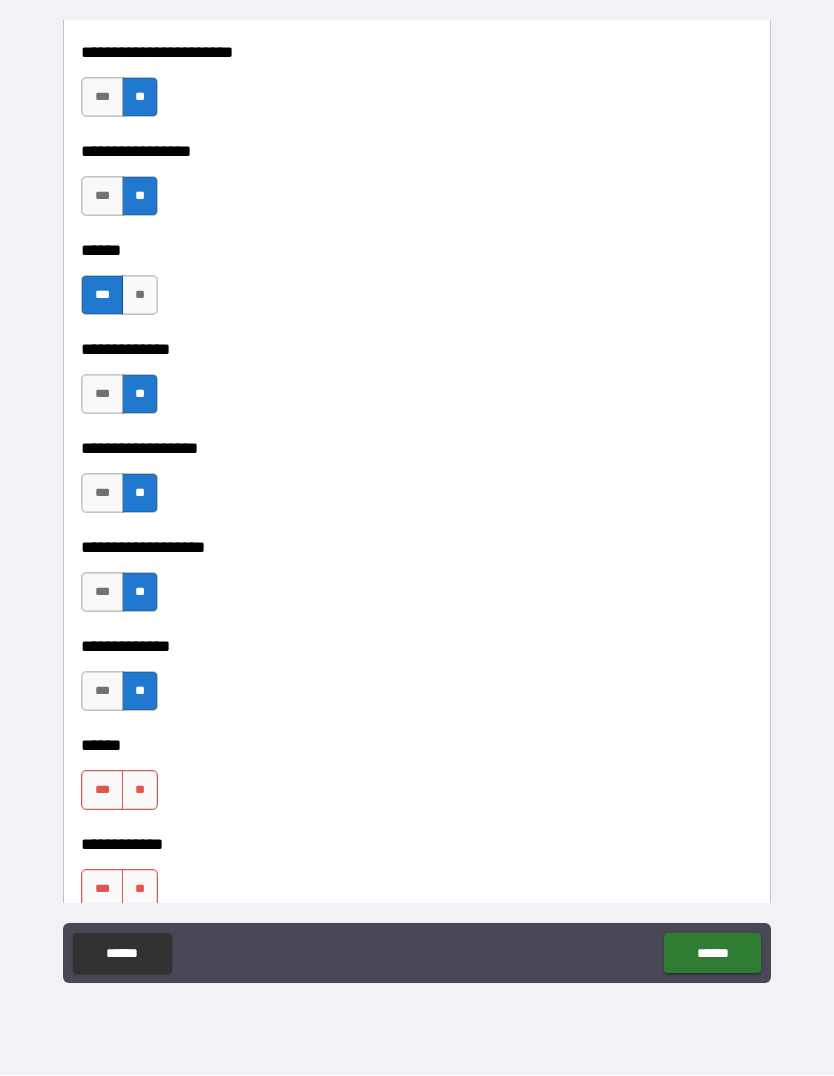 click on "**" at bounding box center [140, 791] 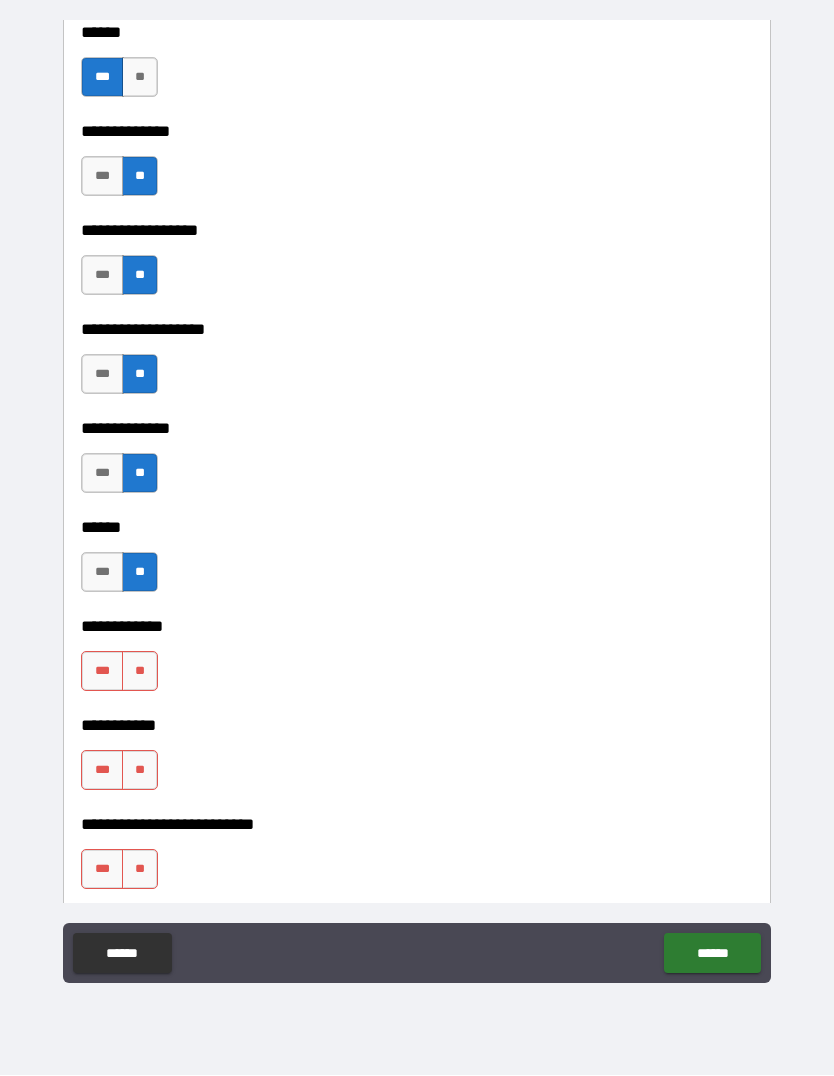 scroll, scrollTop: 3719, scrollLeft: 0, axis: vertical 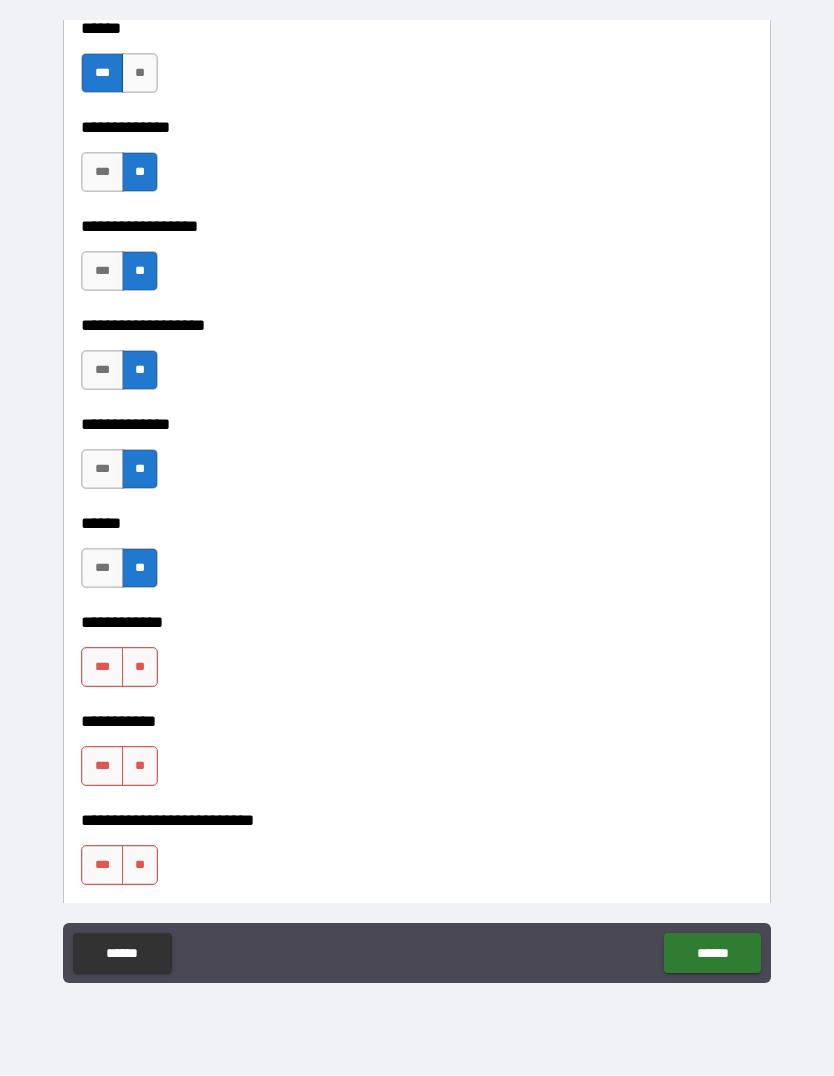 click on "**" at bounding box center (140, 668) 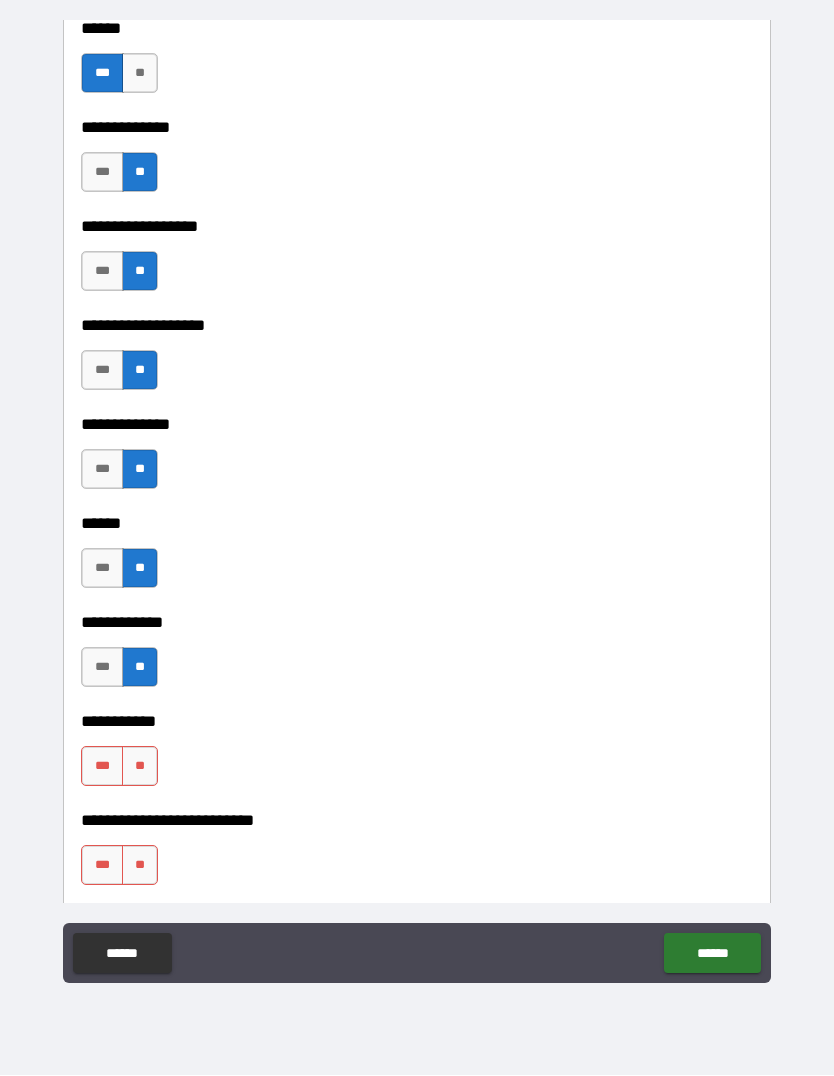 click on "**" at bounding box center (140, 767) 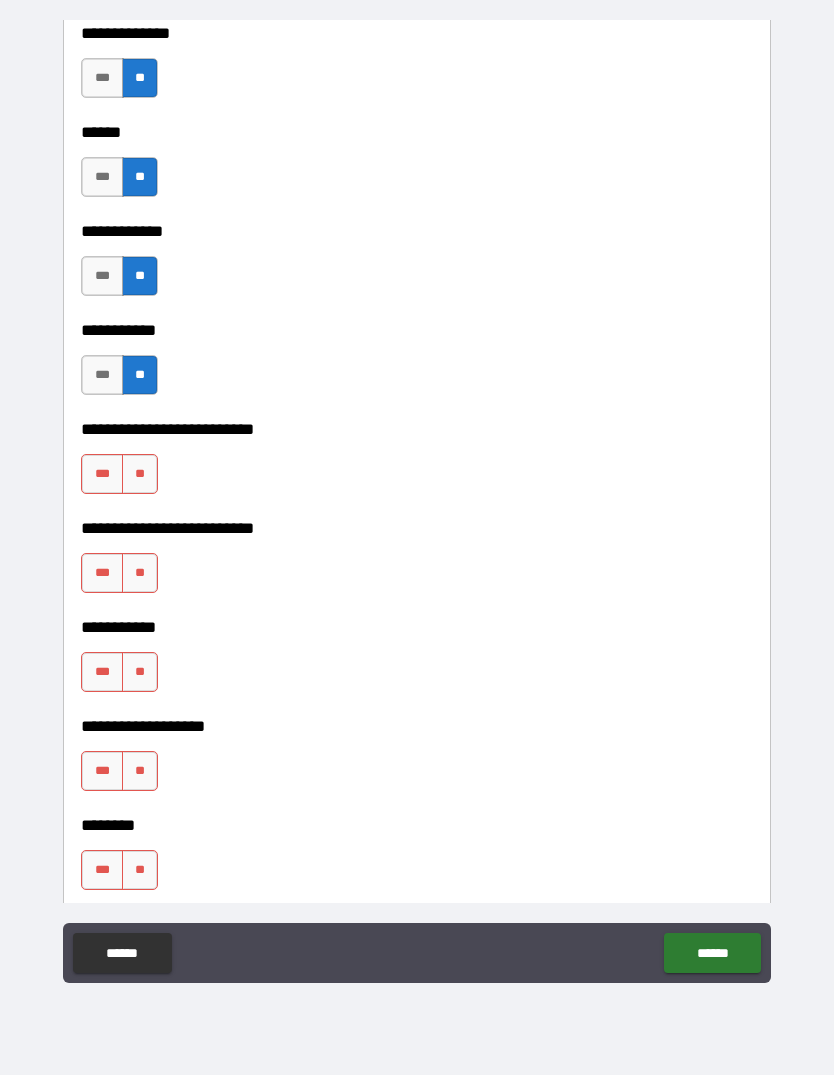 scroll, scrollTop: 4112, scrollLeft: 0, axis: vertical 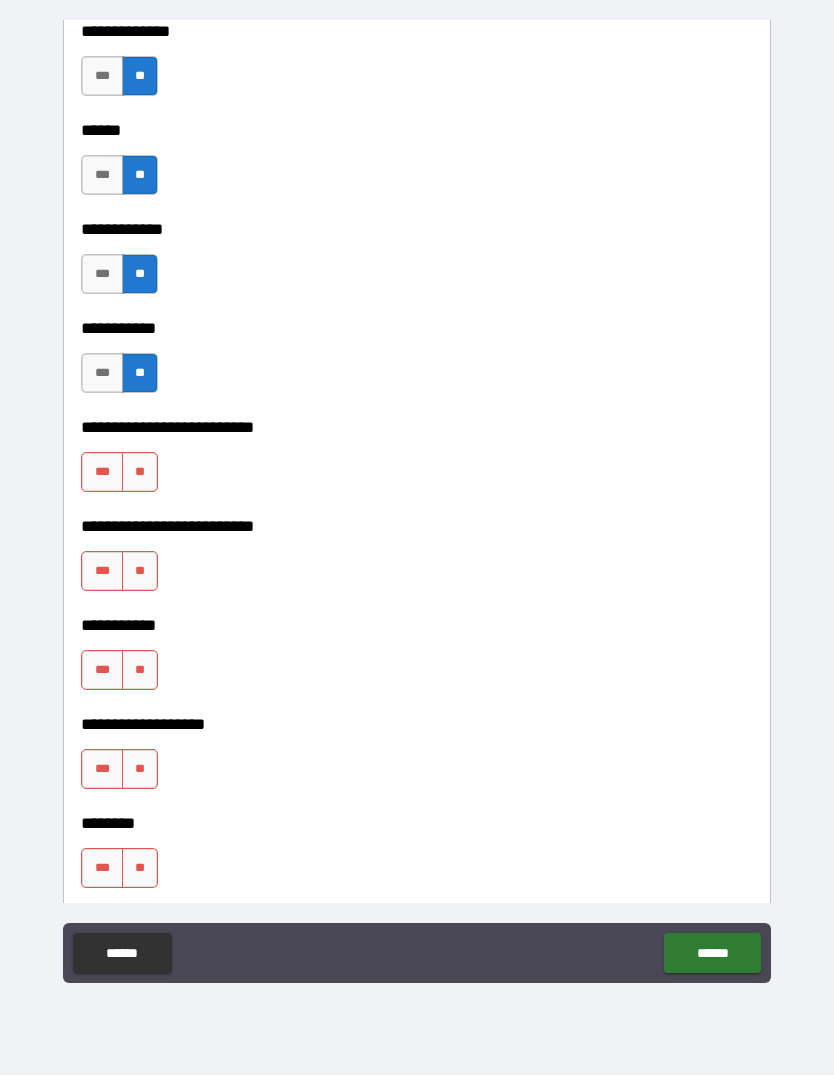 click on "**" at bounding box center (140, 473) 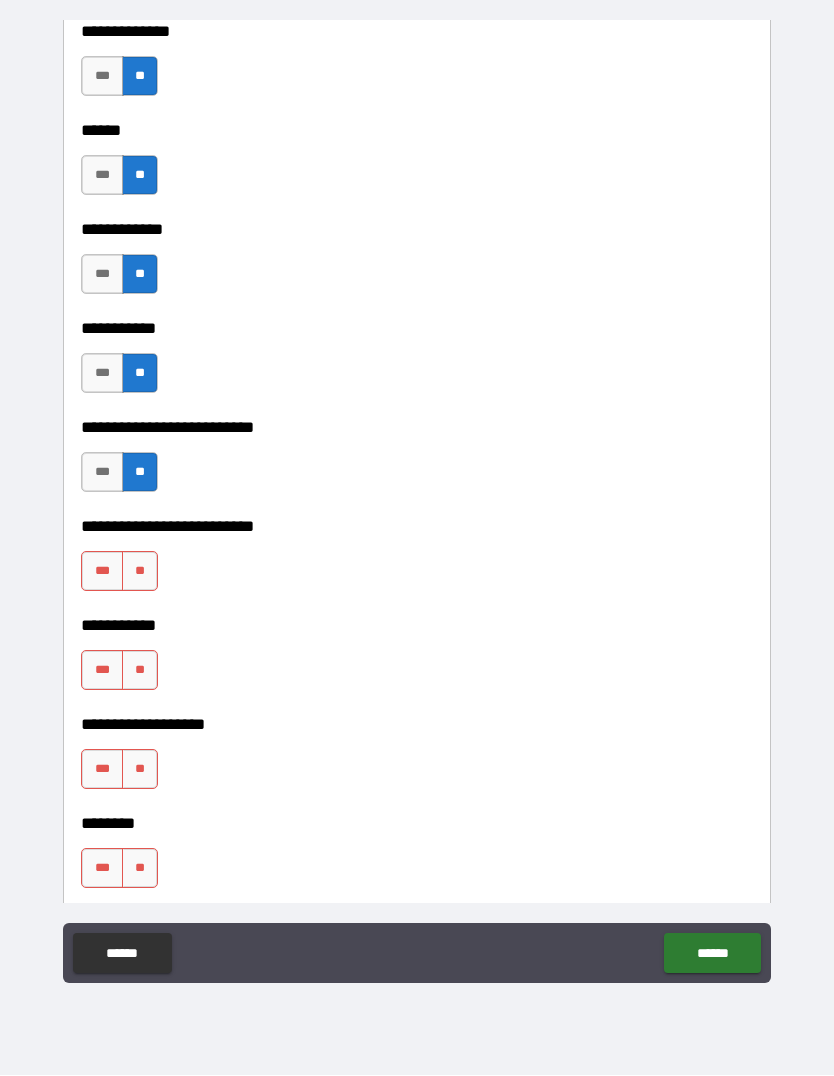 click on "**" at bounding box center [140, 572] 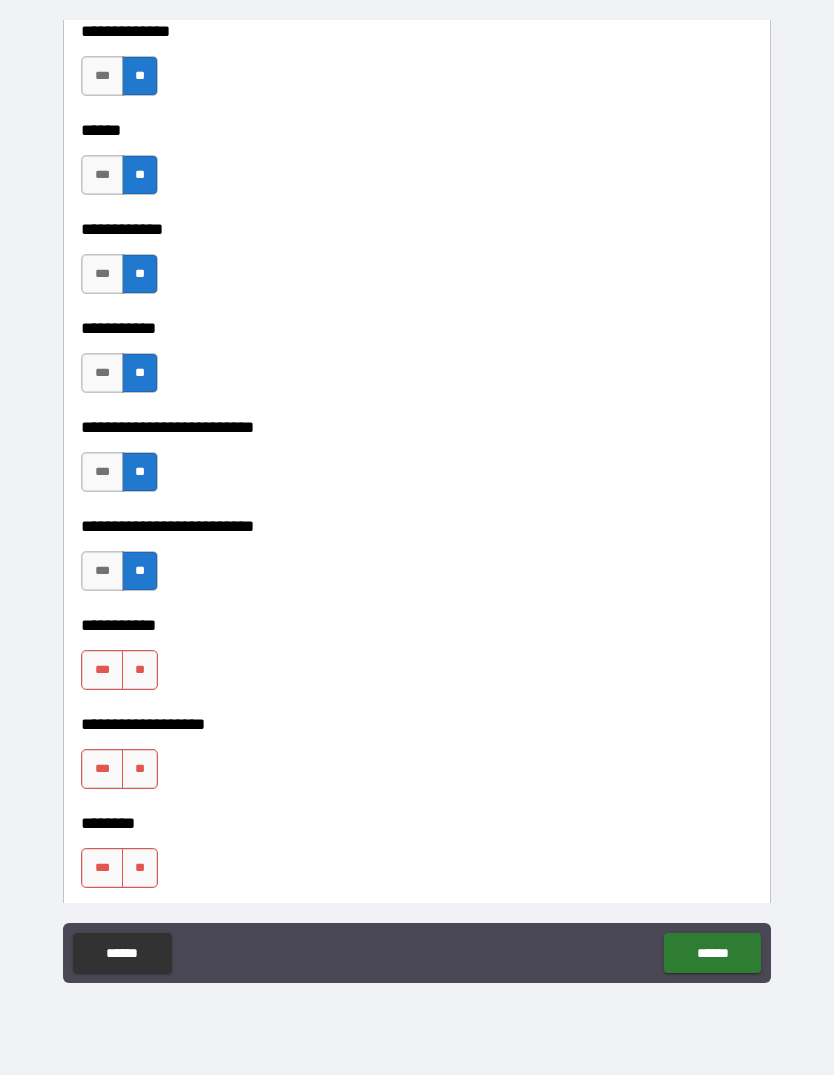 click on "**" at bounding box center (140, 671) 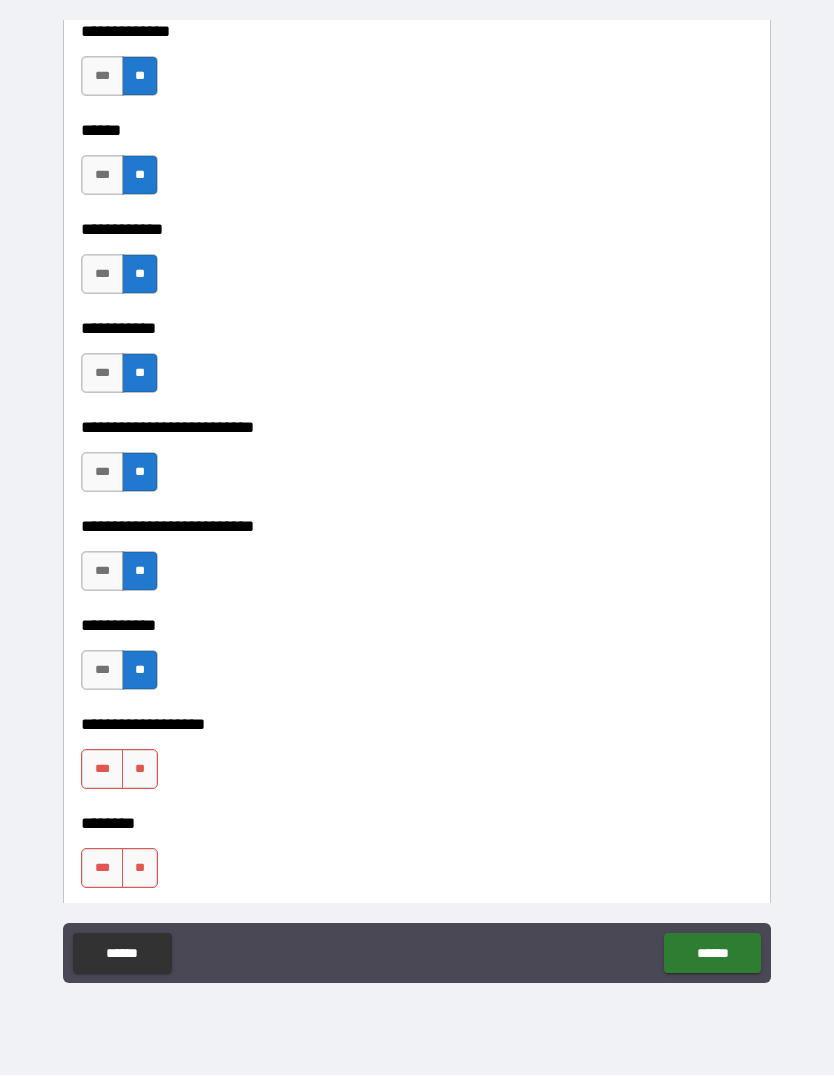 click on "**" at bounding box center (140, 770) 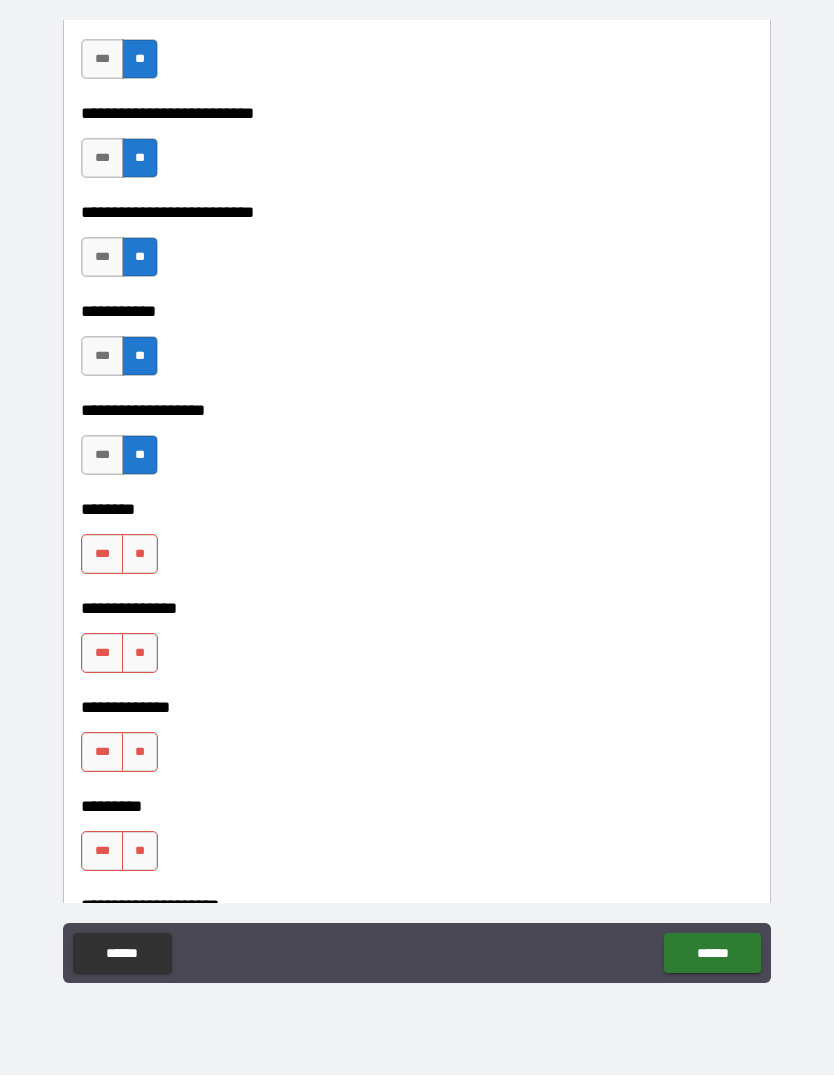 scroll, scrollTop: 4430, scrollLeft: 0, axis: vertical 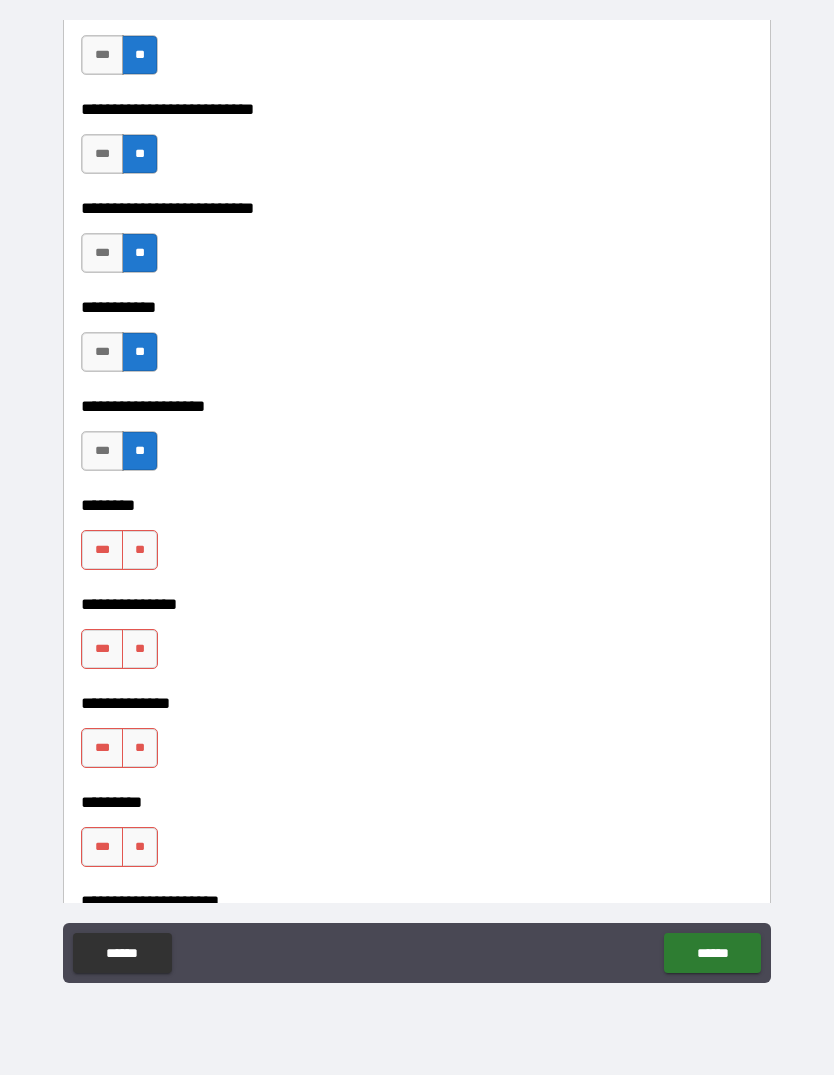 click on "**" at bounding box center [140, 551] 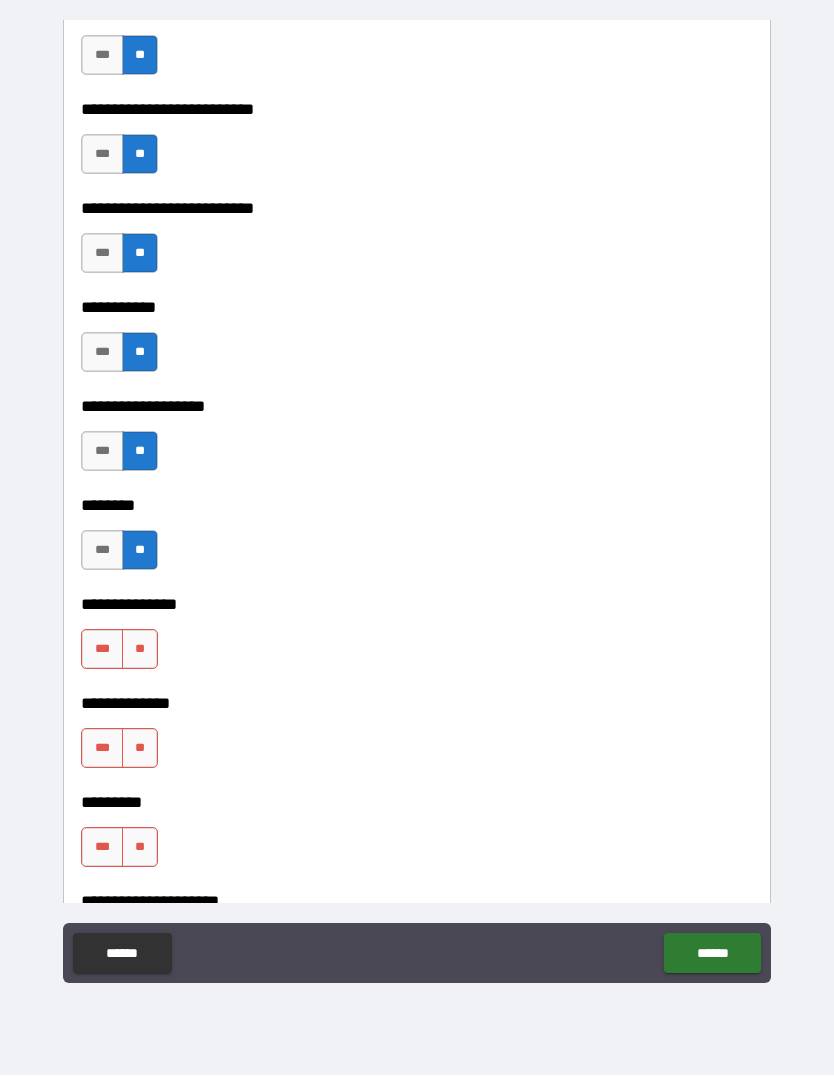 click on "**" at bounding box center [140, 650] 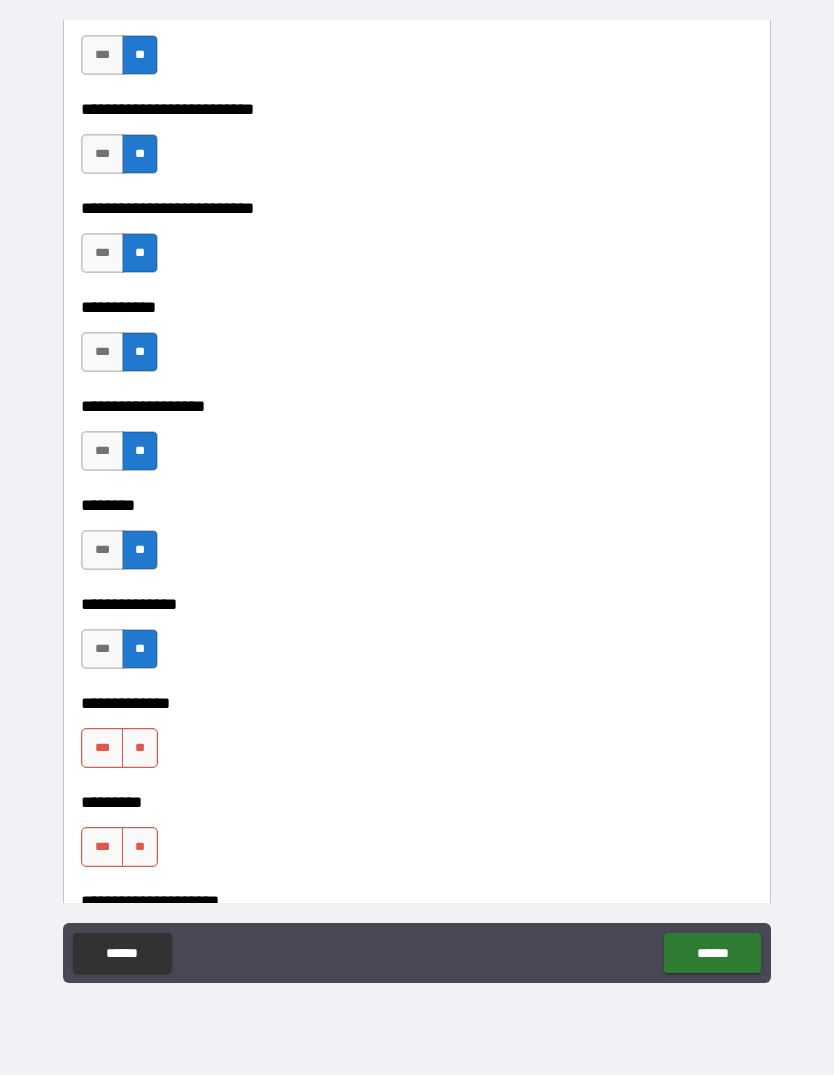 click on "**" at bounding box center (140, 749) 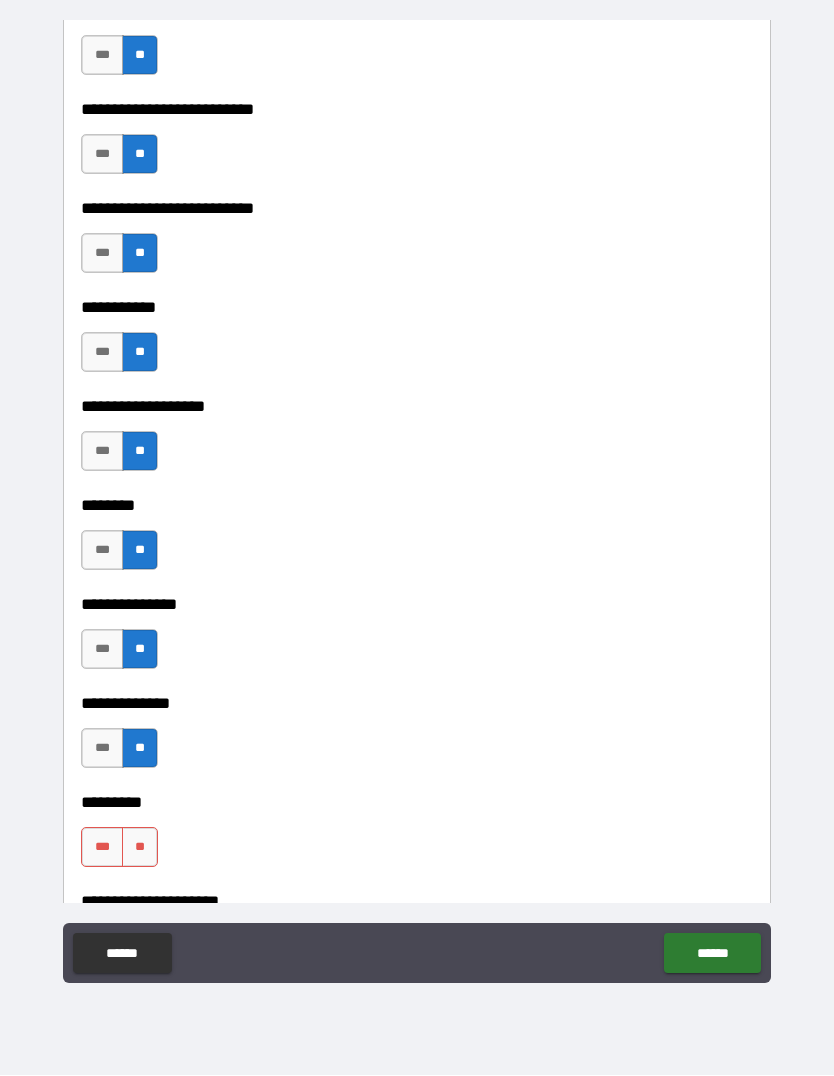 click on "***" at bounding box center (102, 749) 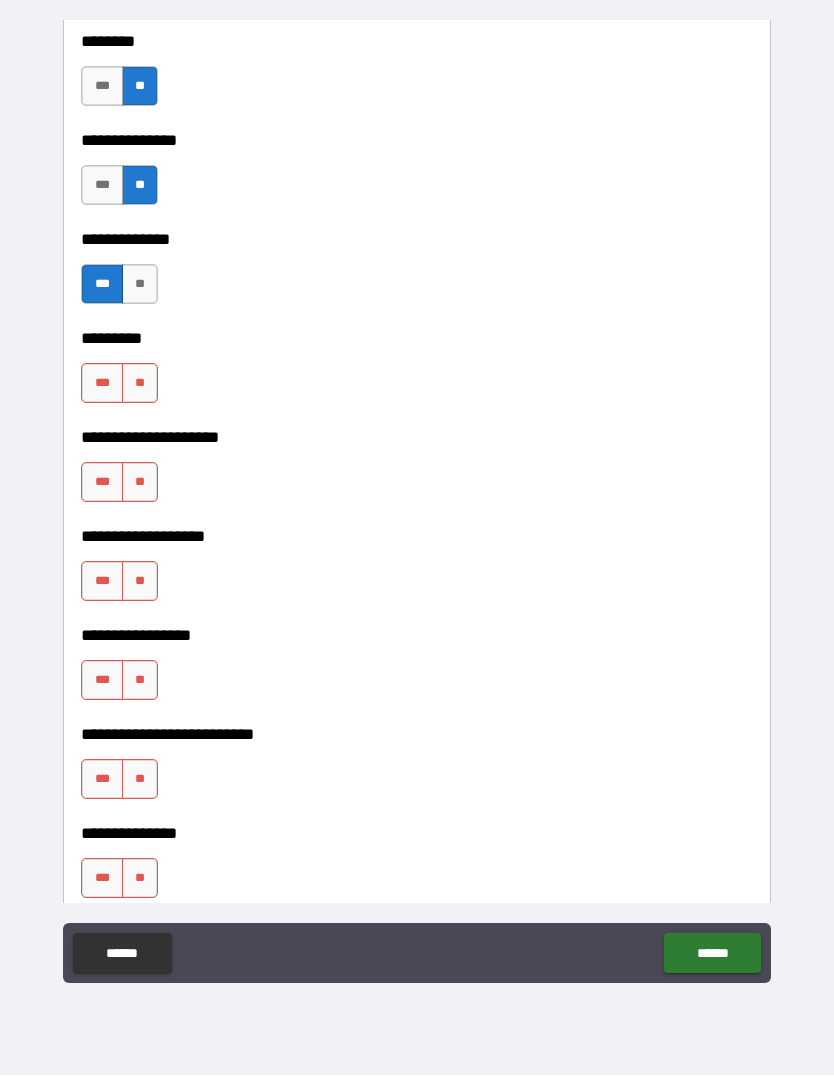 scroll, scrollTop: 4903, scrollLeft: 0, axis: vertical 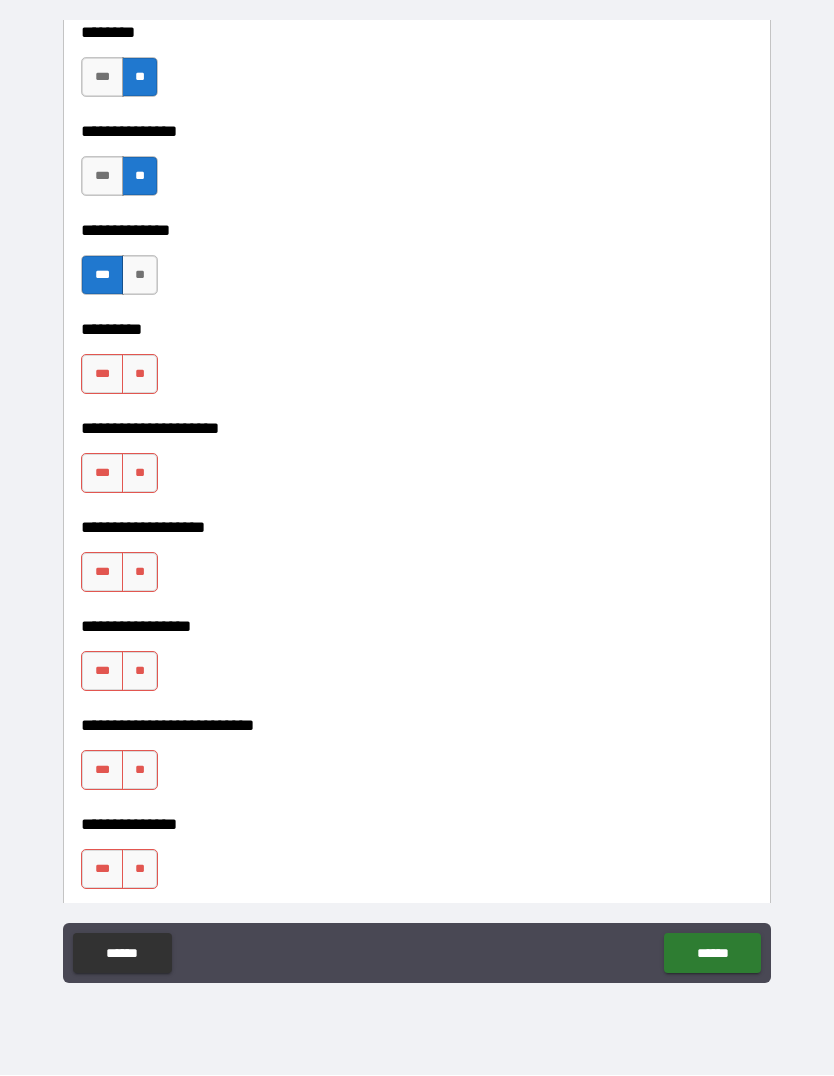click on "**" at bounding box center [140, 375] 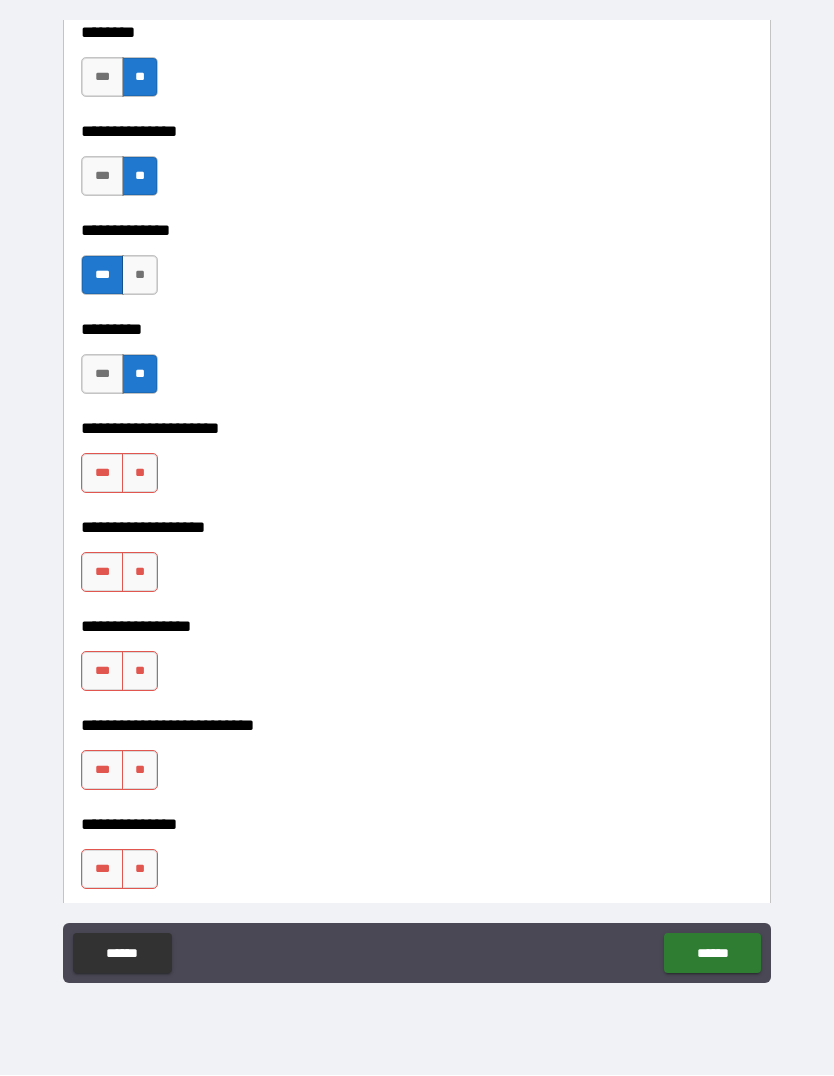 click on "**" at bounding box center [140, 474] 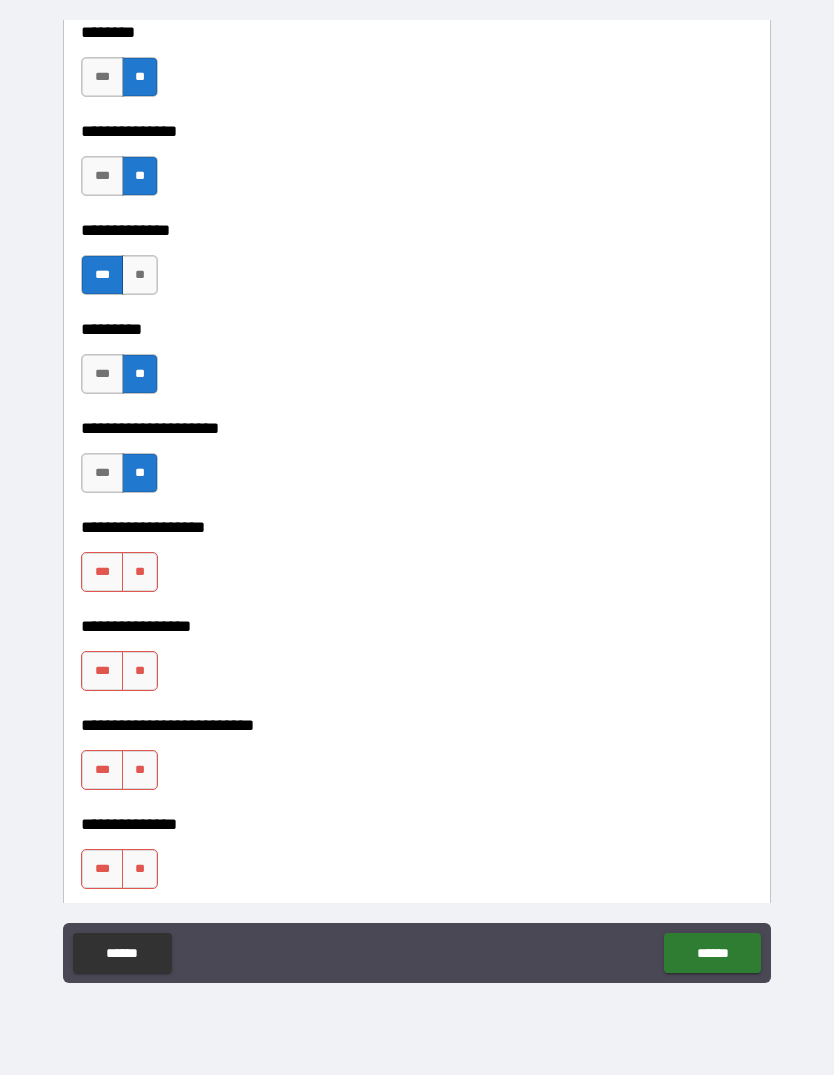 click on "**" at bounding box center [140, 573] 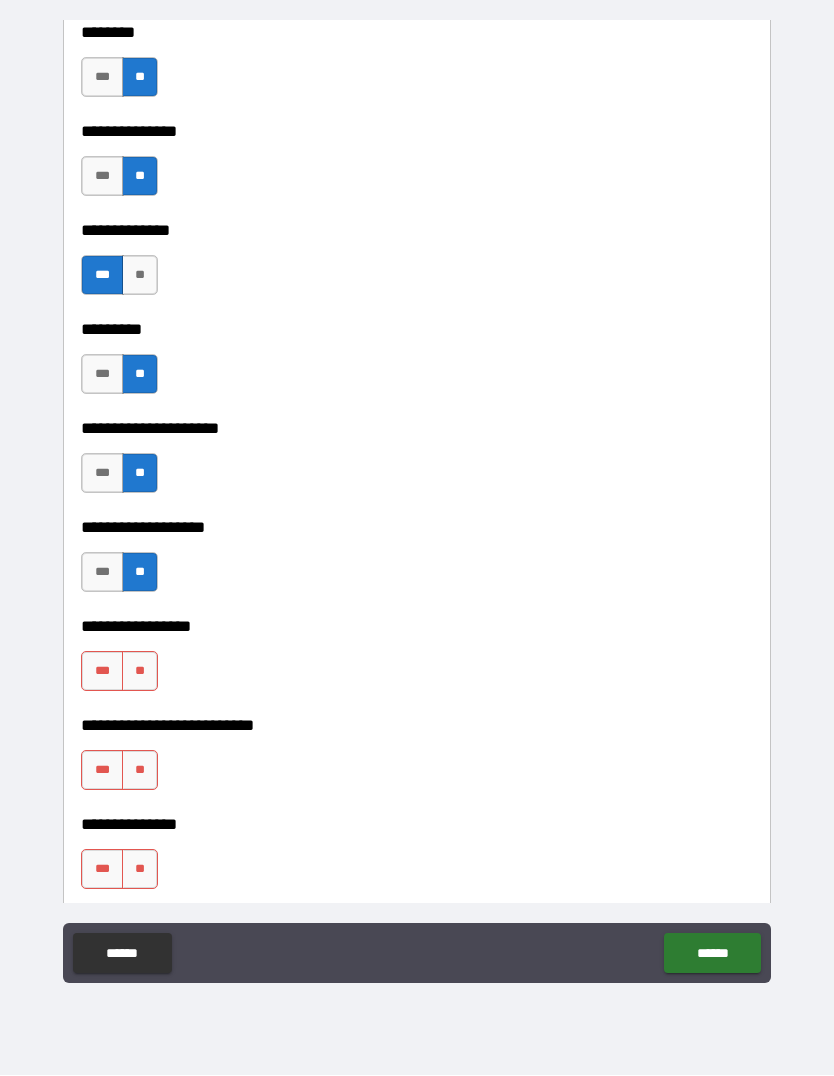click on "**" at bounding box center [140, 672] 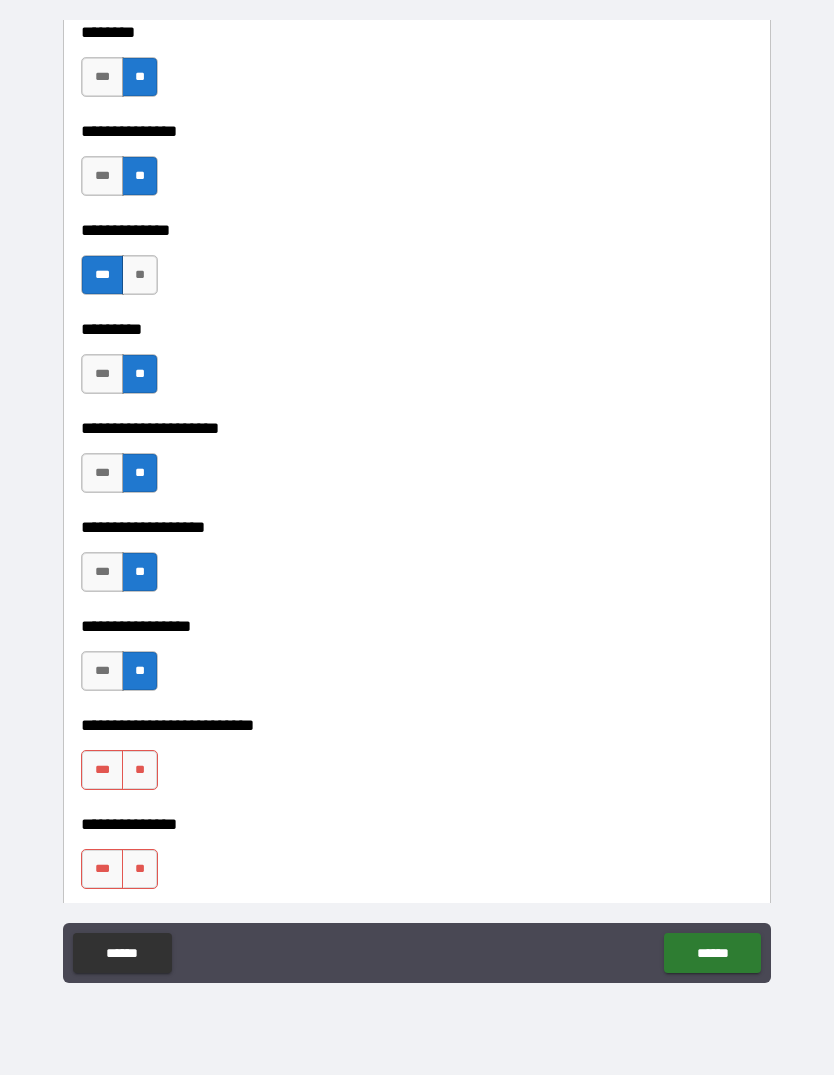 click on "**" at bounding box center (140, 771) 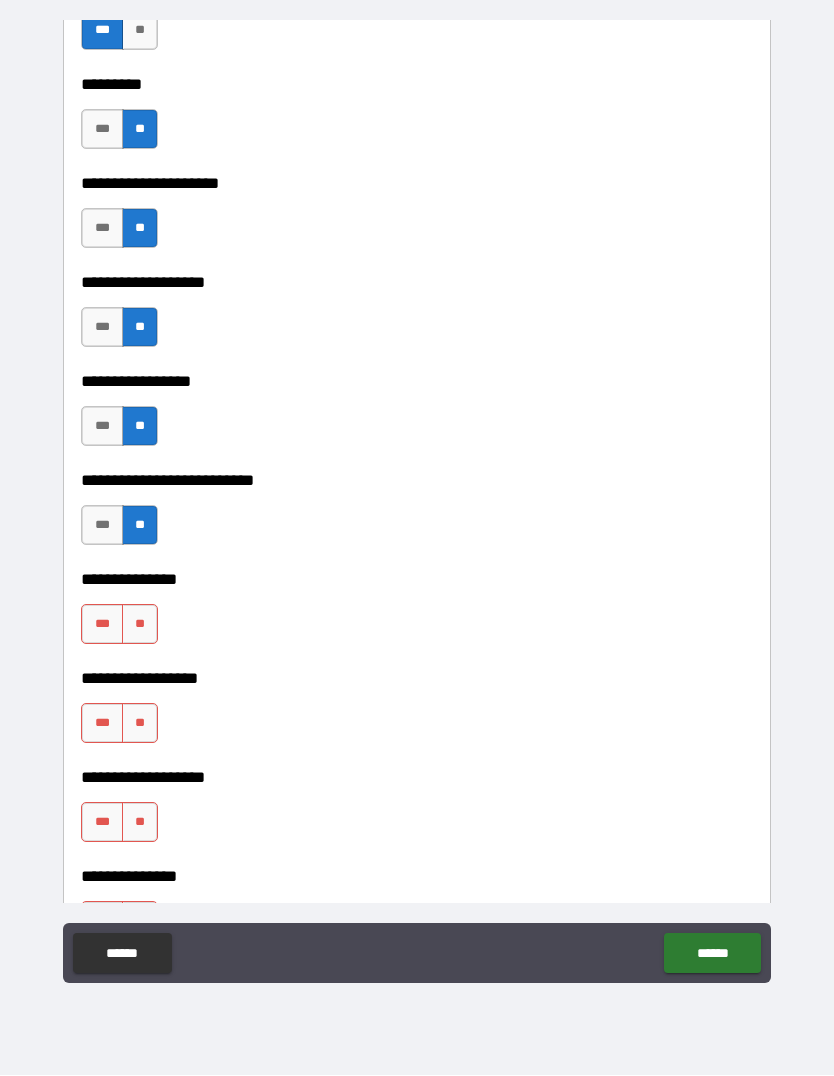 scroll, scrollTop: 5150, scrollLeft: 0, axis: vertical 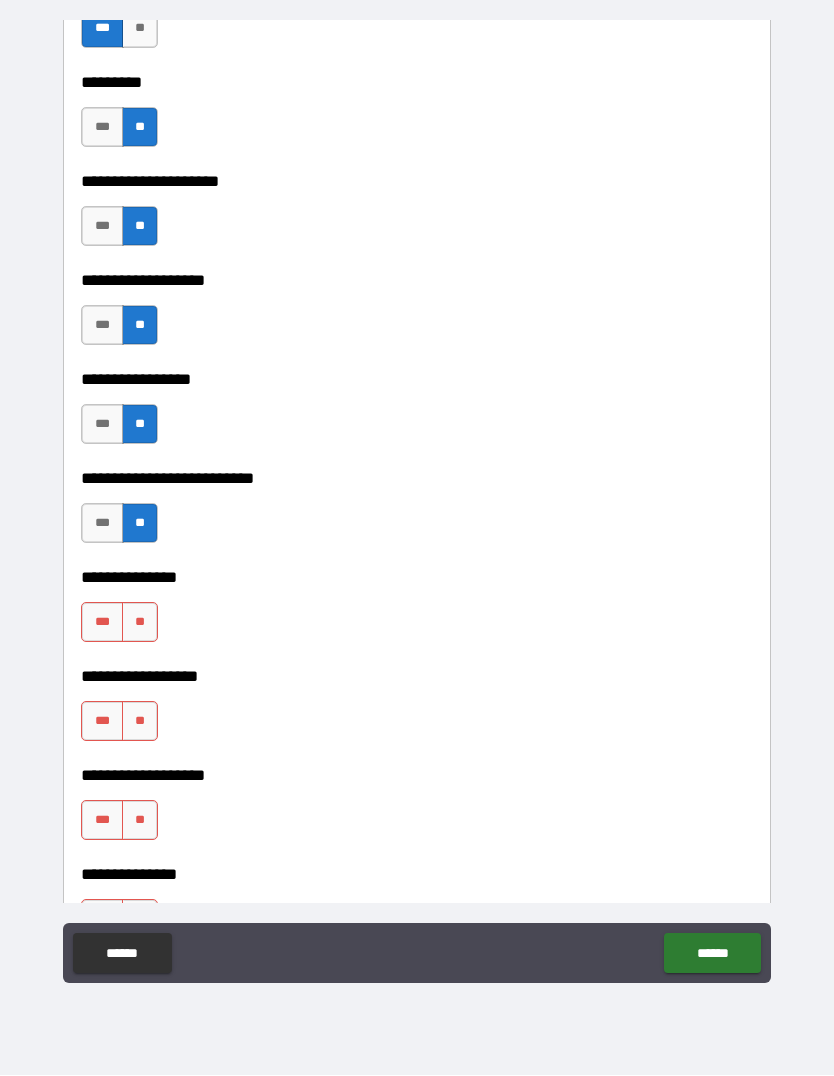 click on "**" at bounding box center (140, 623) 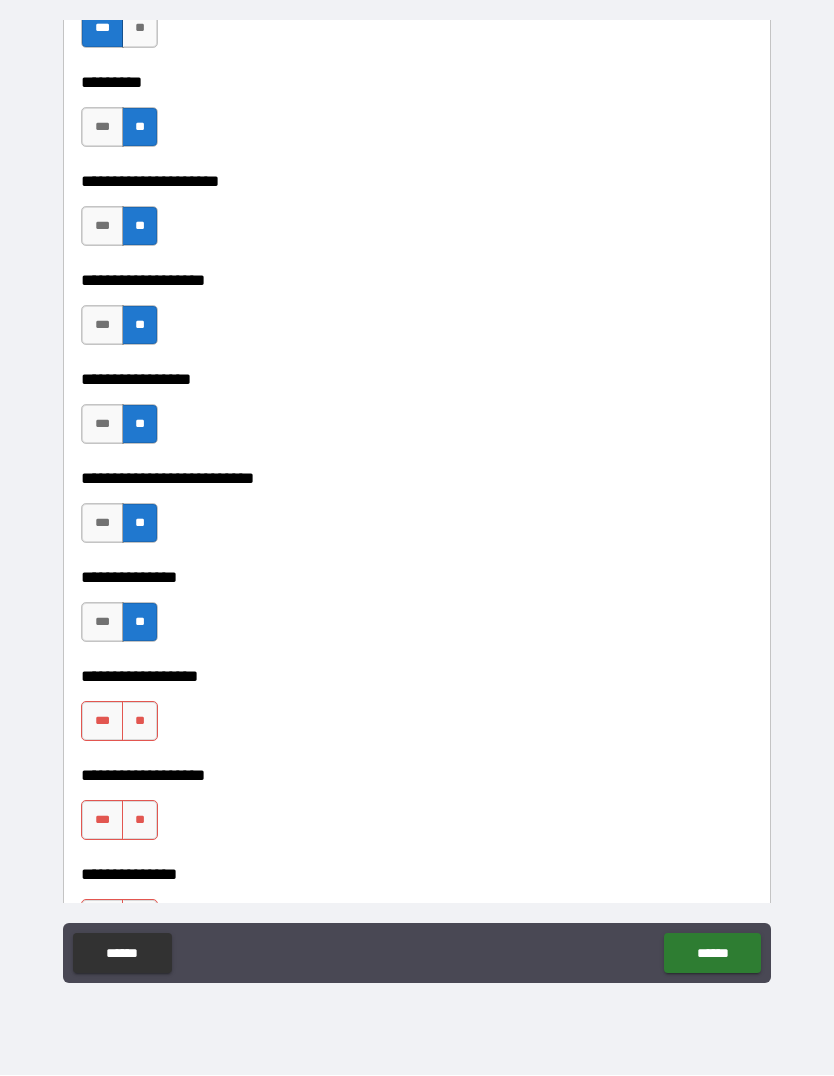 click on "**" at bounding box center [140, 722] 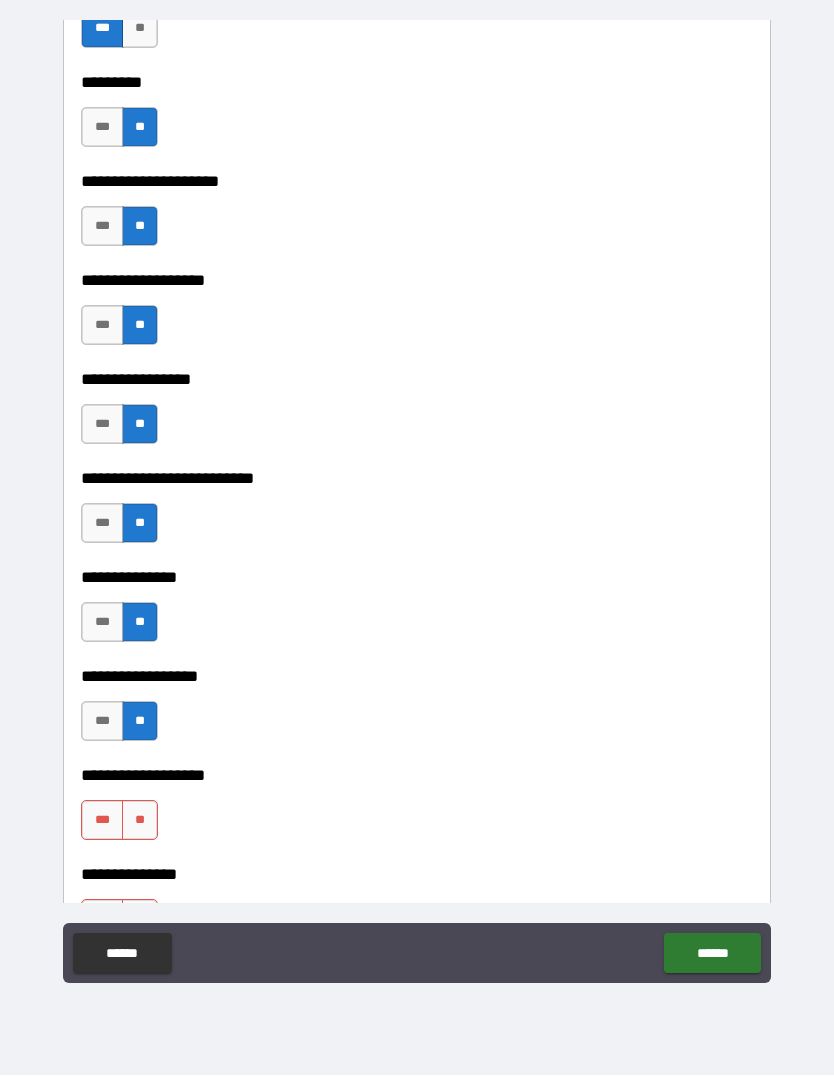 click on "**" at bounding box center [140, 821] 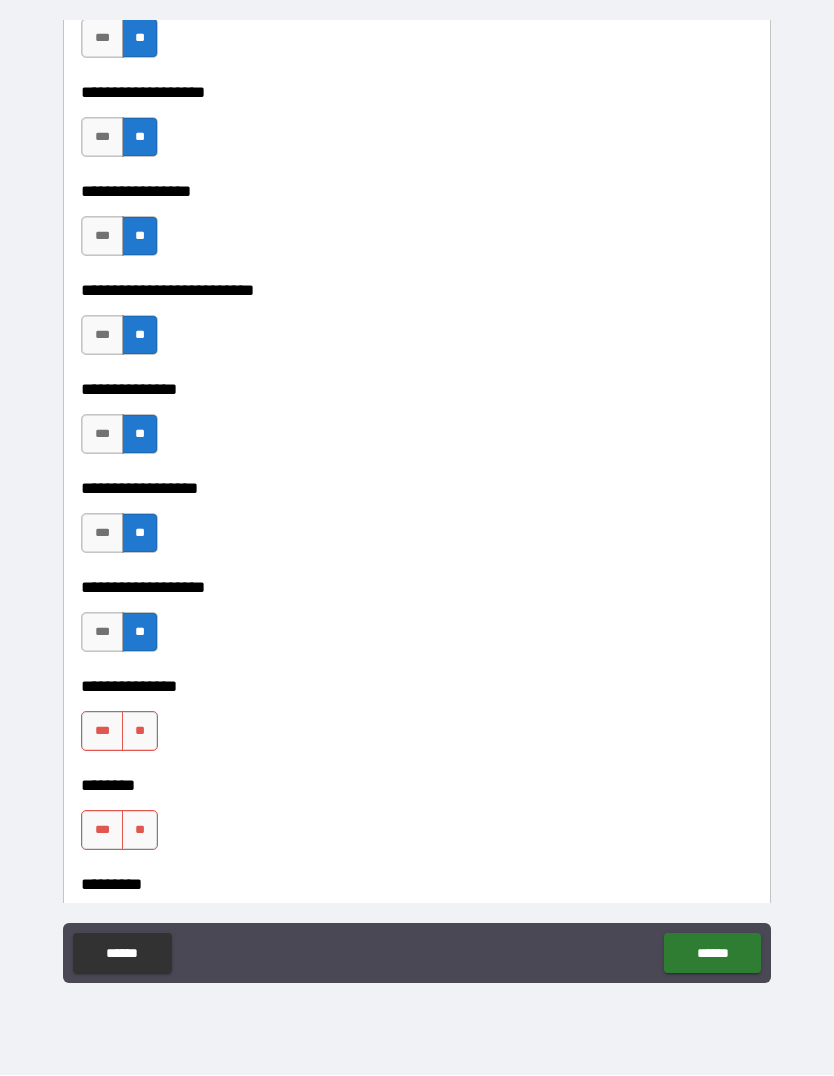 scroll, scrollTop: 5388, scrollLeft: 0, axis: vertical 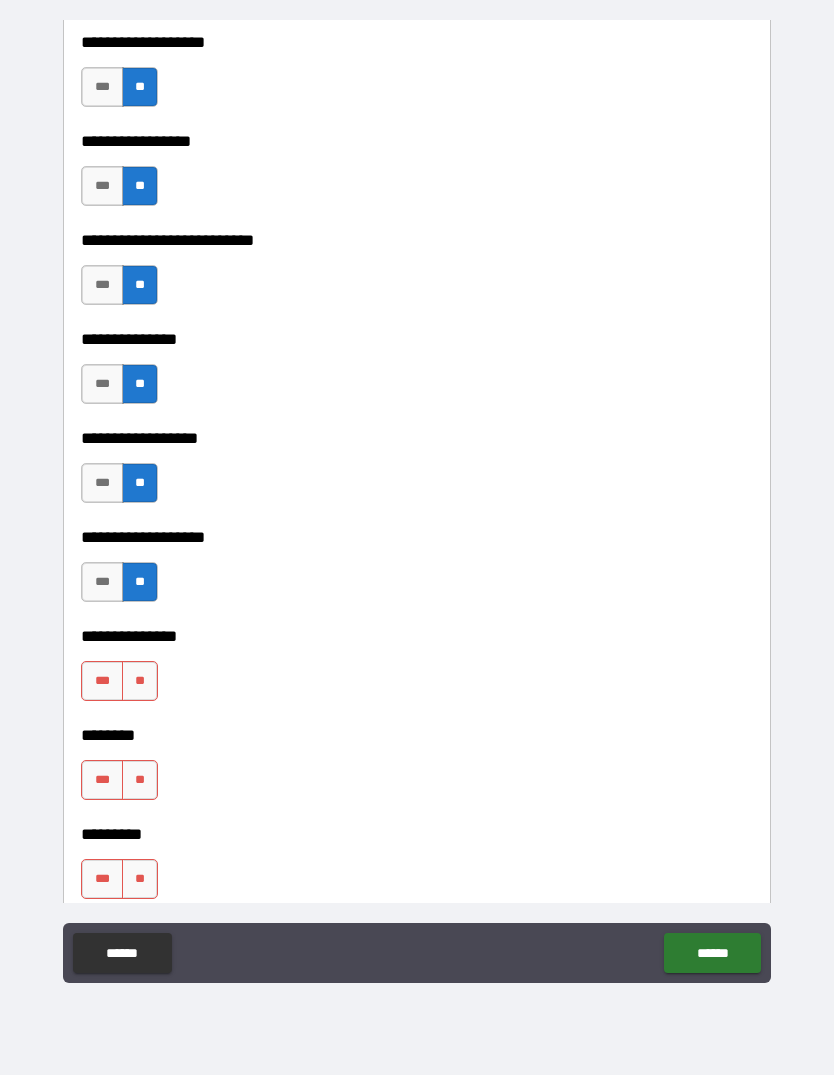 click on "**********" at bounding box center [417, 623] 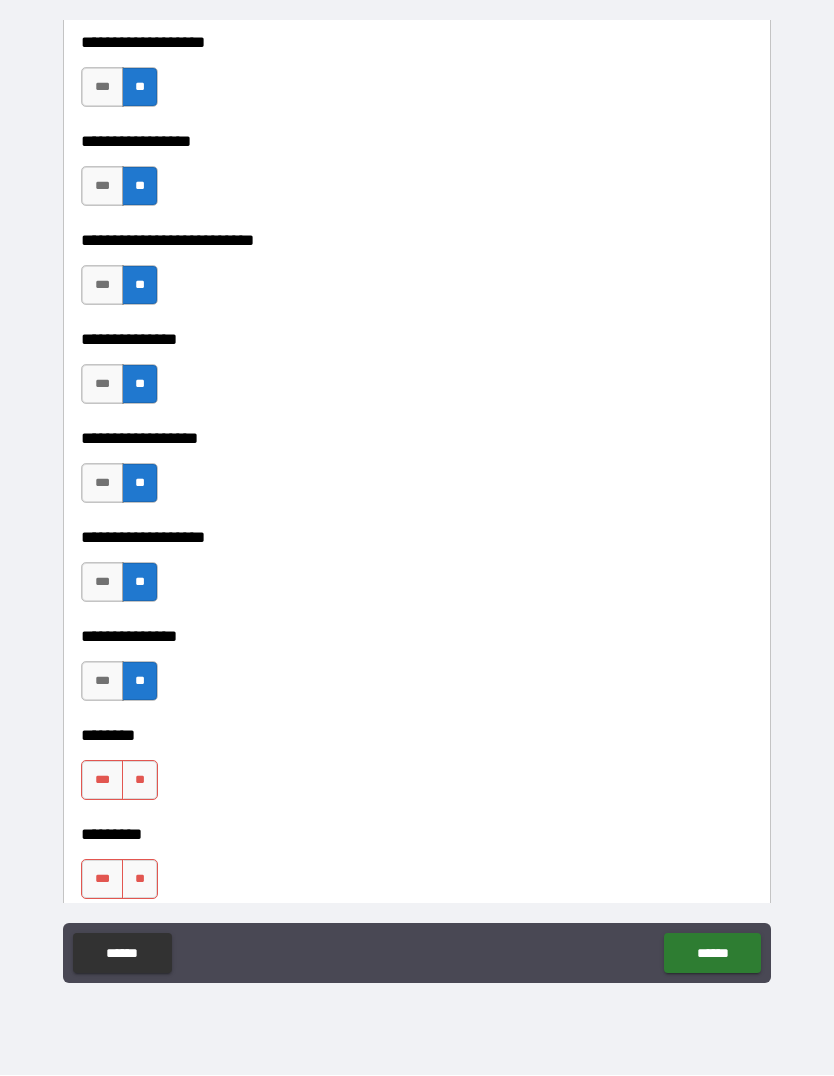 click on "**" at bounding box center [140, 781] 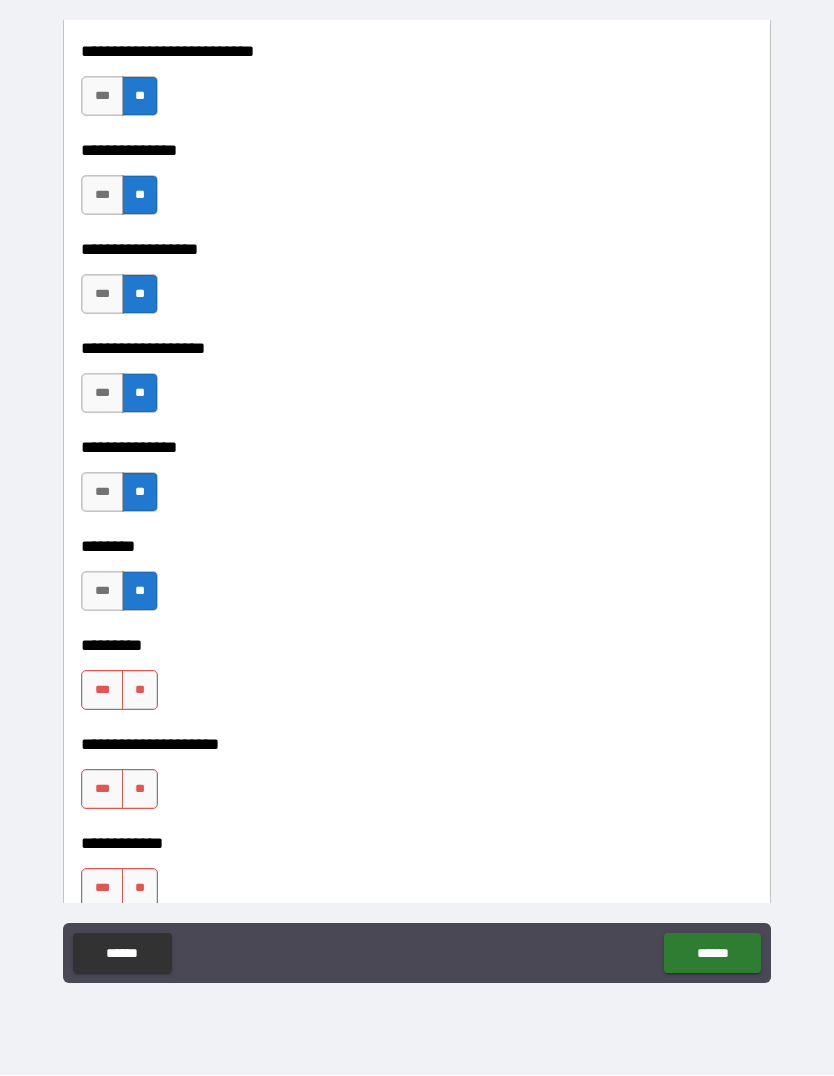 scroll, scrollTop: 5580, scrollLeft: 0, axis: vertical 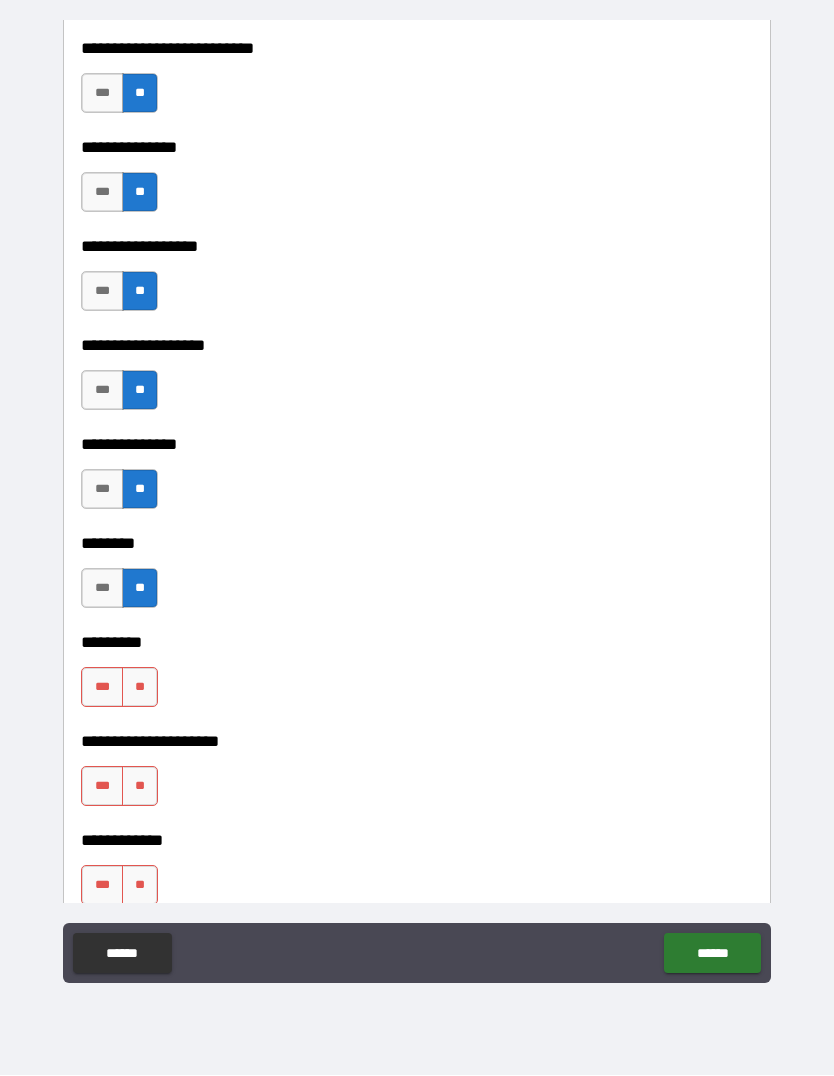 click on "******** *** ** ********* *** **" at bounding box center [417, 629] 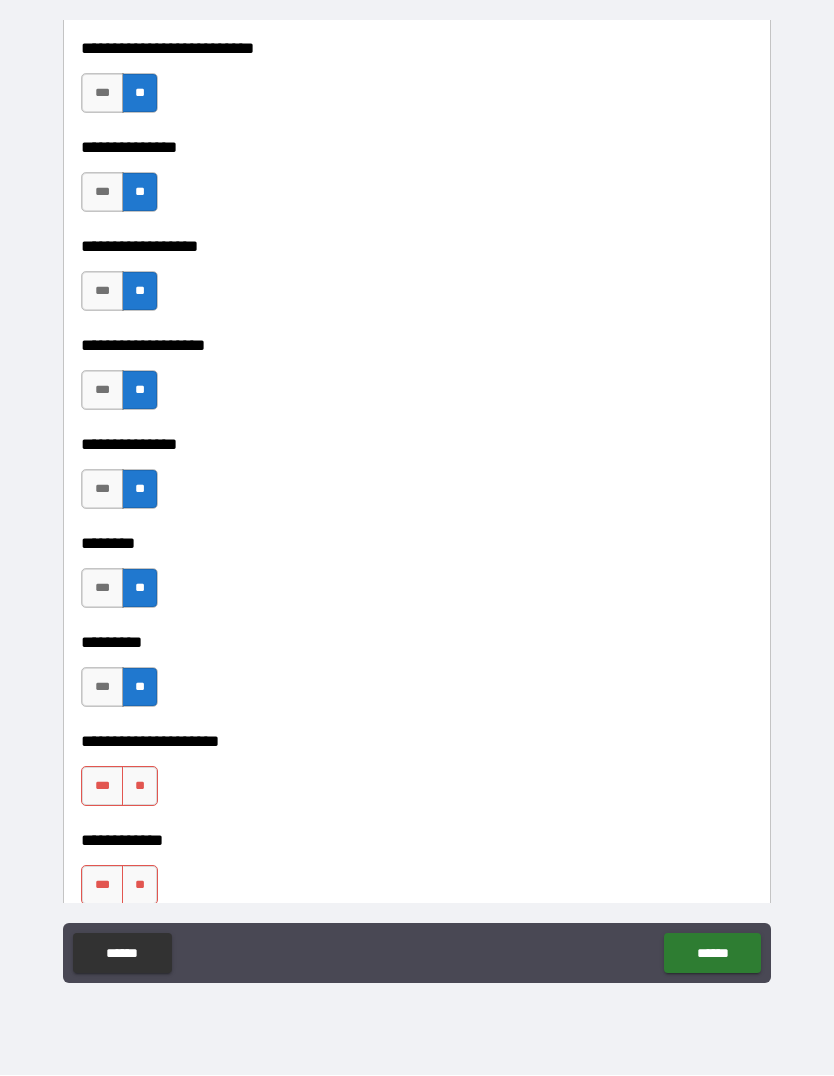 click on "**" at bounding box center (140, 787) 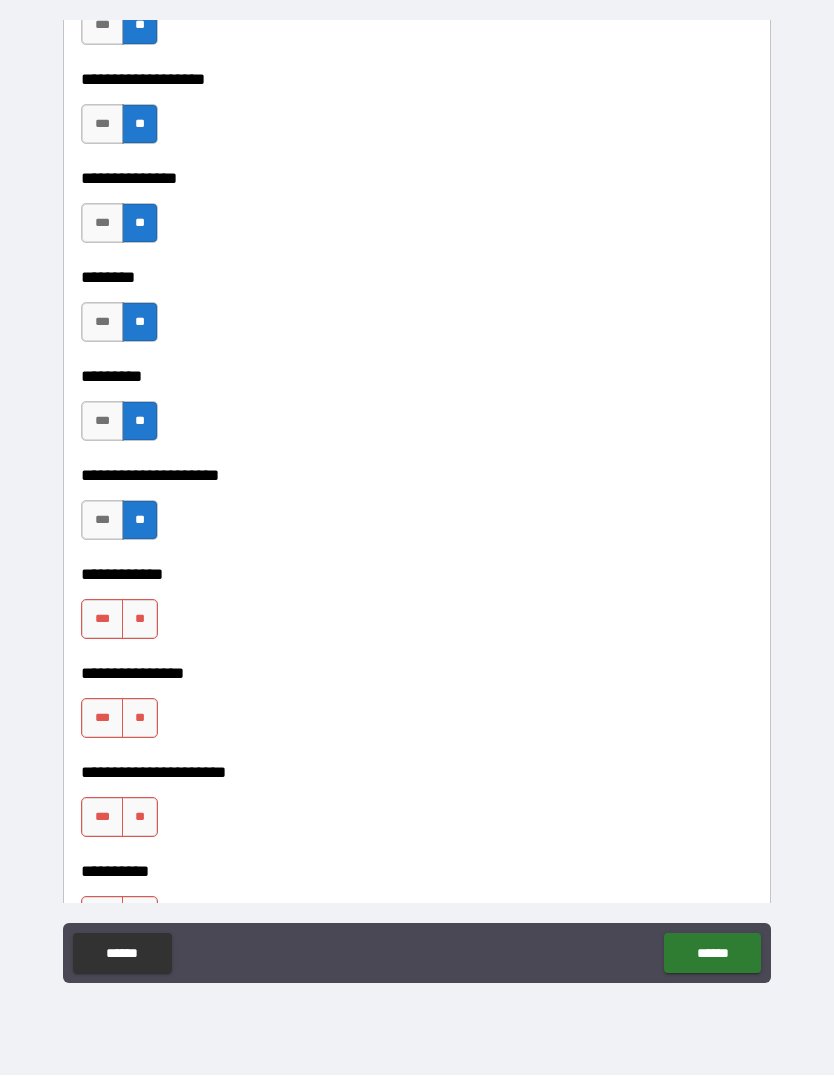 scroll, scrollTop: 5849, scrollLeft: 0, axis: vertical 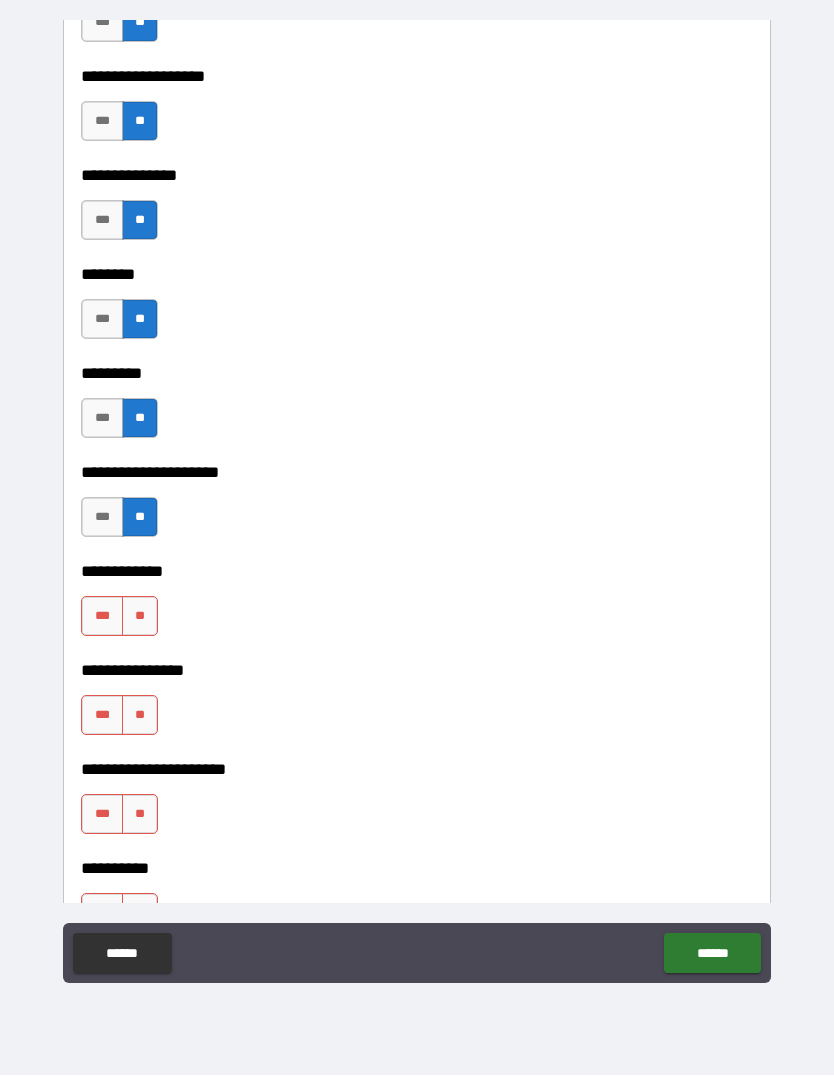click on "**" at bounding box center [140, 617] 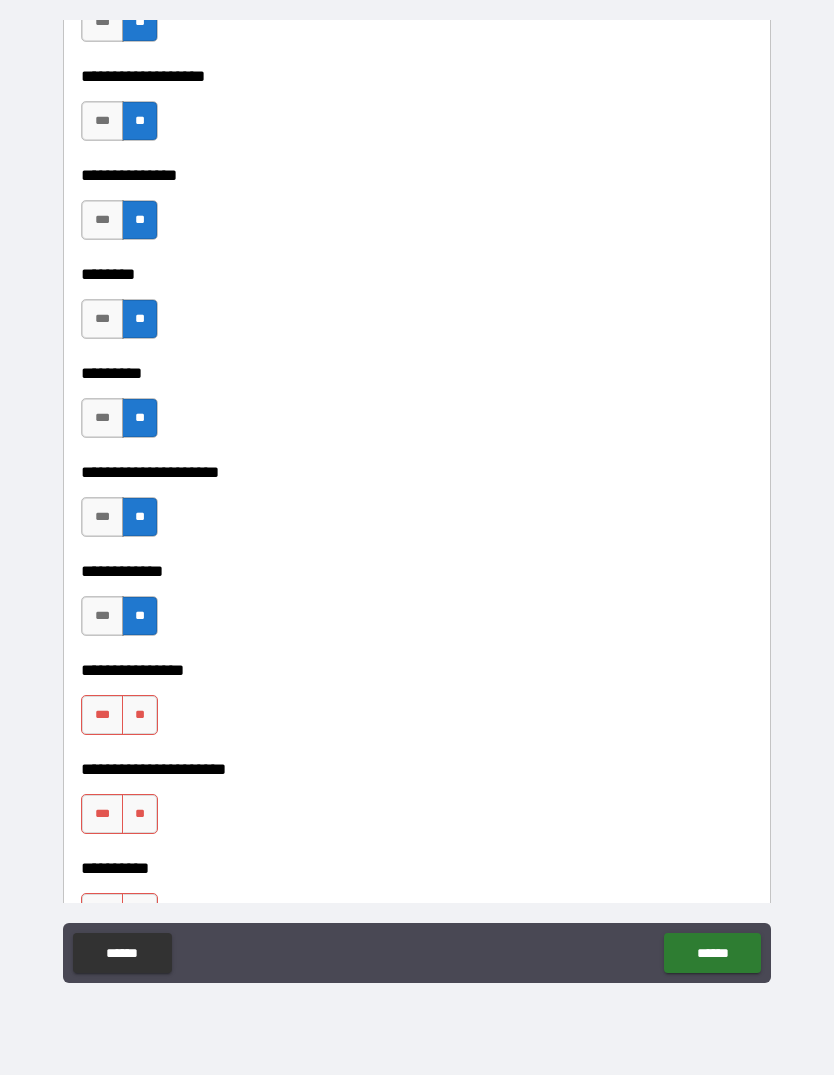 click on "**" at bounding box center (140, 716) 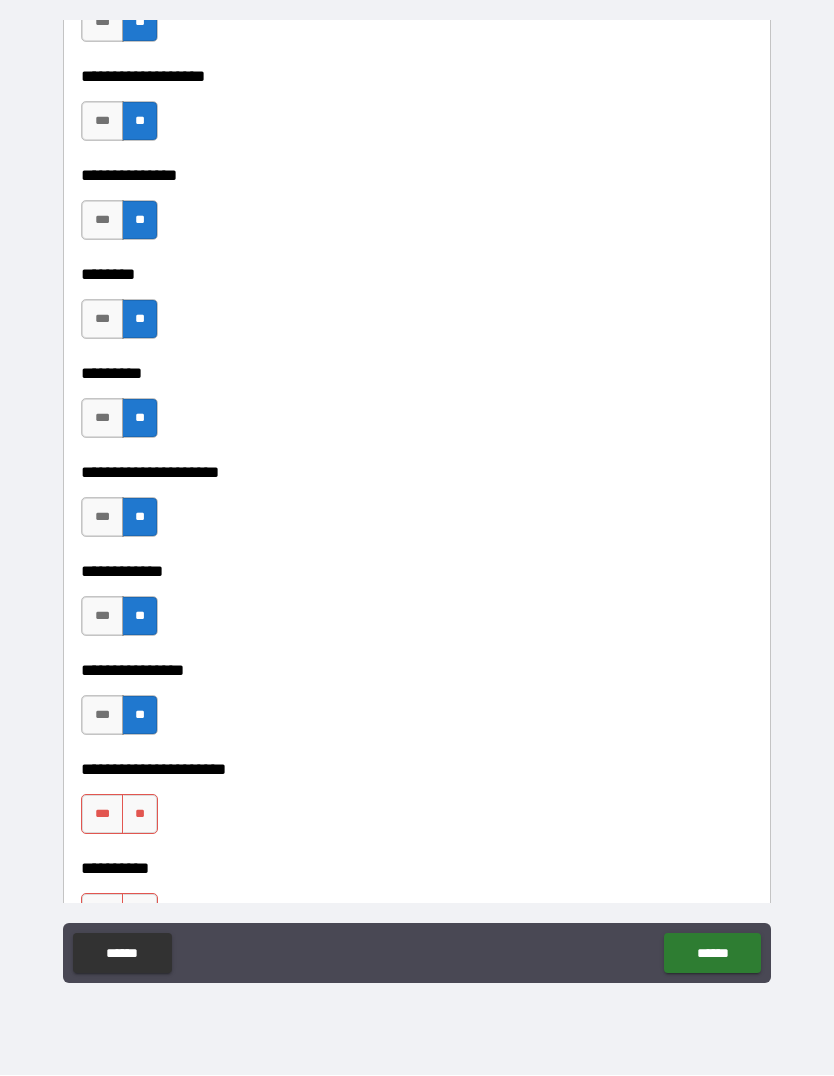 click on "**" at bounding box center [140, 716] 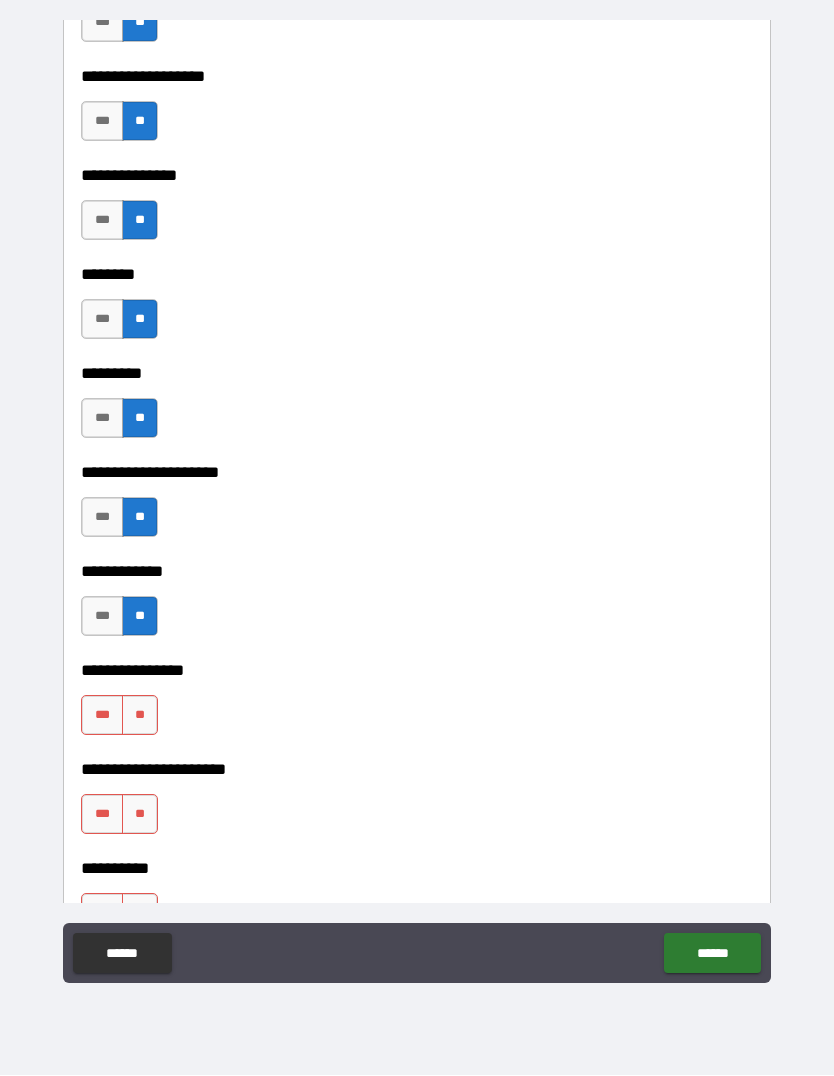 click on "**" at bounding box center (140, 716) 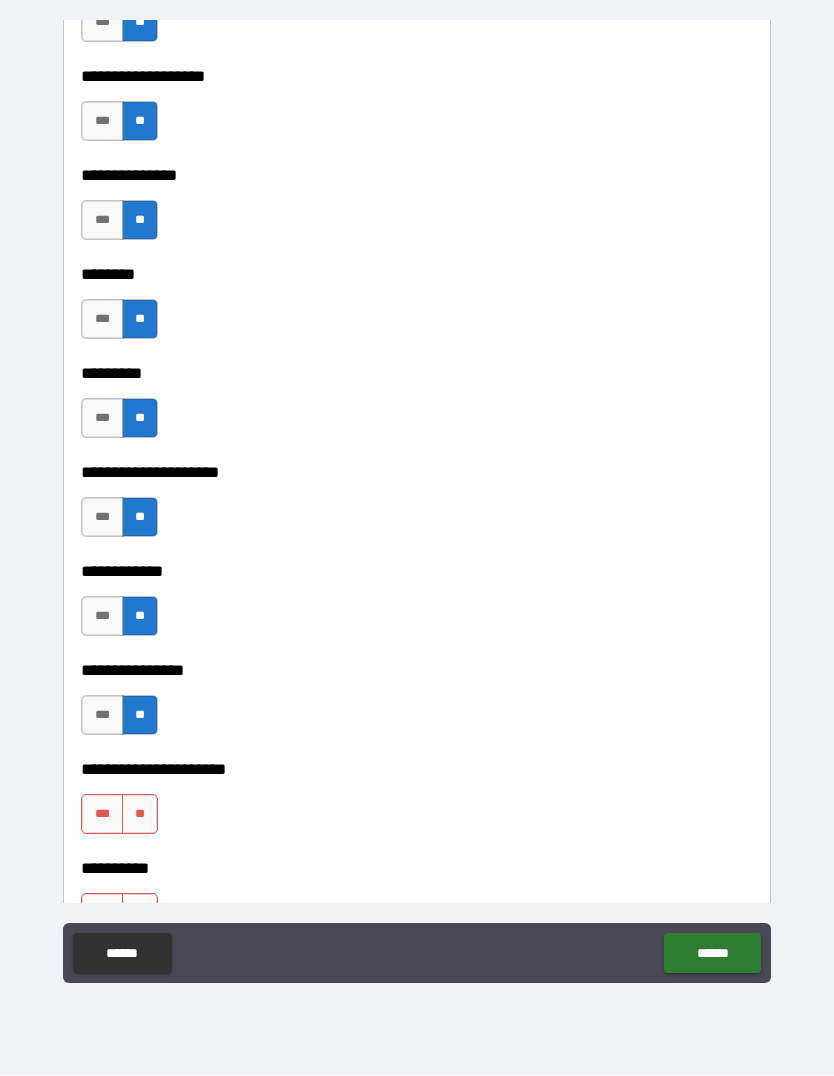 click on "**" at bounding box center [140, 815] 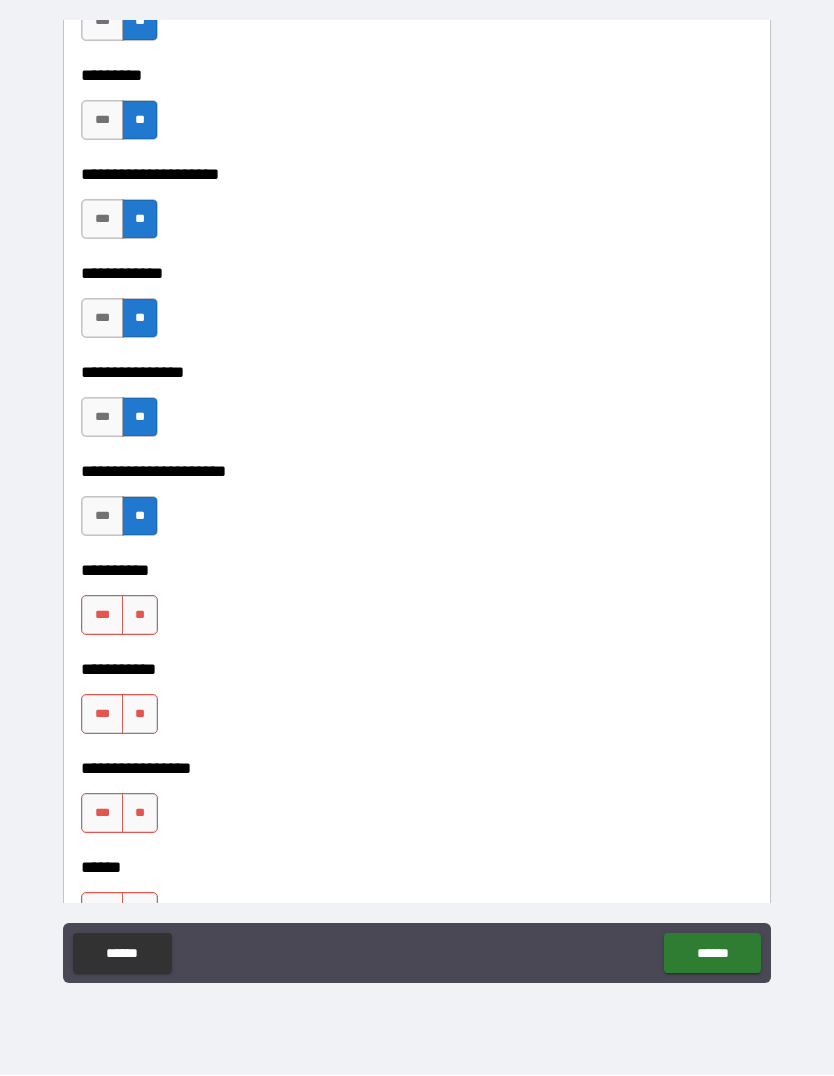 scroll, scrollTop: 6156, scrollLeft: 0, axis: vertical 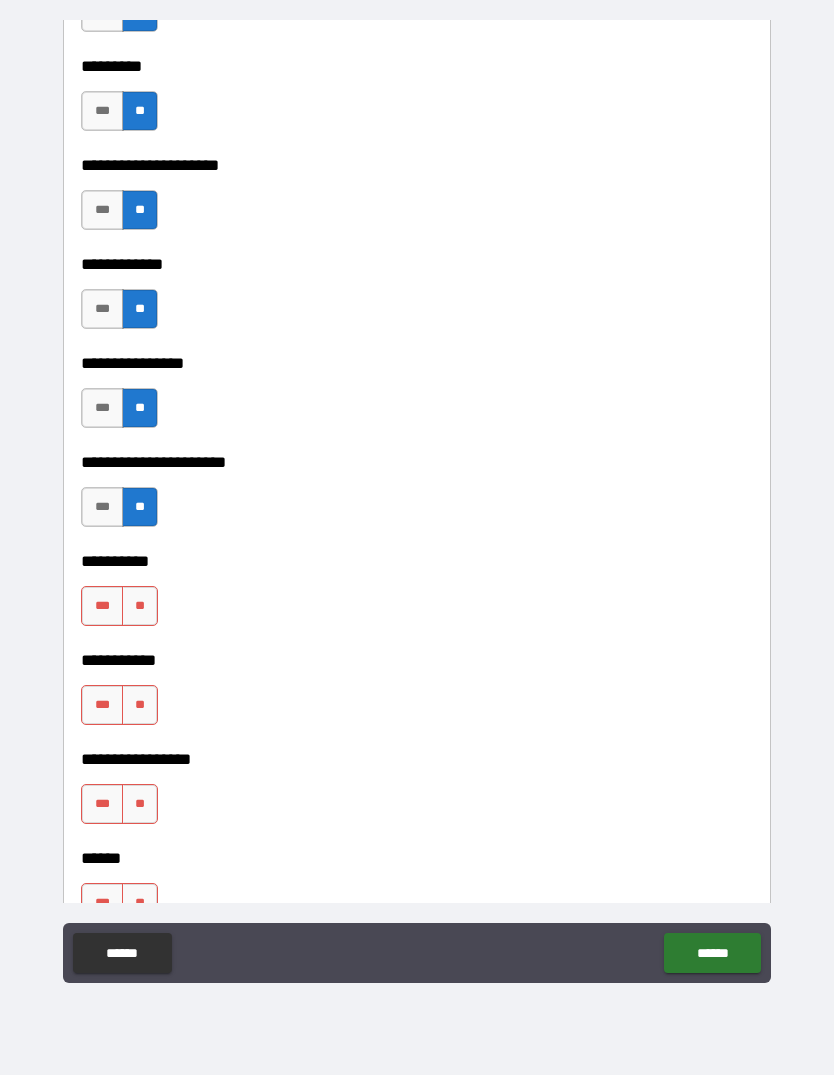 click on "**" at bounding box center (140, 706) 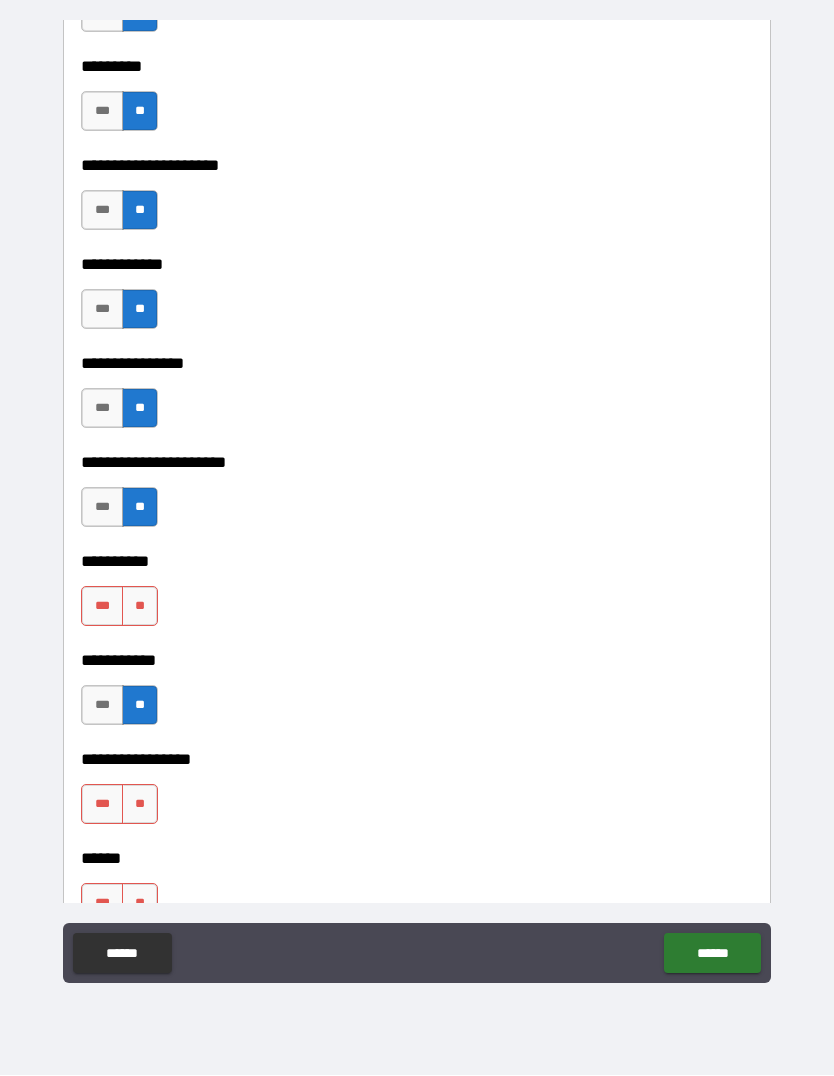 click on "**" at bounding box center [140, 805] 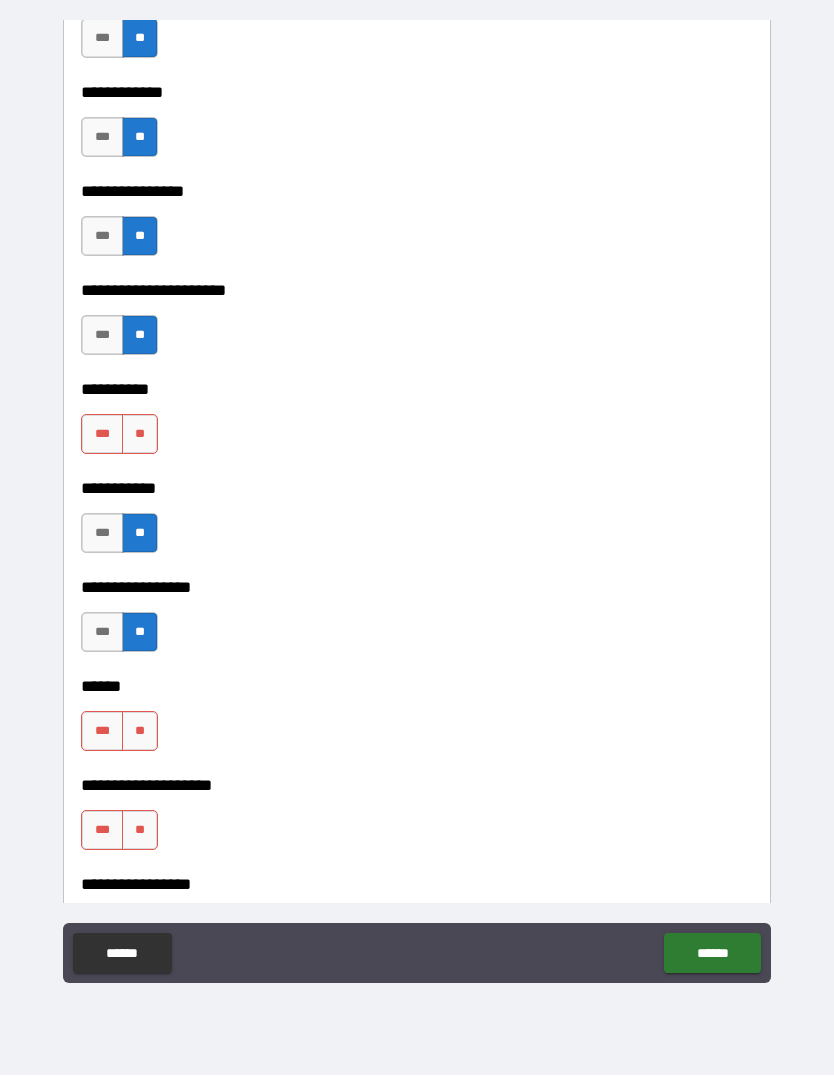 scroll, scrollTop: 6338, scrollLeft: 0, axis: vertical 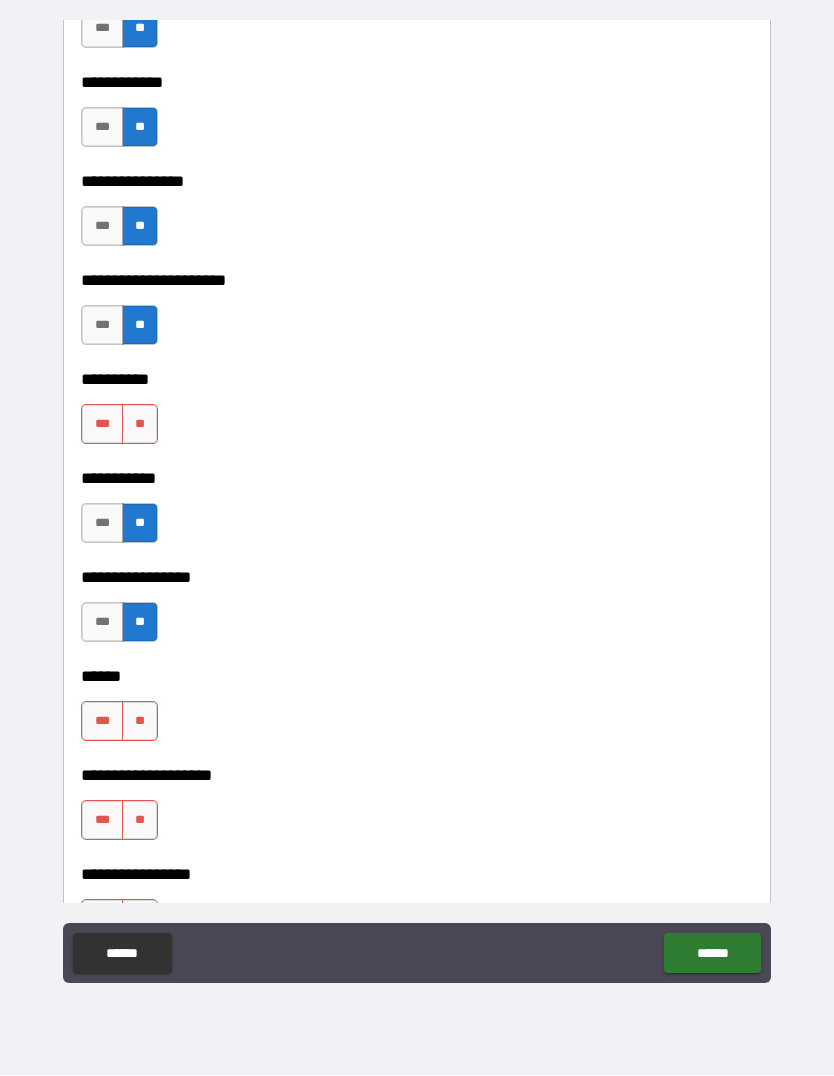 click on "*** **" at bounding box center (119, 722) 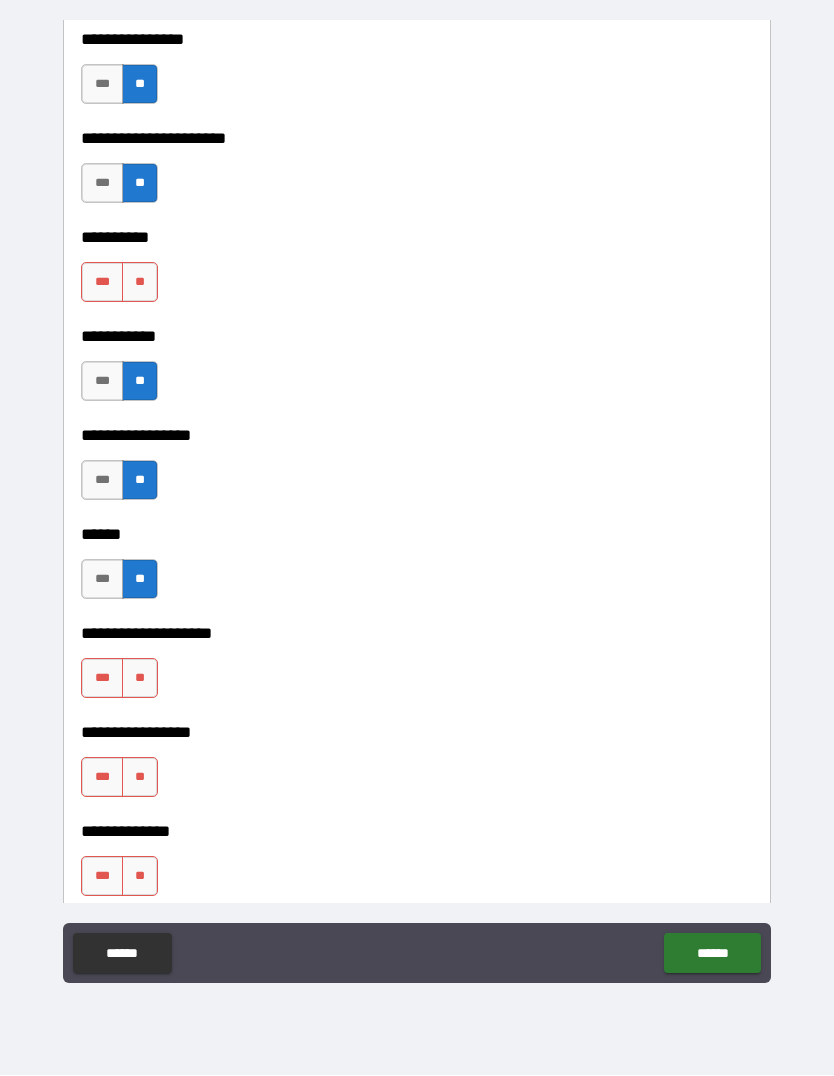 scroll, scrollTop: 6514, scrollLeft: 0, axis: vertical 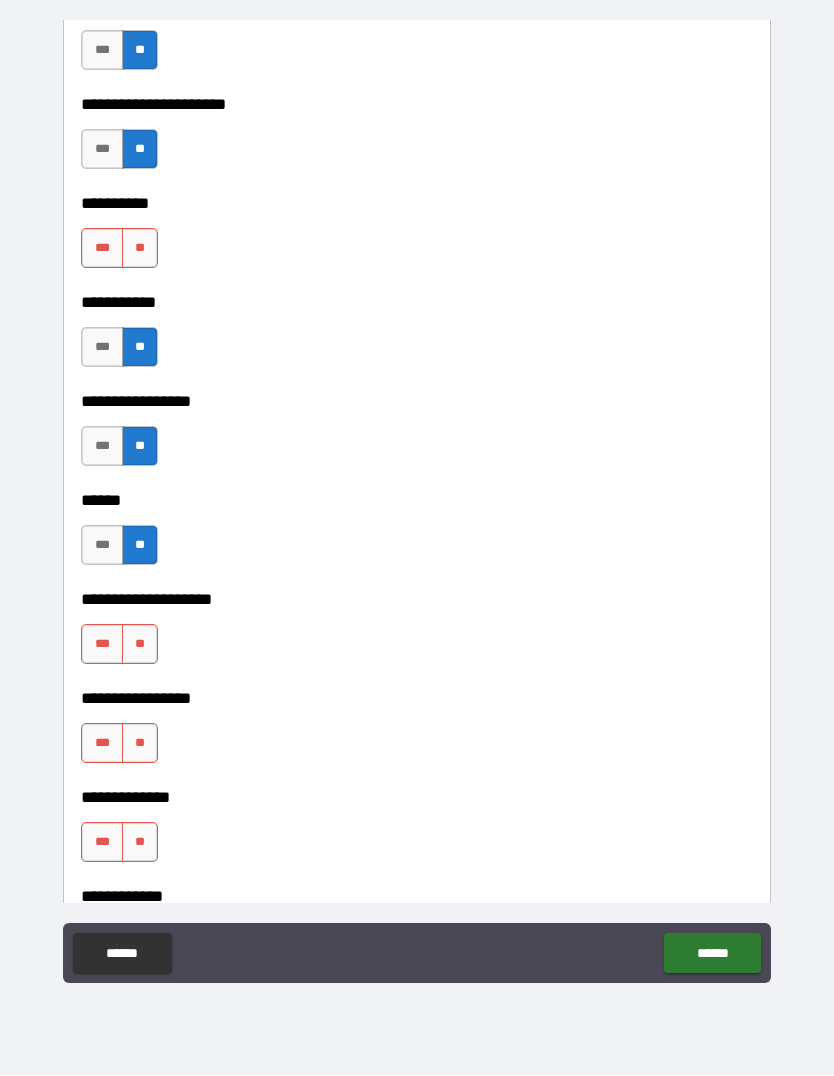 click on "**" at bounding box center [140, 645] 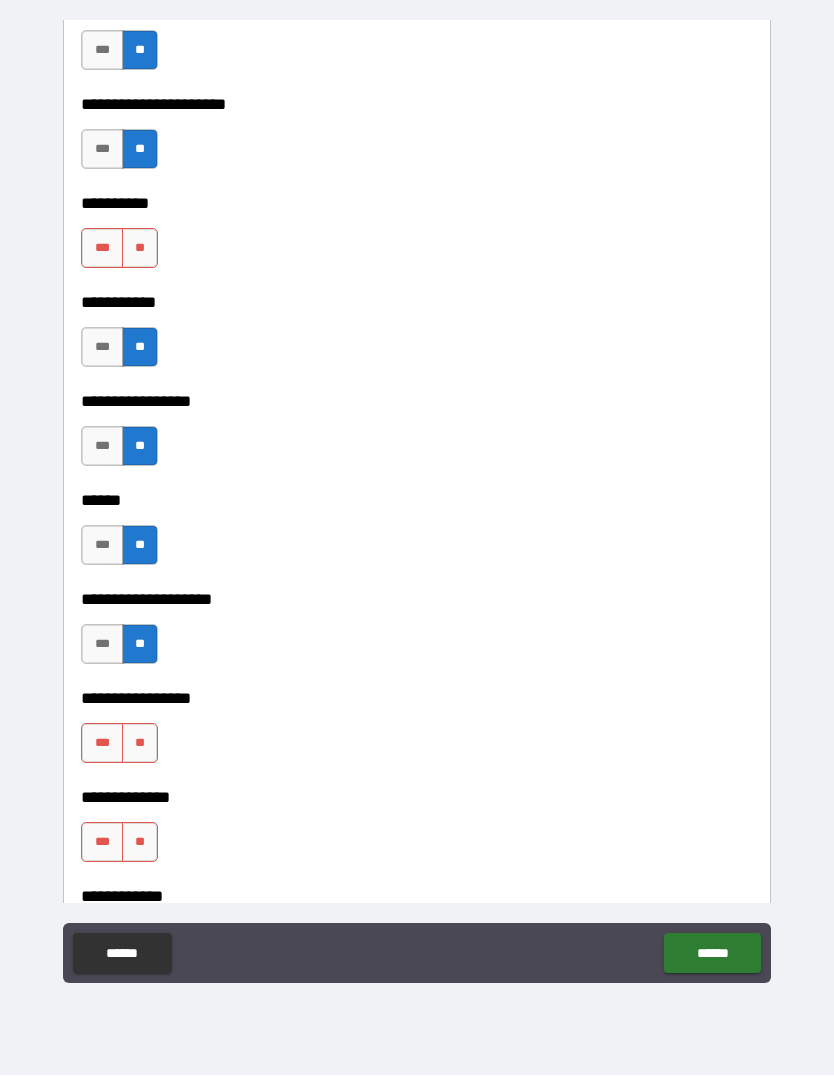 click on "***" at bounding box center (102, 645) 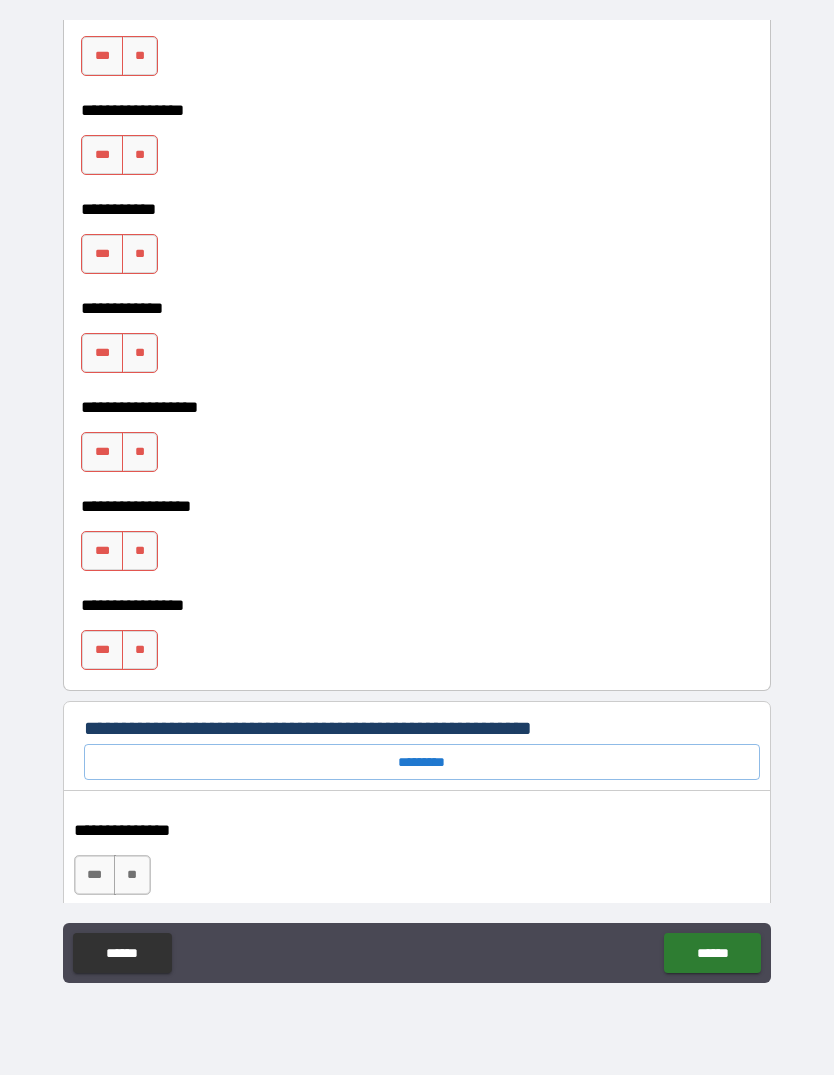 scroll, scrollTop: 9795, scrollLeft: 0, axis: vertical 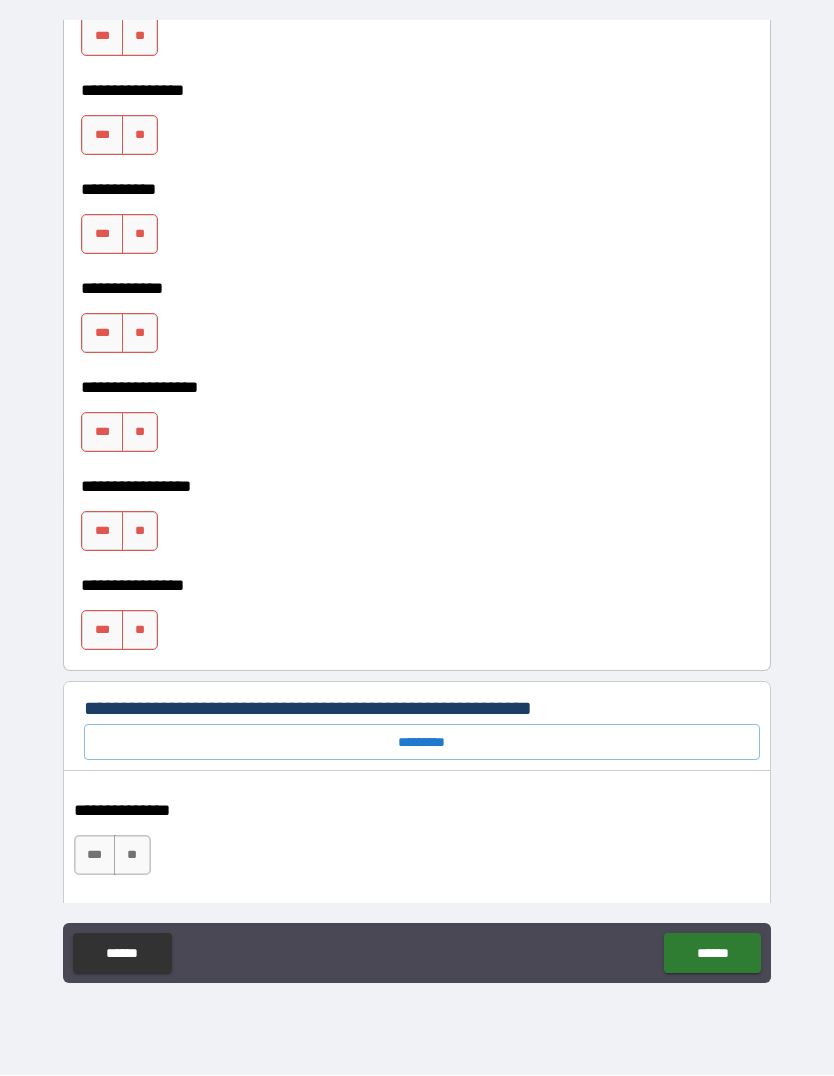 click on "**" at bounding box center (140, 631) 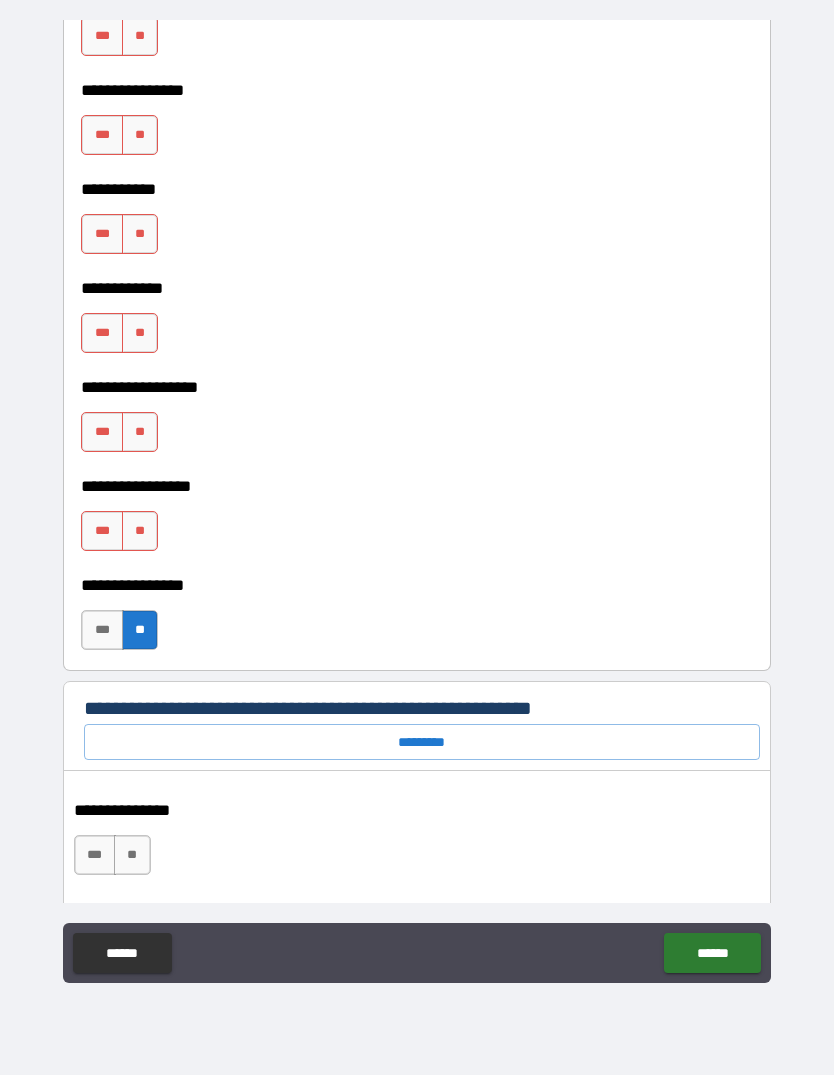 click on "**" at bounding box center [140, 532] 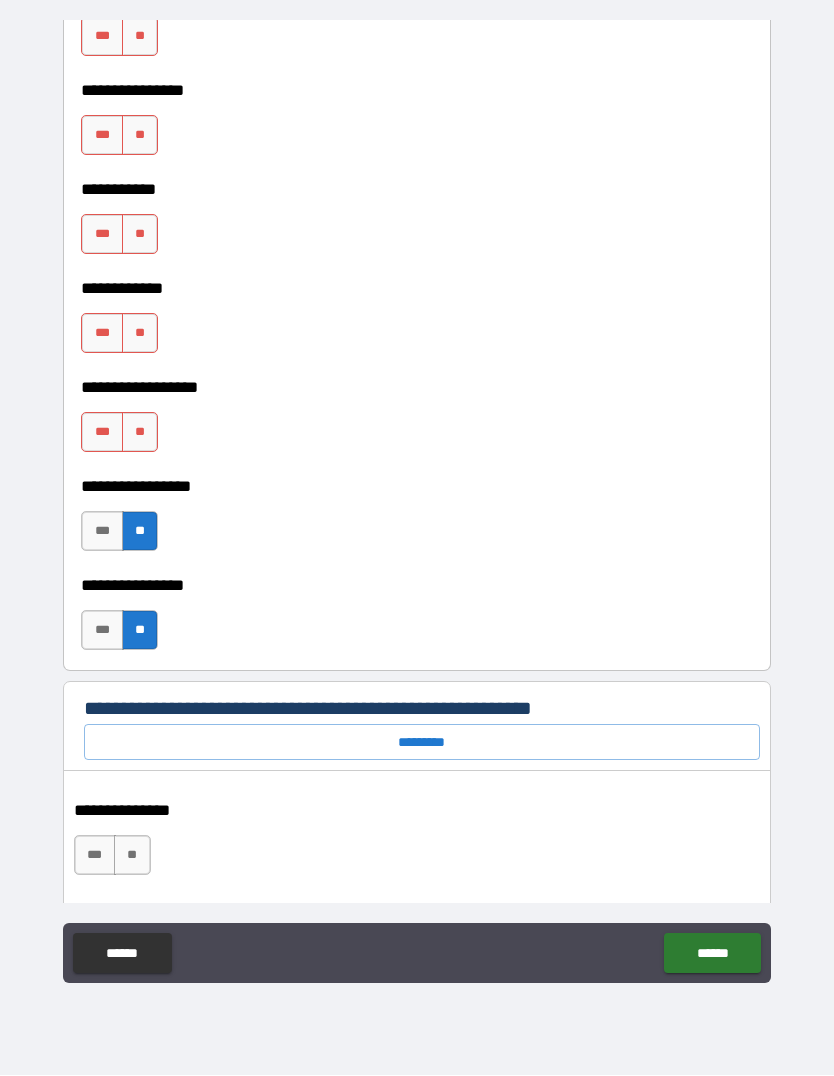 click on "**" at bounding box center [140, 433] 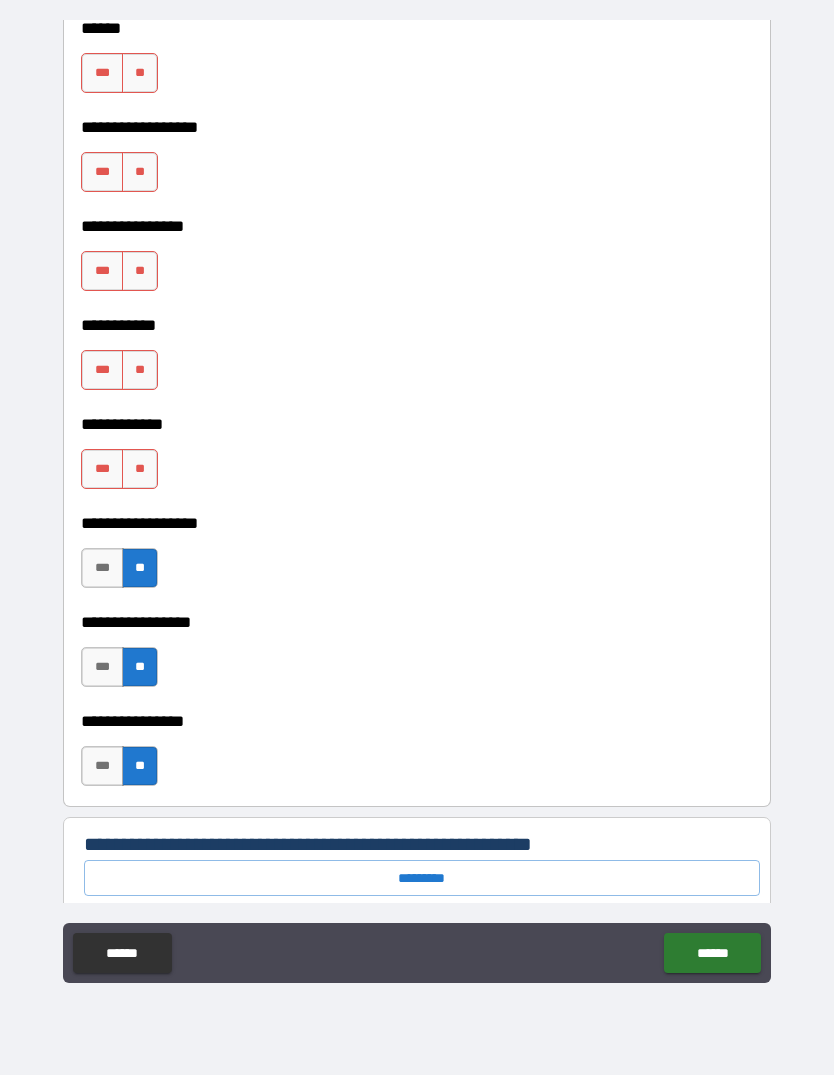 scroll, scrollTop: 9664, scrollLeft: 0, axis: vertical 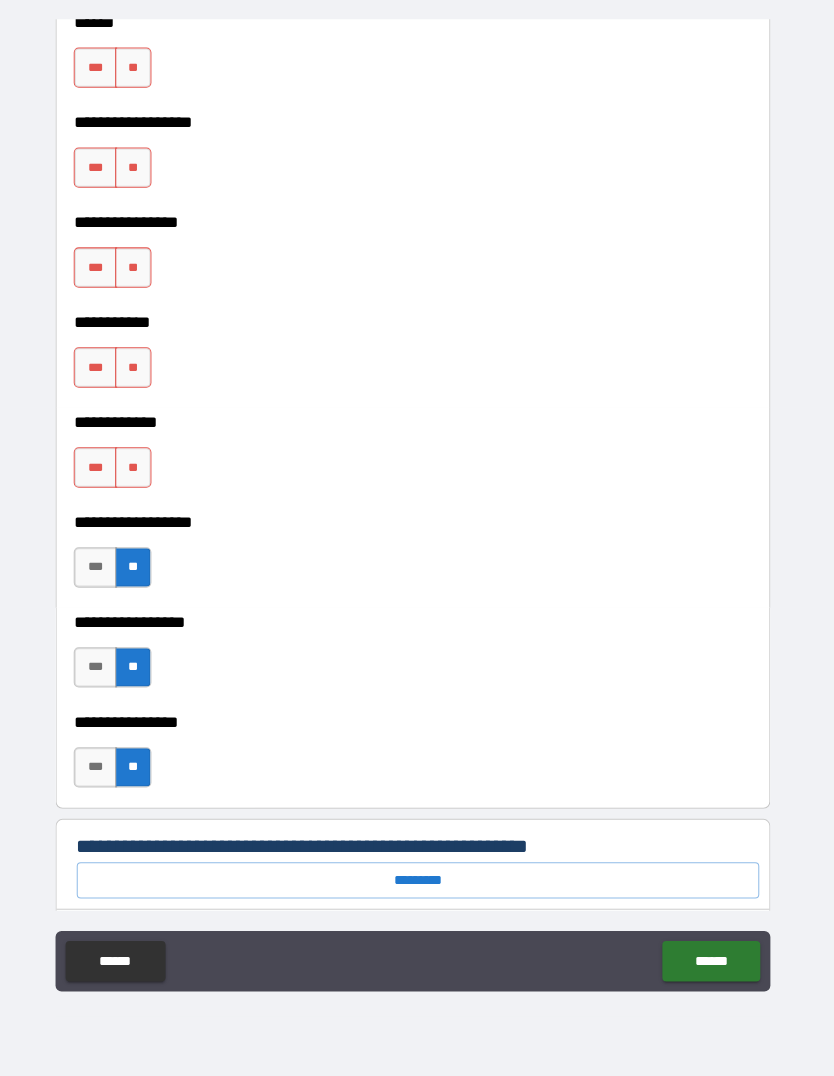 click on "**" at bounding box center (140, 465) 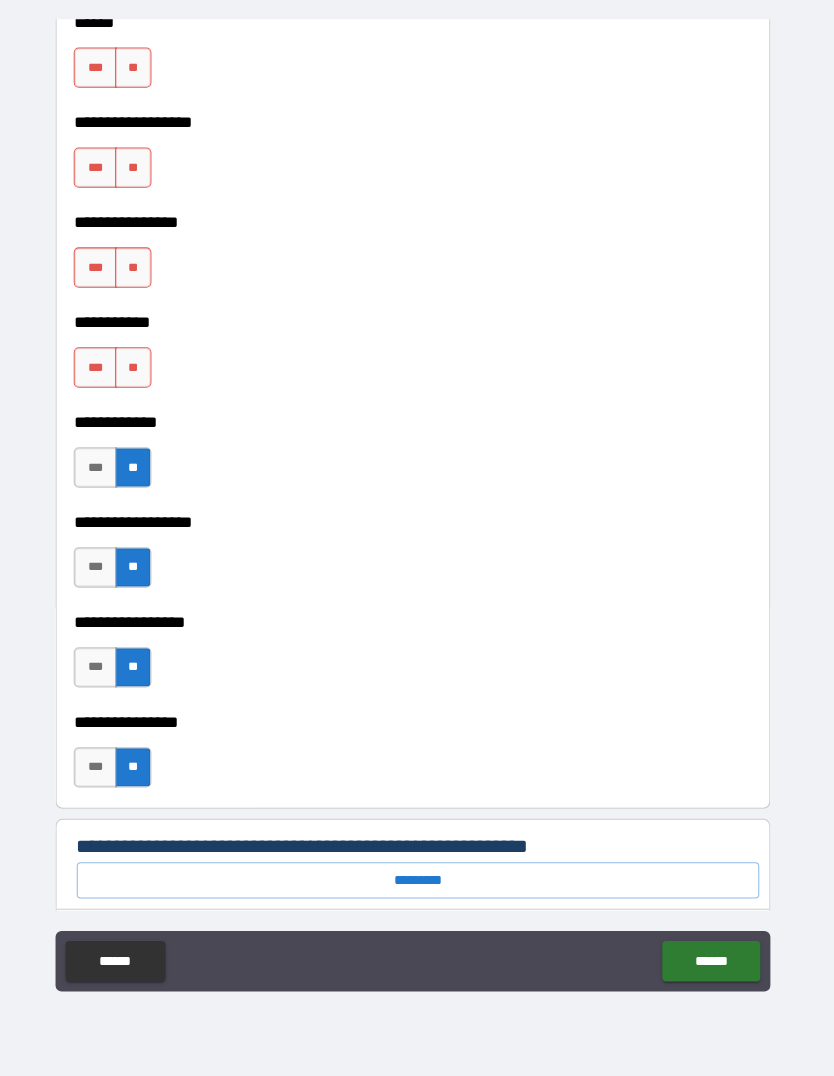 click on "**" at bounding box center (140, 366) 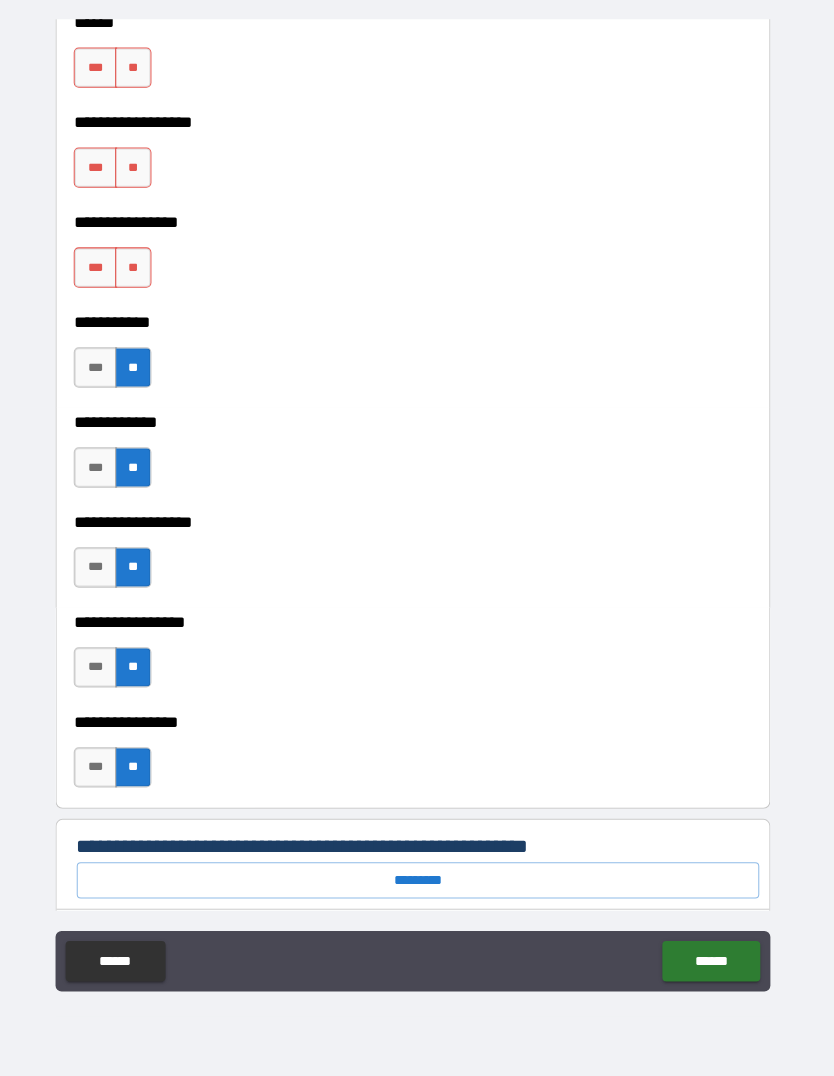 click on "**" at bounding box center [140, 267] 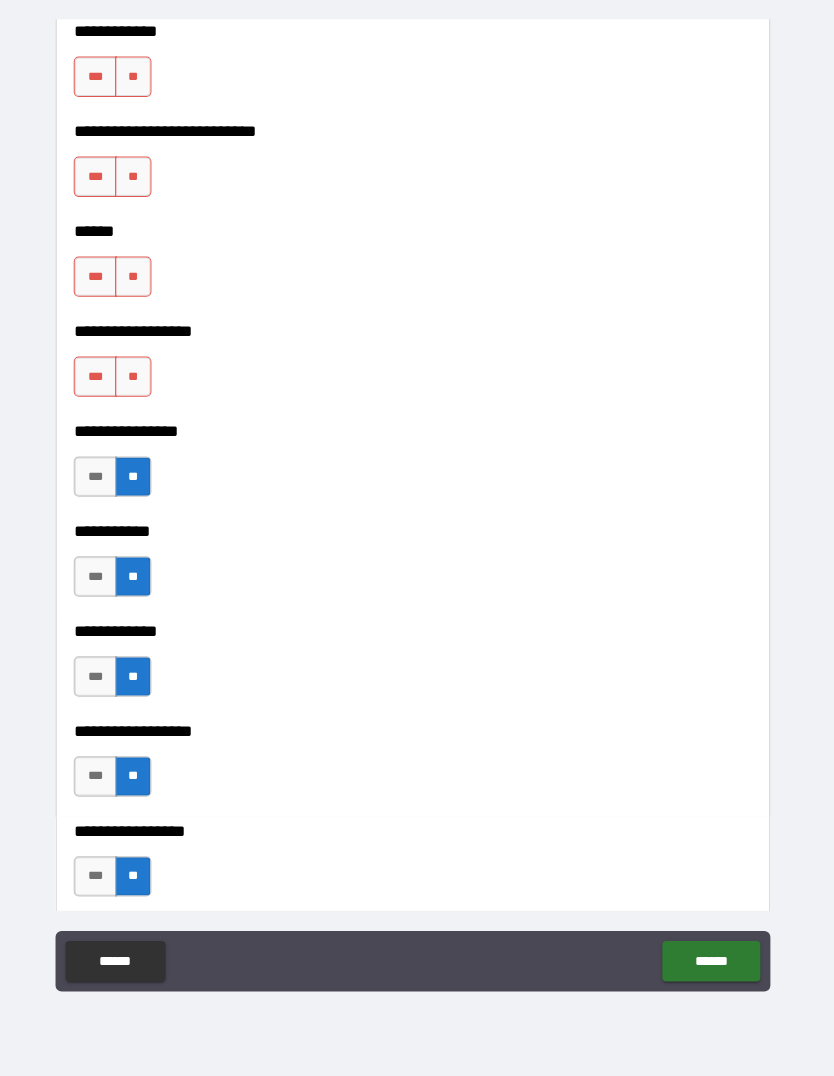 scroll, scrollTop: 9454, scrollLeft: 0, axis: vertical 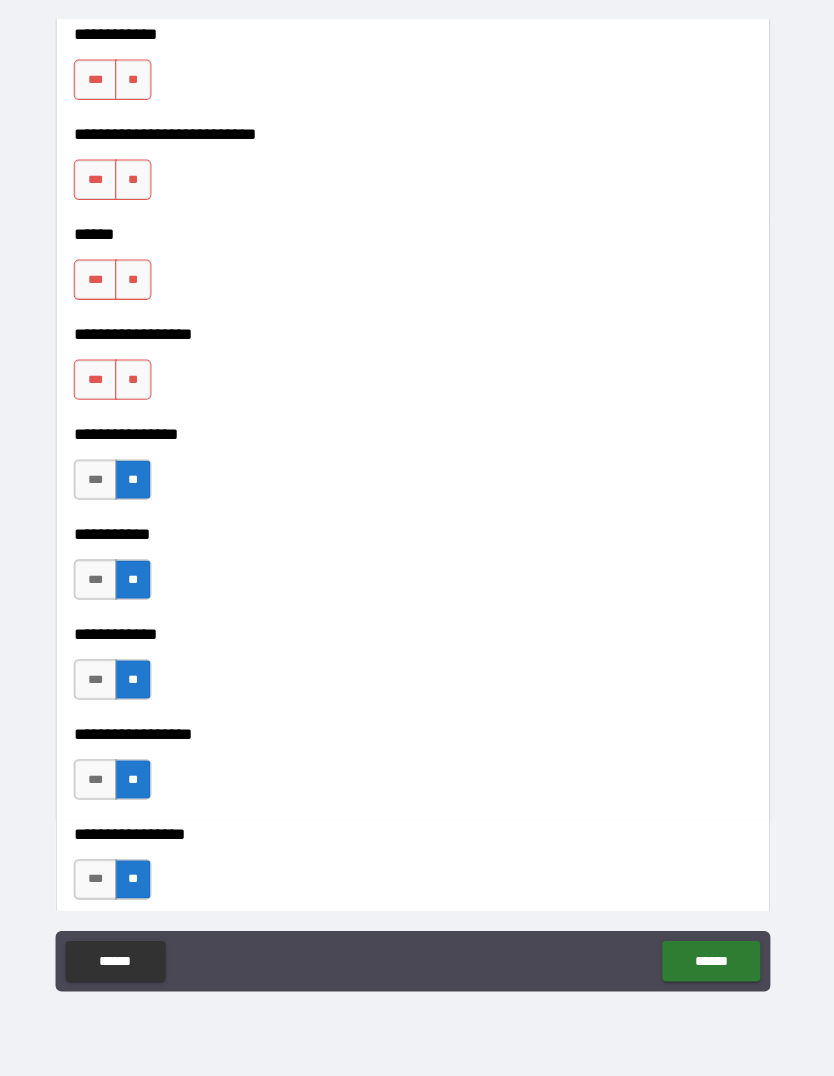 click on "**" at bounding box center (140, 378) 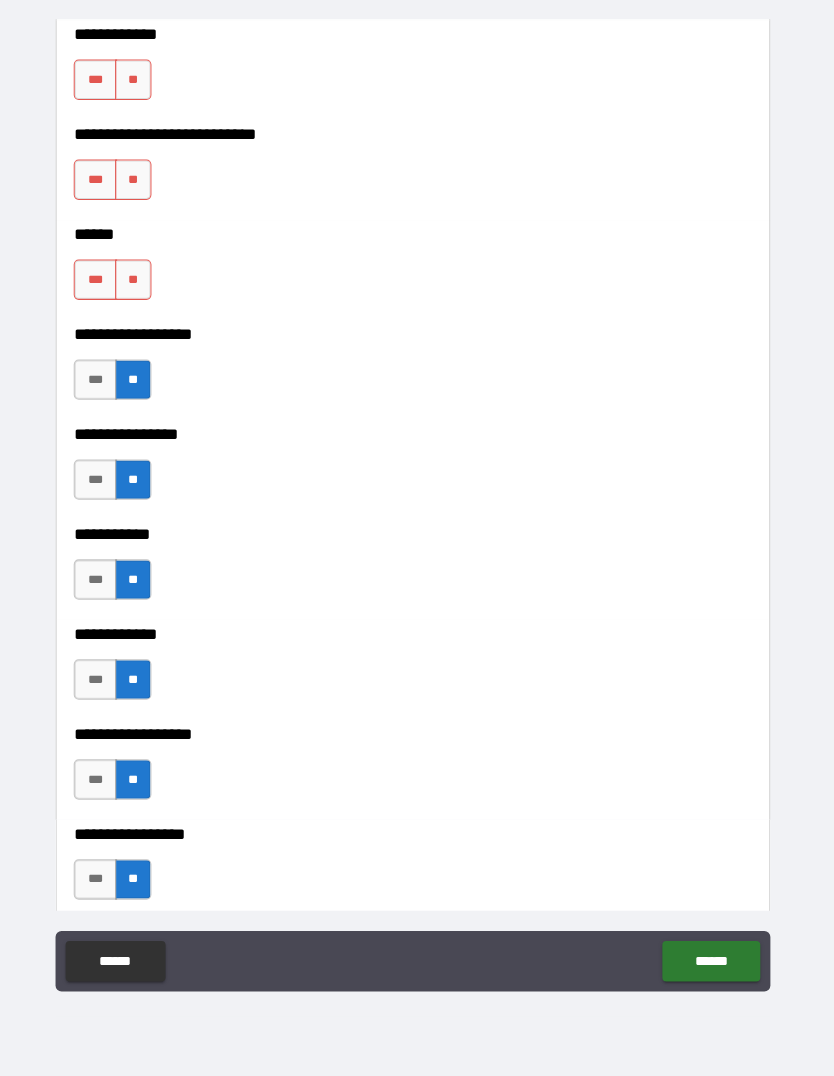 click on "**" at bounding box center (140, 279) 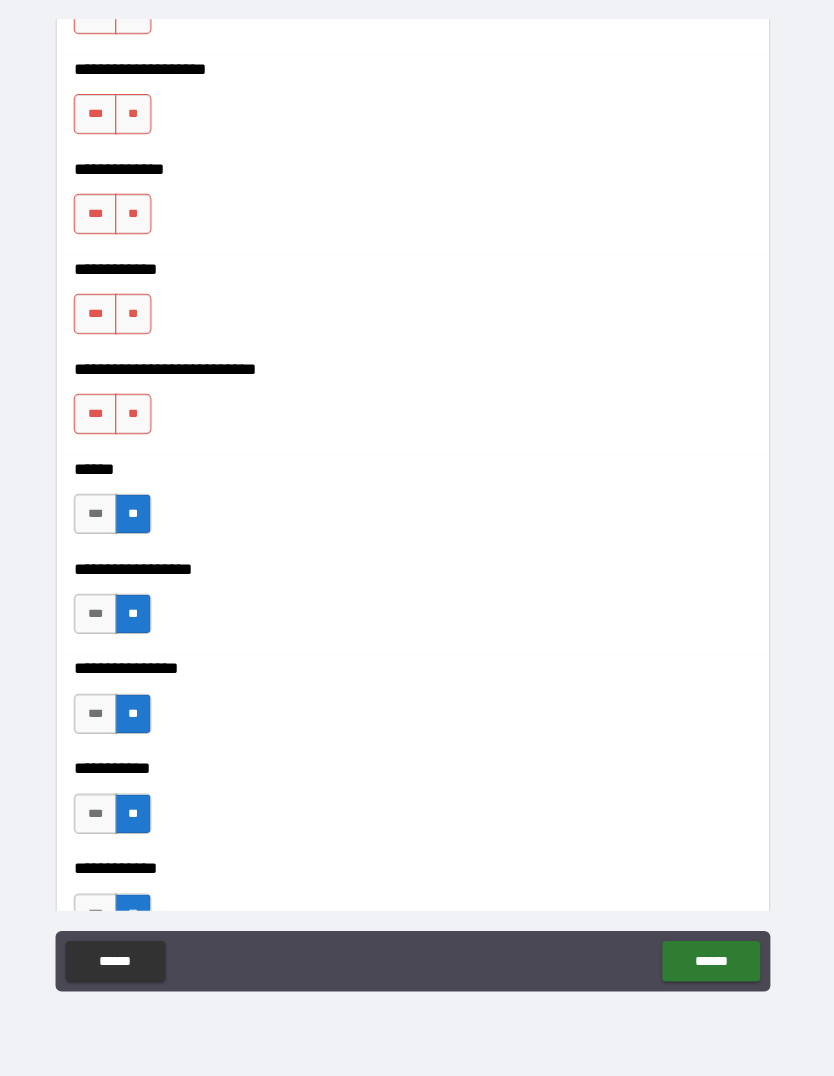 scroll, scrollTop: 9221, scrollLeft: 0, axis: vertical 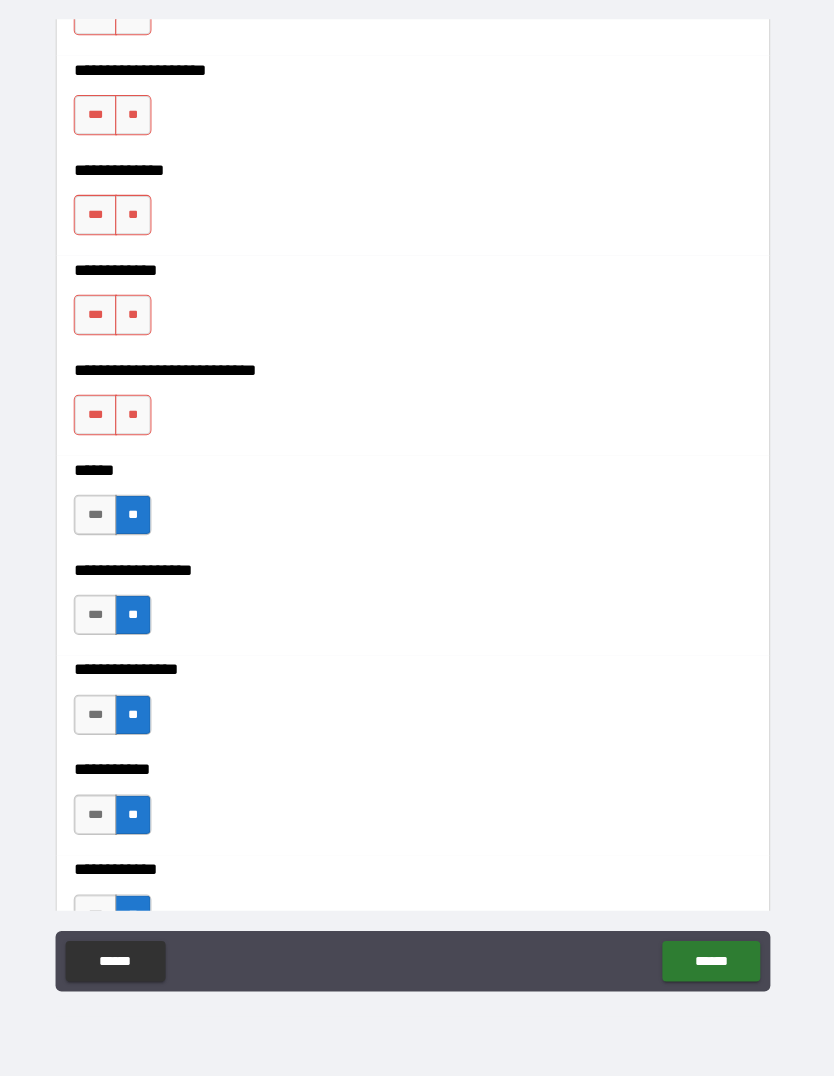 click on "**" at bounding box center (140, 413) 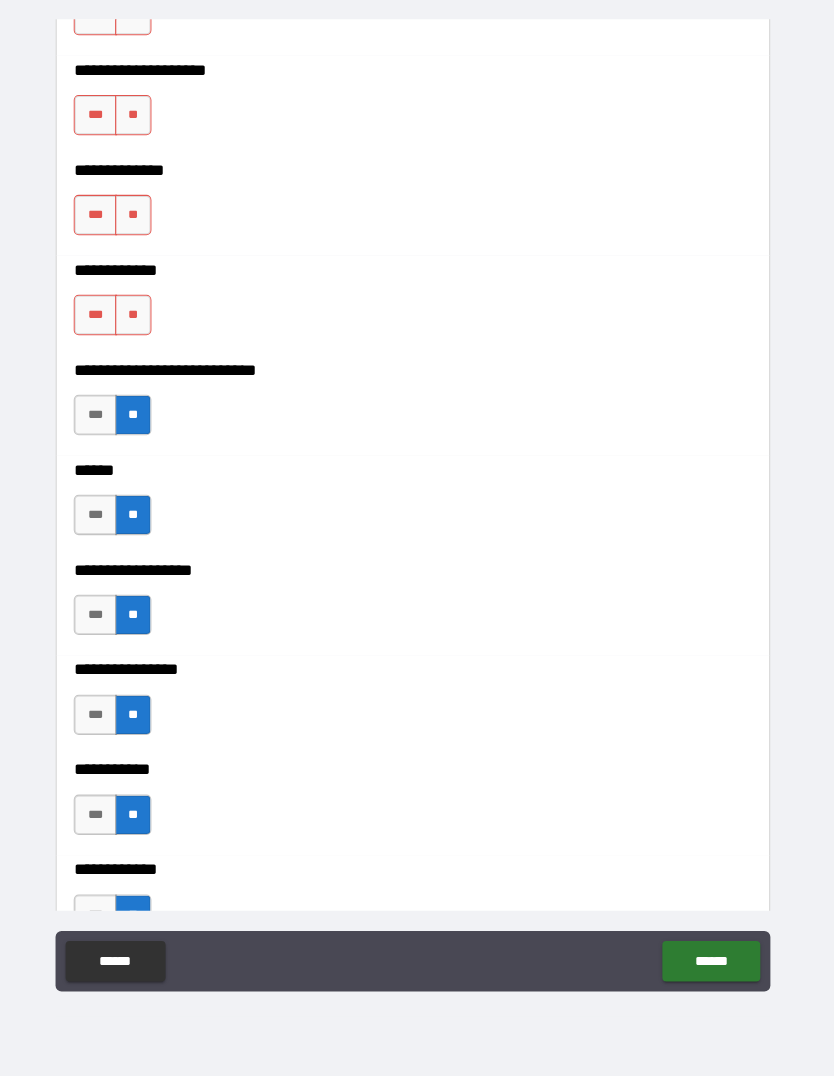click on "**" at bounding box center [140, 314] 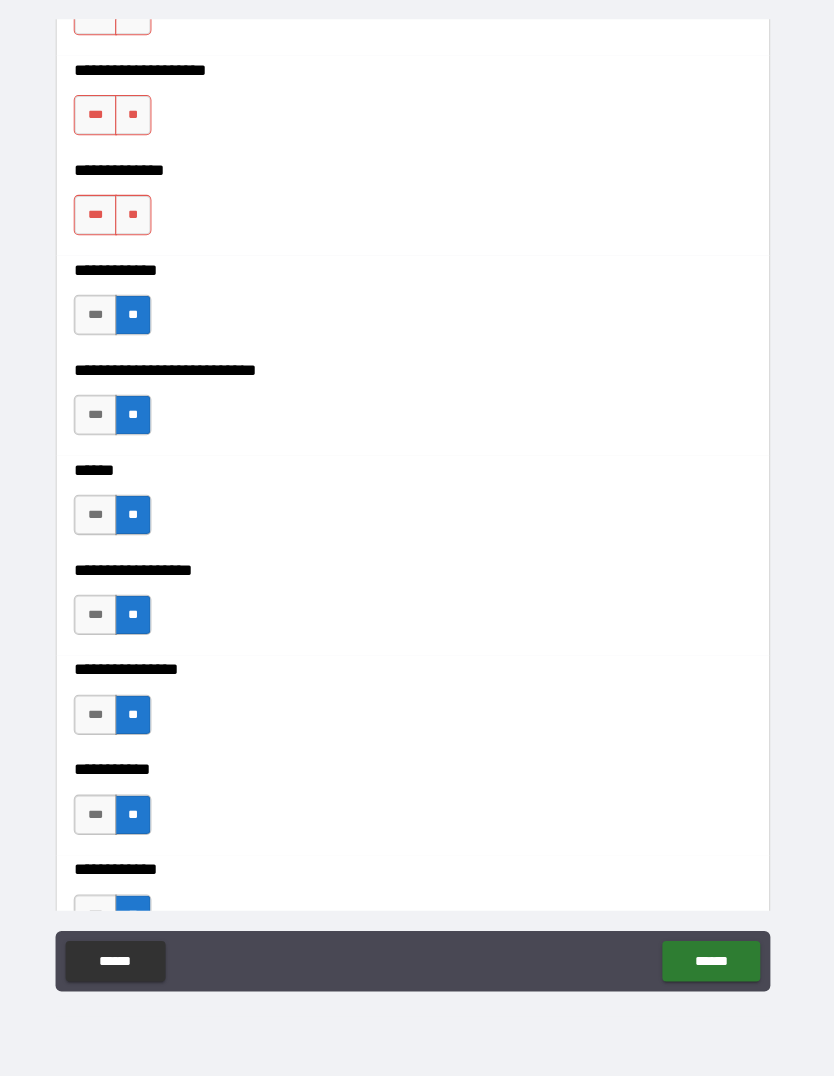 click on "**" at bounding box center (140, 215) 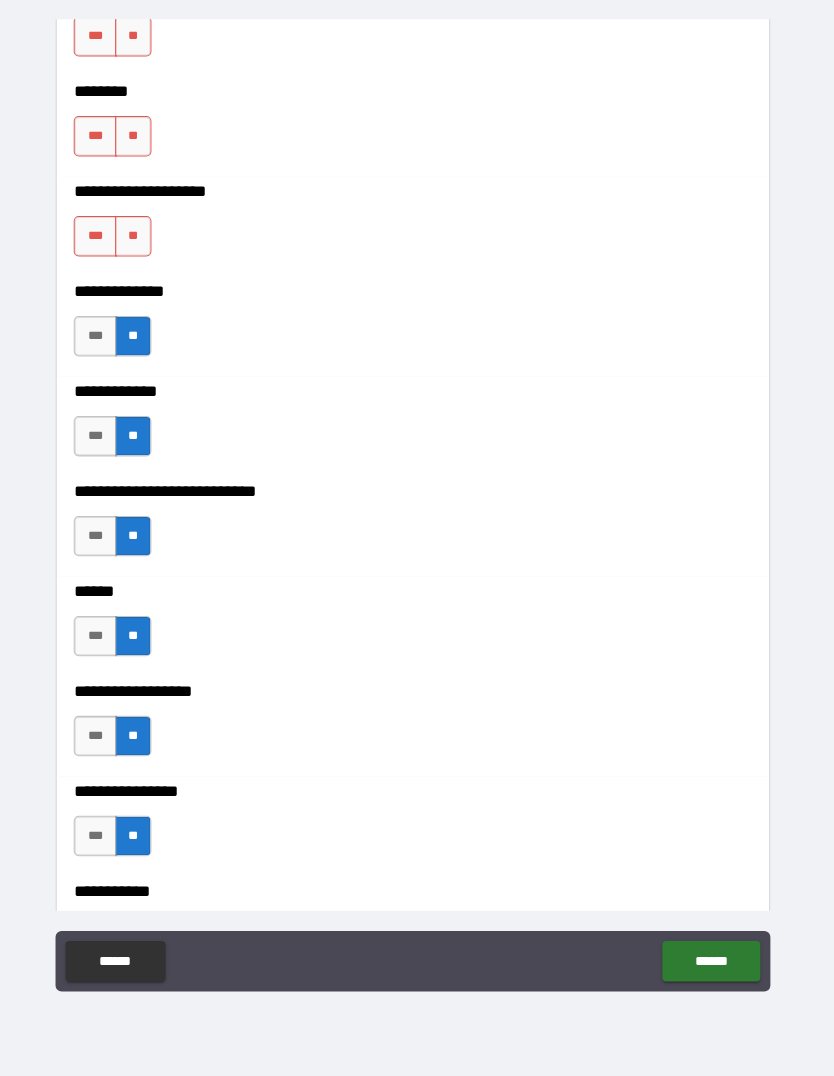 scroll, scrollTop: 9035, scrollLeft: 0, axis: vertical 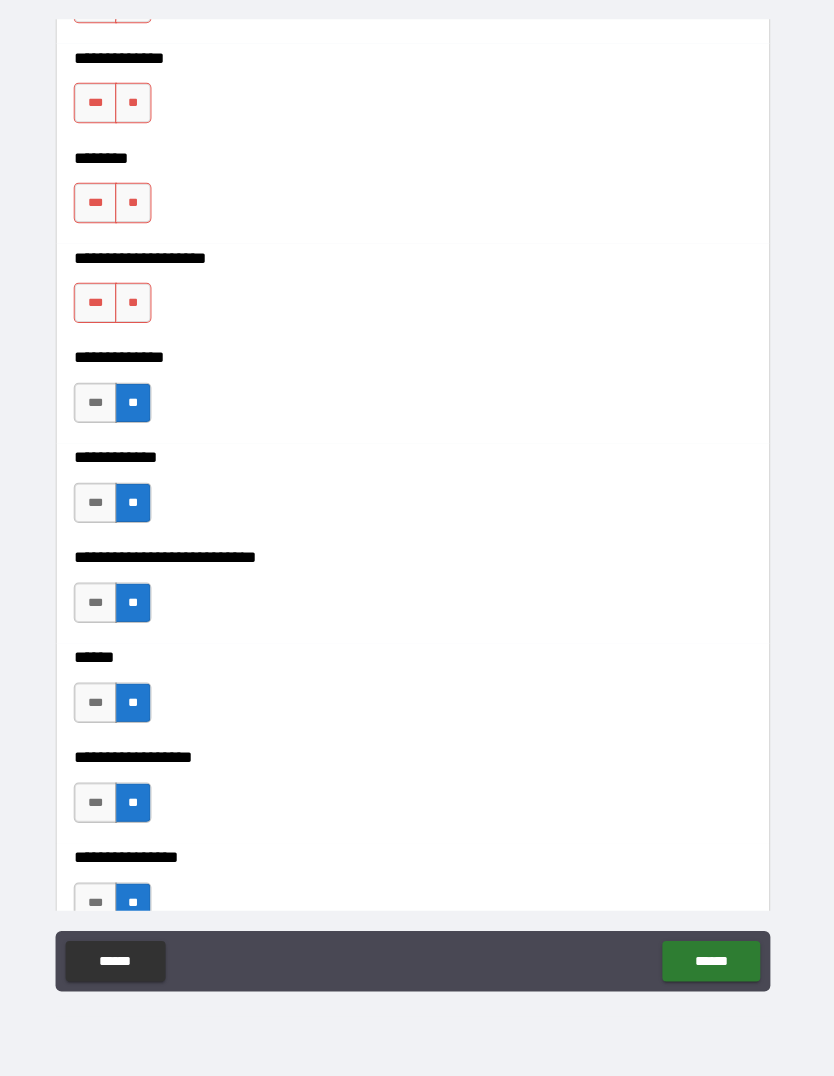 click on "**" at bounding box center [140, 302] 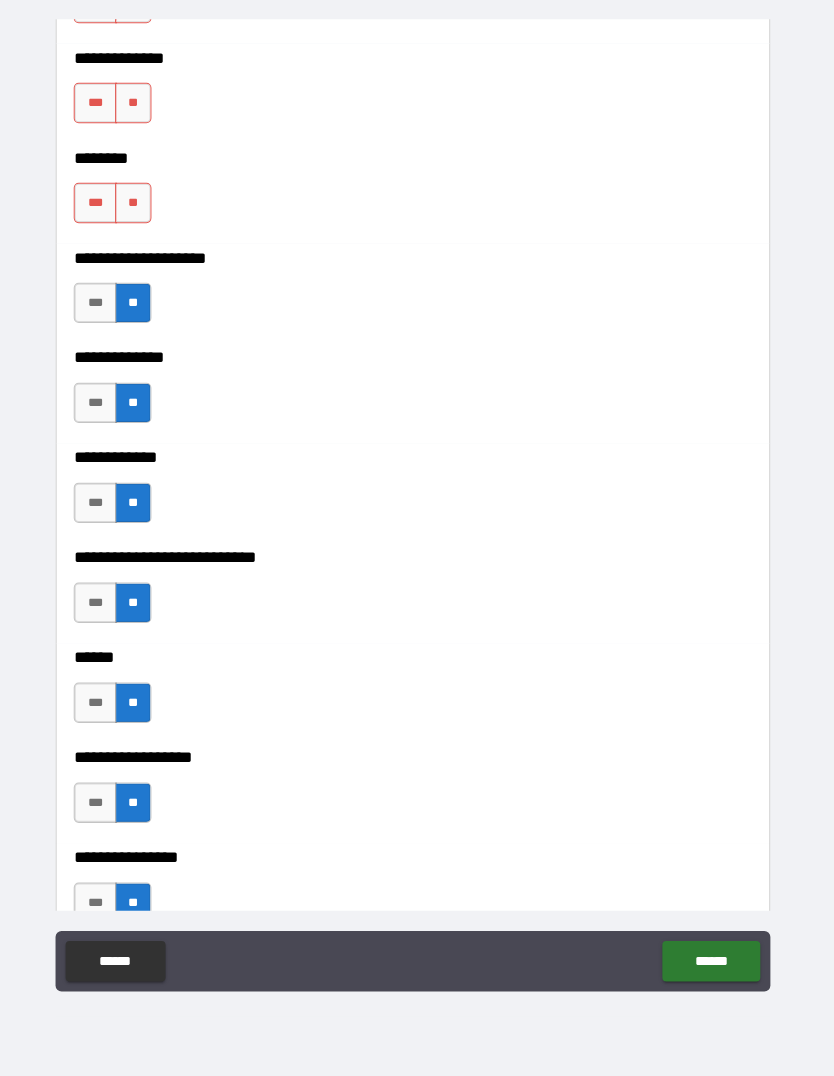 click on "**" at bounding box center [140, 203] 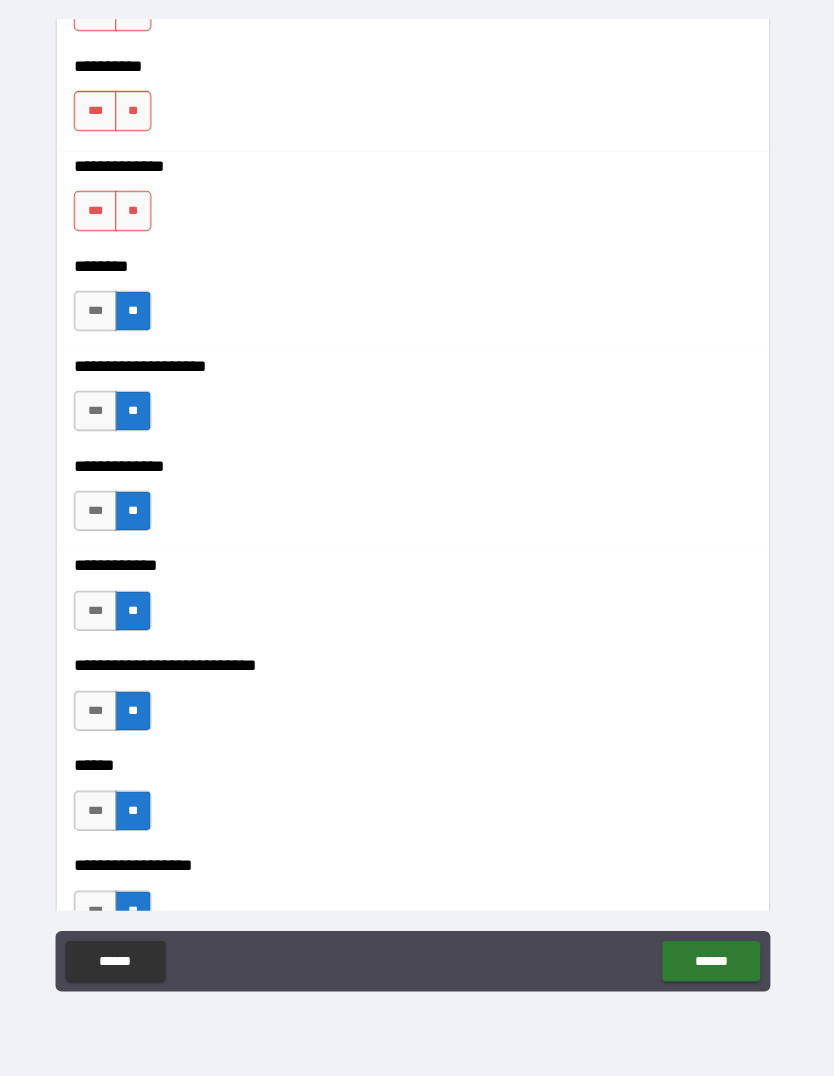 scroll, scrollTop: 8921, scrollLeft: 0, axis: vertical 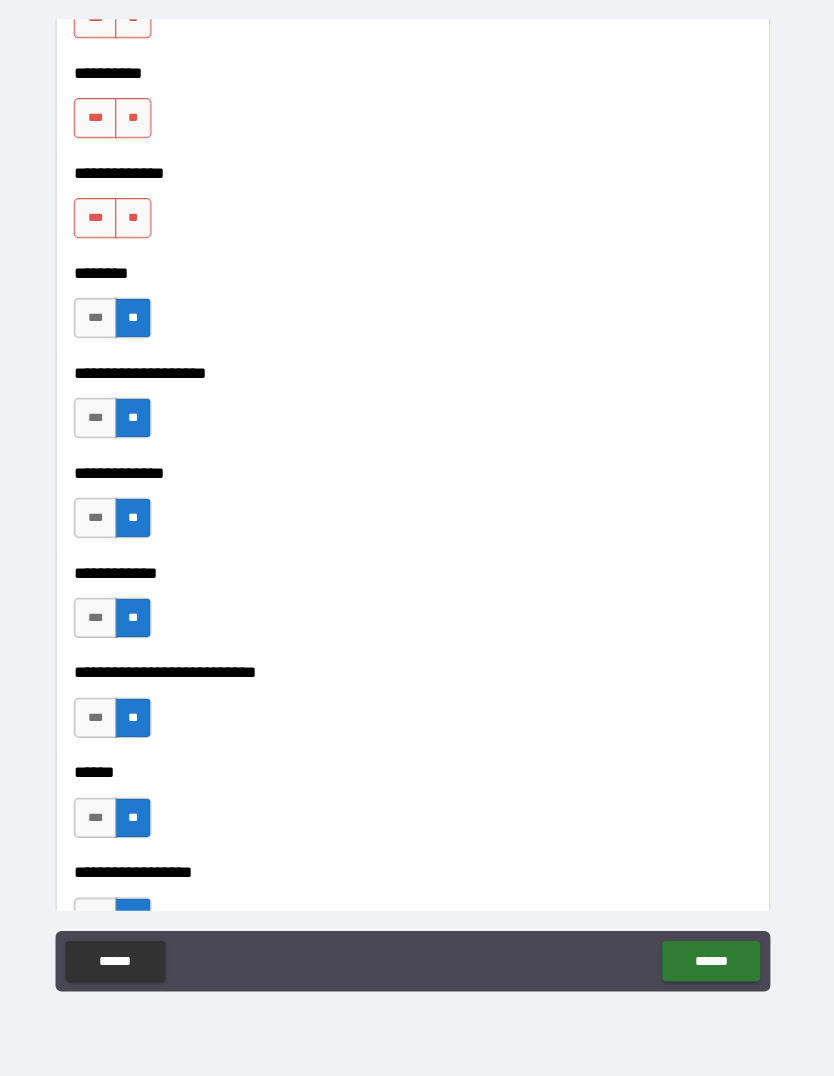 click on "**********" at bounding box center [417, 258] 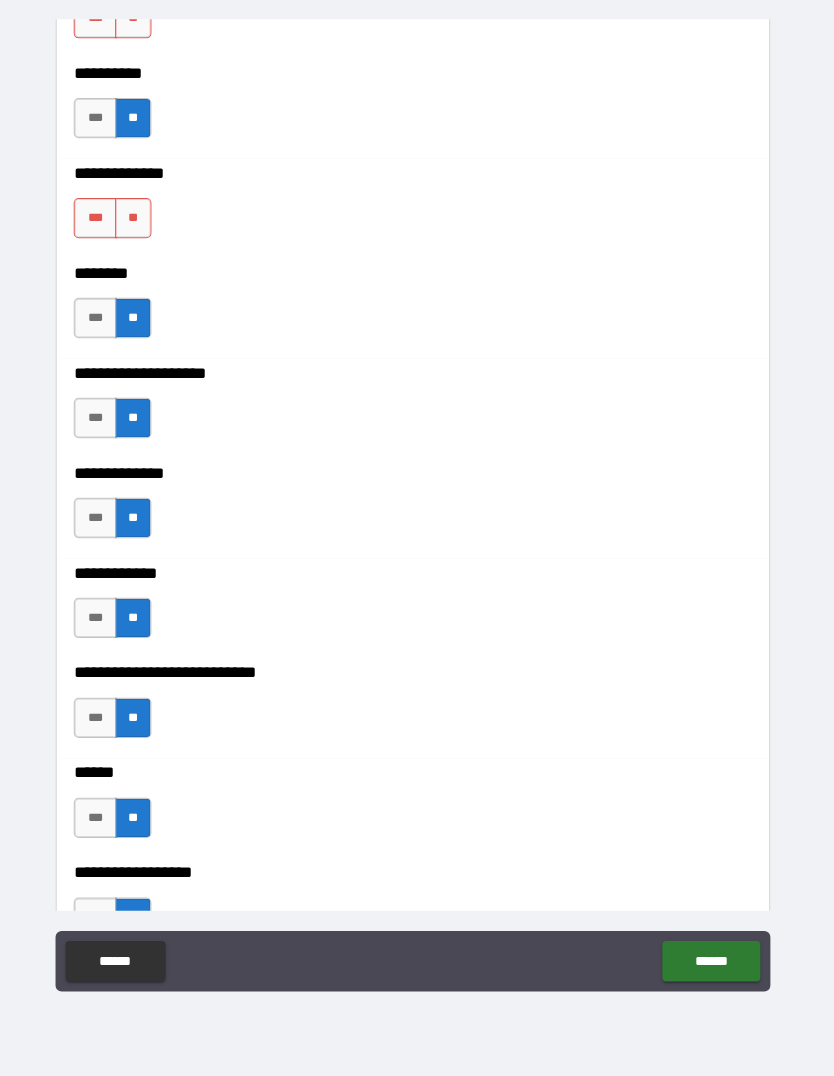 click on "**" at bounding box center [140, 218] 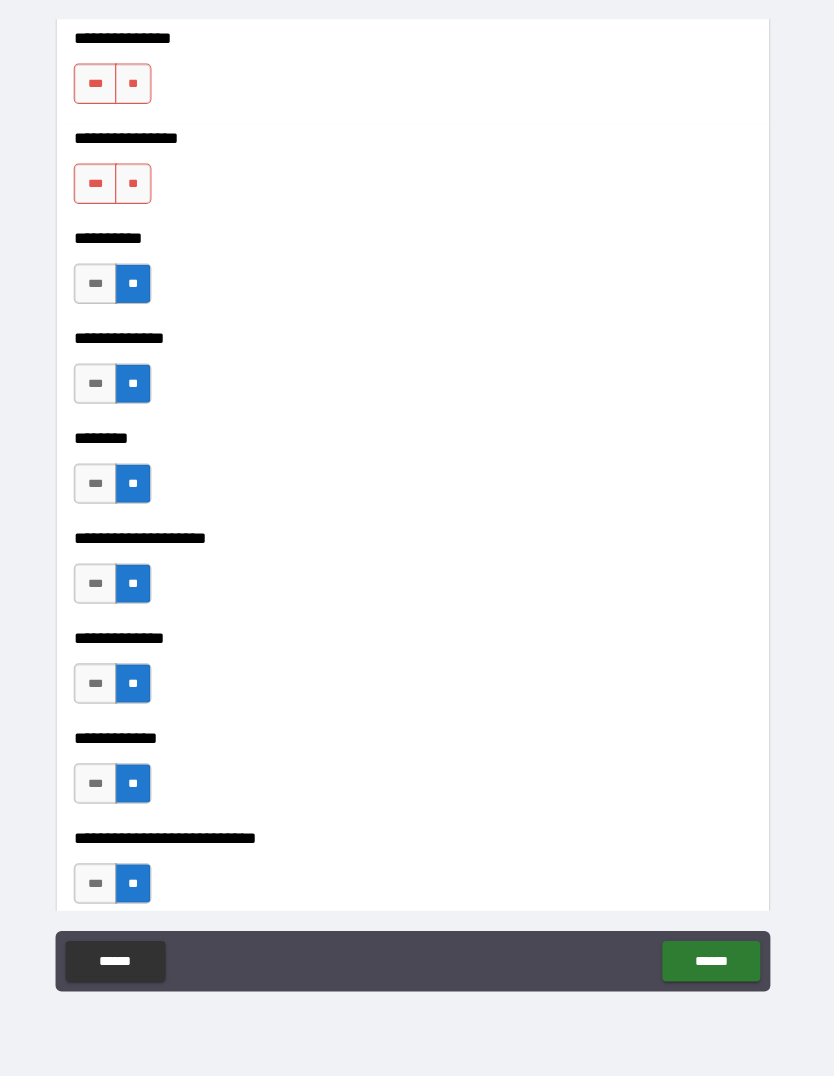 scroll, scrollTop: 8707, scrollLeft: 0, axis: vertical 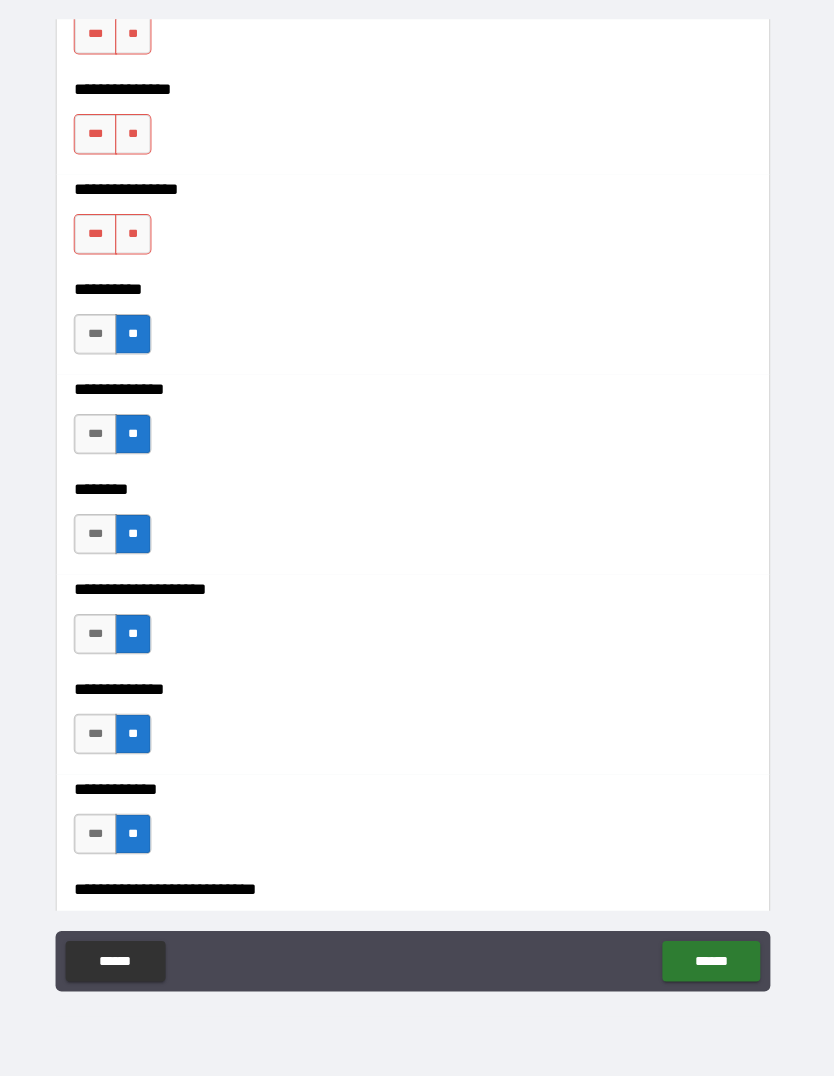 click on "**" at bounding box center (140, 234) 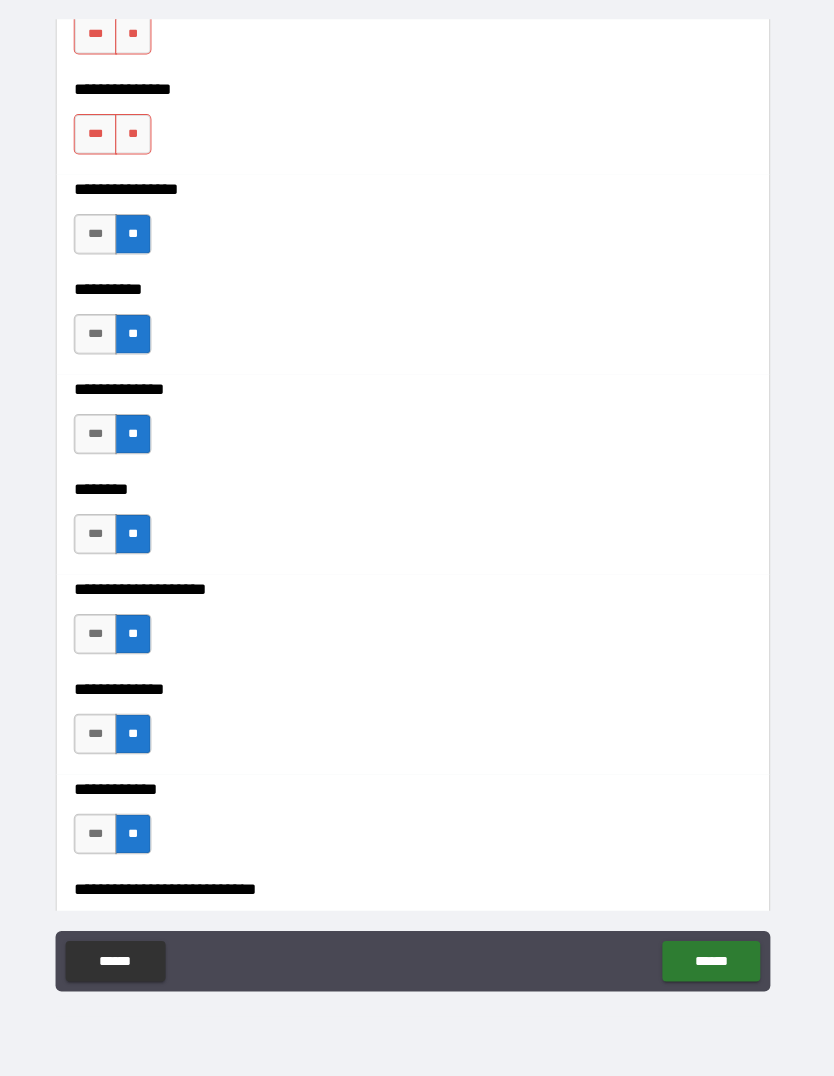 click on "**" at bounding box center (140, 135) 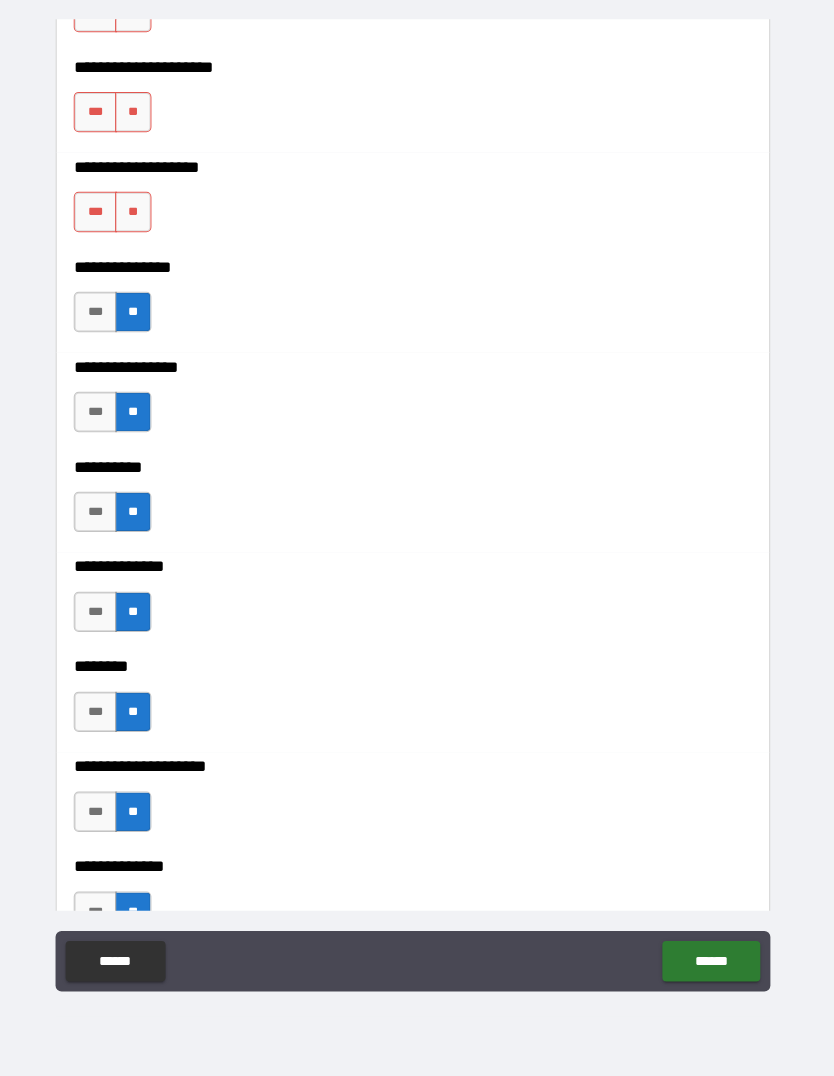 scroll, scrollTop: 8525, scrollLeft: 0, axis: vertical 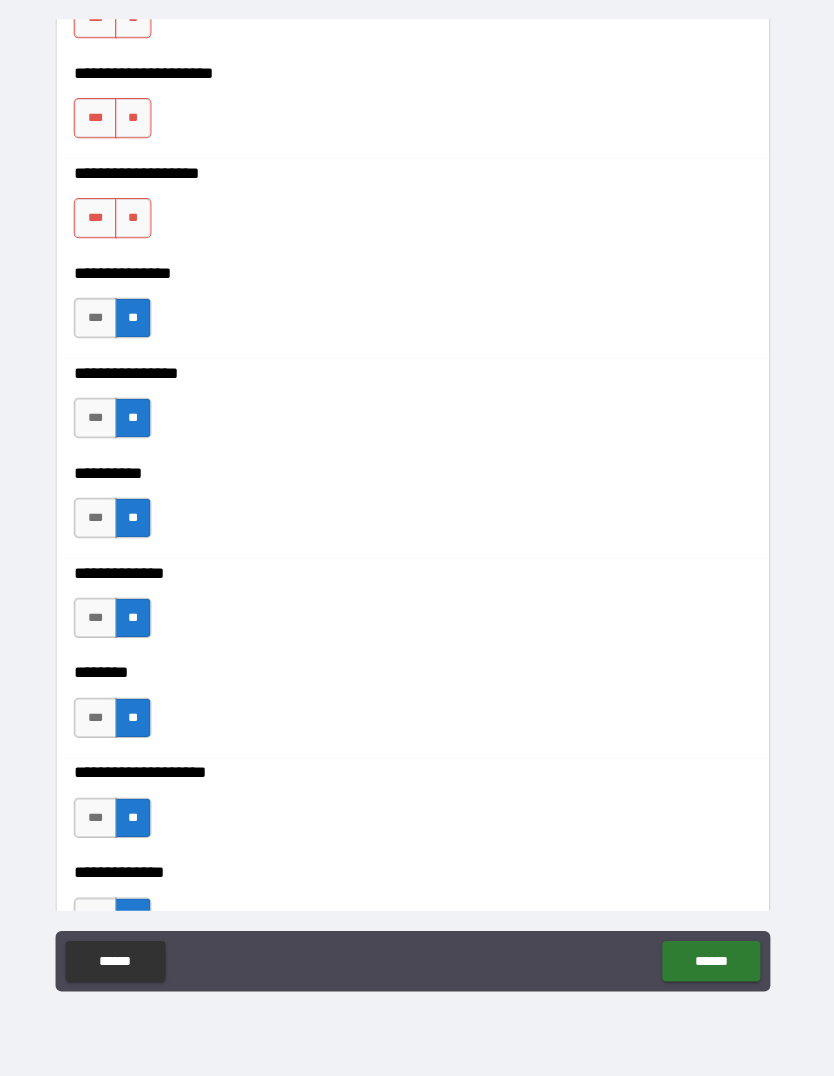click on "**" at bounding box center (140, 218) 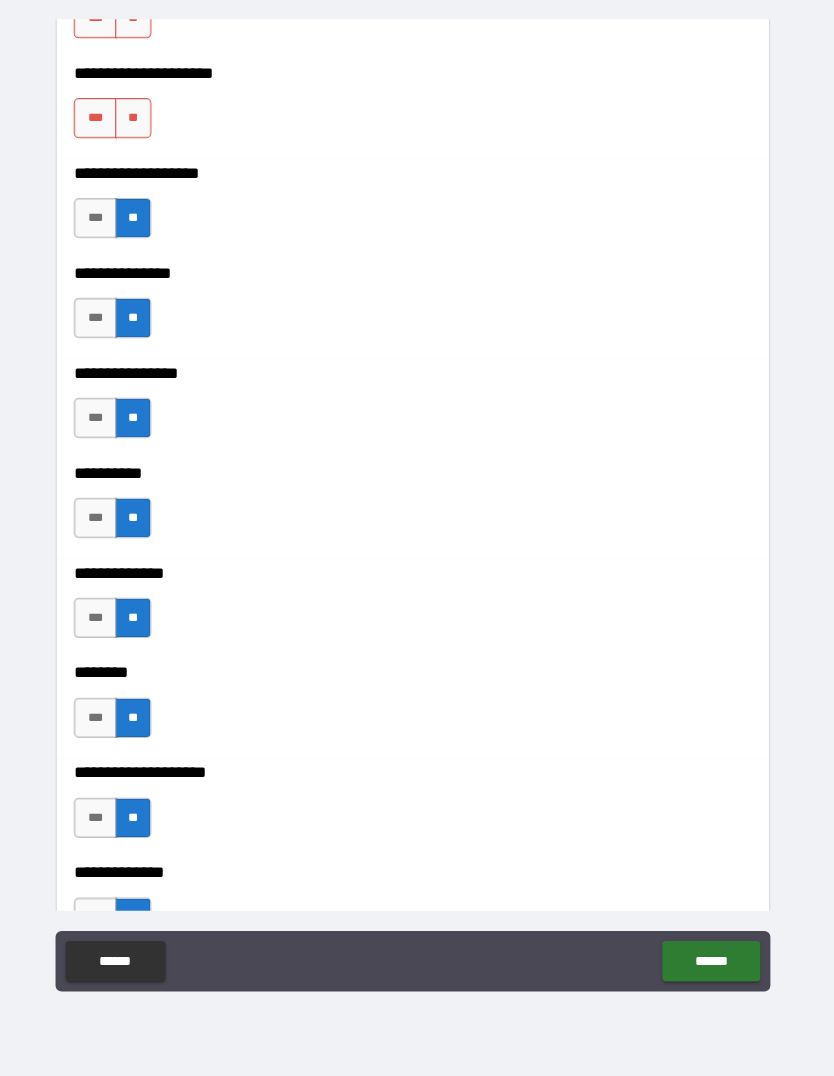 click on "**" at bounding box center (140, 119) 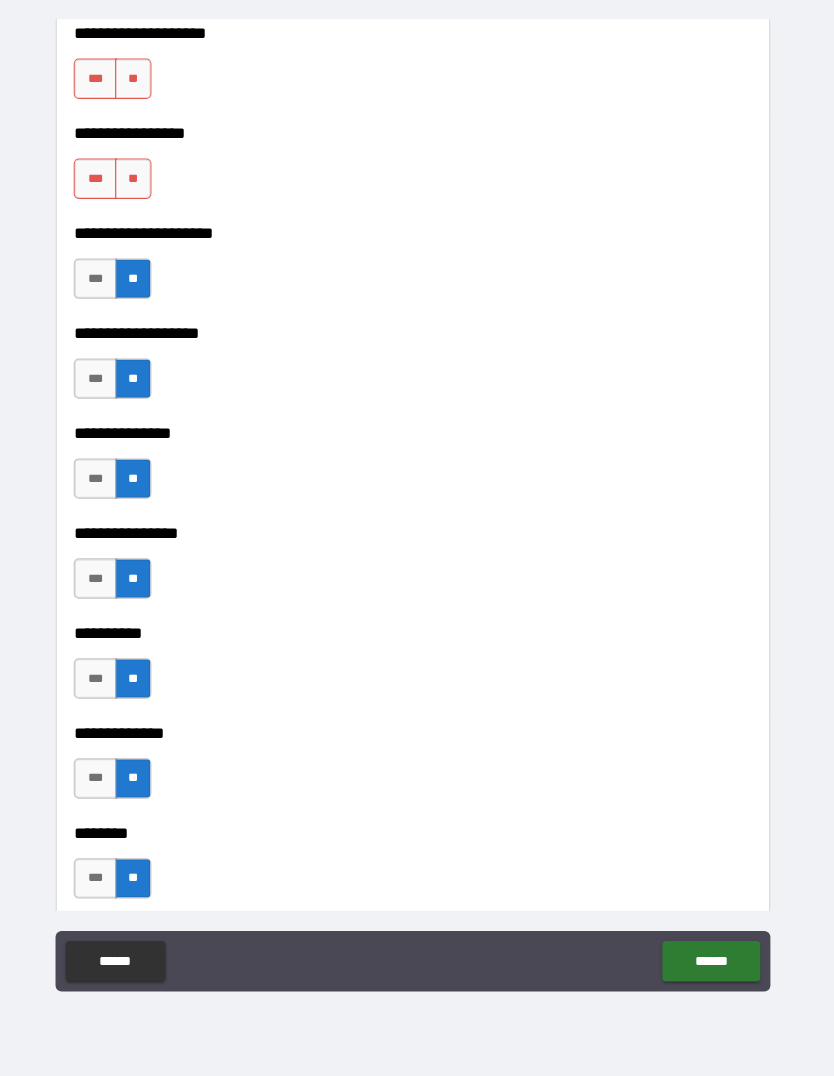 scroll, scrollTop: 8340, scrollLeft: 0, axis: vertical 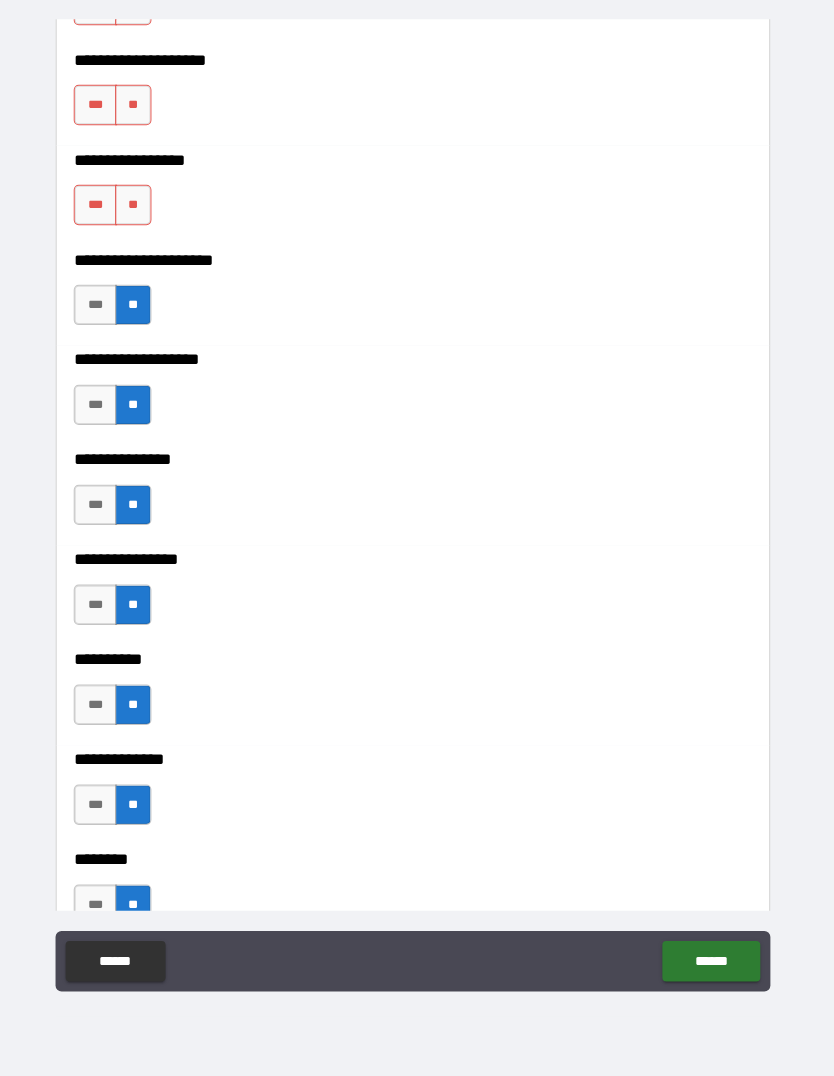 click on "**" at bounding box center (140, 205) 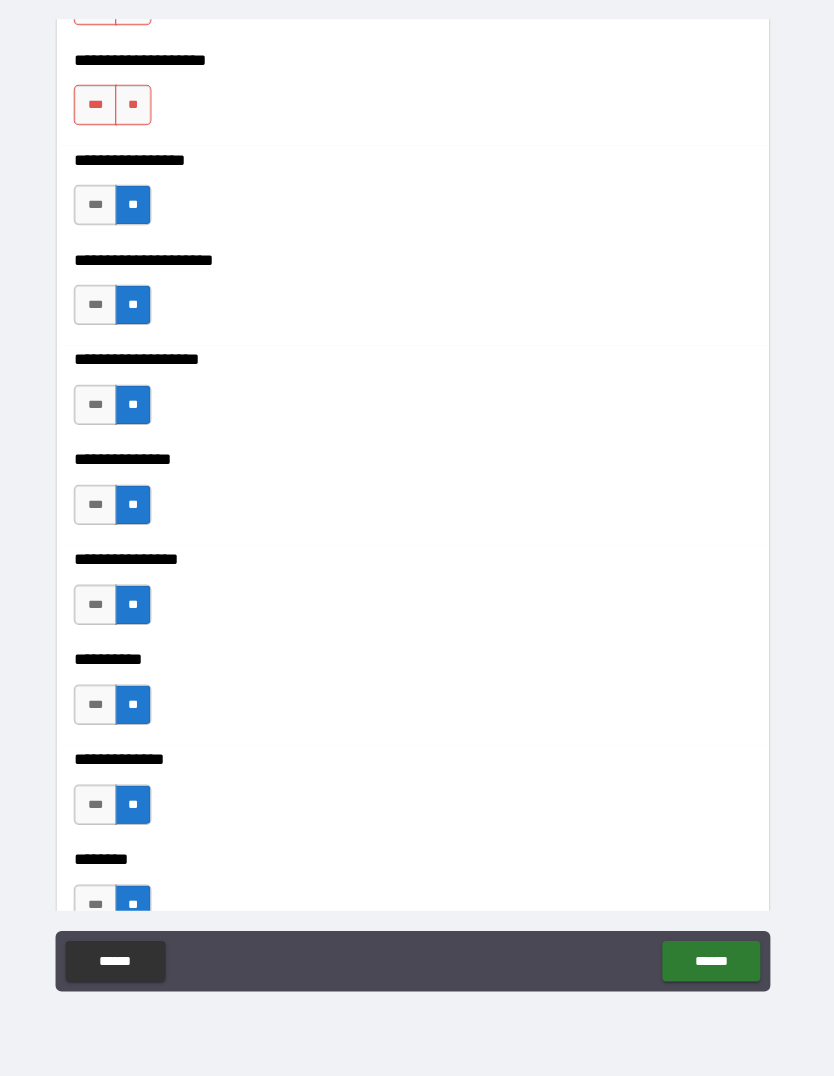 click on "**" at bounding box center [140, 106] 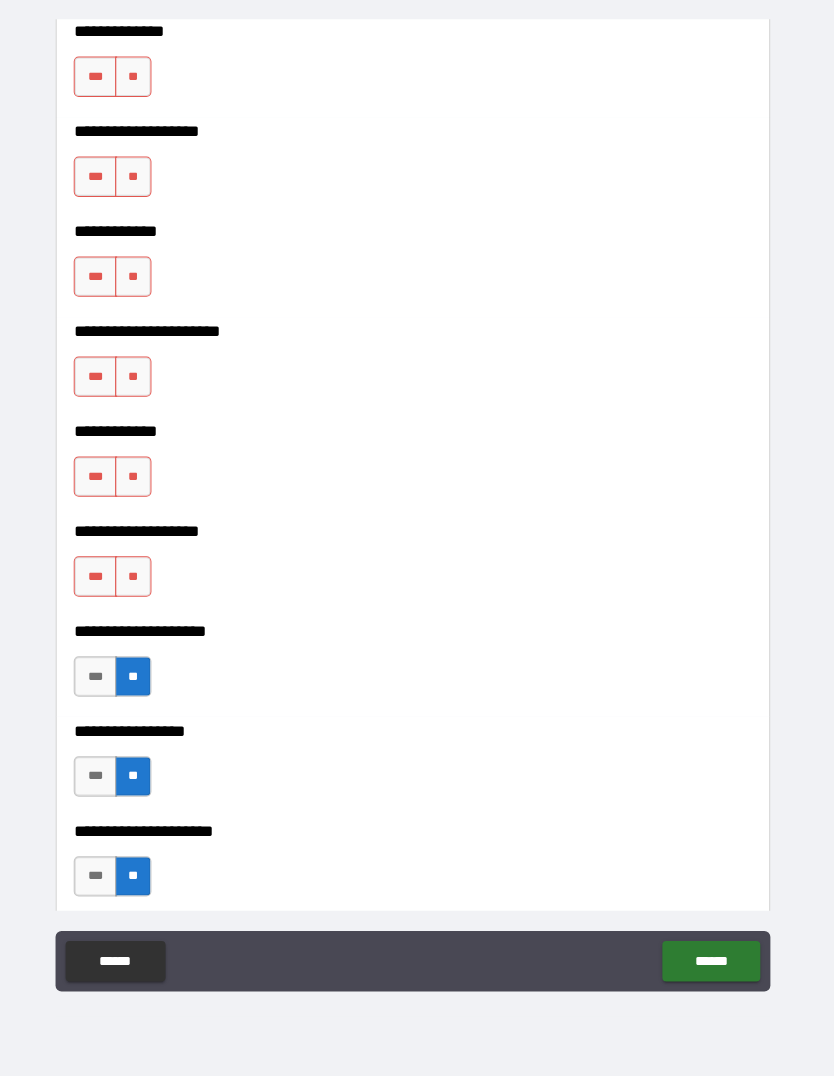 scroll, scrollTop: 7773, scrollLeft: 0, axis: vertical 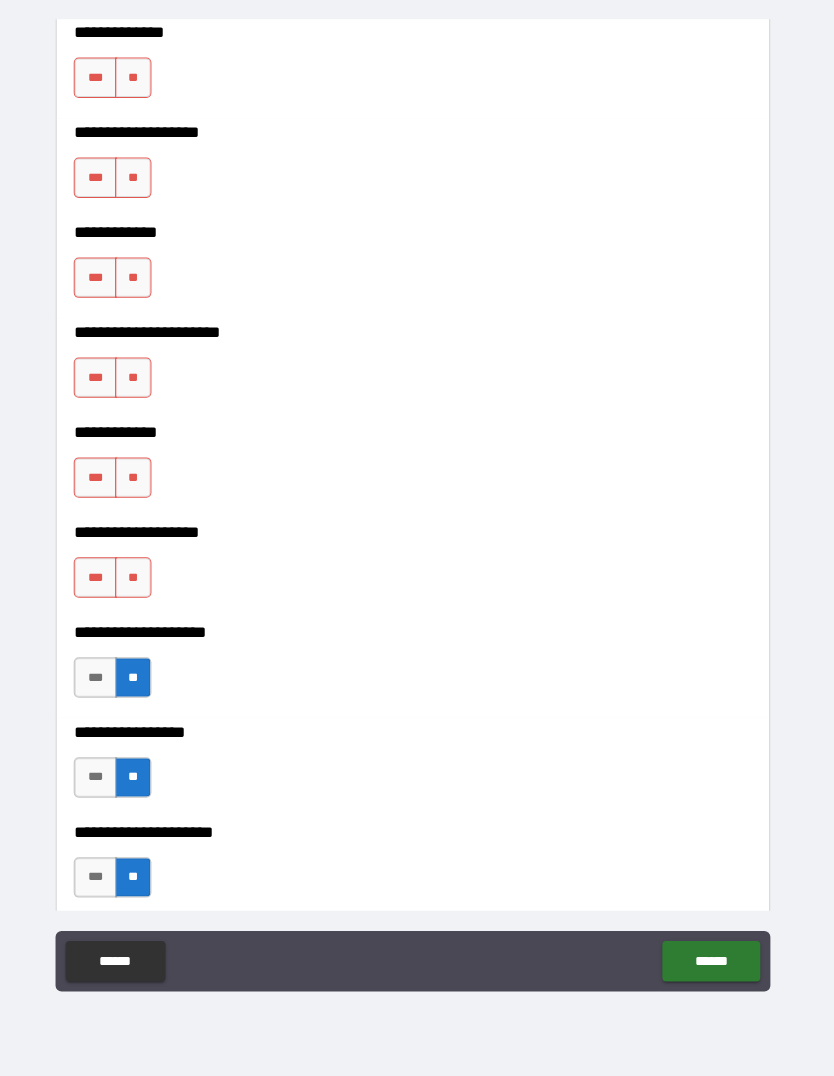 click on "**" at bounding box center [140, 574] 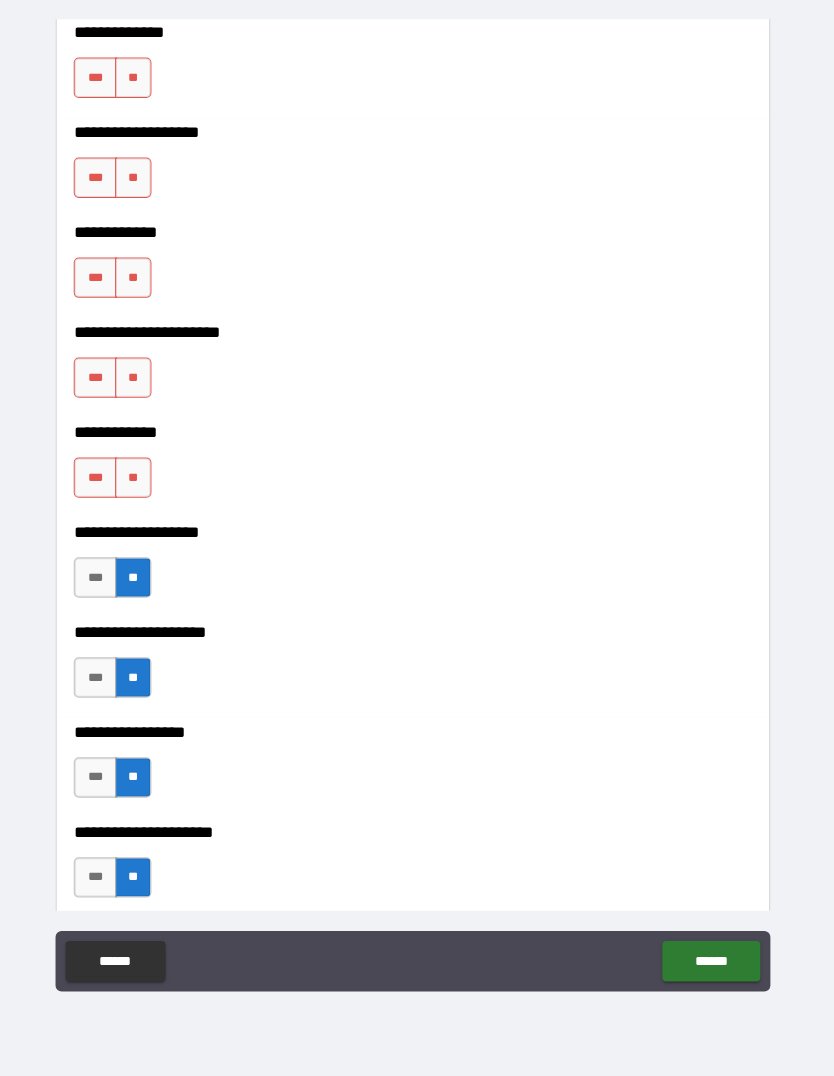 click on "**" at bounding box center (140, 475) 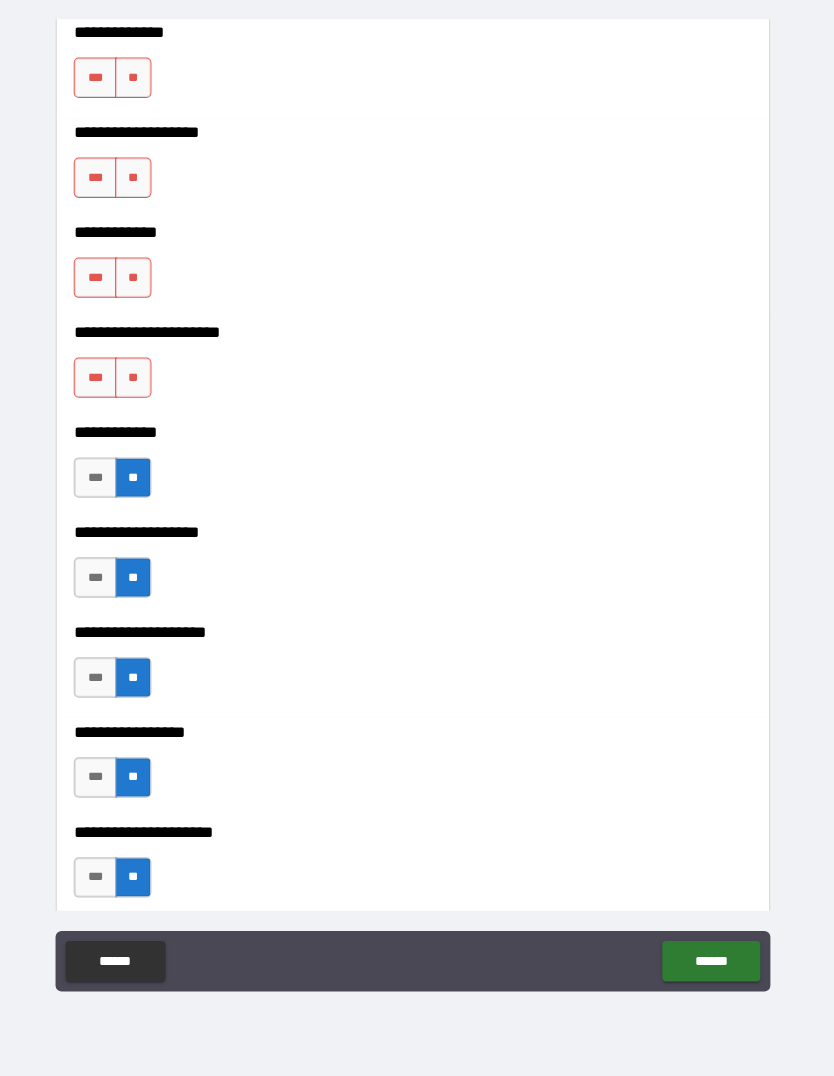 click on "**" at bounding box center [140, 376] 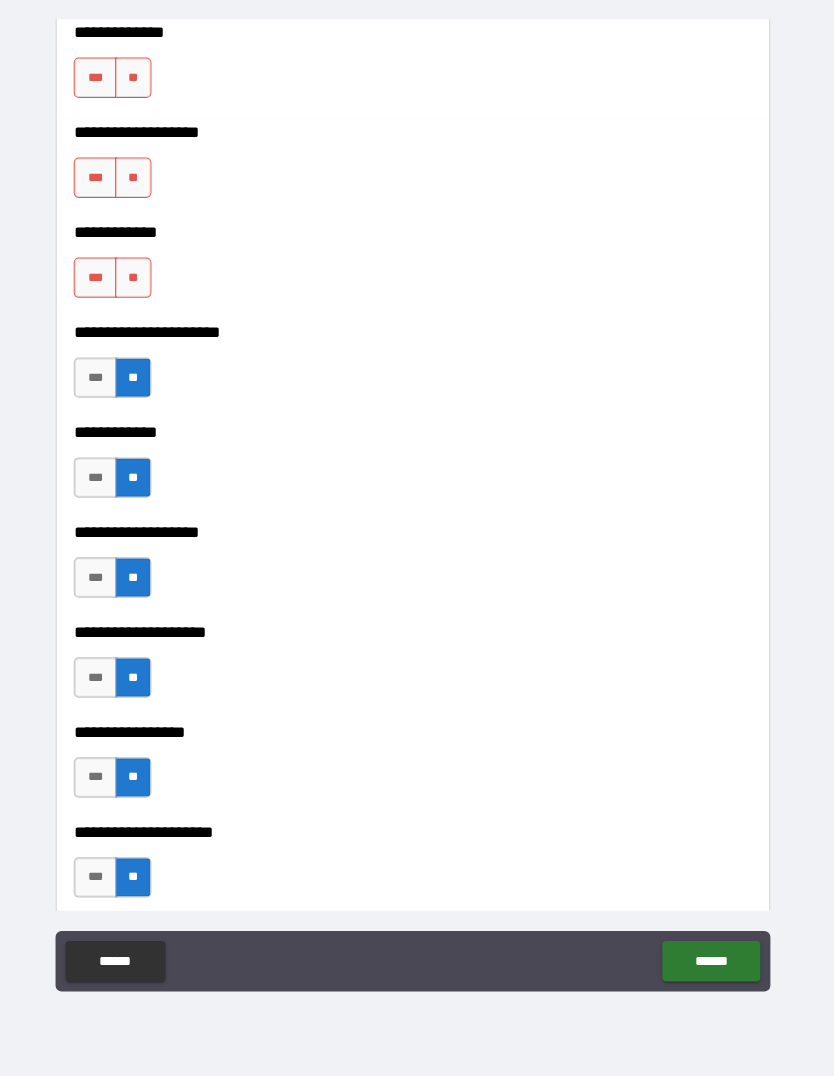 click on "**" at bounding box center (140, 277) 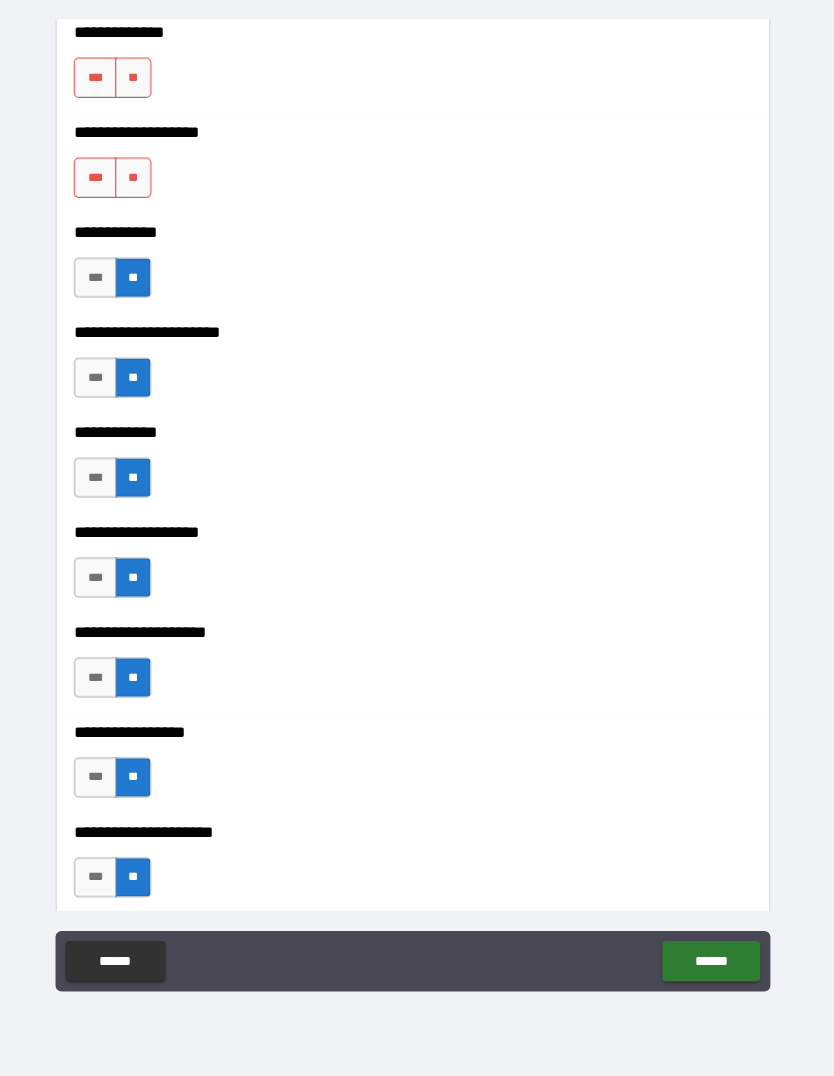 click on "**" at bounding box center [140, 79] 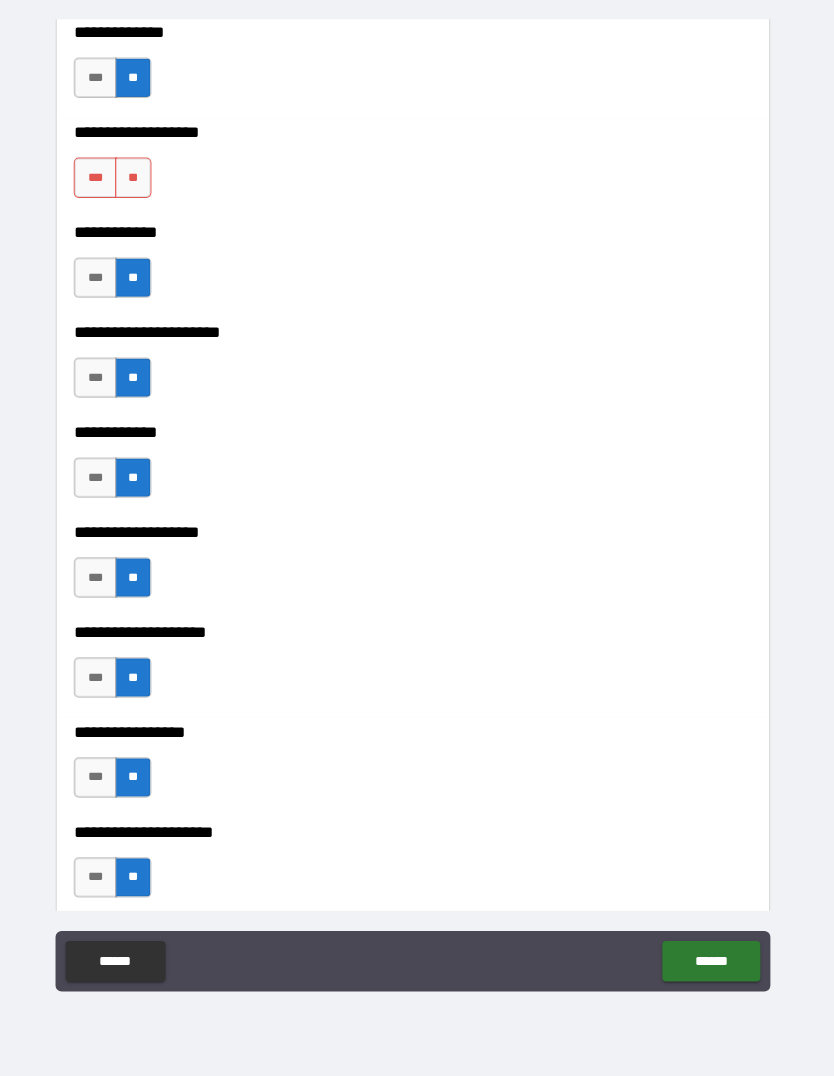click on "**" at bounding box center [140, 178] 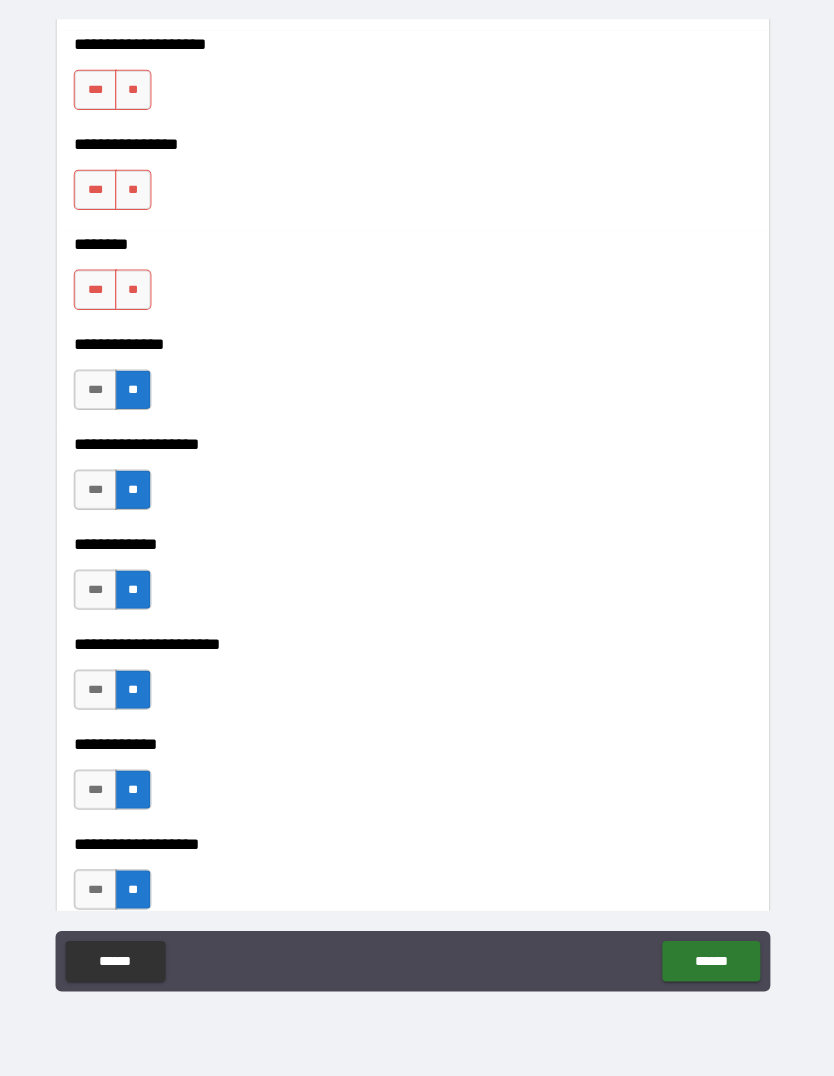 scroll, scrollTop: 7454, scrollLeft: 0, axis: vertical 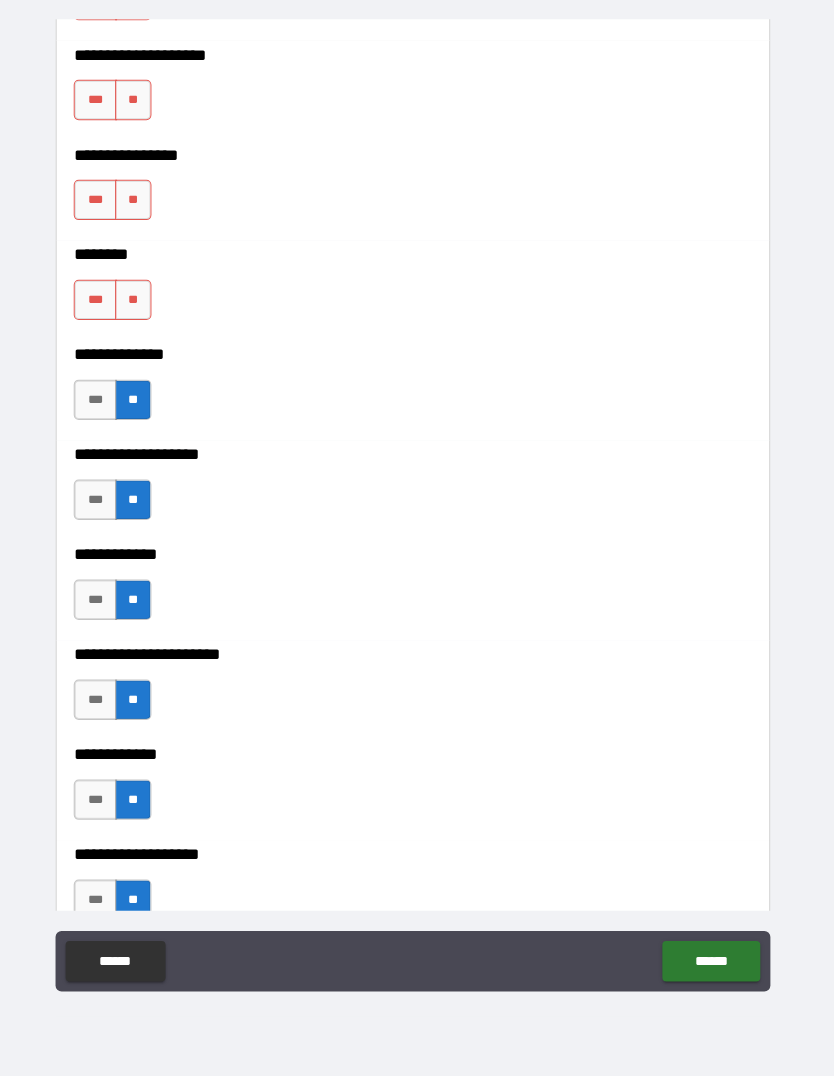 click on "**" at bounding box center [140, 299] 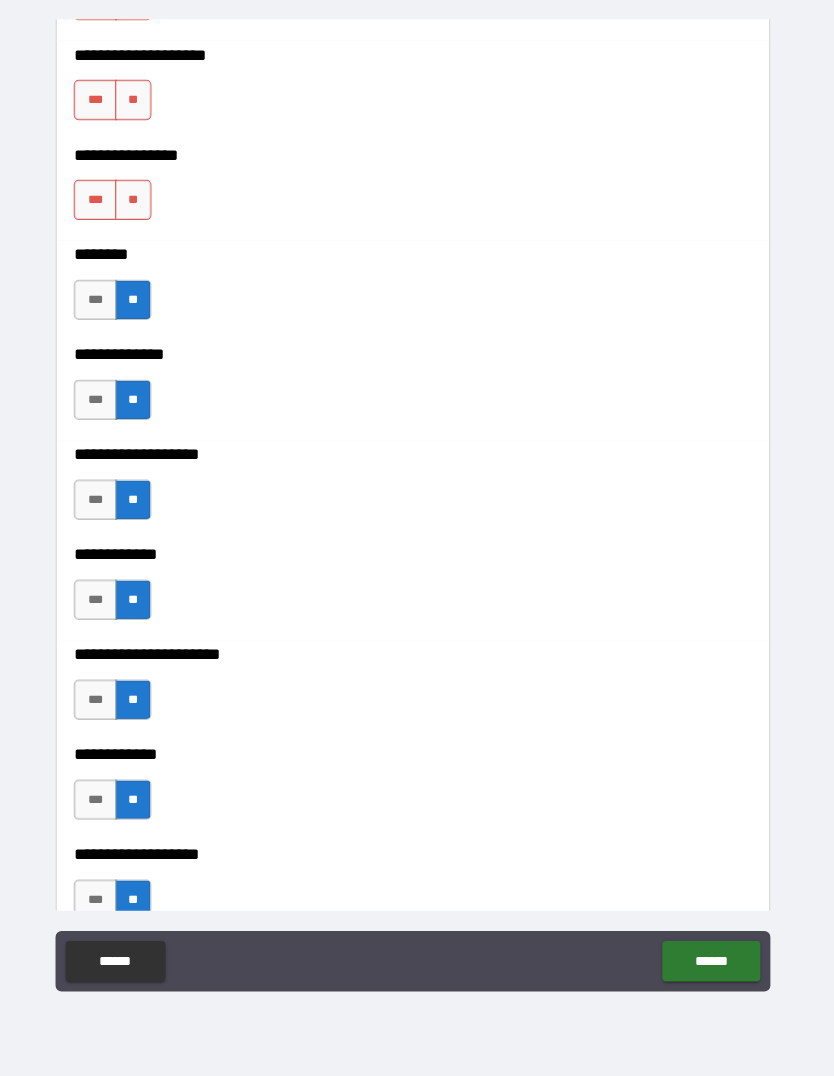 click on "**" at bounding box center (140, 200) 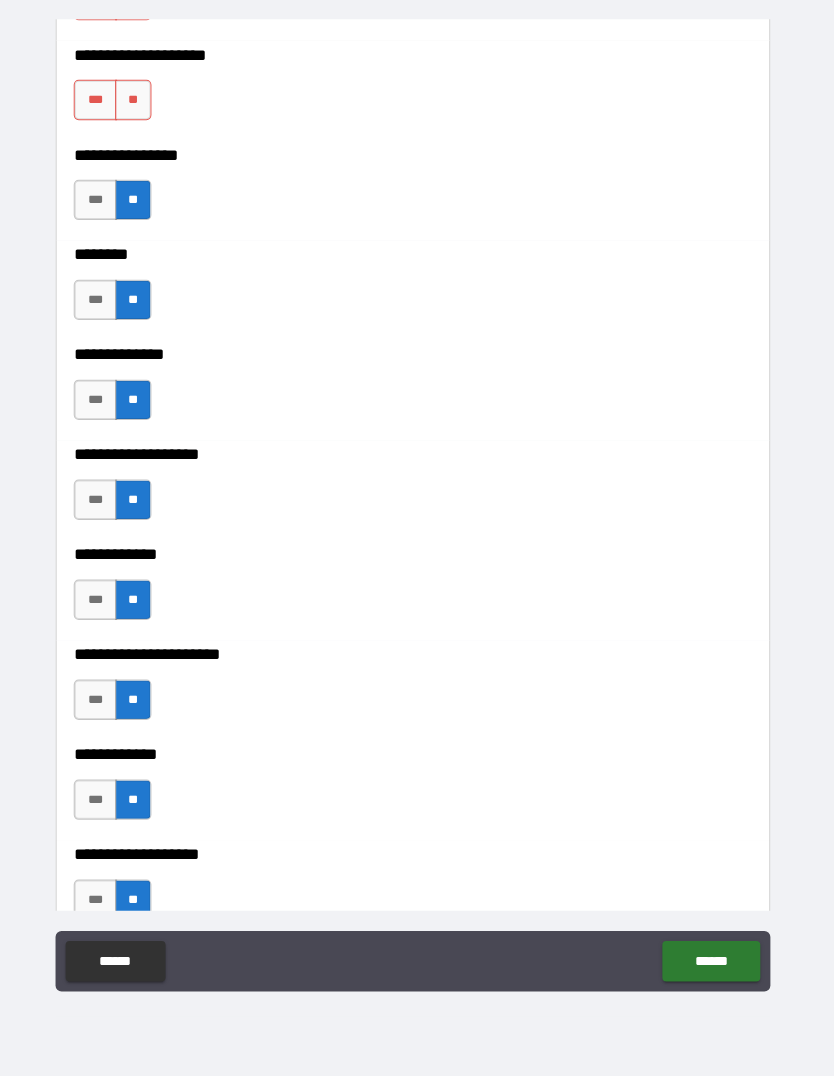 click on "**" at bounding box center (140, 101) 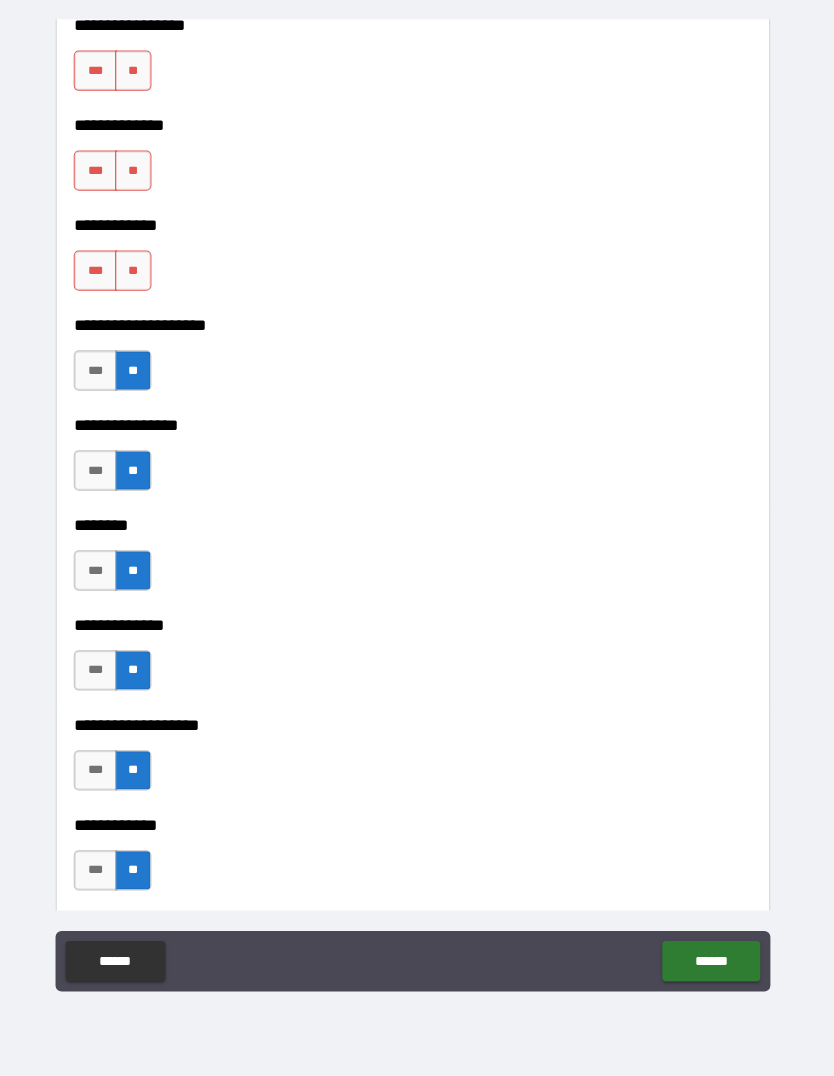 scroll, scrollTop: 7185, scrollLeft: 0, axis: vertical 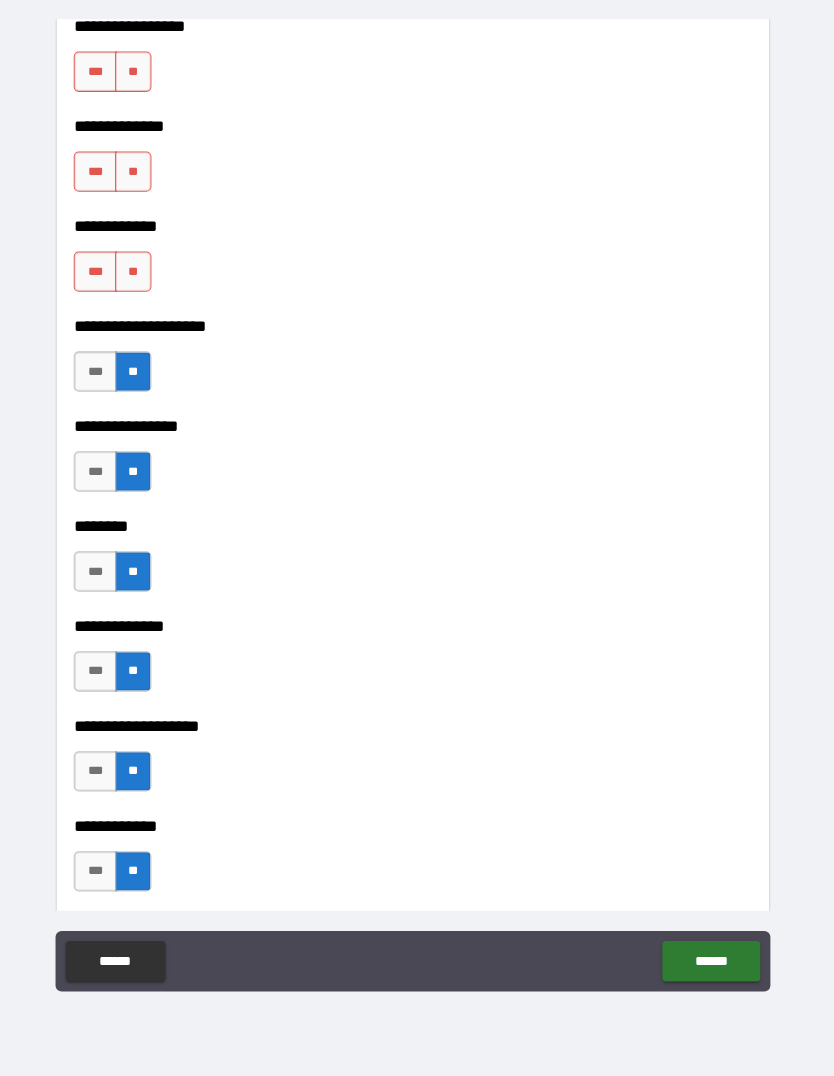 click on "**" at bounding box center [140, 271] 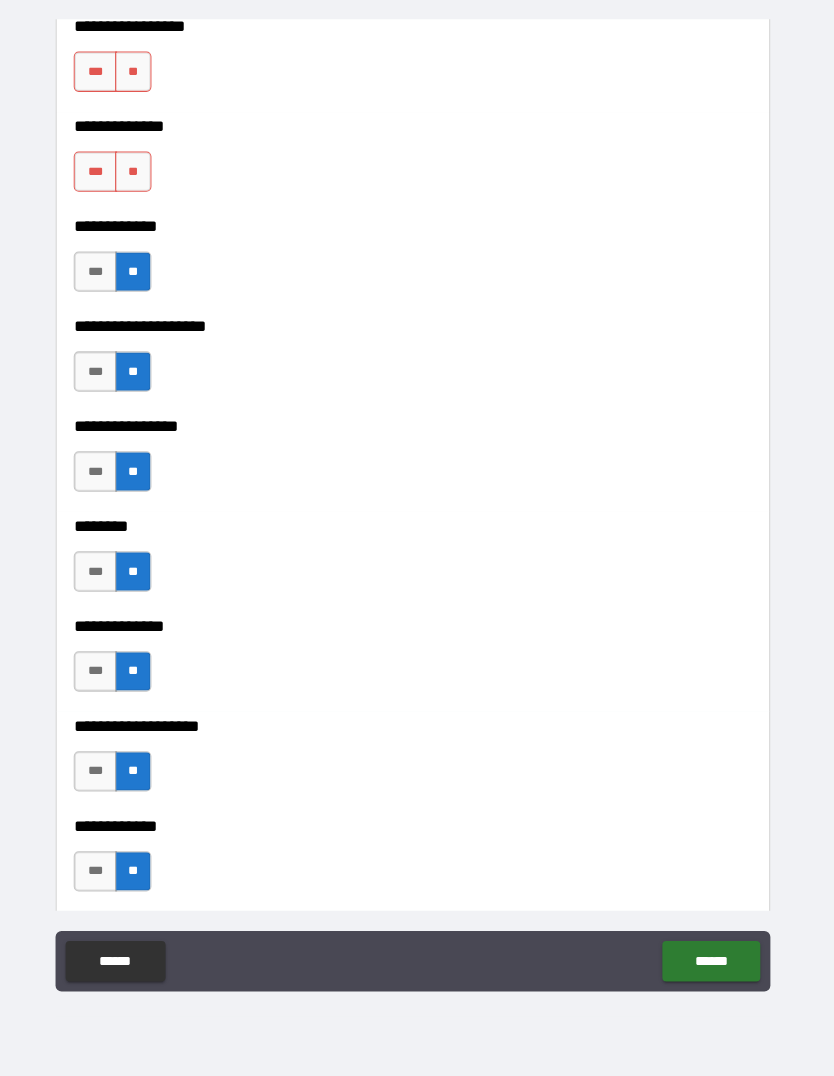 click on "**" at bounding box center (140, 172) 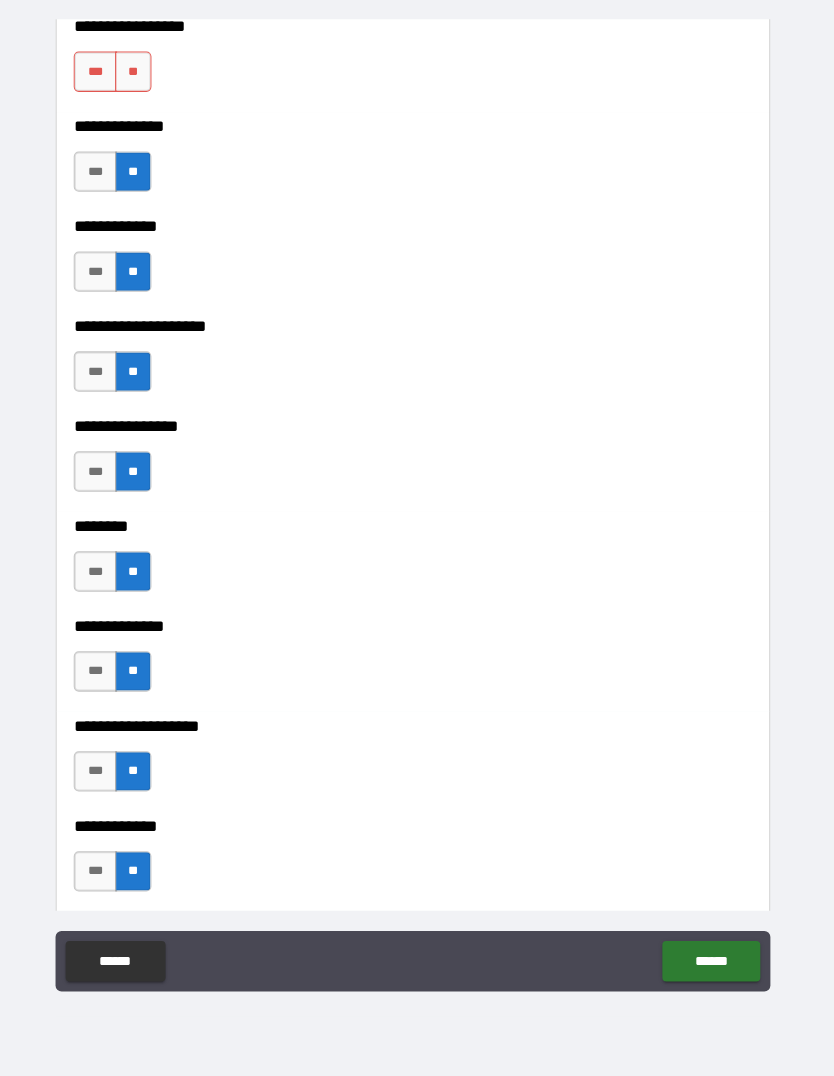 click on "**" at bounding box center [140, 73] 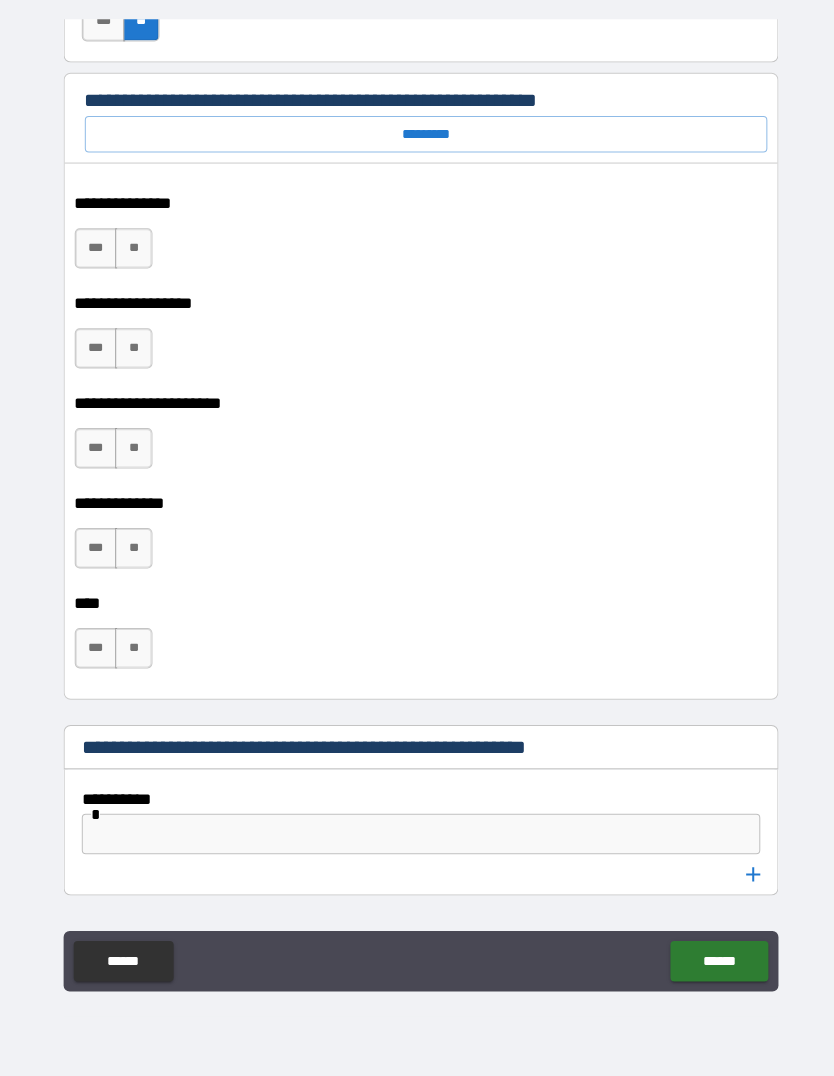 scroll, scrollTop: 10408, scrollLeft: 0, axis: vertical 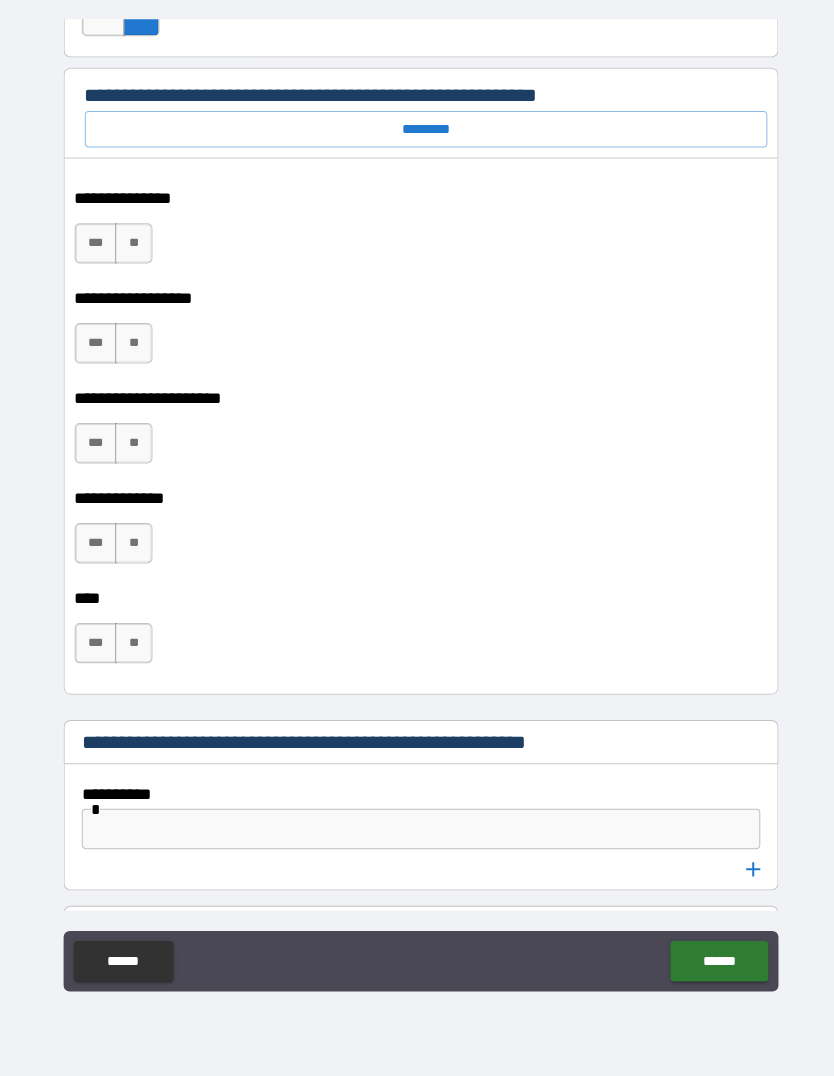 click on "*********" at bounding box center [422, 130] 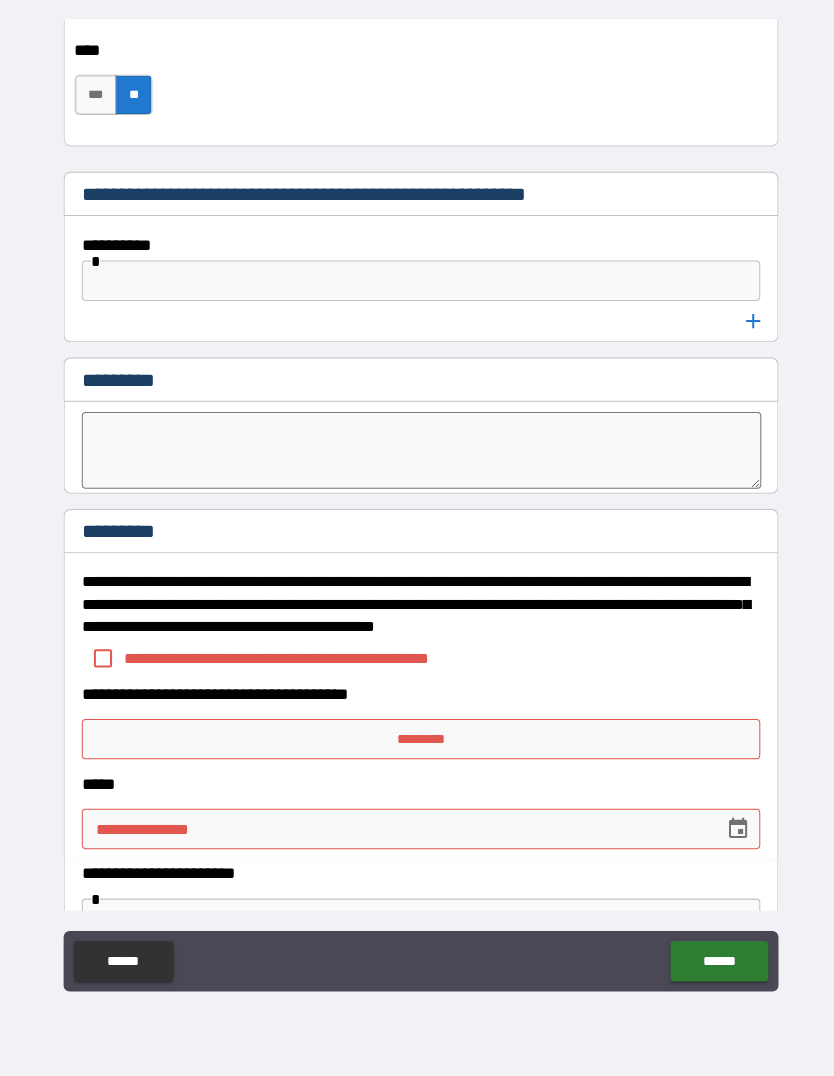 scroll, scrollTop: 10952, scrollLeft: 0, axis: vertical 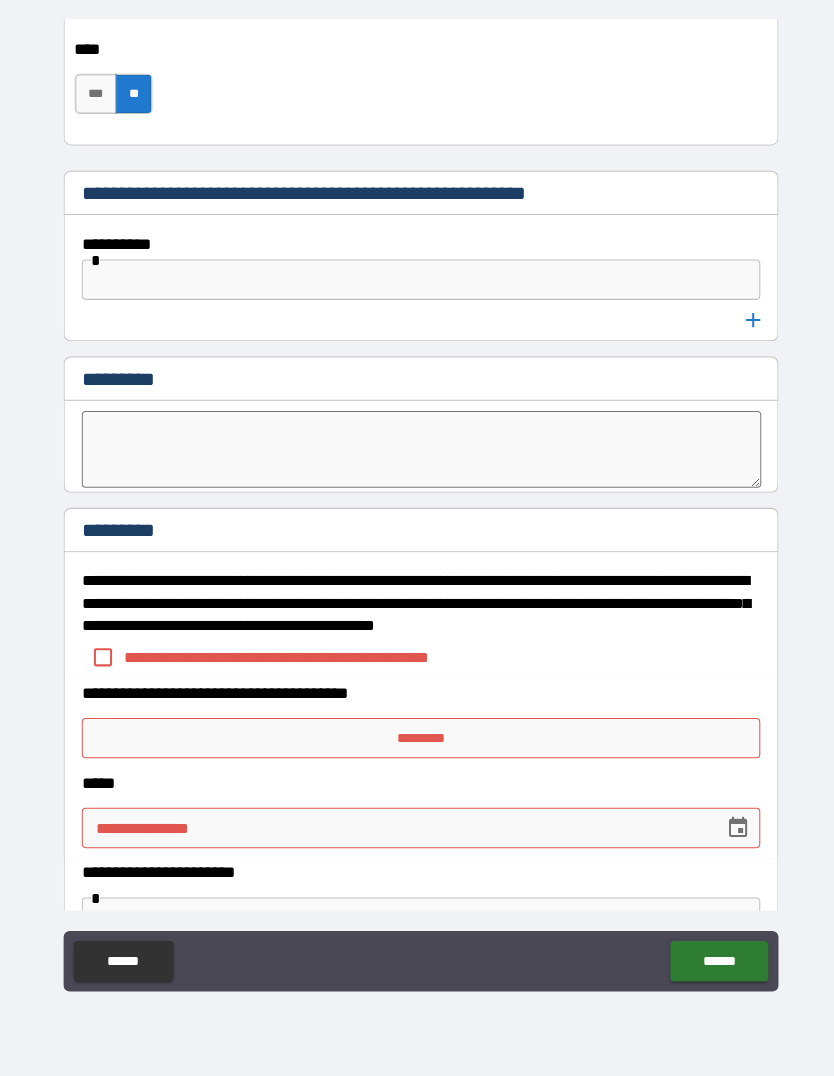 click on "**********" at bounding box center [307, 653] 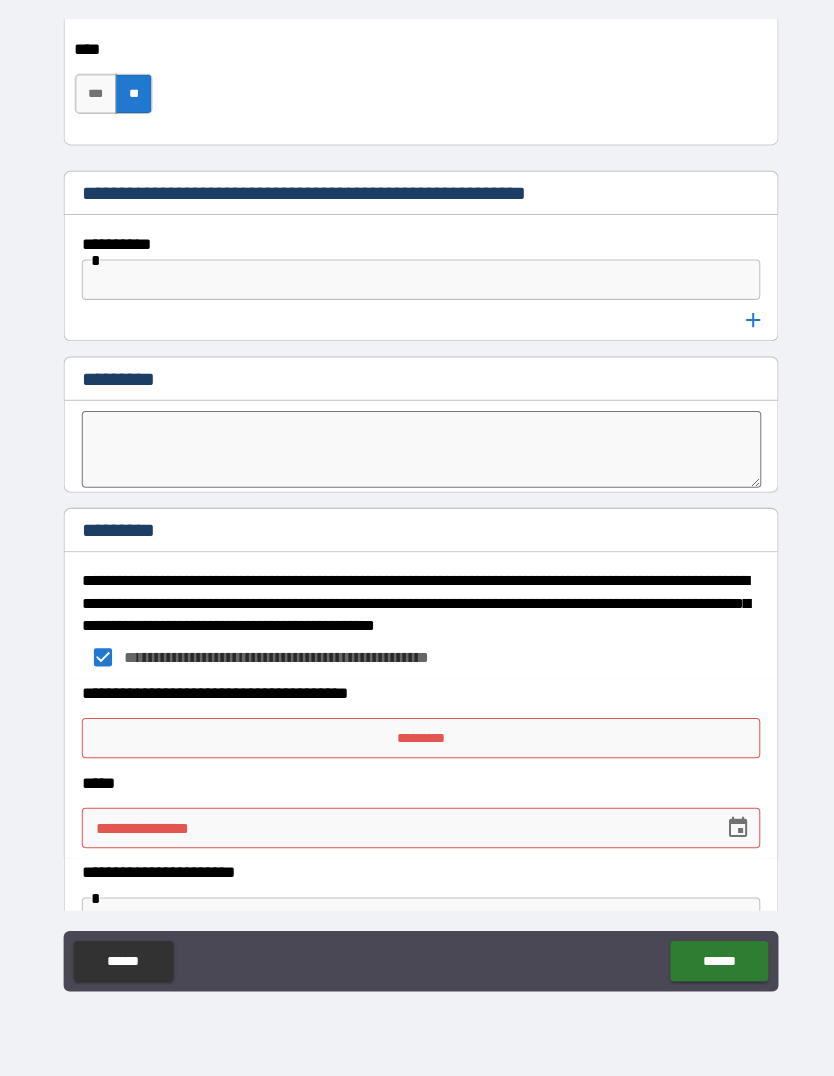 click on "**********" at bounding box center (417, 763) 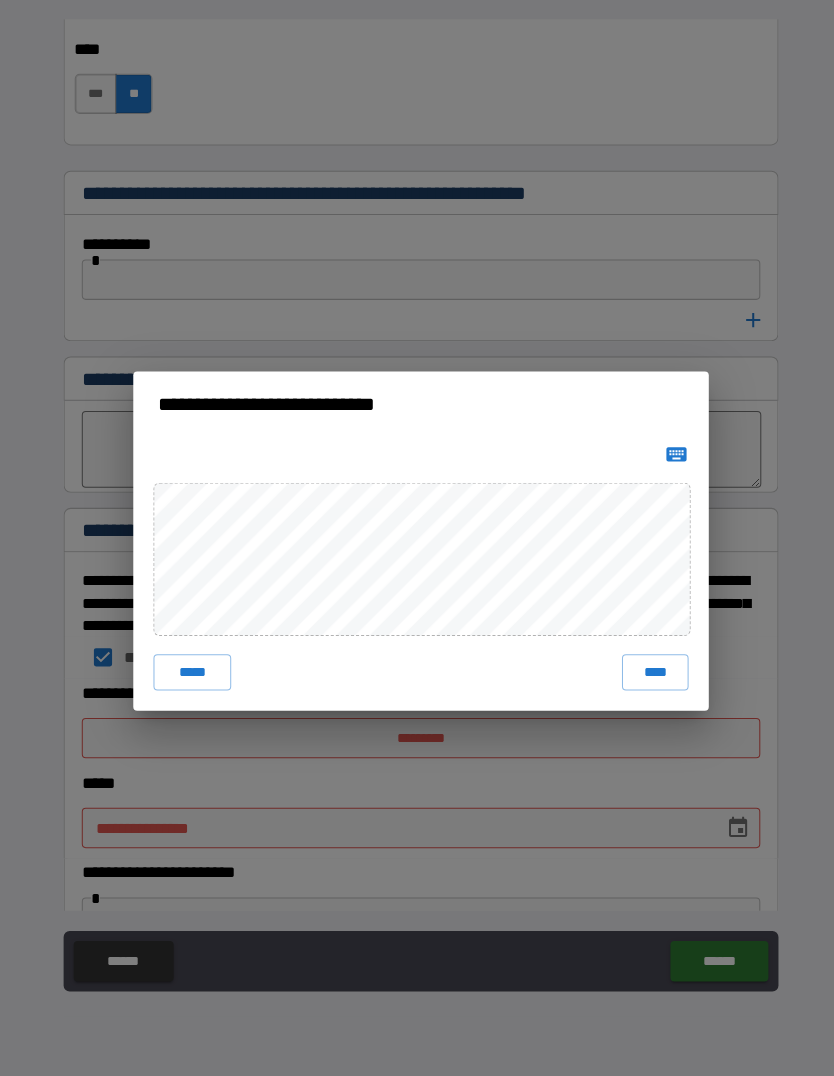 click on "****" at bounding box center (649, 668) 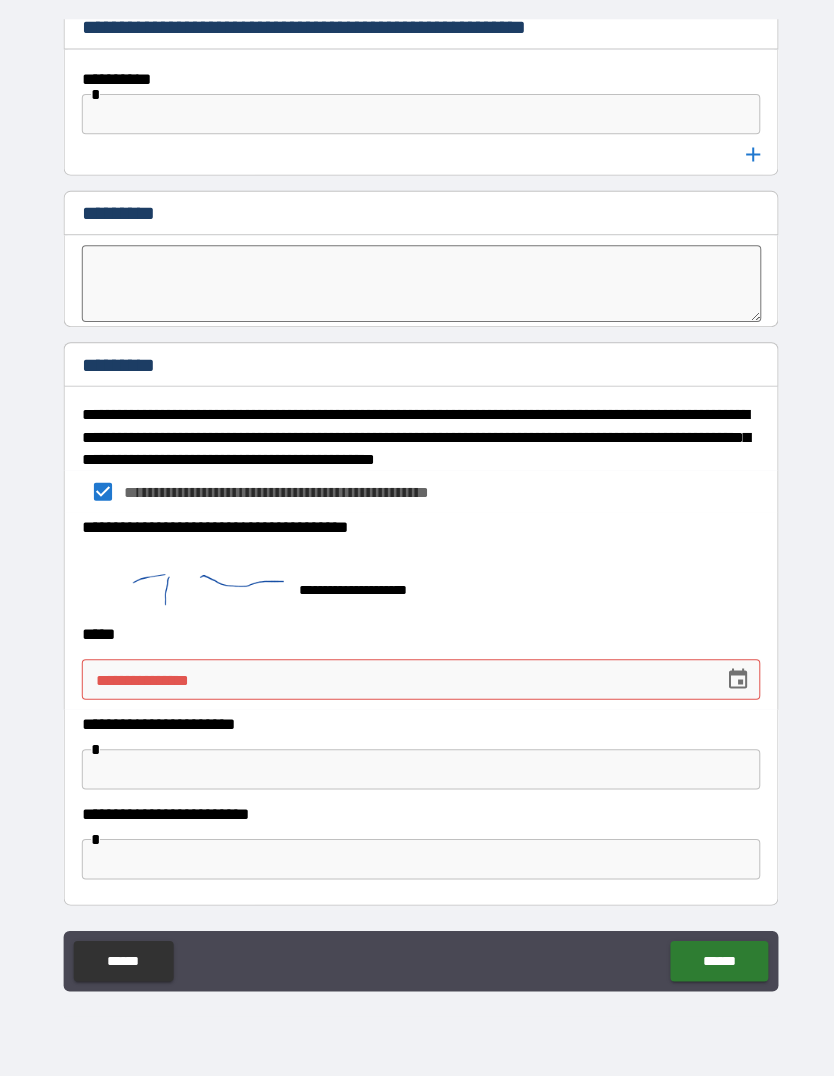 scroll, scrollTop: 11116, scrollLeft: 0, axis: vertical 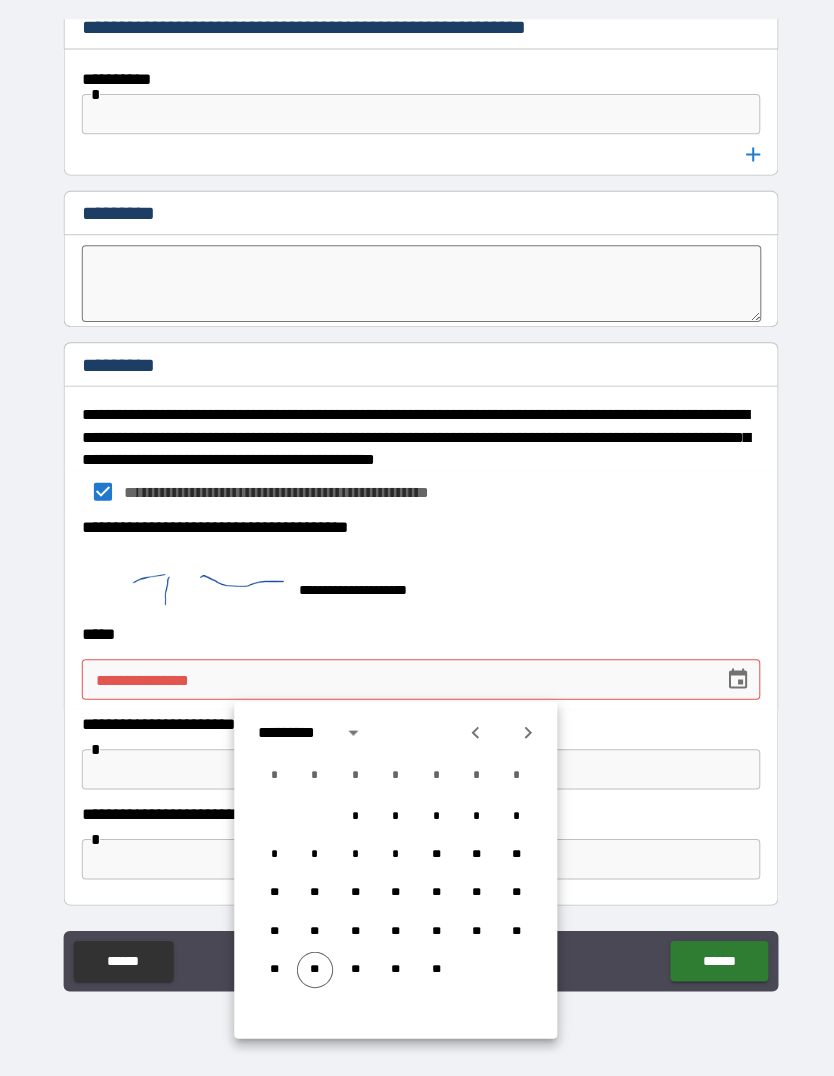 click on "**" at bounding box center (312, 963) 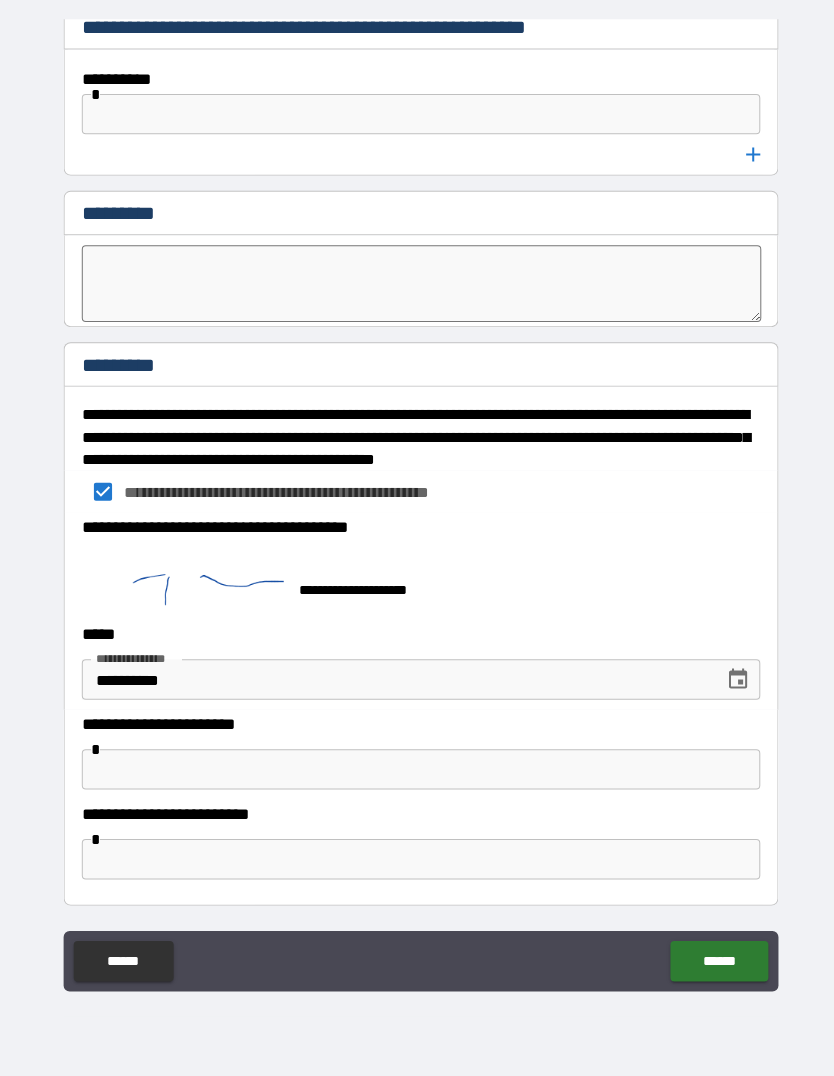 click on "******" at bounding box center (712, 954) 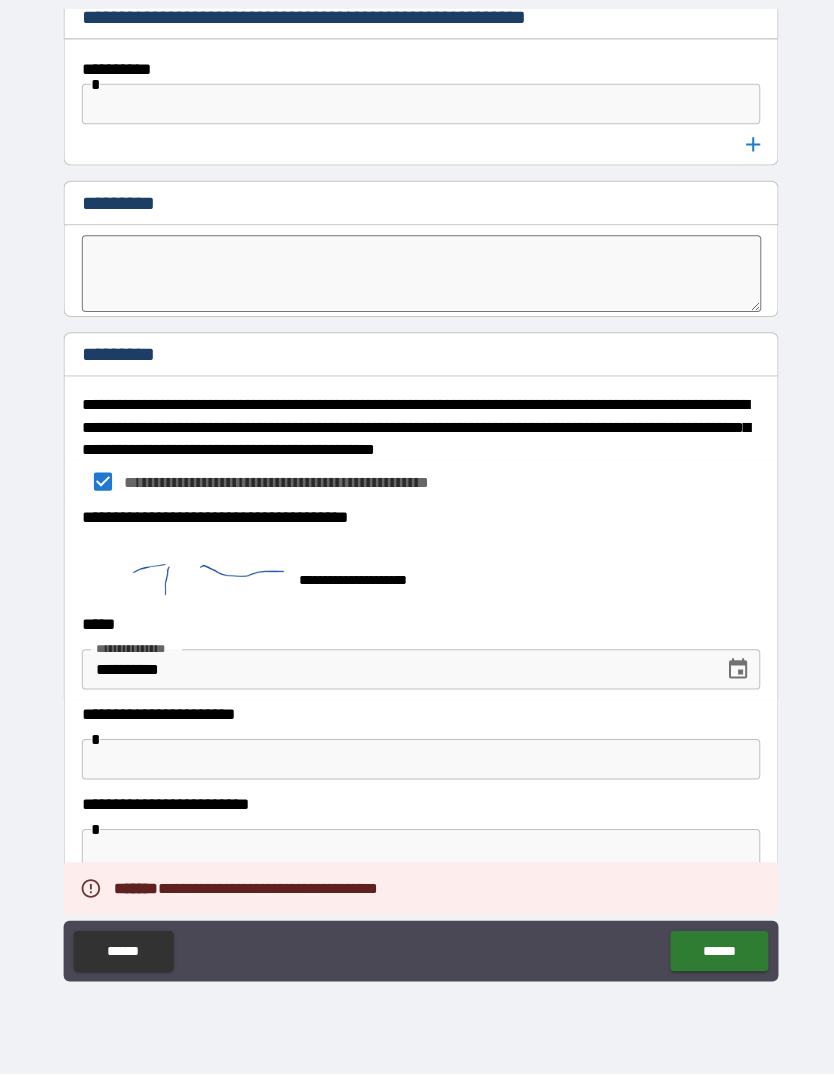 click at bounding box center [417, 853] 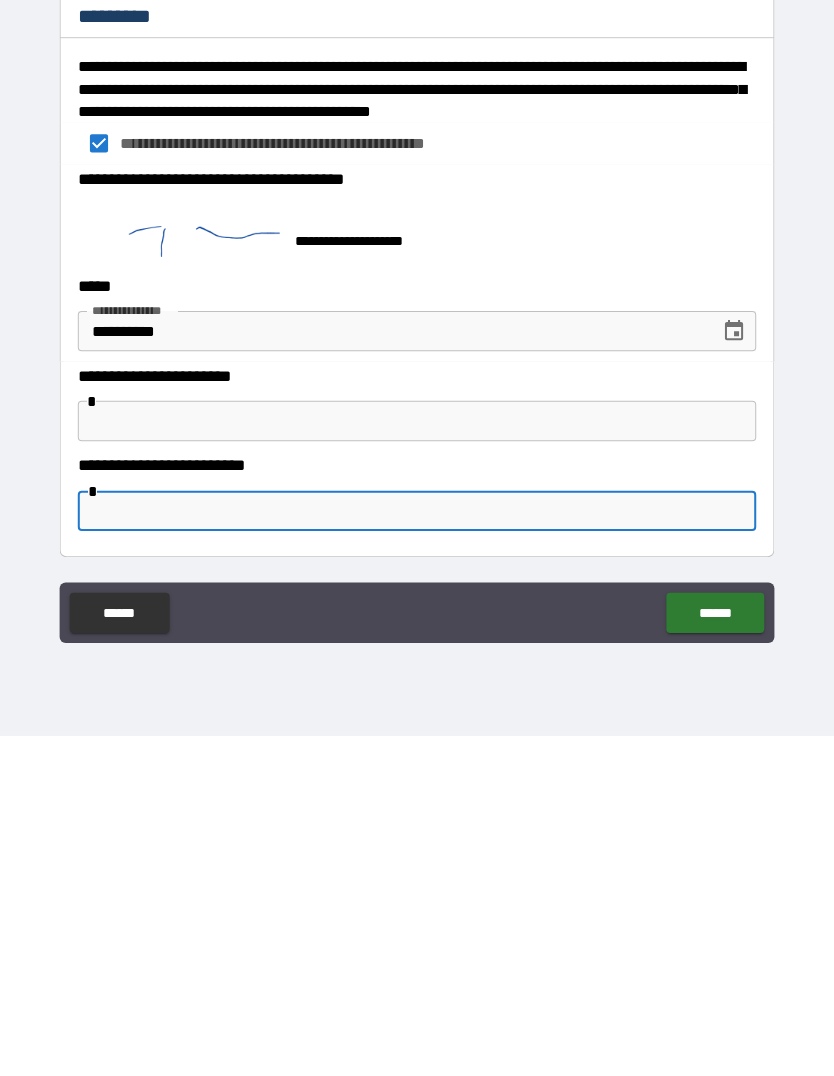 click at bounding box center [417, 764] 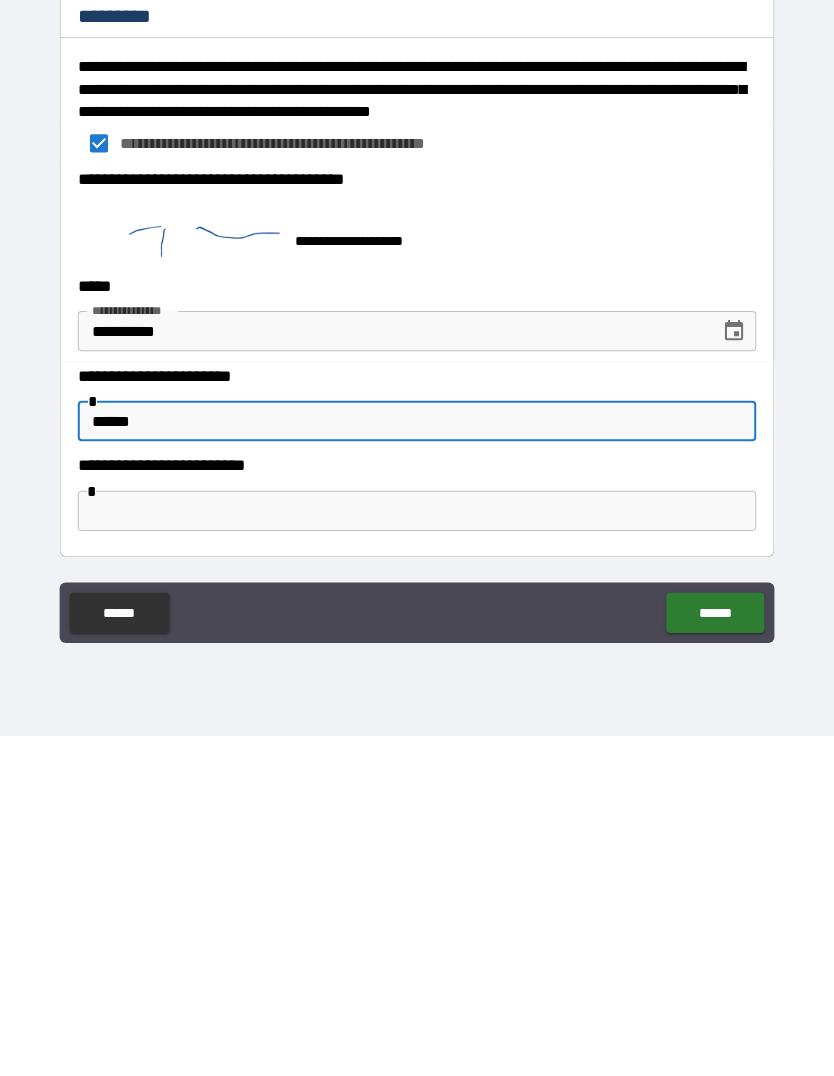 type on "******" 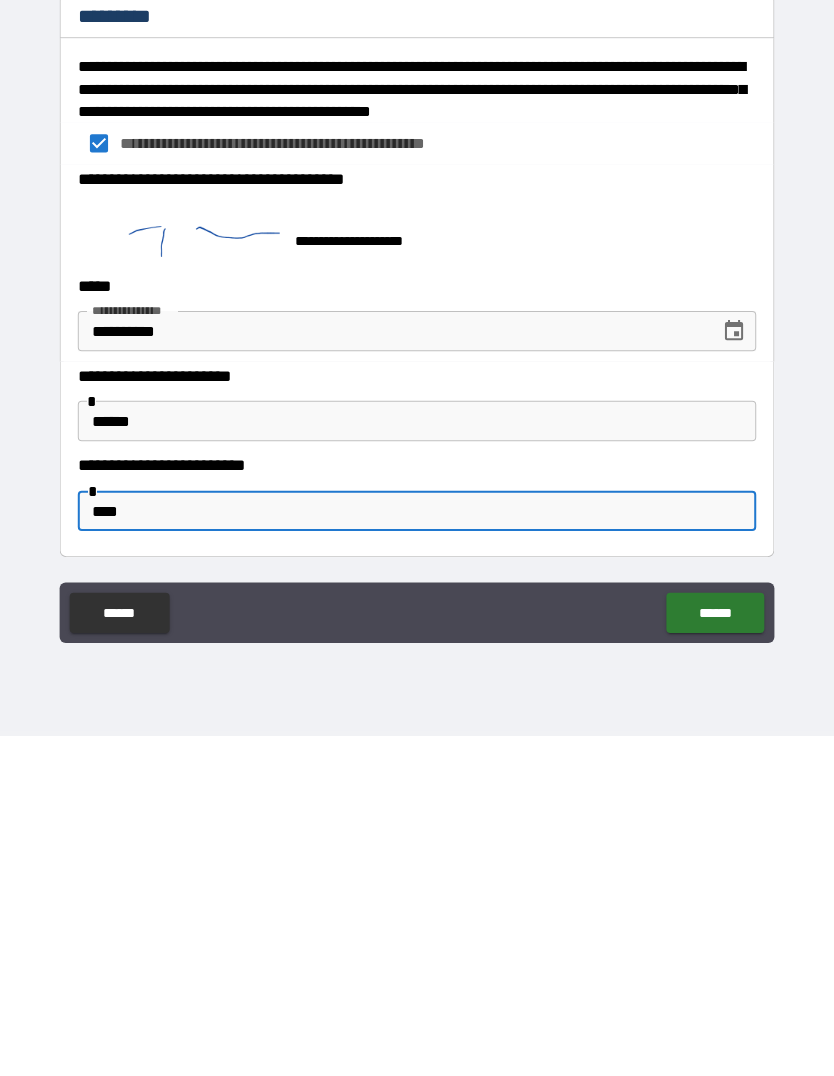 click on "**********" at bounding box center (417, 506) 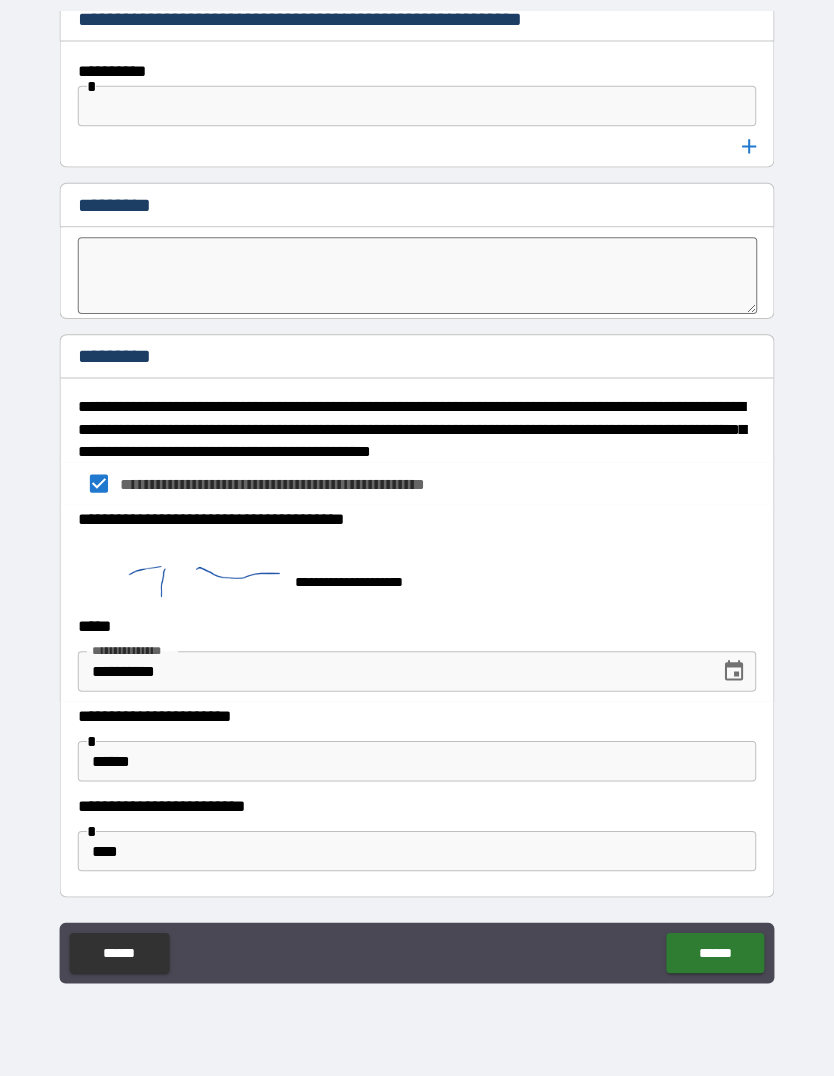 click on "****" at bounding box center [417, 853] 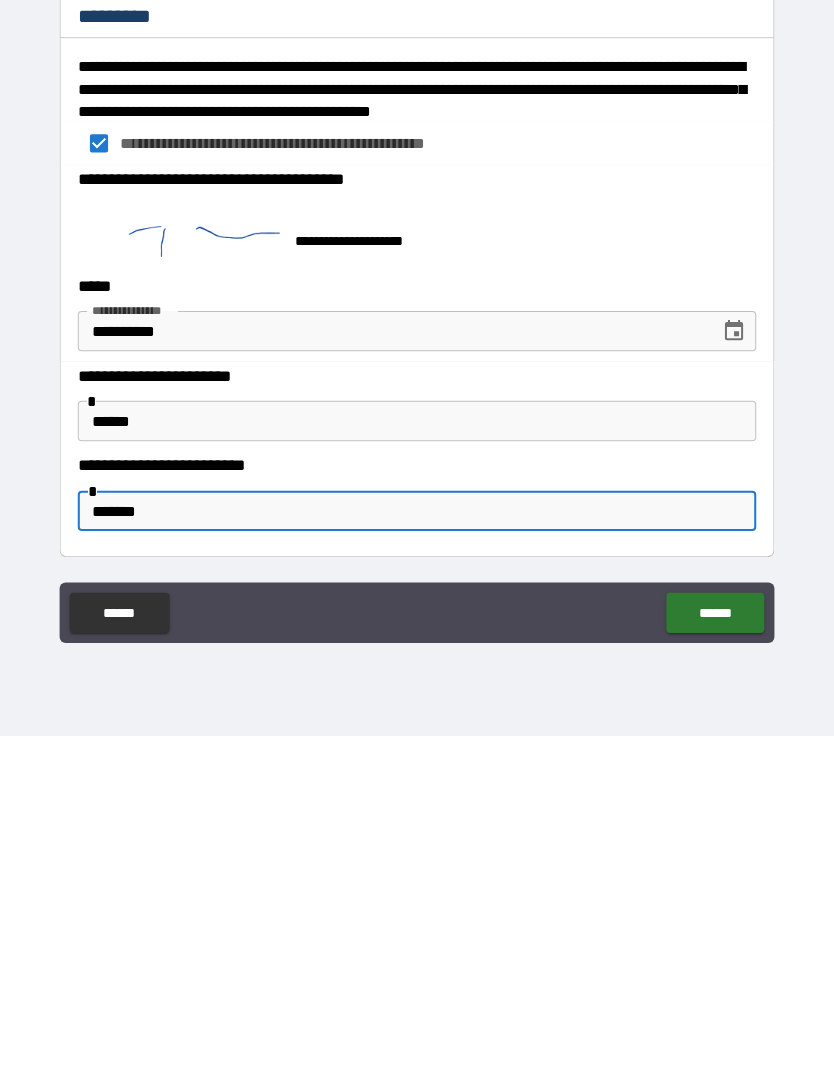 type on "******" 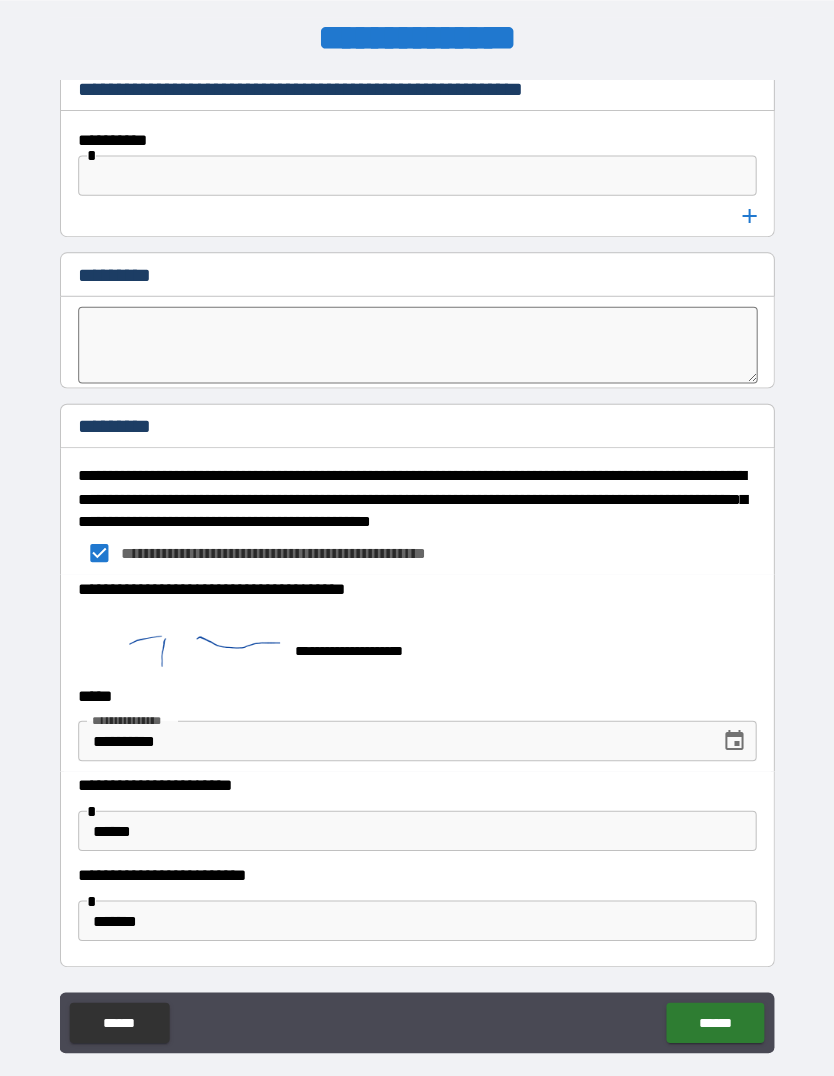 scroll, scrollTop: 10, scrollLeft: 0, axis: vertical 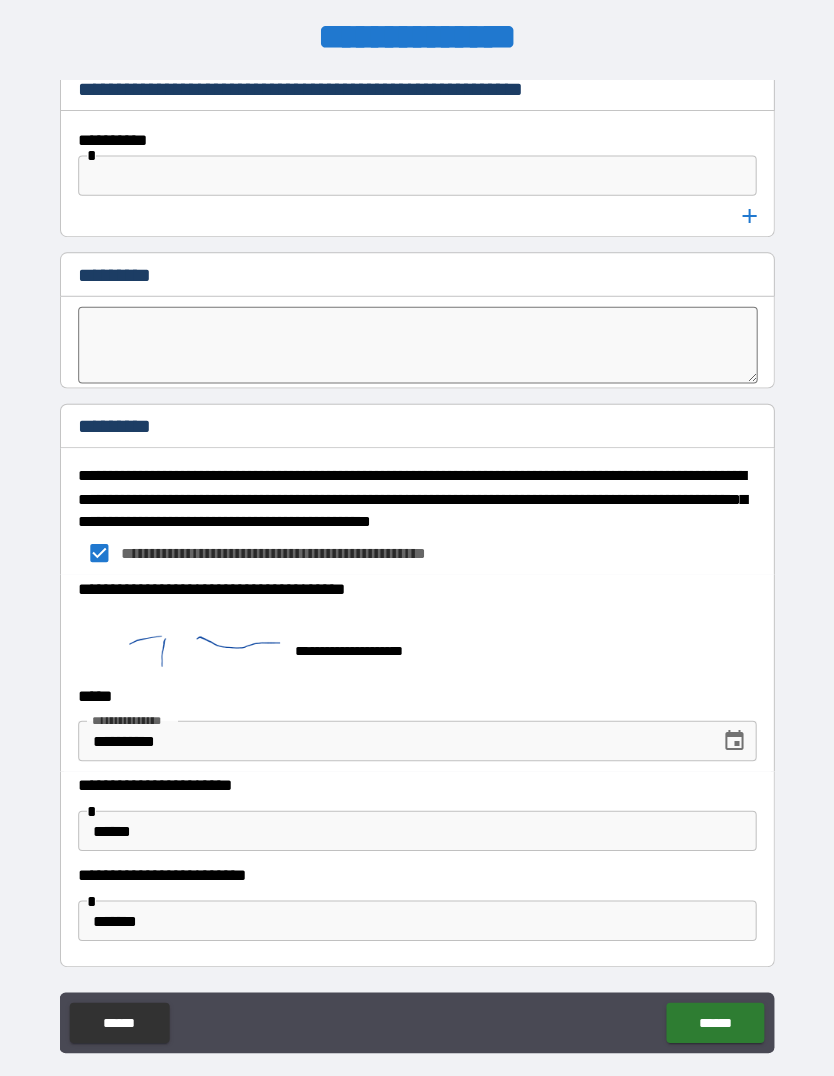 click on "******" at bounding box center (712, 1013) 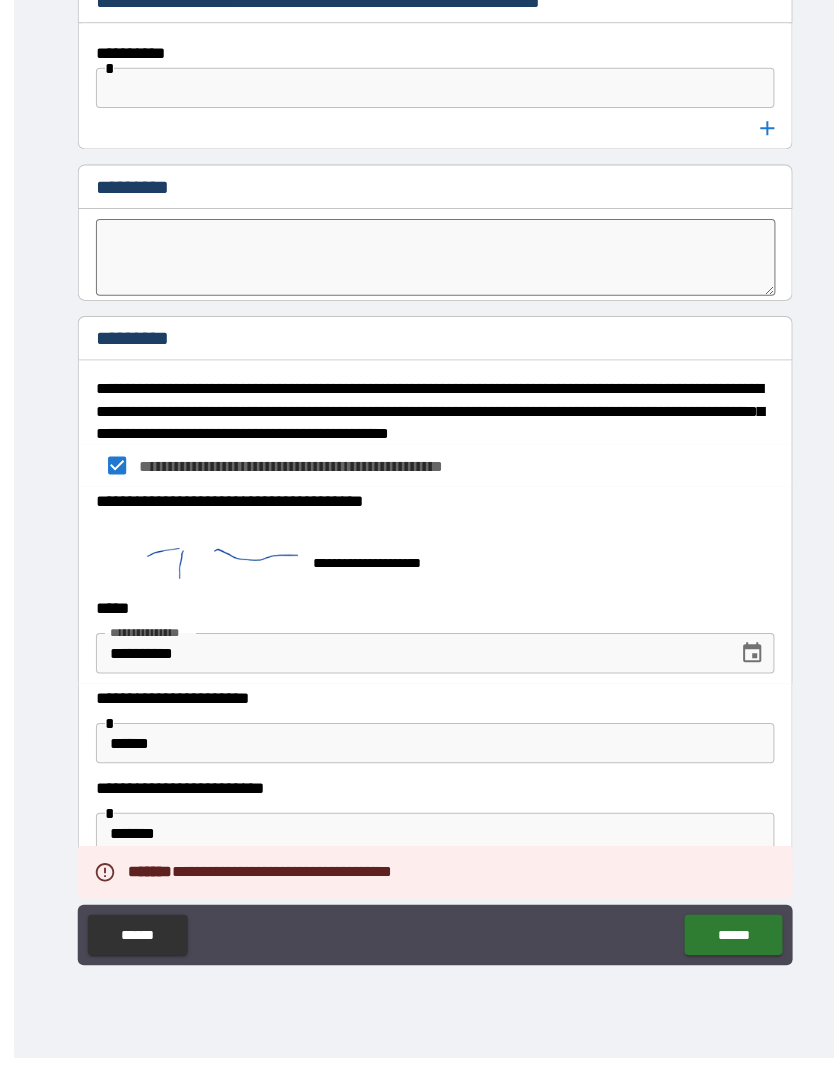 scroll, scrollTop: 0, scrollLeft: 0, axis: both 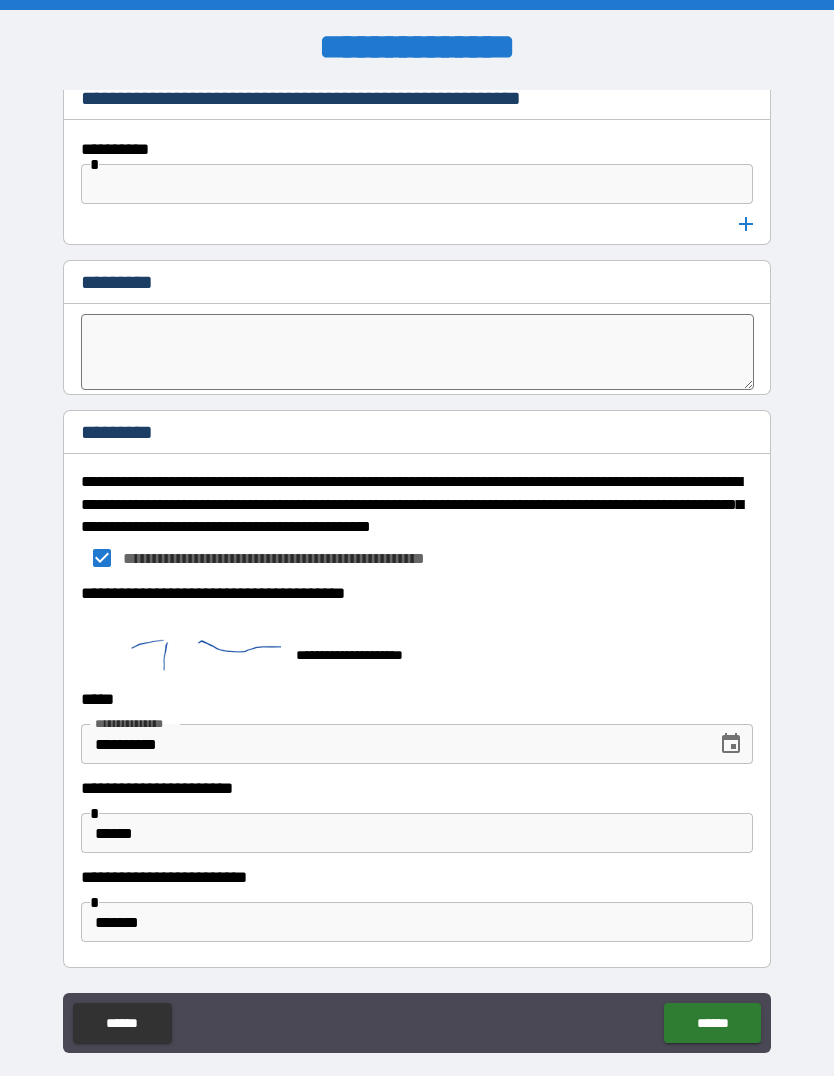click on "******" at bounding box center (712, 1023) 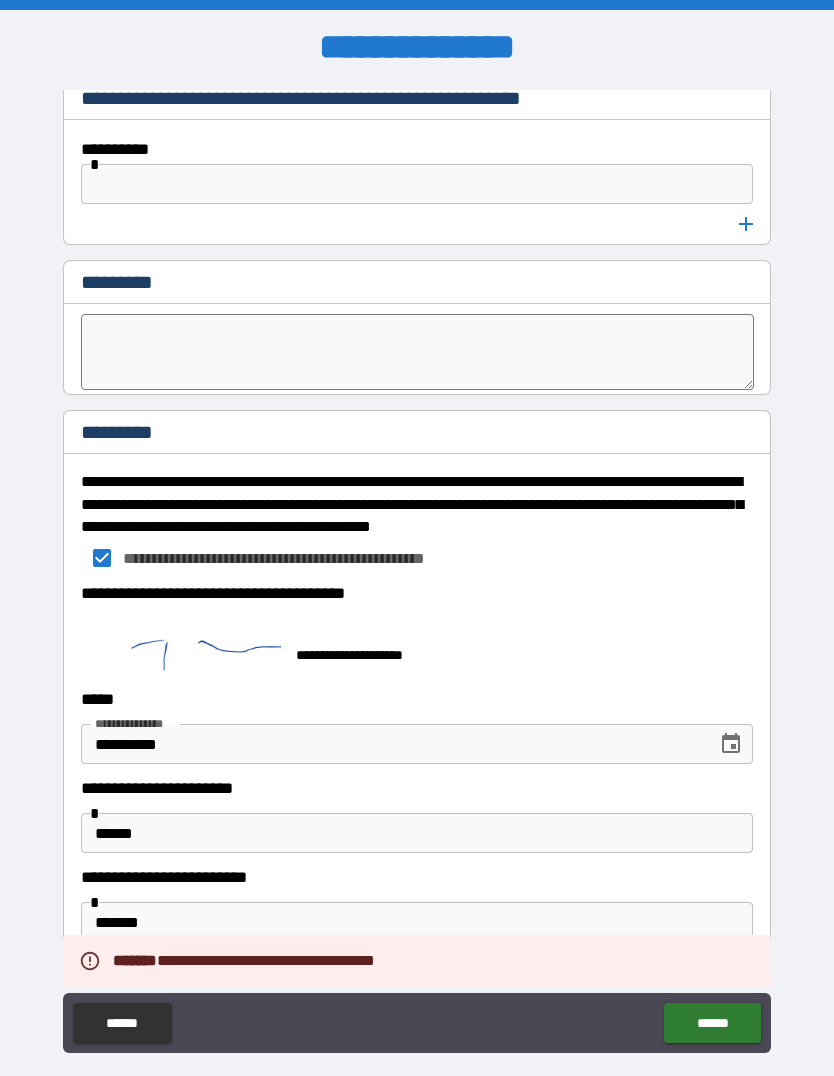 scroll, scrollTop: 11116, scrollLeft: 0, axis: vertical 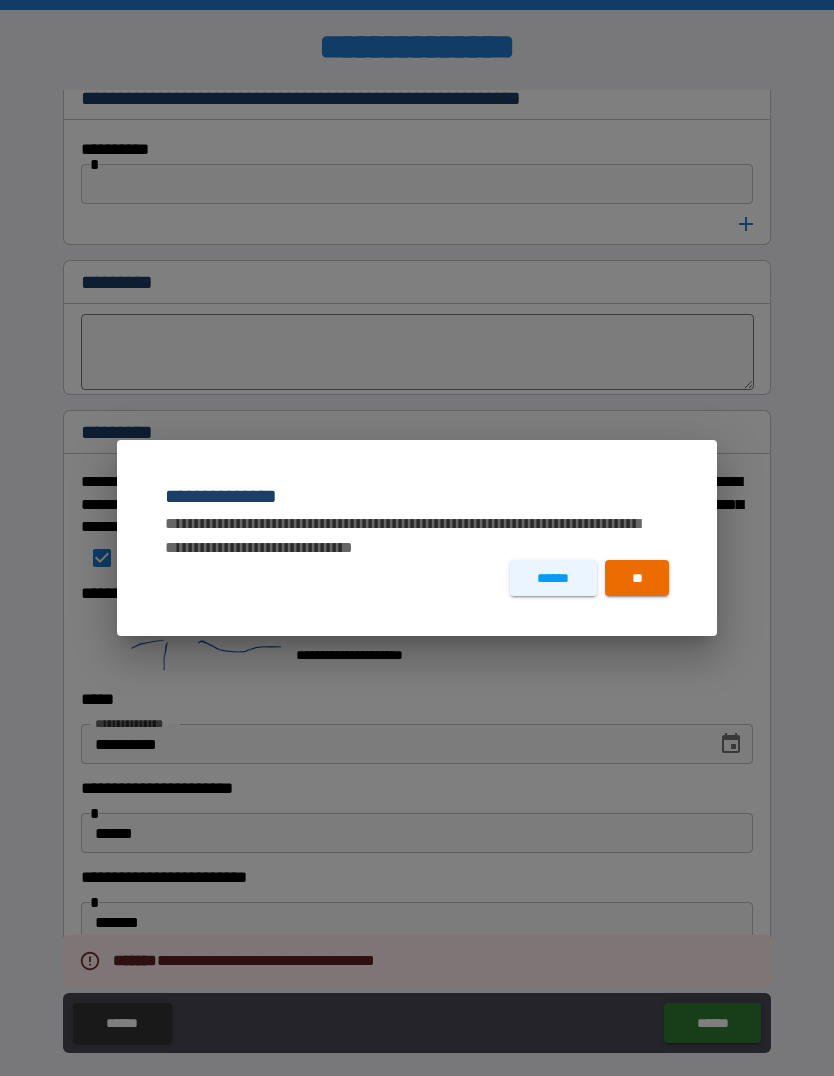 click on "**" at bounding box center (637, 578) 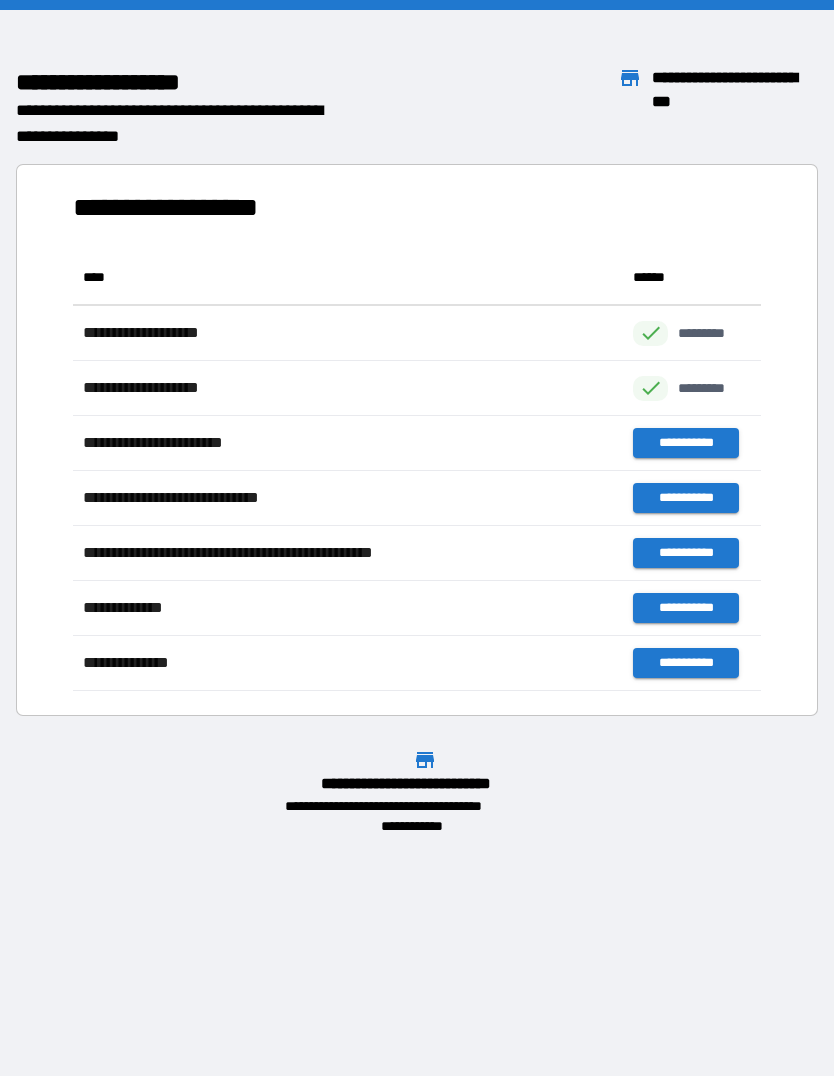 scroll, scrollTop: 1, scrollLeft: 1, axis: both 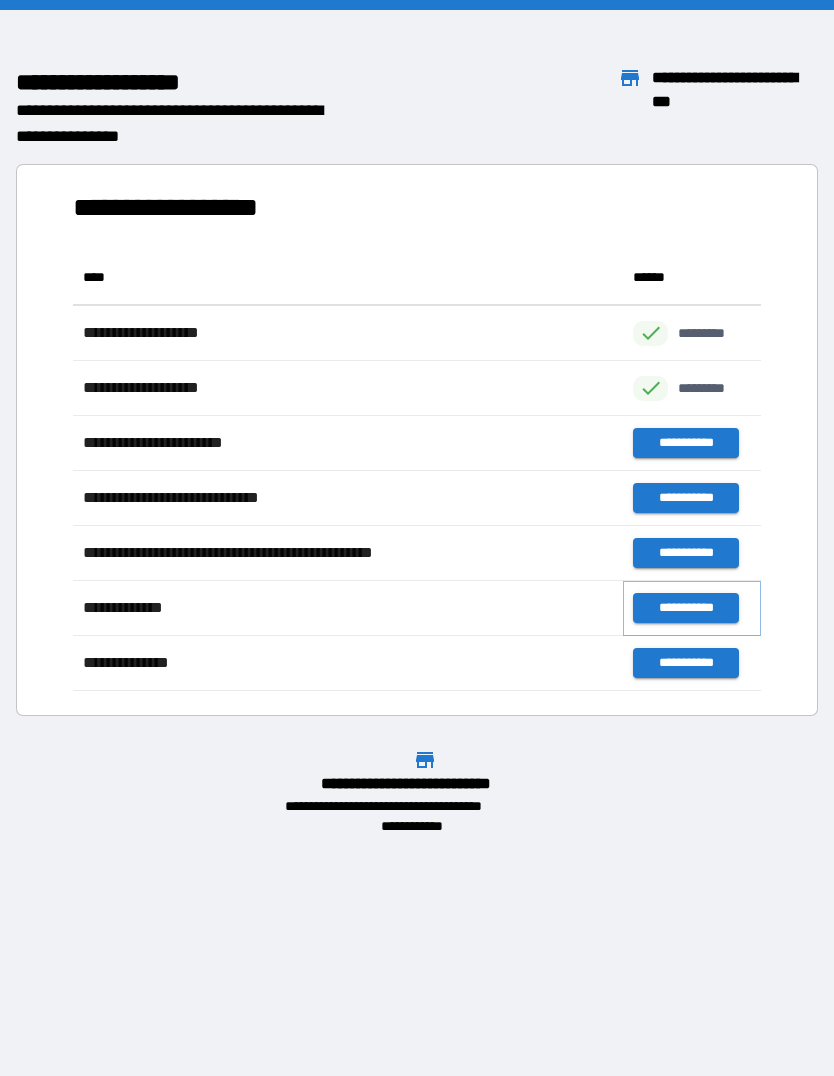 click on "**********" at bounding box center [685, 608] 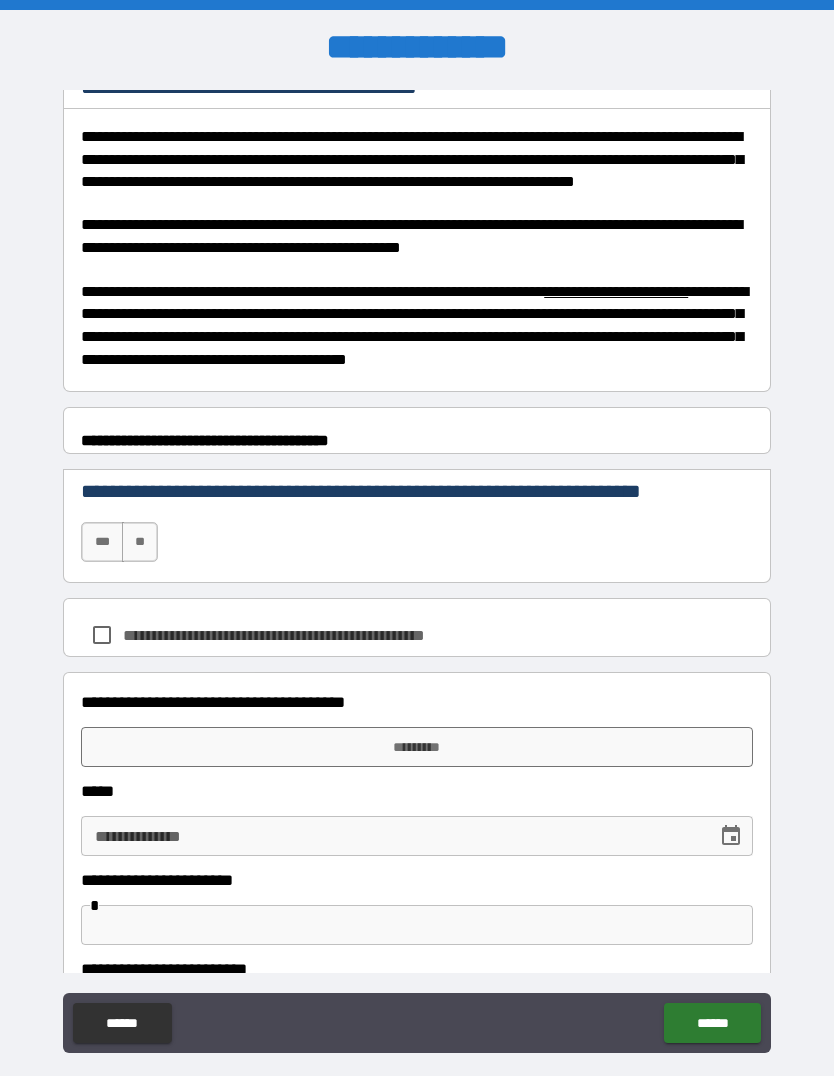 scroll, scrollTop: 843, scrollLeft: 0, axis: vertical 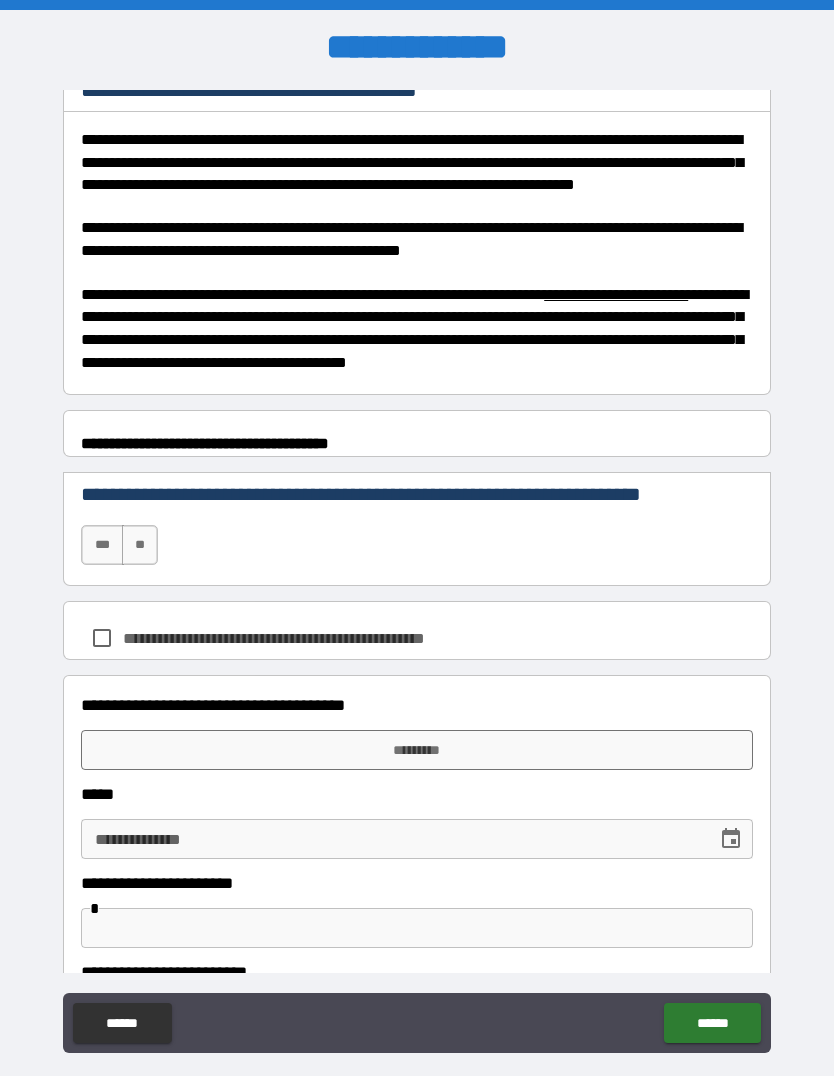 click on "***" at bounding box center (102, 545) 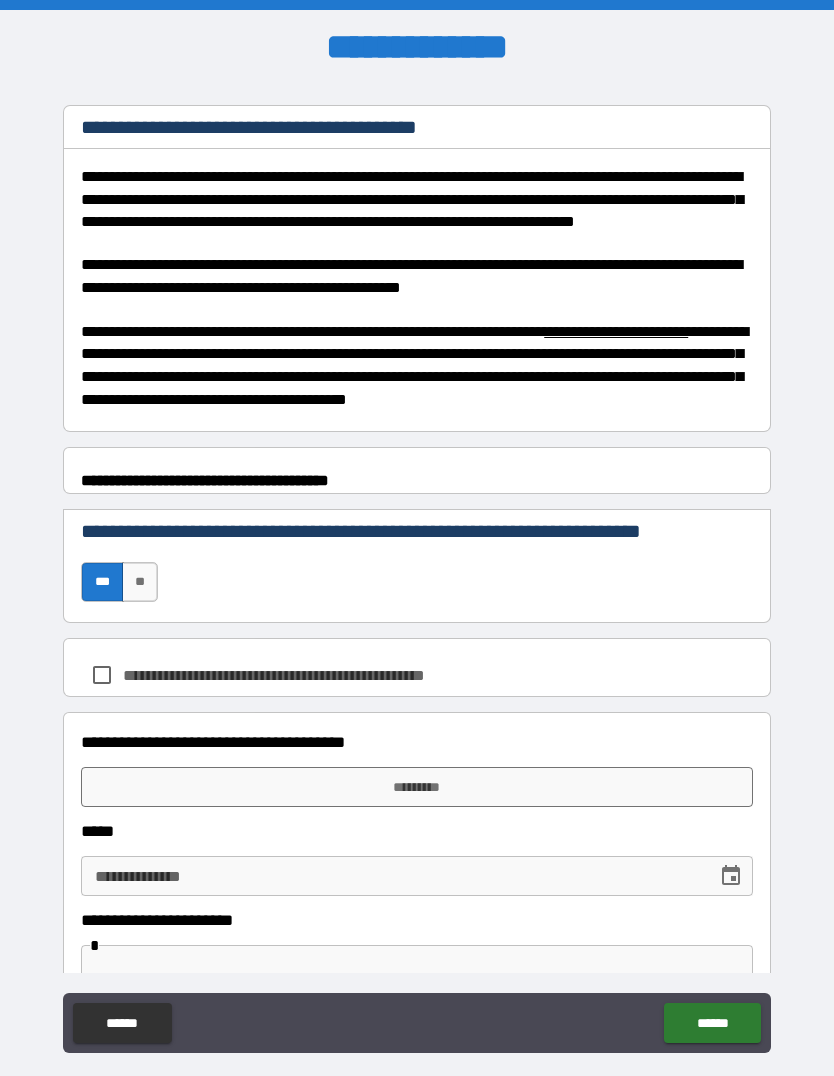 scroll, scrollTop: 793, scrollLeft: 0, axis: vertical 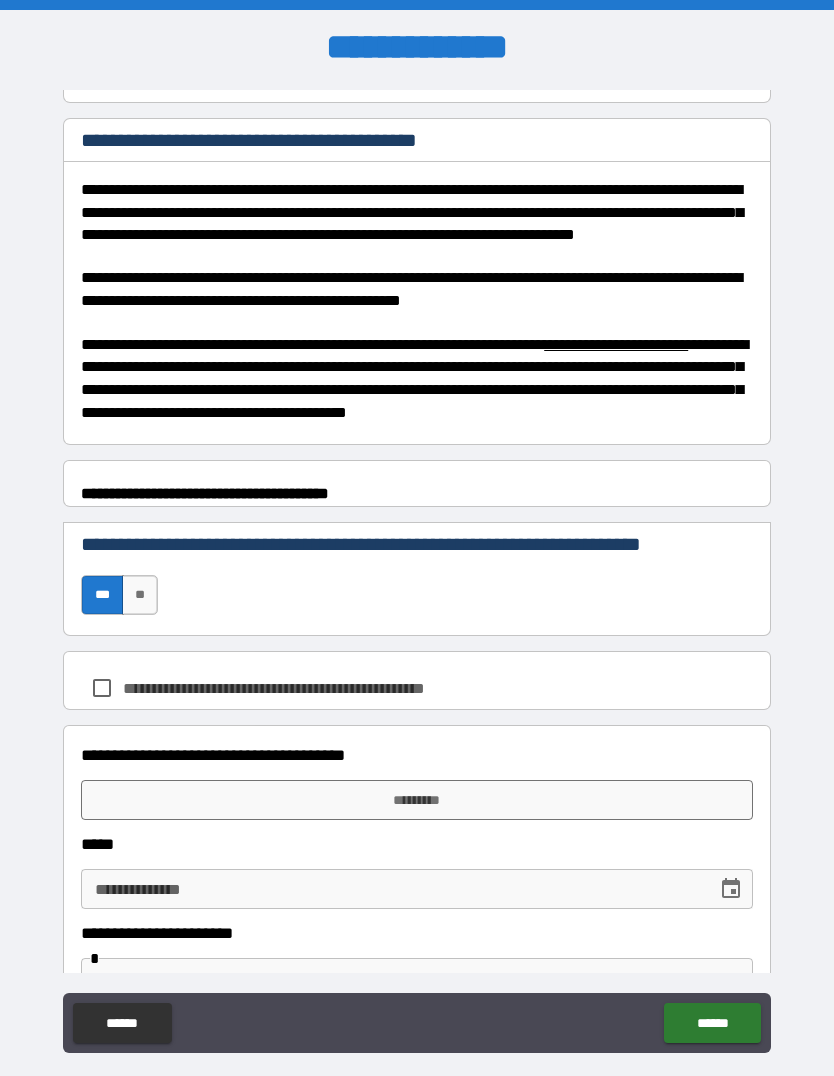 click on "*********" at bounding box center (417, 800) 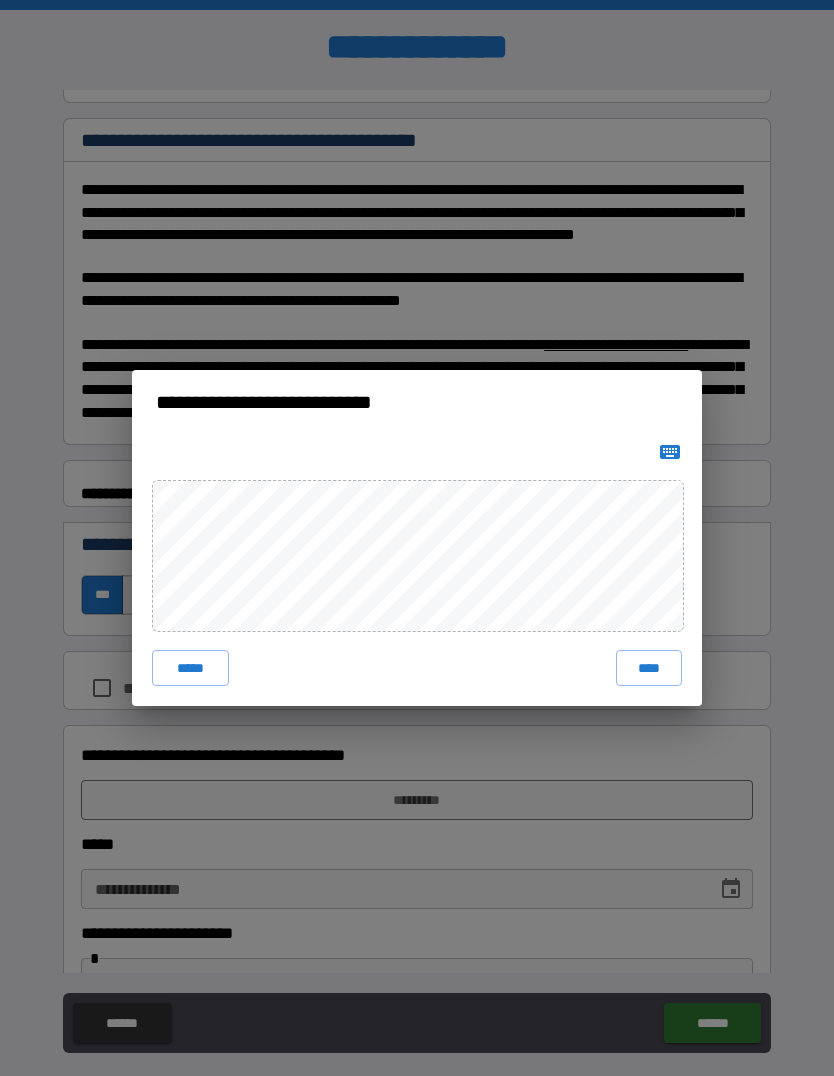 click on "****" at bounding box center (649, 668) 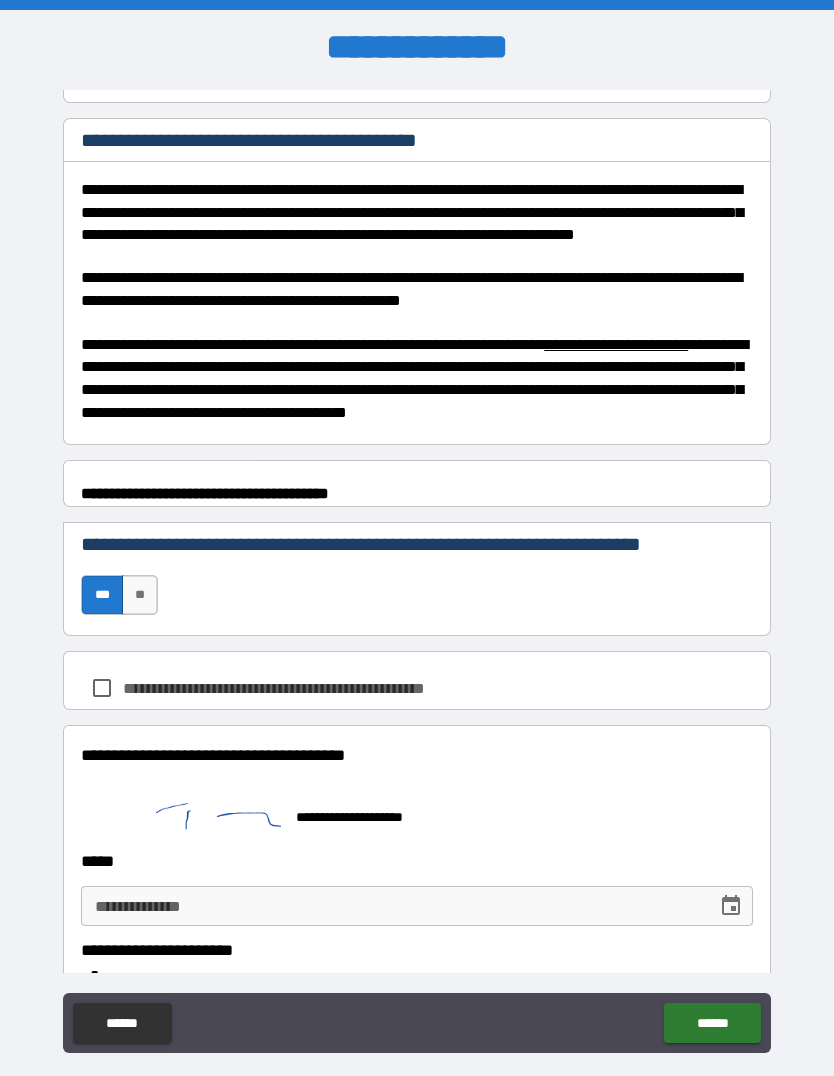 scroll, scrollTop: 893, scrollLeft: 0, axis: vertical 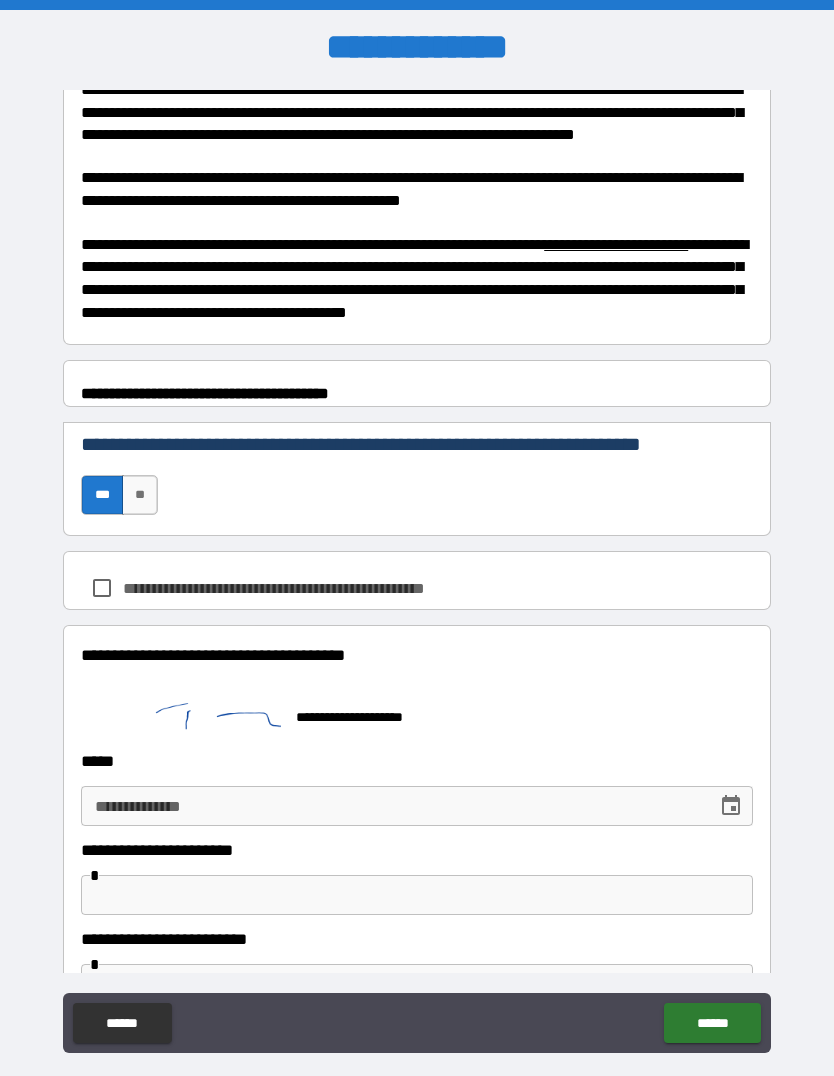 click at bounding box center [731, 806] 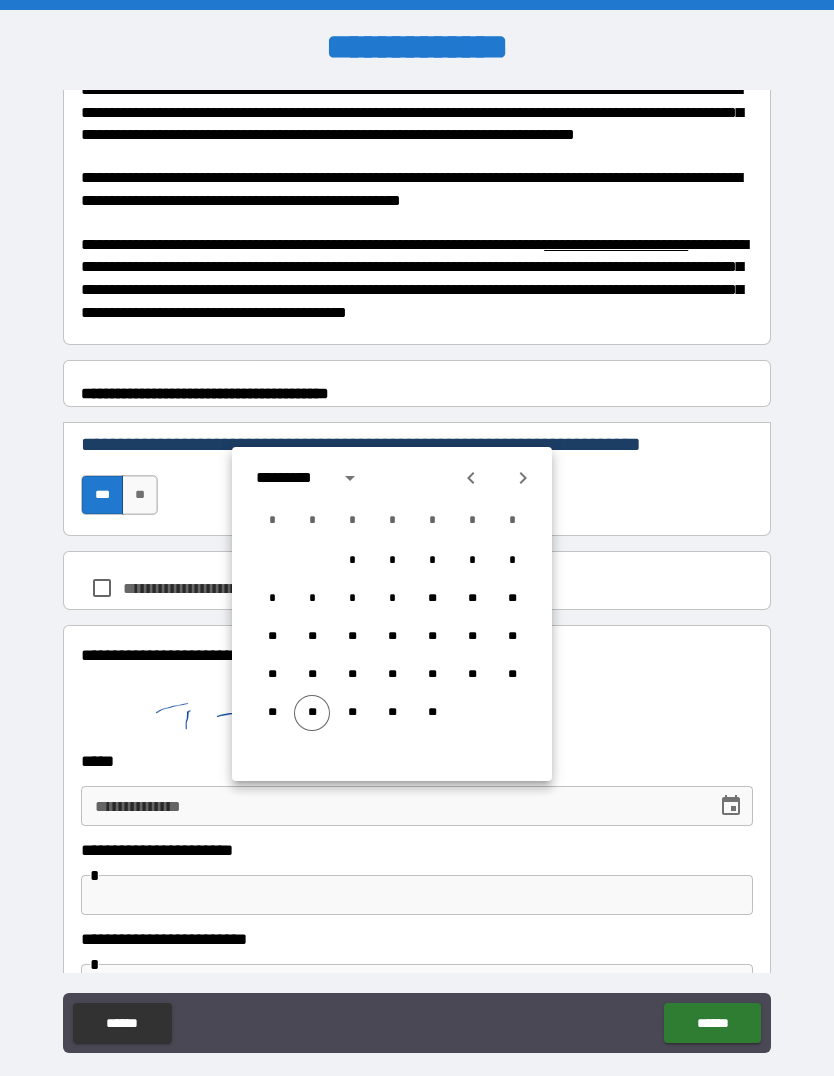 click on "**" at bounding box center [312, 713] 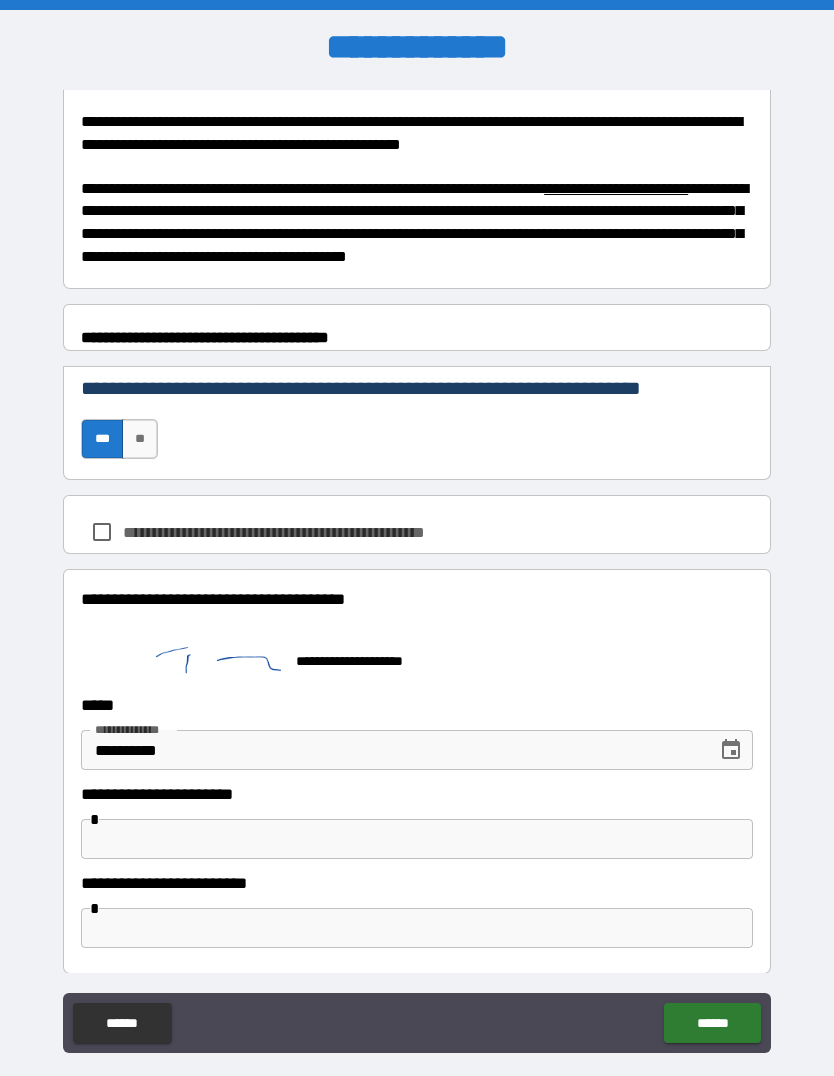 click at bounding box center [417, 839] 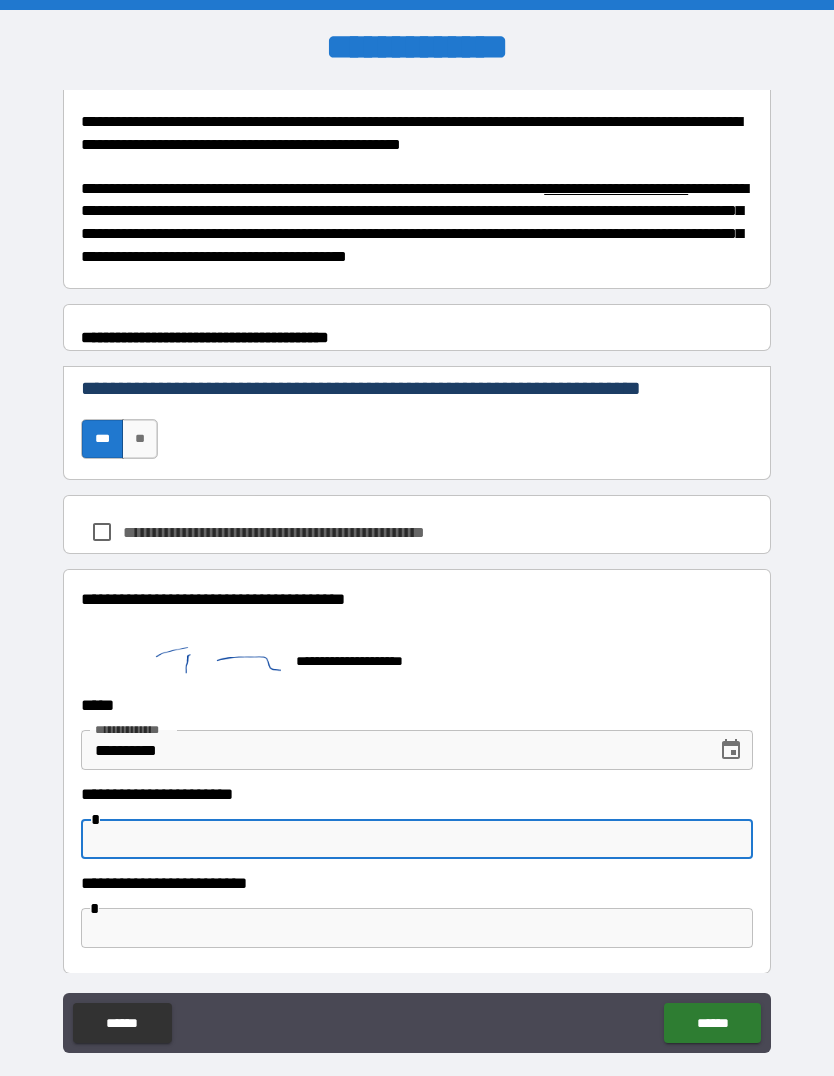 scroll, scrollTop: 948, scrollLeft: 0, axis: vertical 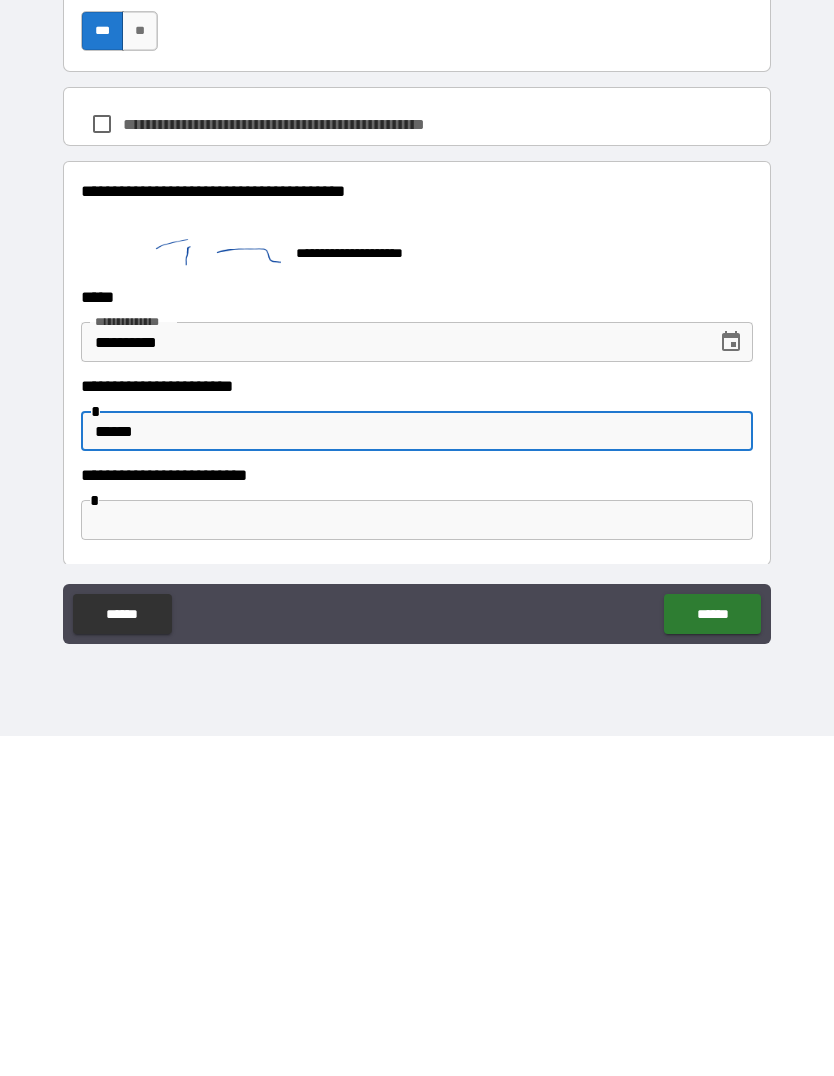 type on "******" 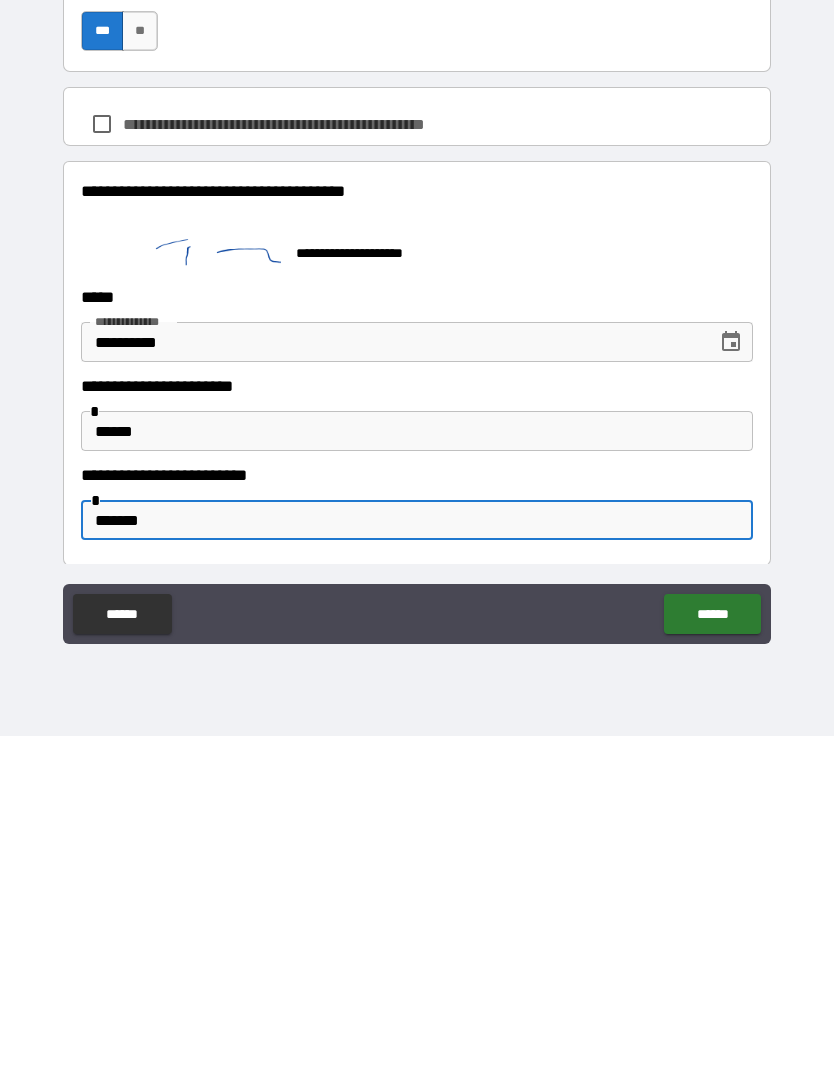 type on "******" 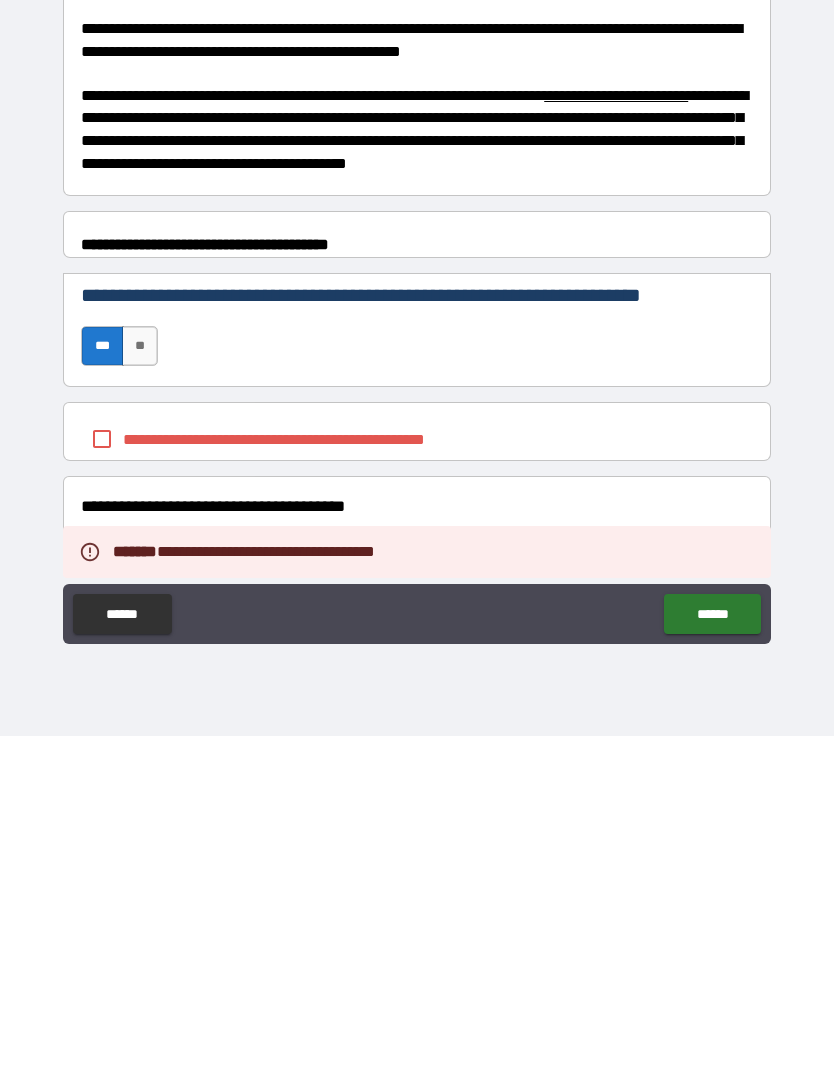 scroll, scrollTop: 589, scrollLeft: 0, axis: vertical 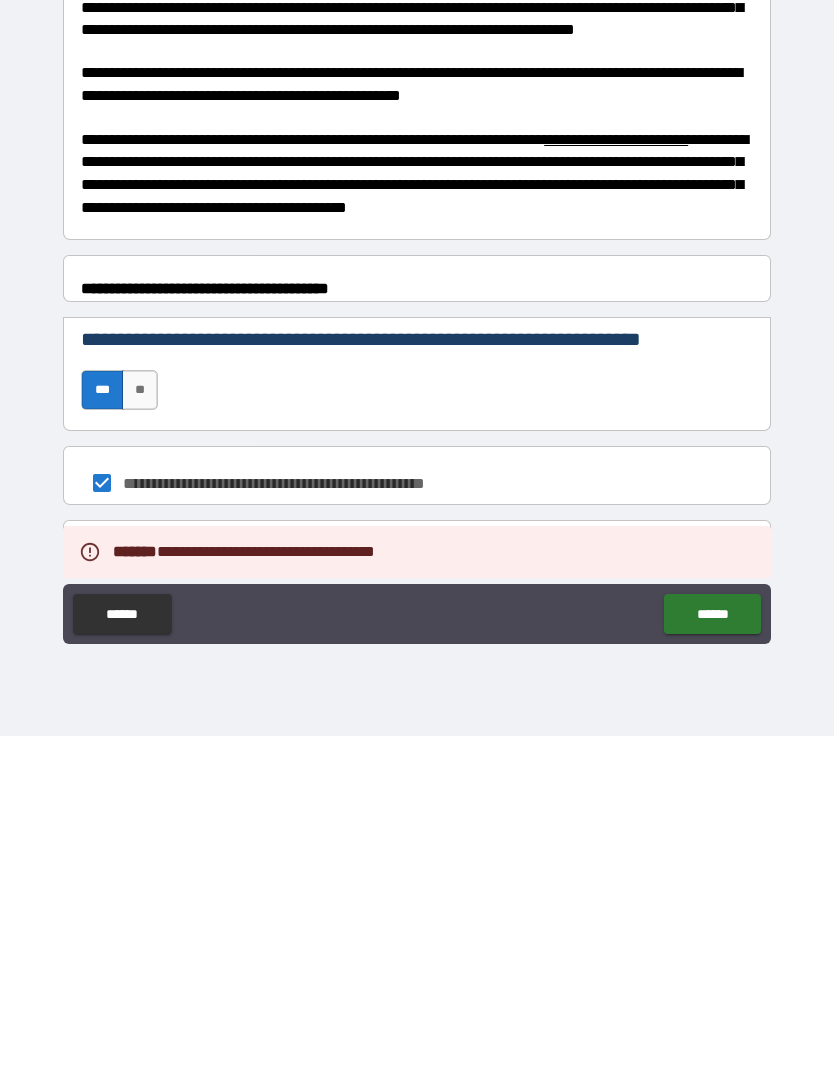 click on "******" at bounding box center (712, 954) 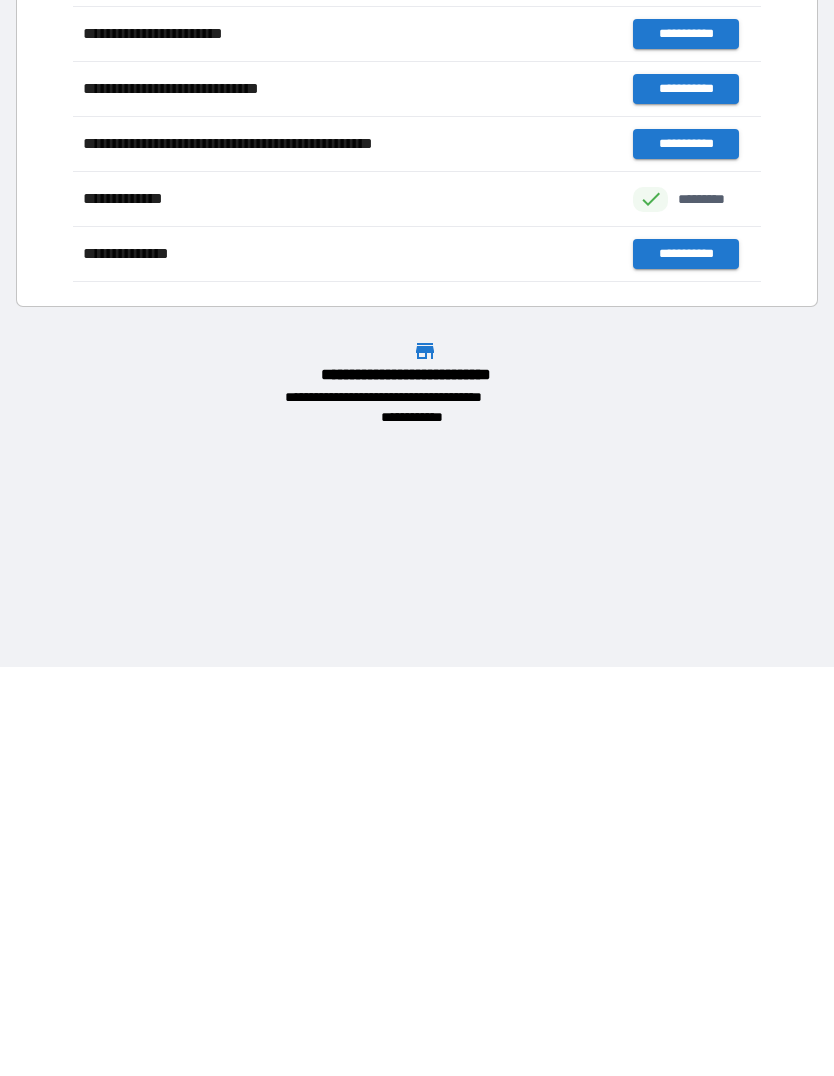 scroll, scrollTop: 1, scrollLeft: 1, axis: both 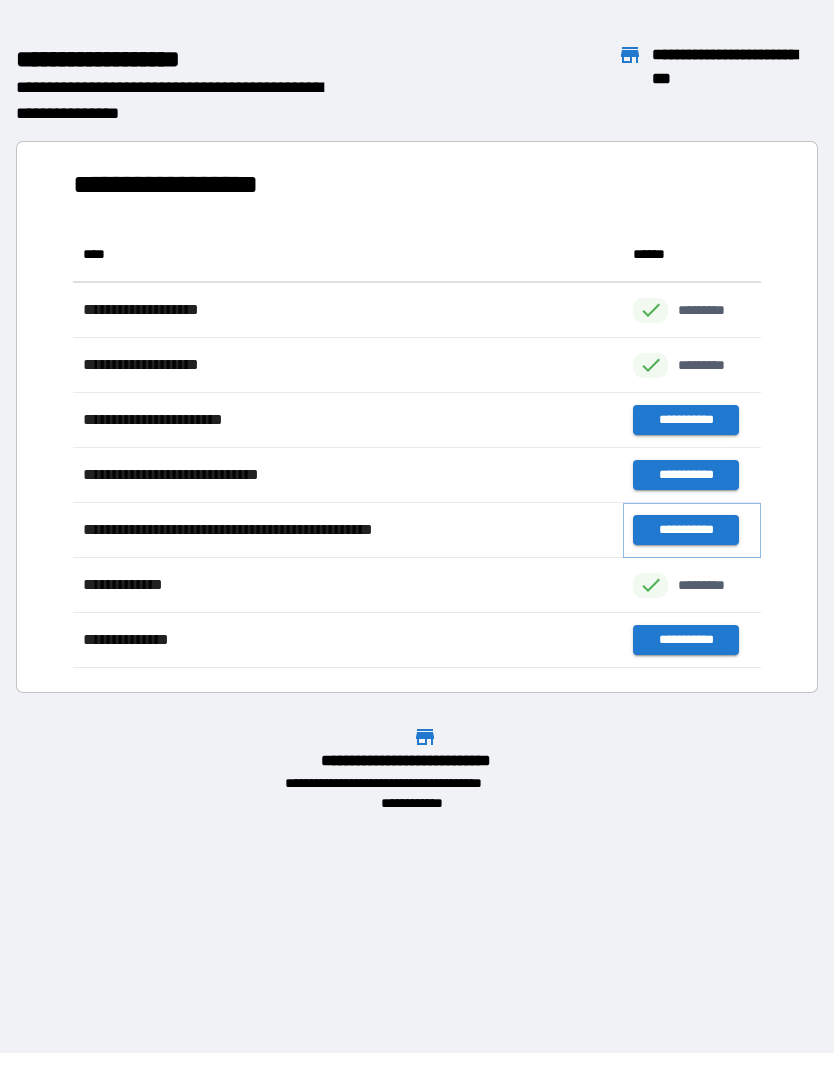 click on "**********" at bounding box center (685, 530) 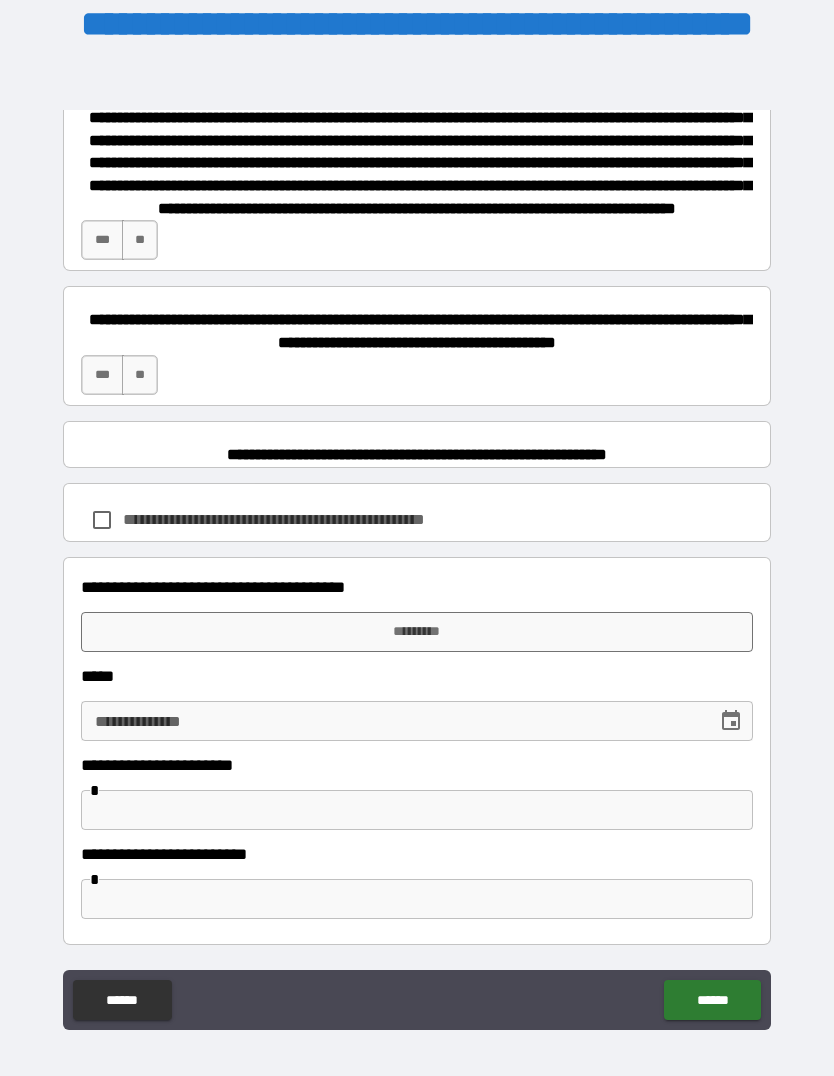 scroll, scrollTop: 1337, scrollLeft: 0, axis: vertical 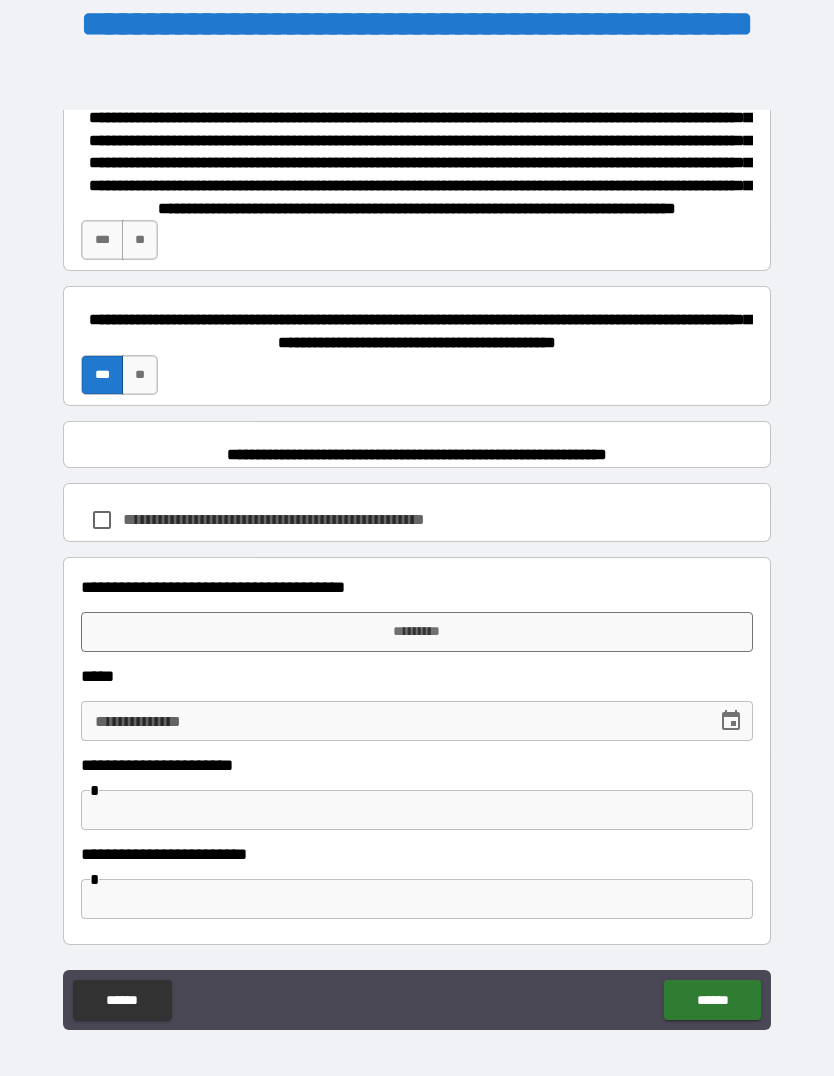 click on "***" at bounding box center (102, 240) 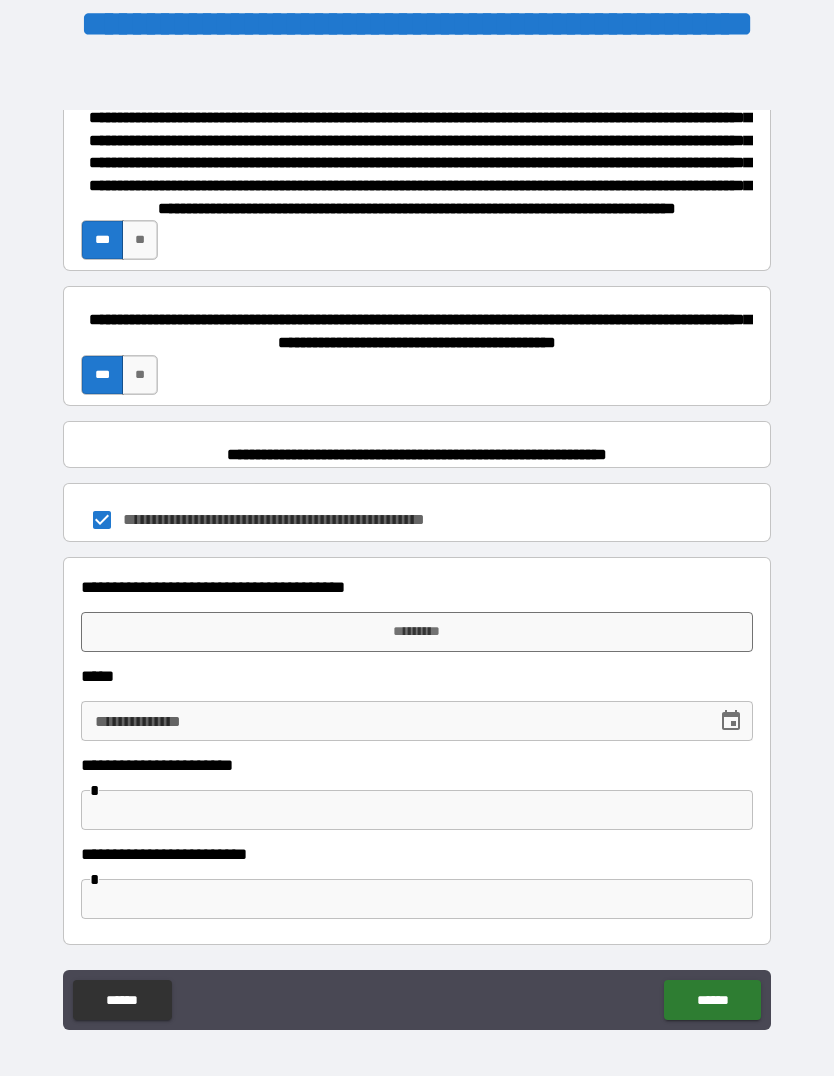 click on "*********" at bounding box center (417, 632) 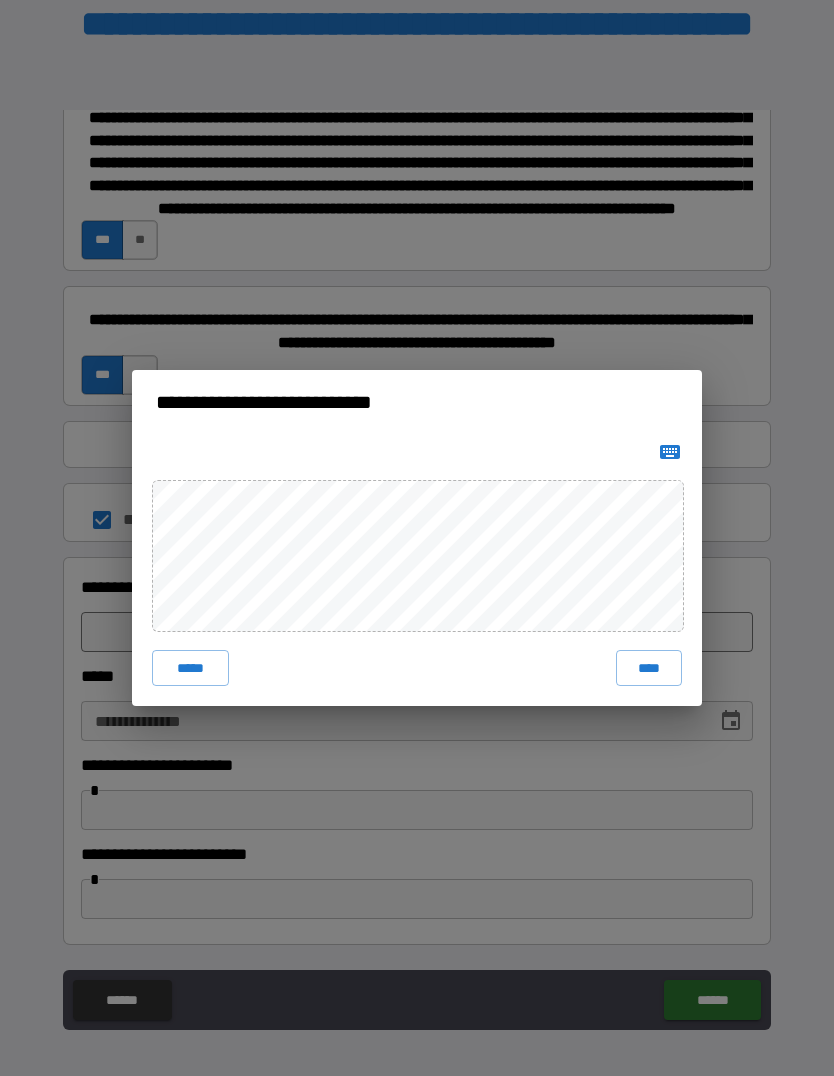 click on "****" at bounding box center (649, 668) 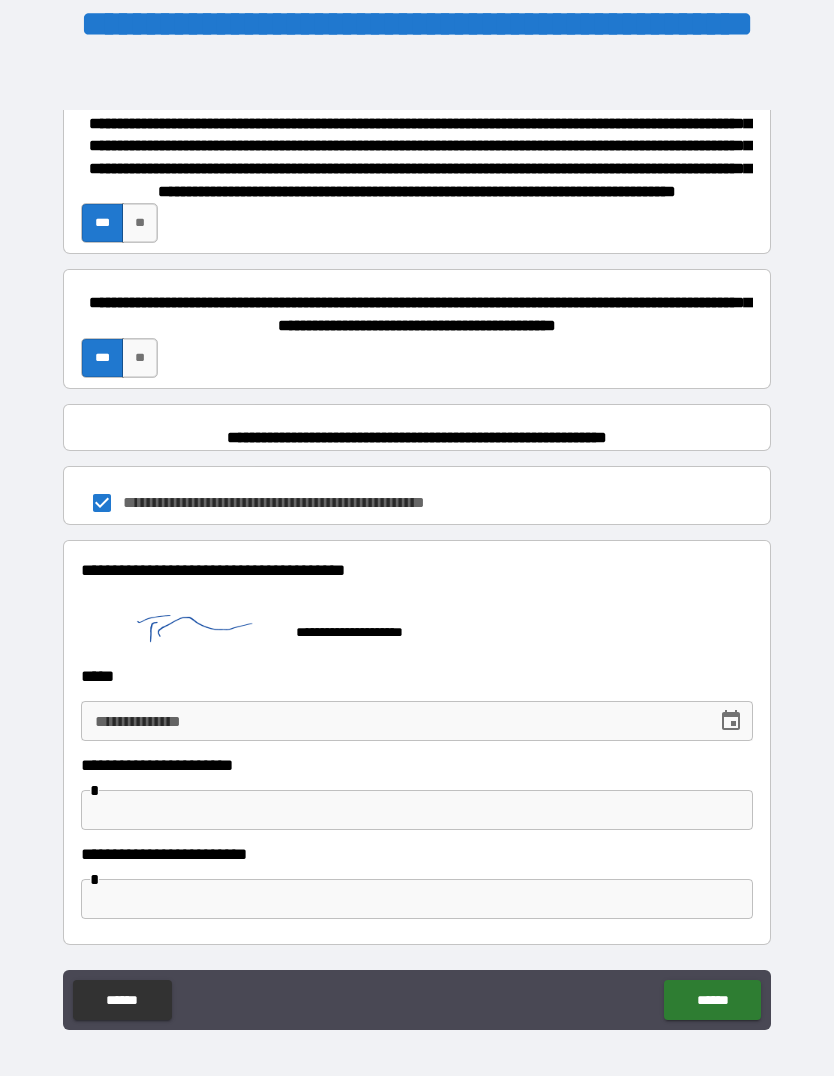 scroll, scrollTop: 1354, scrollLeft: 0, axis: vertical 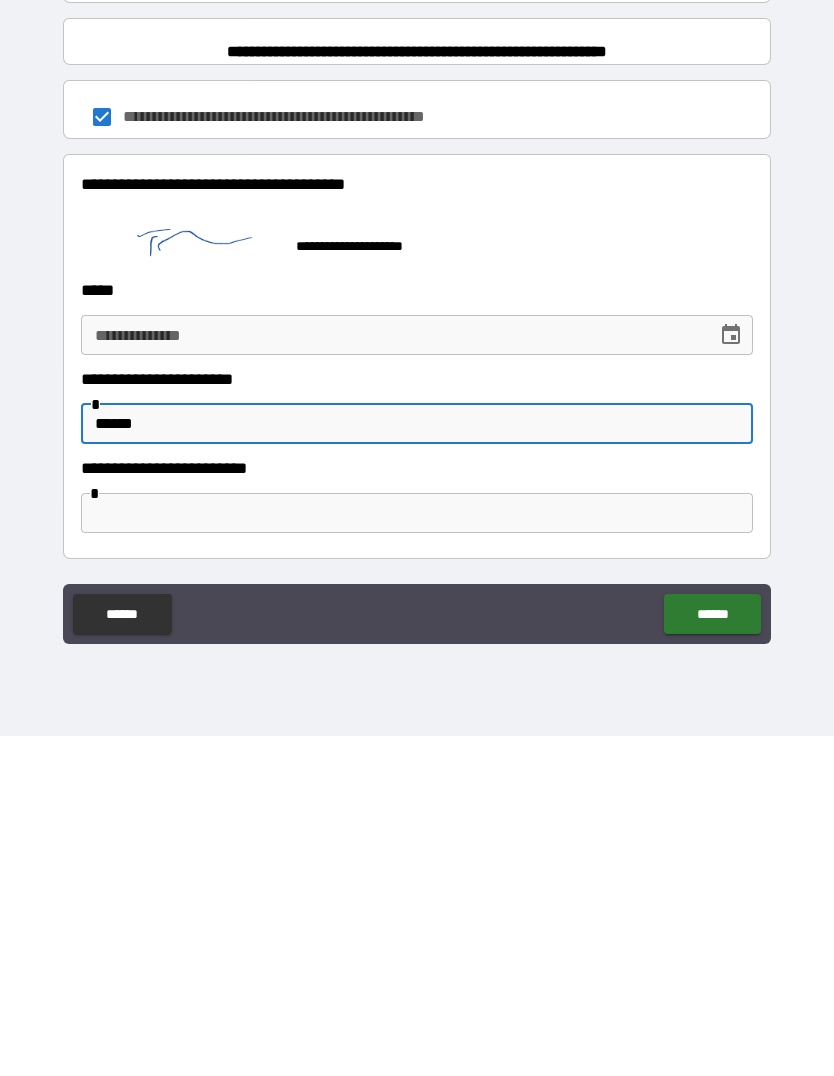 type on "******" 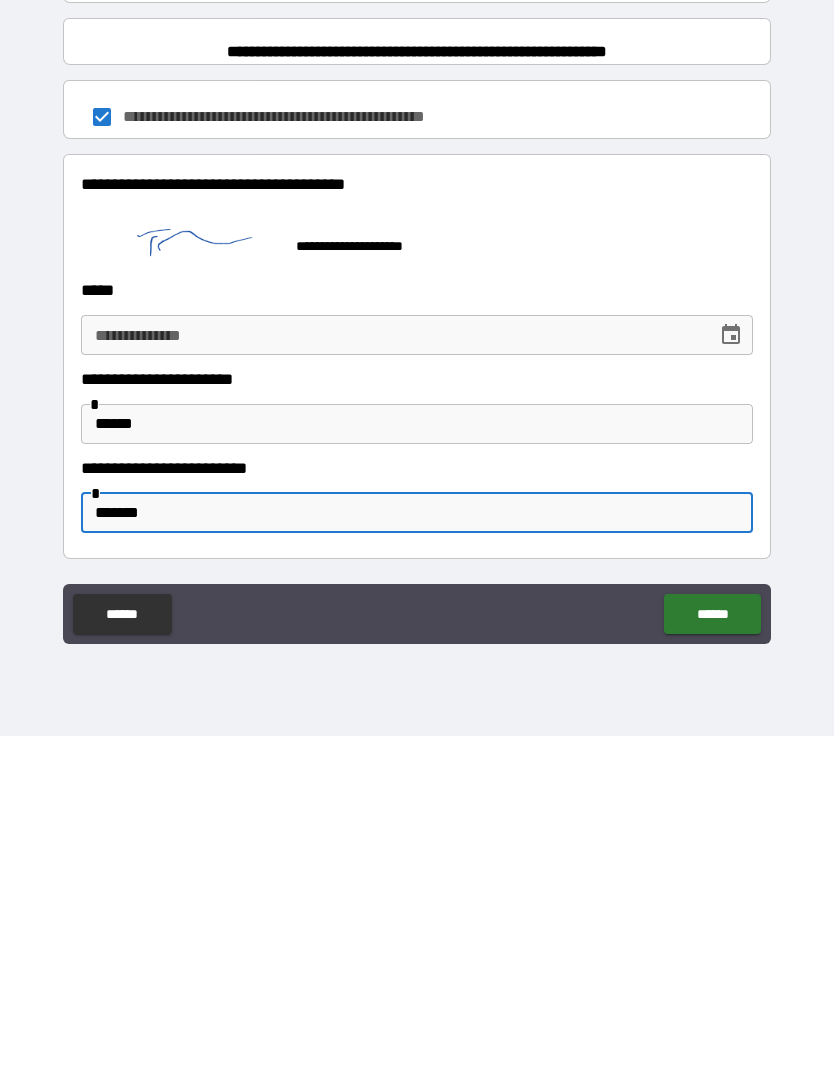 type on "******" 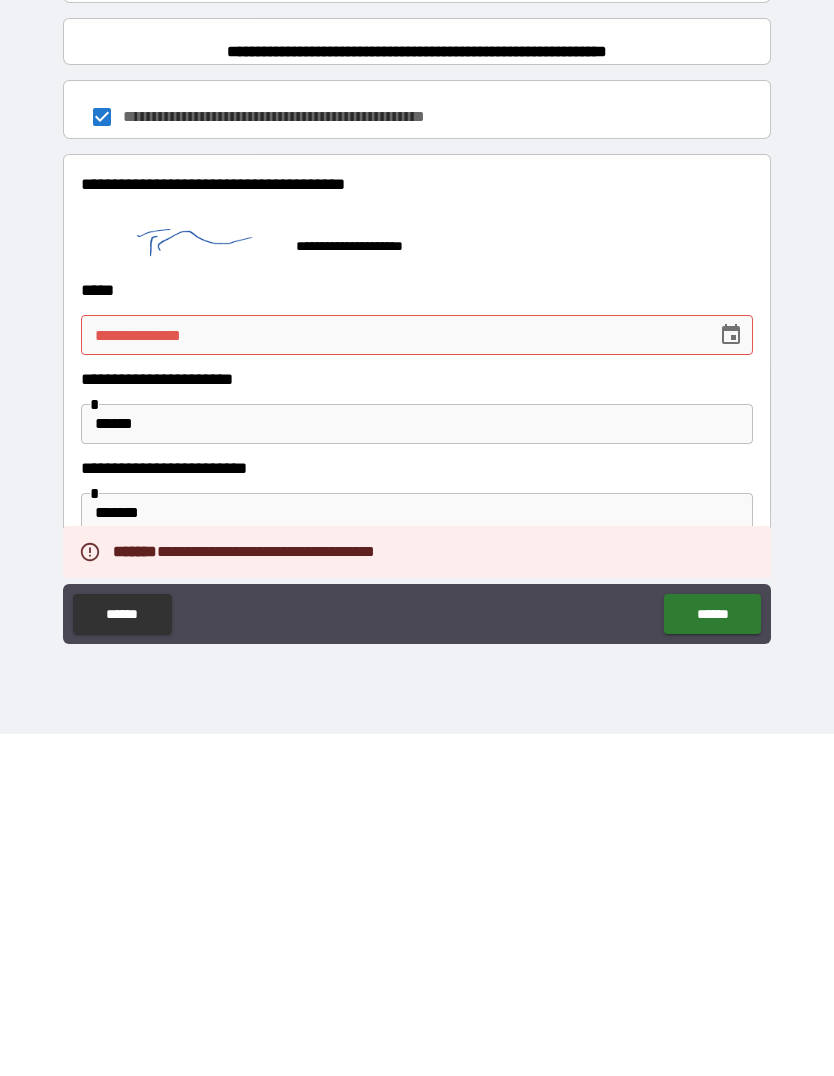 scroll, scrollTop: 65, scrollLeft: 0, axis: vertical 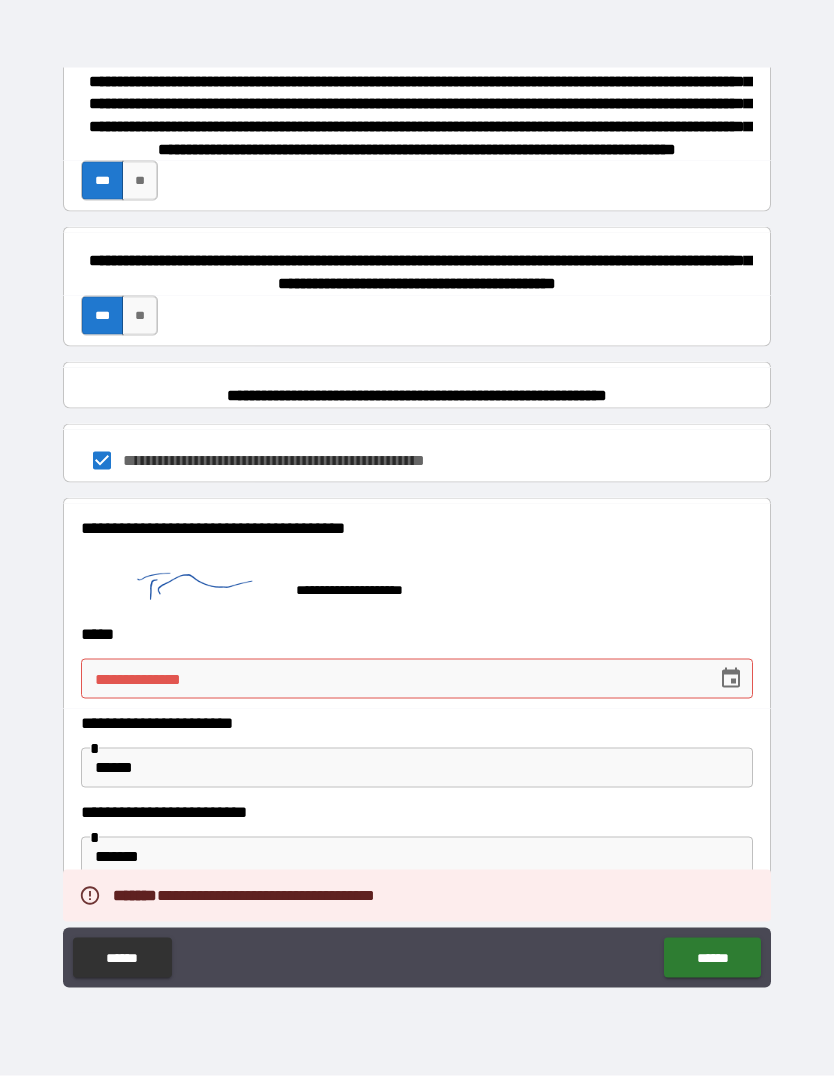click at bounding box center (731, 679) 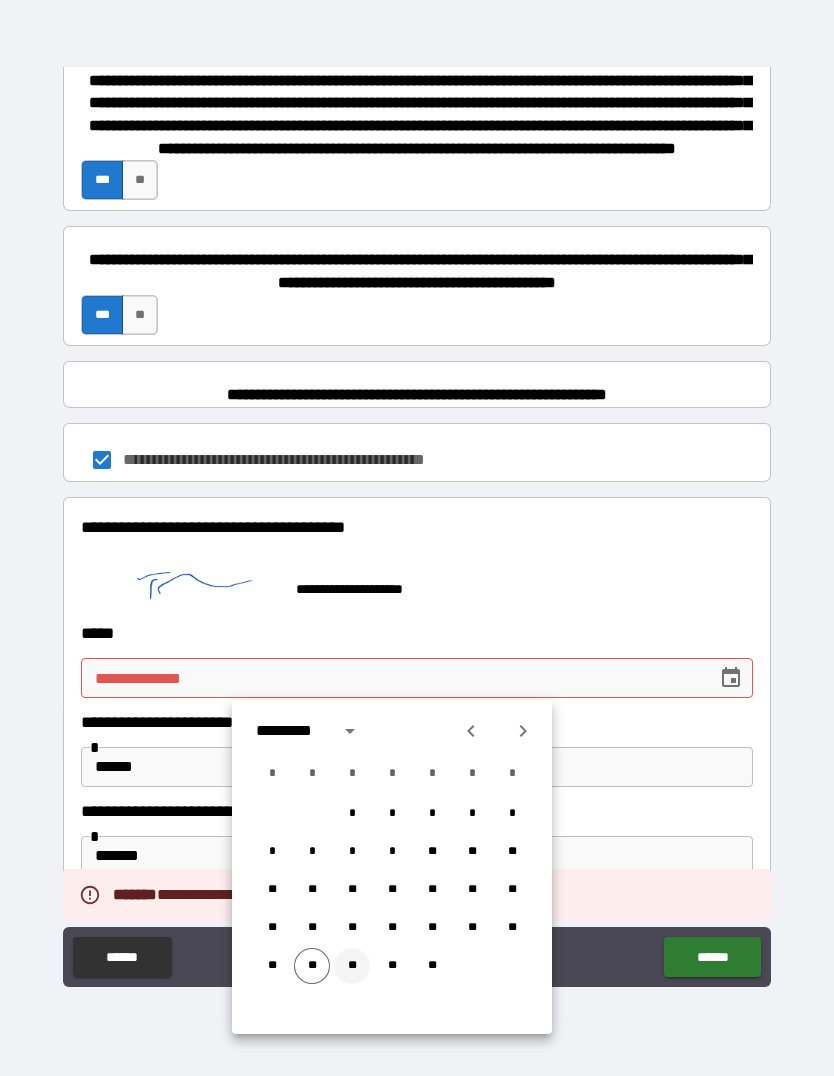 click on "**" at bounding box center [352, 966] 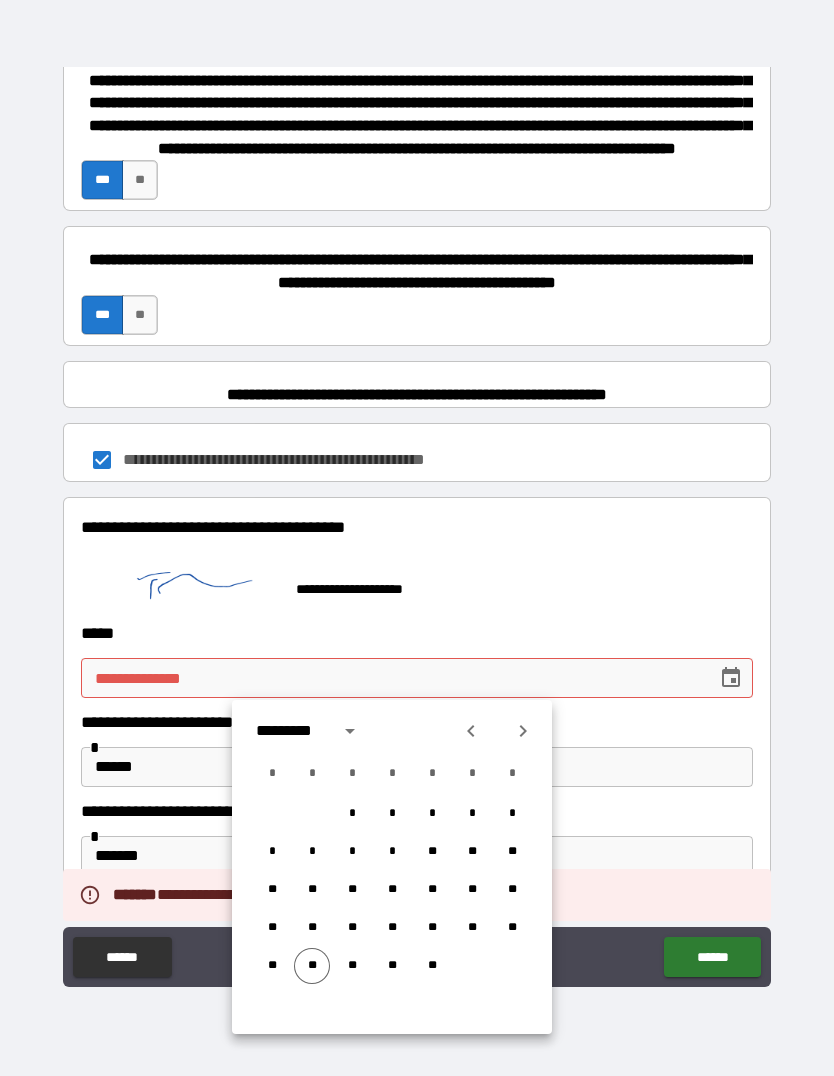 type on "**********" 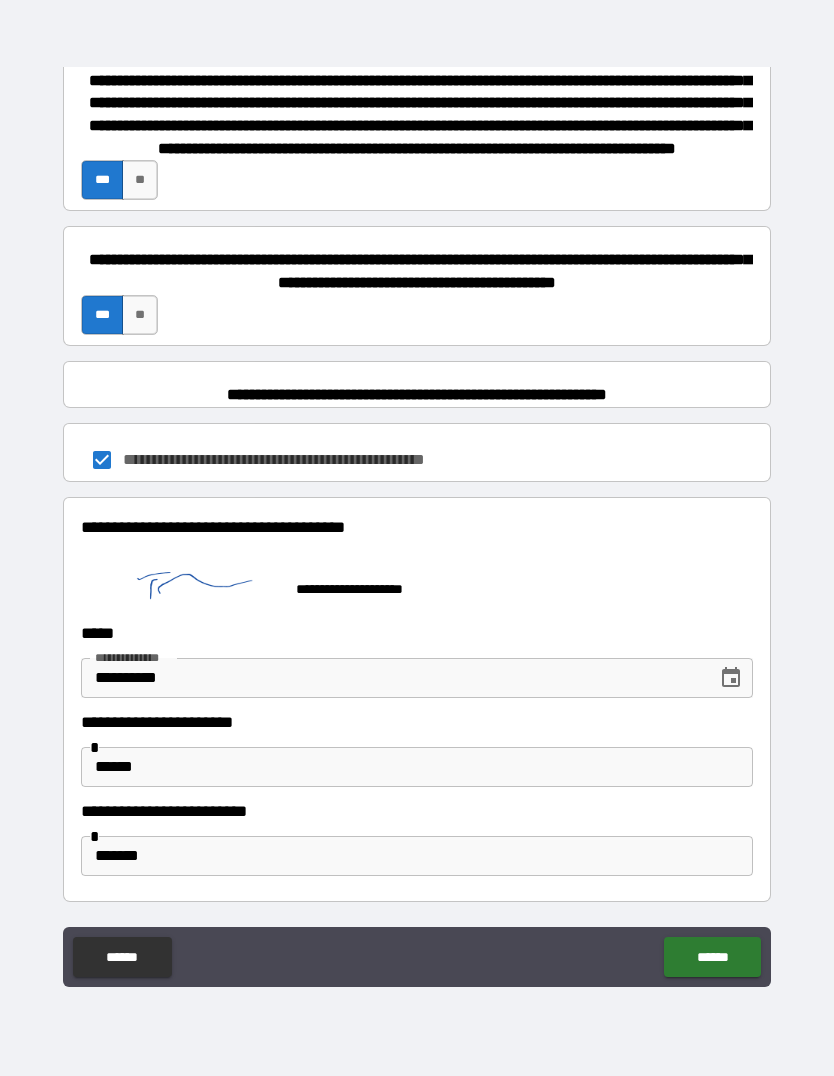 click on "******" at bounding box center (712, 957) 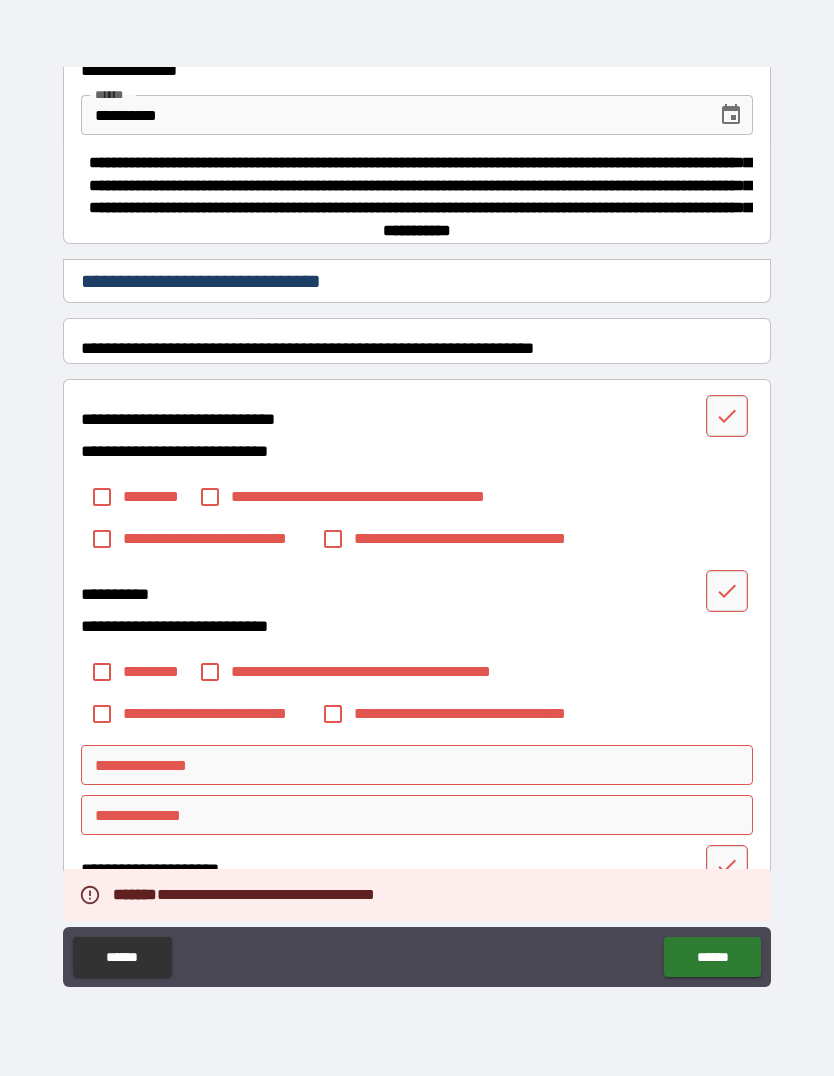 scroll, scrollTop: 129, scrollLeft: 0, axis: vertical 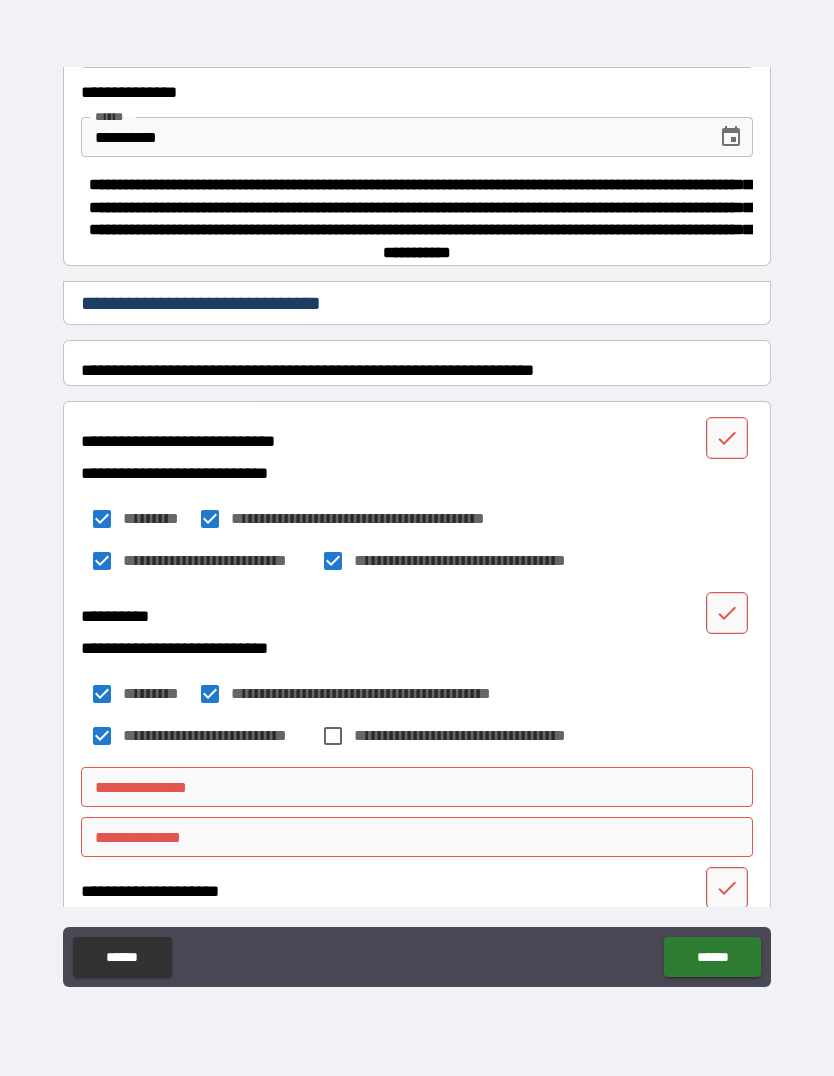 click on "**********" at bounding box center [217, 735] 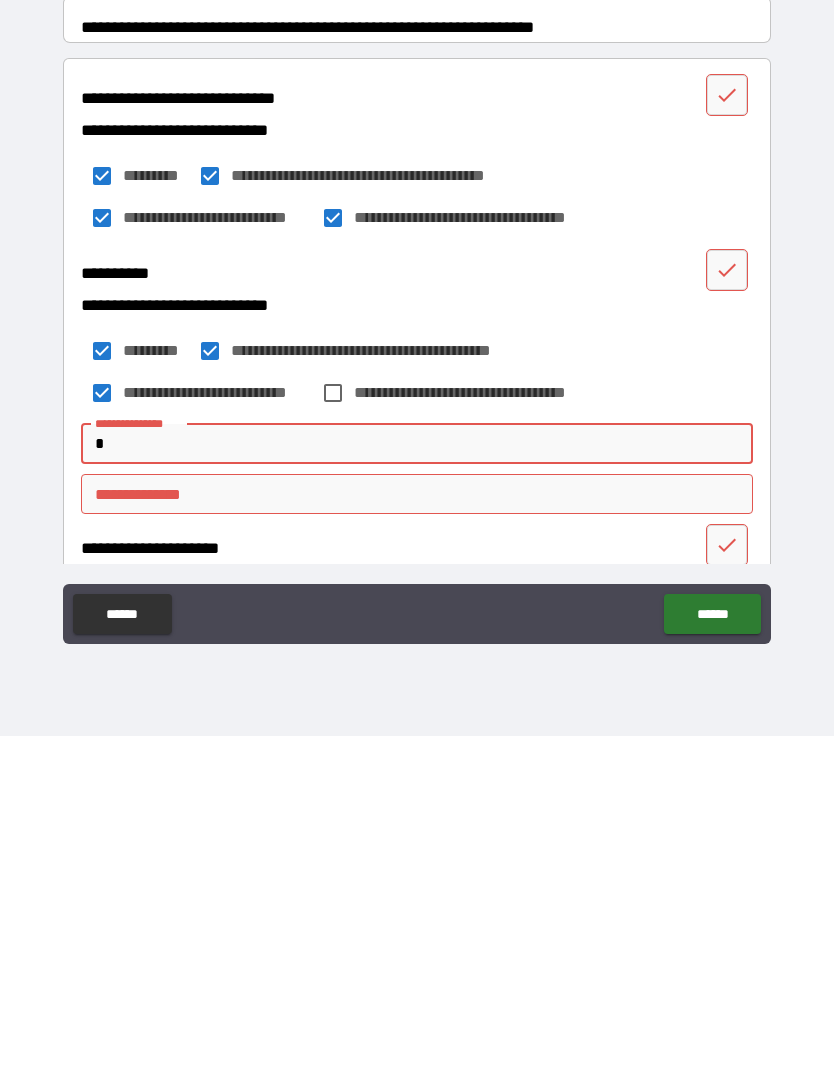 scroll, scrollTop: 69, scrollLeft: 0, axis: vertical 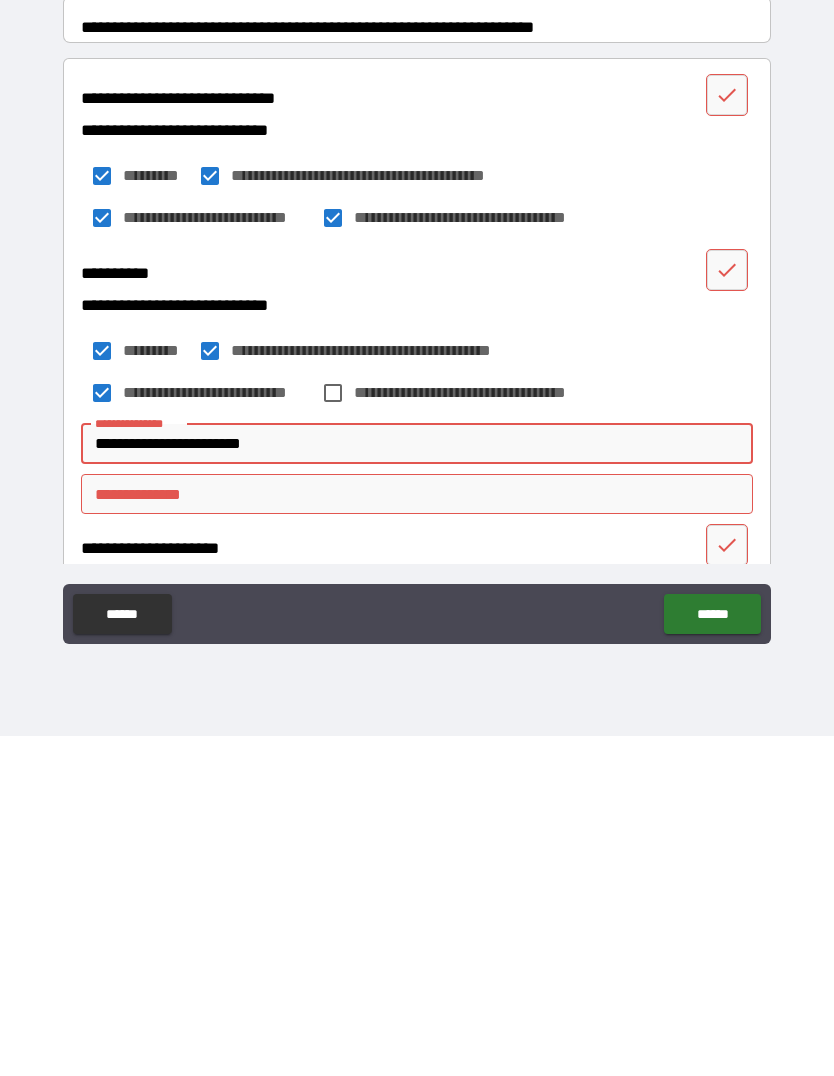 type on "**********" 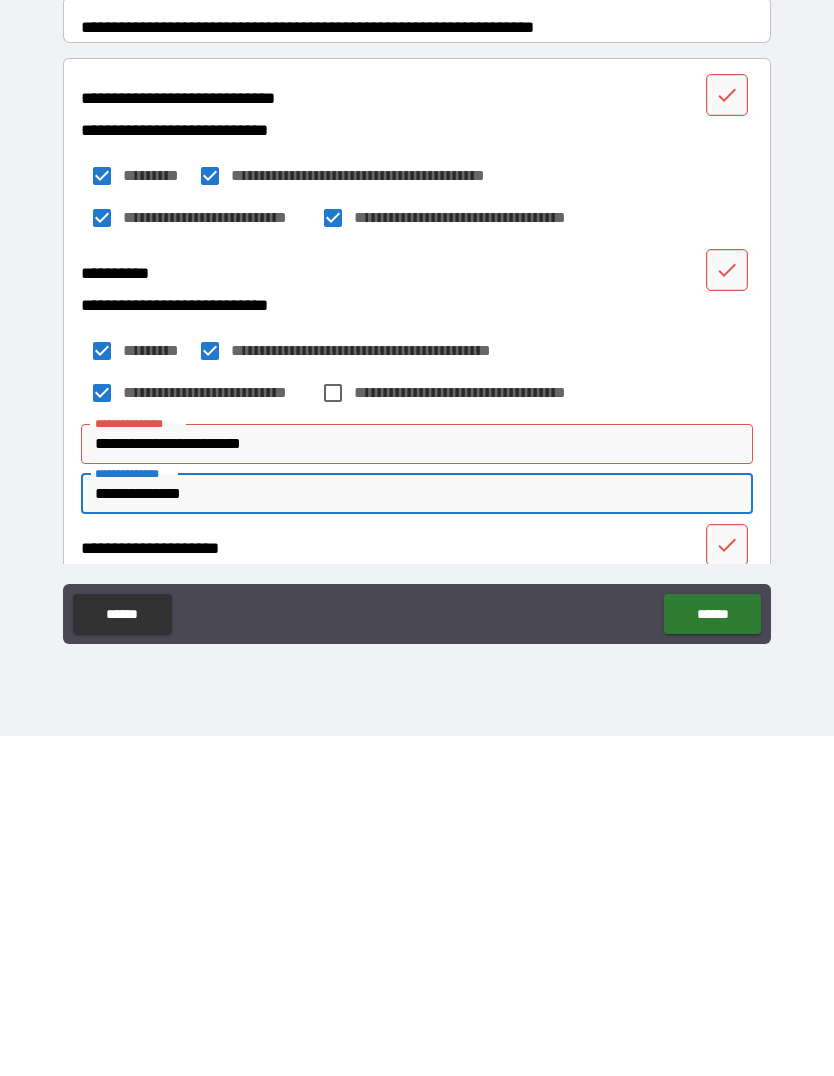 type on "**********" 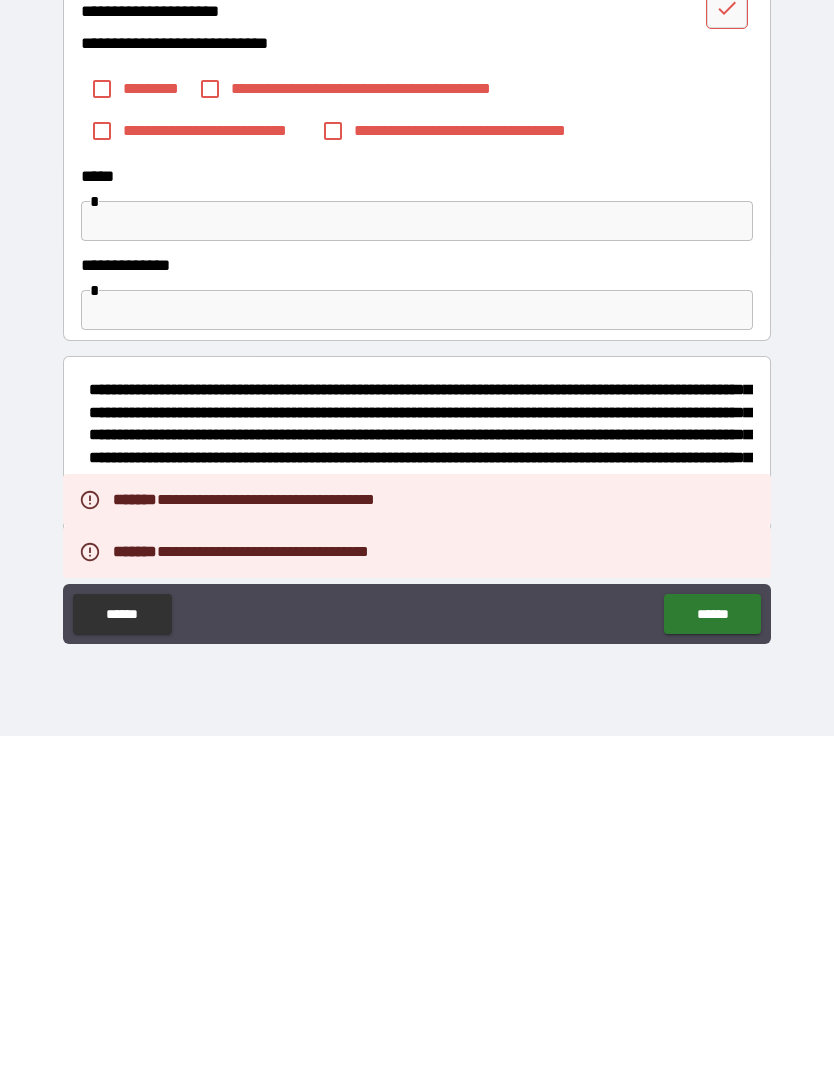 scroll, scrollTop: 662, scrollLeft: 0, axis: vertical 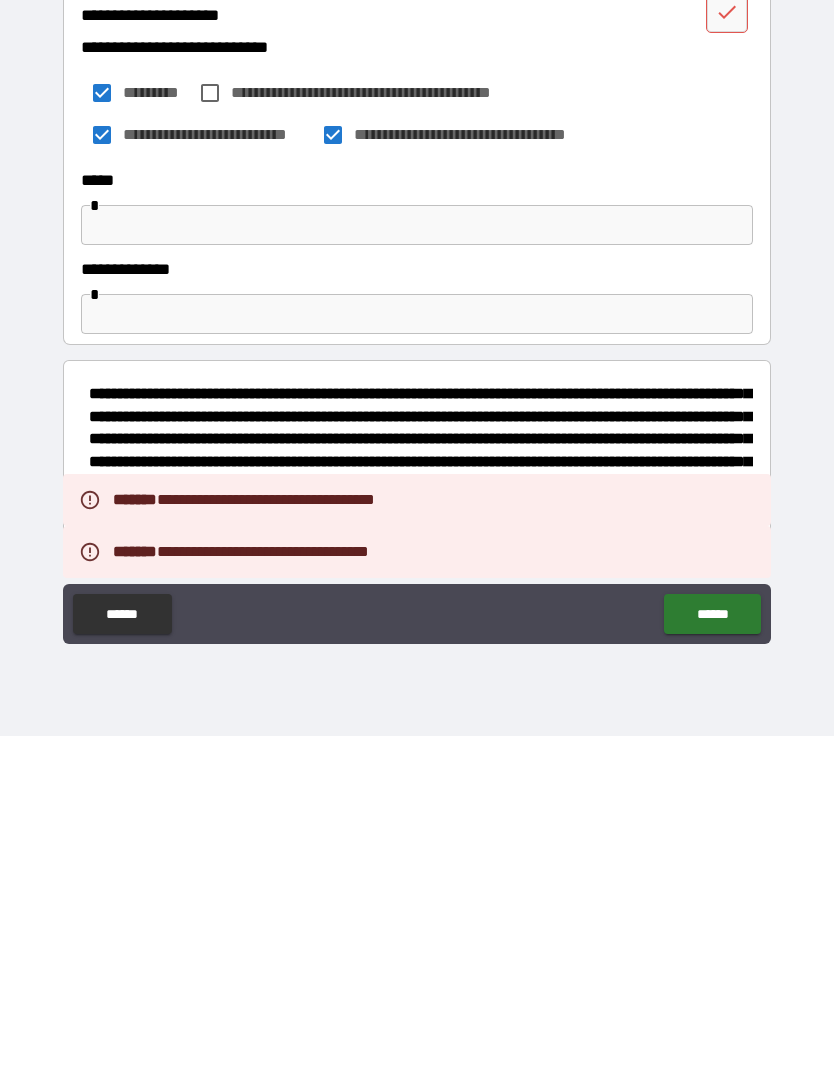 click on "******" at bounding box center [712, 954] 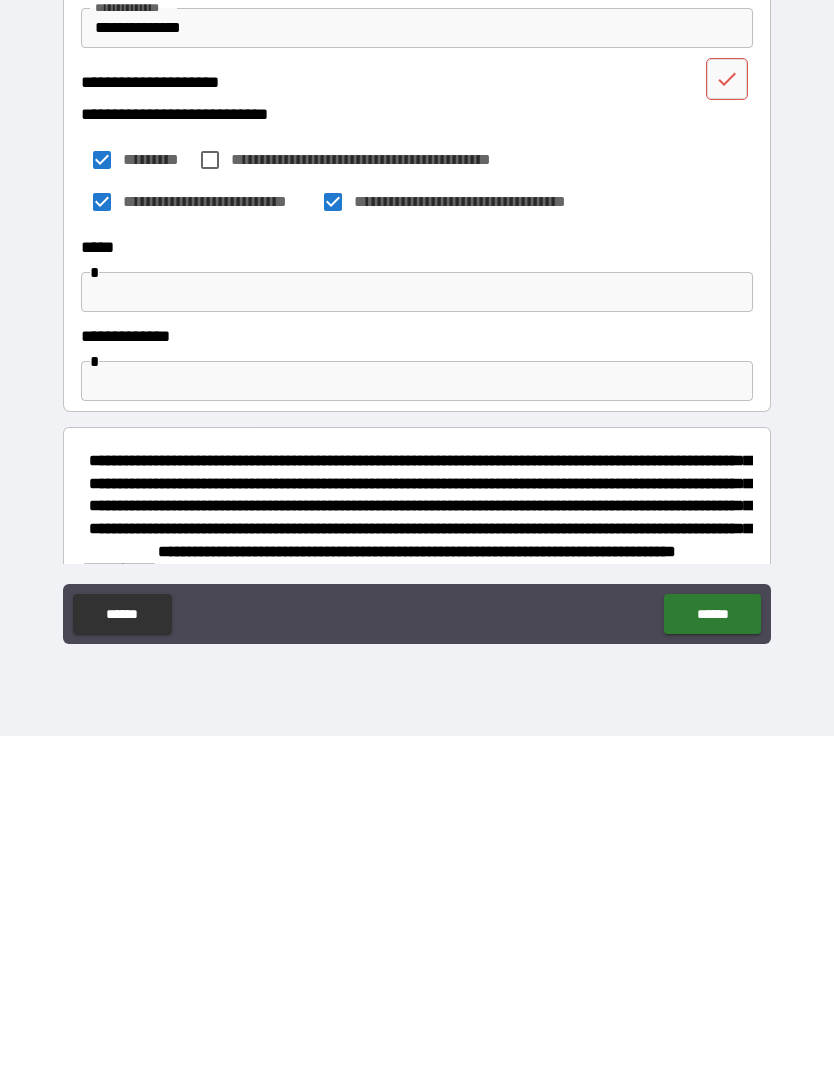 scroll, scrollTop: 618, scrollLeft: 0, axis: vertical 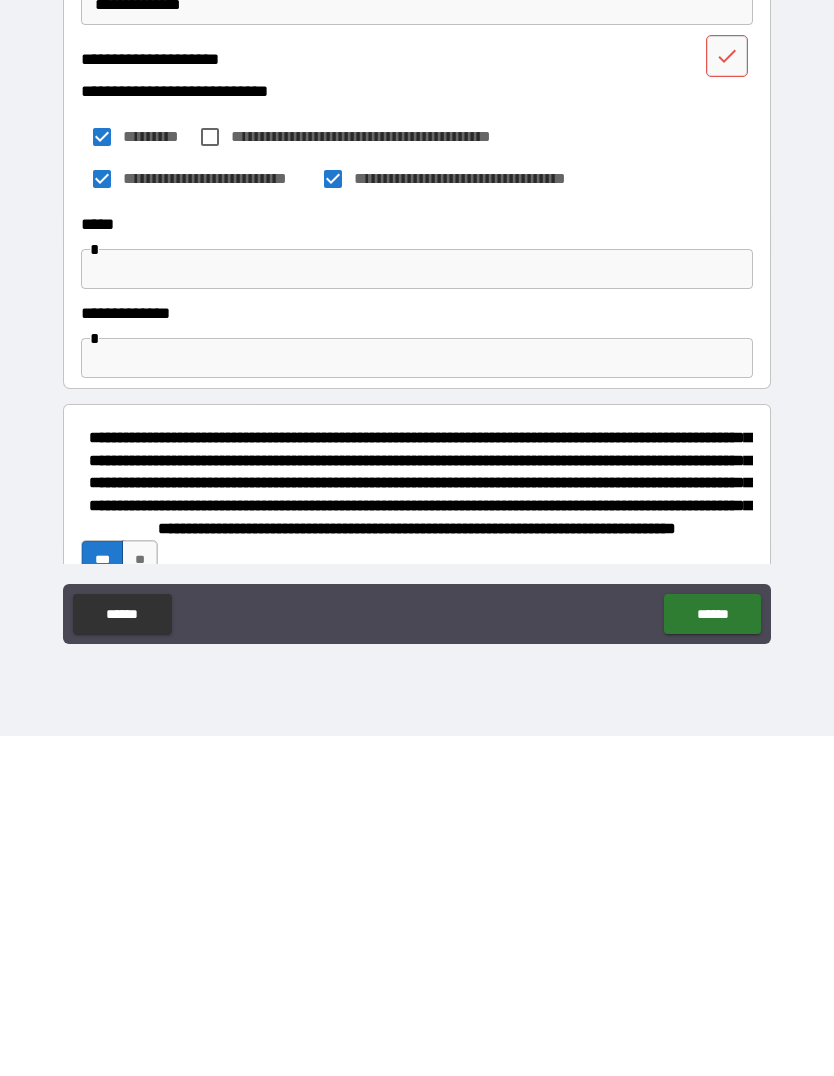 click at bounding box center [417, 609] 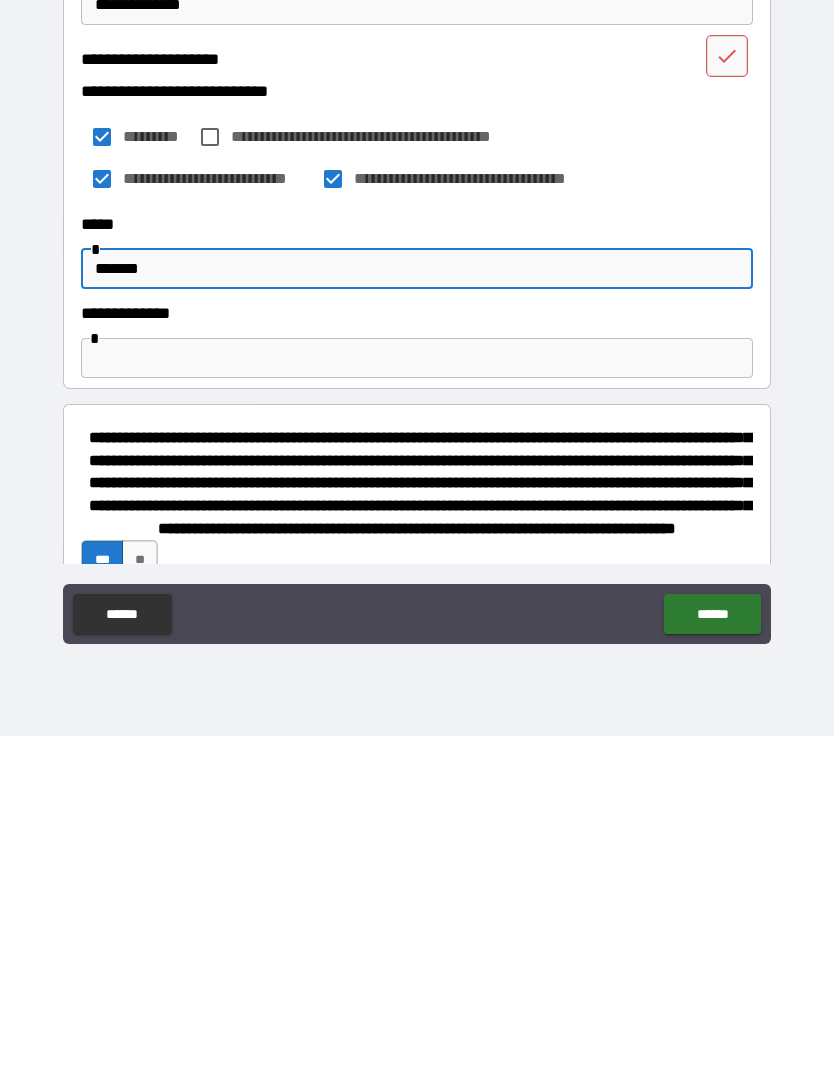 type on "******" 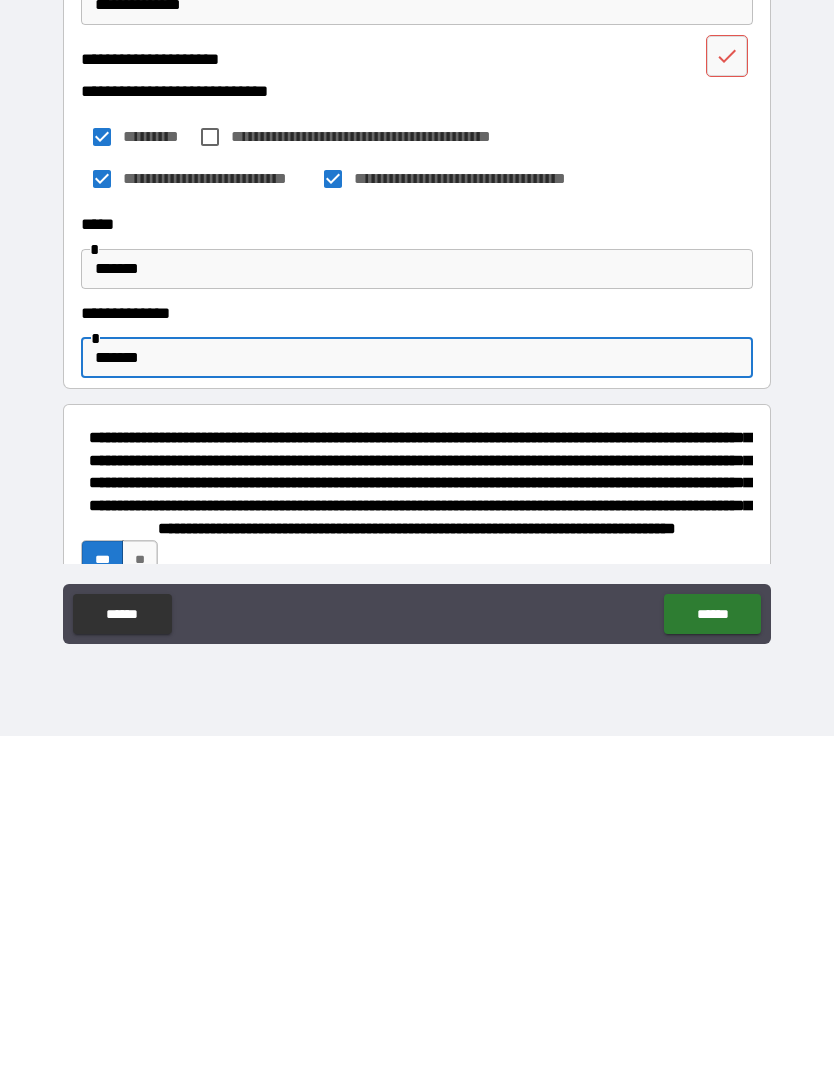 type on "******" 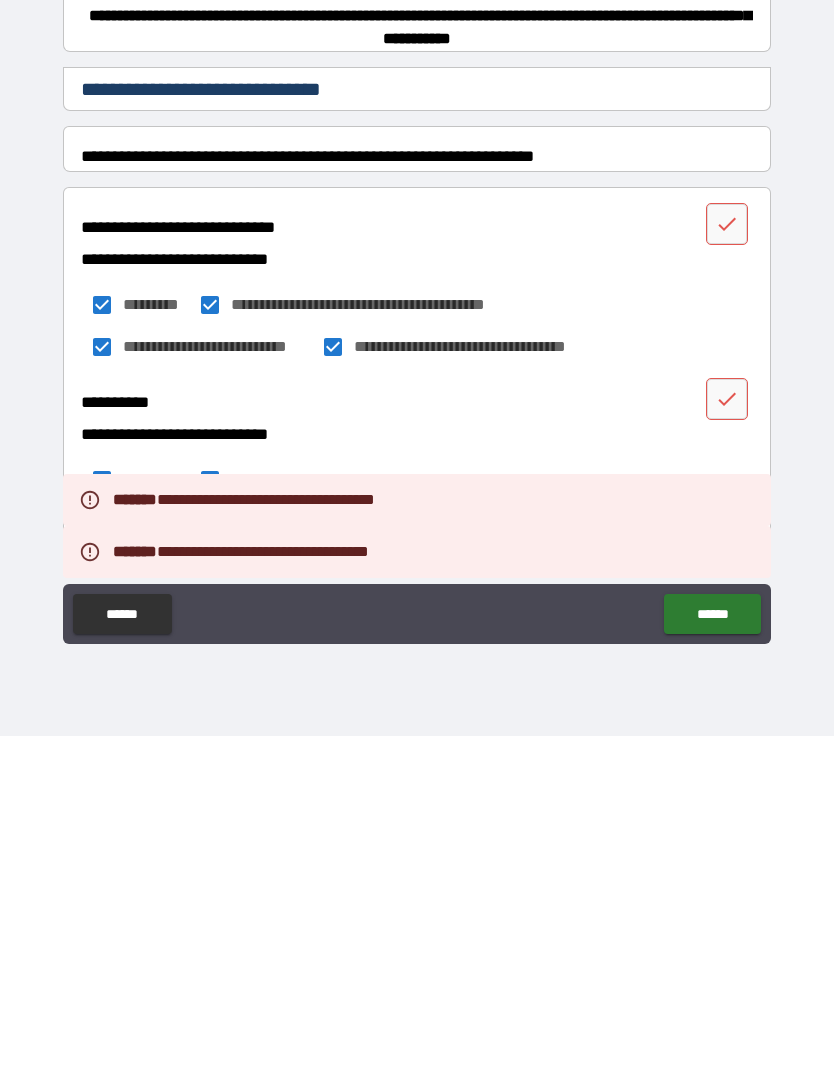 scroll, scrollTop: 0, scrollLeft: 0, axis: both 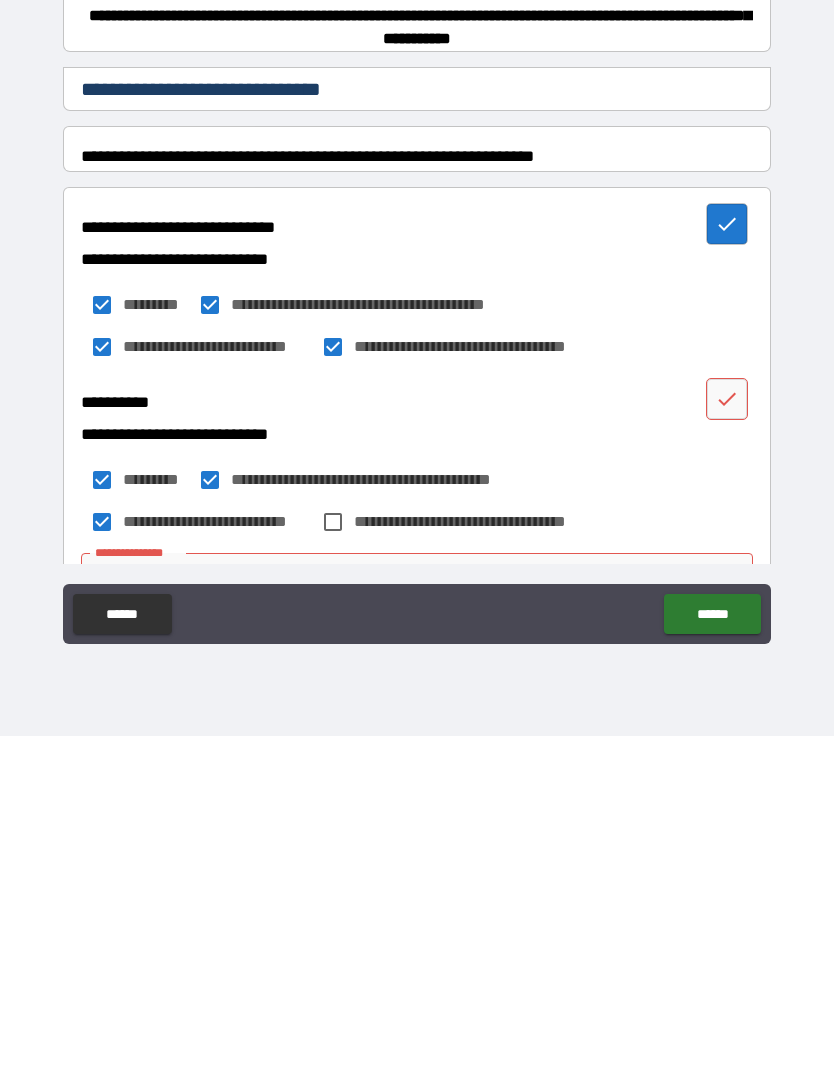 click 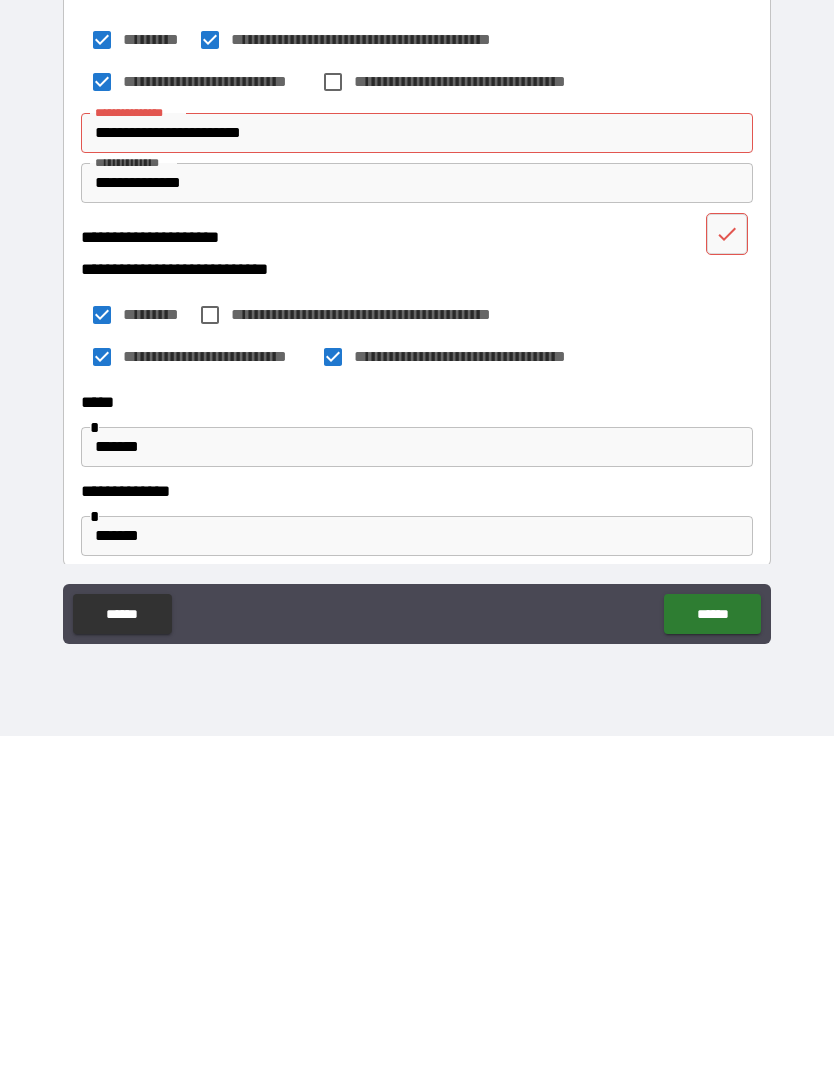 scroll, scrollTop: 447, scrollLeft: 0, axis: vertical 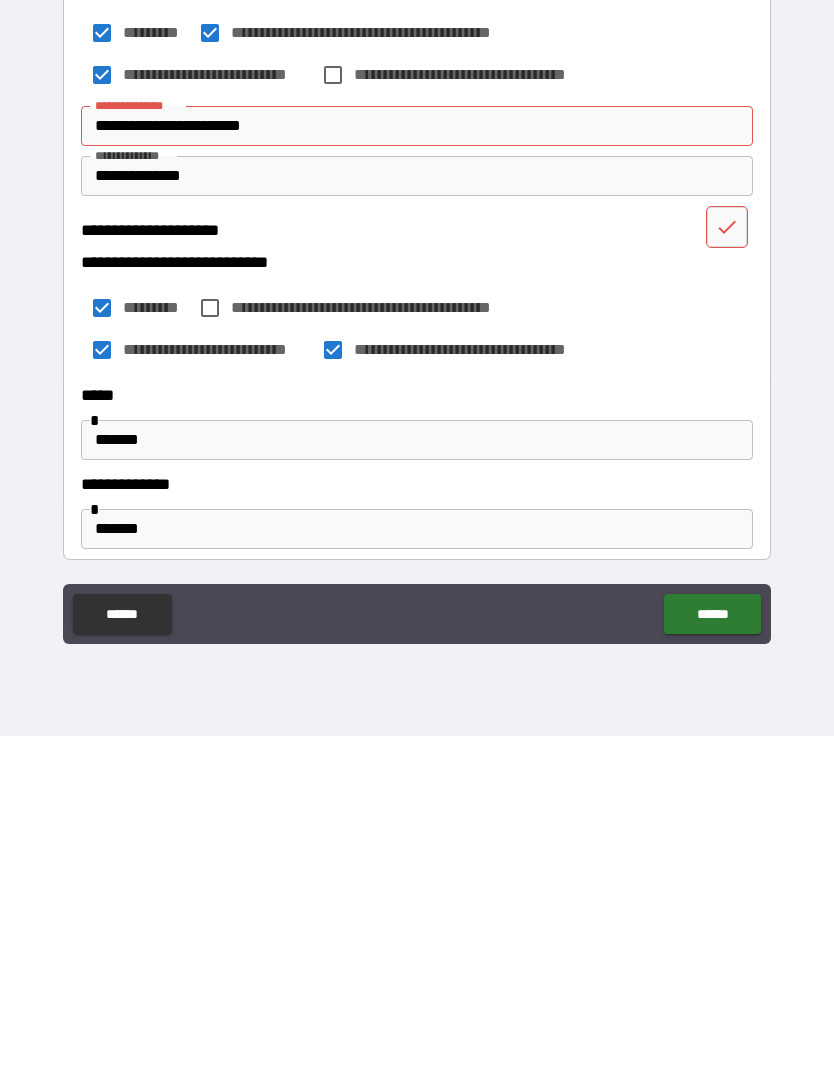 click on "**********" at bounding box center (417, 466) 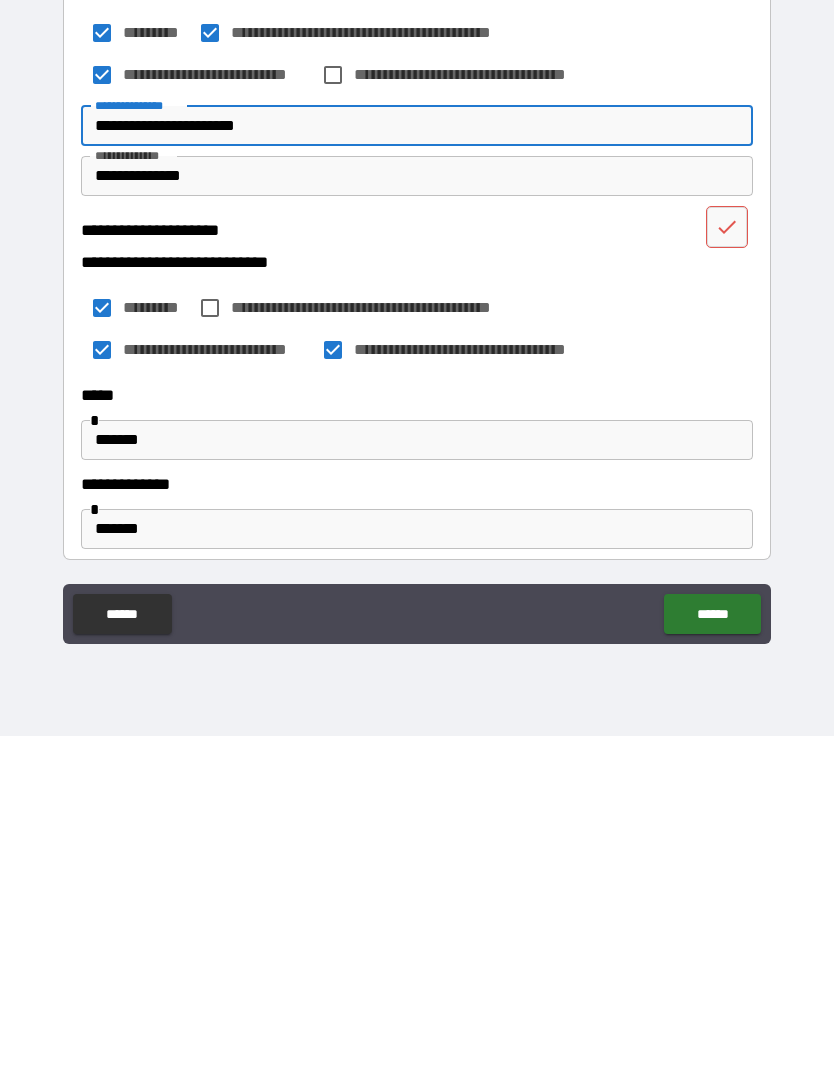 click on "**********" at bounding box center (417, 466) 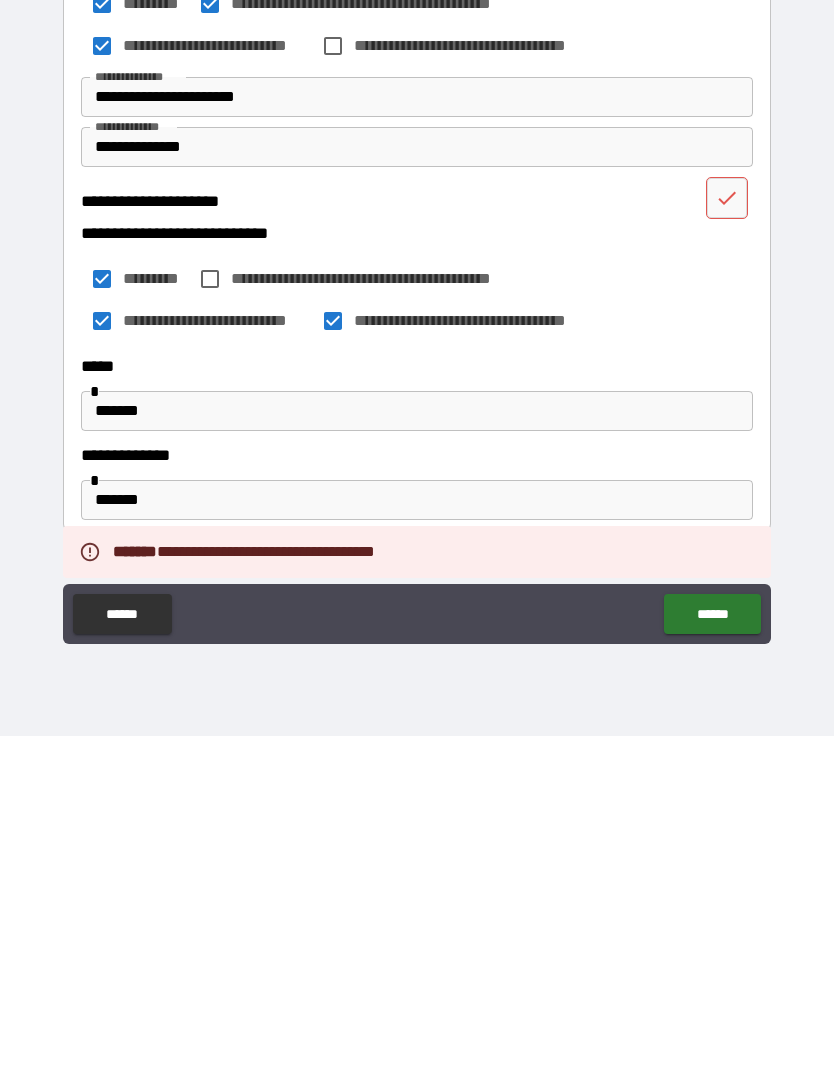 scroll, scrollTop: 464, scrollLeft: 0, axis: vertical 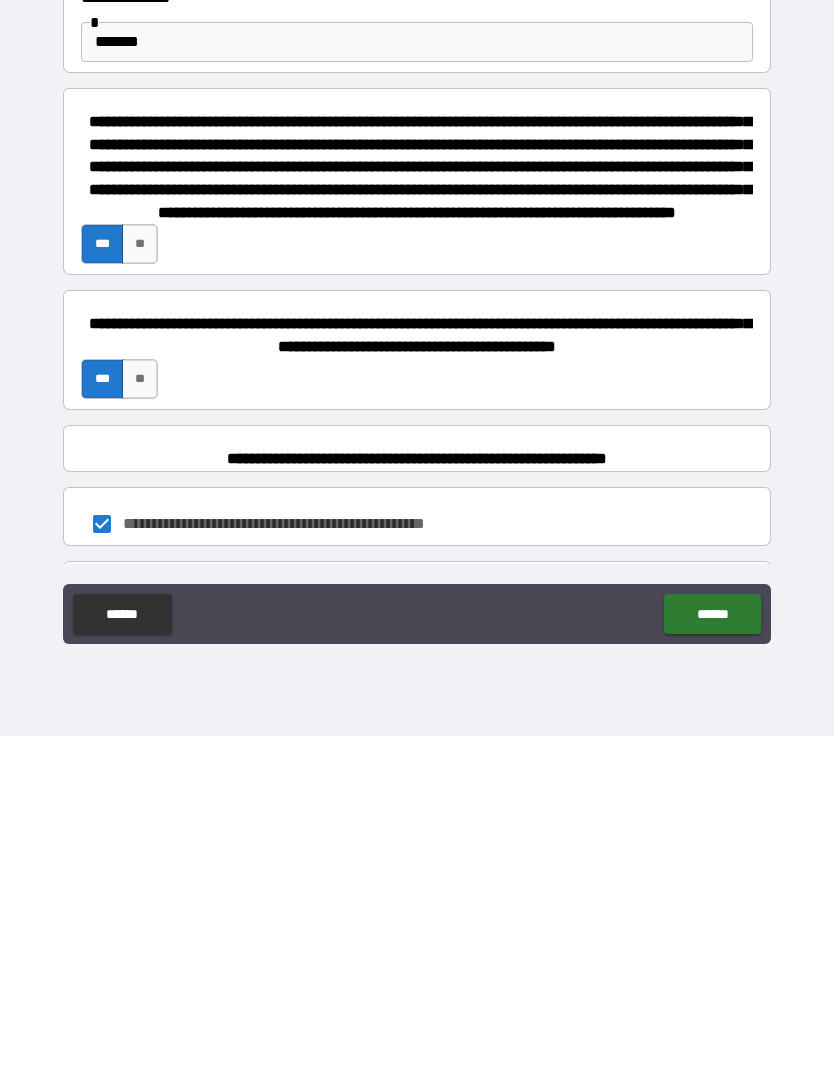 click on "******" at bounding box center (712, 954) 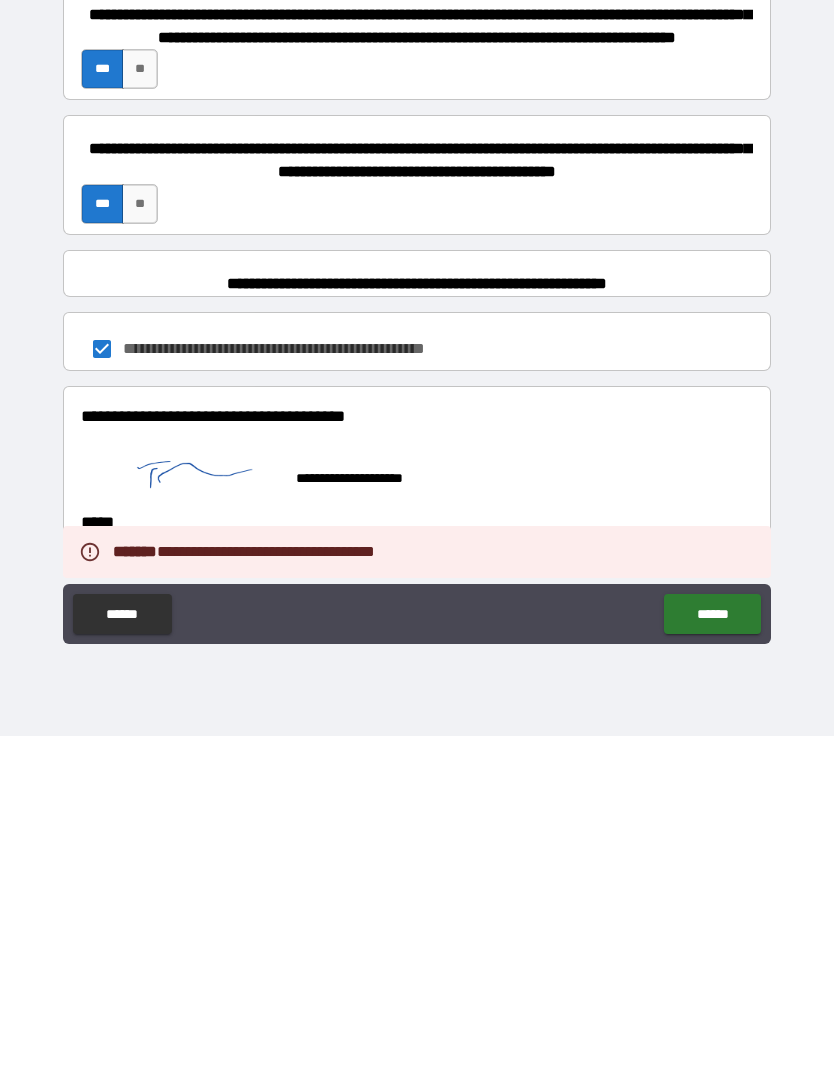 click on "******" at bounding box center (712, 954) 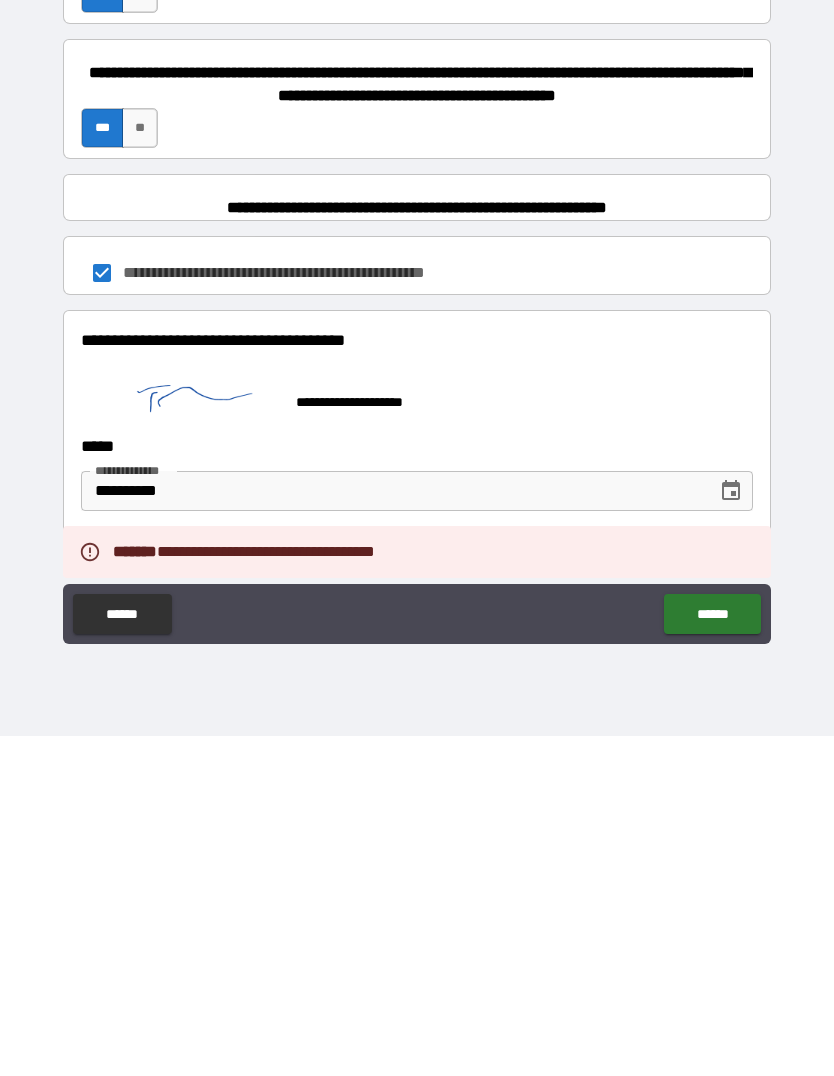 click on "******" at bounding box center (712, 954) 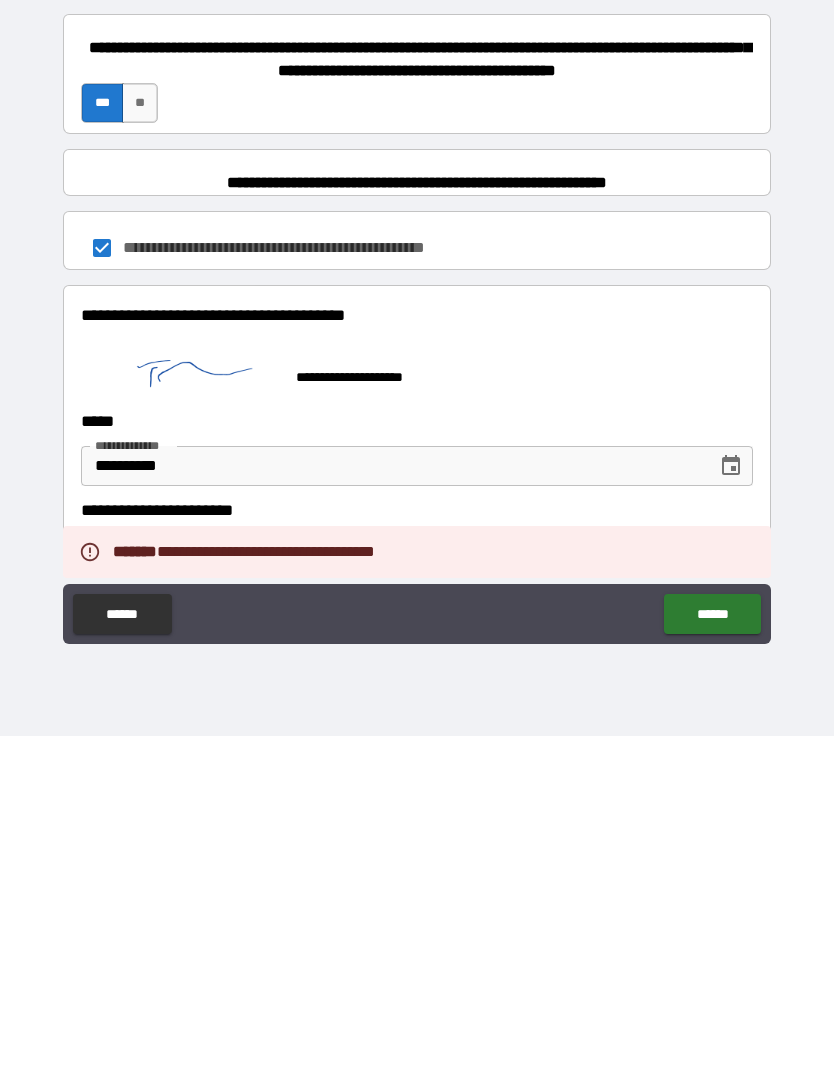 click on "******" at bounding box center (712, 954) 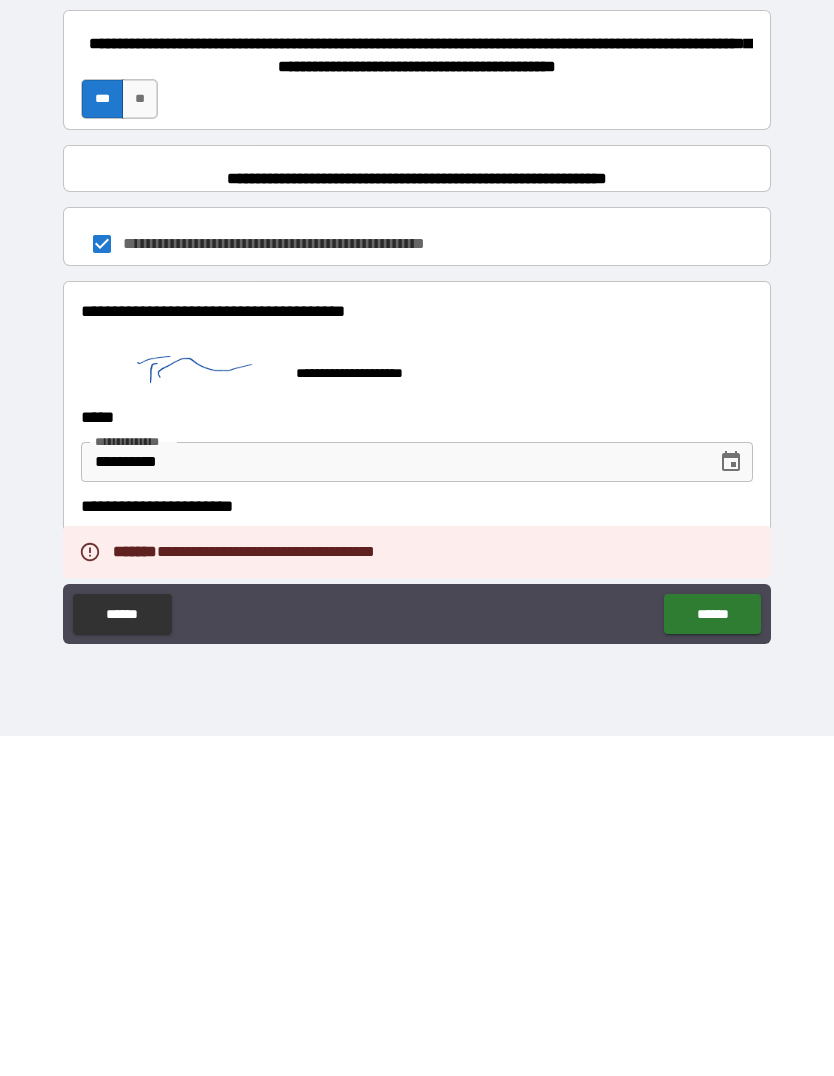 click on "******" at bounding box center [712, 954] 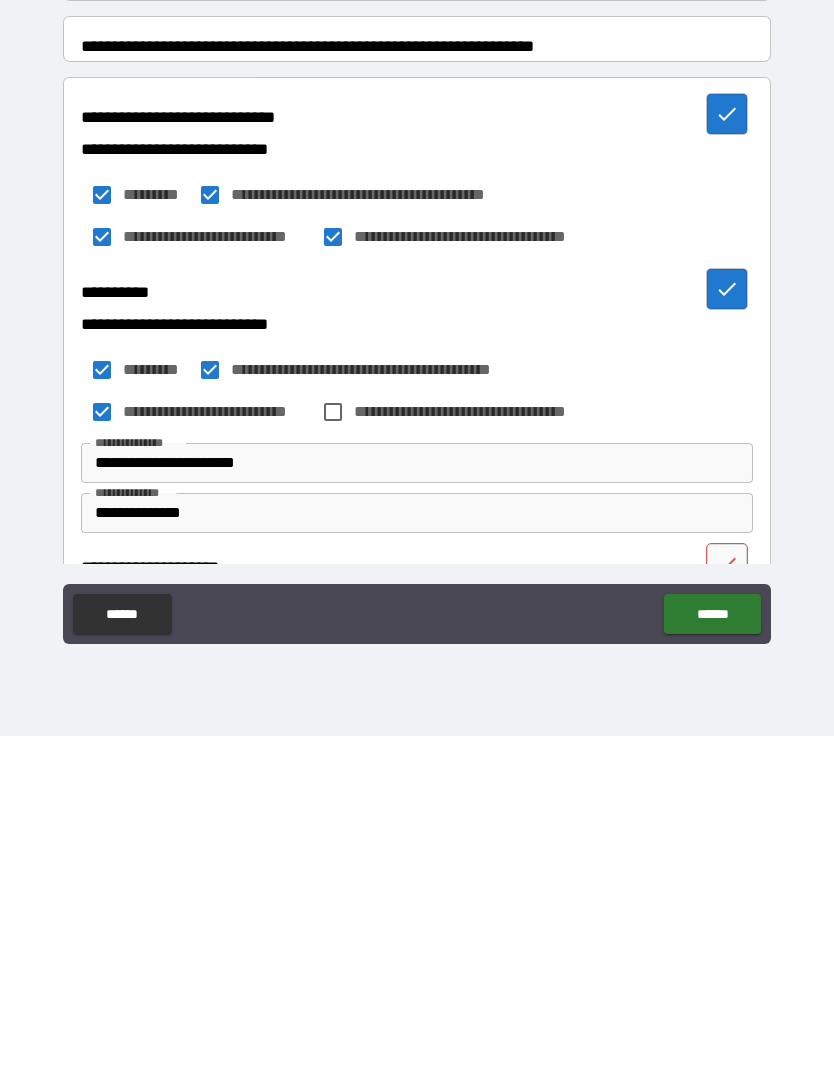 scroll, scrollTop: 117, scrollLeft: 0, axis: vertical 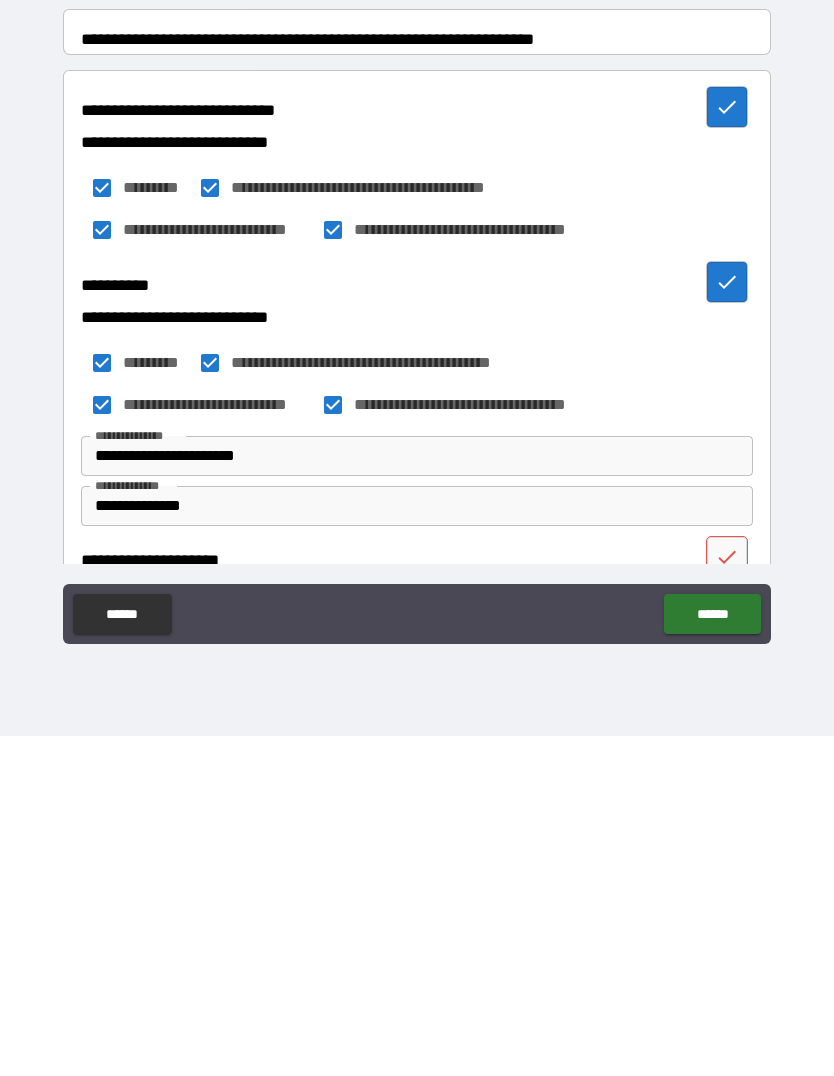 click on "******" at bounding box center (712, 954) 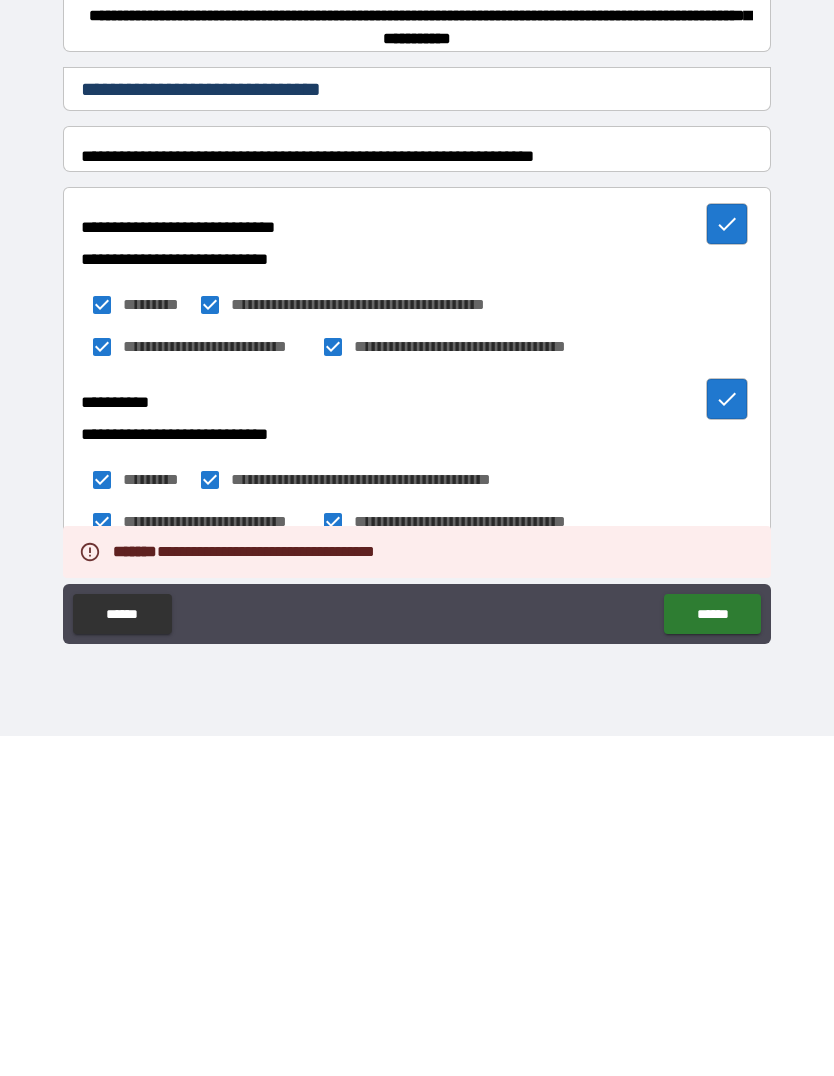 scroll, scrollTop: 0, scrollLeft: 0, axis: both 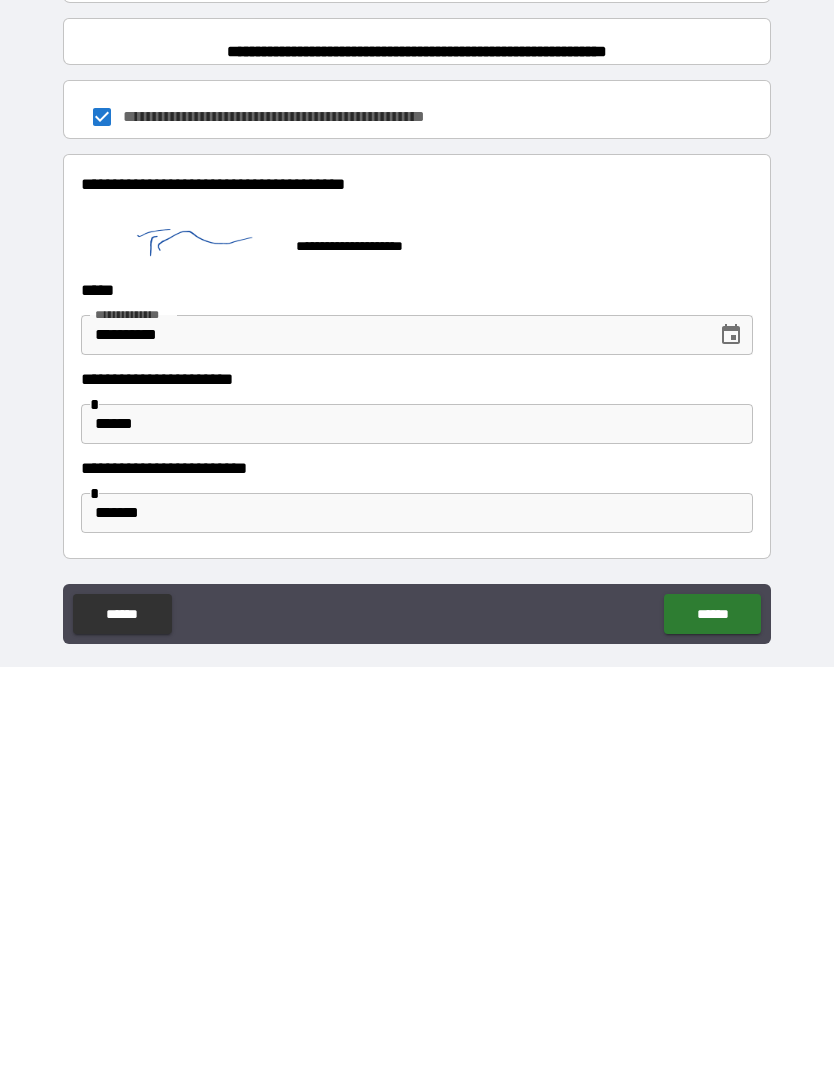 click on "******" at bounding box center [712, 1023] 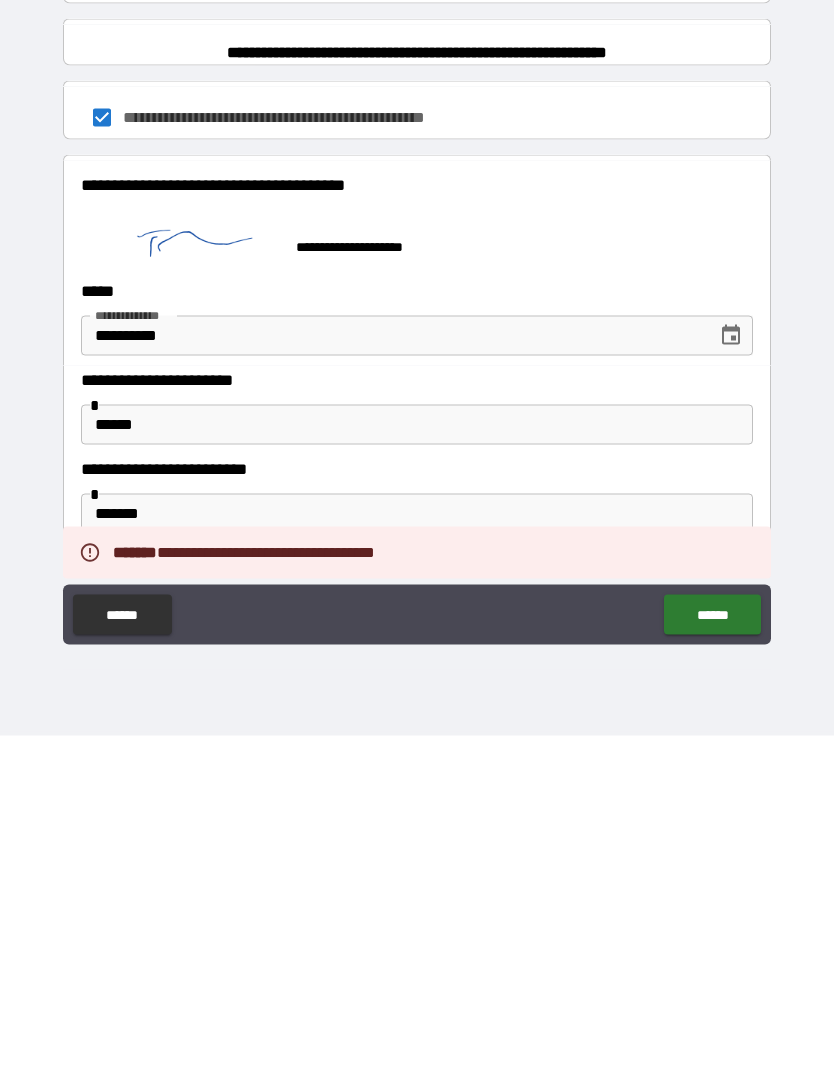 scroll, scrollTop: 1354, scrollLeft: 0, axis: vertical 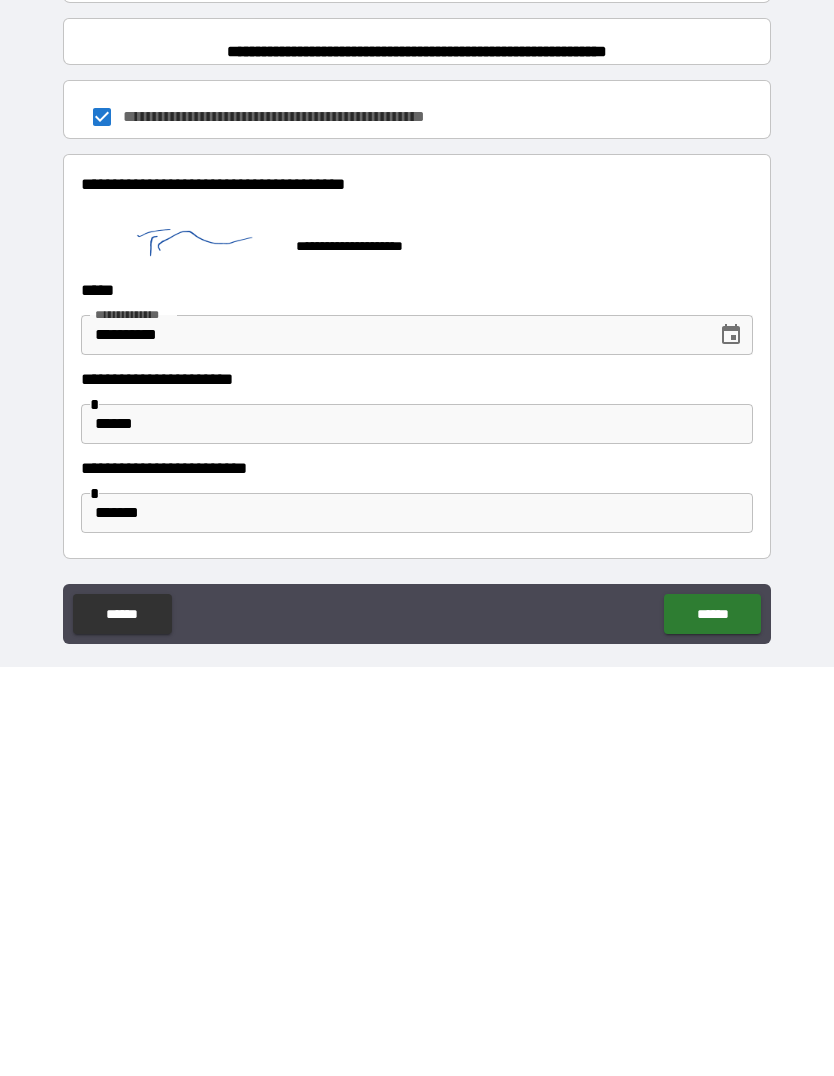 click on "******" 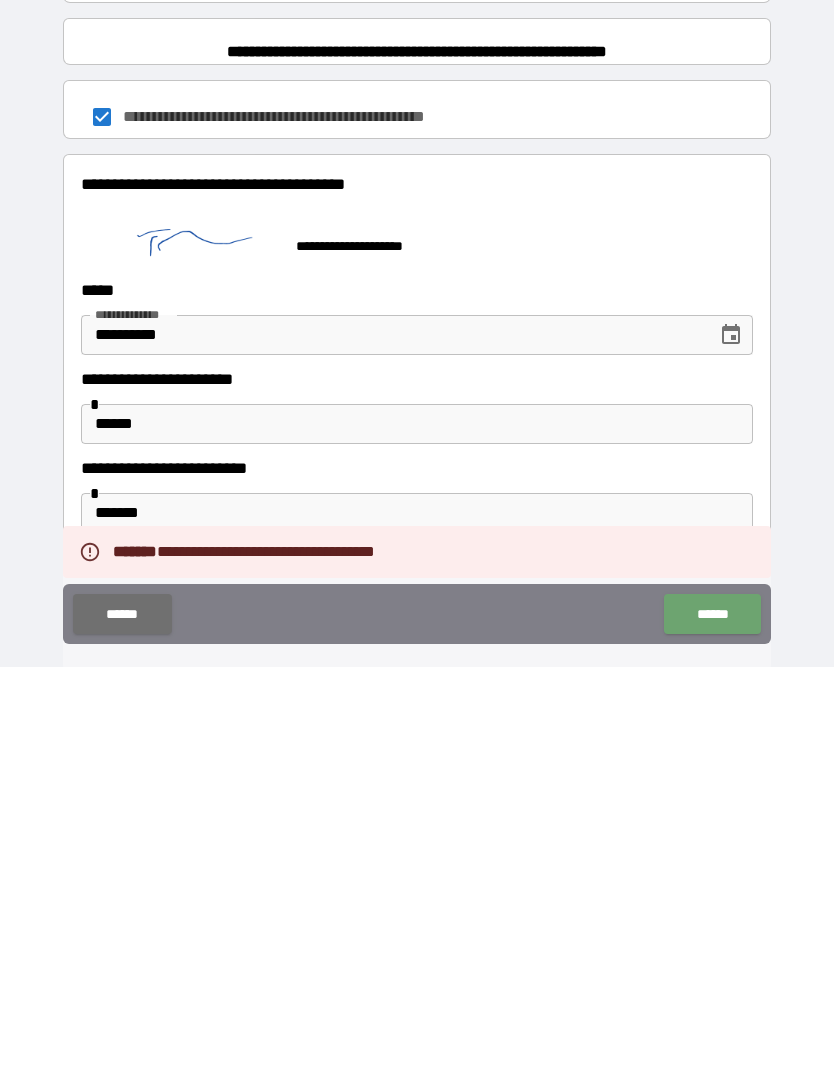 click on "******" at bounding box center (712, 1023) 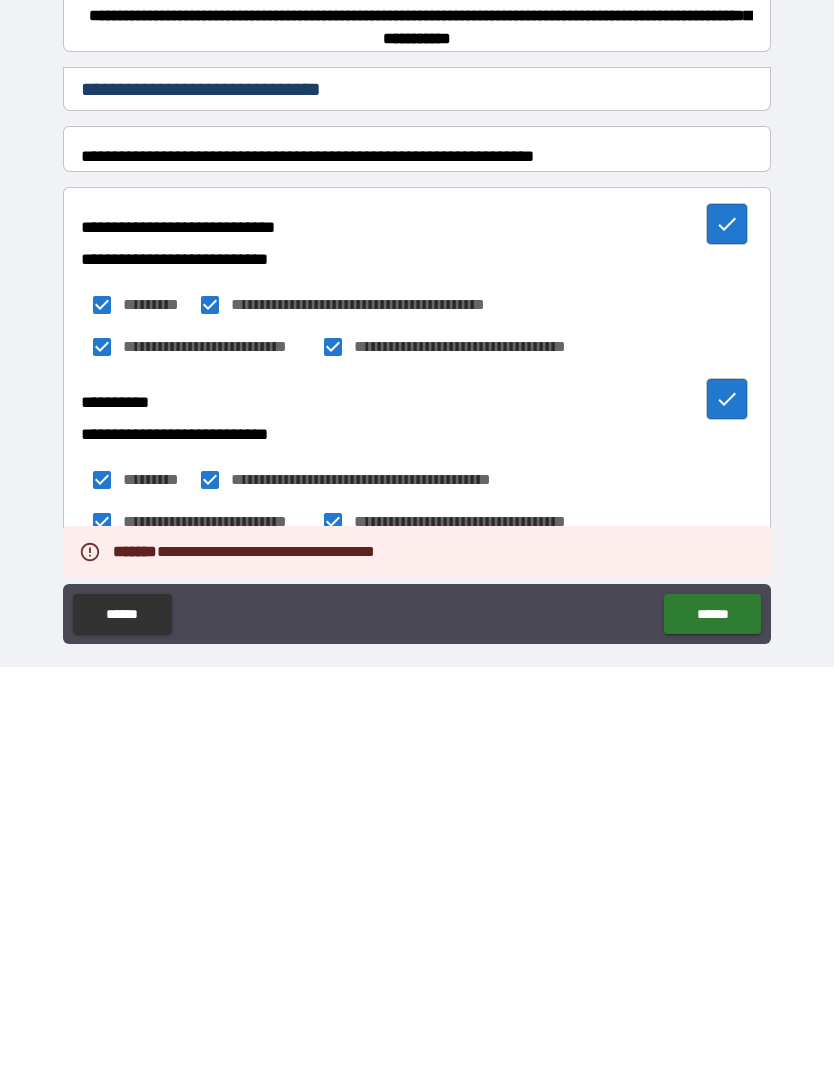 scroll, scrollTop: 0, scrollLeft: 0, axis: both 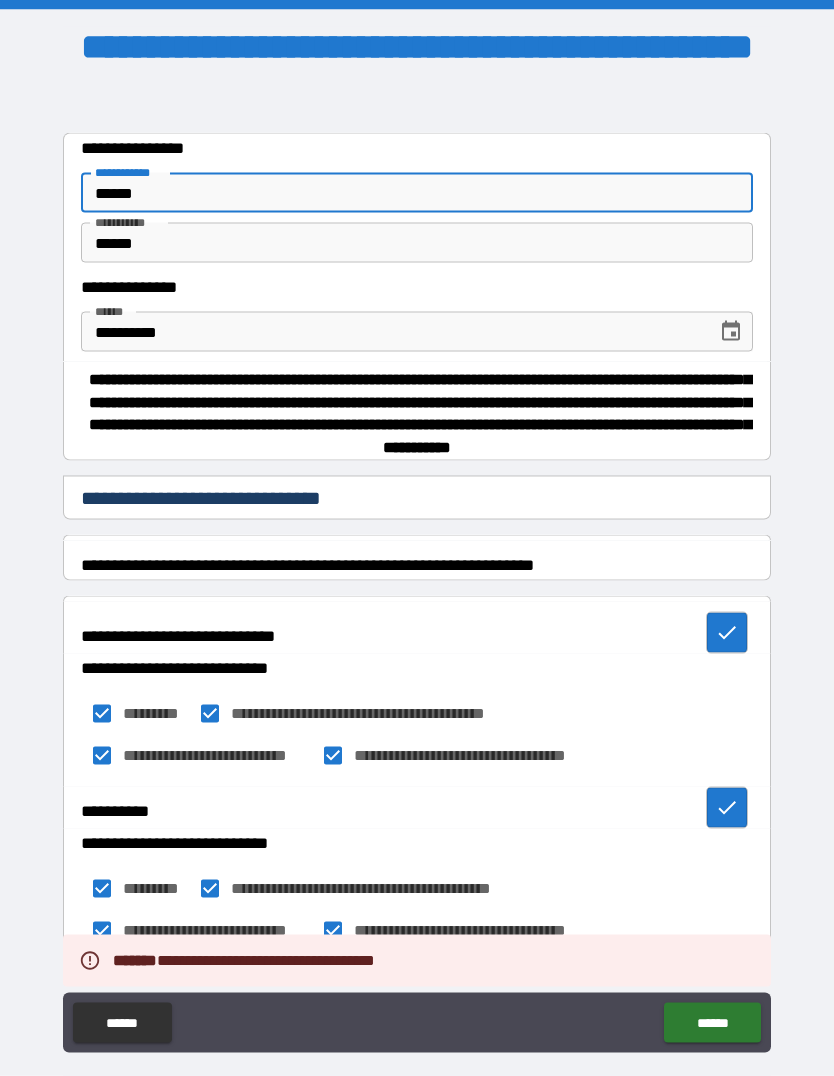click on "******" at bounding box center [417, 243] 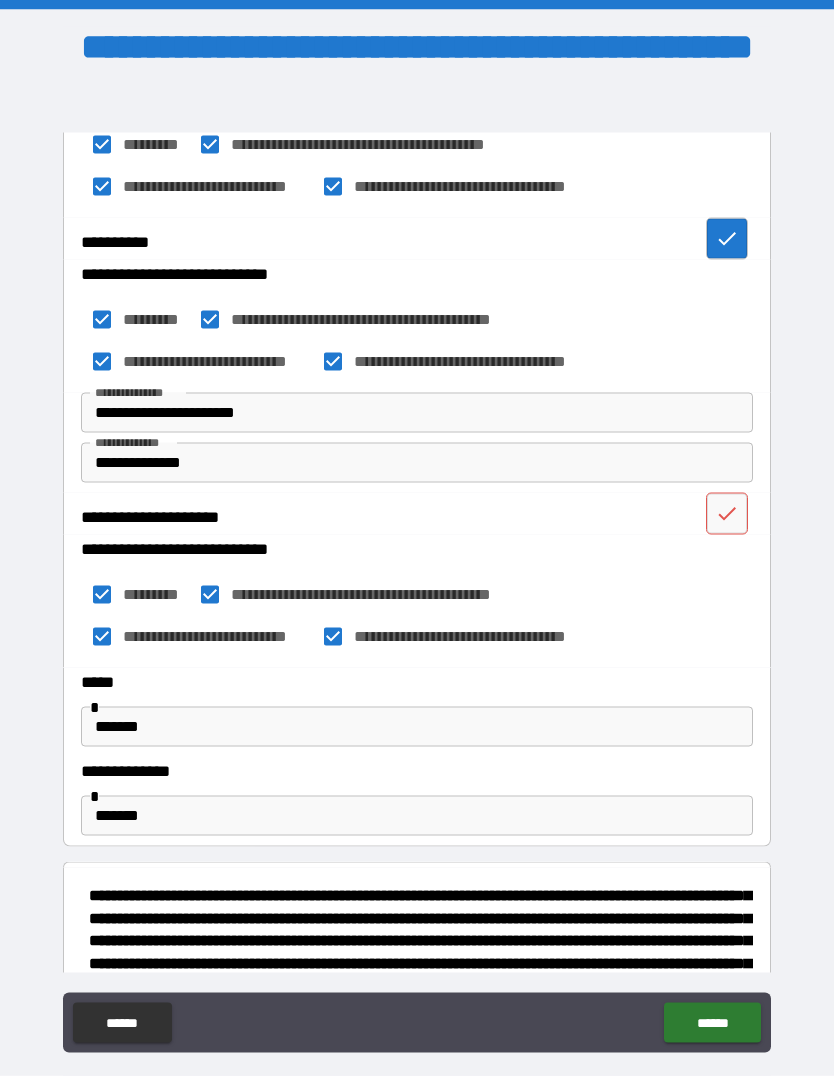 scroll, scrollTop: 572, scrollLeft: 0, axis: vertical 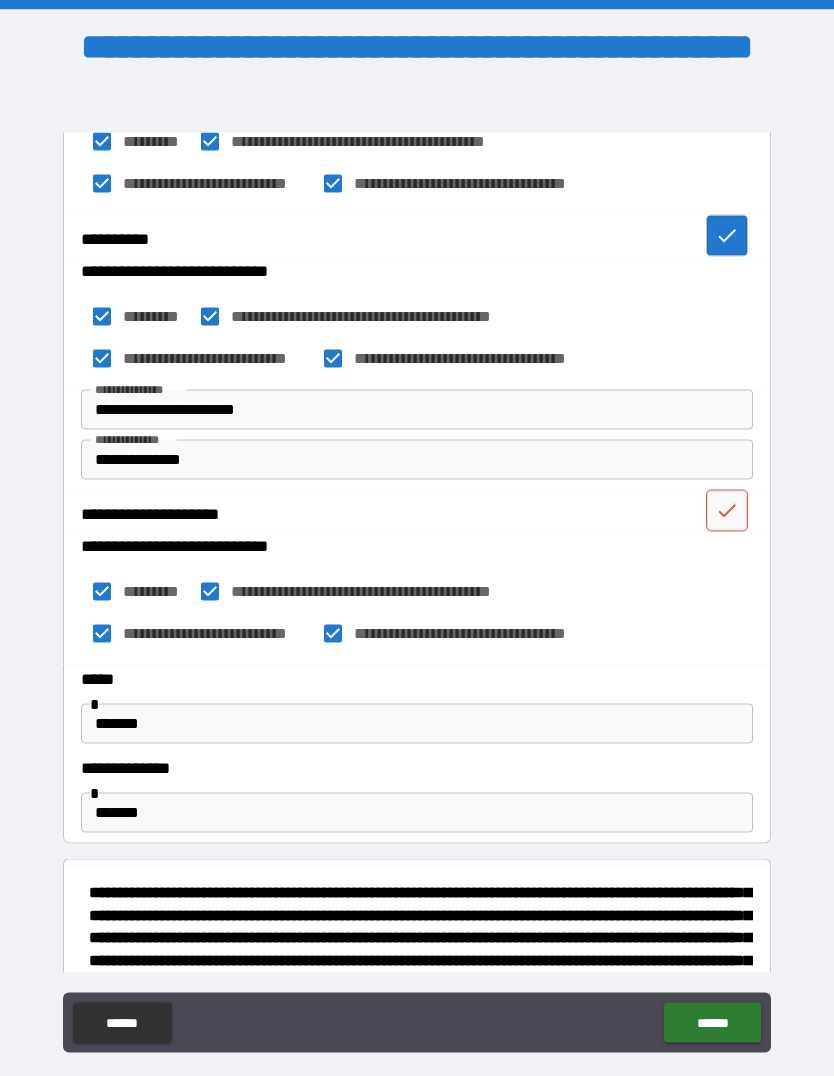 click on "**********" at bounding box center [417, 410] 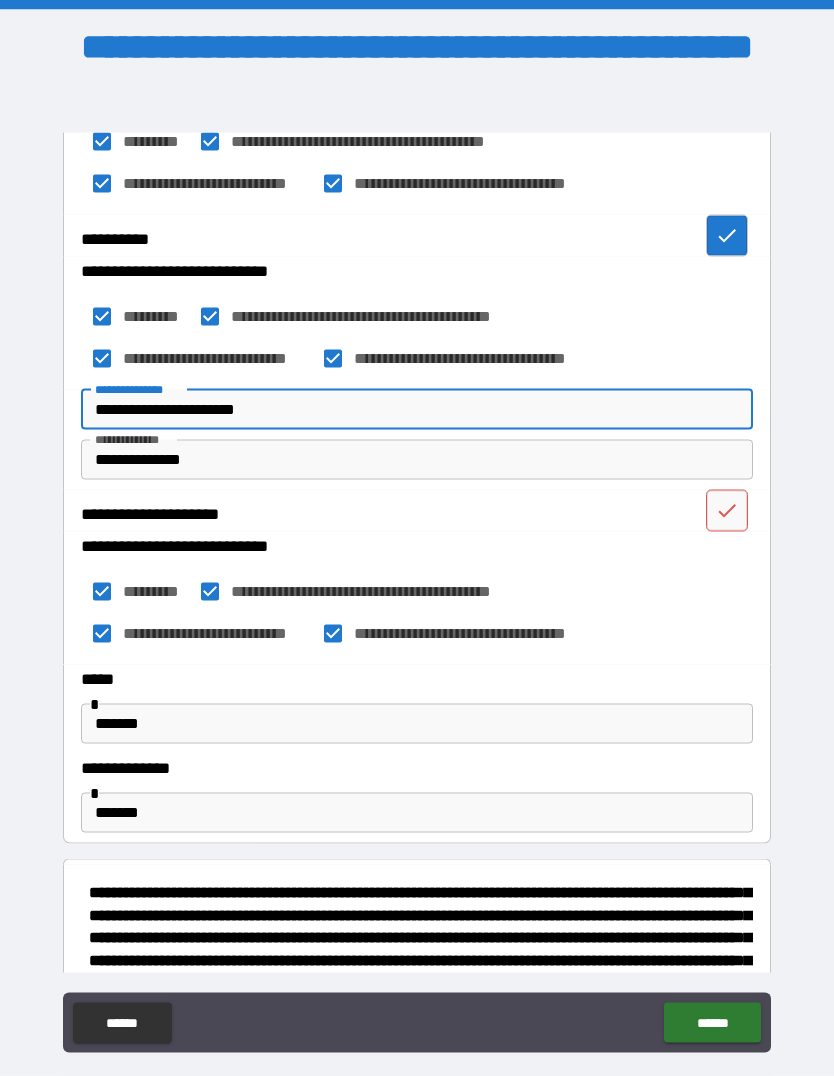 click on "**********" at bounding box center (417, 410) 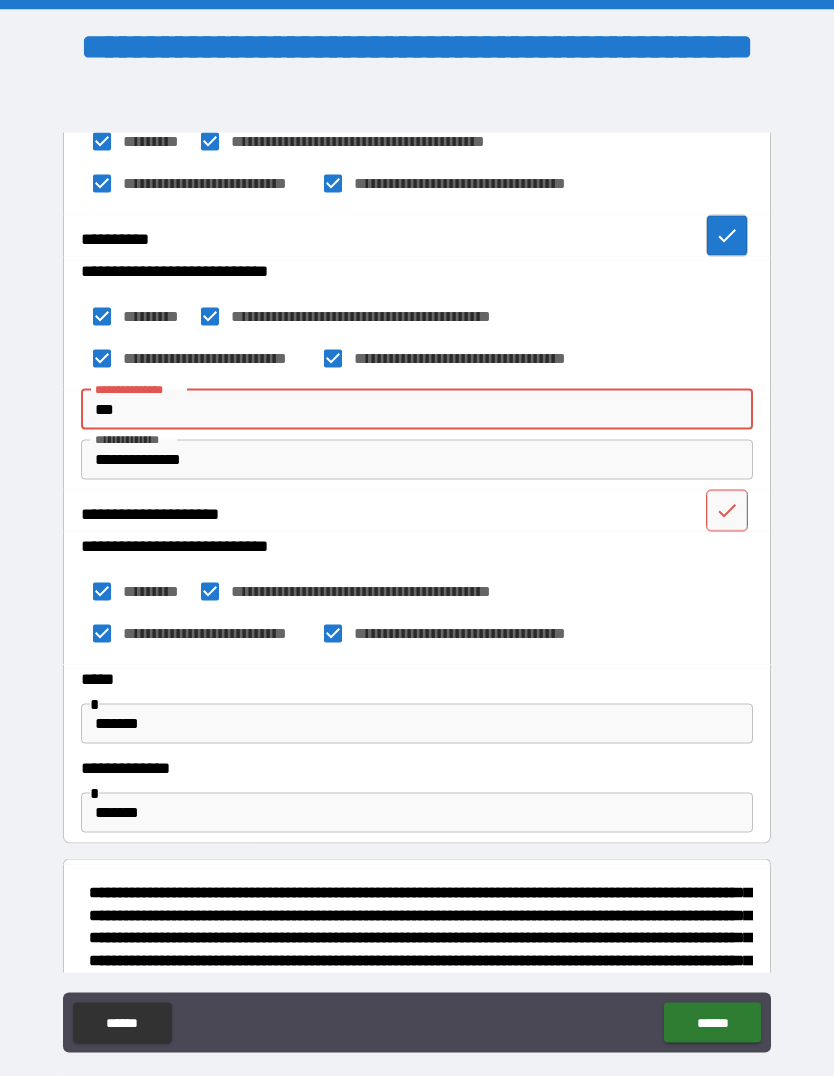 type on "**" 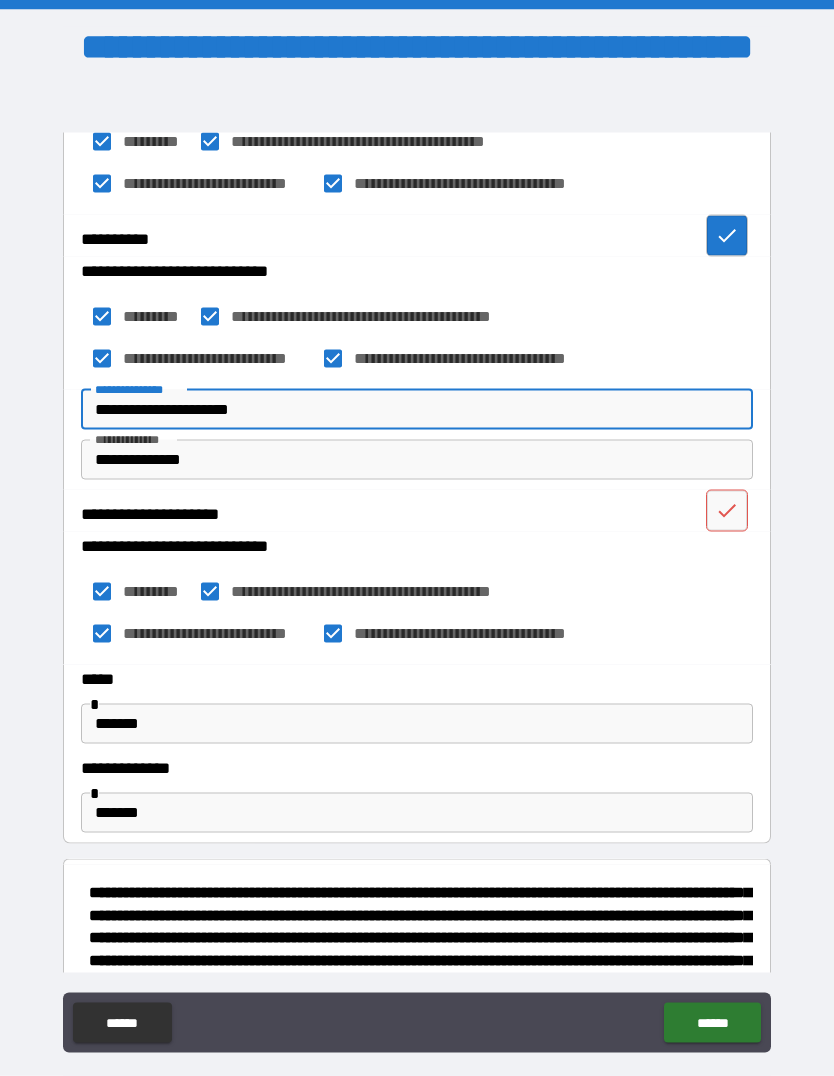 type on "**********" 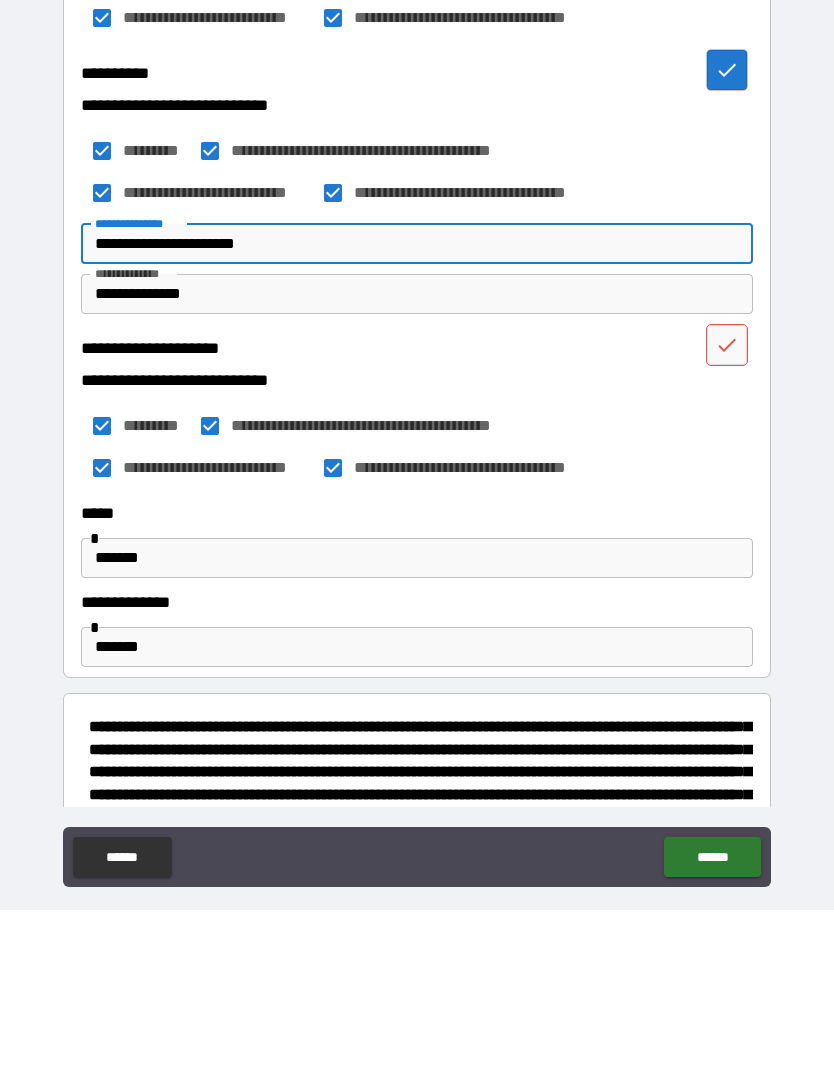 scroll, scrollTop: 69, scrollLeft: 0, axis: vertical 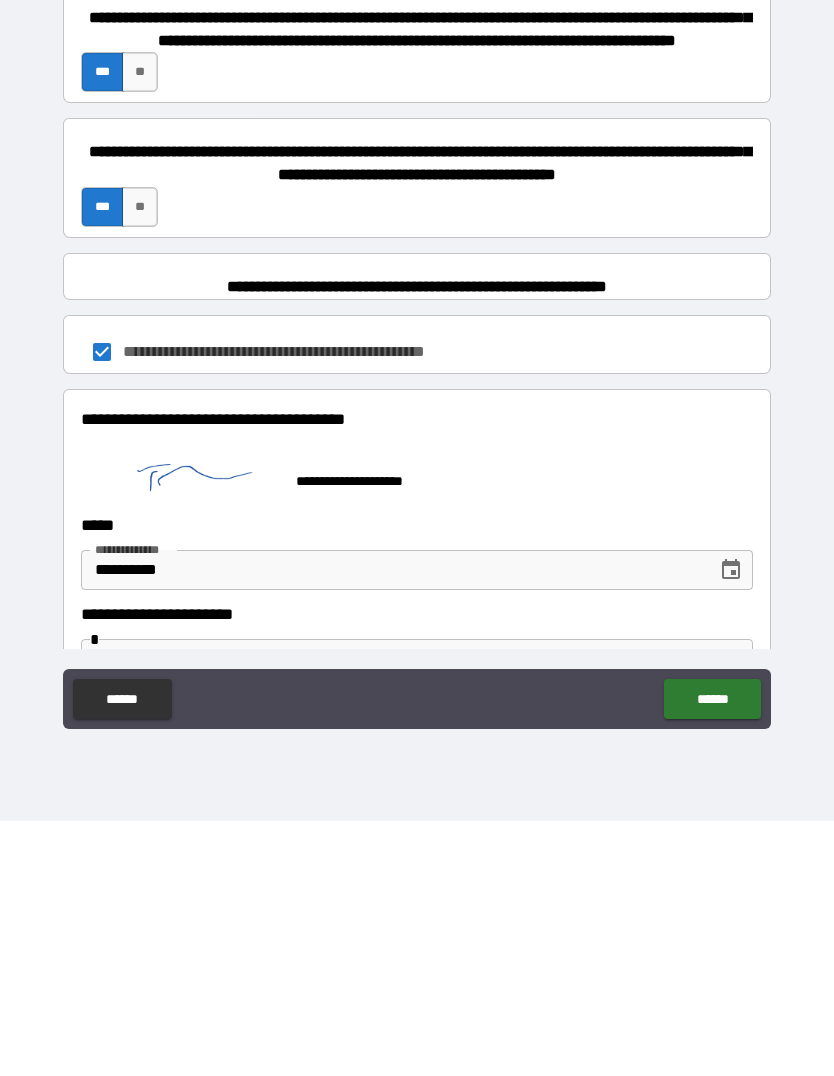 click on "******" at bounding box center (712, 954) 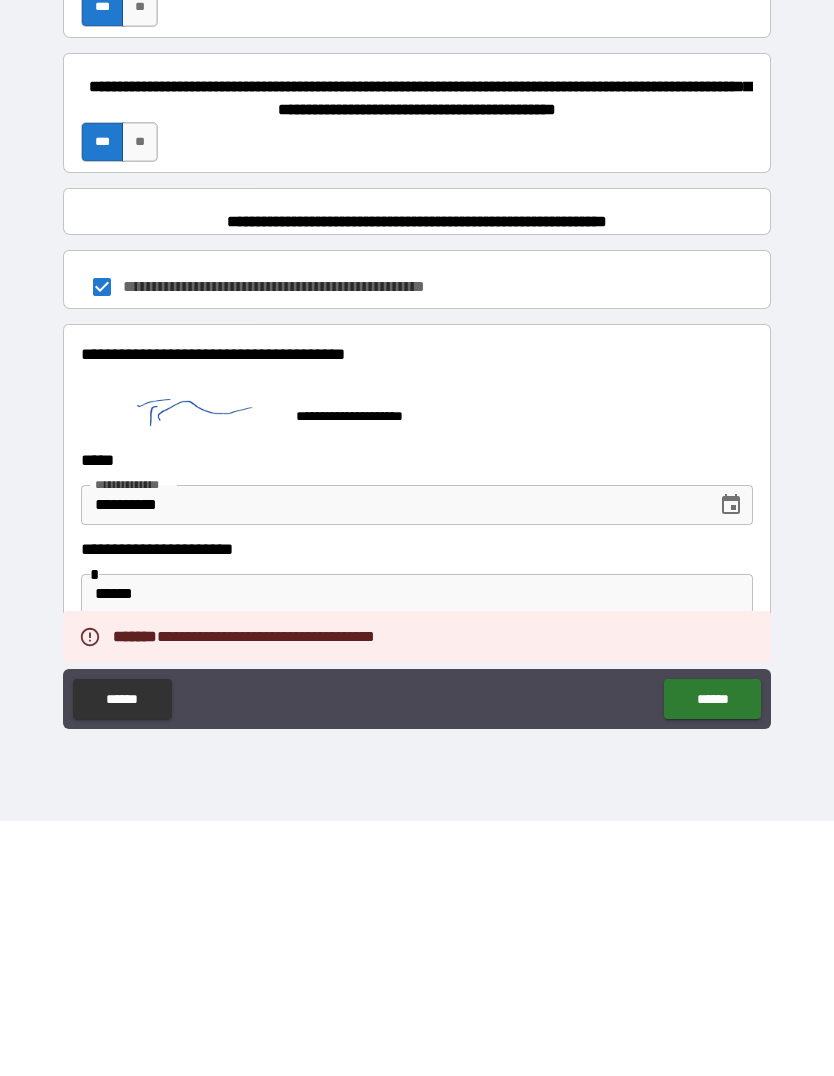 scroll, scrollTop: 1286, scrollLeft: 0, axis: vertical 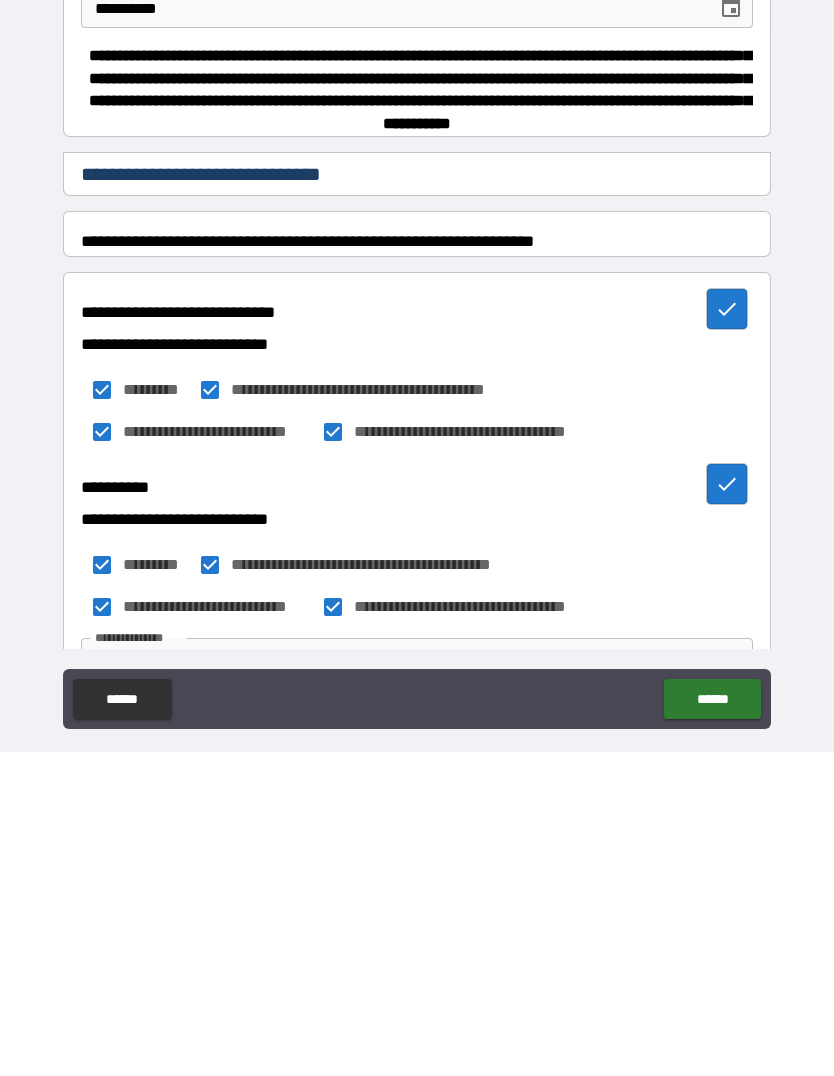 click on "******" at bounding box center [417, 243] 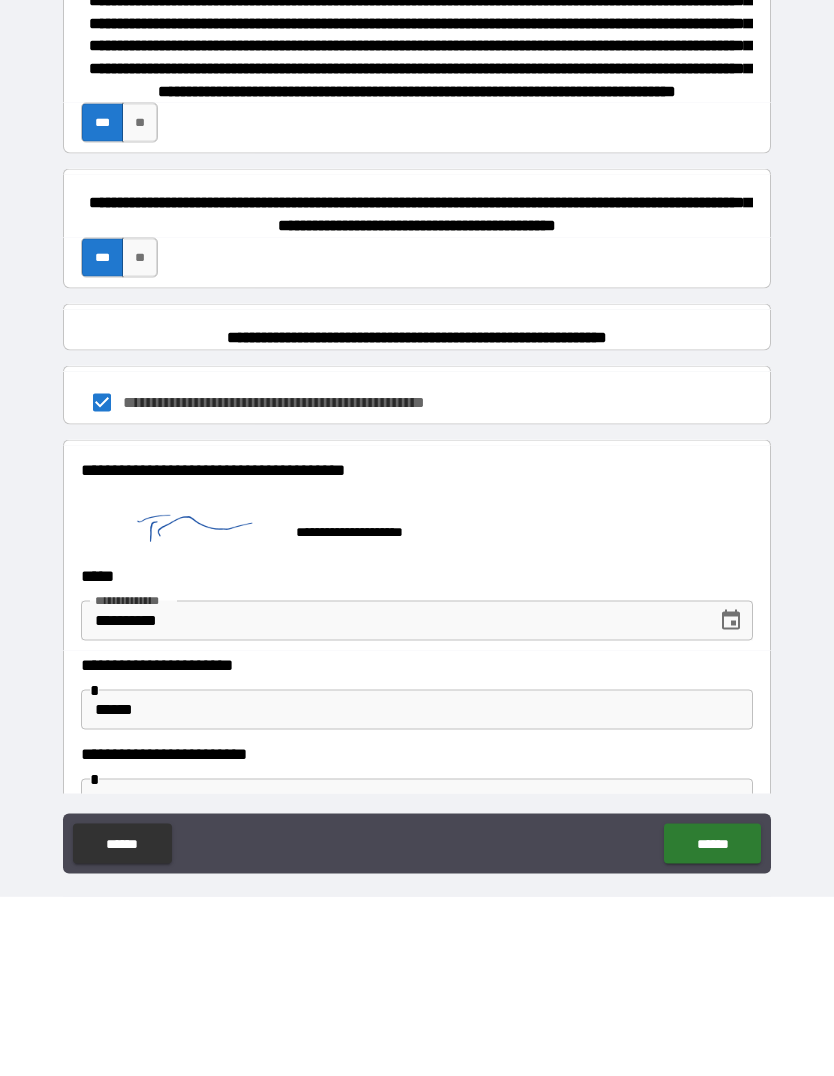 scroll, scrollTop: 1313, scrollLeft: 0, axis: vertical 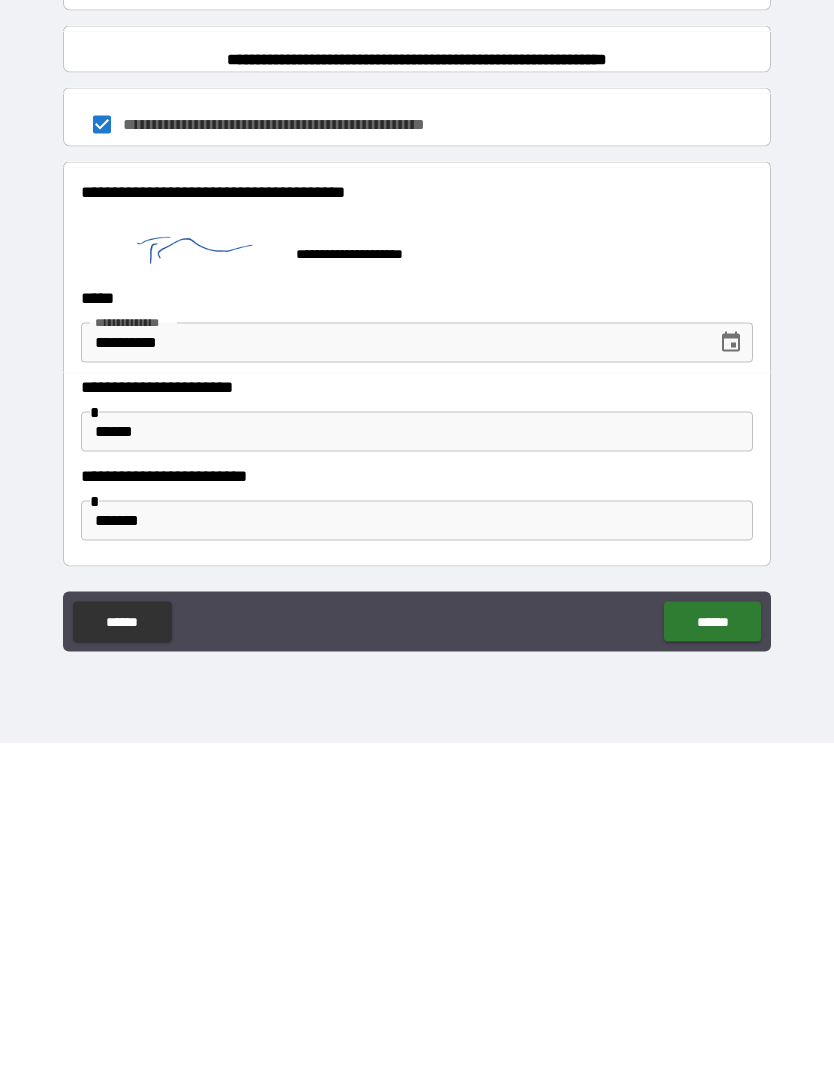 type on "******" 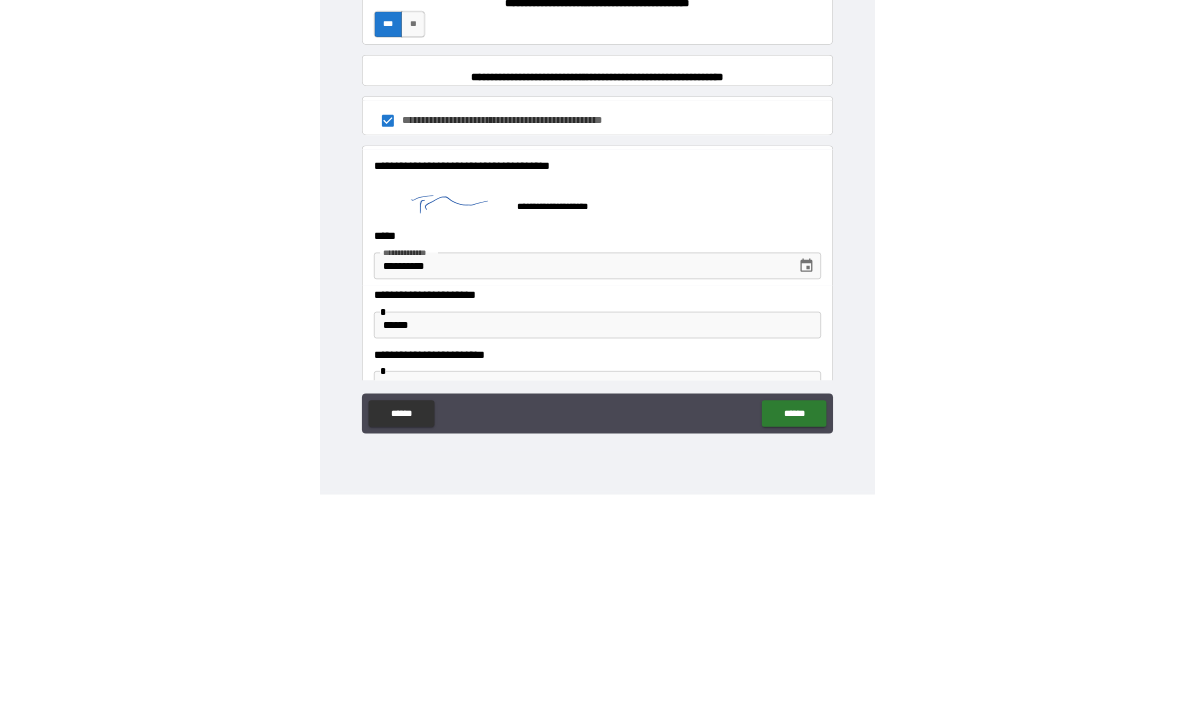 scroll, scrollTop: 1276, scrollLeft: 0, axis: vertical 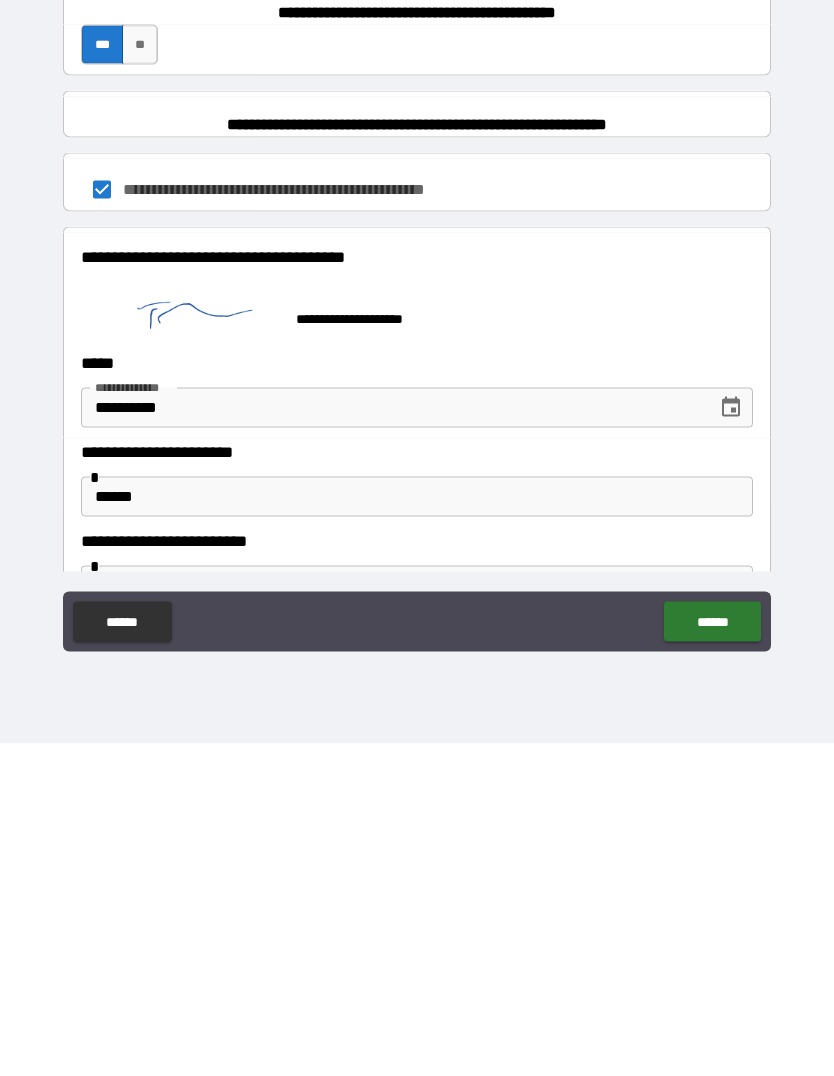 click on "******" at bounding box center (122, 954) 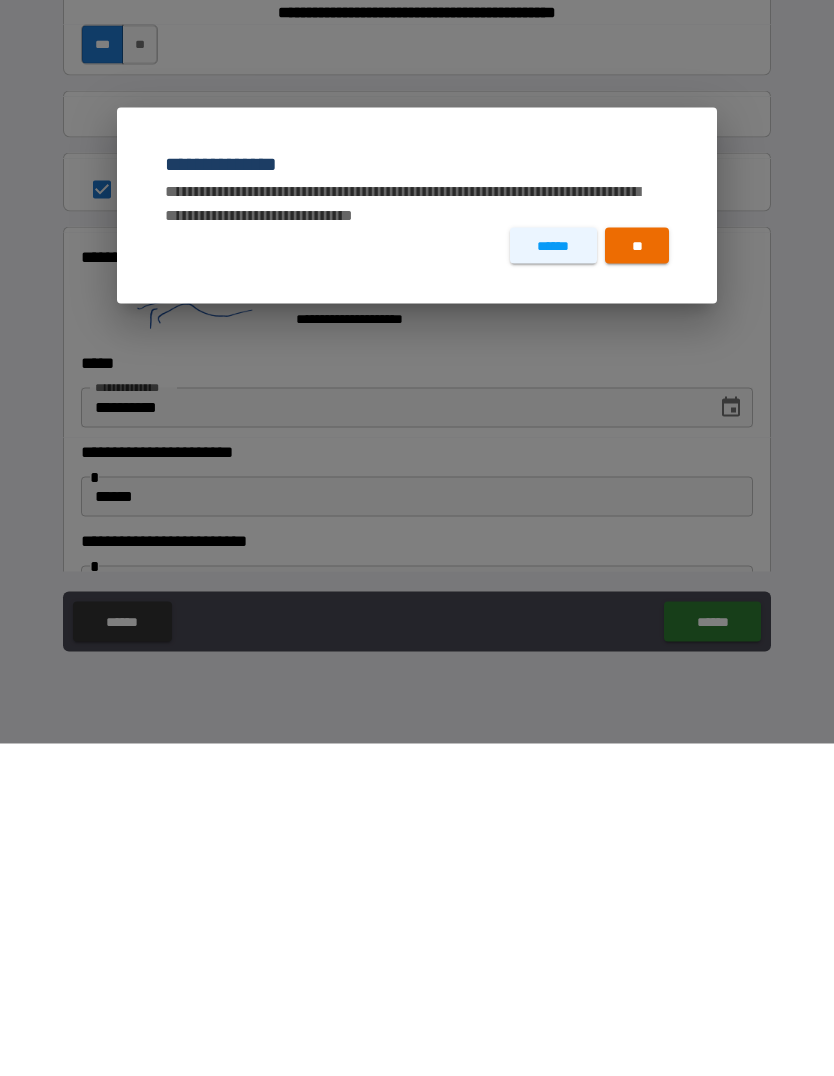 click on "**********" at bounding box center (417, 538) 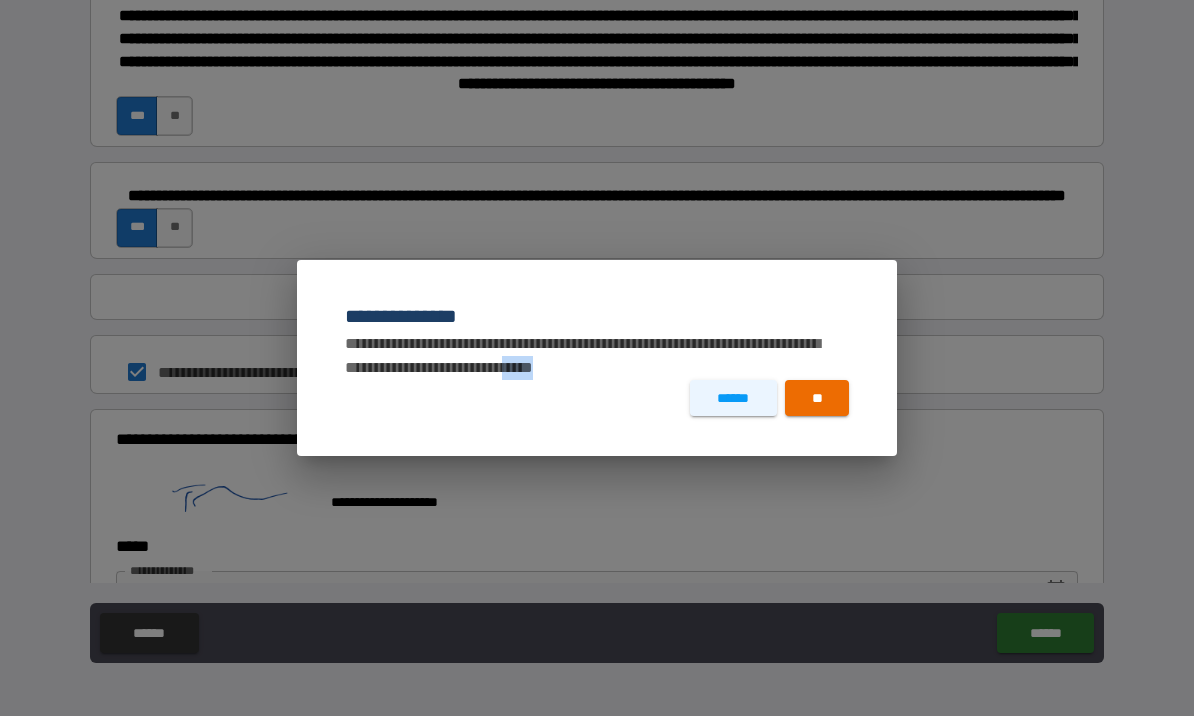 click on "**********" at bounding box center [597, 296] 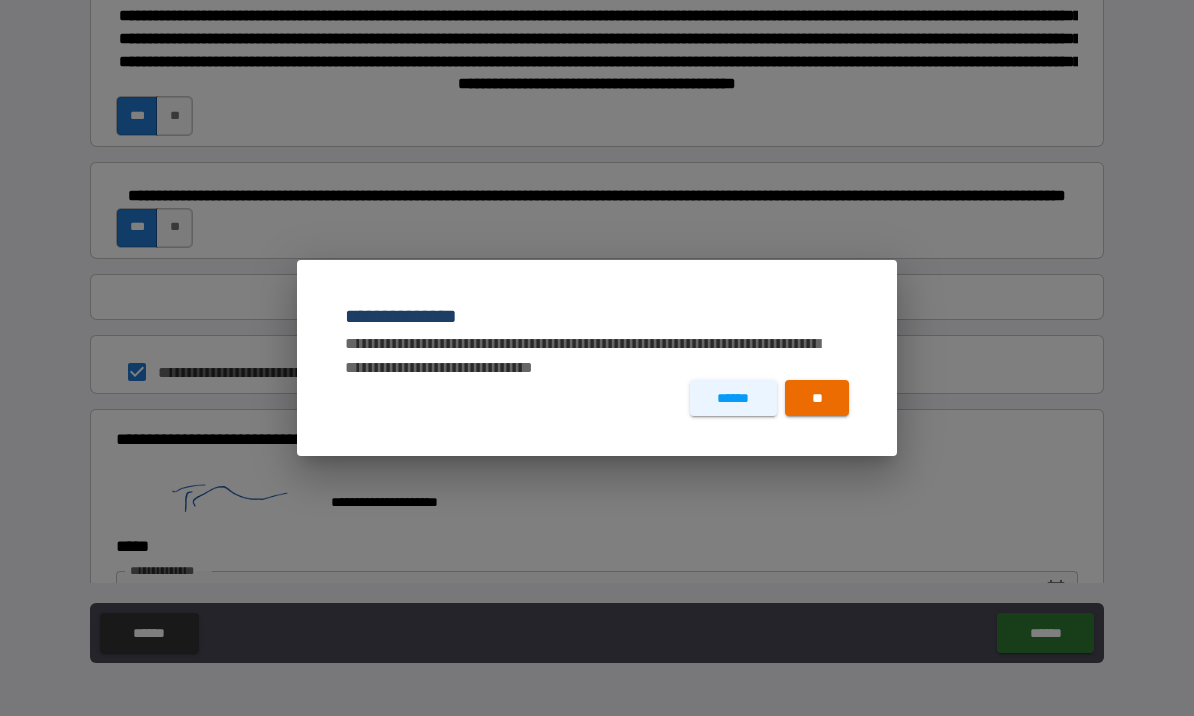 click on "**" at bounding box center [817, 398] 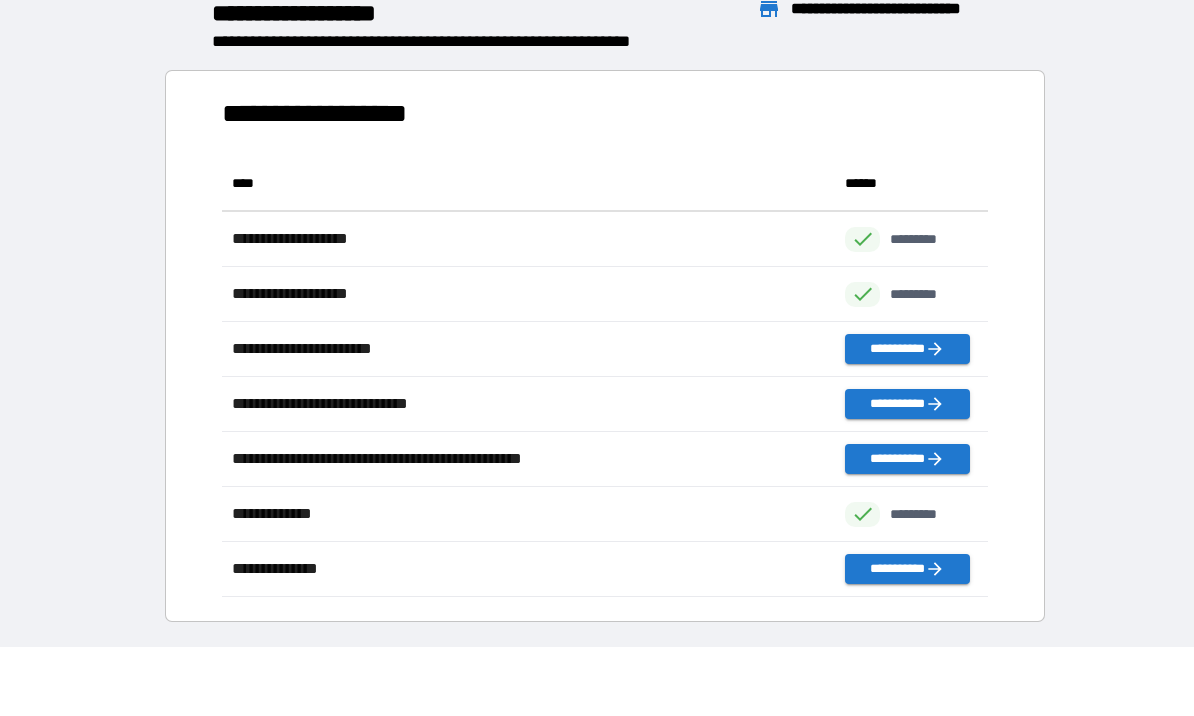 scroll, scrollTop: 441, scrollLeft: 765, axis: both 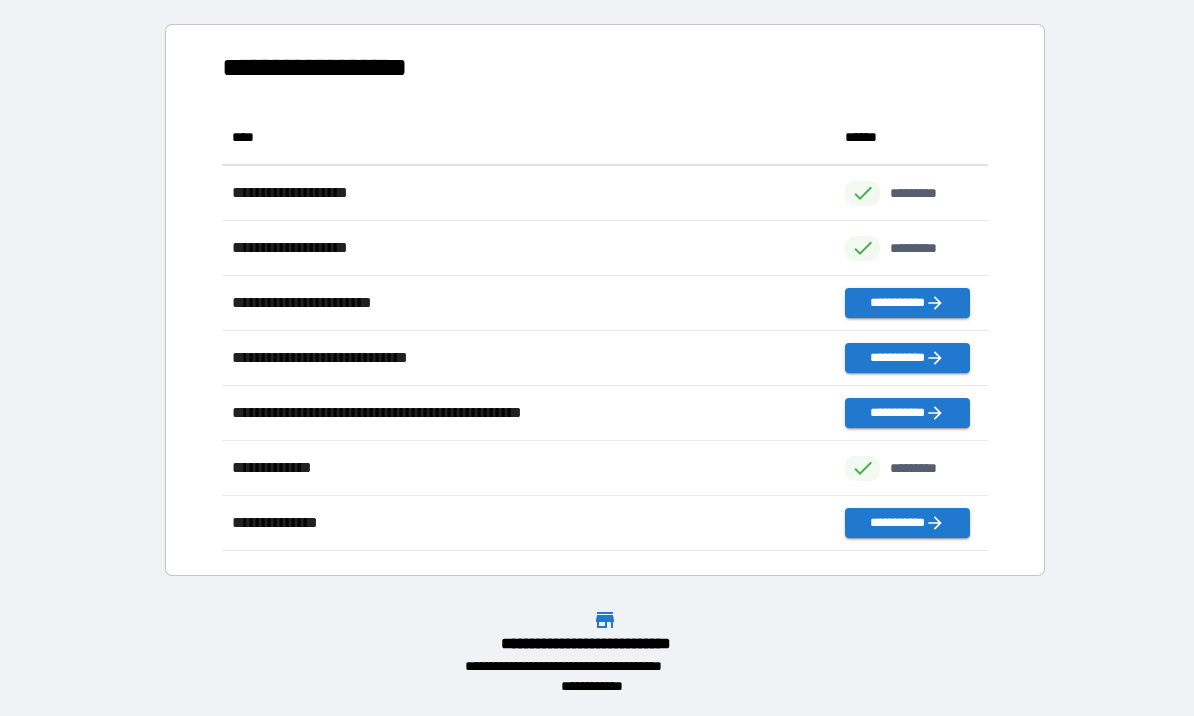 click on "**********" at bounding box center [597, 295] 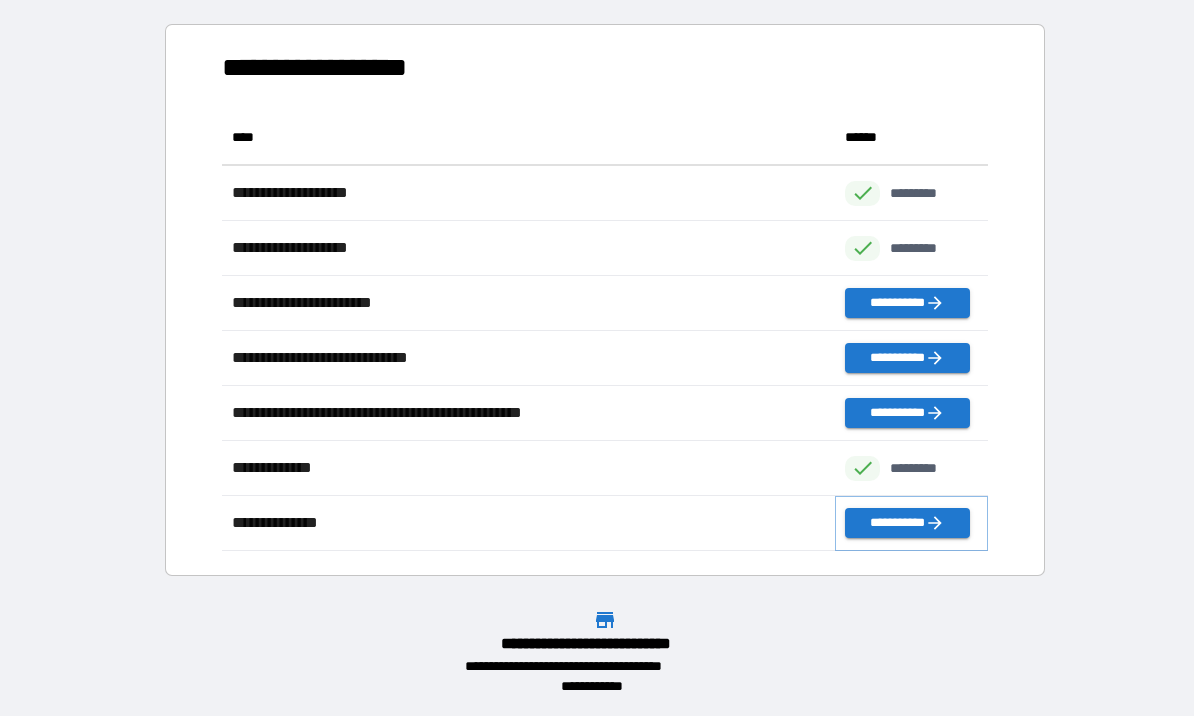 click on "**********" at bounding box center (907, 523) 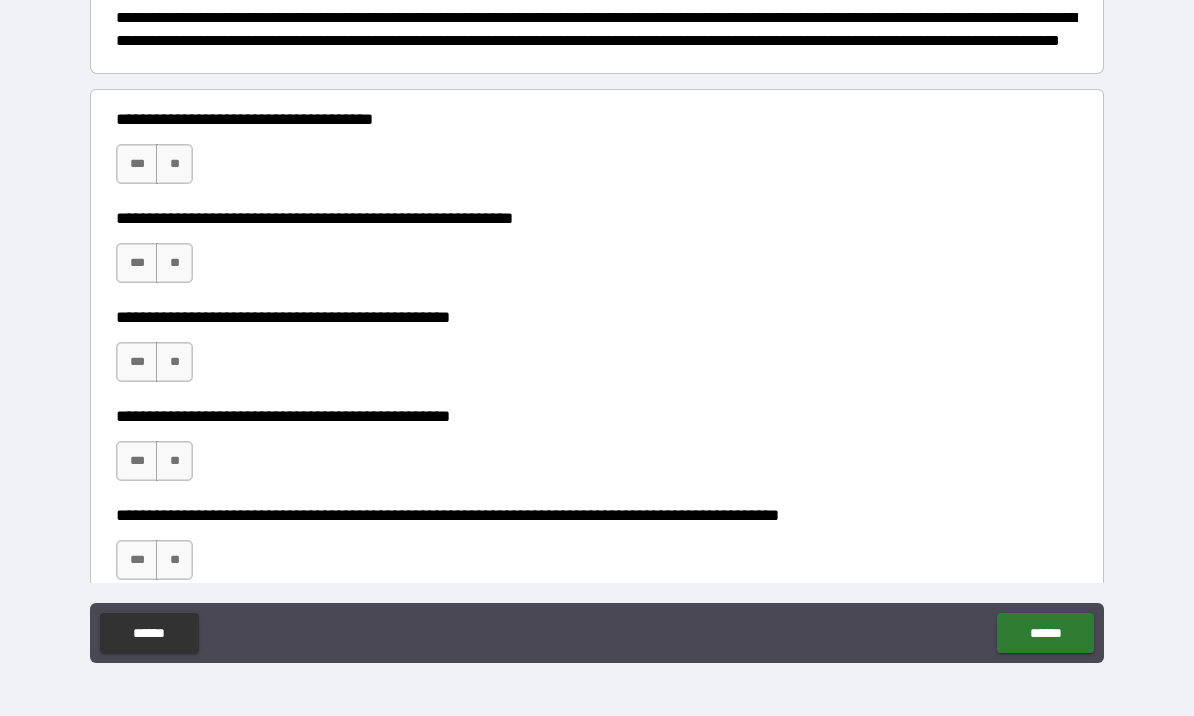scroll, scrollTop: 257, scrollLeft: 0, axis: vertical 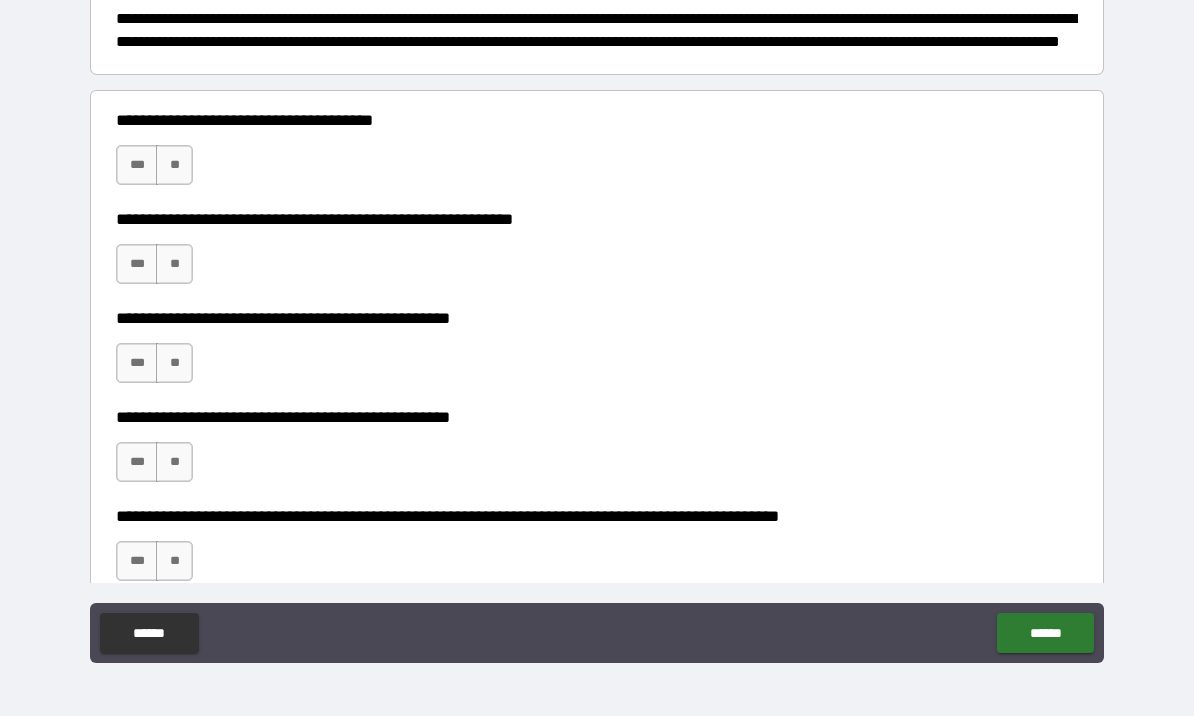 click on "**" at bounding box center [174, 165] 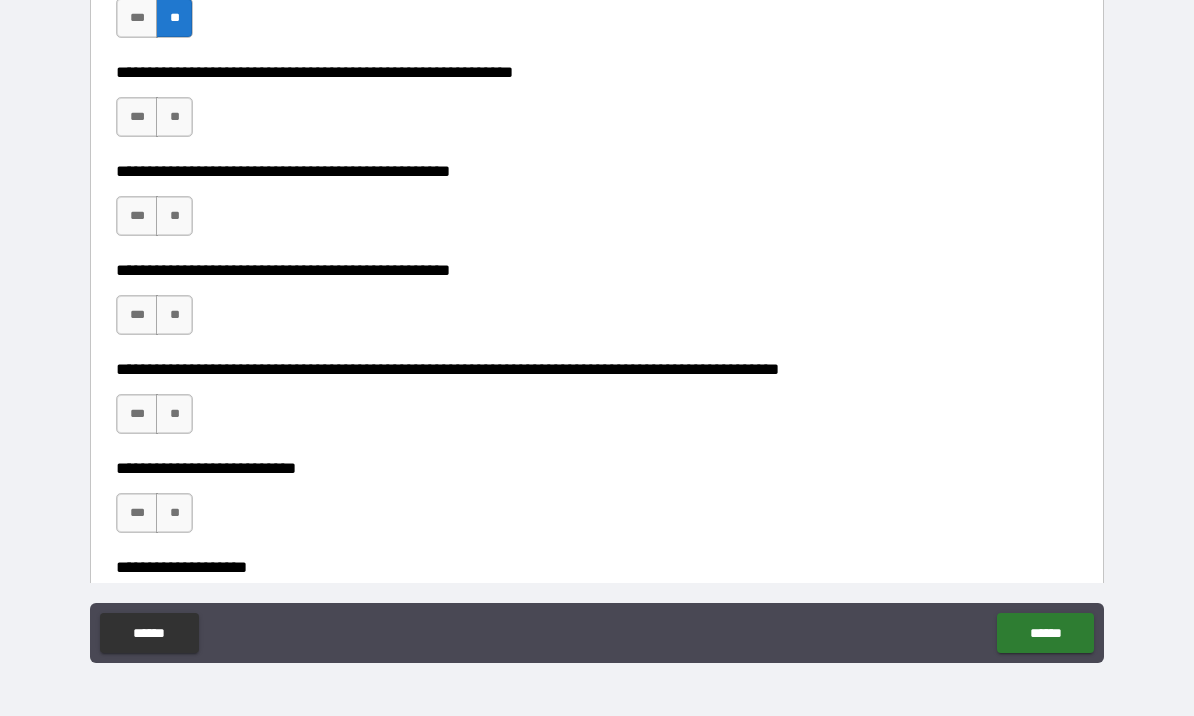 scroll, scrollTop: 405, scrollLeft: 0, axis: vertical 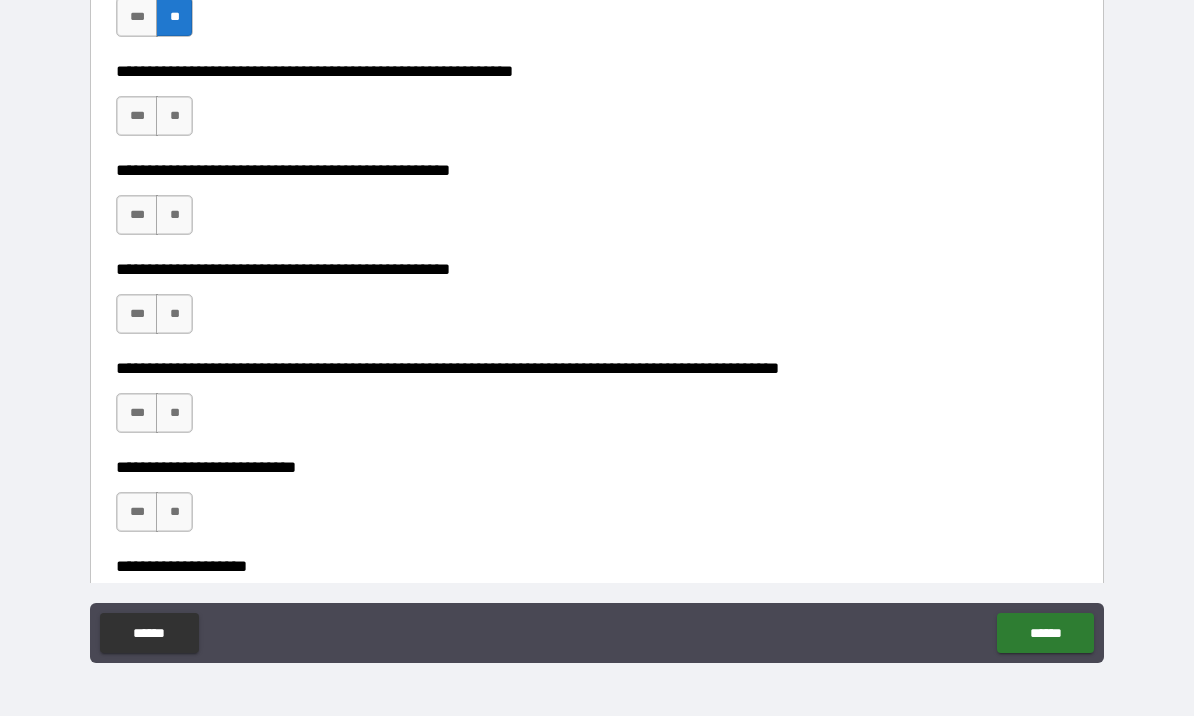 click on "***" at bounding box center (137, 116) 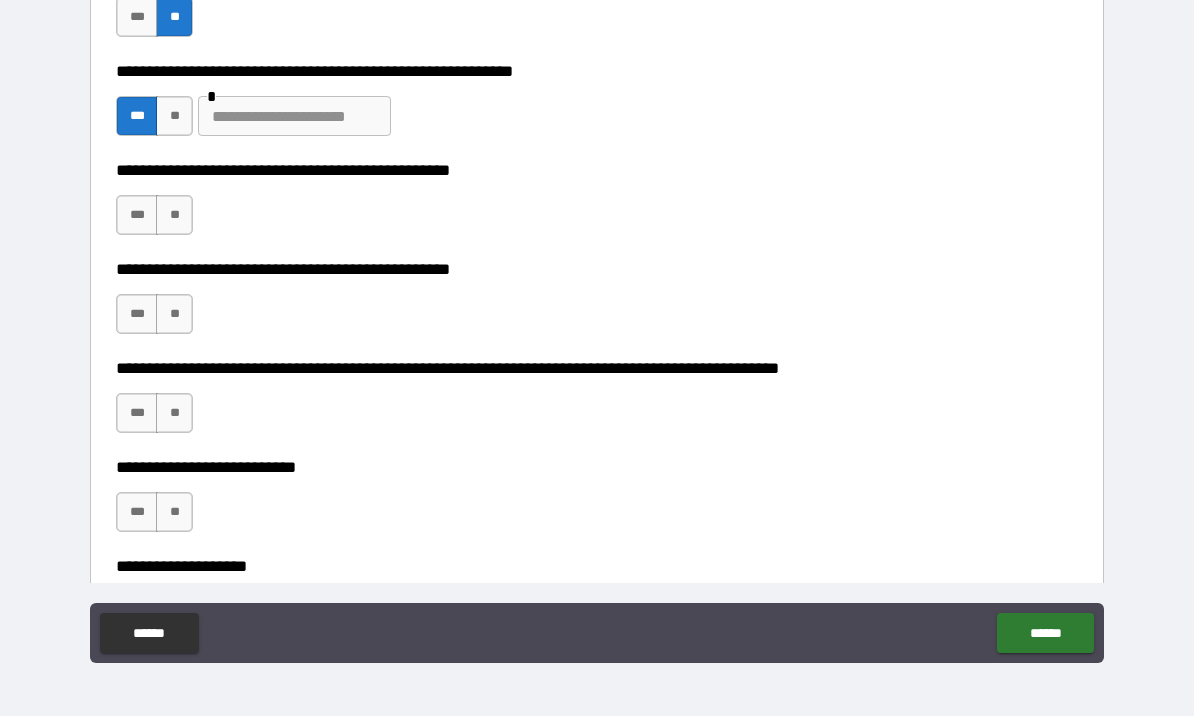 click at bounding box center (294, 116) 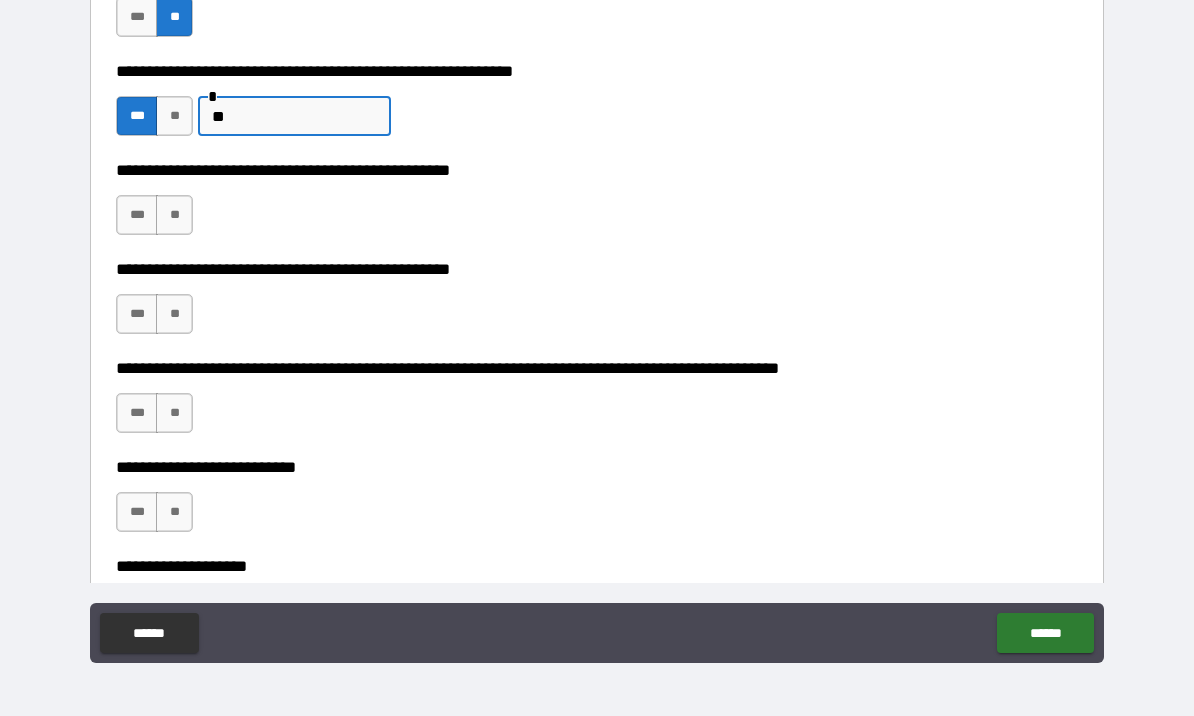 type on "*" 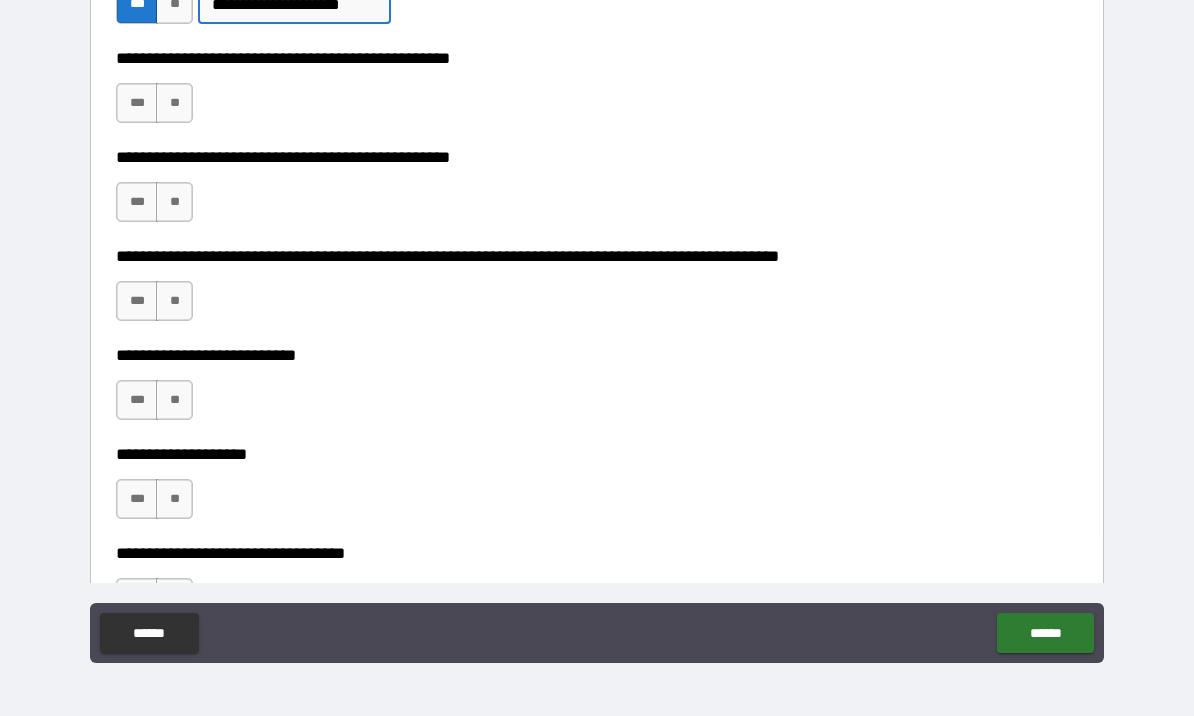 scroll, scrollTop: 518, scrollLeft: 0, axis: vertical 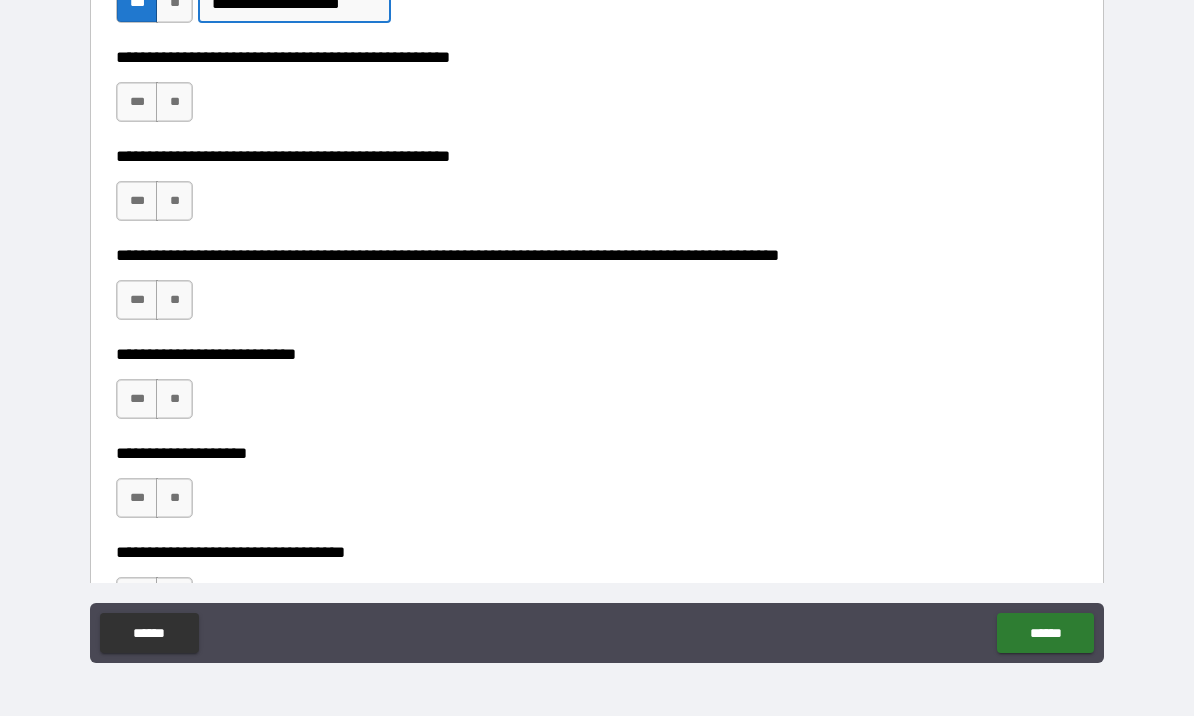 type on "**********" 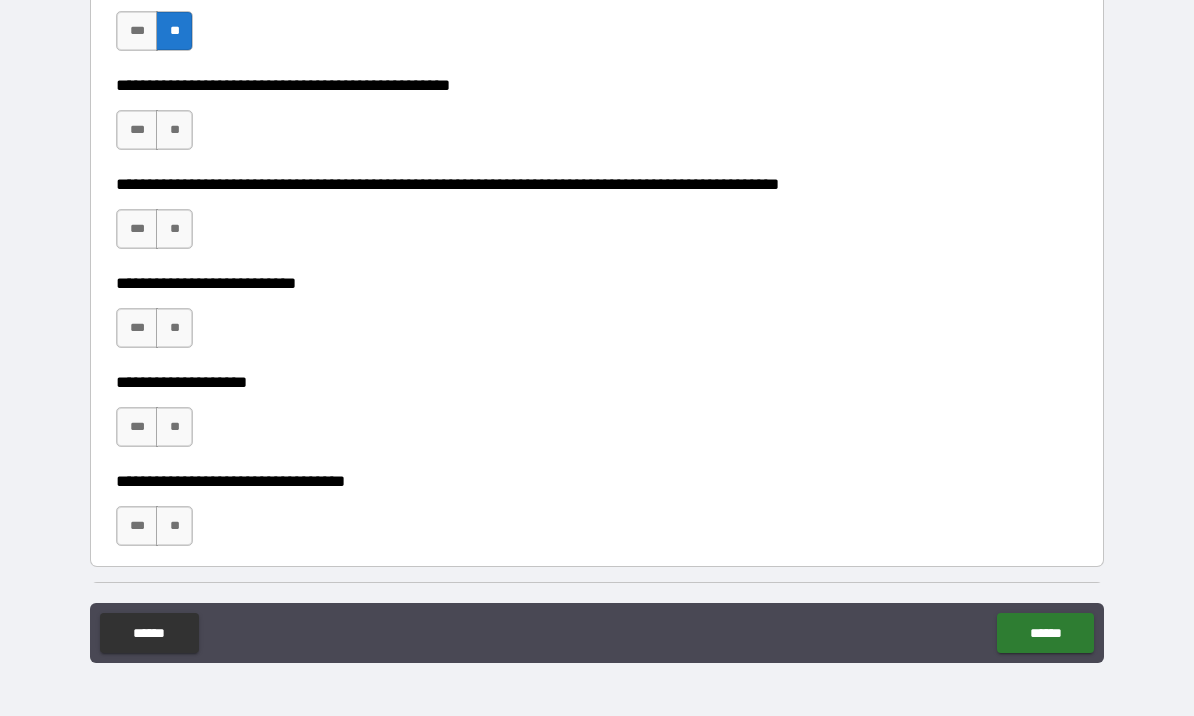 scroll, scrollTop: 590, scrollLeft: 0, axis: vertical 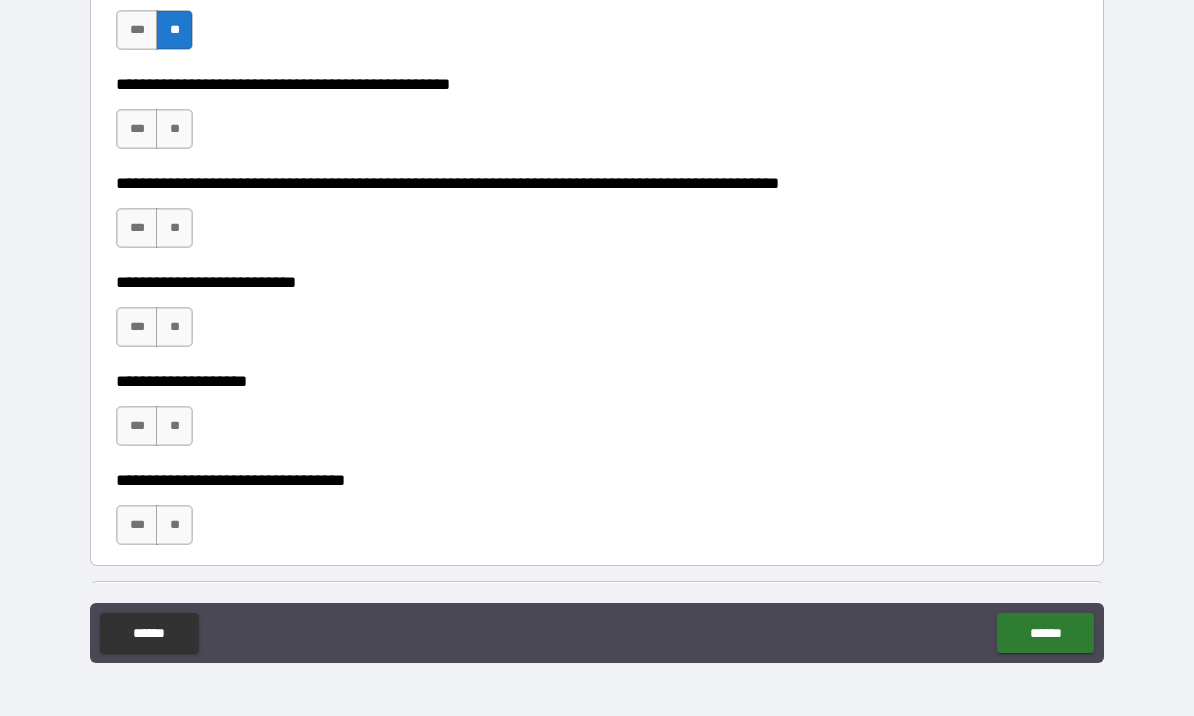 click on "**" at bounding box center [174, 129] 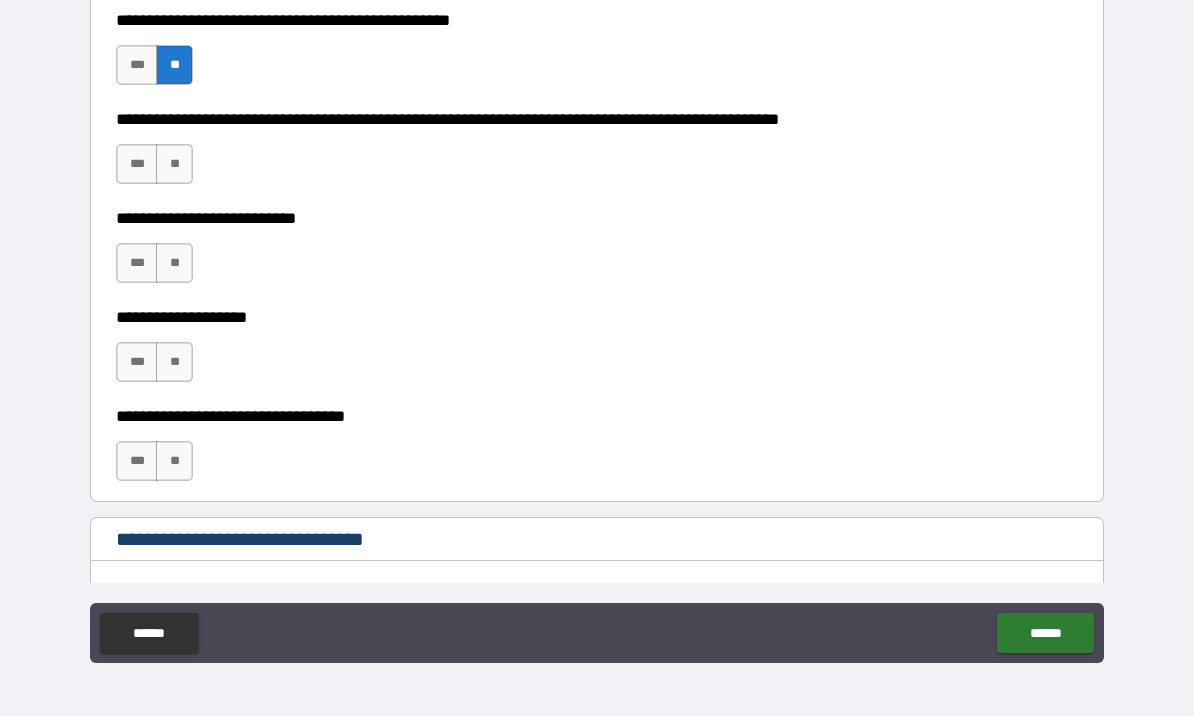 scroll, scrollTop: 661, scrollLeft: 0, axis: vertical 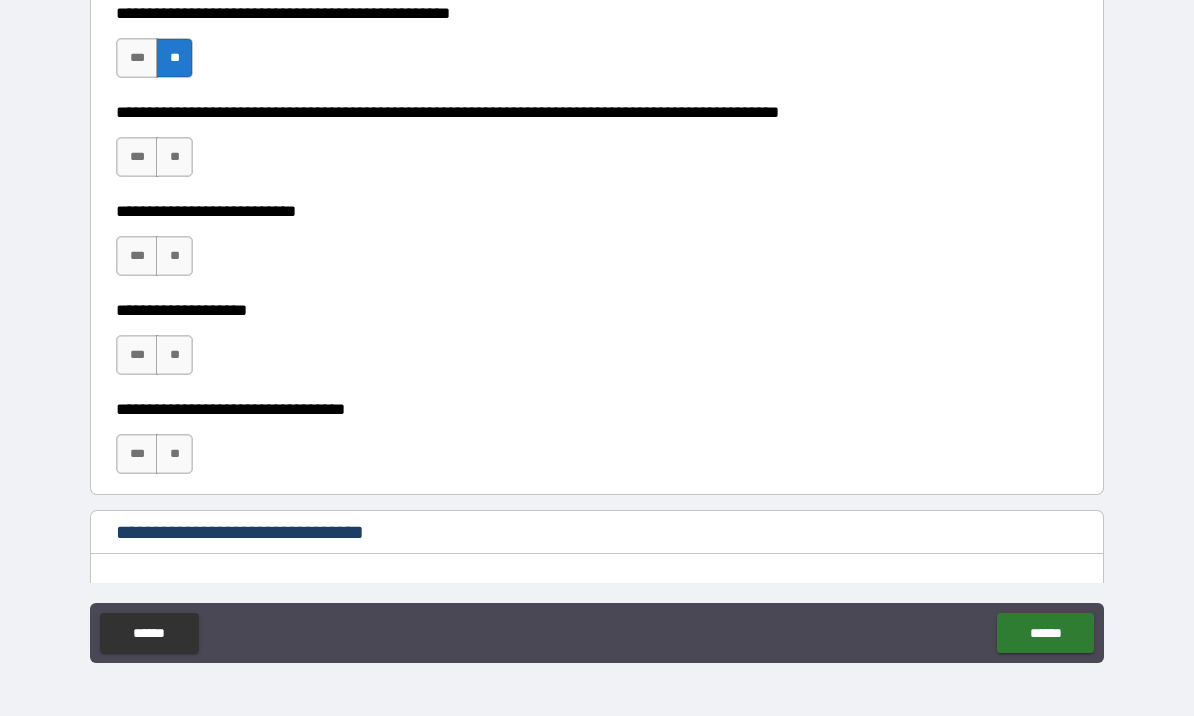 click on "**" at bounding box center (174, 157) 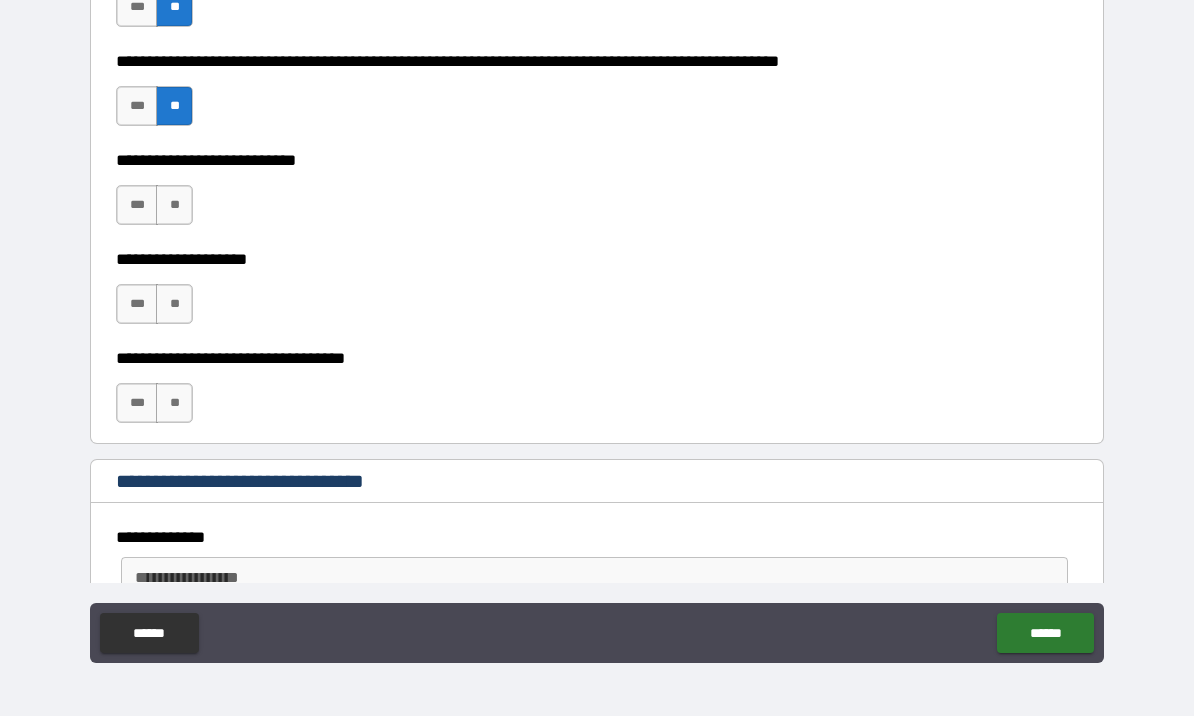 scroll, scrollTop: 715, scrollLeft: 0, axis: vertical 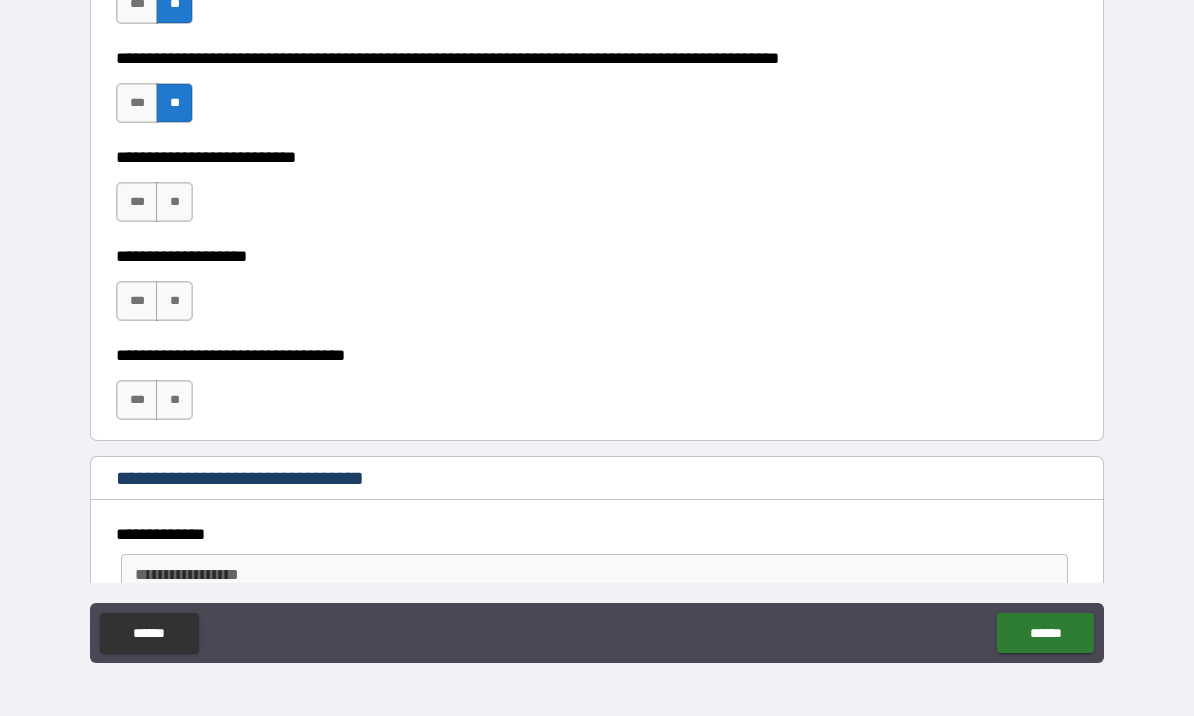 click on "**" at bounding box center (174, 202) 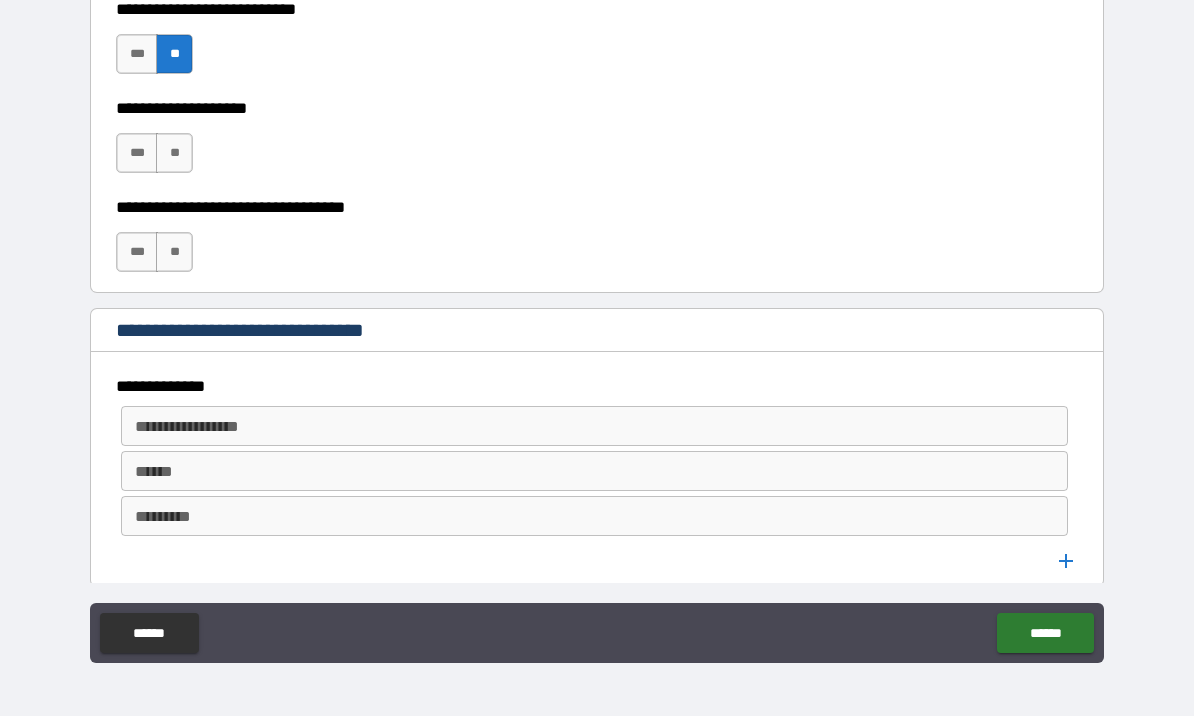 scroll, scrollTop: 860, scrollLeft: 0, axis: vertical 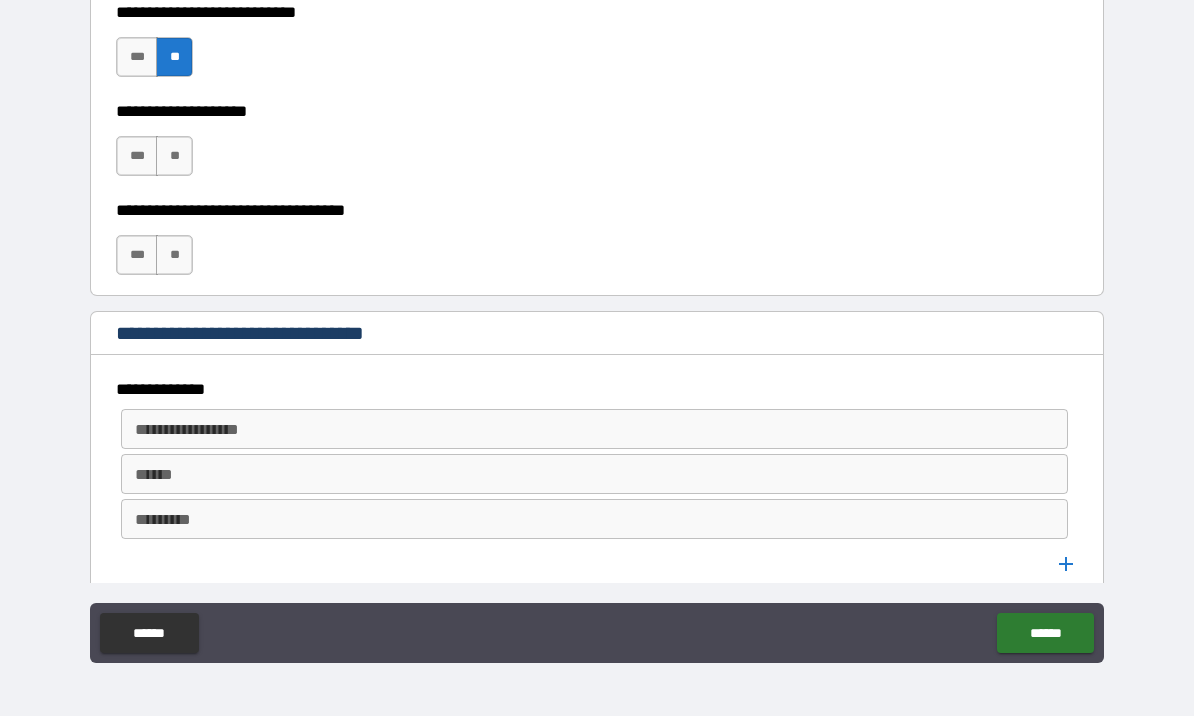 click on "**" at bounding box center [174, 156] 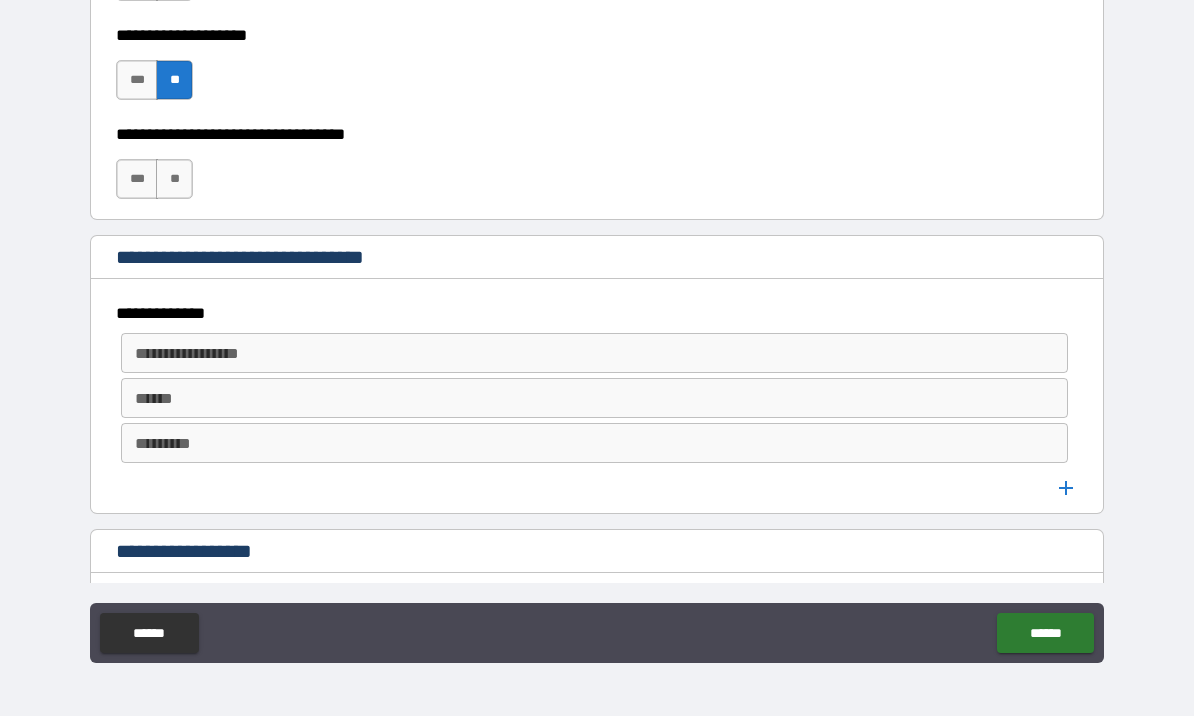scroll, scrollTop: 943, scrollLeft: 0, axis: vertical 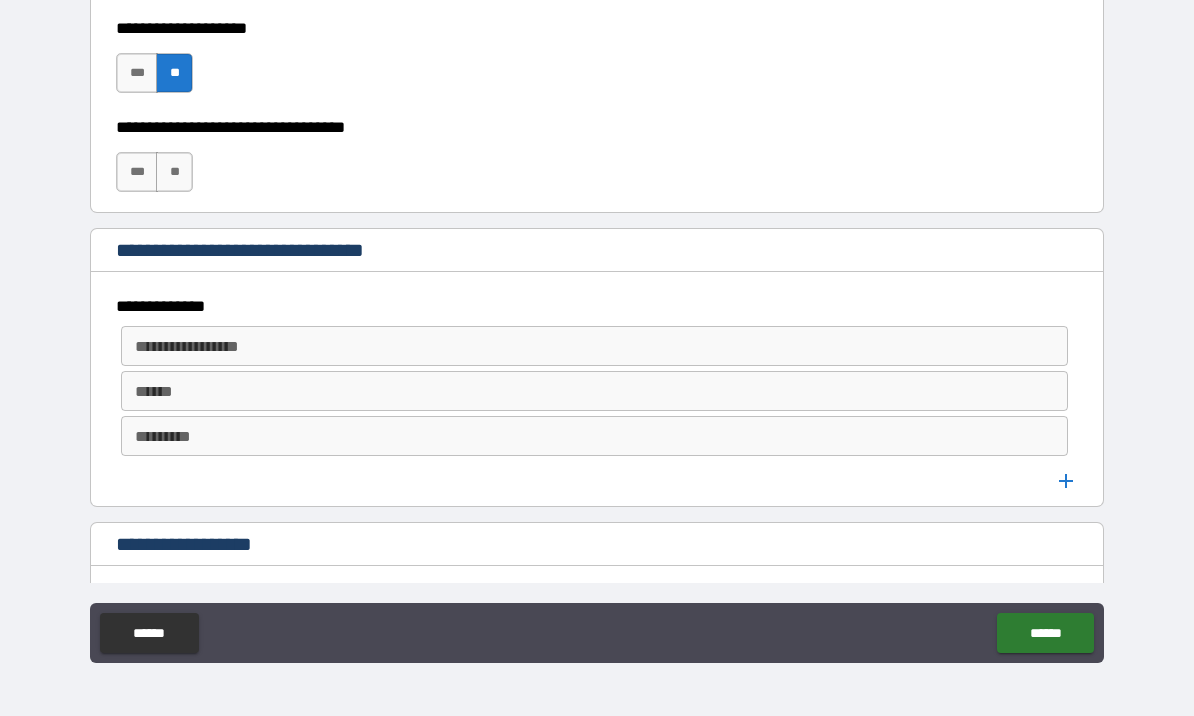 click on "**" at bounding box center [174, 172] 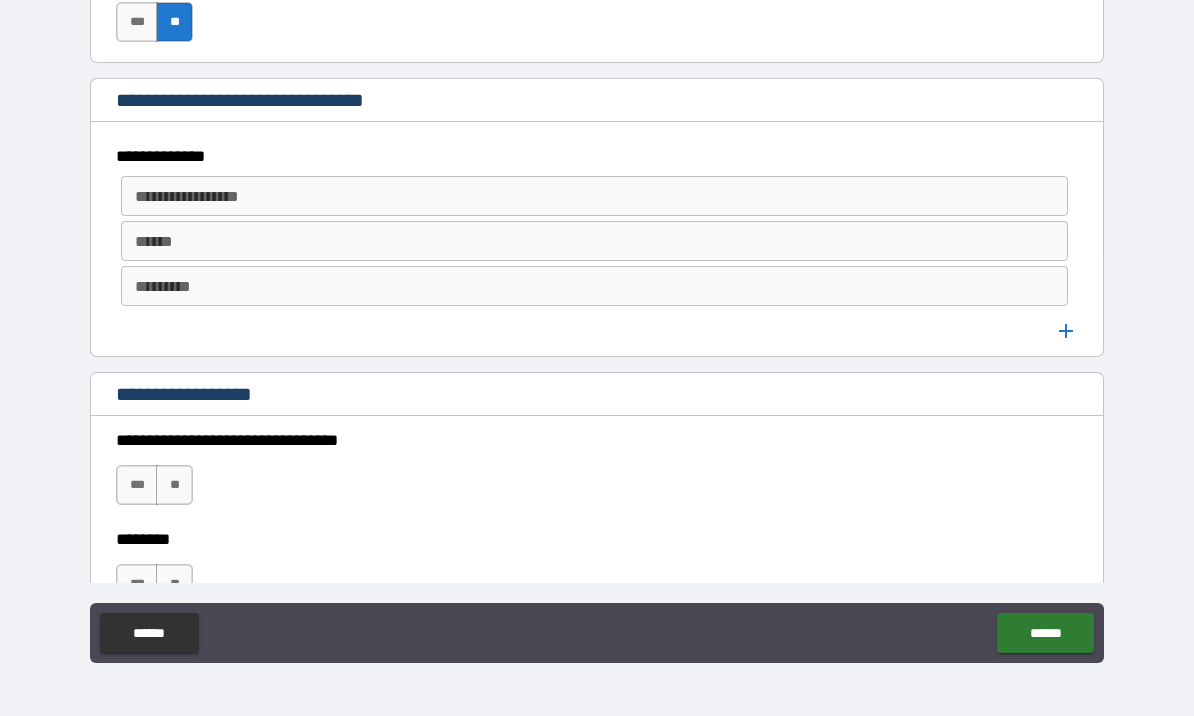 scroll, scrollTop: 1097, scrollLeft: 0, axis: vertical 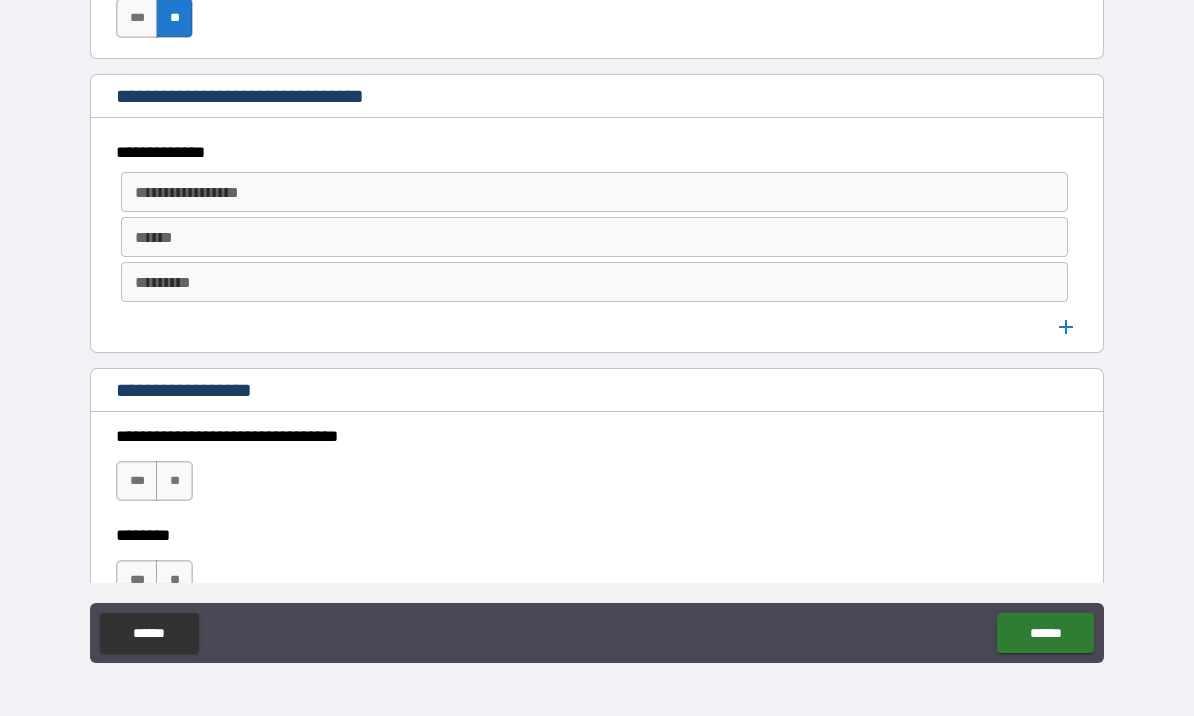 click on "**********" at bounding box center (594, 192) 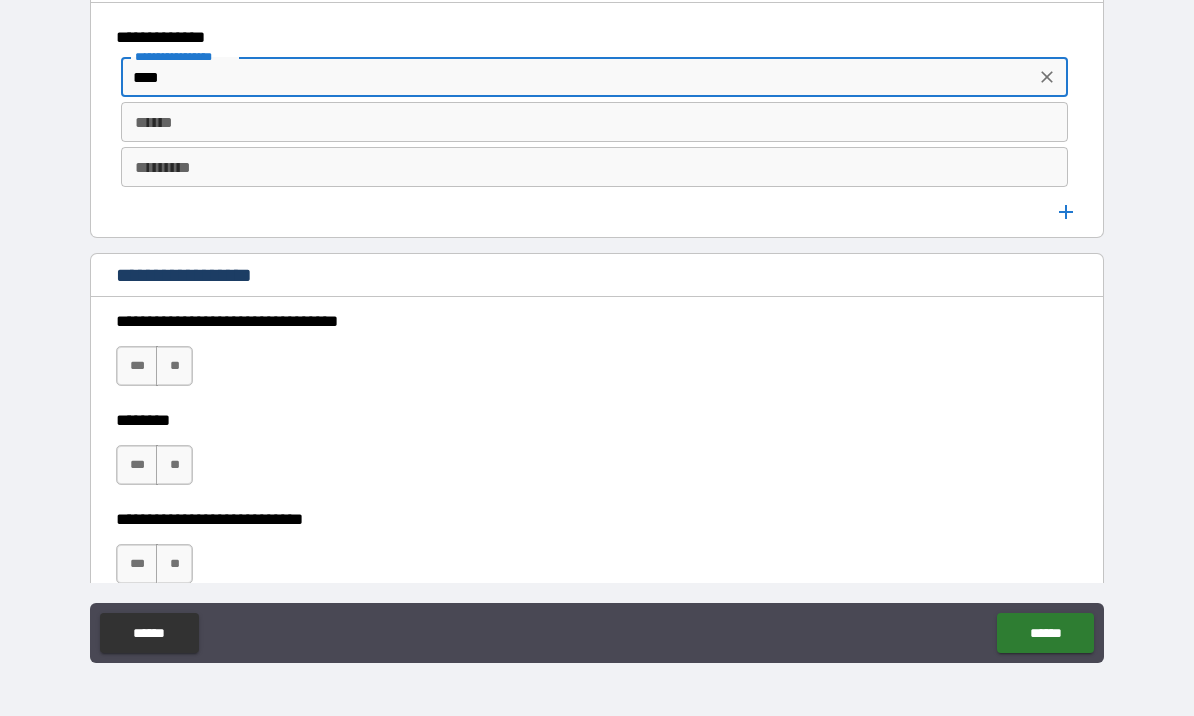 scroll, scrollTop: 1198, scrollLeft: 0, axis: vertical 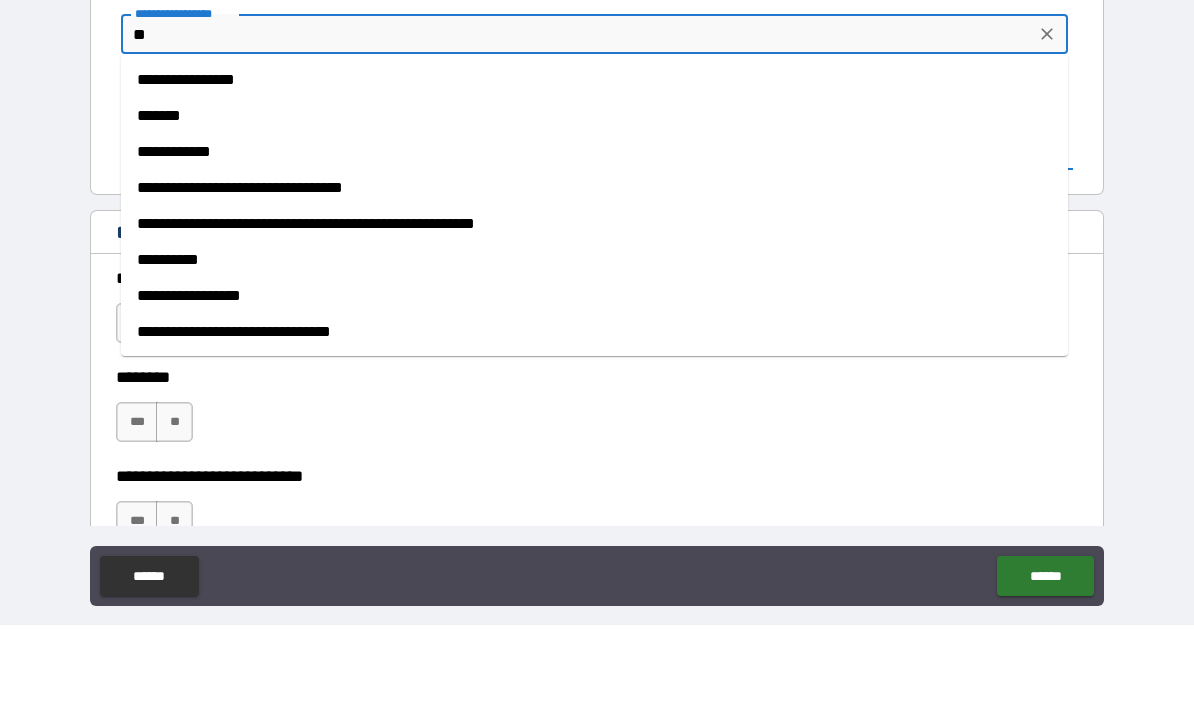 type on "*" 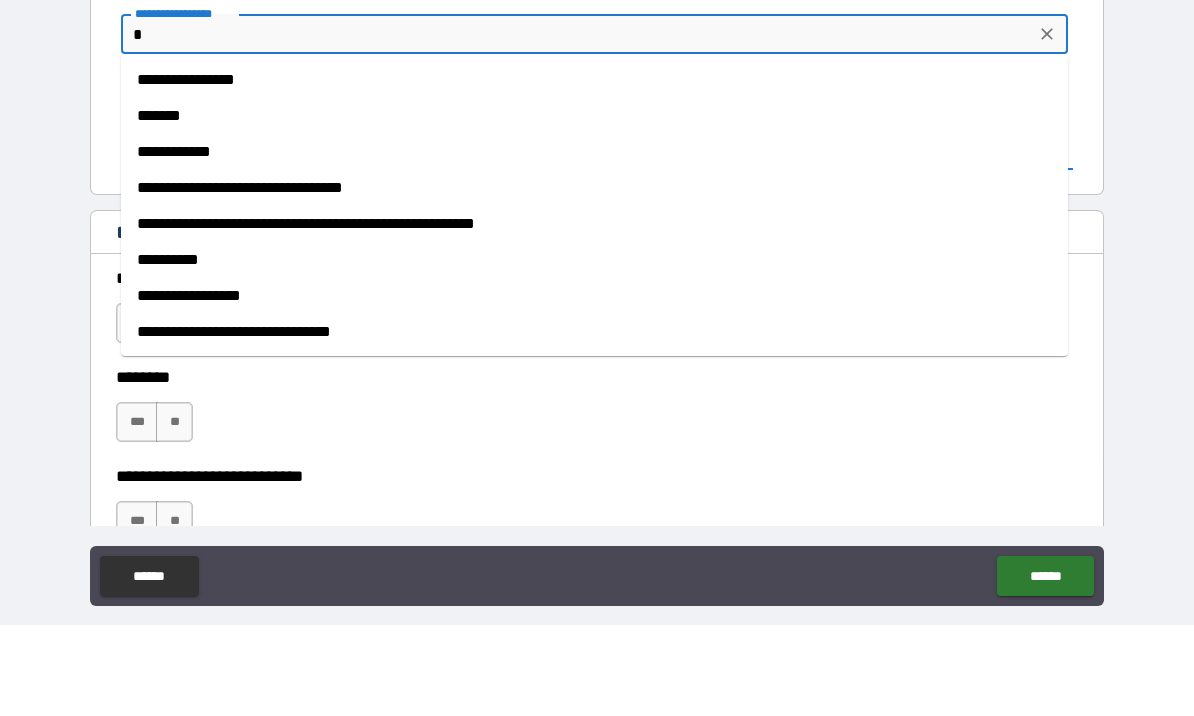 type 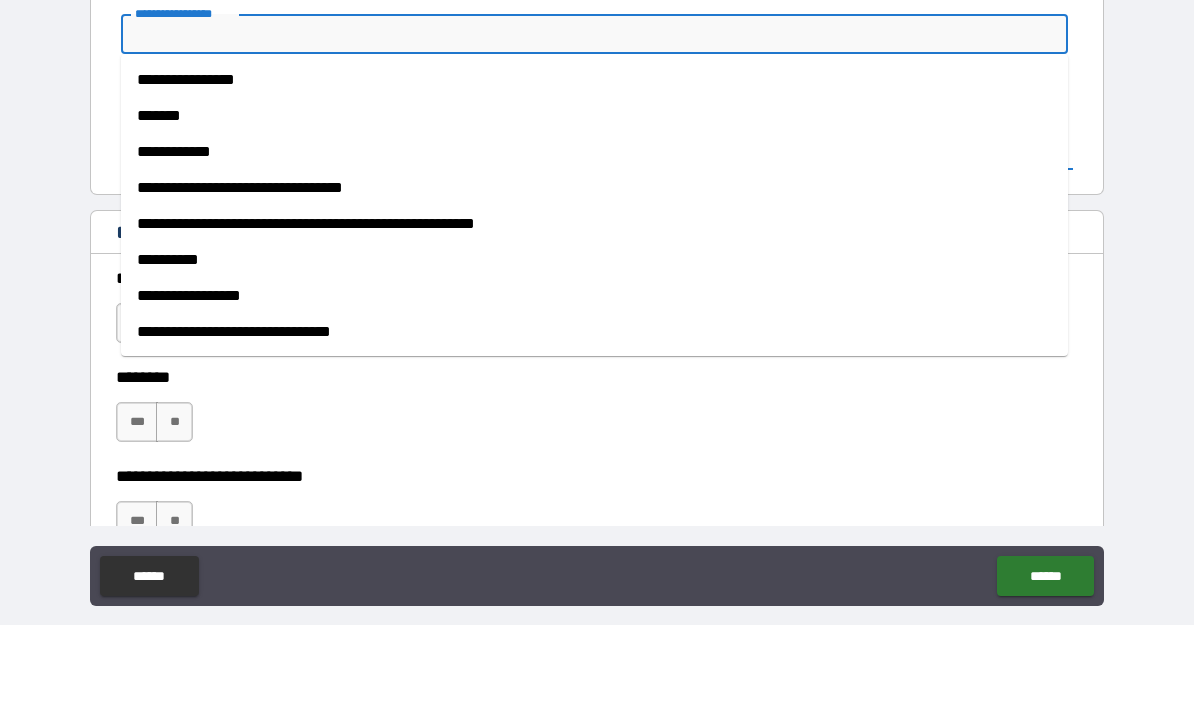 click on "**********" at bounding box center (597, 360) 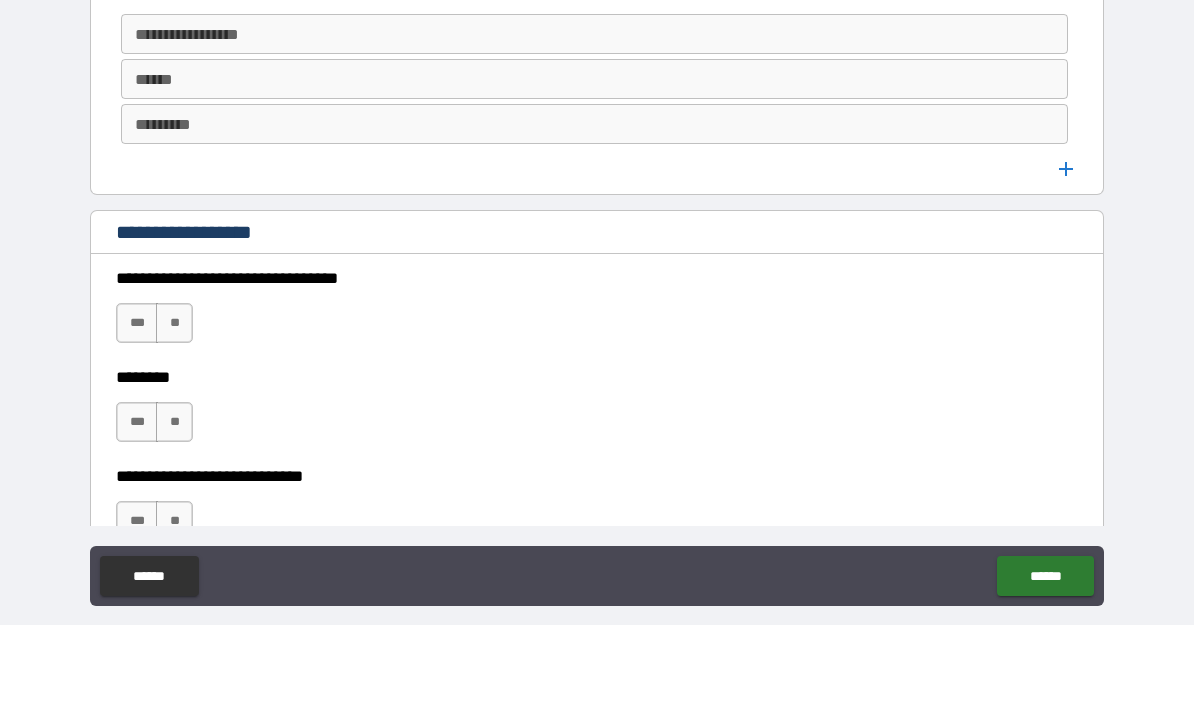 scroll, scrollTop: 69, scrollLeft: 0, axis: vertical 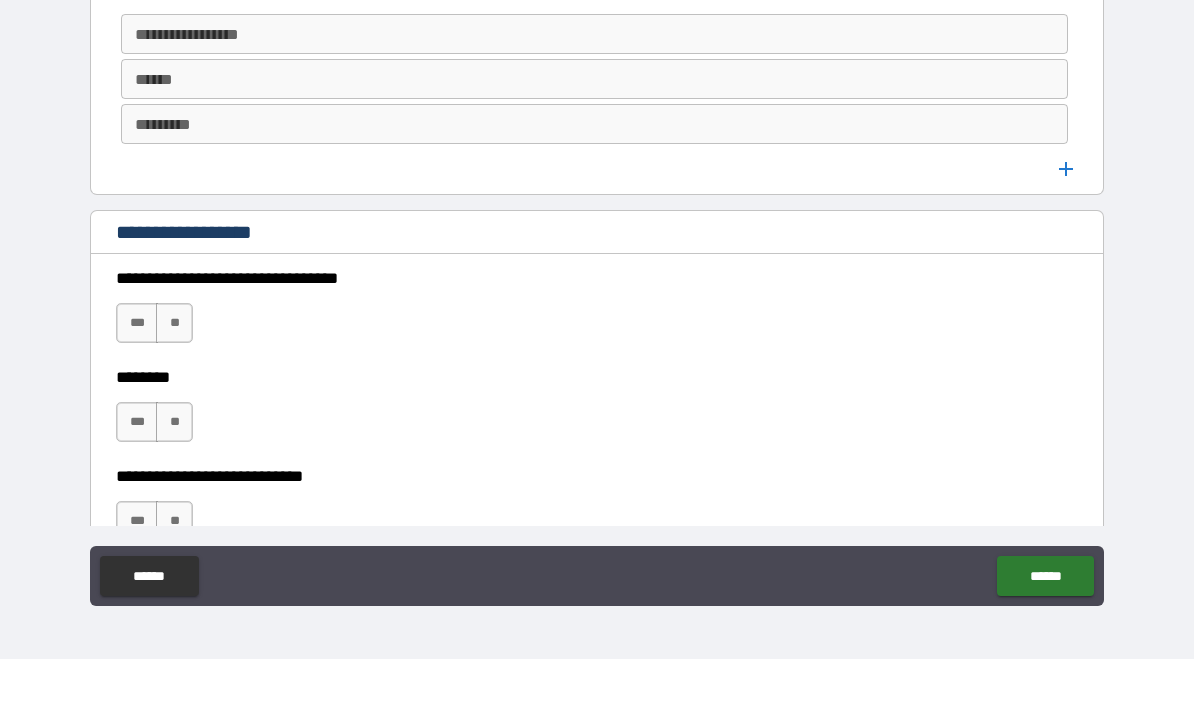 click on "**" at bounding box center (174, 380) 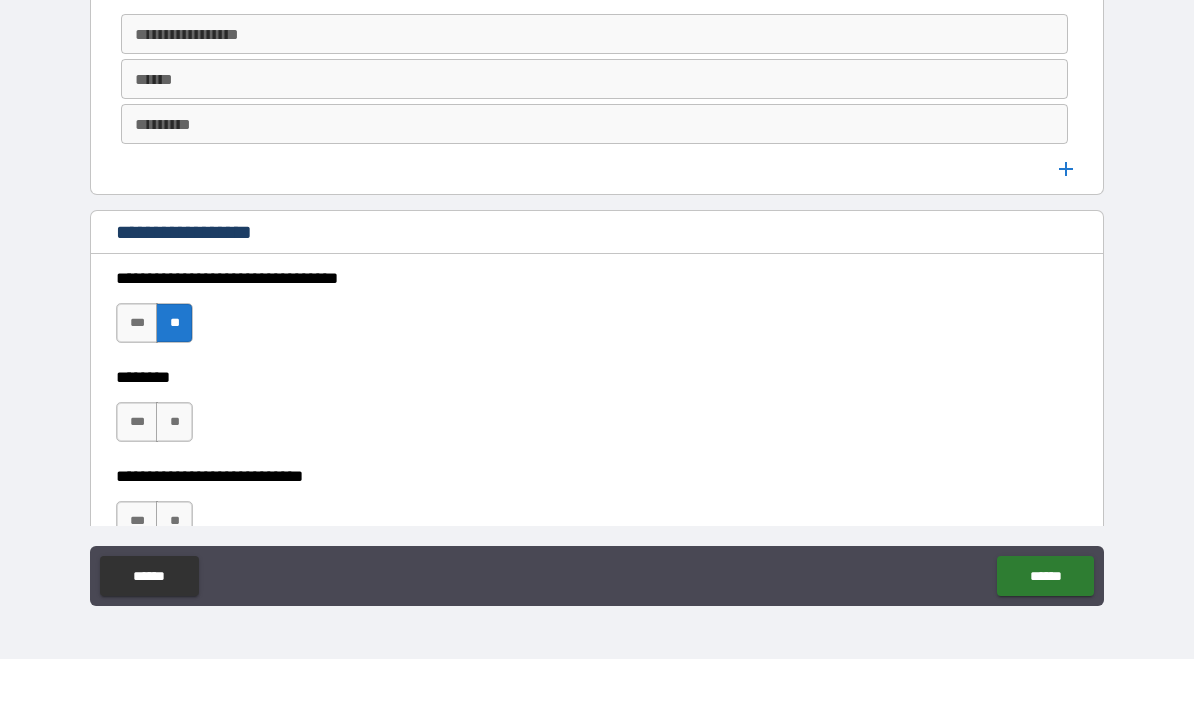 click on "**" at bounding box center (174, 479) 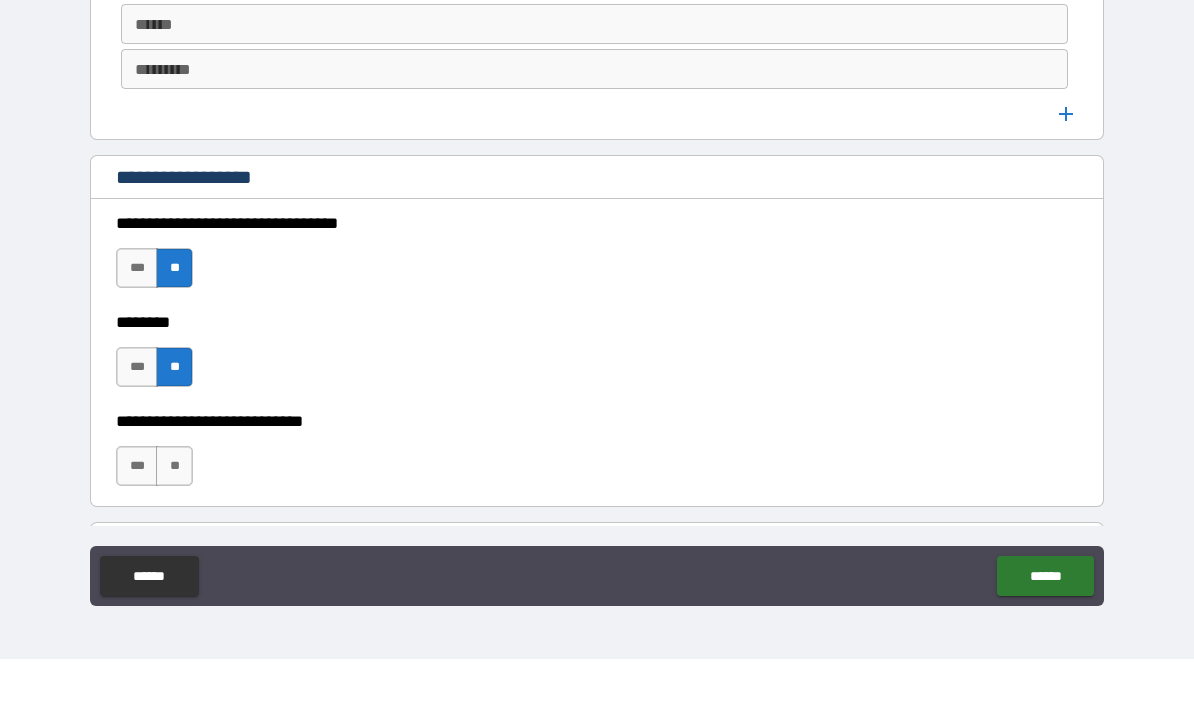 scroll, scrollTop: 1261, scrollLeft: 0, axis: vertical 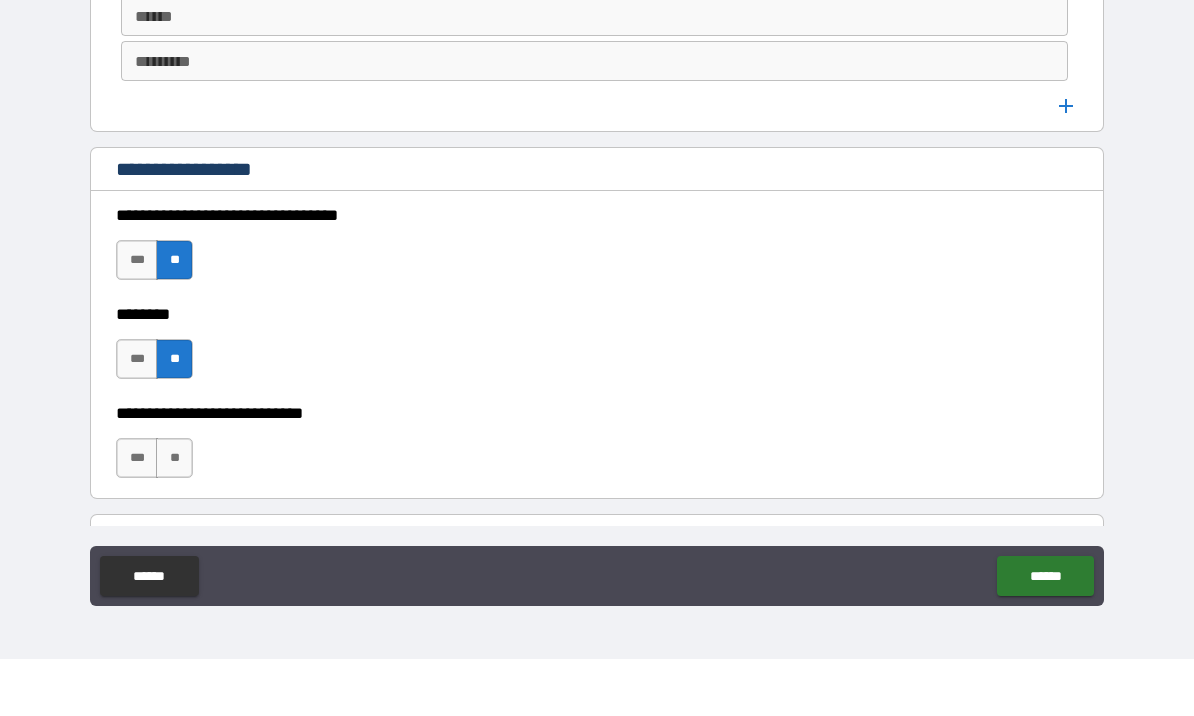 click on "**" at bounding box center (174, 515) 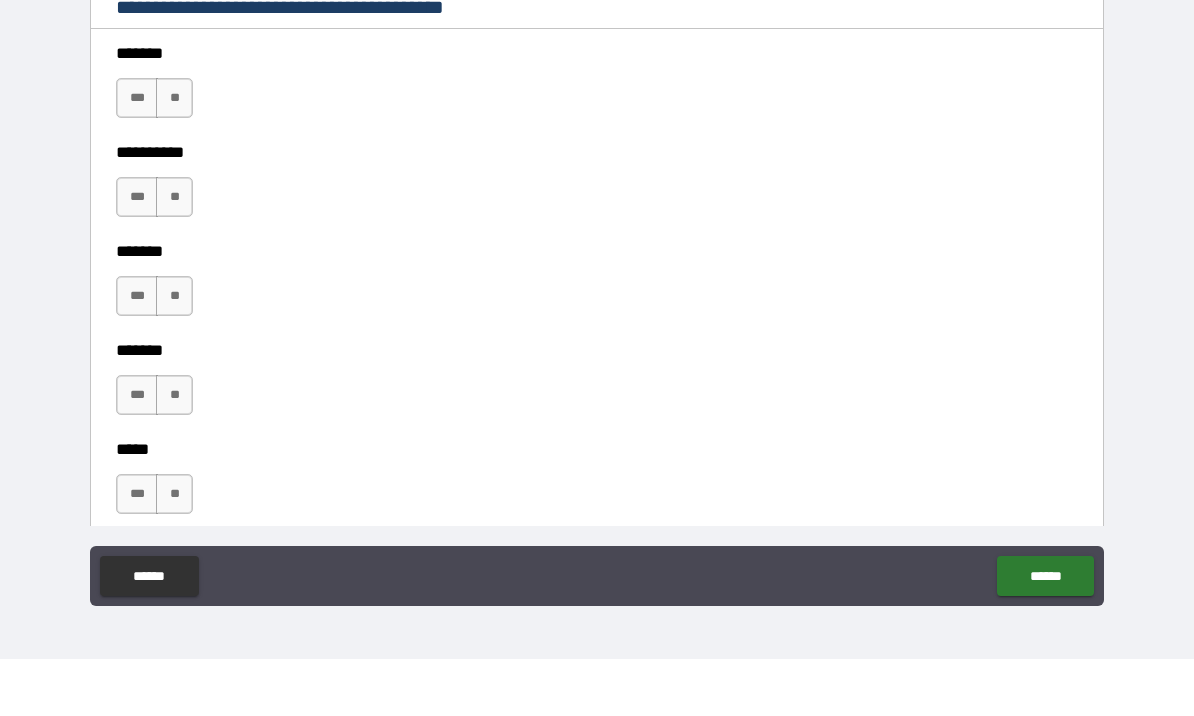 scroll, scrollTop: 1796, scrollLeft: 0, axis: vertical 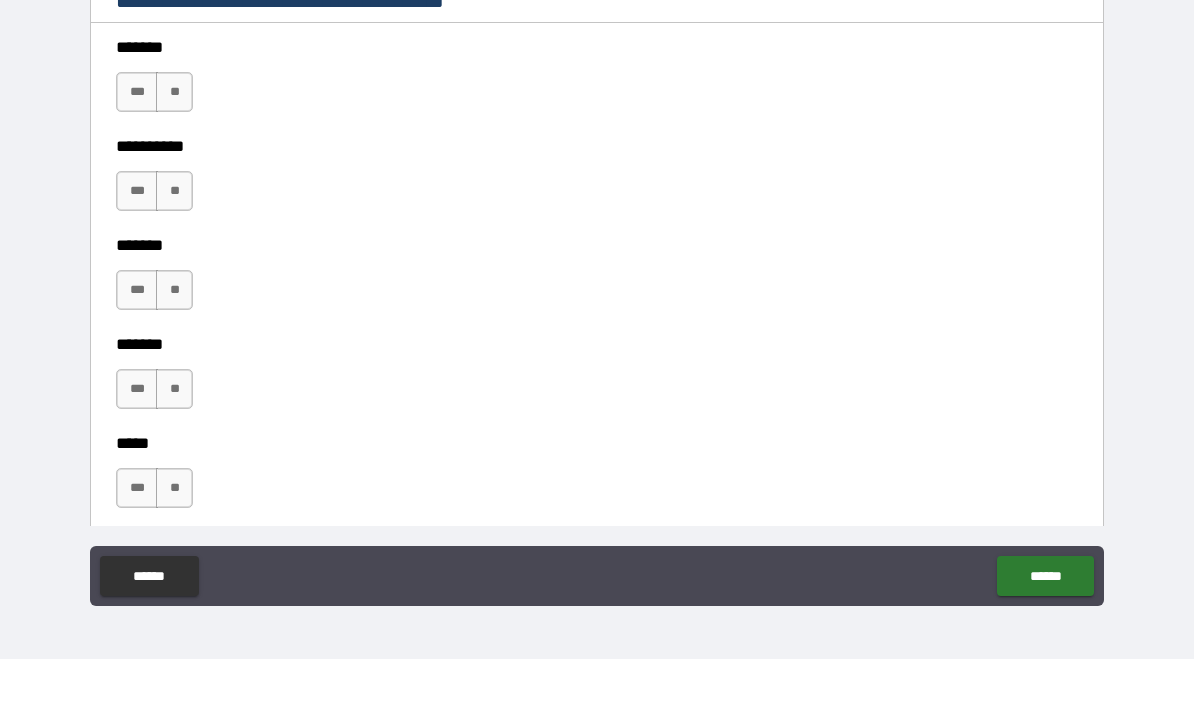 click on "**" at bounding box center [174, 149] 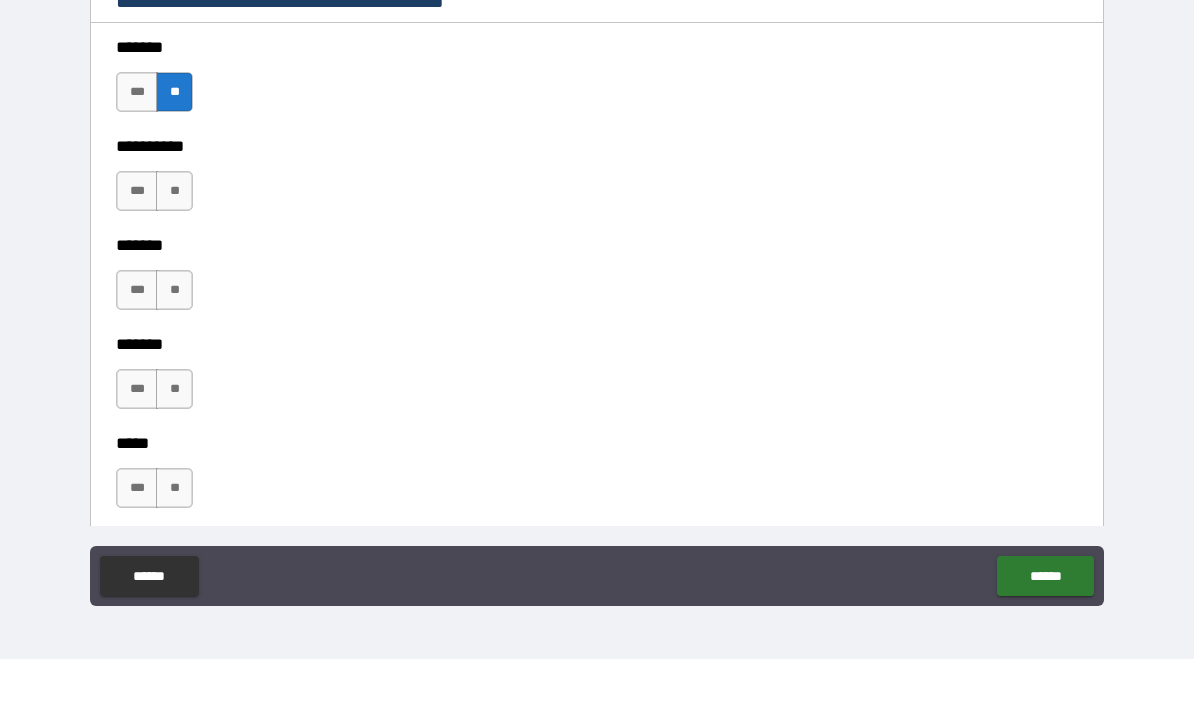 click on "**" at bounding box center [174, 248] 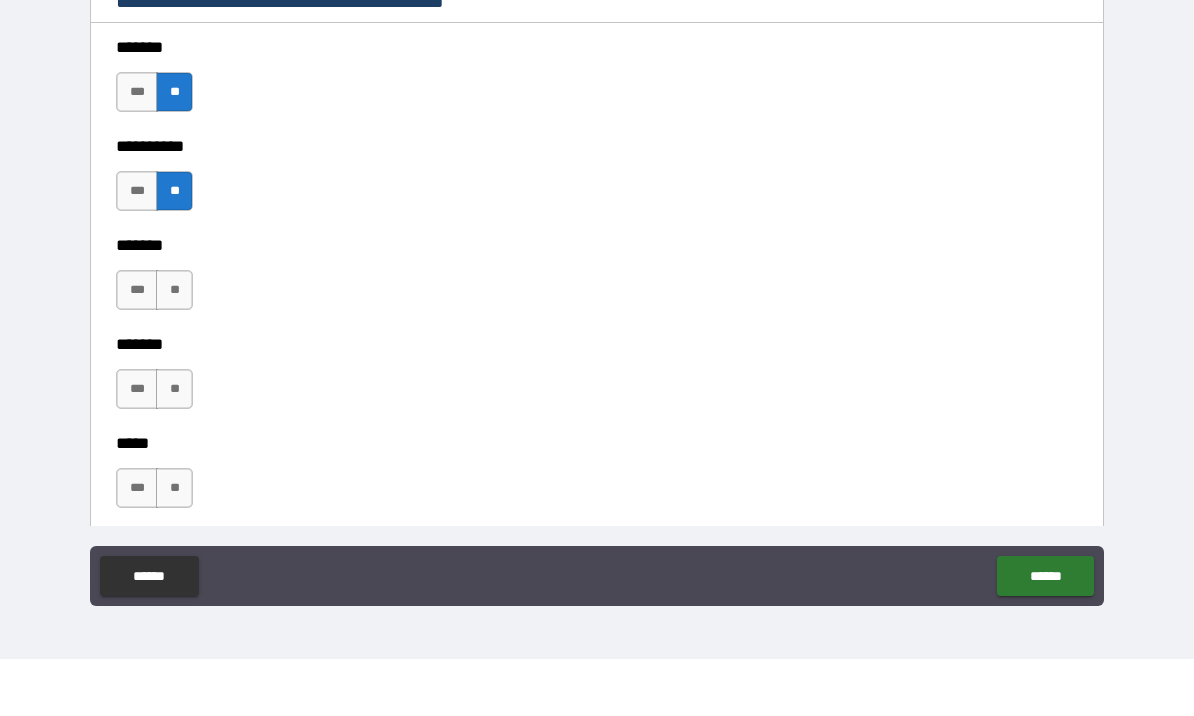click on "**" at bounding box center (174, 347) 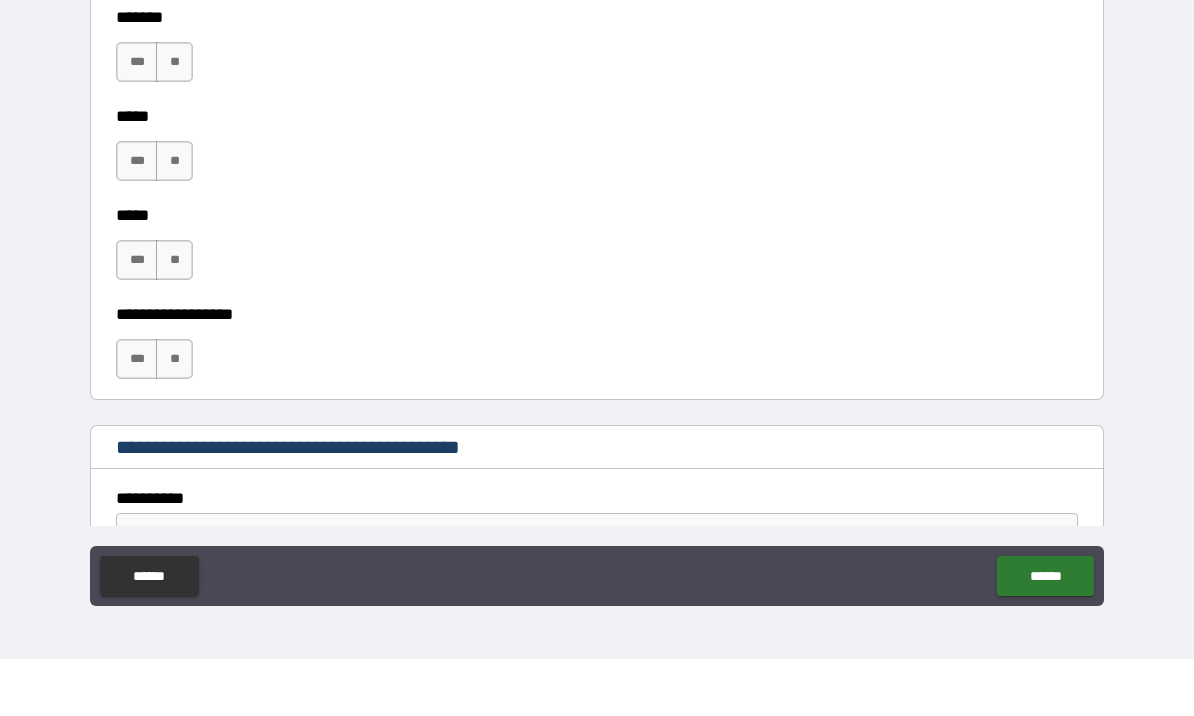scroll, scrollTop: 2127, scrollLeft: 0, axis: vertical 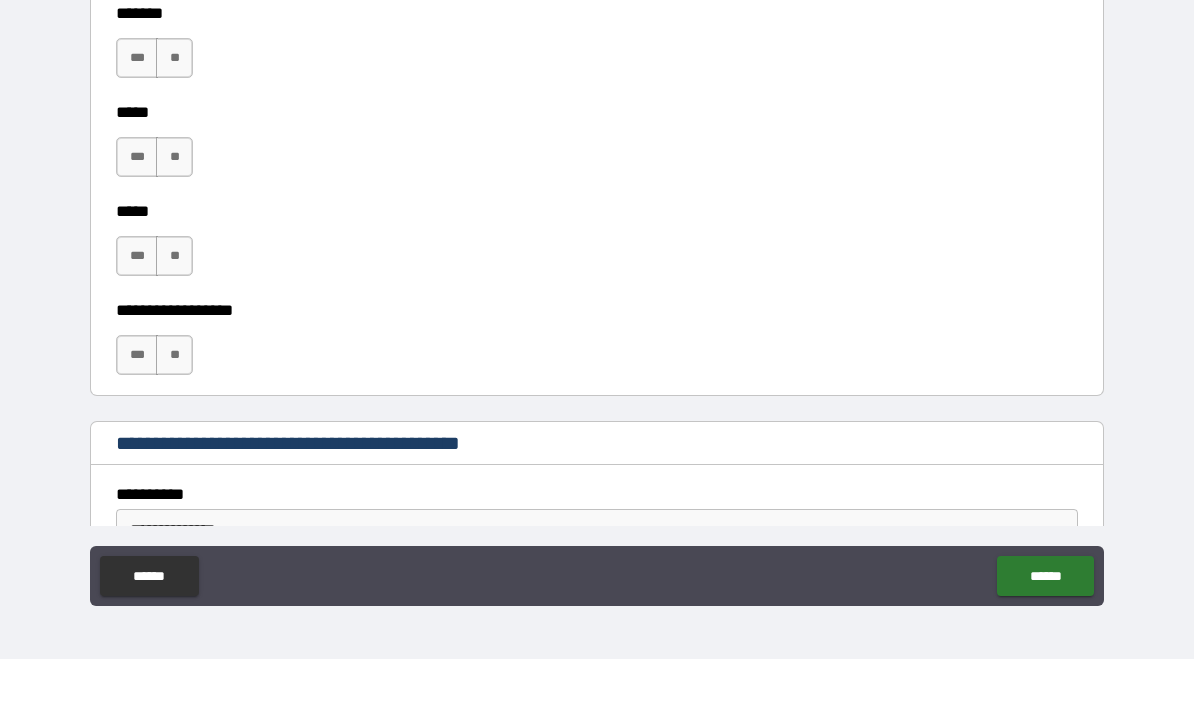 click on "**" at bounding box center (174, 115) 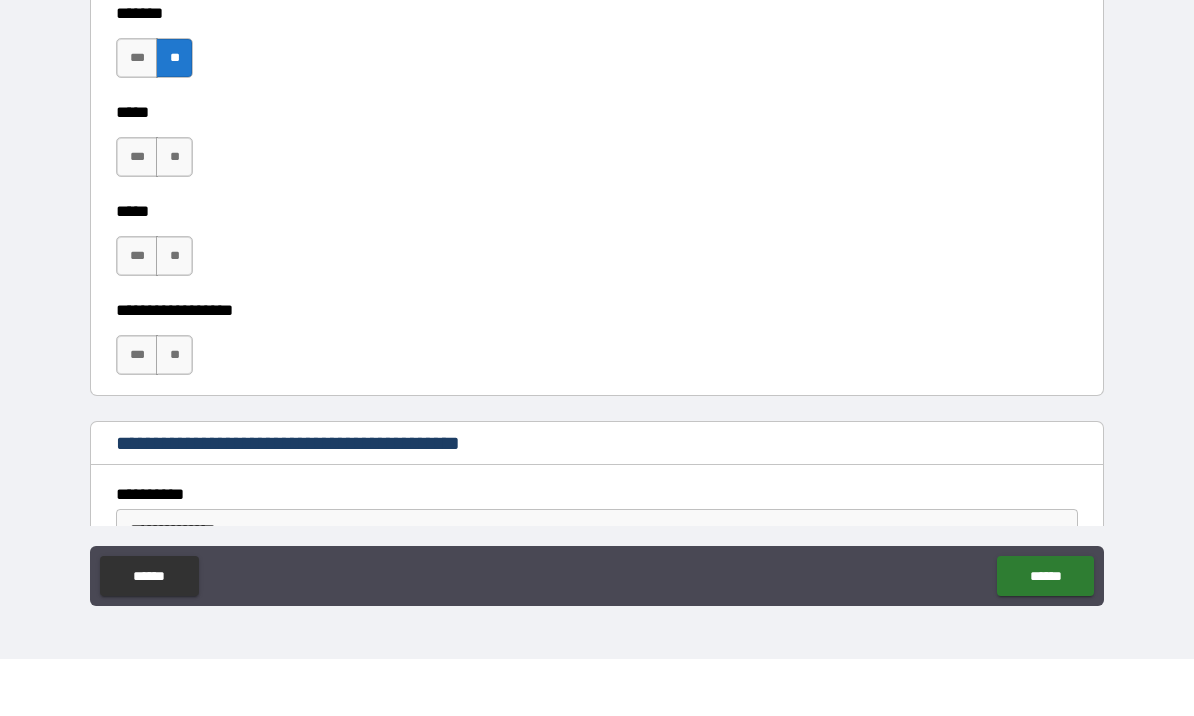 click on "**" at bounding box center (174, 214) 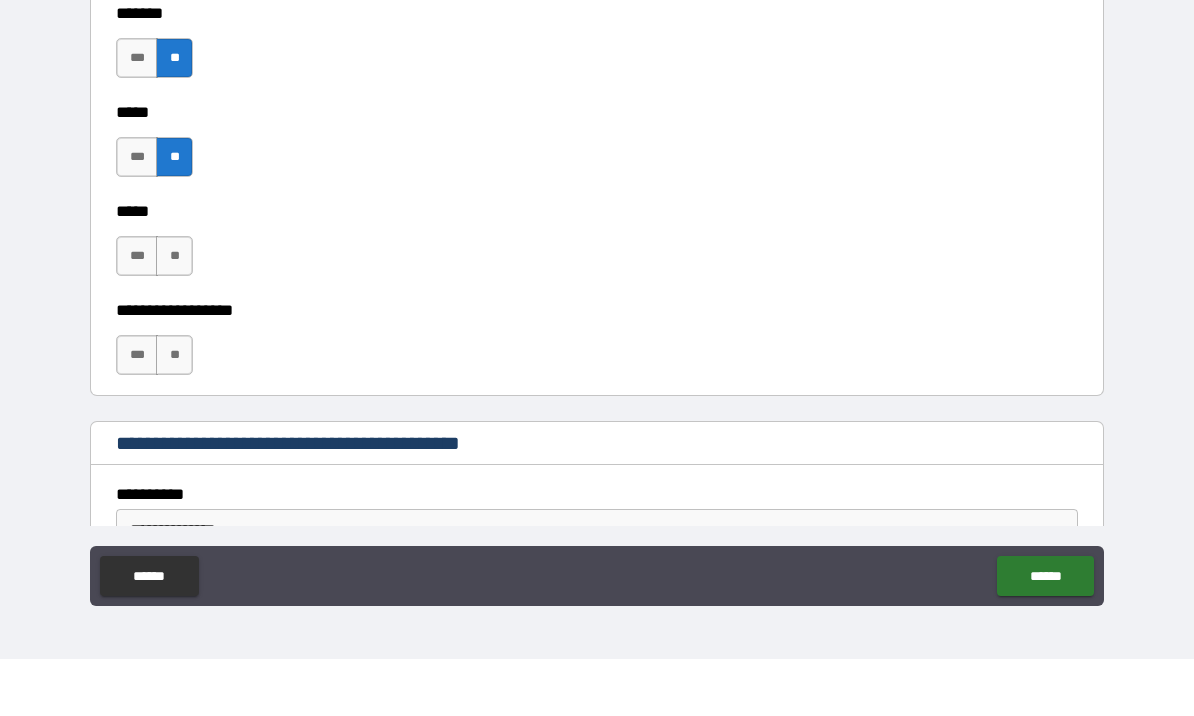 click on "**" at bounding box center (174, 313) 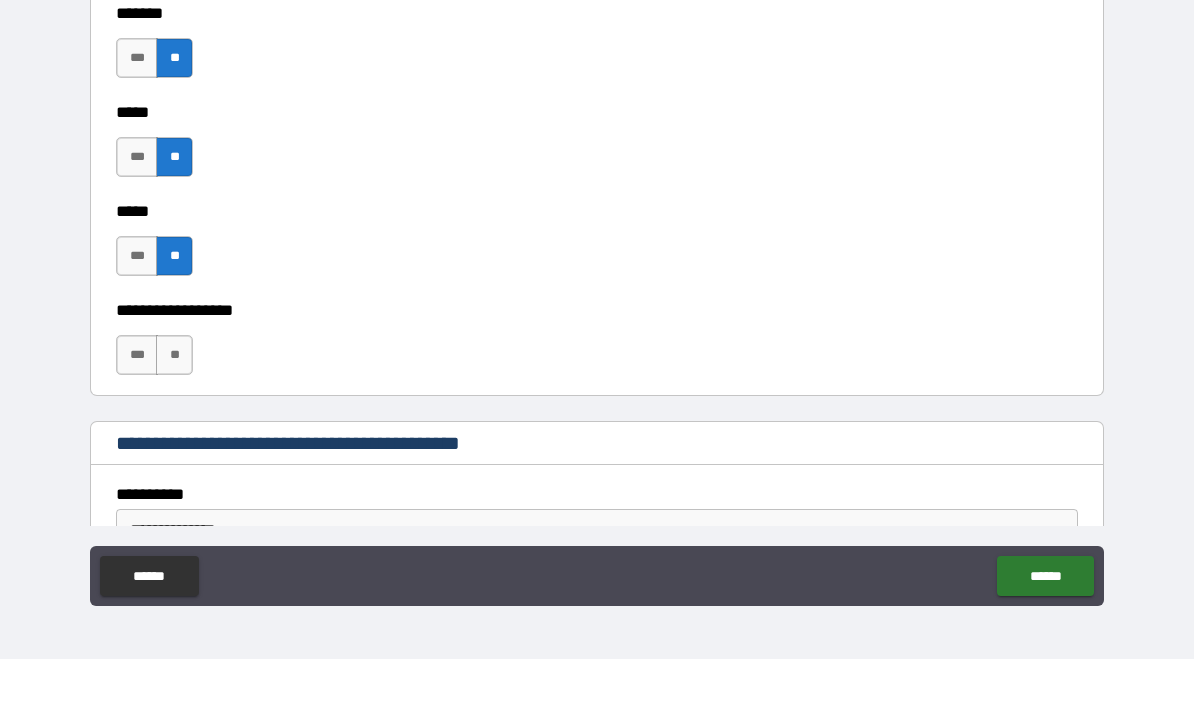 click on "**" at bounding box center [174, 412] 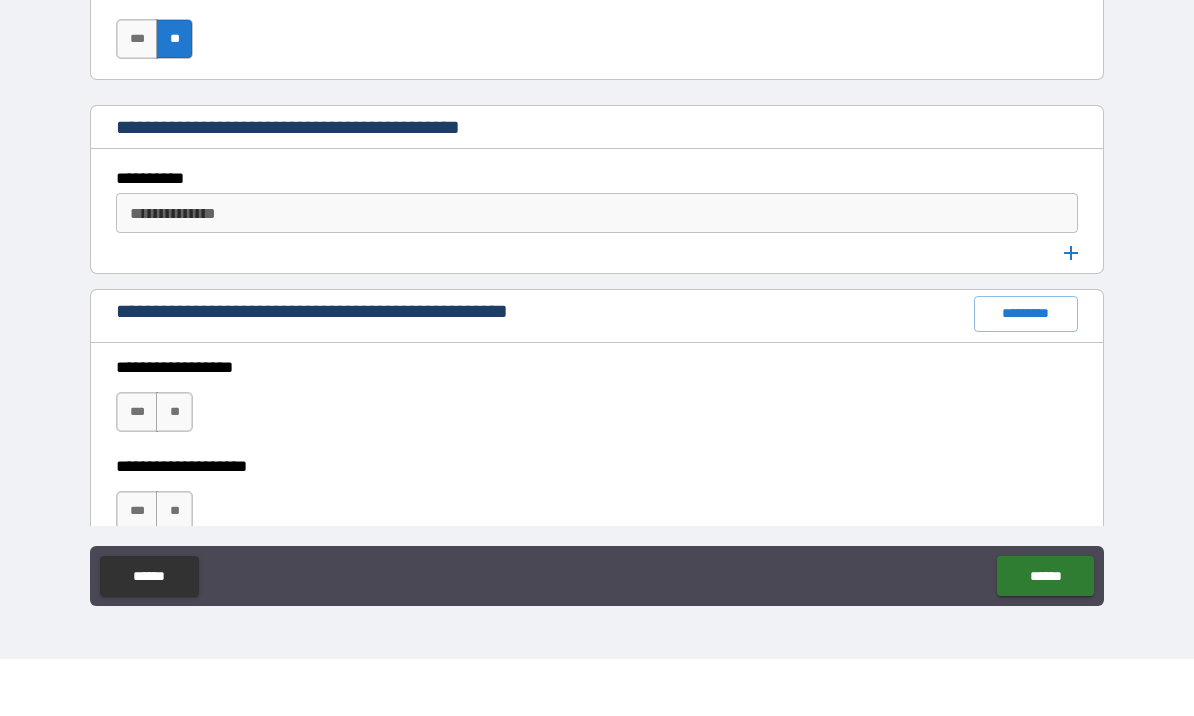 scroll, scrollTop: 2461, scrollLeft: 0, axis: vertical 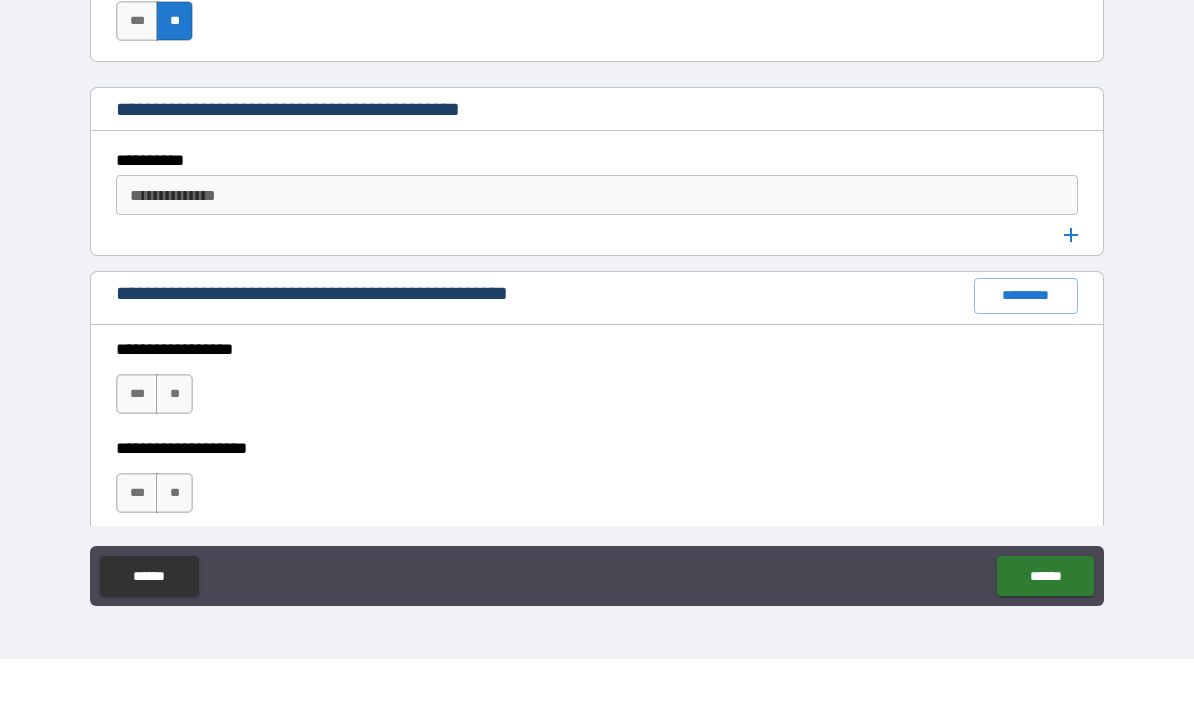 click on "**********" at bounding box center (597, 252) 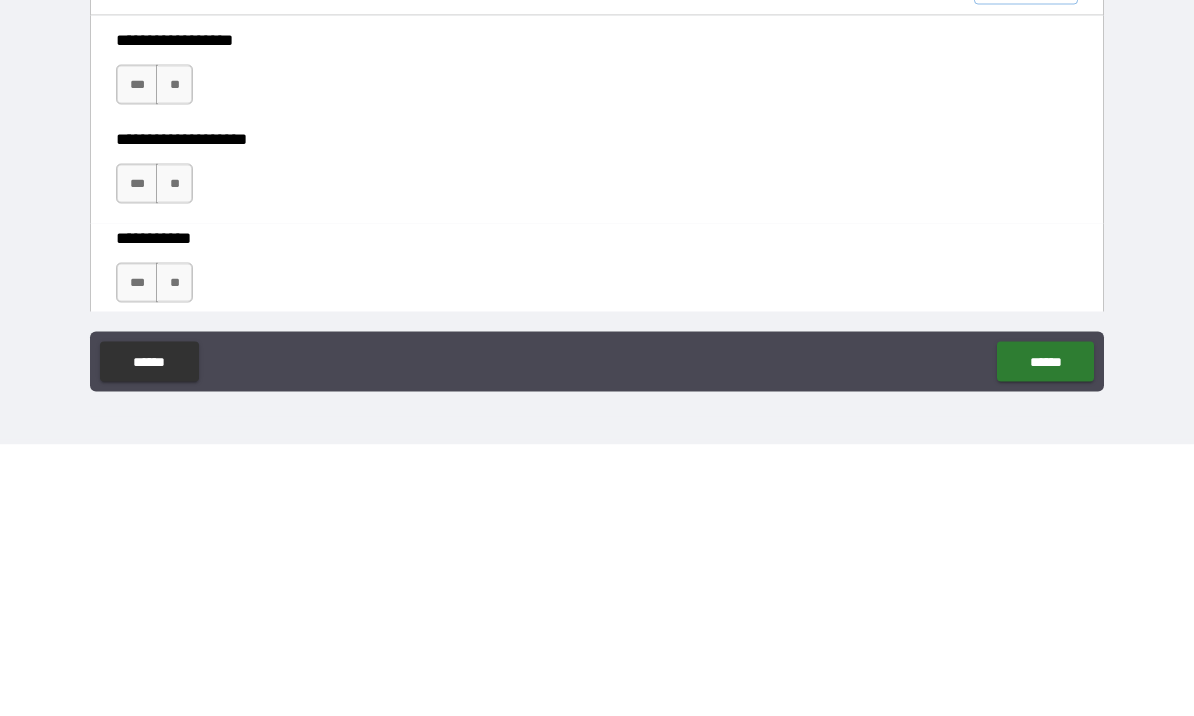 scroll, scrollTop: 2563, scrollLeft: 0, axis: vertical 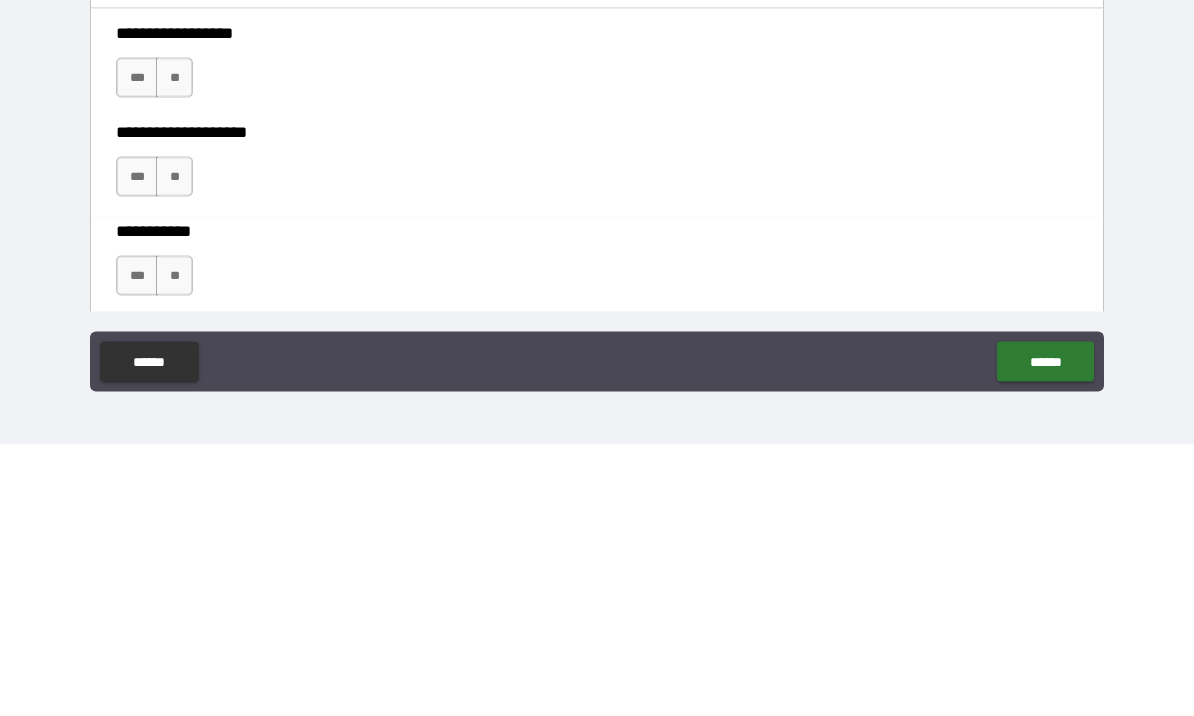 type on "*****" 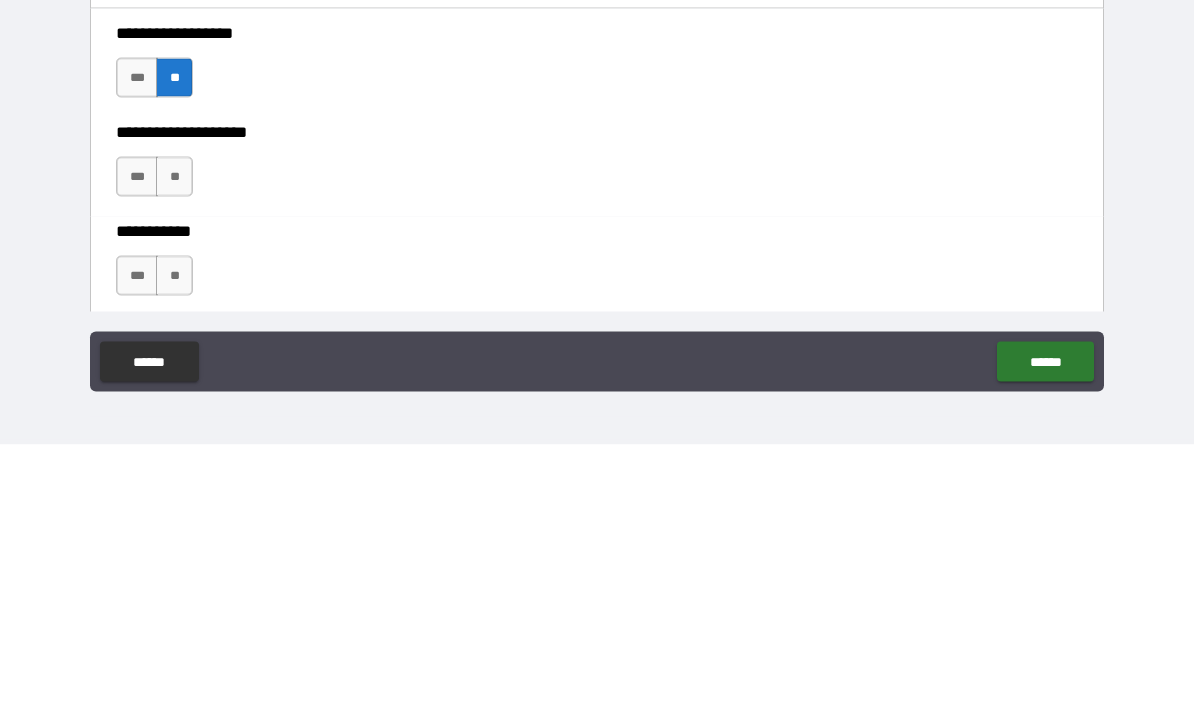 click on "**" at bounding box center [174, 448] 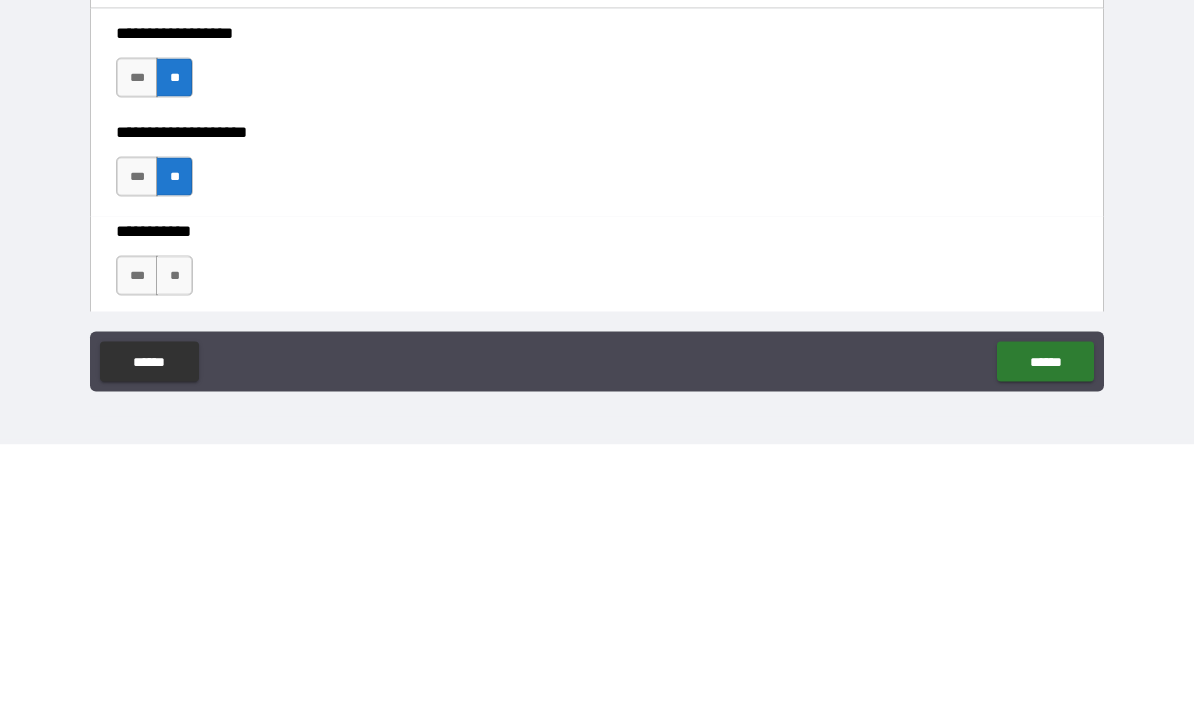 click on "**" at bounding box center [174, 547] 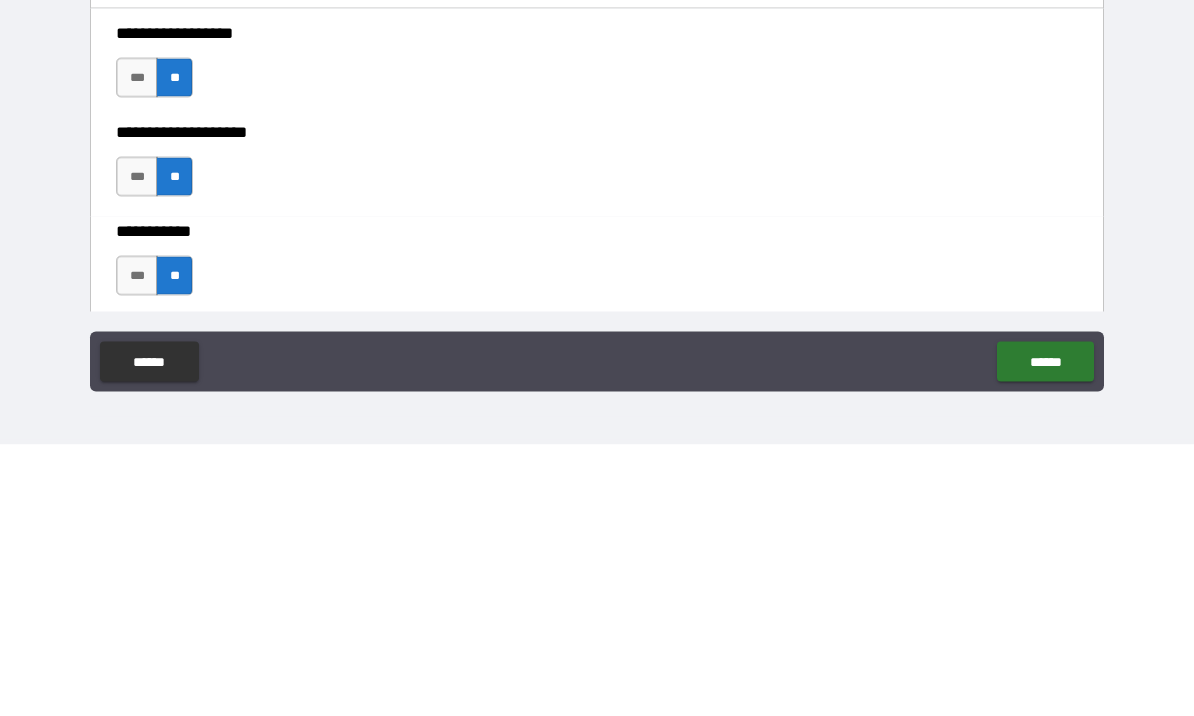click on "******" at bounding box center [1045, 633] 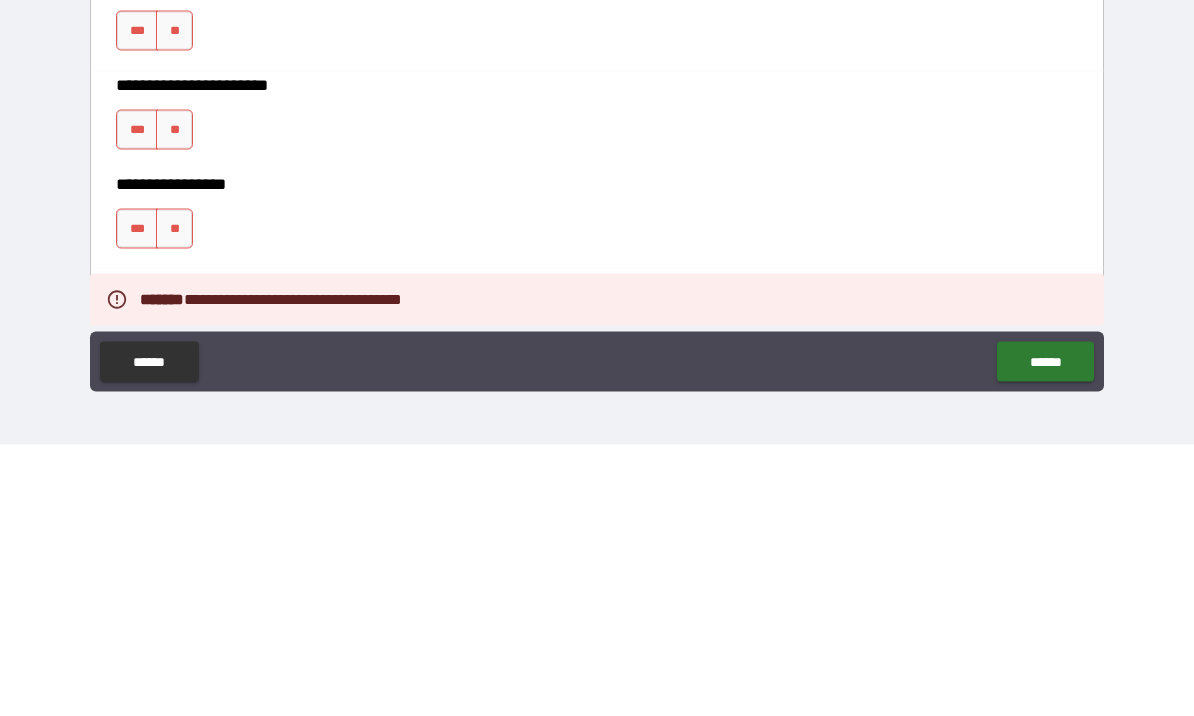 scroll, scrollTop: 3100, scrollLeft: 0, axis: vertical 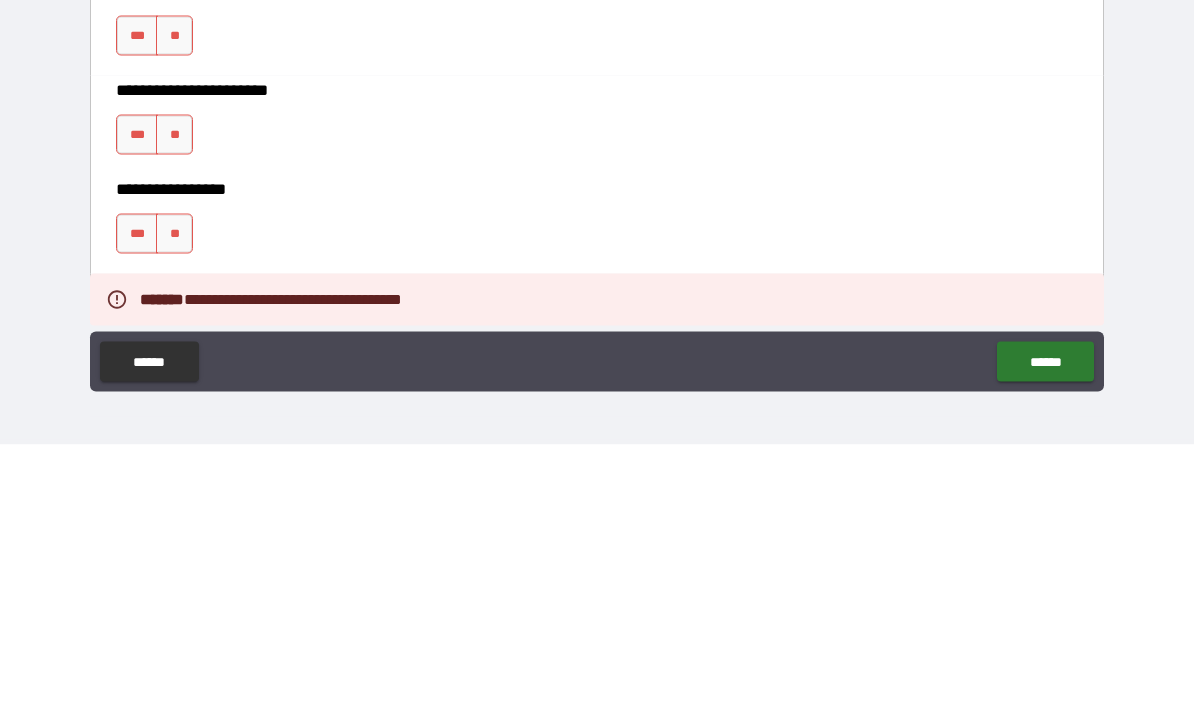 click on "**" at bounding box center [174, 109] 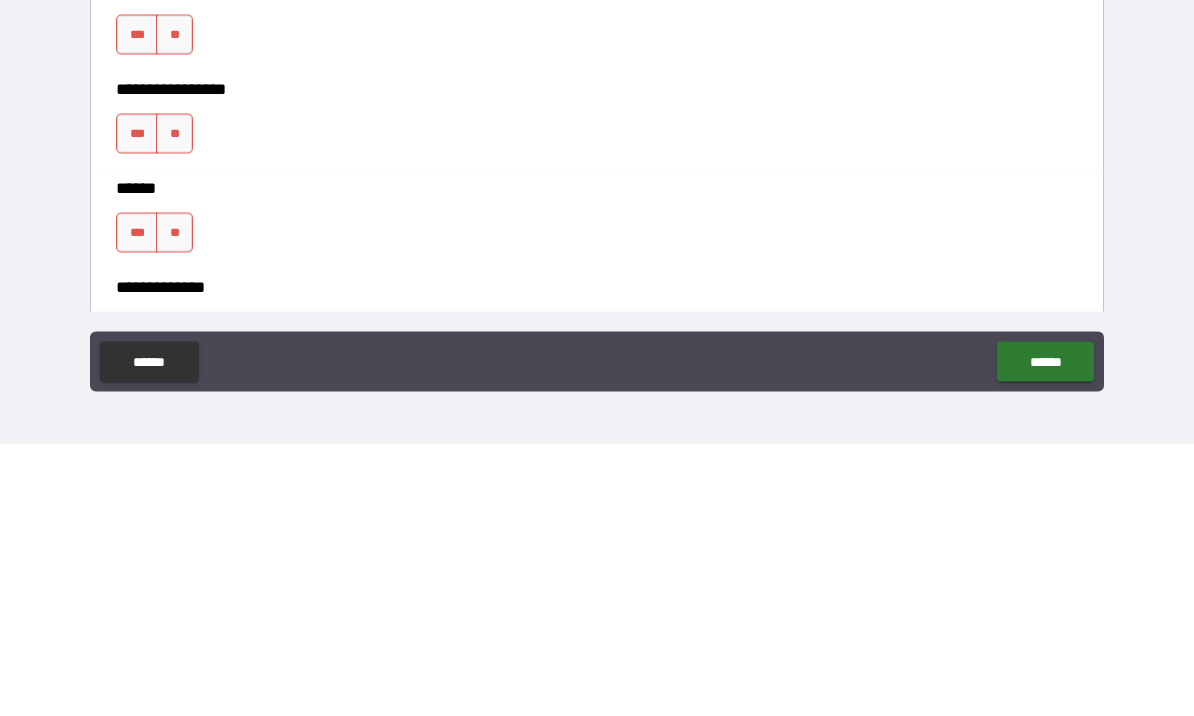 click on "**" at bounding box center [174, 306] 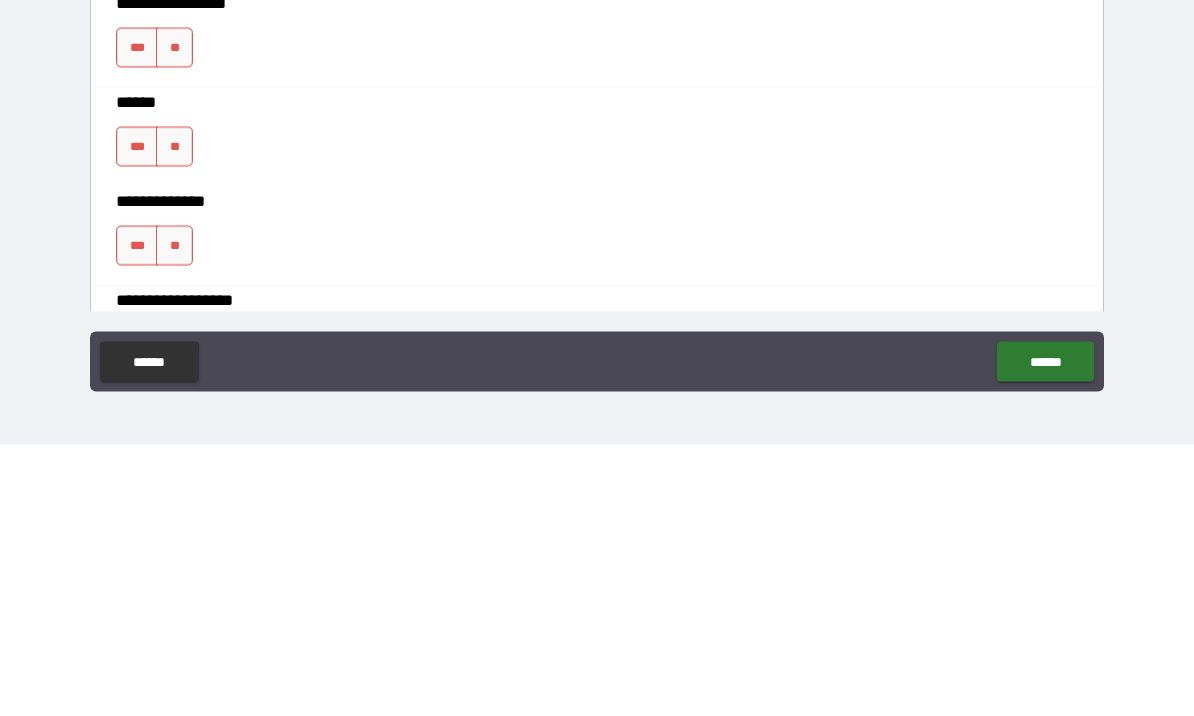 click on "**" at bounding box center (174, 319) 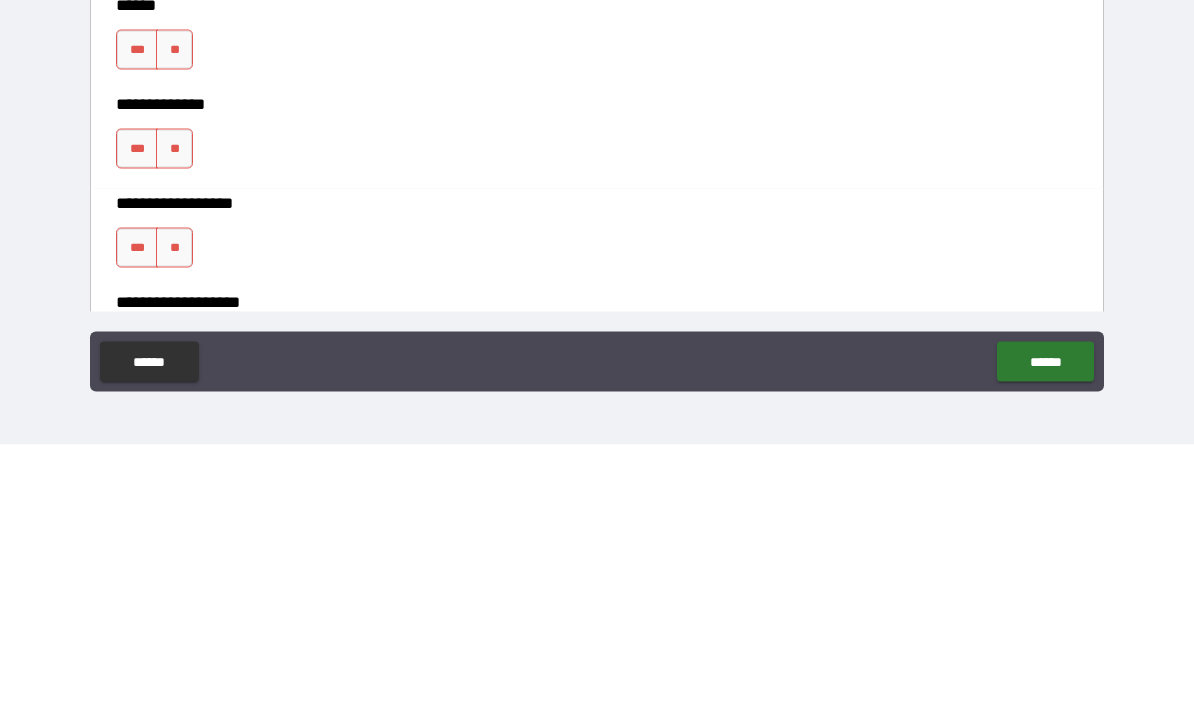click on "**" at bounding box center [174, 321] 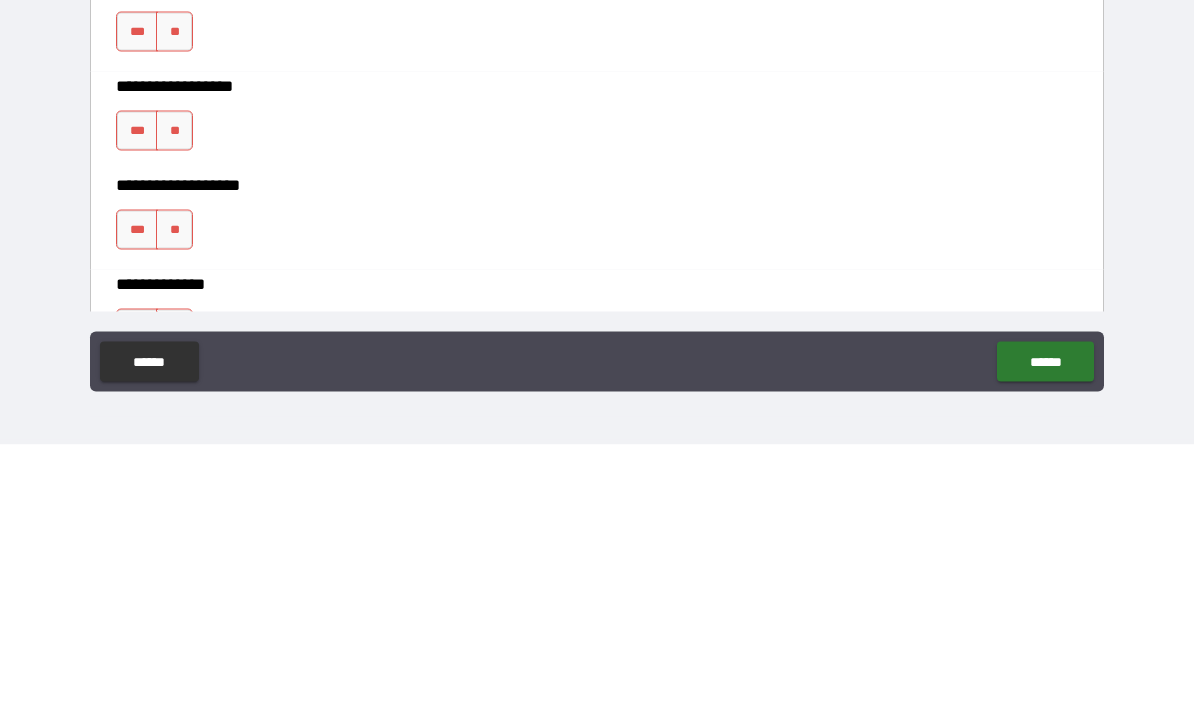 scroll, scrollTop: 3593, scrollLeft: 0, axis: vertical 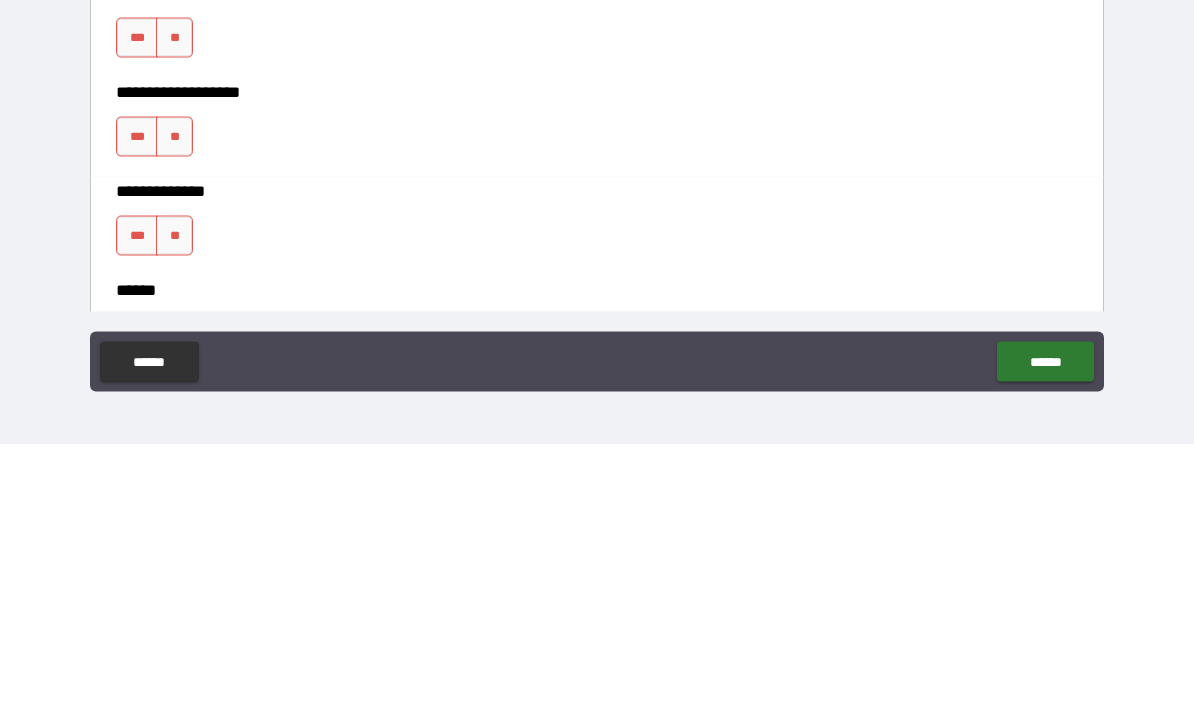 click on "**" at bounding box center [174, 210] 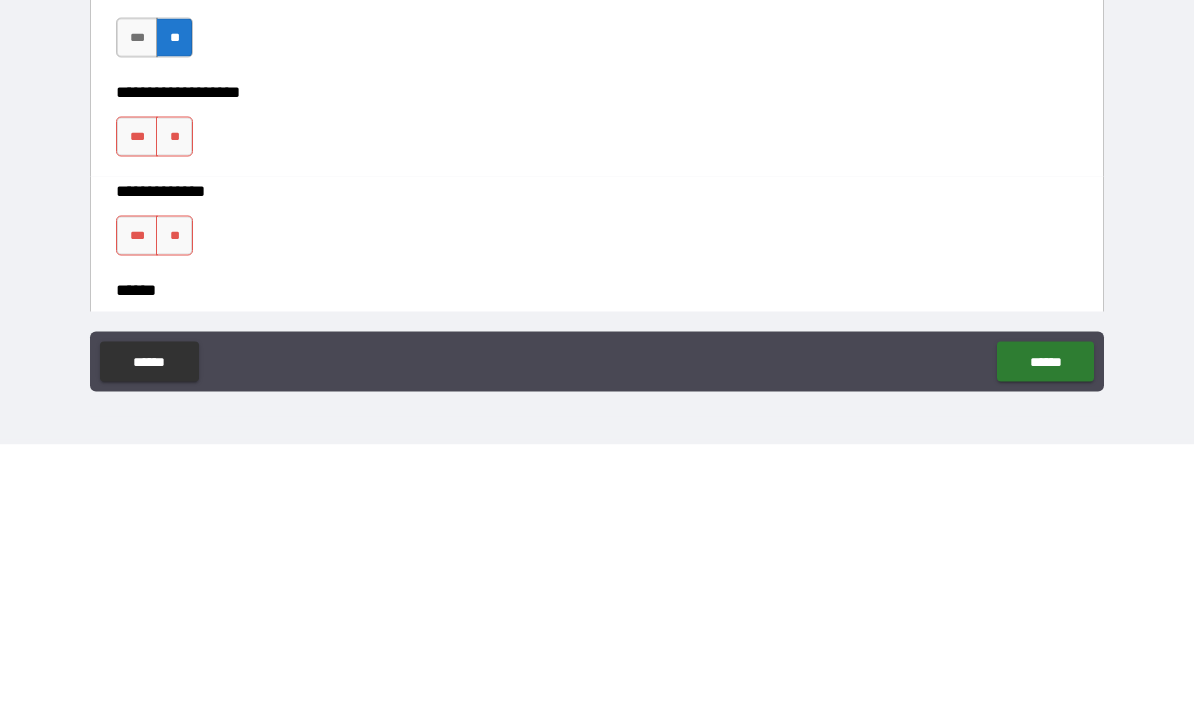 click on "**" at bounding box center [174, 408] 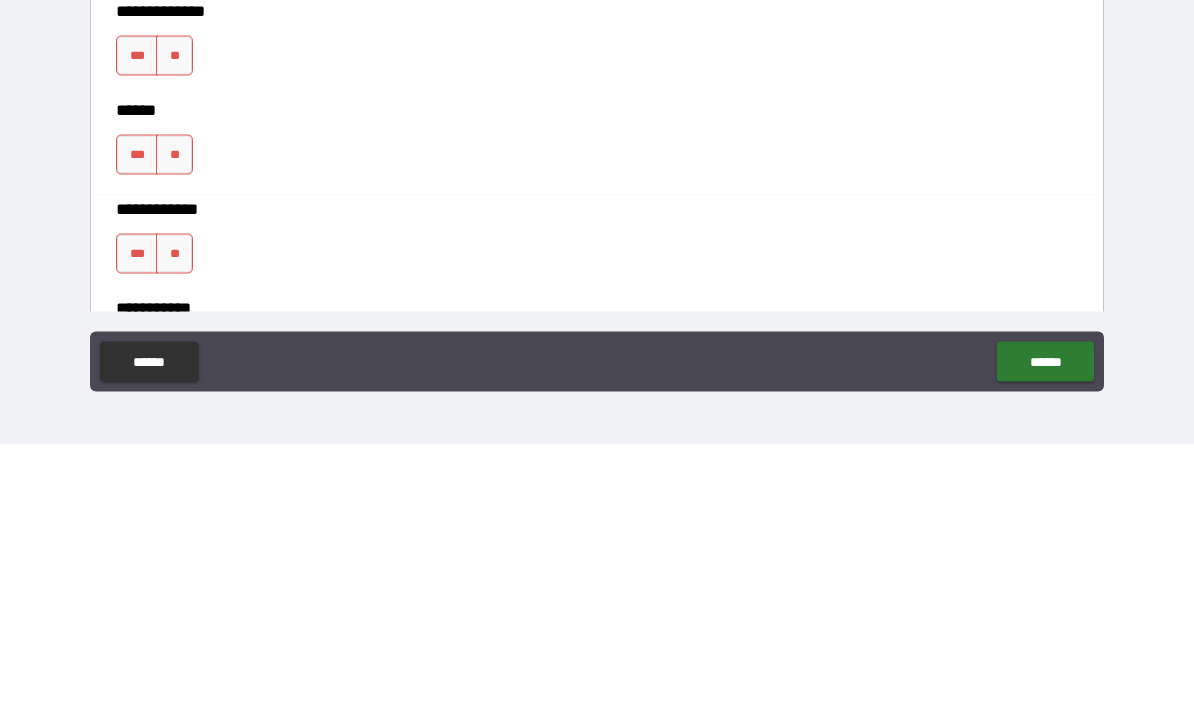 scroll, scrollTop: 3790, scrollLeft: 0, axis: vertical 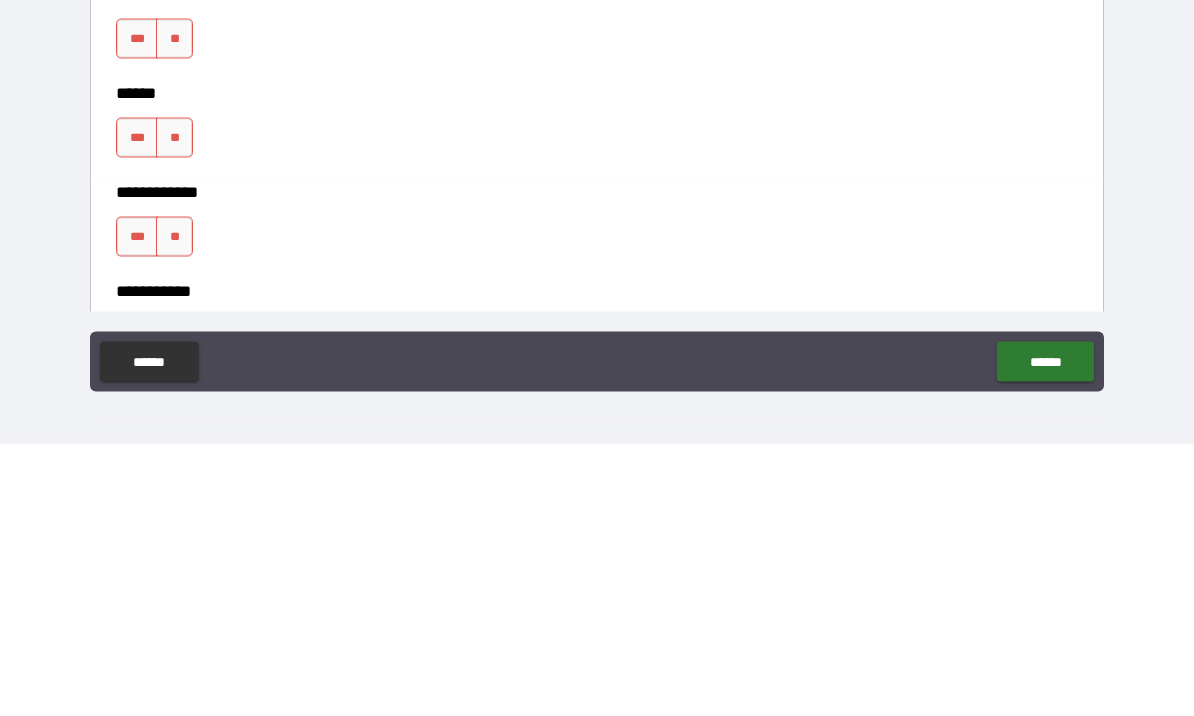 click on "**" at bounding box center [174, 310] 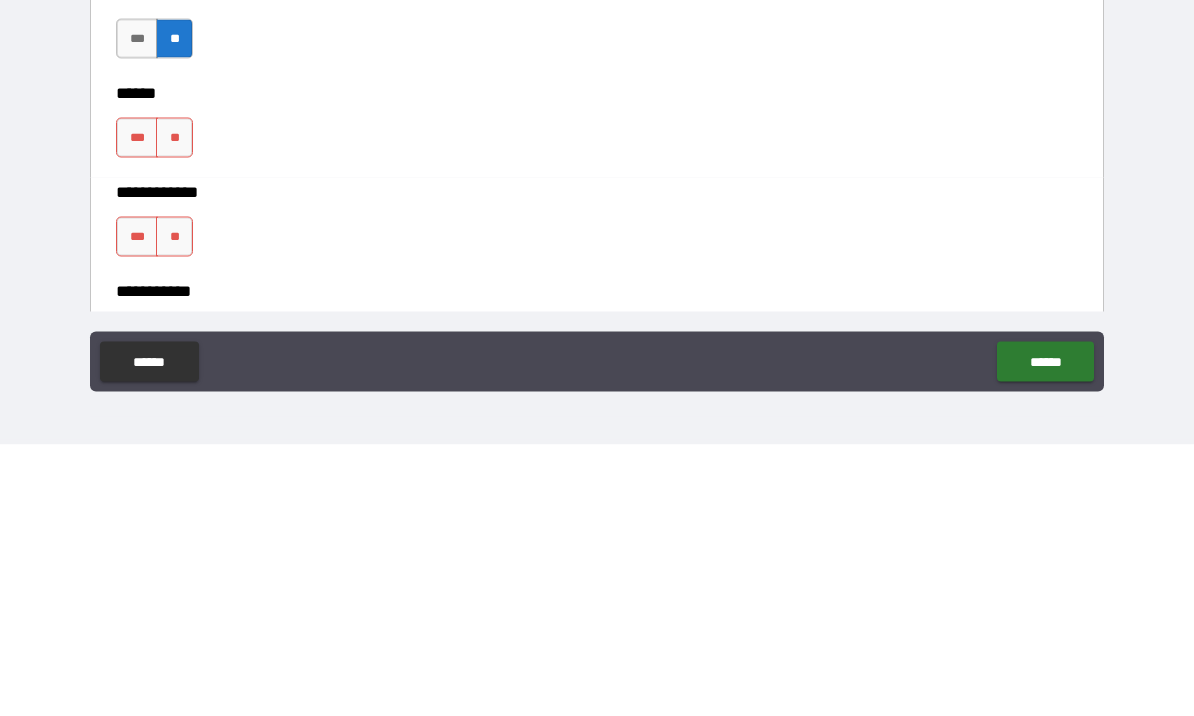 click on "**" at bounding box center [174, 409] 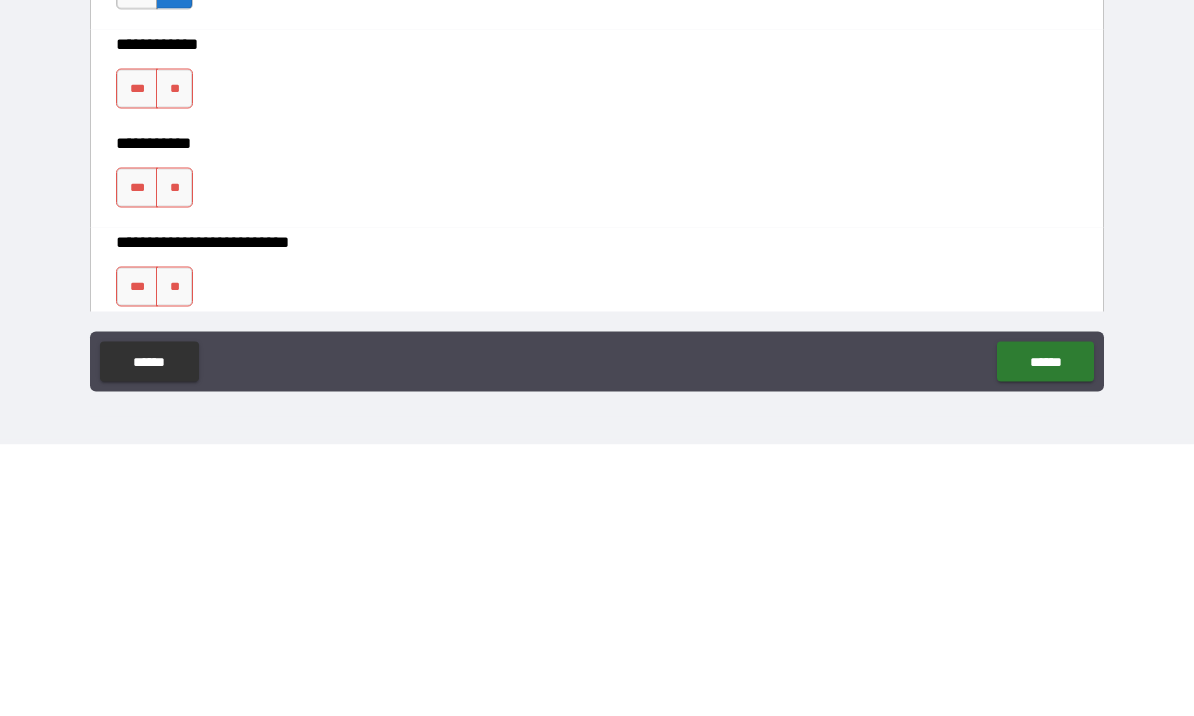 scroll, scrollTop: 3949, scrollLeft: 0, axis: vertical 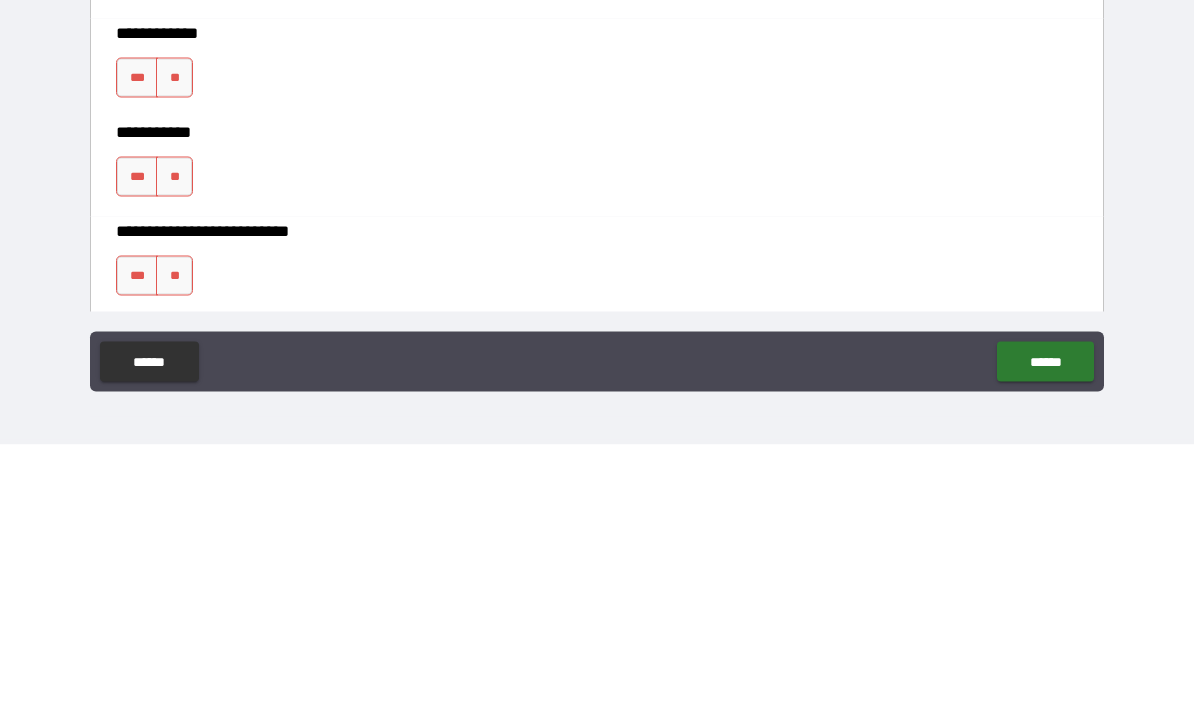 click on "**" at bounding box center (174, 349) 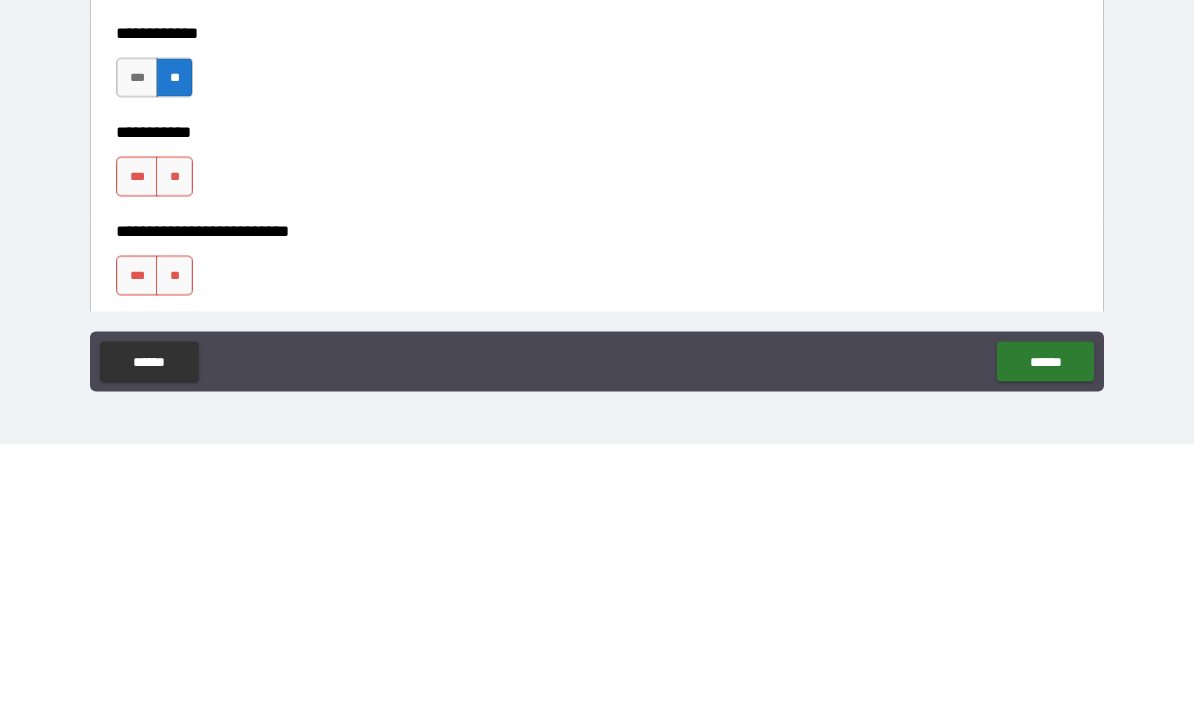 click on "**" at bounding box center (174, 448) 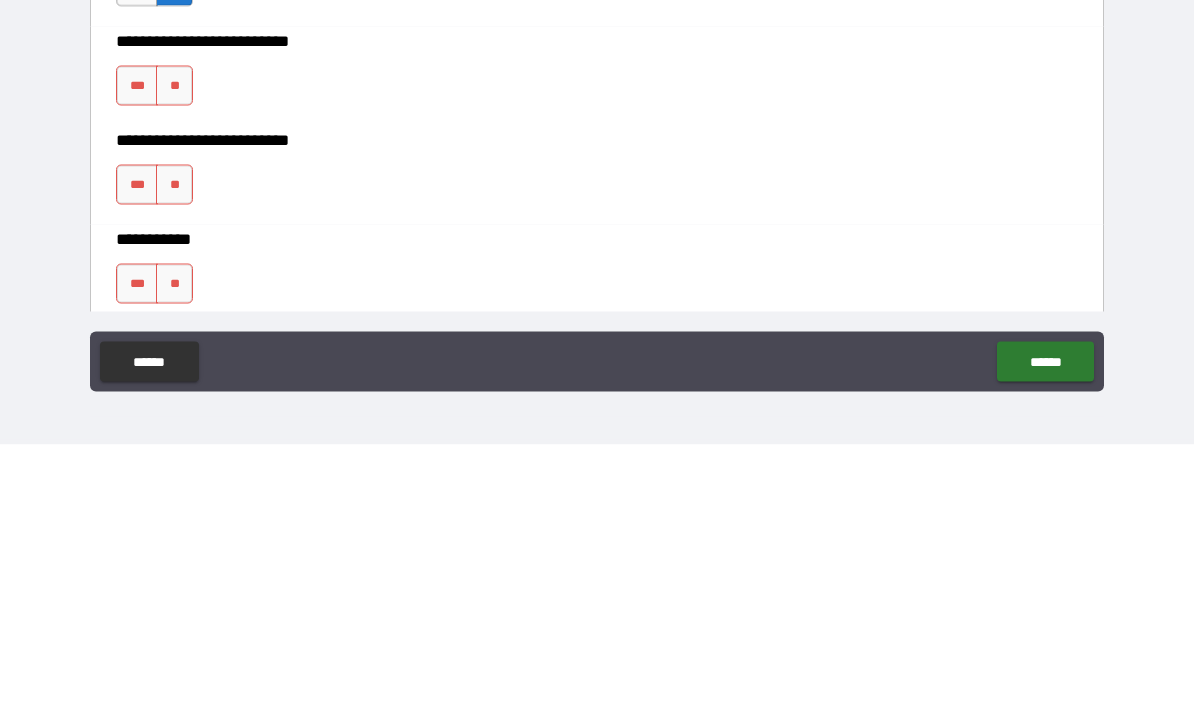 scroll, scrollTop: 4140, scrollLeft: 0, axis: vertical 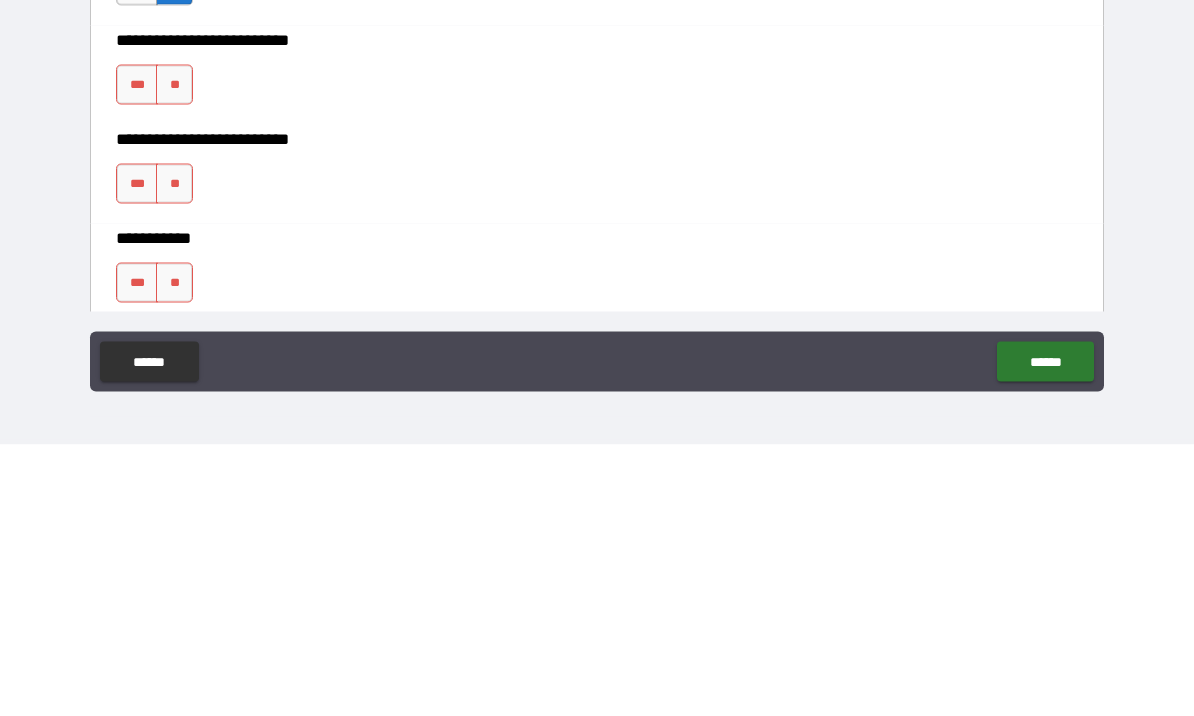 click on "**" at bounding box center [174, 356] 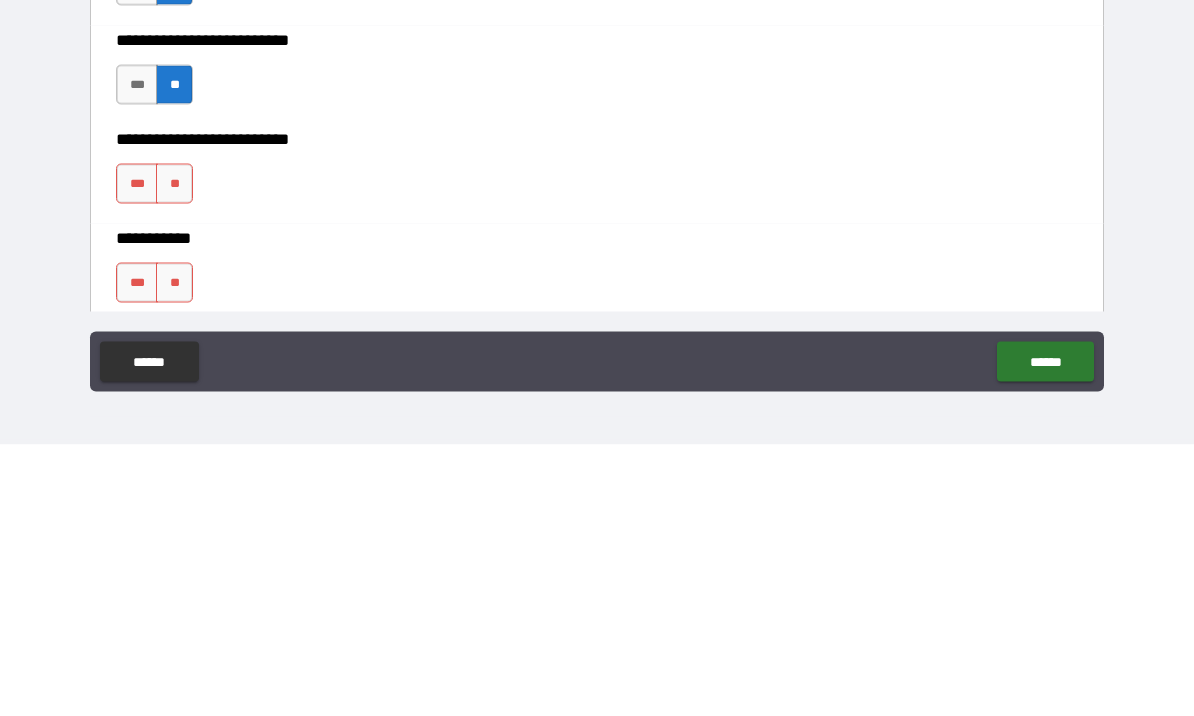 click on "**" at bounding box center (174, 455) 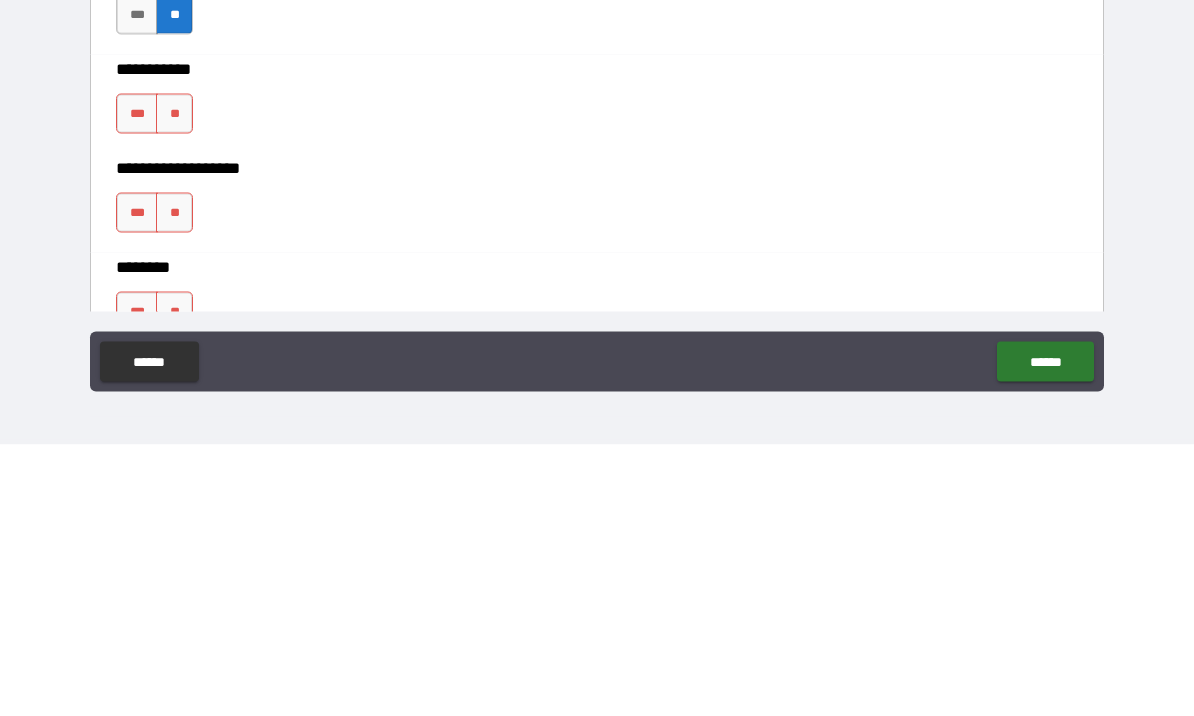 click on "**" at bounding box center [174, 385] 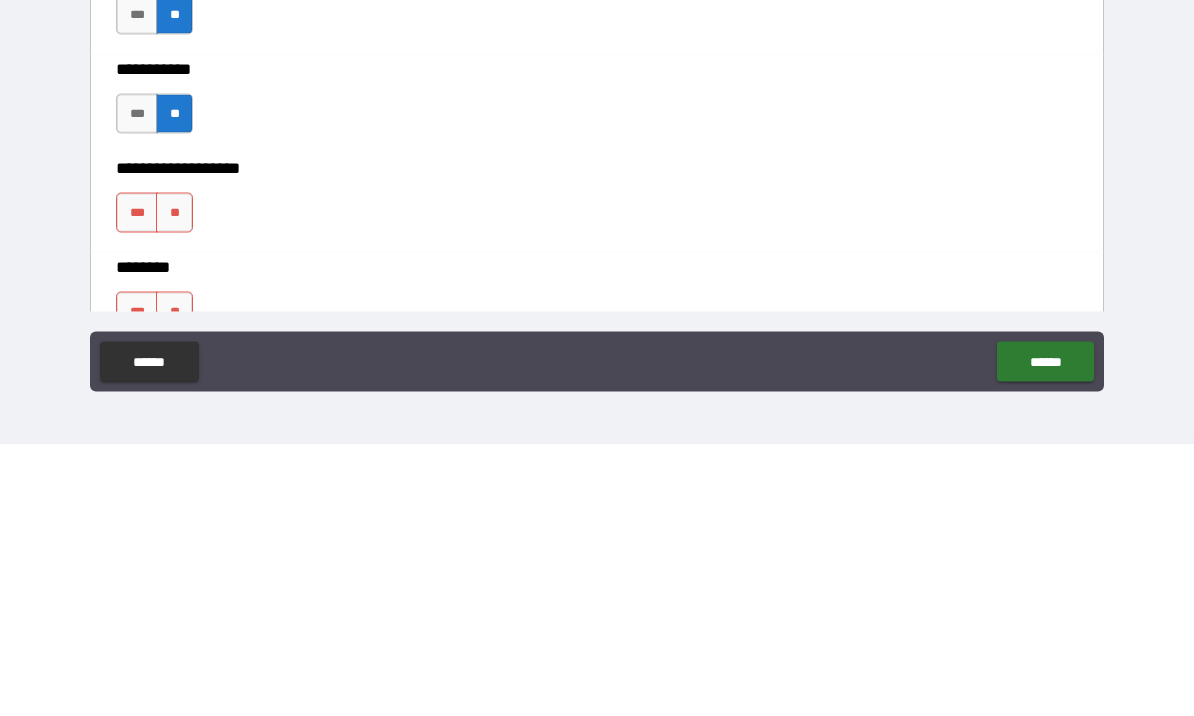 click on "**" at bounding box center (174, 484) 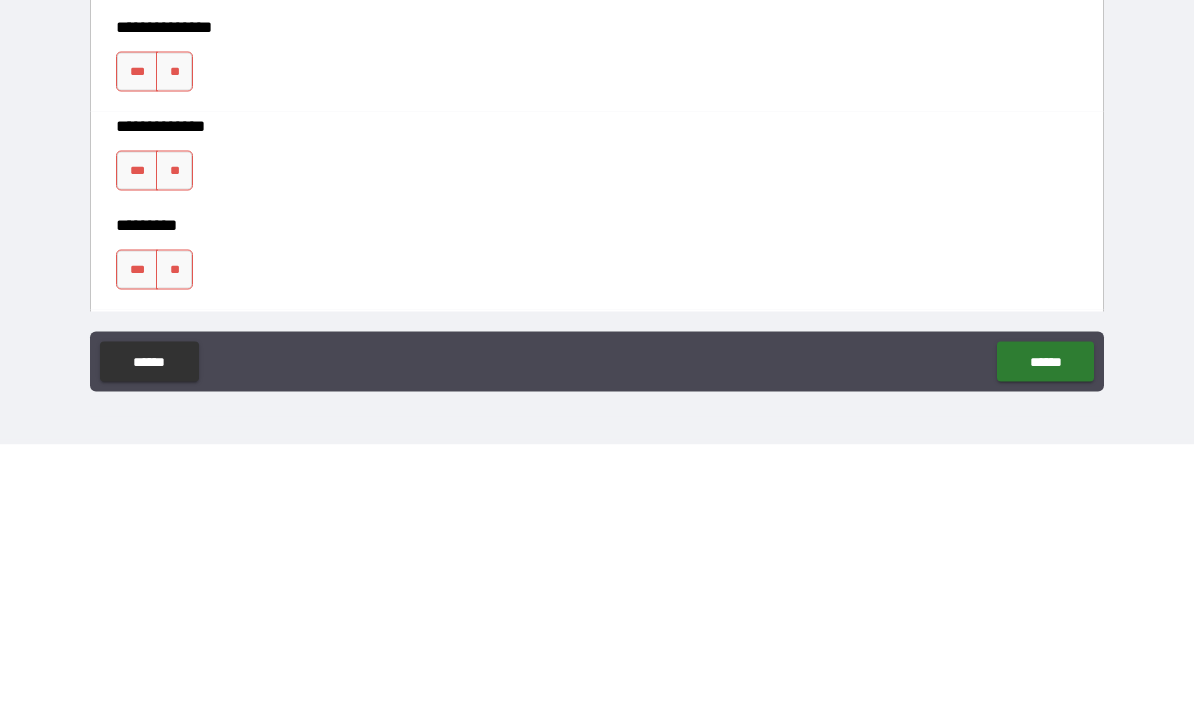 scroll, scrollTop: 4646, scrollLeft: 0, axis: vertical 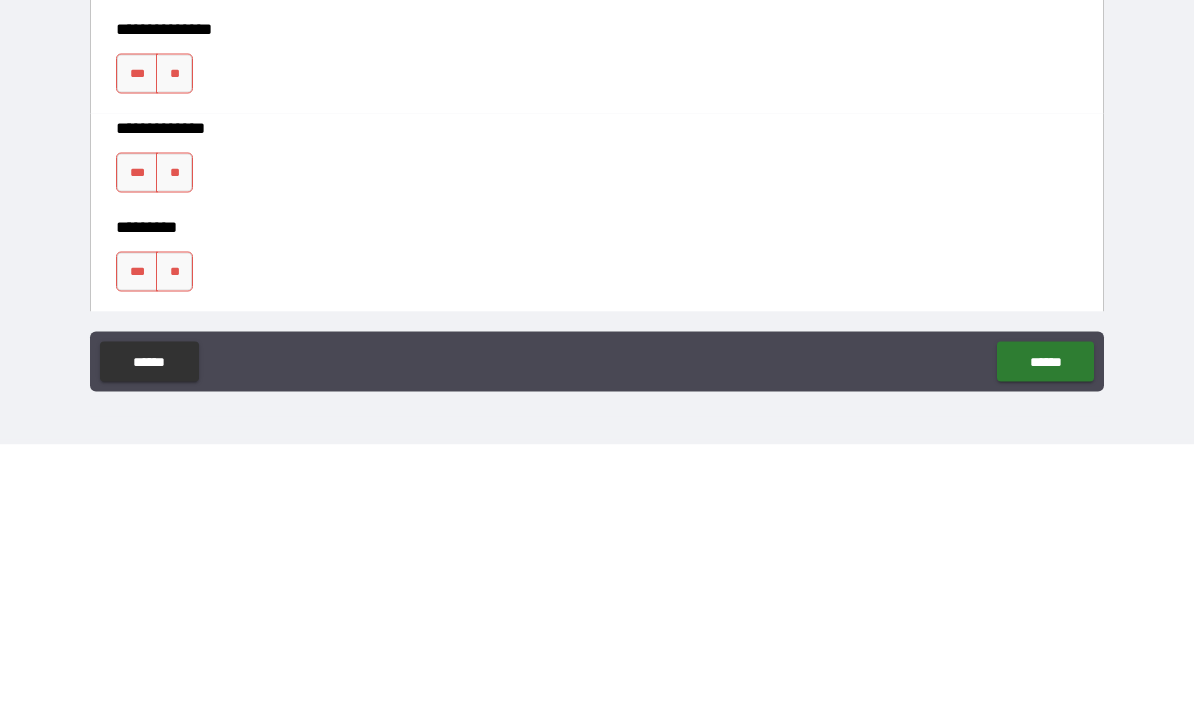 click on "**" at bounding box center [174, 246] 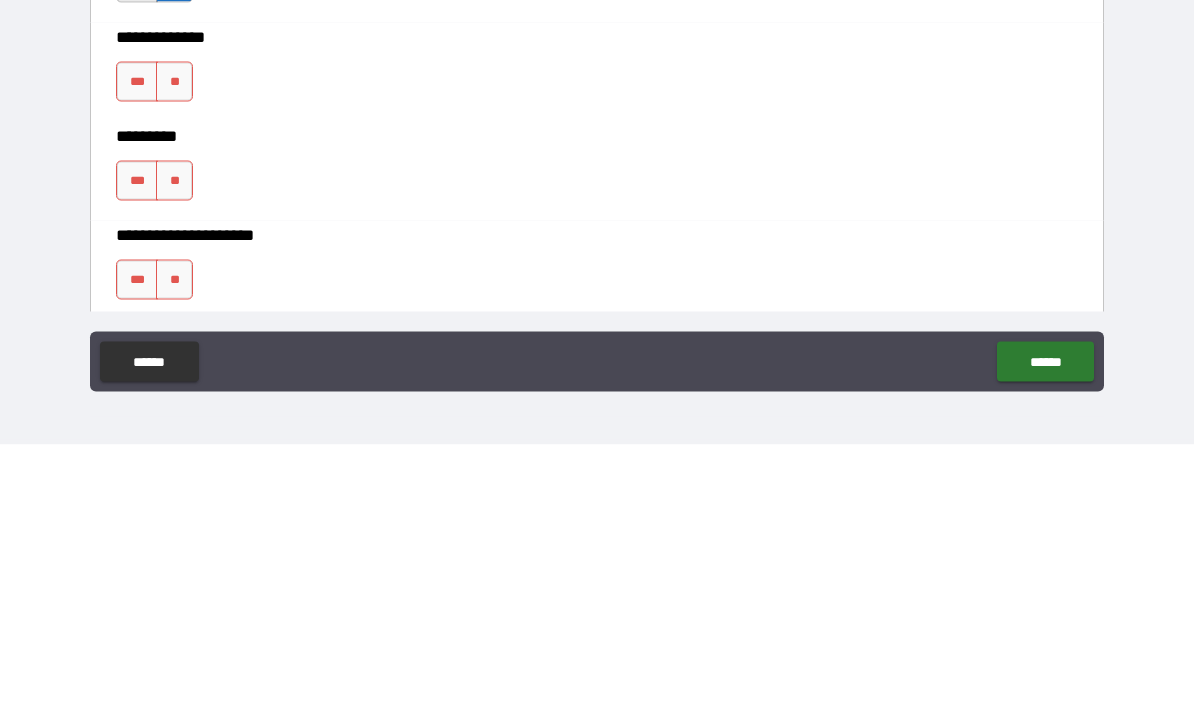 click on "**" at bounding box center (174, 353) 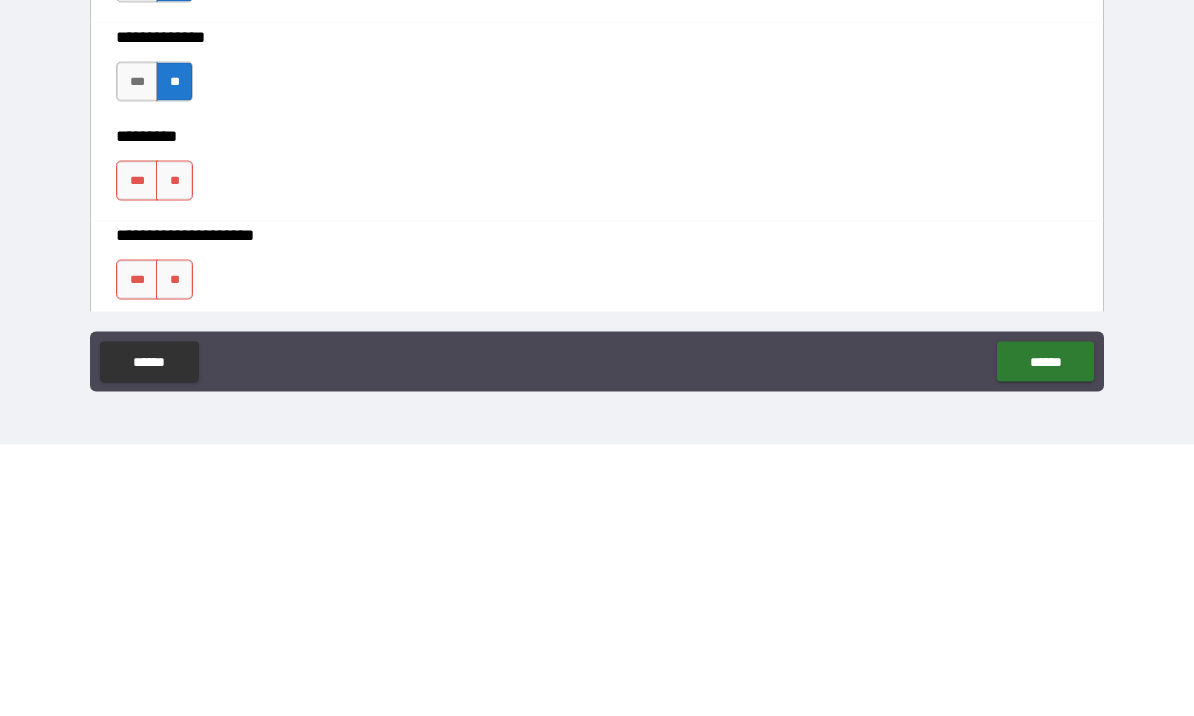 click on "**" at bounding box center (174, 452) 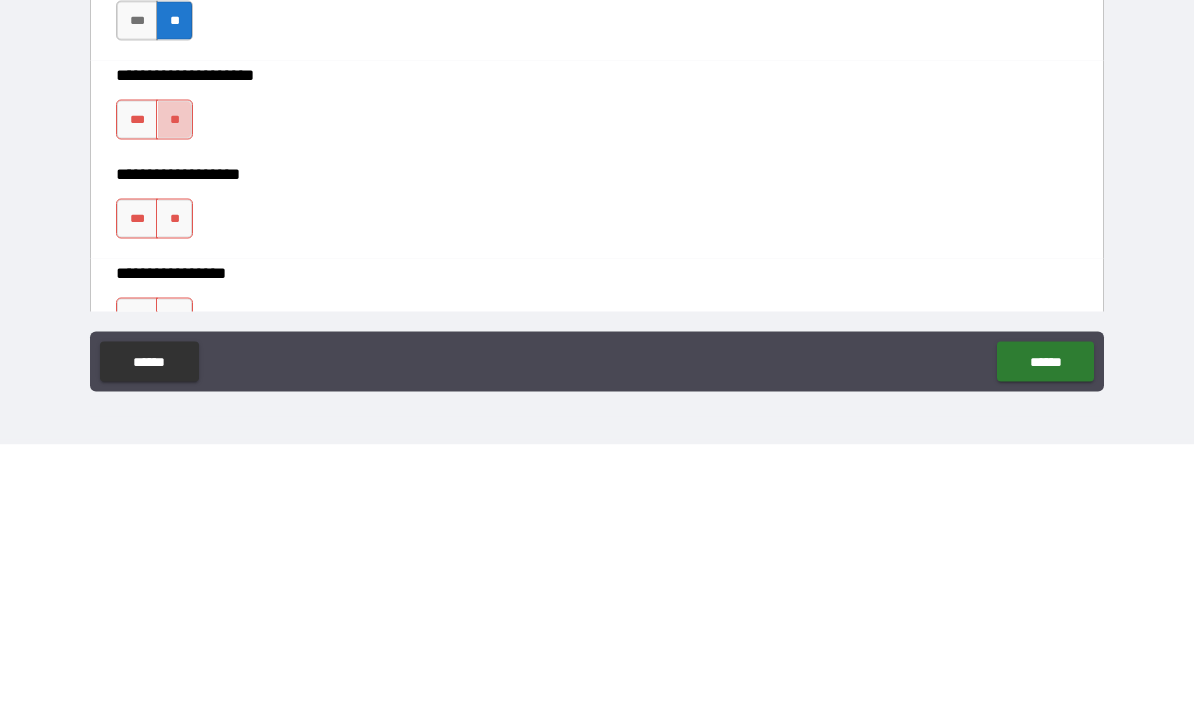 click on "**" at bounding box center (174, 391) 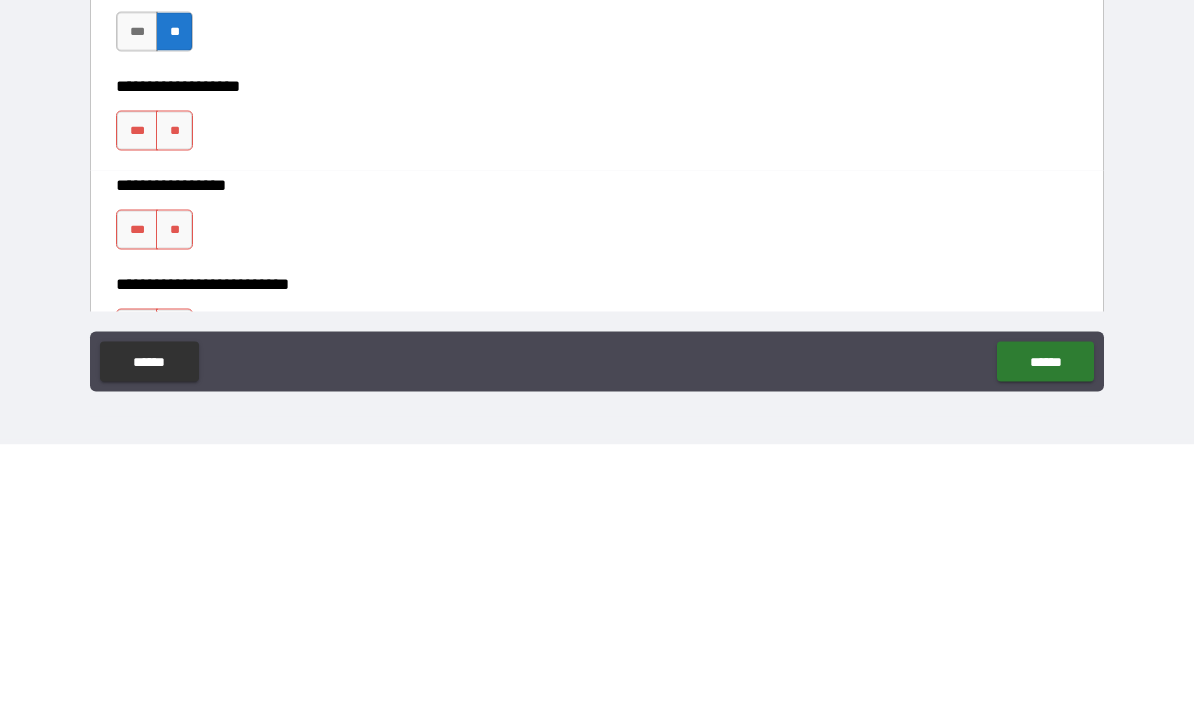 click on "**" at bounding box center [174, 402] 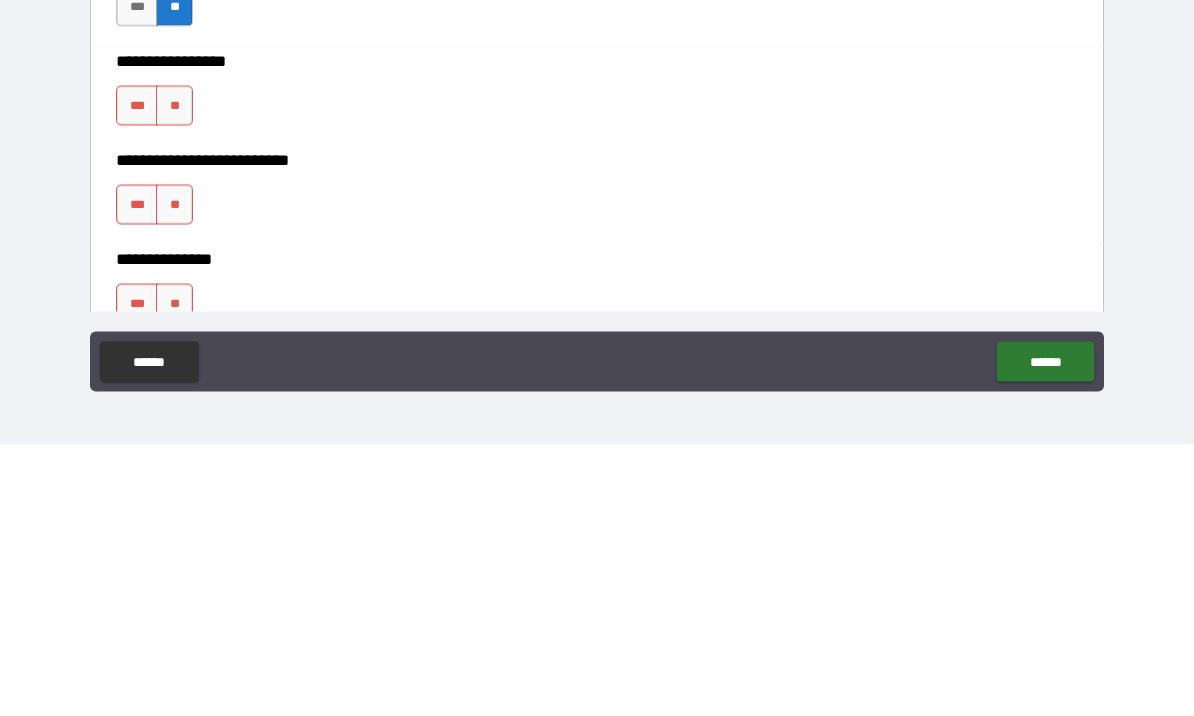 click on "**" at bounding box center [174, 377] 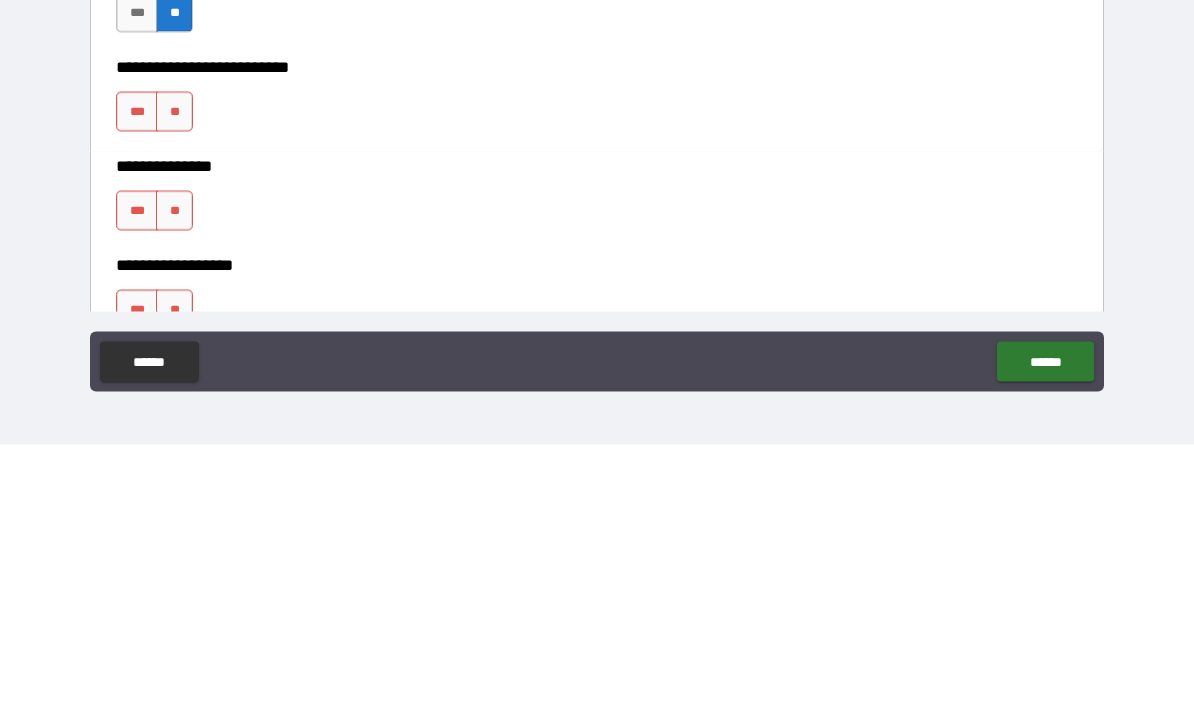 click on "**" at bounding box center [174, 383] 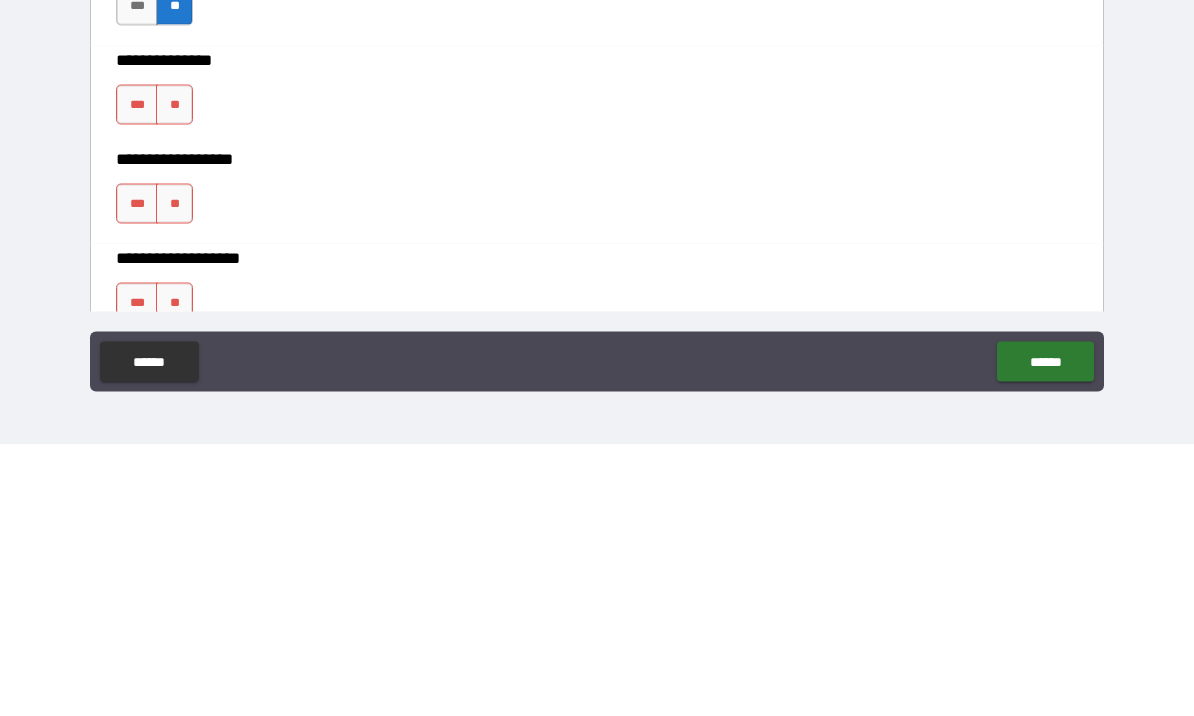 click on "**" at bounding box center [174, 376] 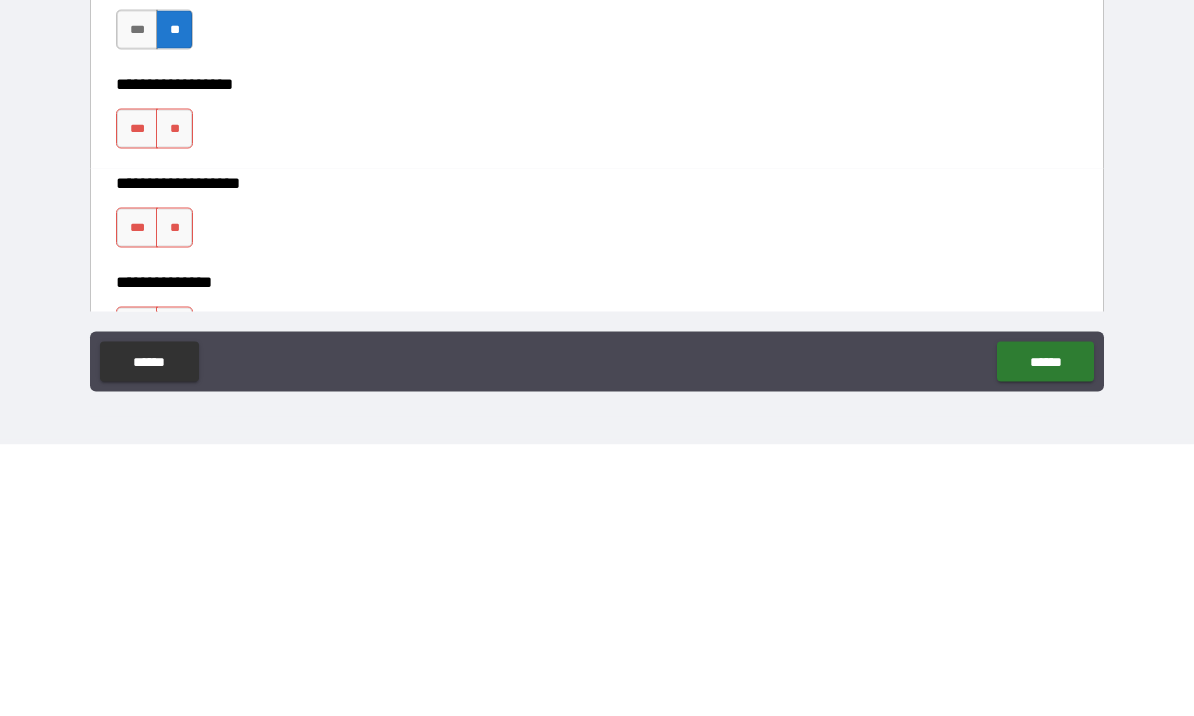 click on "**" at bounding box center (174, 400) 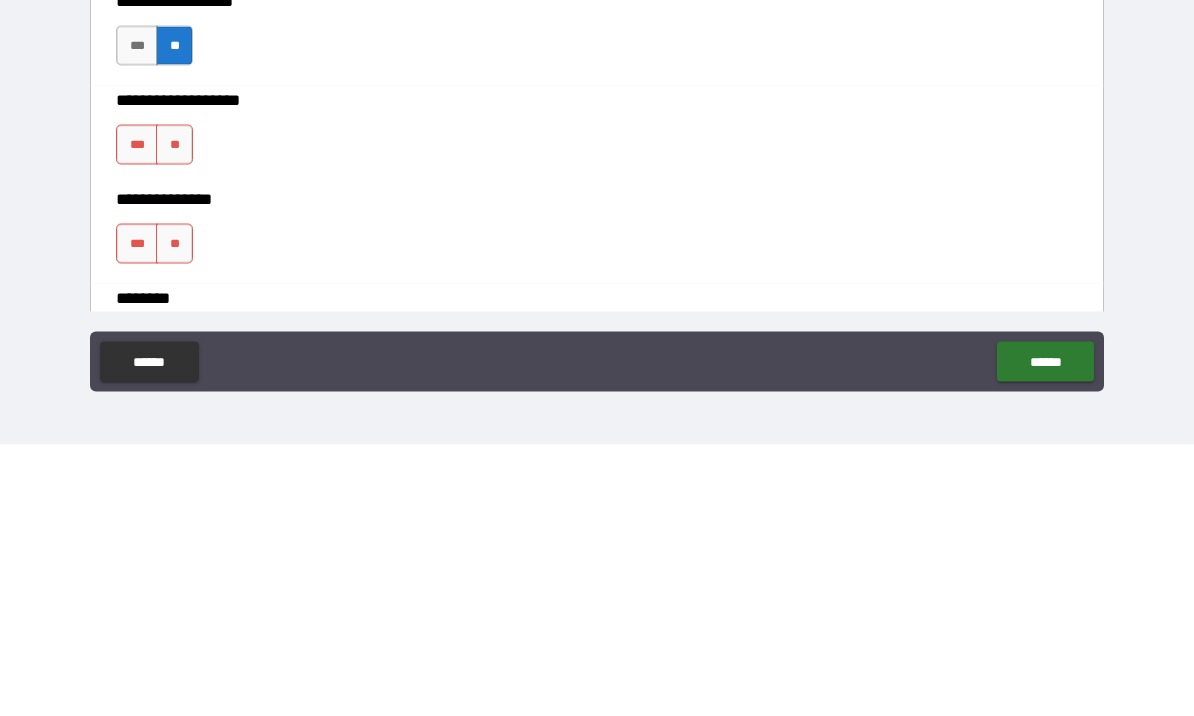 click on "**" at bounding box center (174, 416) 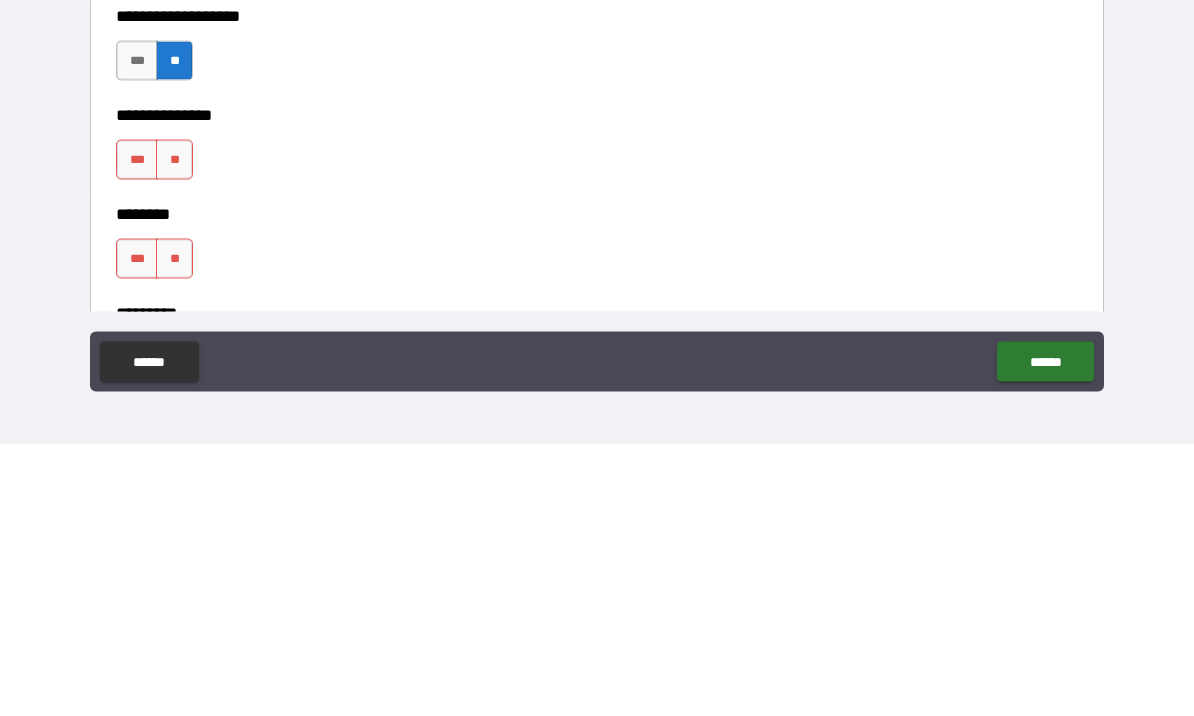 click on "**" at bounding box center [174, 431] 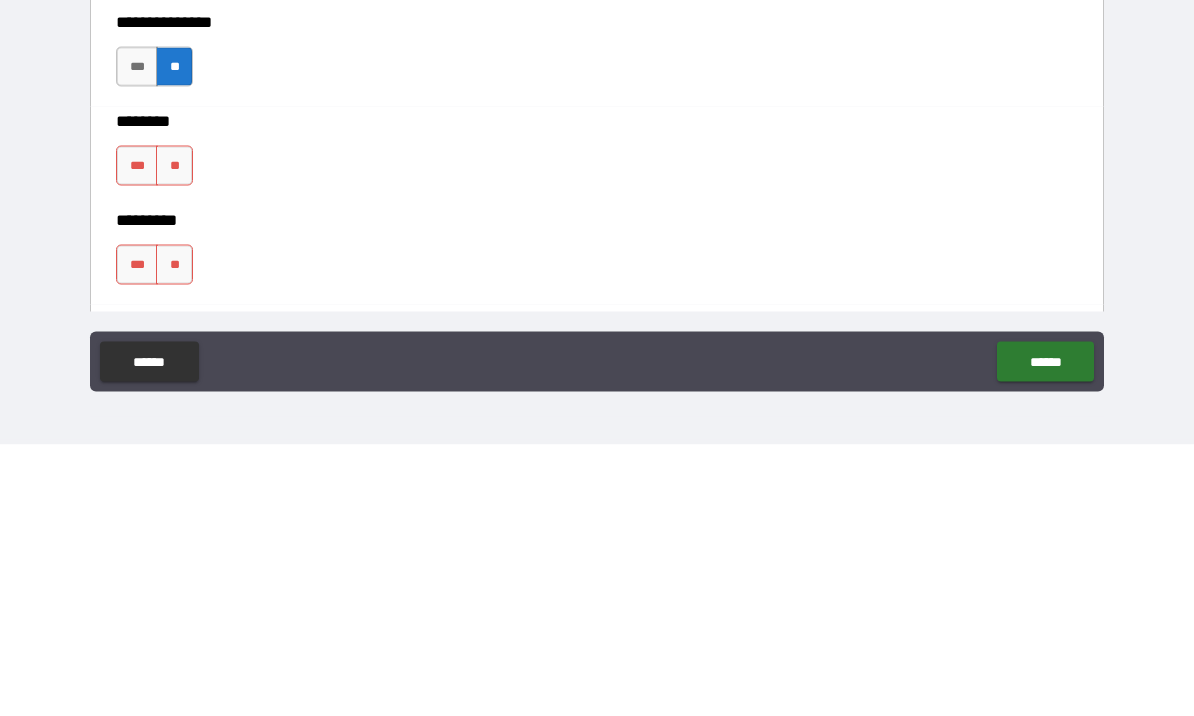click on "**" at bounding box center [174, 437] 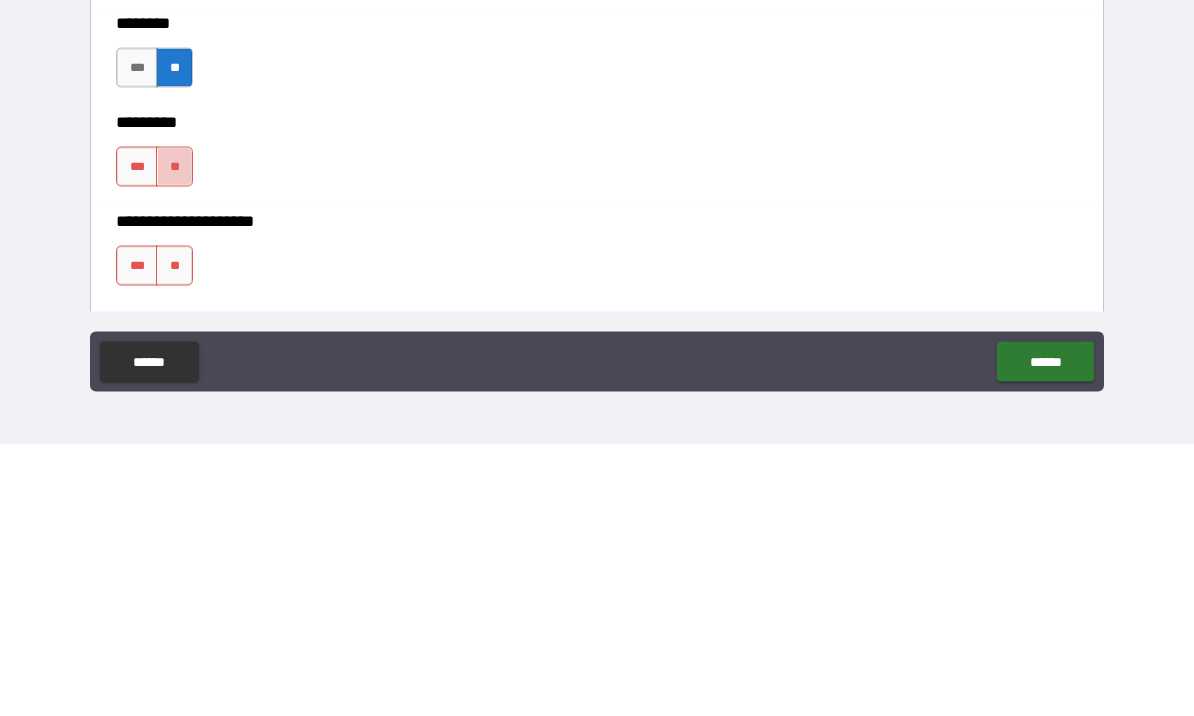 click on "**" at bounding box center [174, 438] 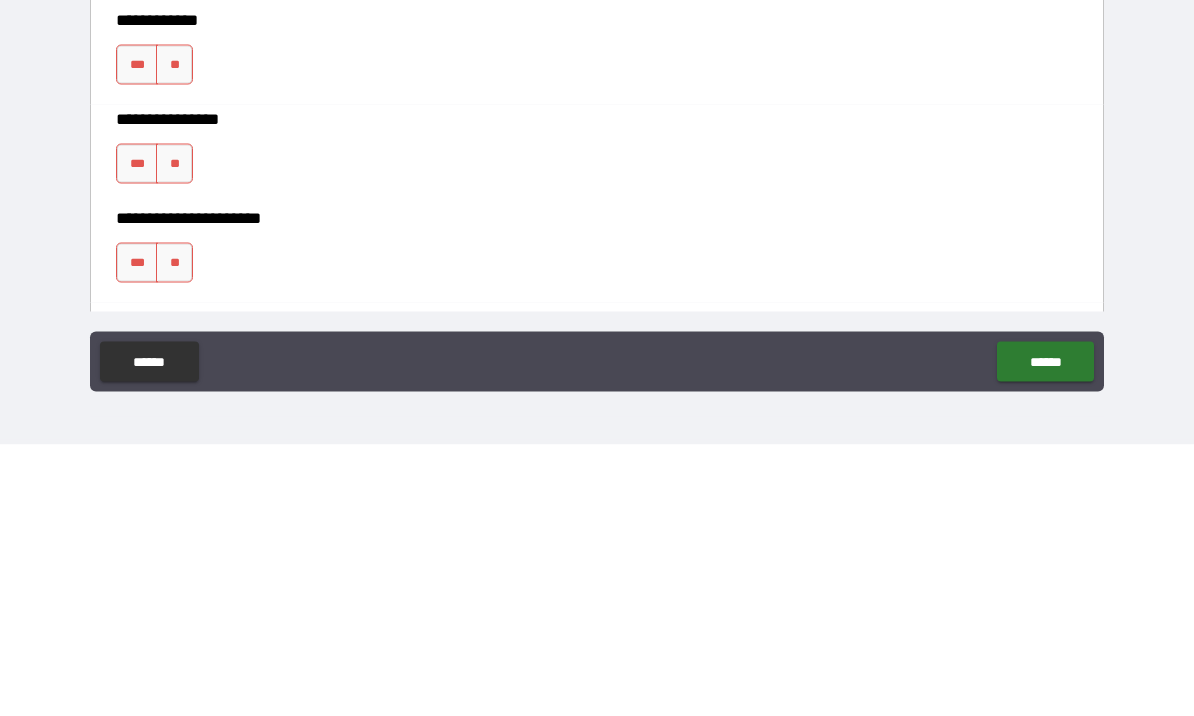 scroll, scrollTop: 6051, scrollLeft: 0, axis: vertical 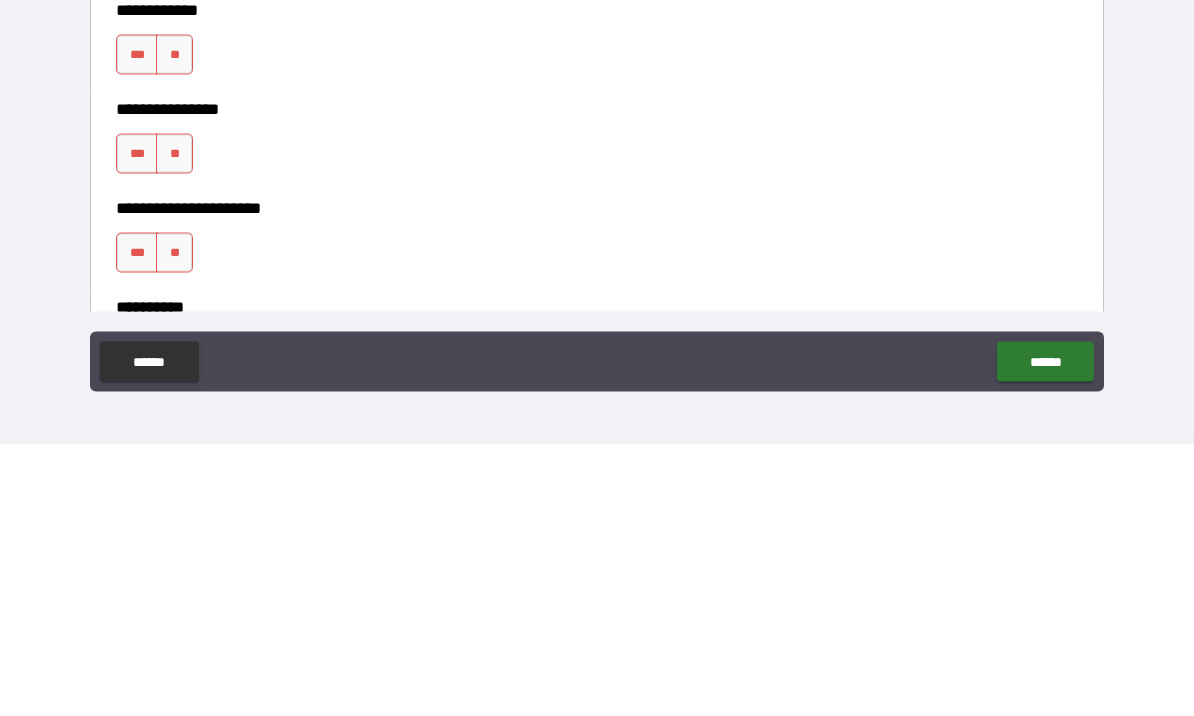 click on "**********" at bounding box center (597, 267) 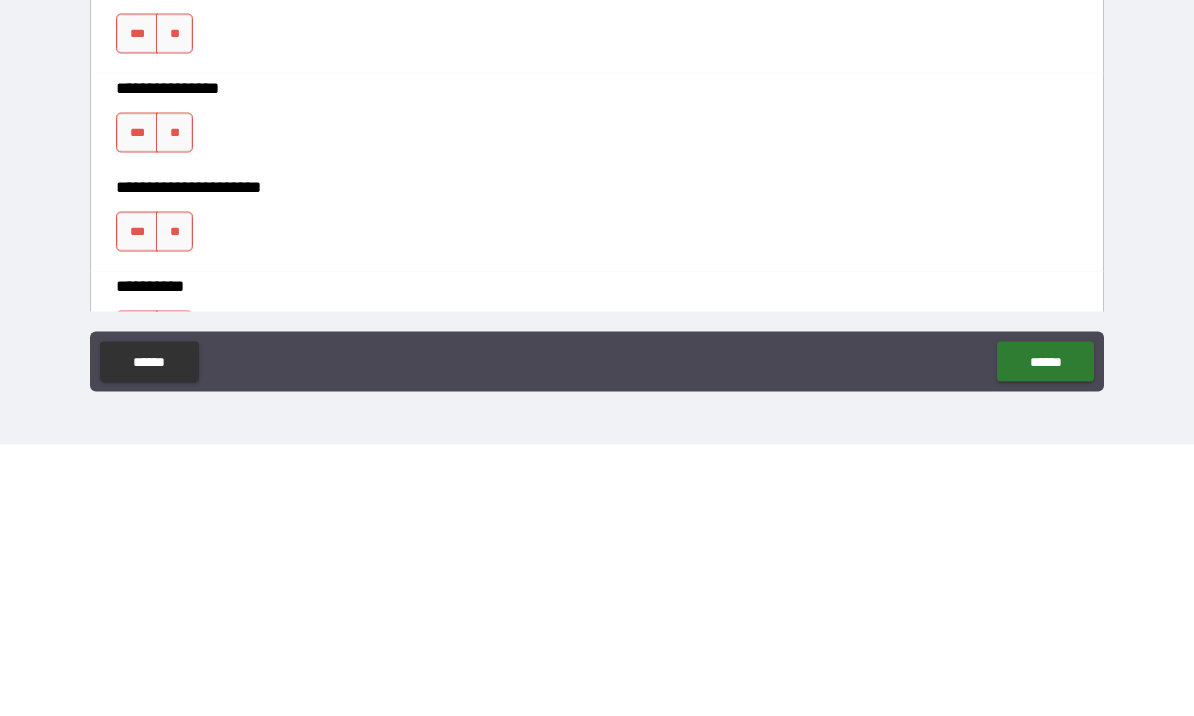 scroll, scrollTop: 6033, scrollLeft: 0, axis: vertical 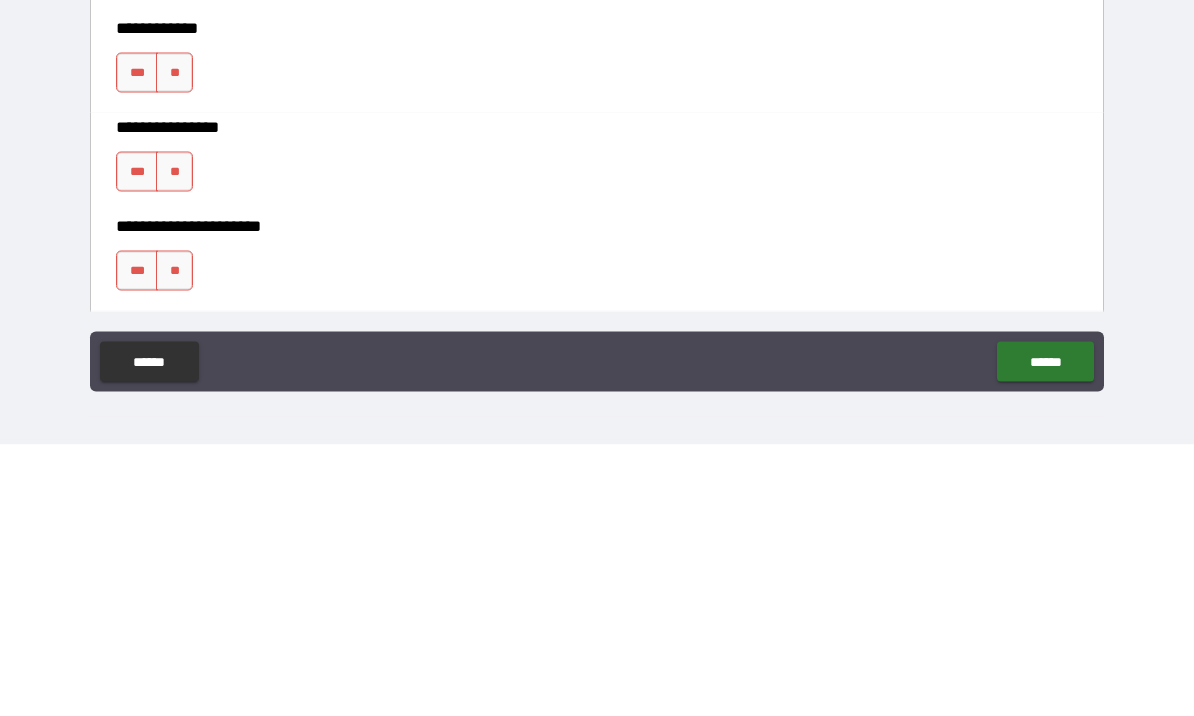click on "**" at bounding box center (174, 245) 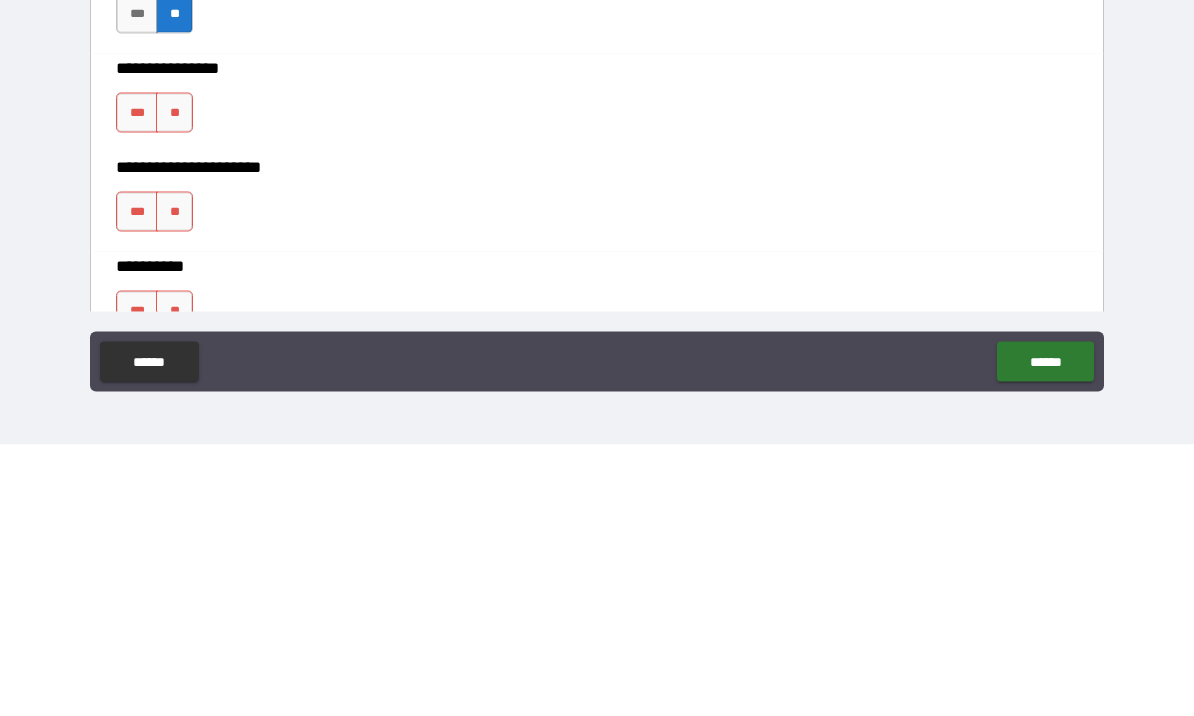 scroll, scrollTop: 6093, scrollLeft: 0, axis: vertical 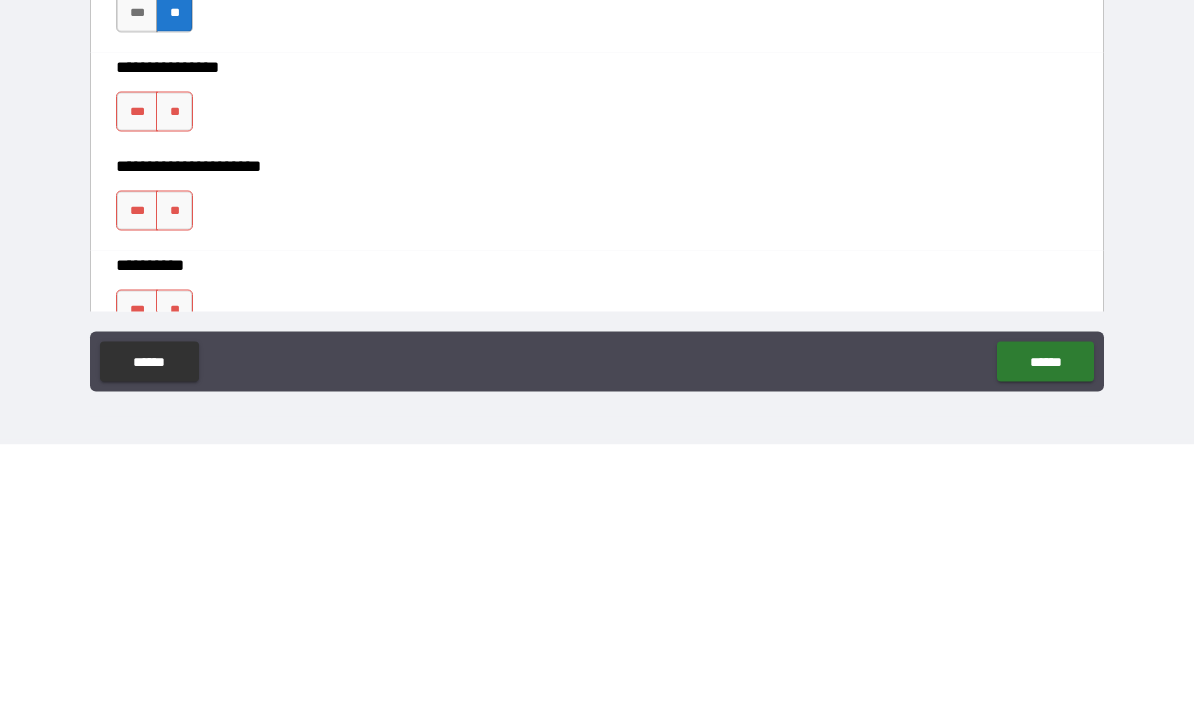 click on "**" at bounding box center [174, 383] 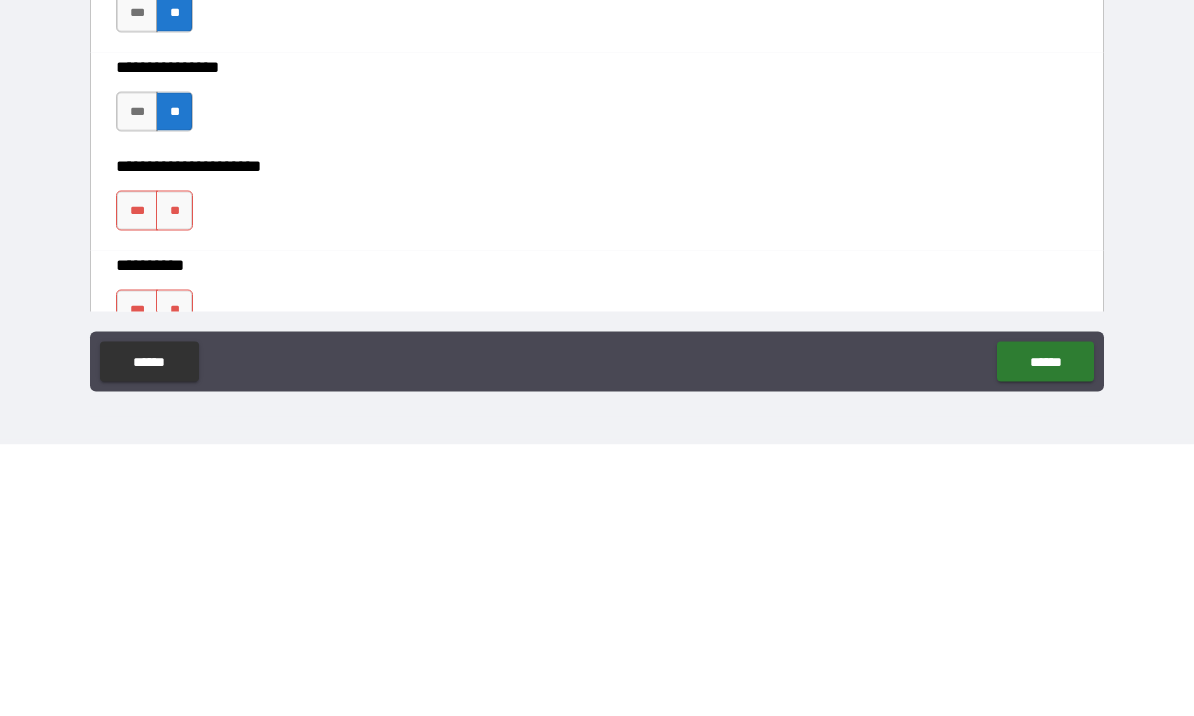 click on "**" at bounding box center (174, 482) 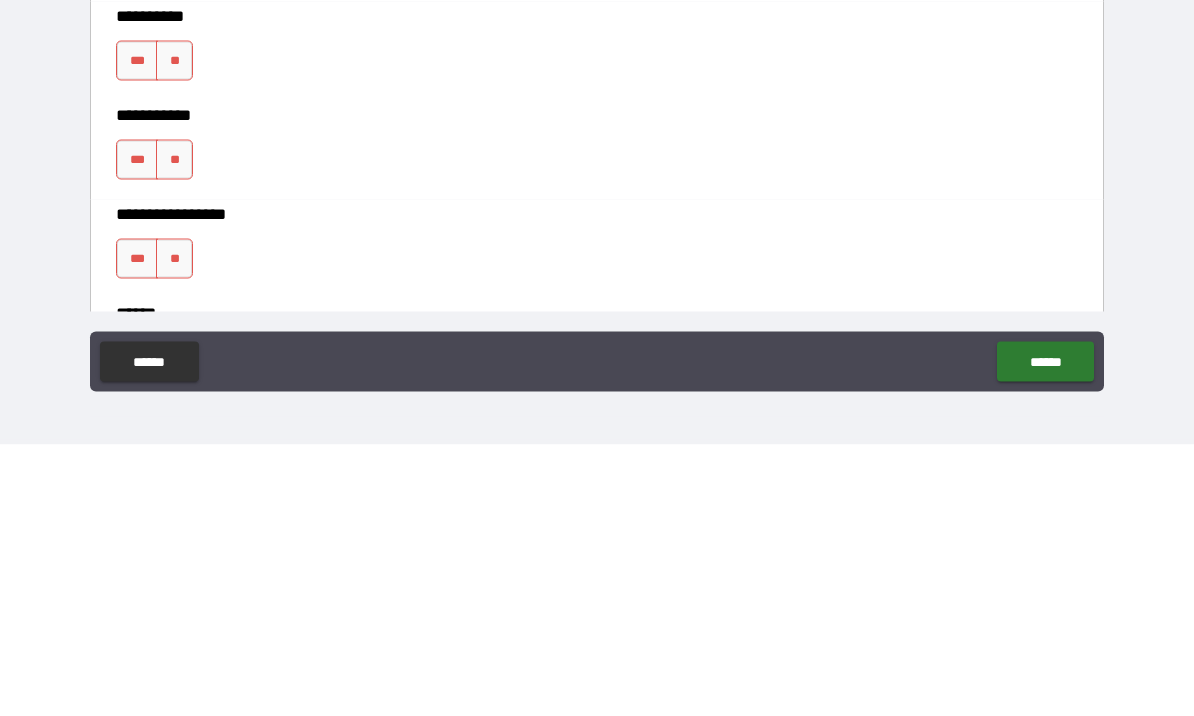 scroll, scrollTop: 6353, scrollLeft: 0, axis: vertical 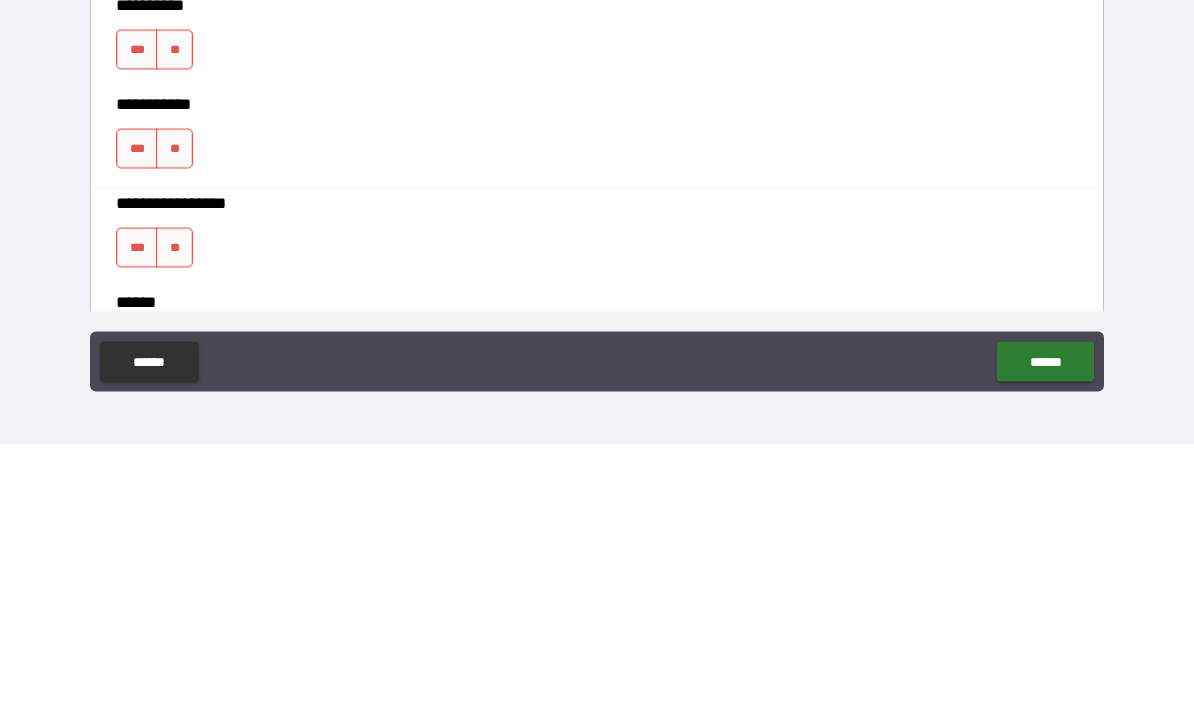 click on "**" at bounding box center [174, 321] 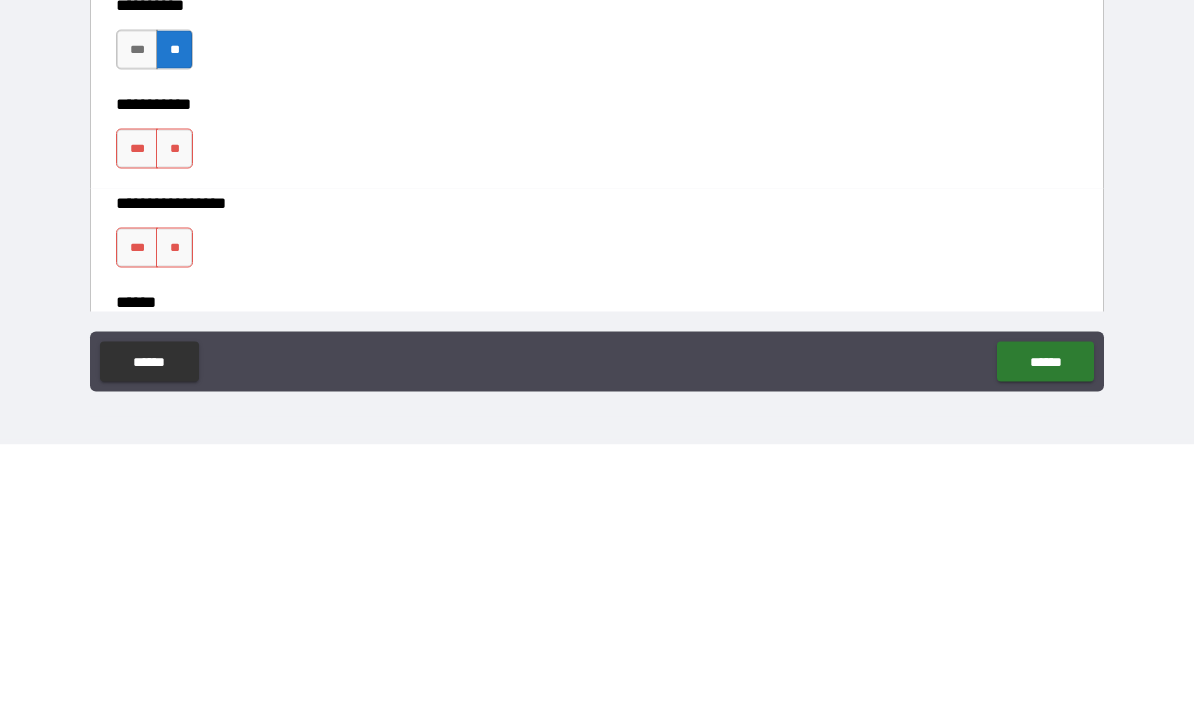 click on "**" at bounding box center [174, 420] 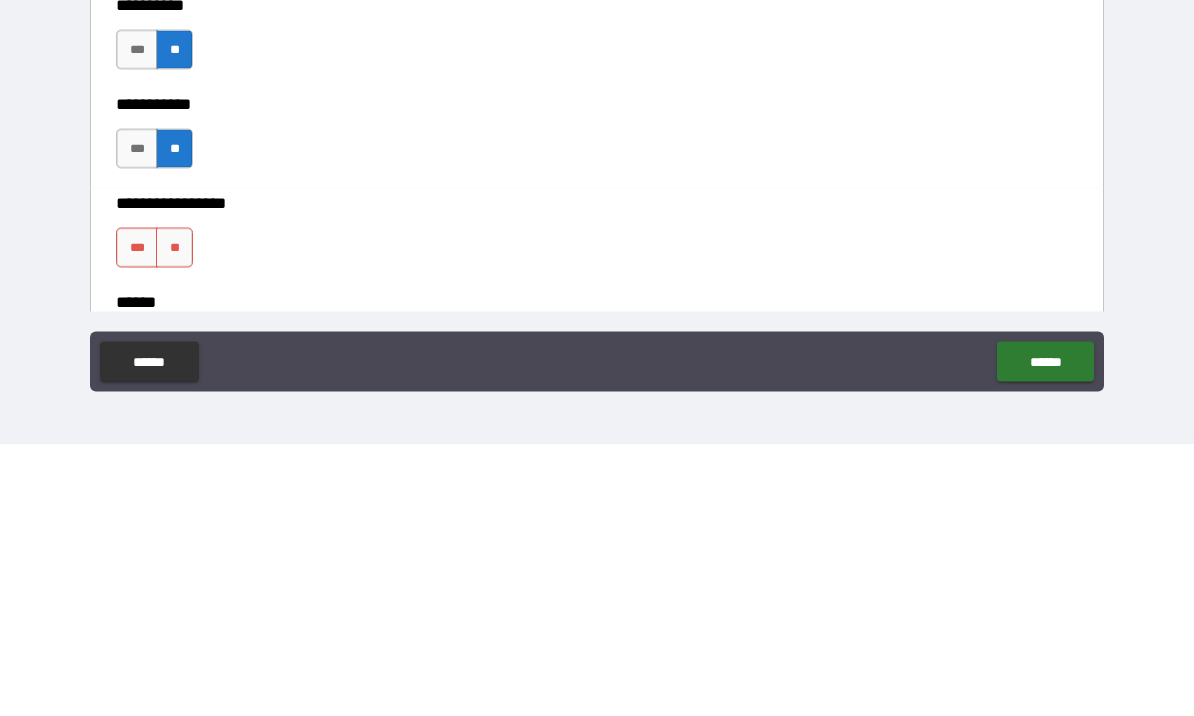 click on "**" at bounding box center [174, 519] 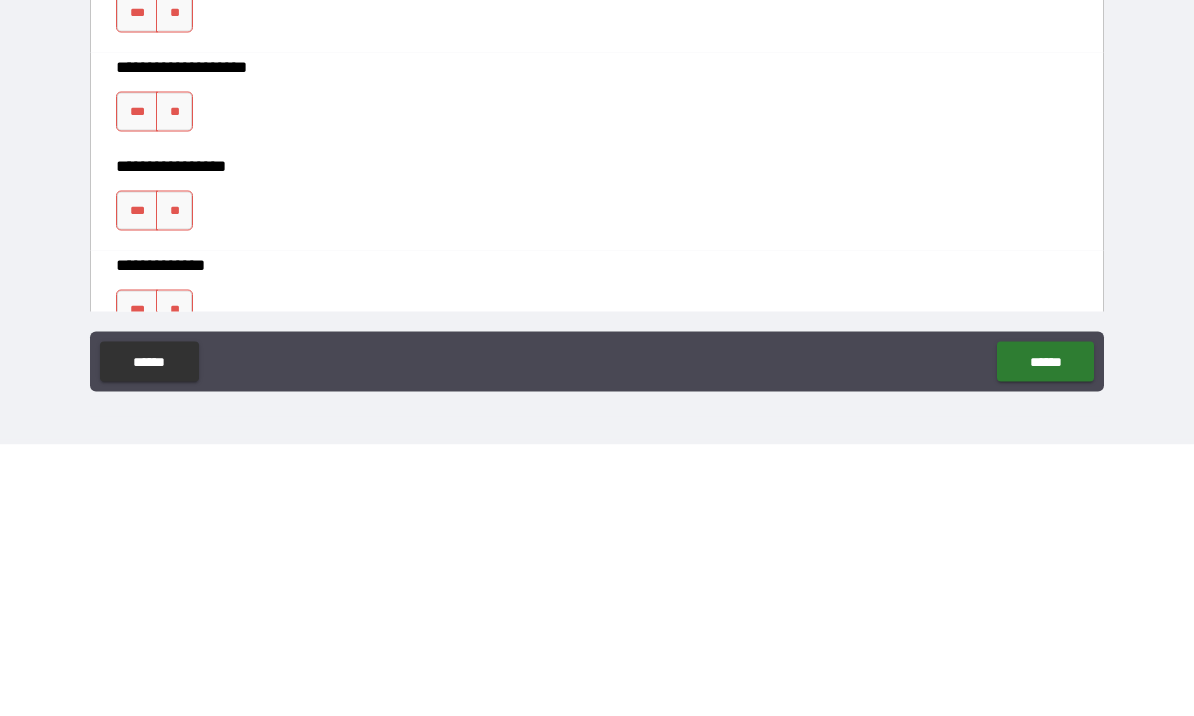 scroll, scrollTop: 6688, scrollLeft: 0, axis: vertical 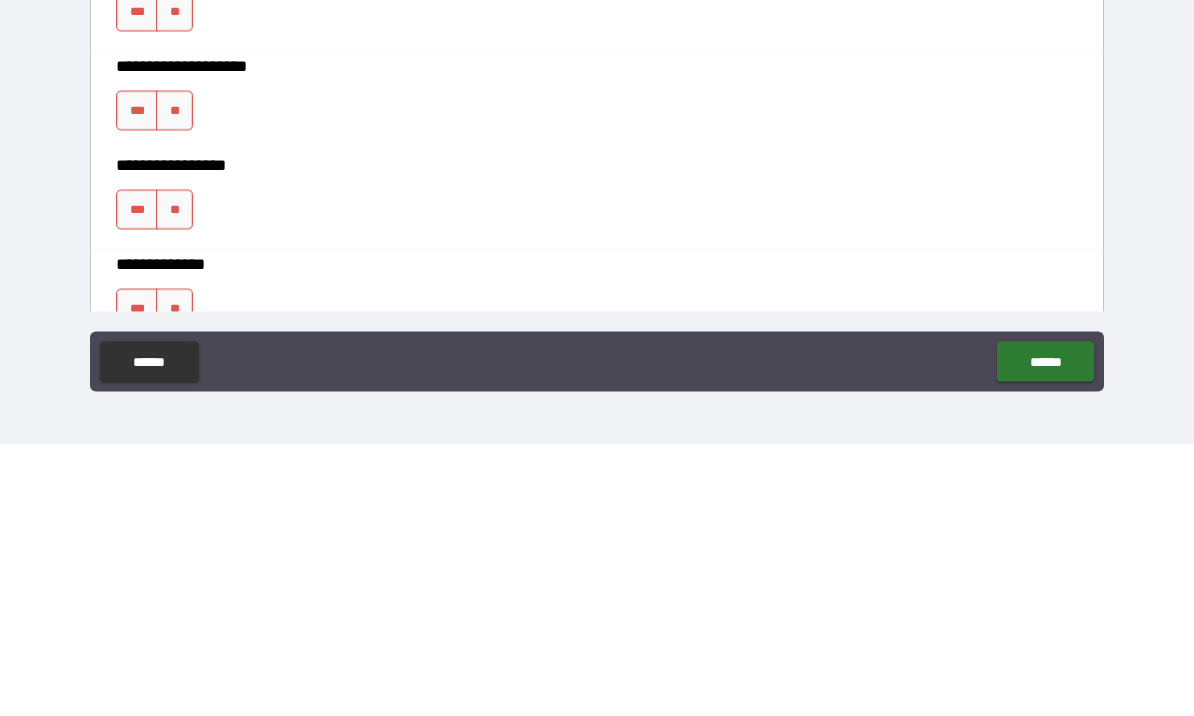 click on "**" at bounding box center (174, 283) 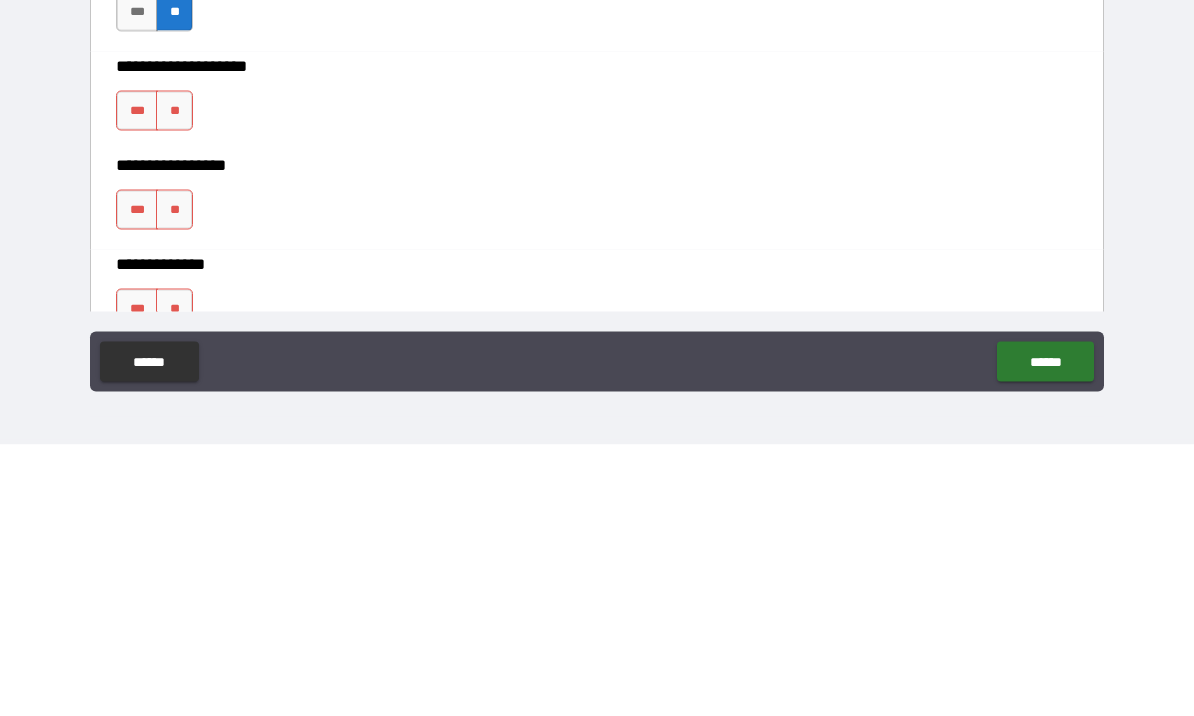 click on "**" at bounding box center (174, 382) 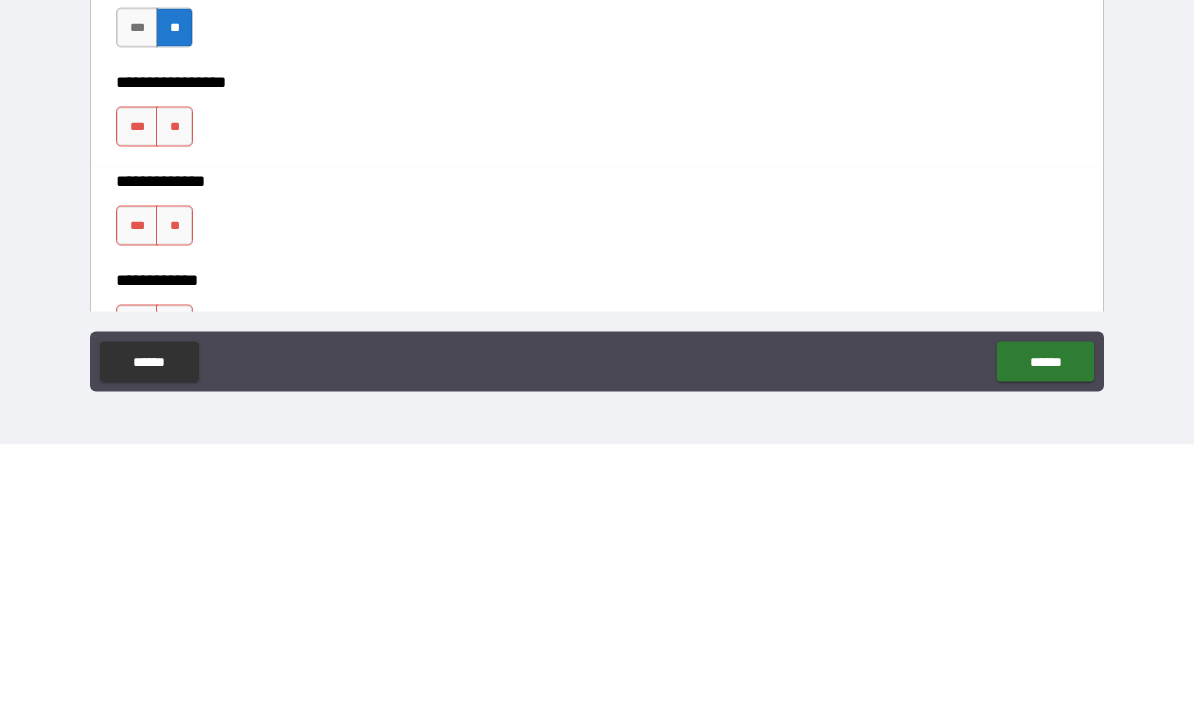 scroll, scrollTop: 6776, scrollLeft: 0, axis: vertical 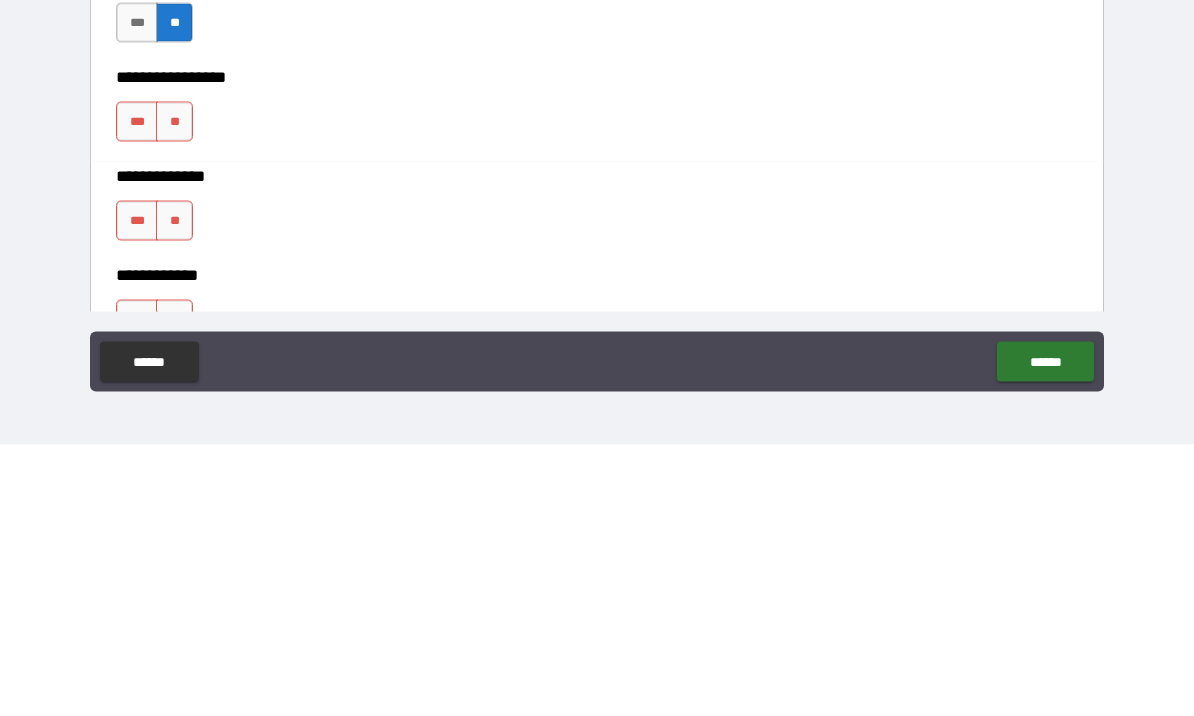 click on "**" at bounding box center (174, 393) 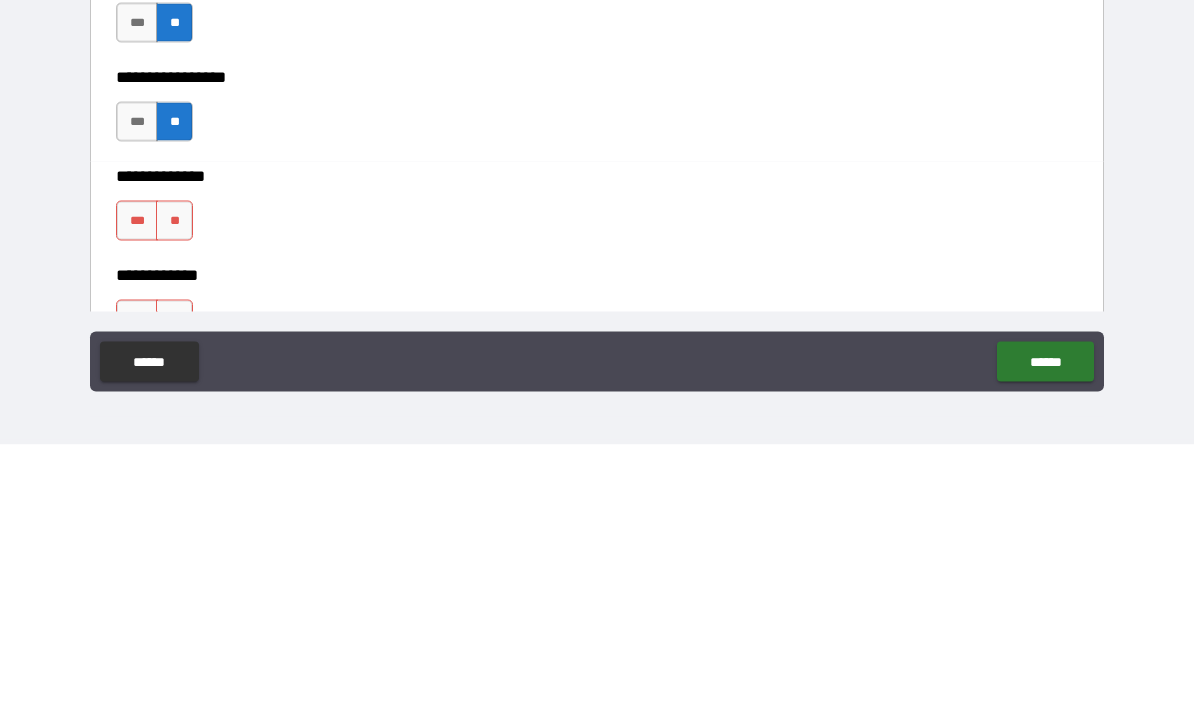 click on "**" at bounding box center [174, 492] 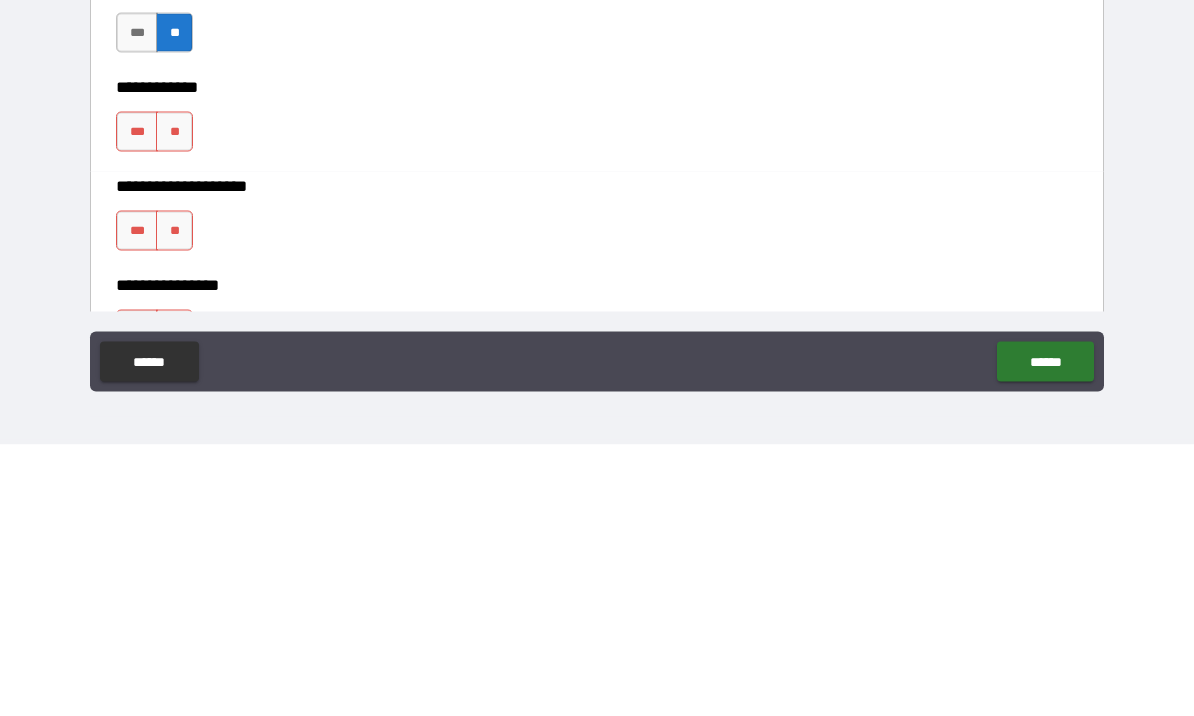 click on "**" at bounding box center (174, 403) 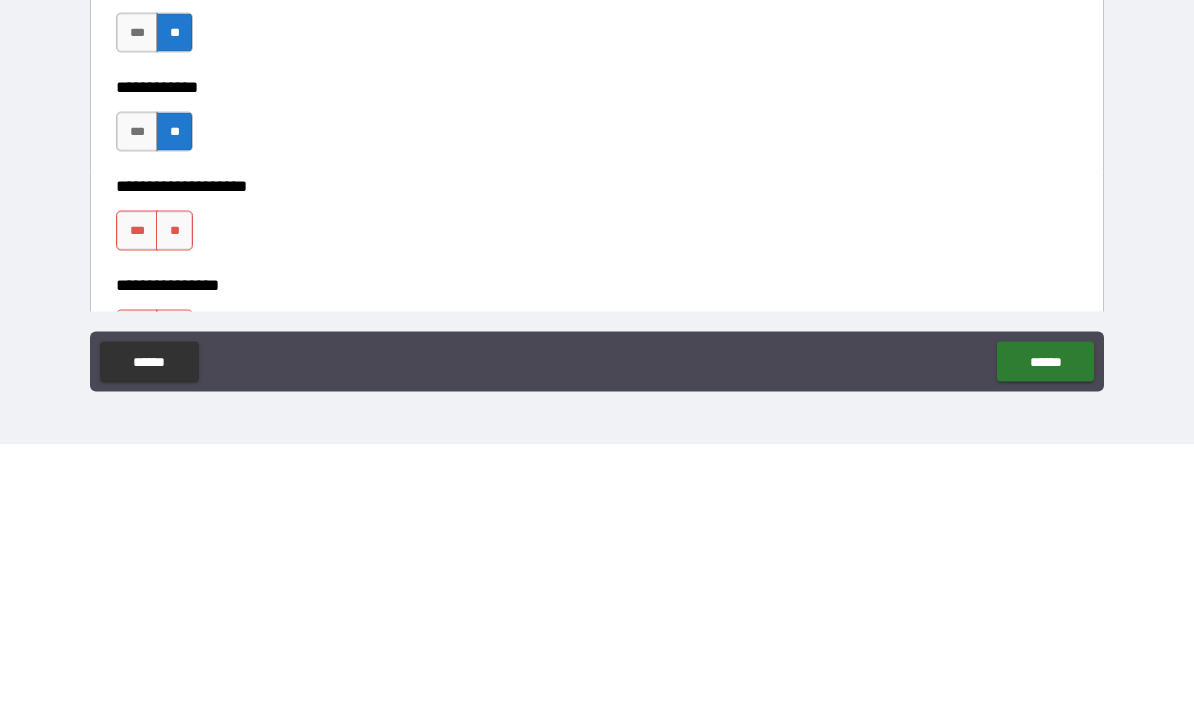 click on "**" at bounding box center (174, 502) 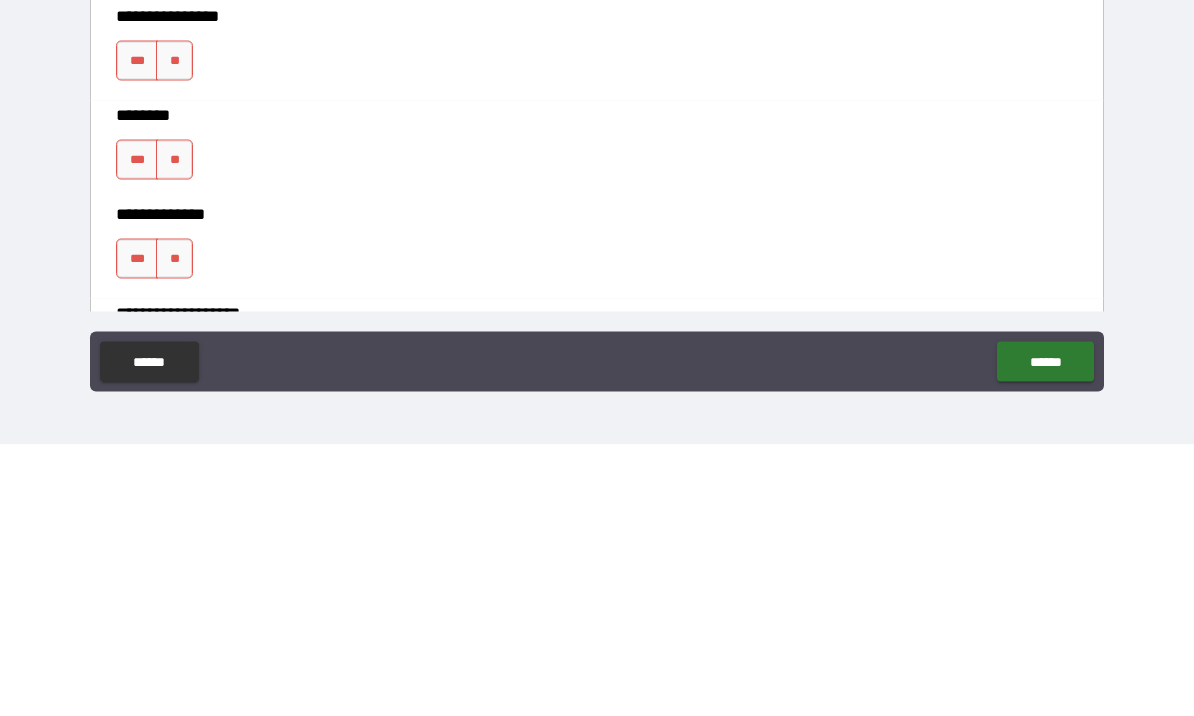 scroll, scrollTop: 7246, scrollLeft: 0, axis: vertical 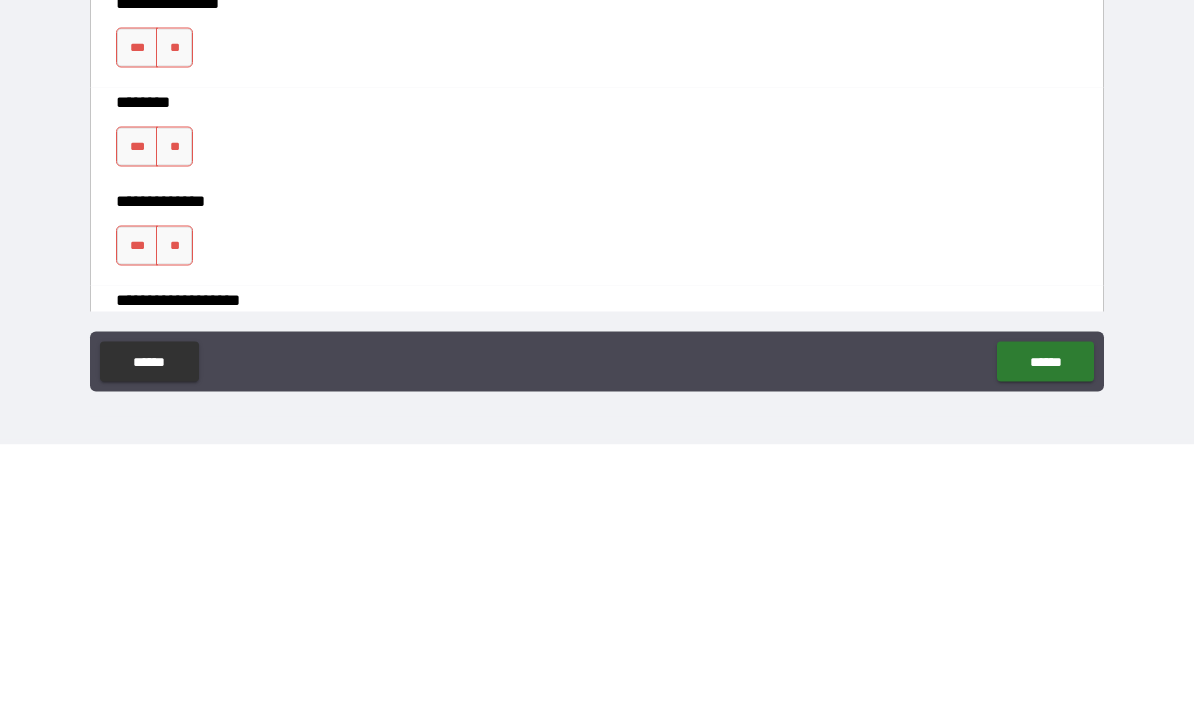 click on "**" at bounding box center (174, 418) 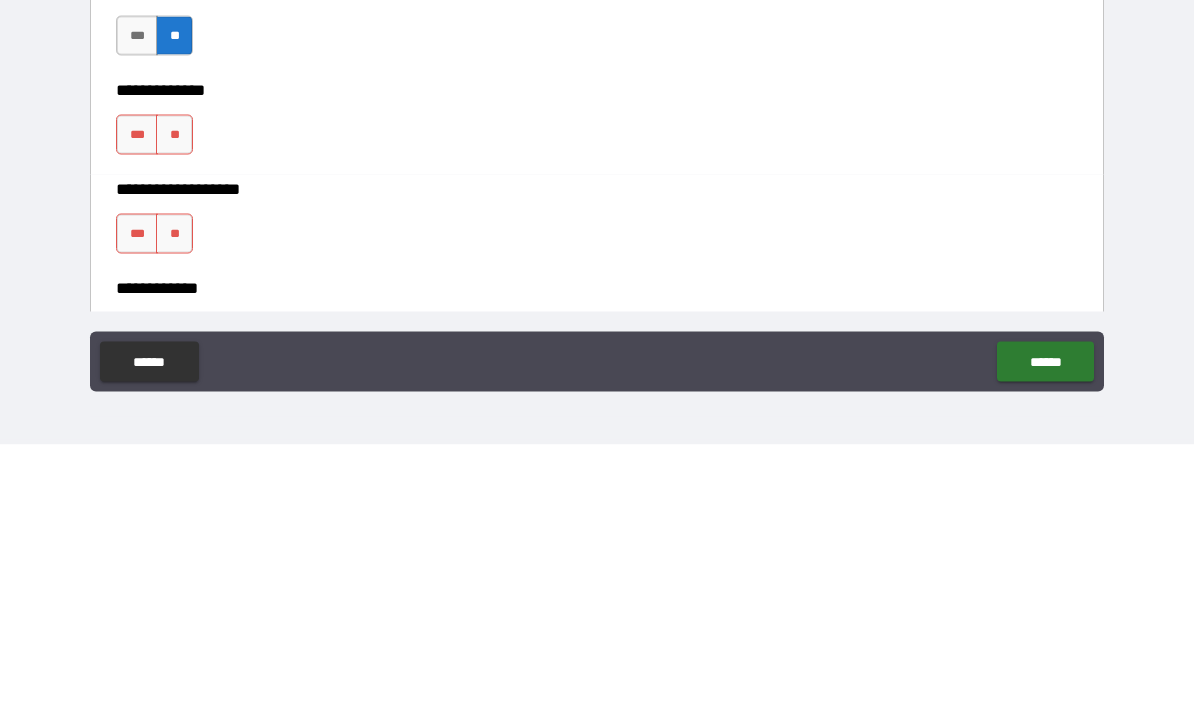 scroll, scrollTop: 7355, scrollLeft: 0, axis: vertical 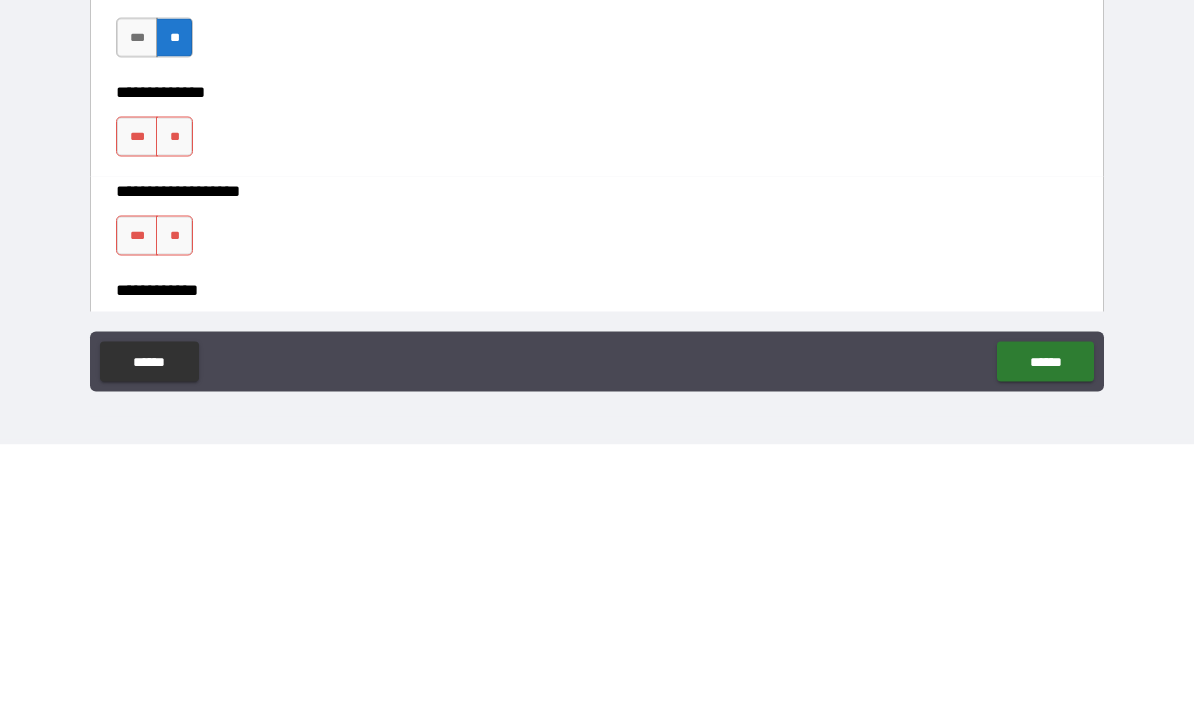click on "**" at bounding box center [174, 210] 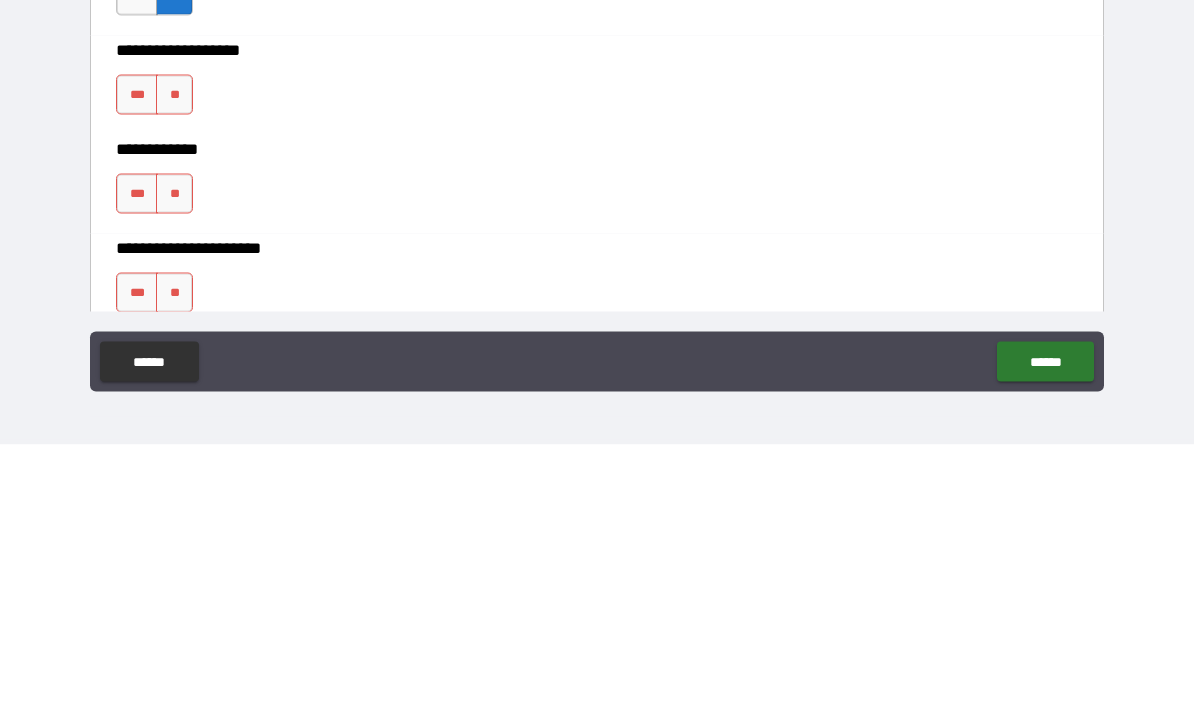 scroll, scrollTop: 7495, scrollLeft: 0, axis: vertical 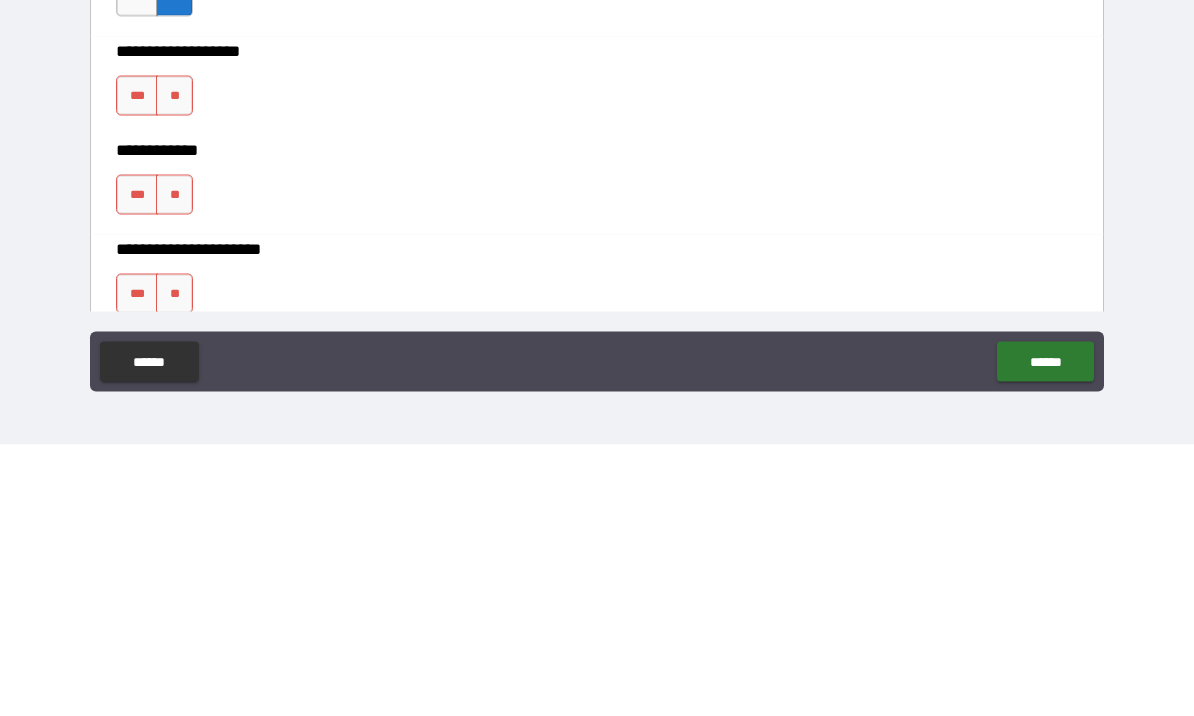 click on "**" at bounding box center (174, 367) 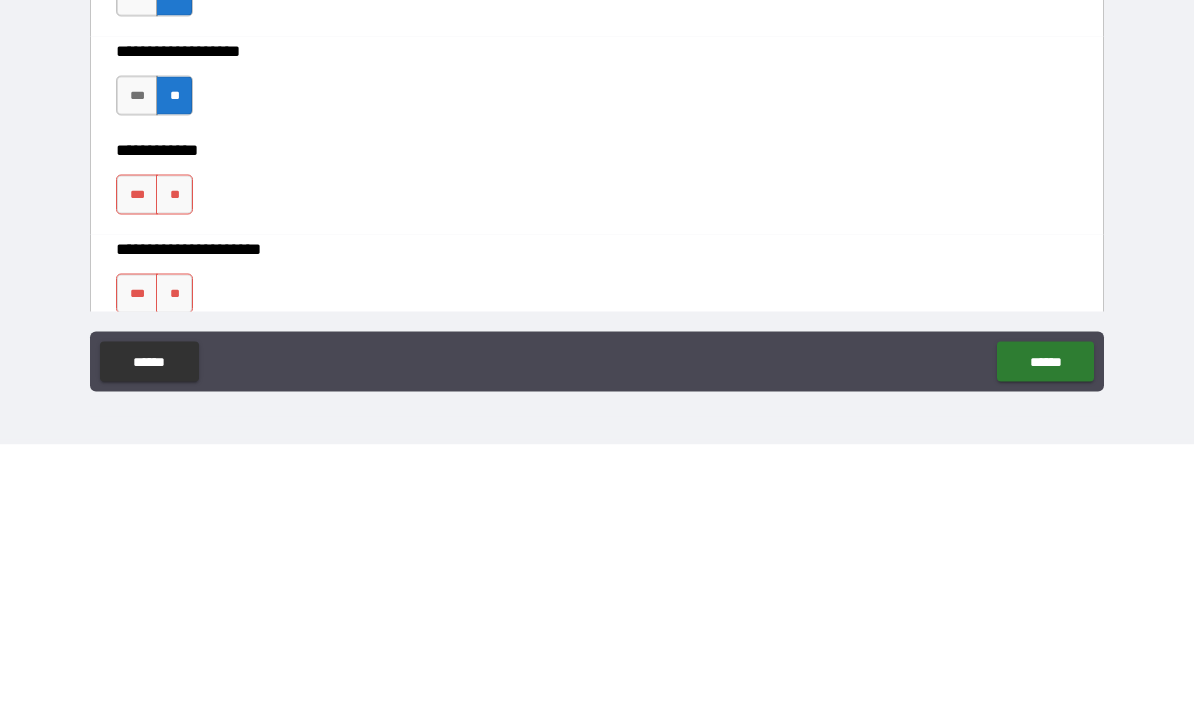 click on "**" at bounding box center (174, 466) 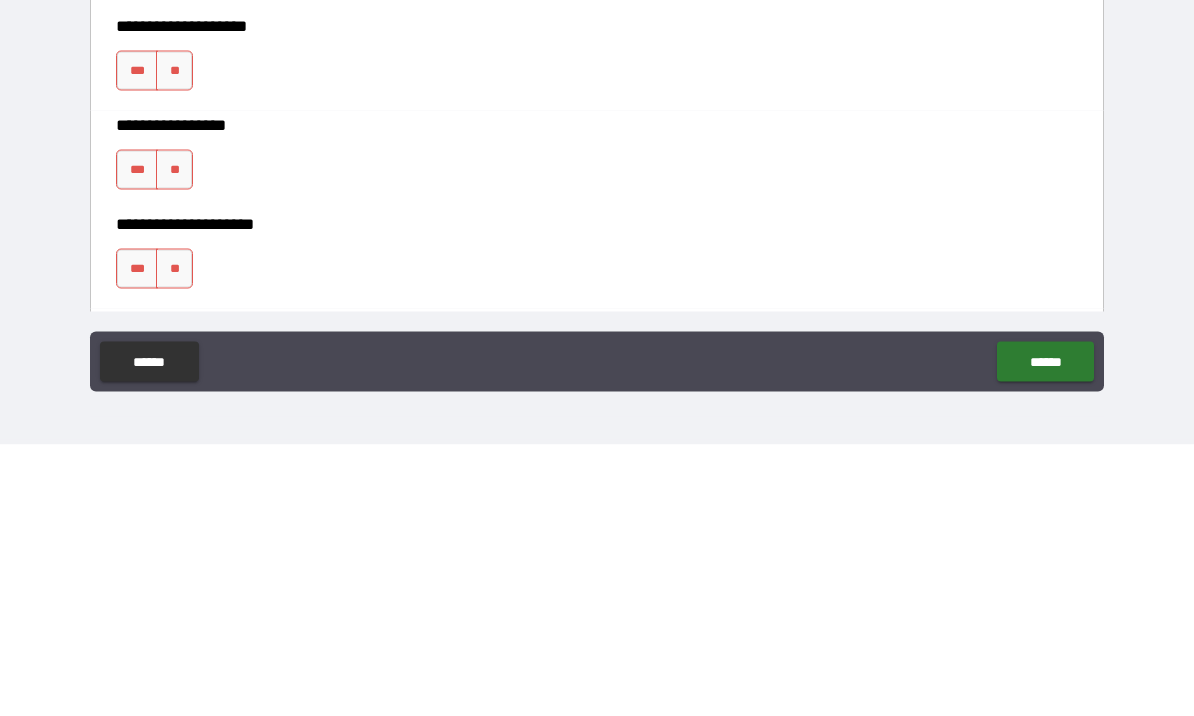 scroll, scrollTop: 8011, scrollLeft: 0, axis: vertical 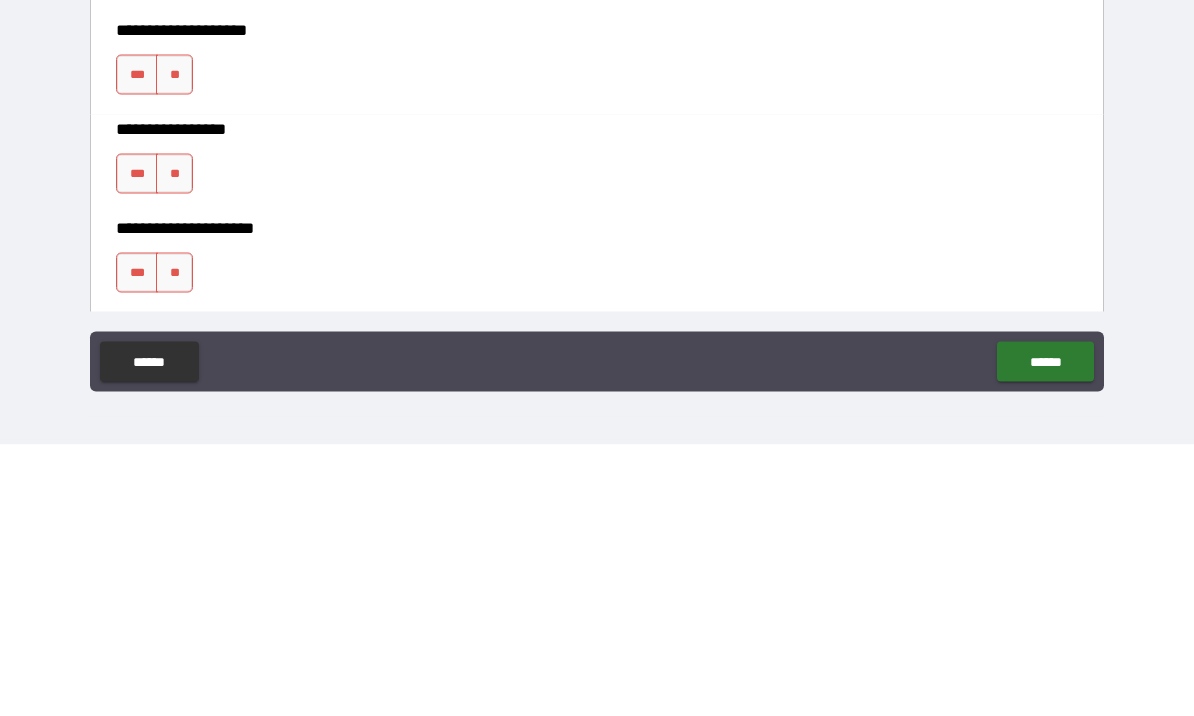 click on "**" at bounding box center (174, 49) 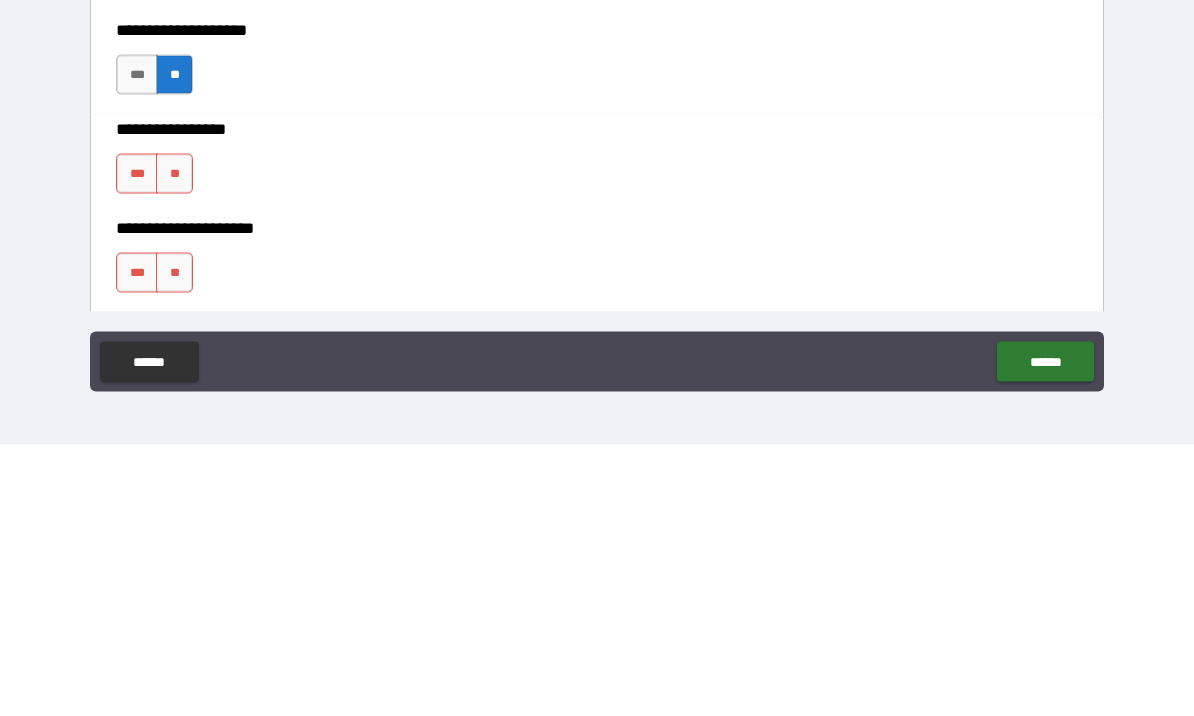 click on "**" at bounding box center (174, 445) 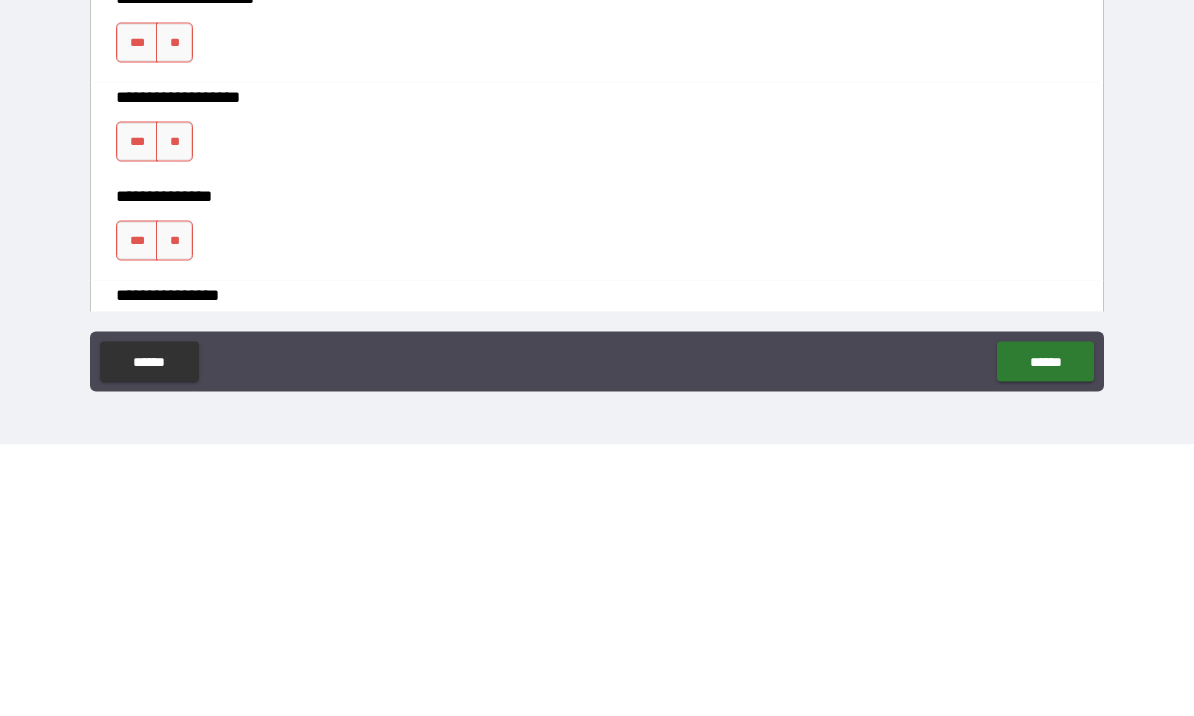 scroll, scrollTop: 8257, scrollLeft: 0, axis: vertical 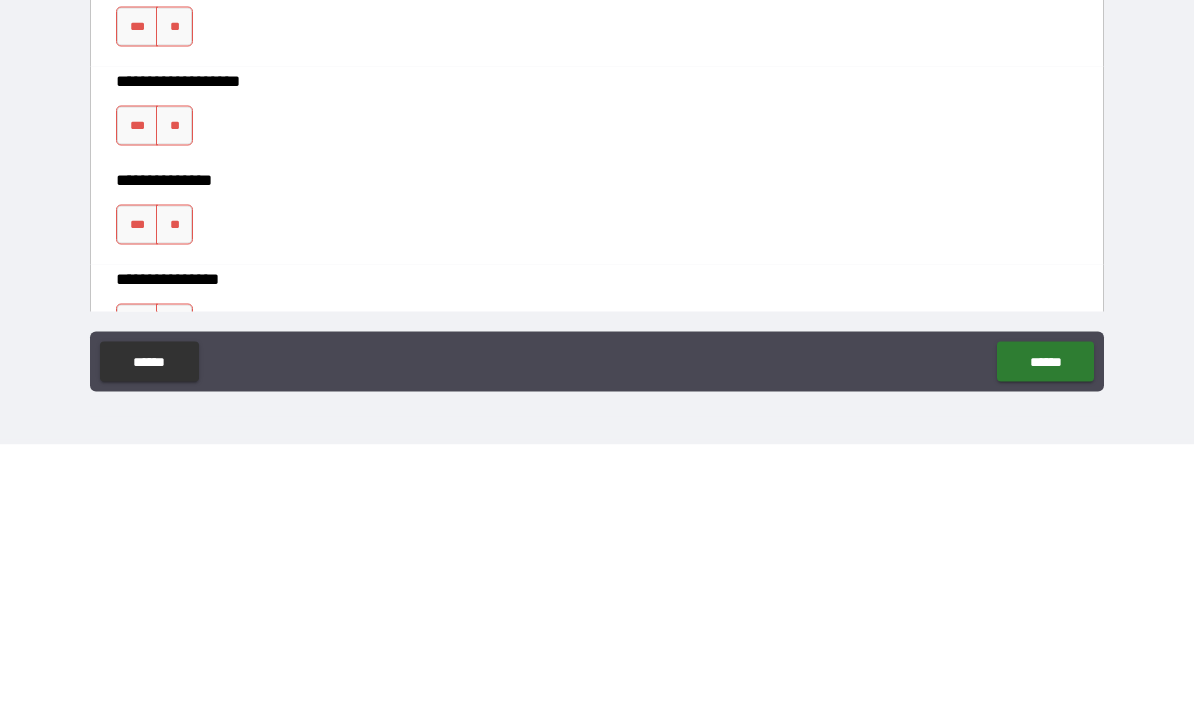 click on "**" at bounding box center [174, 298] 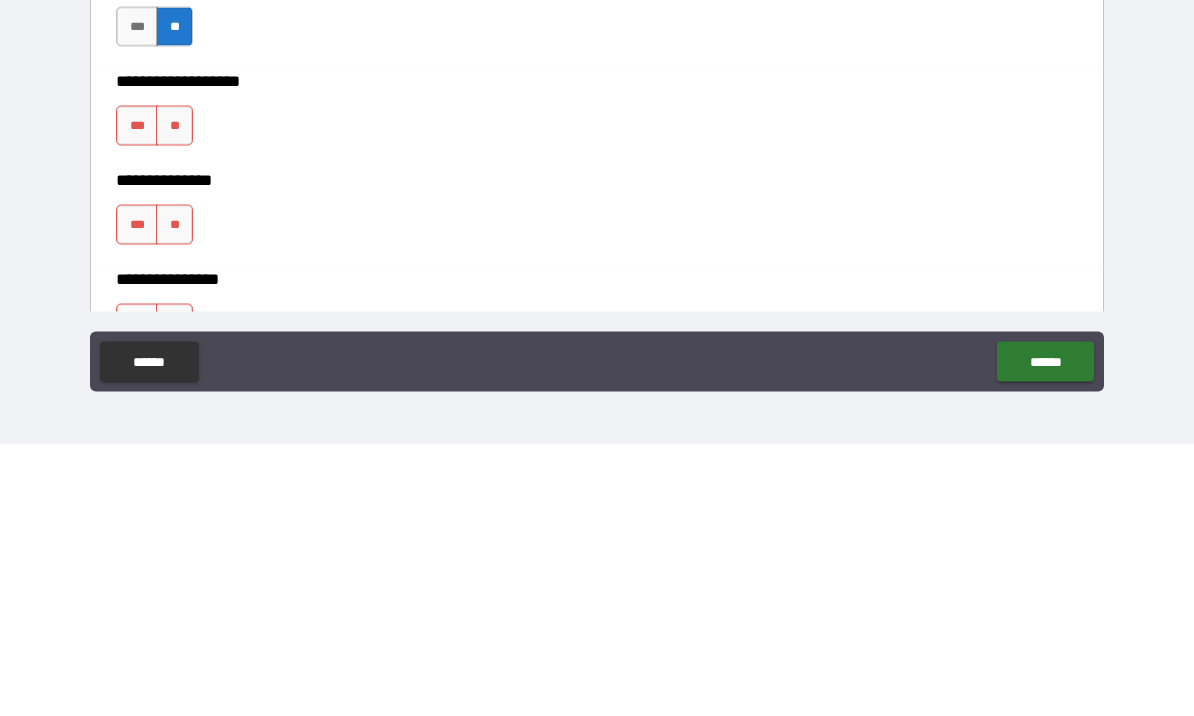 click on "**" at bounding box center [174, 397] 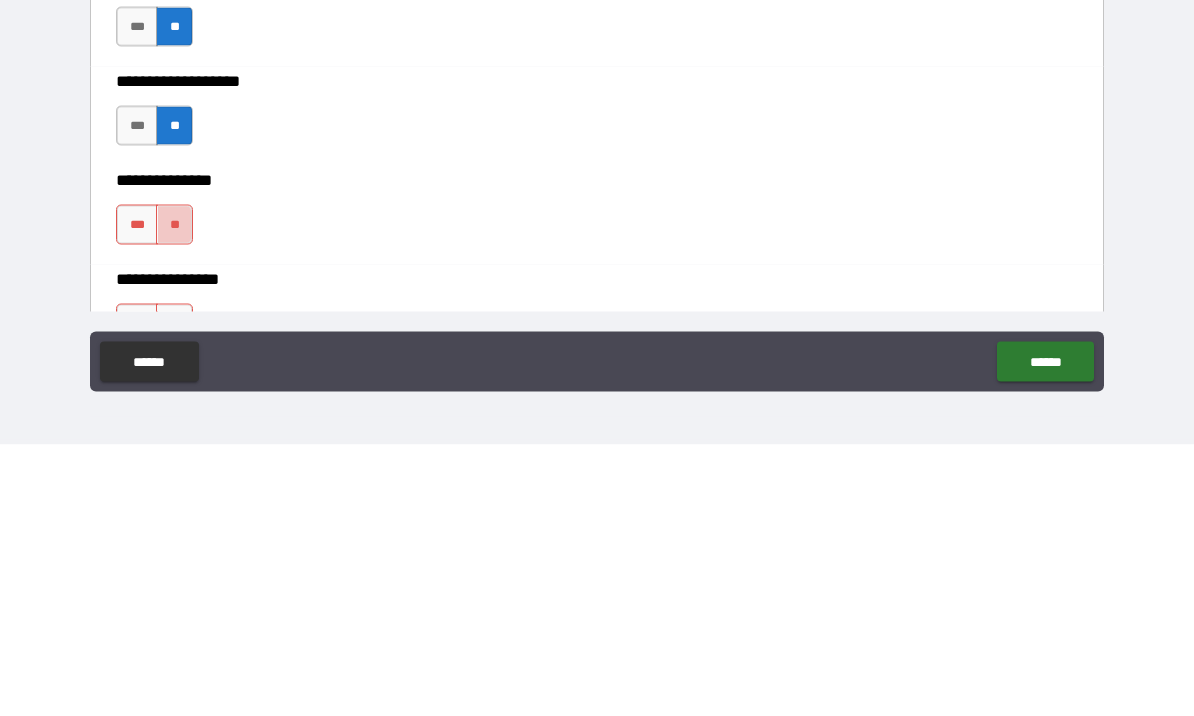 click on "**" at bounding box center [174, 496] 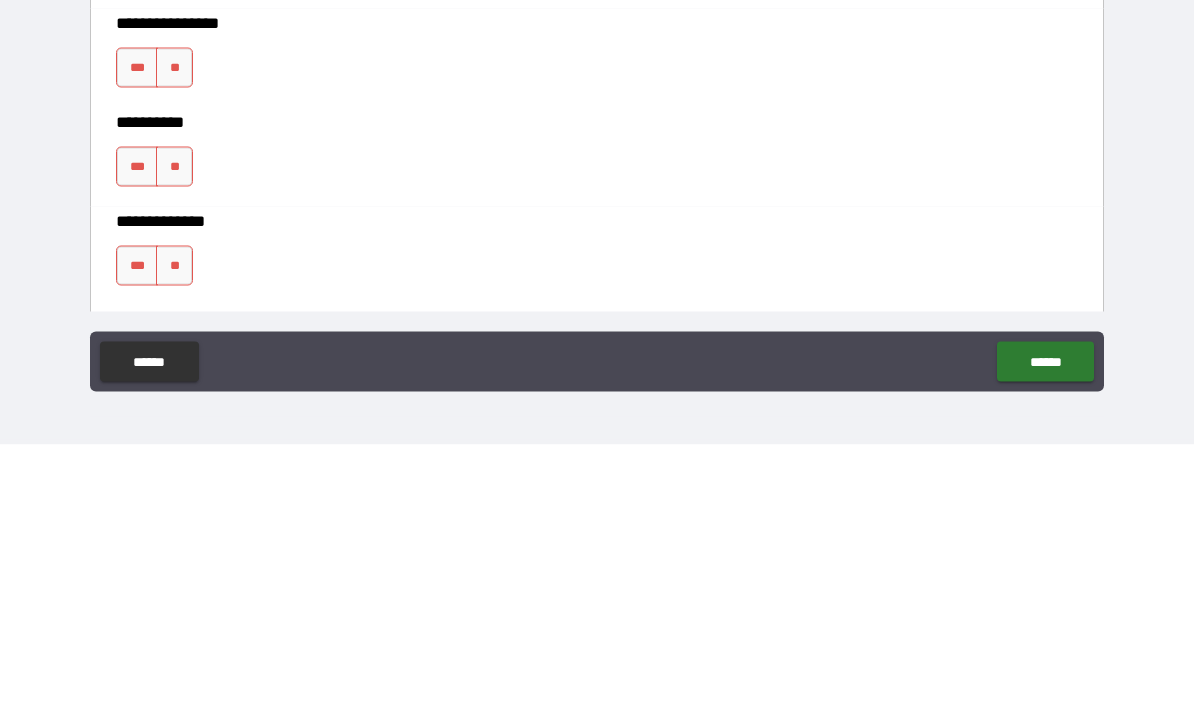 click on "**" at bounding box center [174, 339] 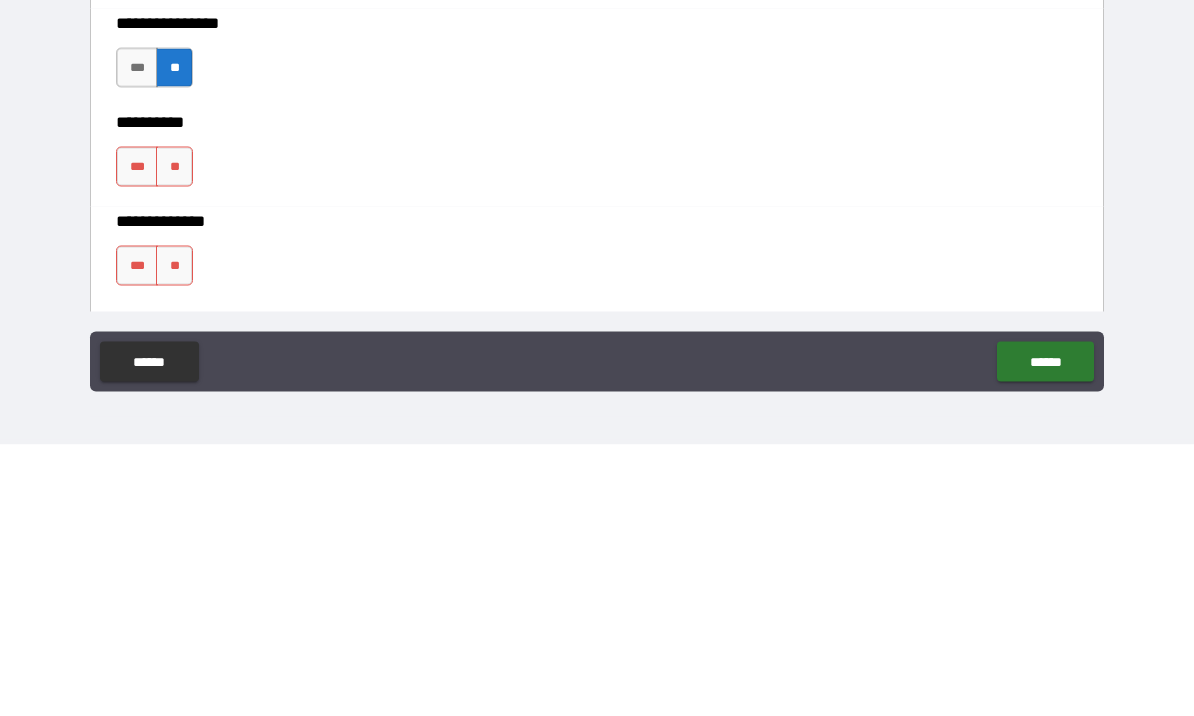 click on "**" at bounding box center (174, 438) 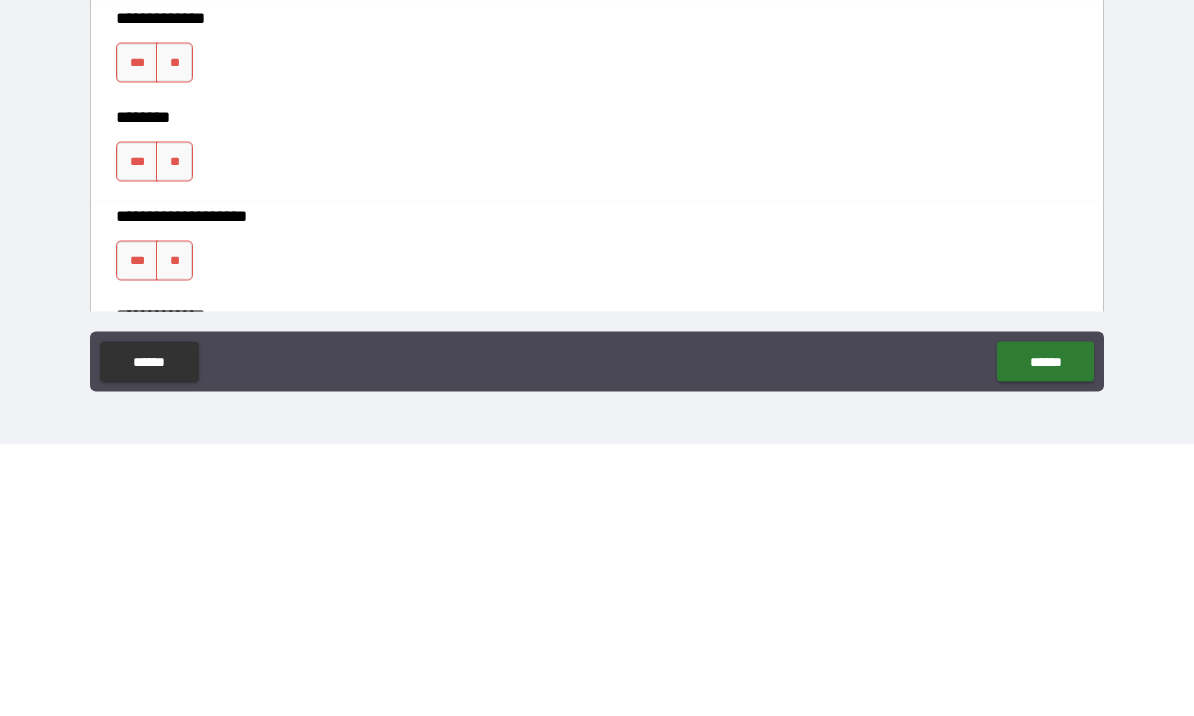 scroll, scrollTop: 8716, scrollLeft: 0, axis: vertical 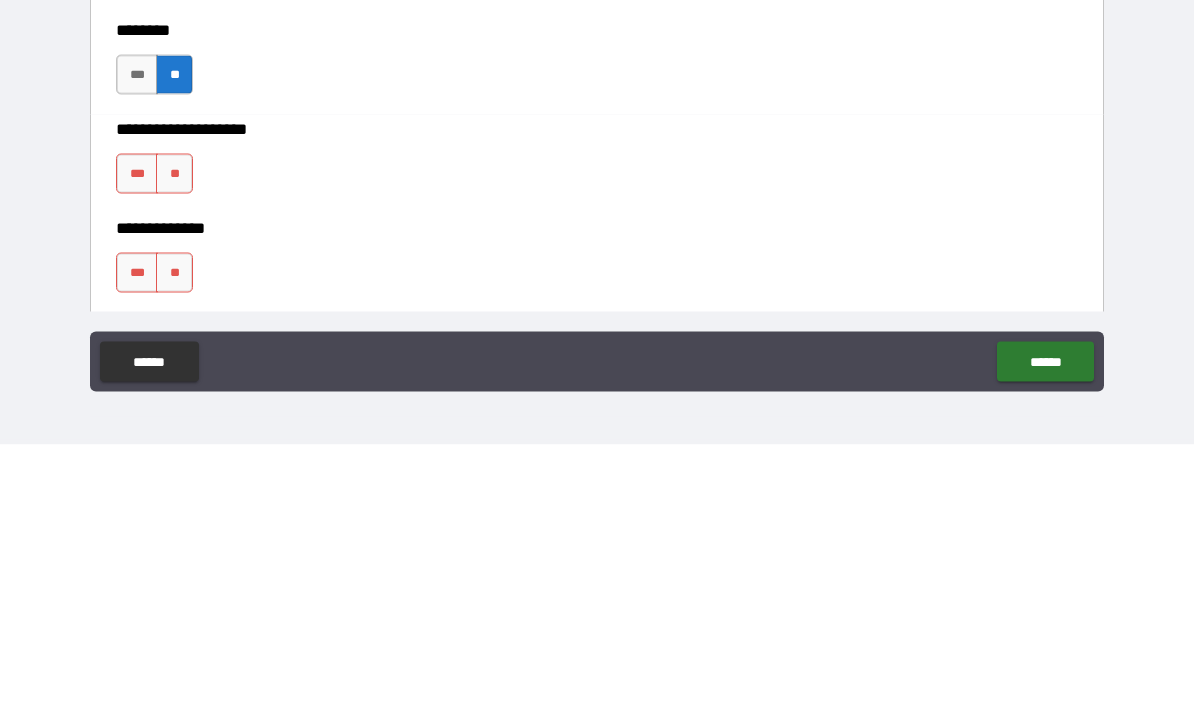 click on "**" at bounding box center [174, 247] 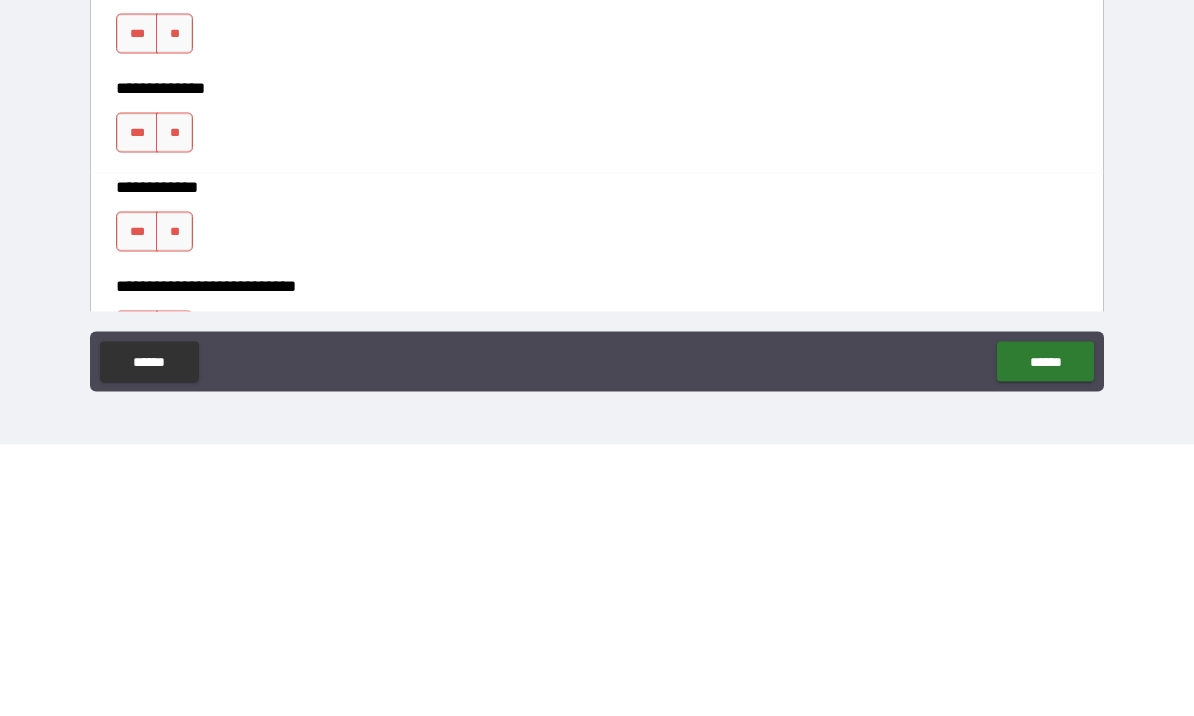 scroll, scrollTop: 8943, scrollLeft: 0, axis: vertical 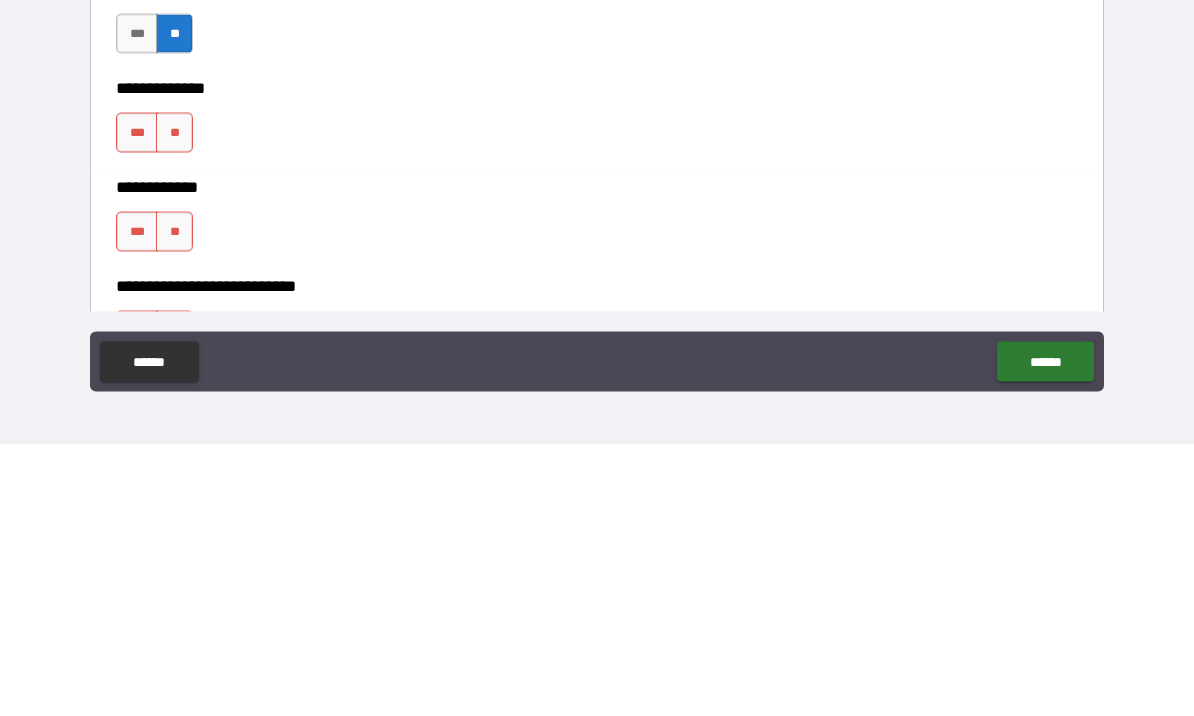 click on "**" at bounding box center [174, 404] 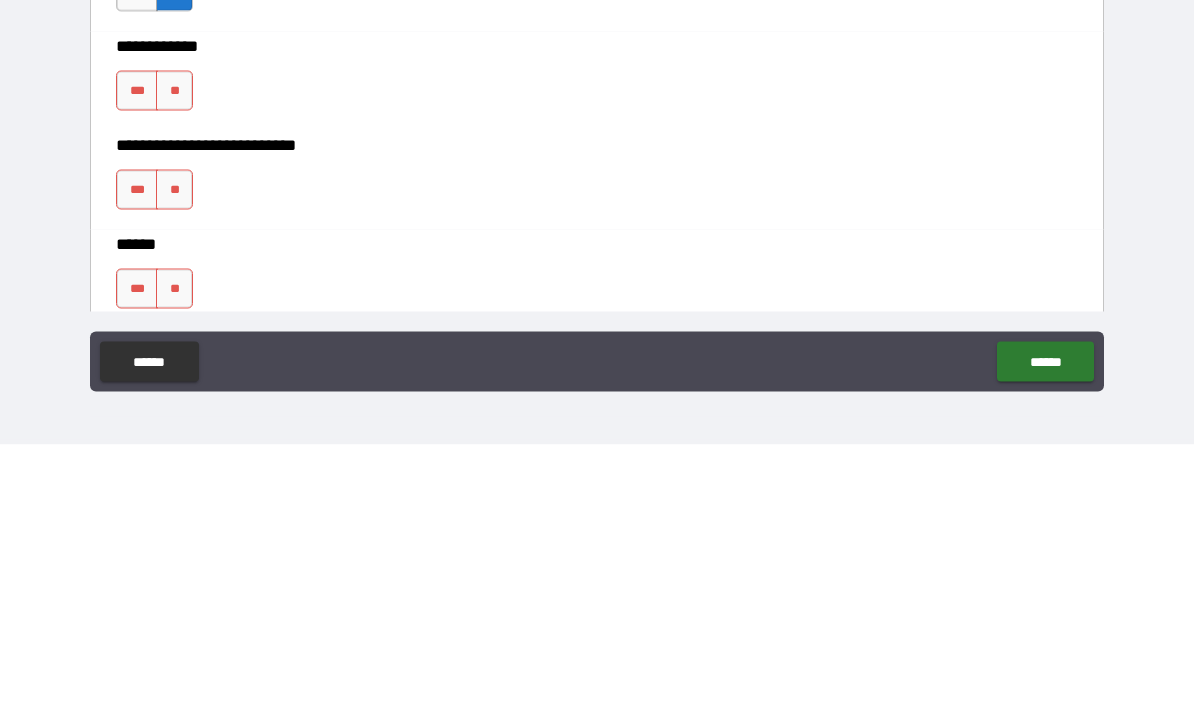 click on "**" at bounding box center (174, 362) 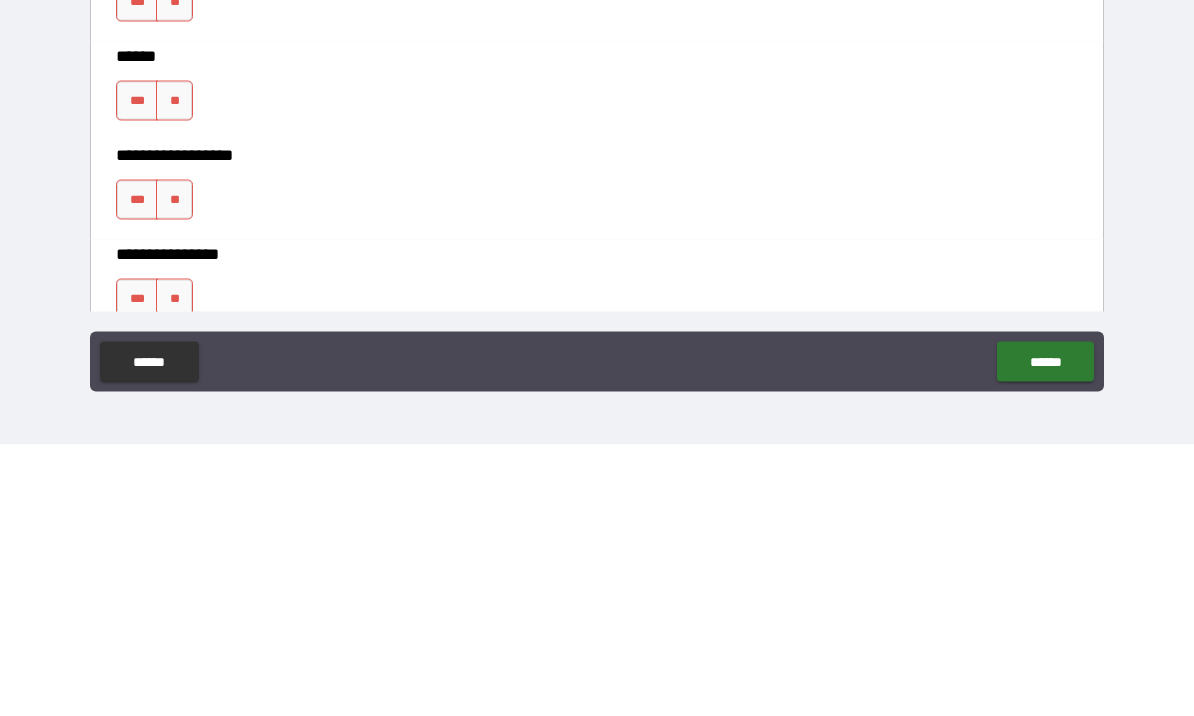 click on "**" at bounding box center (174, 273) 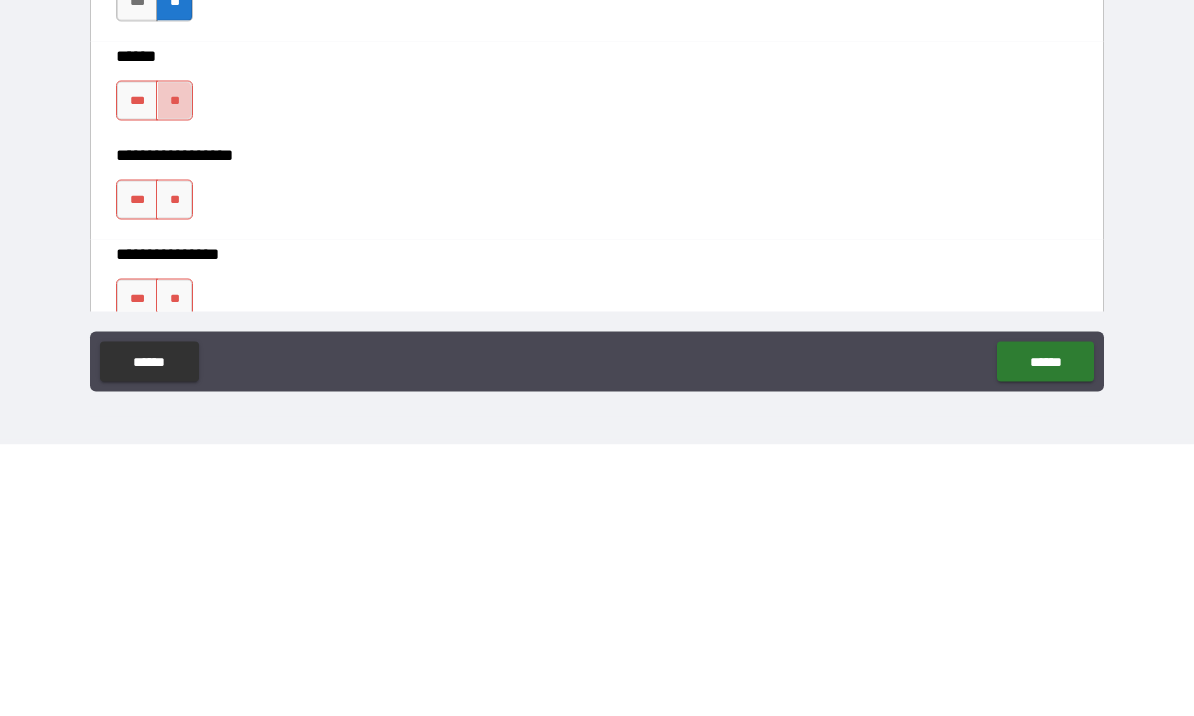 click on "**" at bounding box center (174, 372) 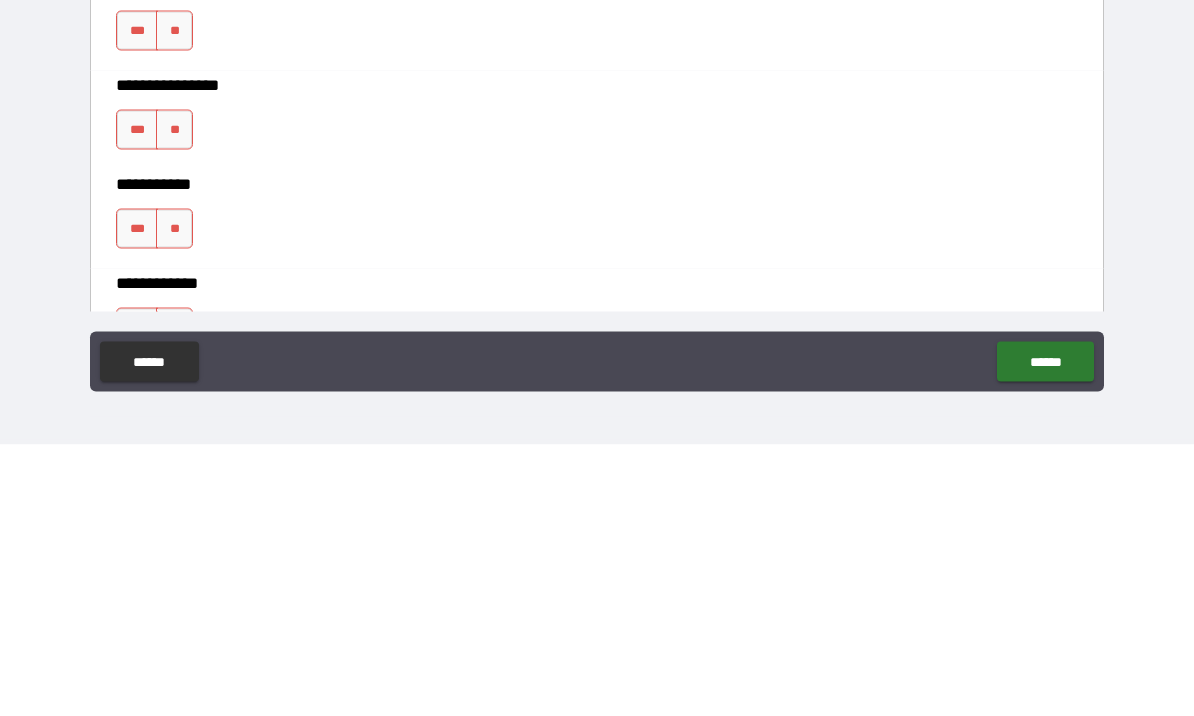 scroll, scrollTop: 9463, scrollLeft: 0, axis: vertical 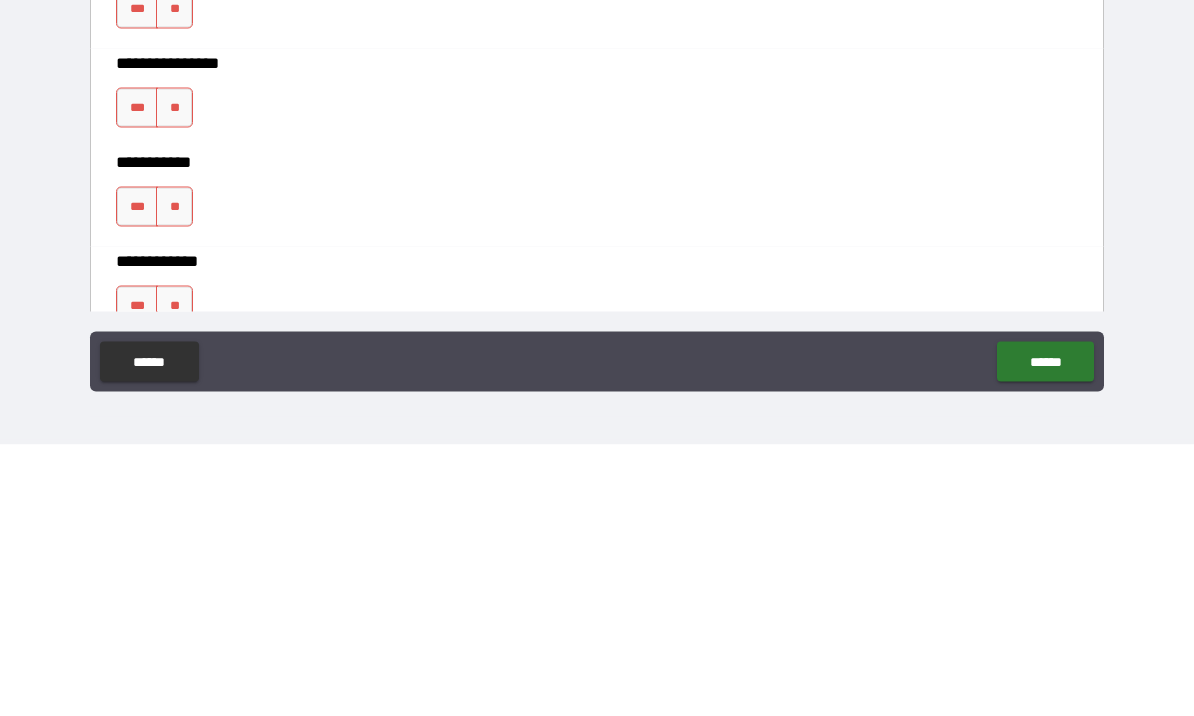click on "**" at bounding box center [174, 379] 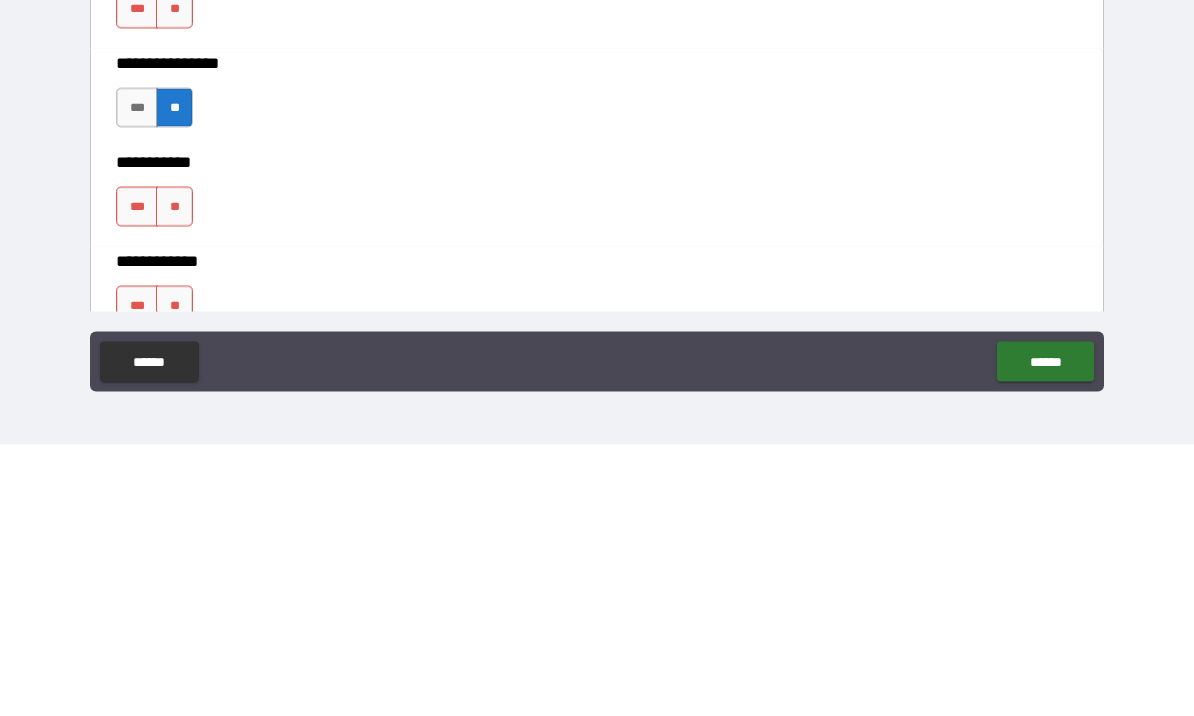 click on "**" at bounding box center [174, 280] 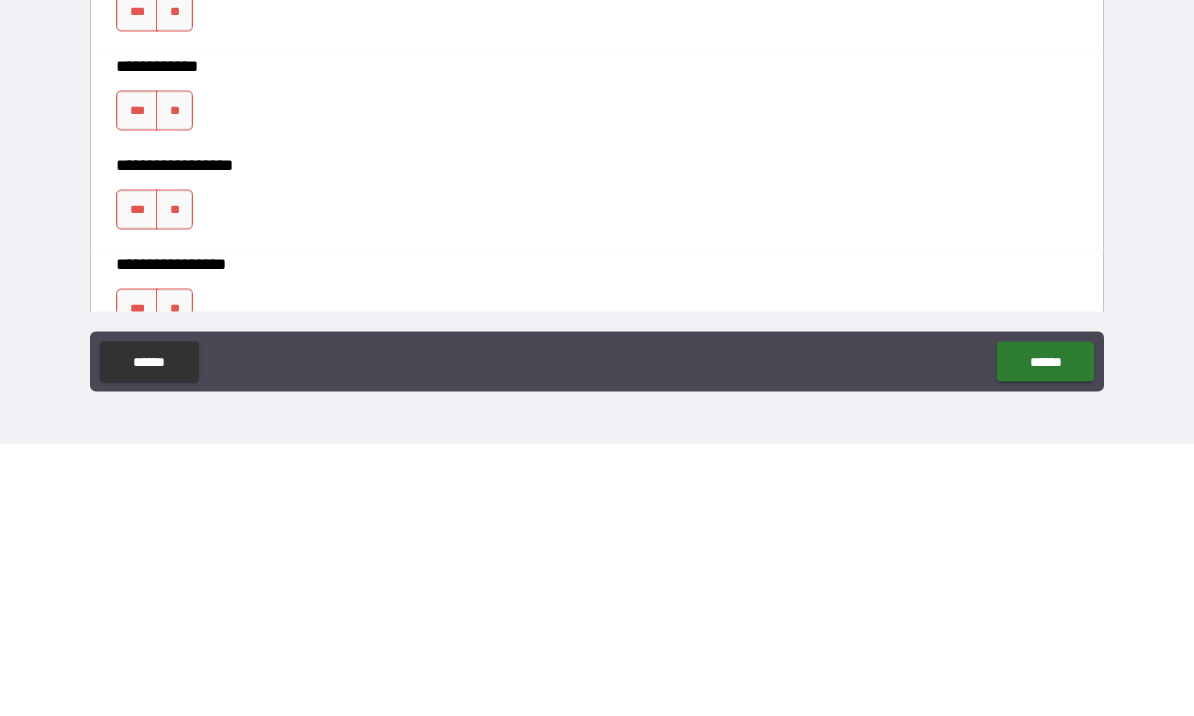 scroll, scrollTop: 9669, scrollLeft: 0, axis: vertical 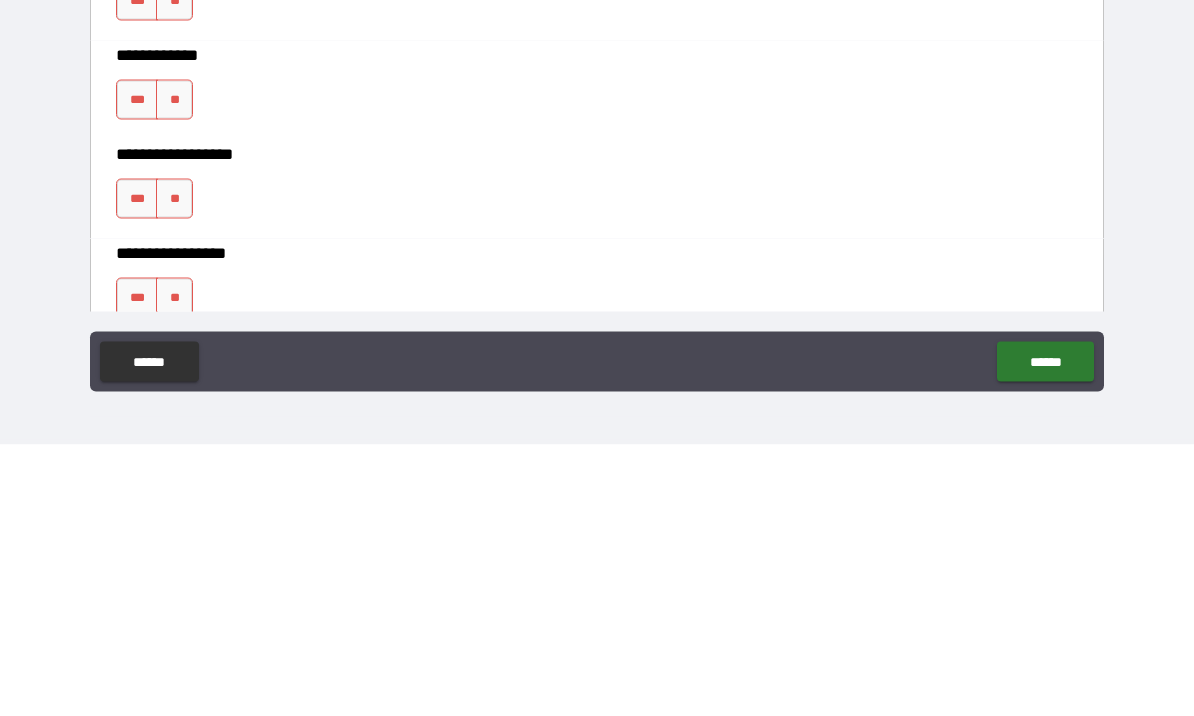 click on "**" at bounding box center (174, 272) 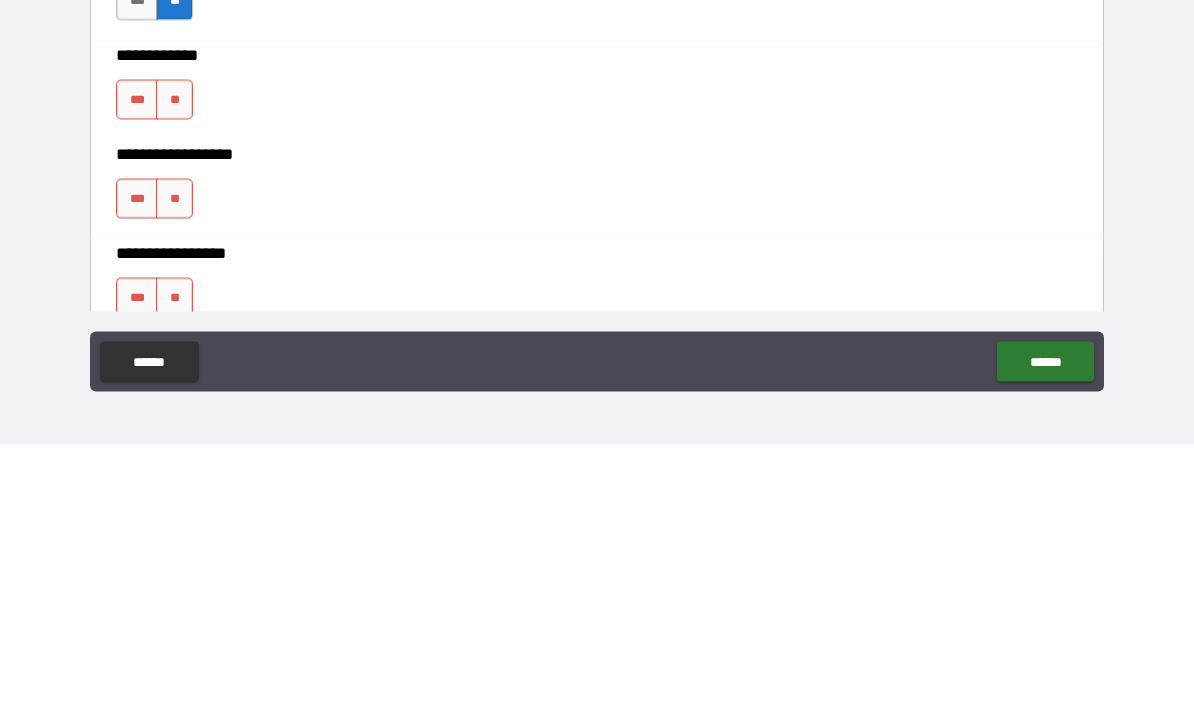 click on "**" at bounding box center (174, 371) 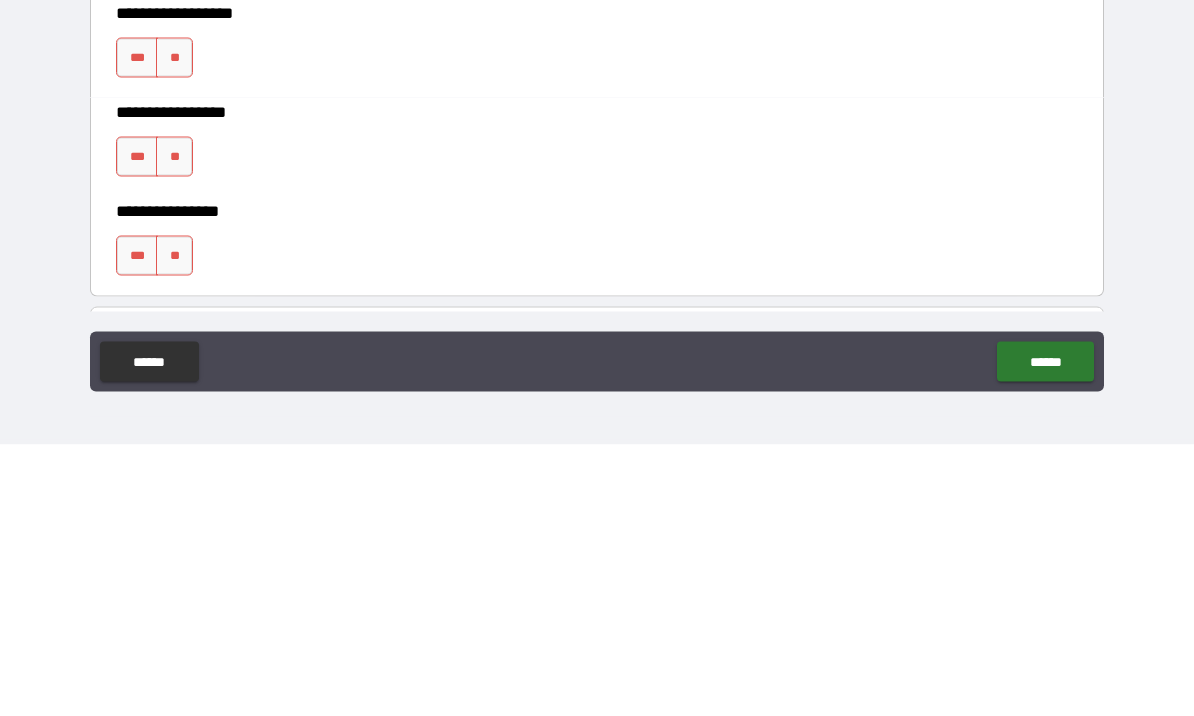 click on "**" at bounding box center [174, 329] 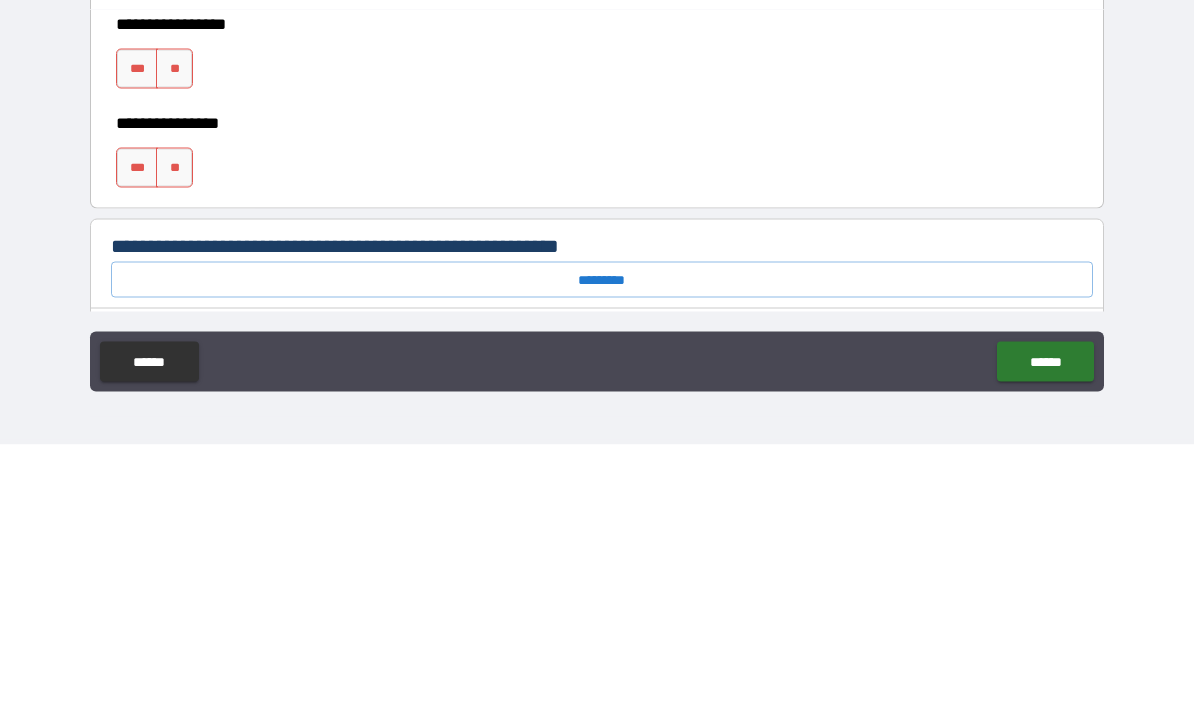 scroll, scrollTop: 9911, scrollLeft: 0, axis: vertical 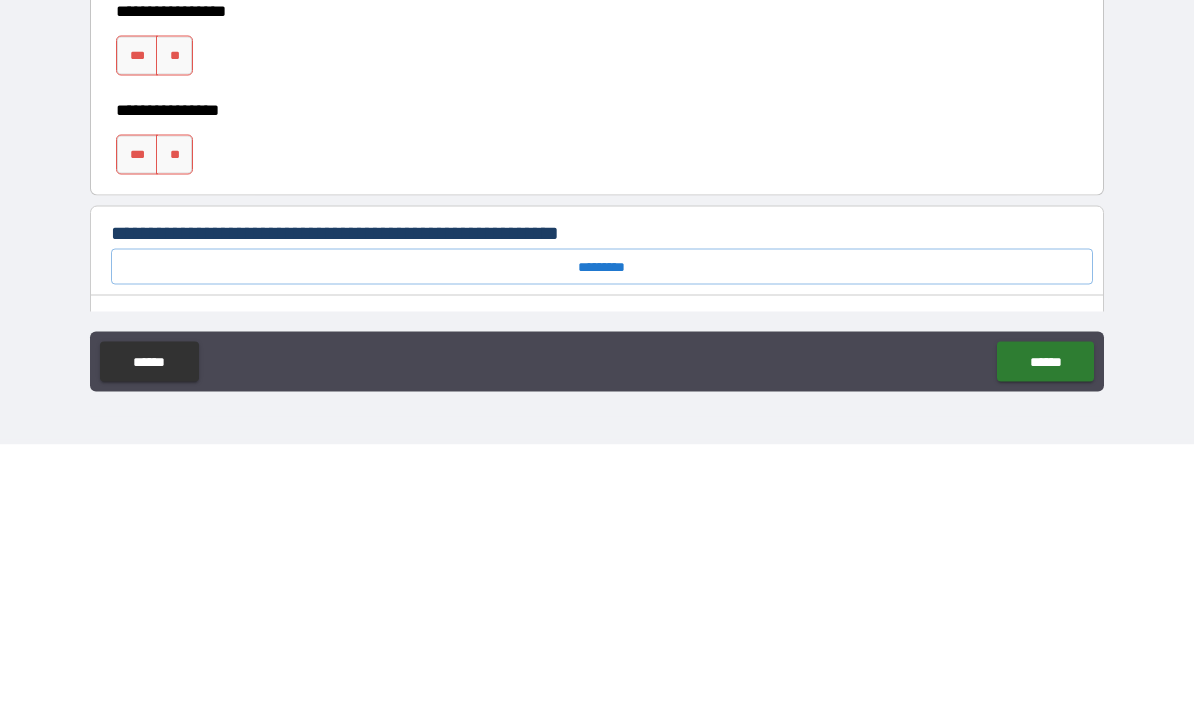 click on "**" at bounding box center [174, 327] 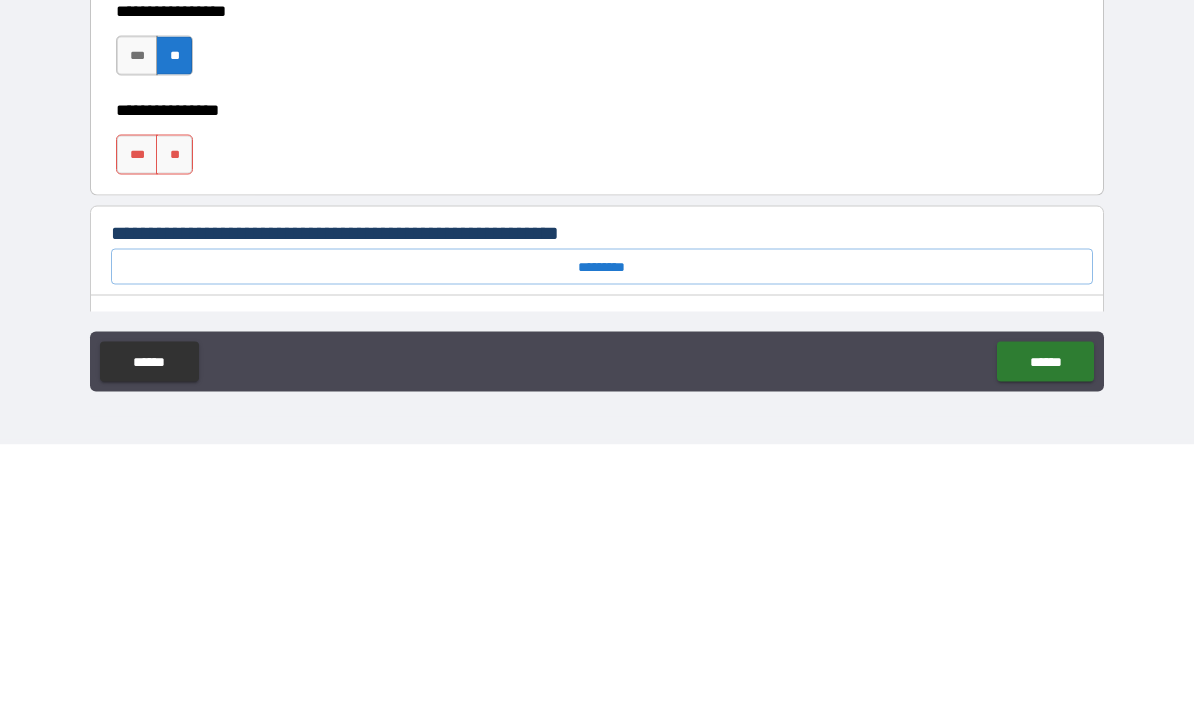 click on "**" at bounding box center (174, 426) 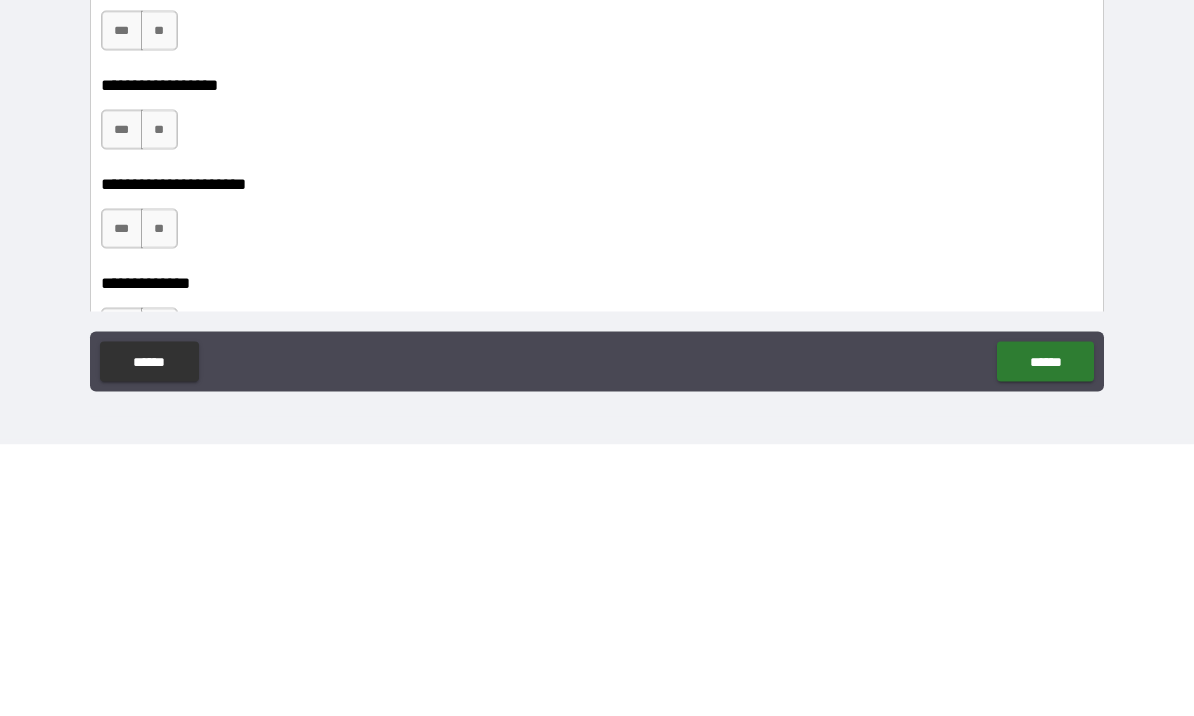 scroll, scrollTop: 10281, scrollLeft: 0, axis: vertical 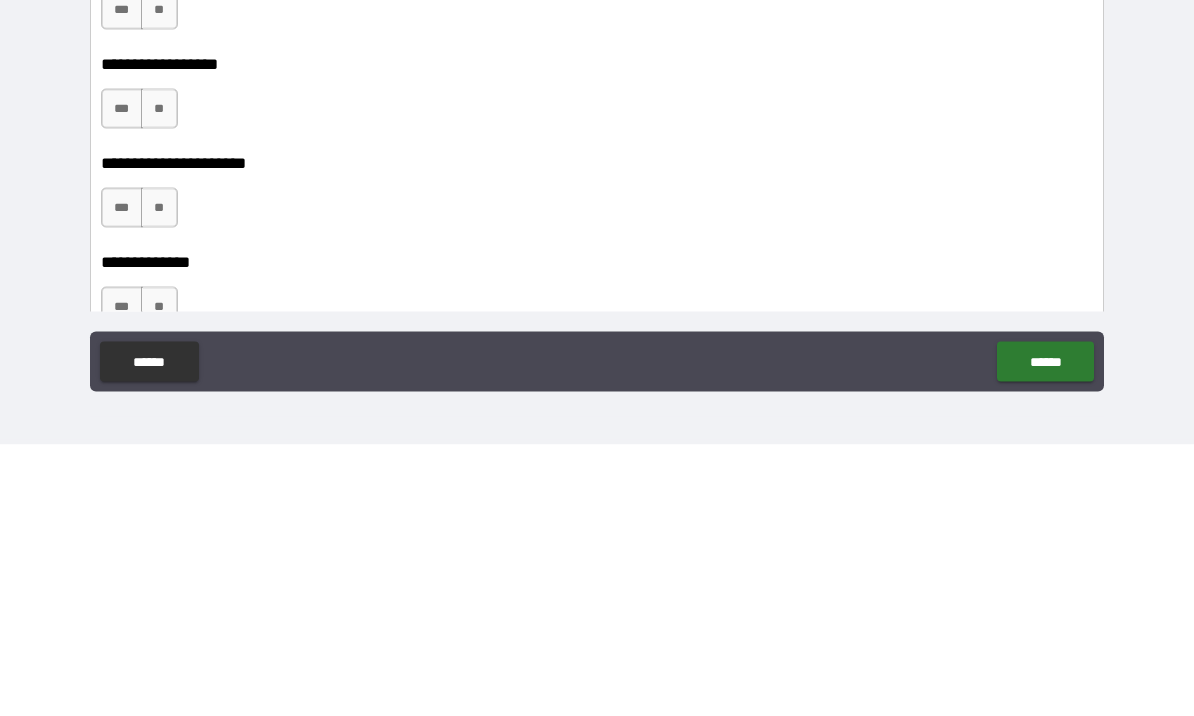 click on "**" at bounding box center (159, 281) 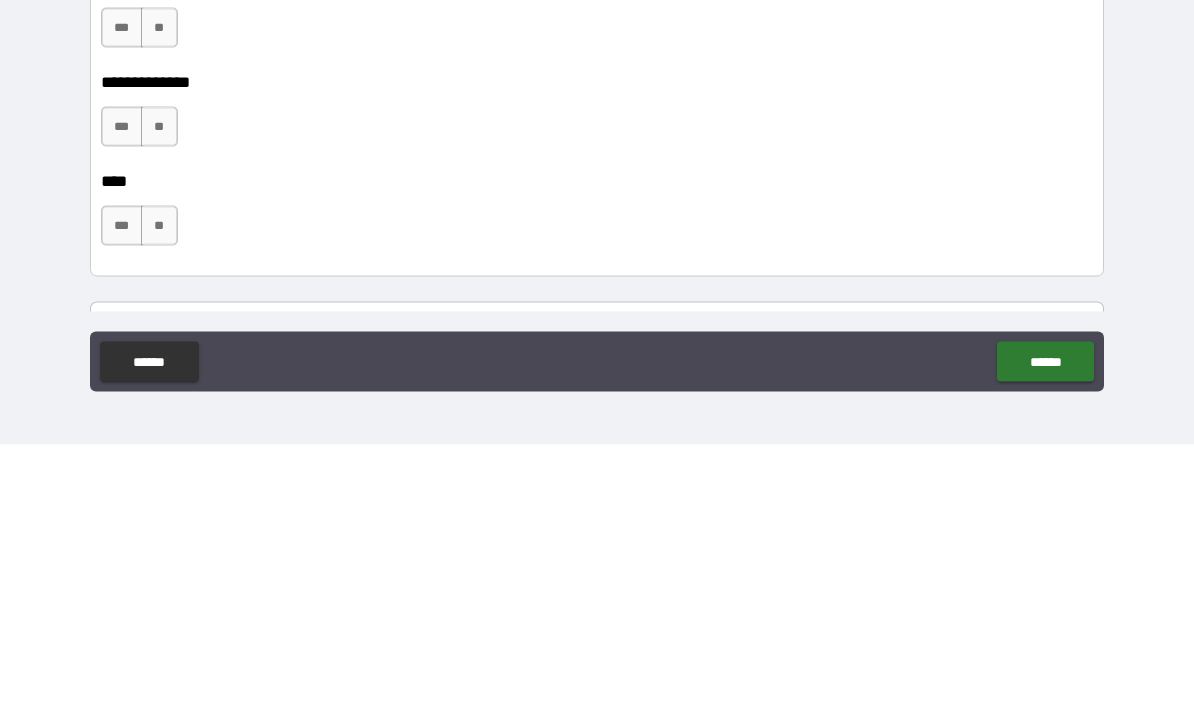 scroll, scrollTop: 10463, scrollLeft: 0, axis: vertical 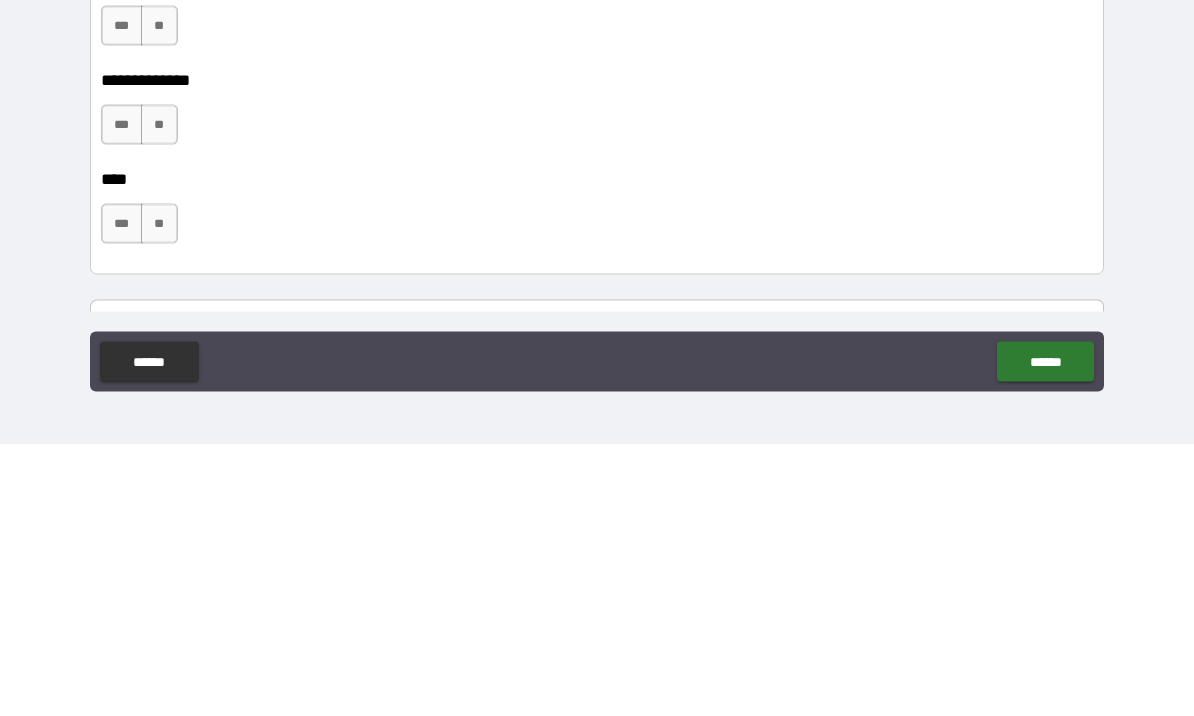 click on "**" at bounding box center (159, 198) 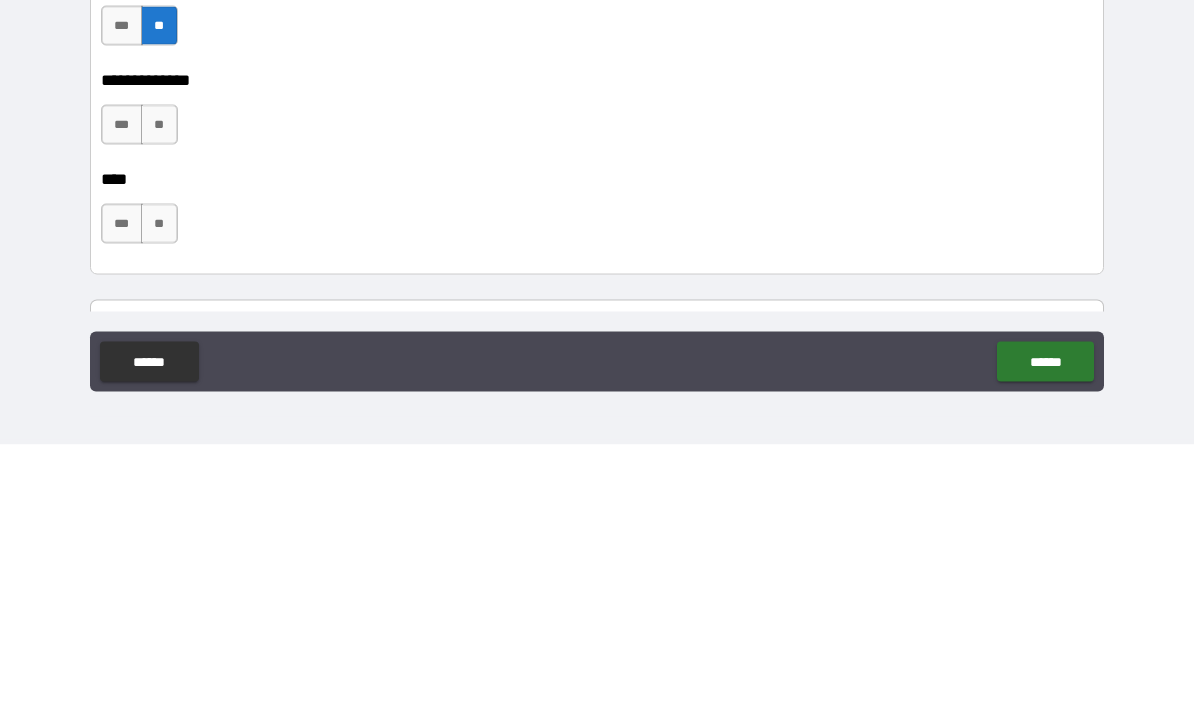 click on "**" at bounding box center [159, 396] 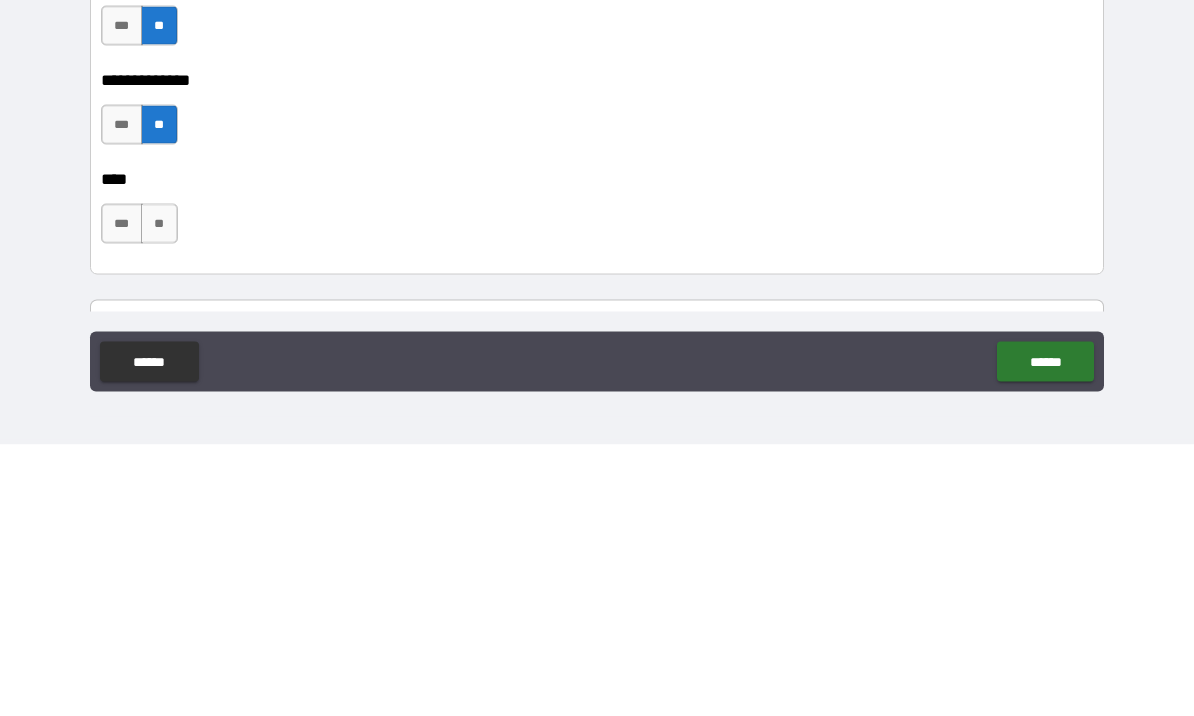 click on "**" at bounding box center [159, 495] 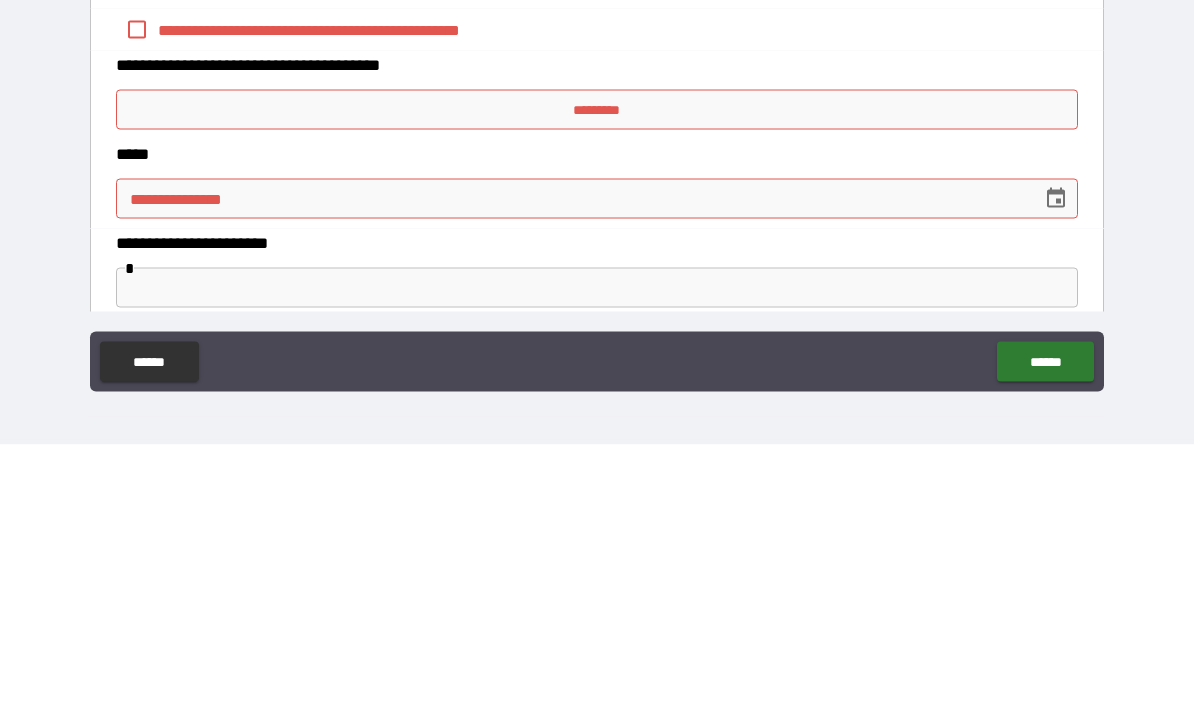 scroll, scrollTop: 11216, scrollLeft: 0, axis: vertical 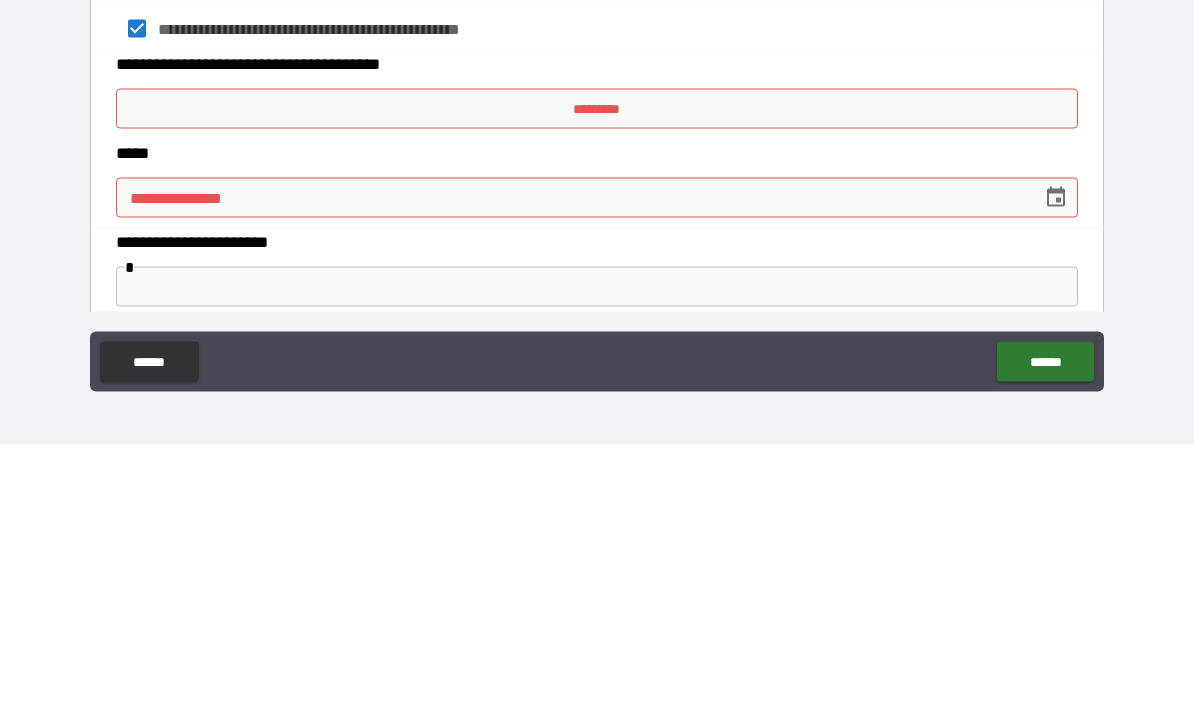 click on "*********" at bounding box center (597, 380) 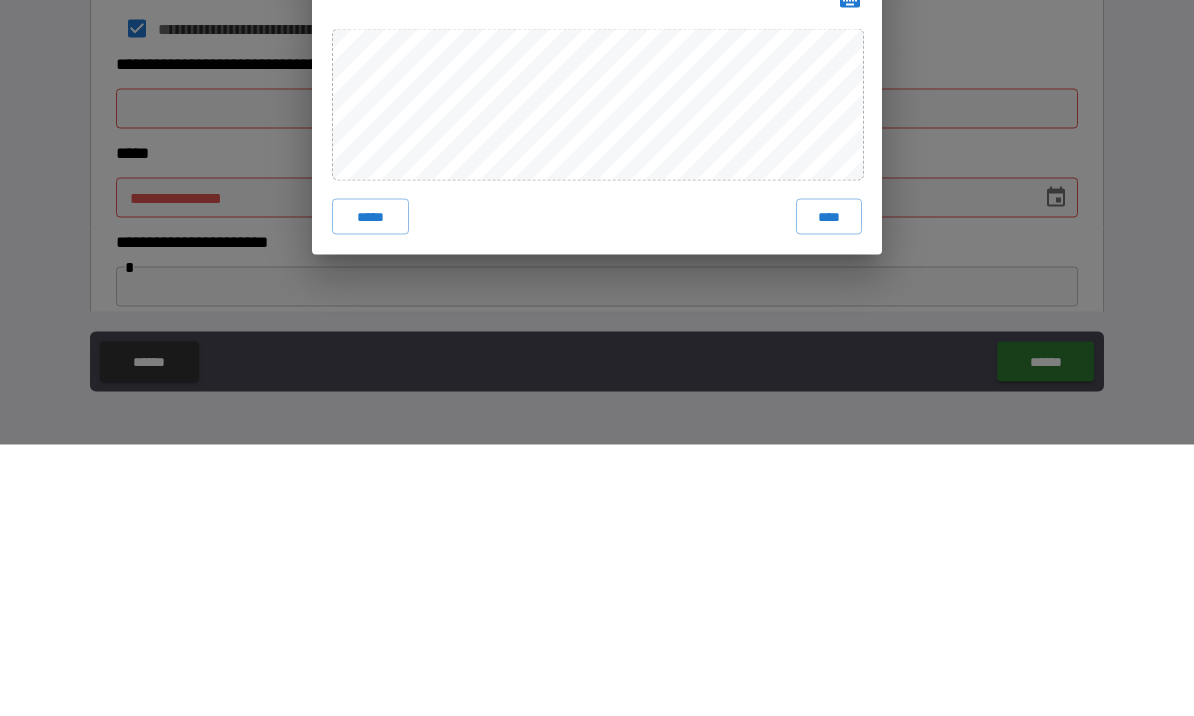 click on "****" at bounding box center [829, 488] 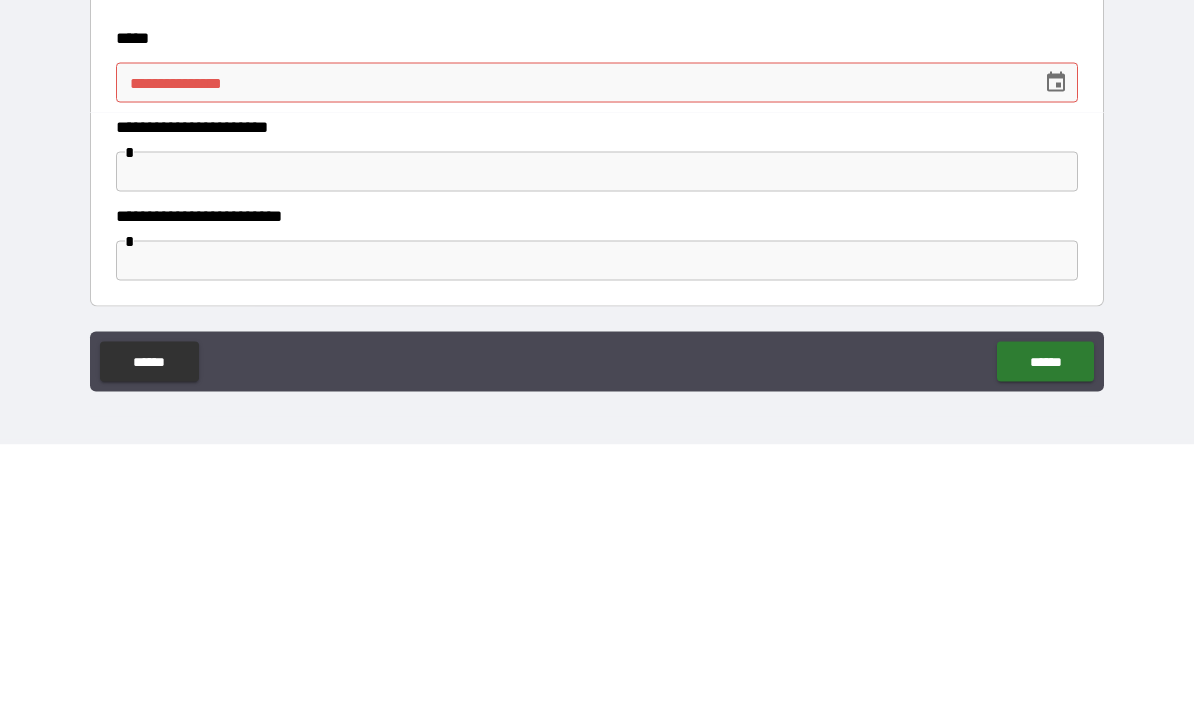 scroll, scrollTop: 11348, scrollLeft: 0, axis: vertical 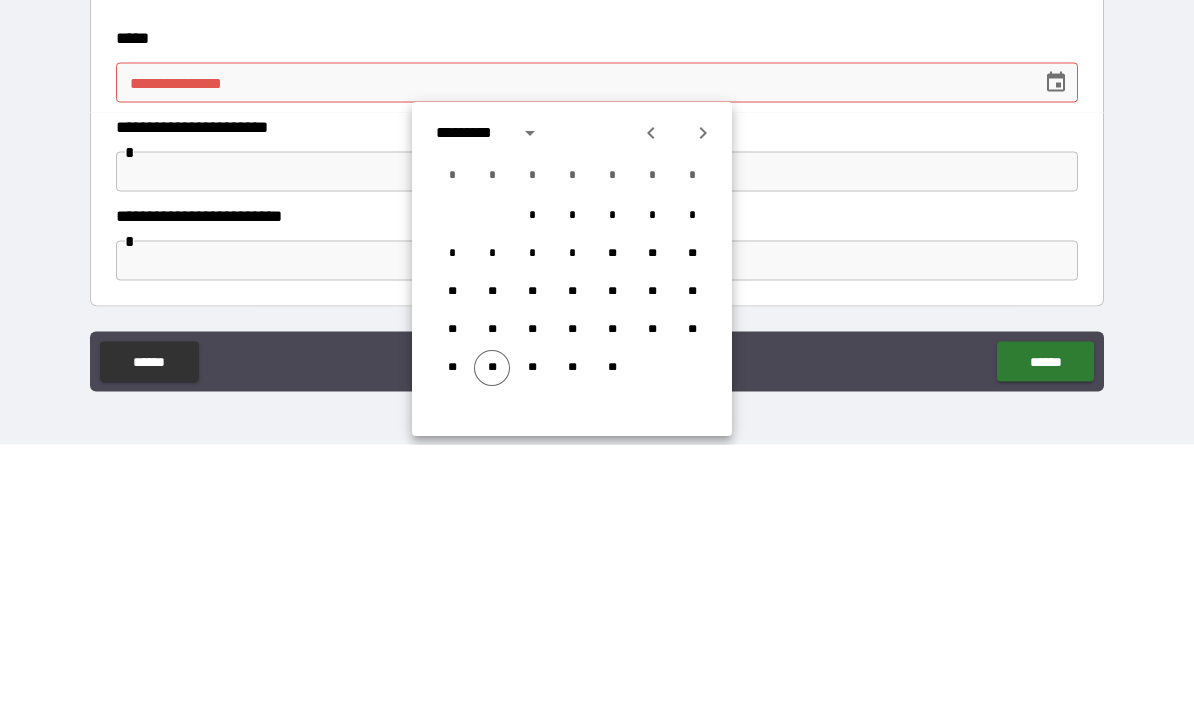 click on "**" at bounding box center [492, 640] 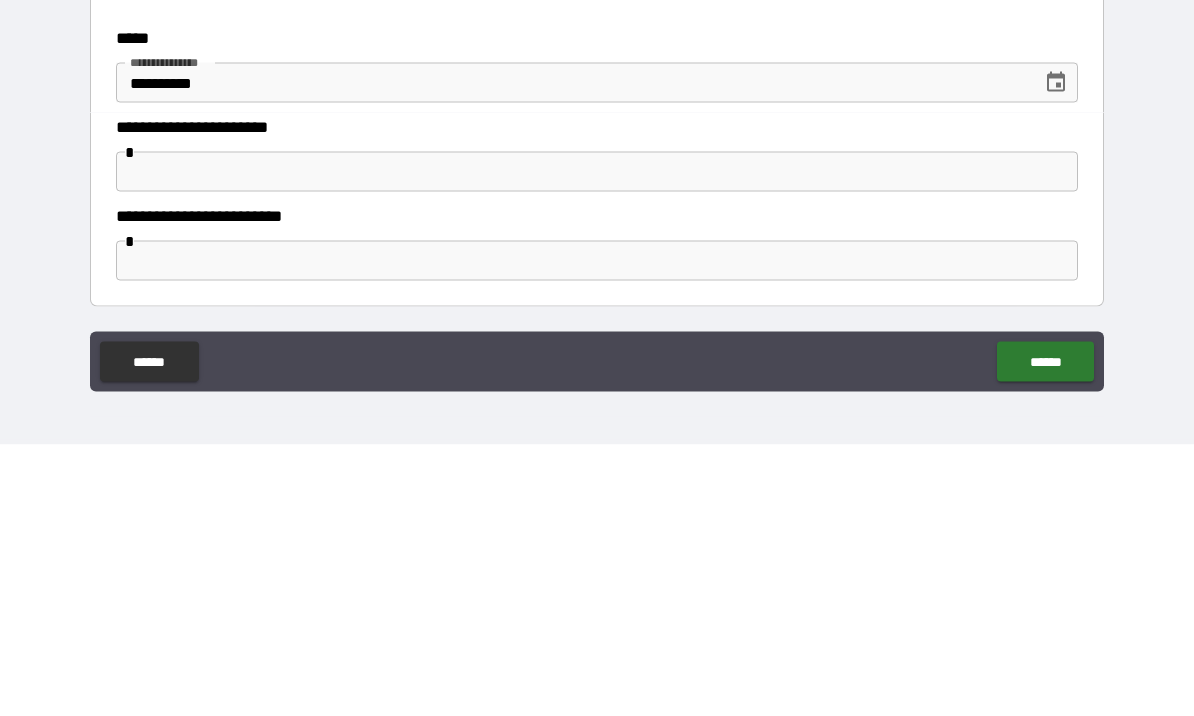 type on "**********" 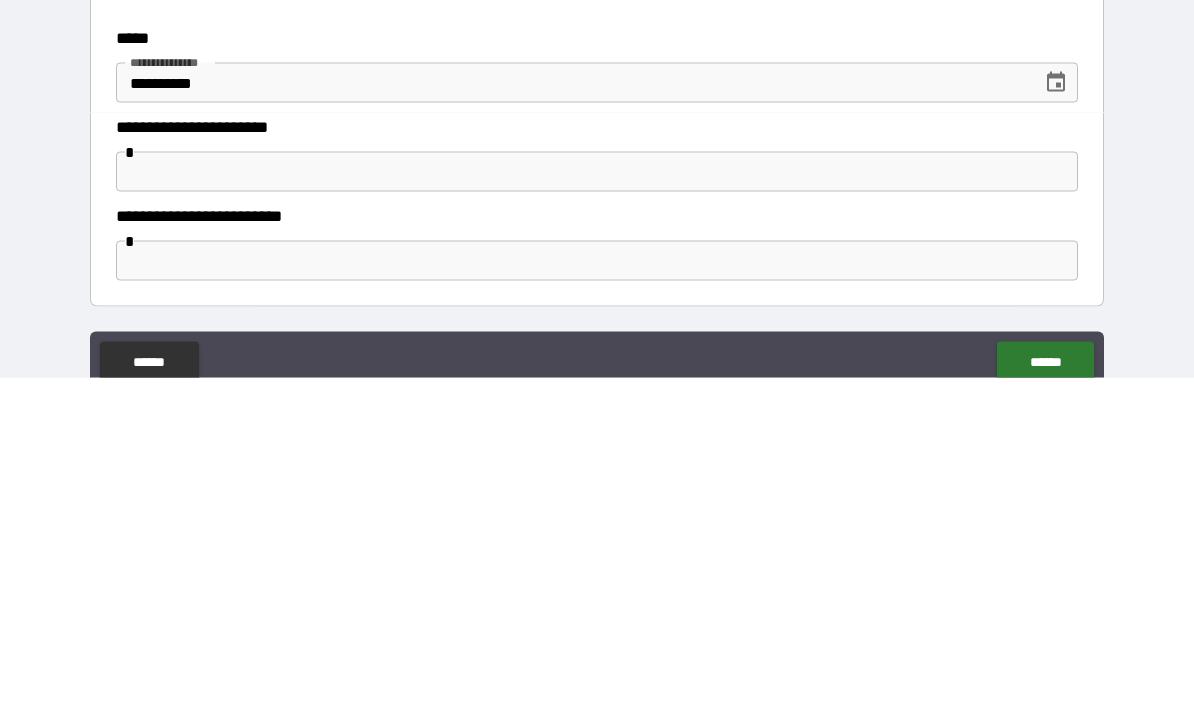 scroll, scrollTop: 0, scrollLeft: 0, axis: both 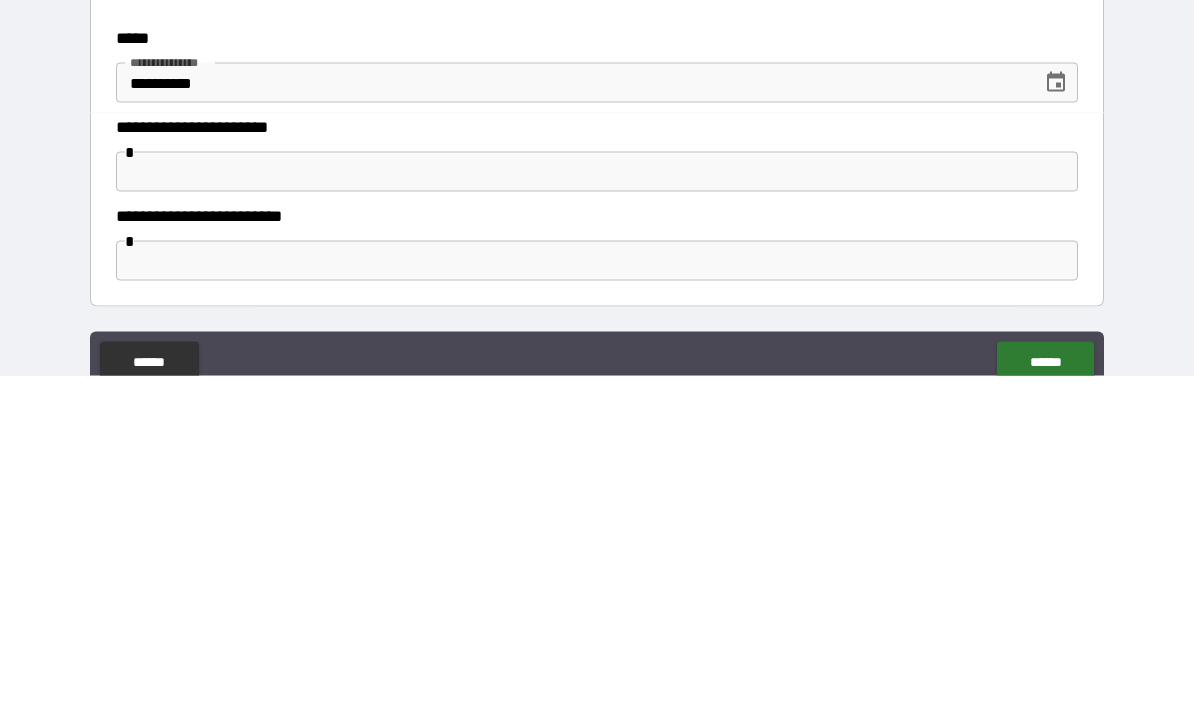 click on "******" at bounding box center (1045, 702) 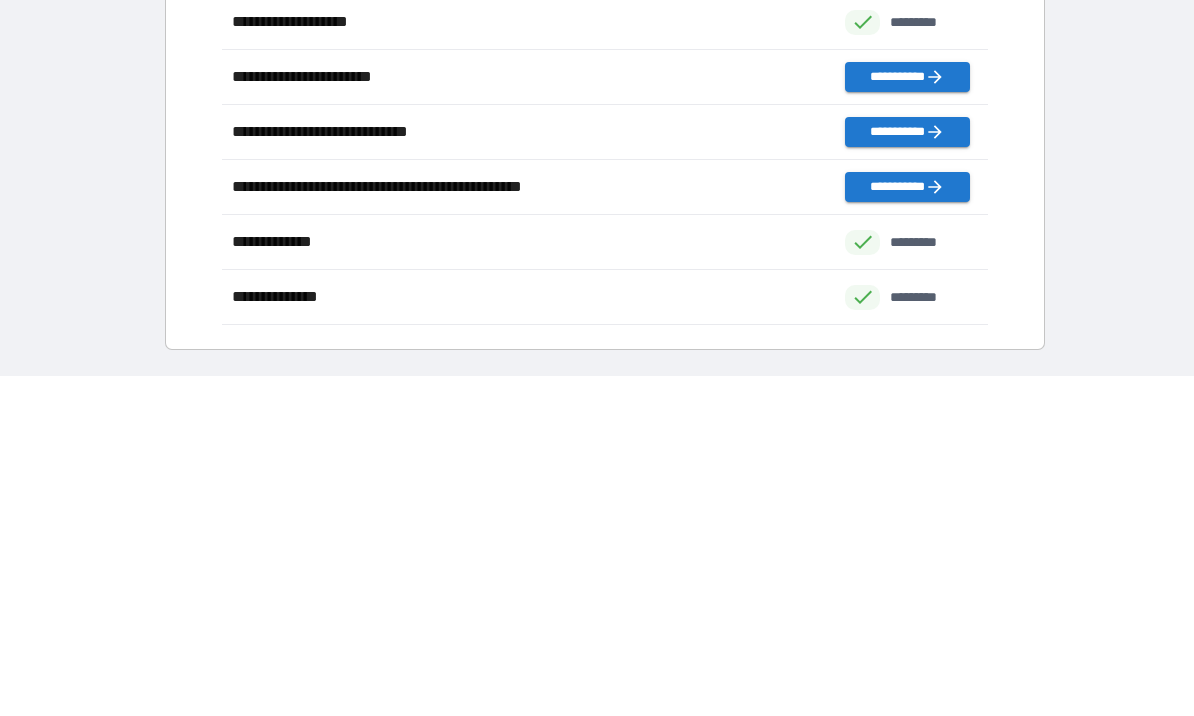 scroll, scrollTop: 1, scrollLeft: 1, axis: both 